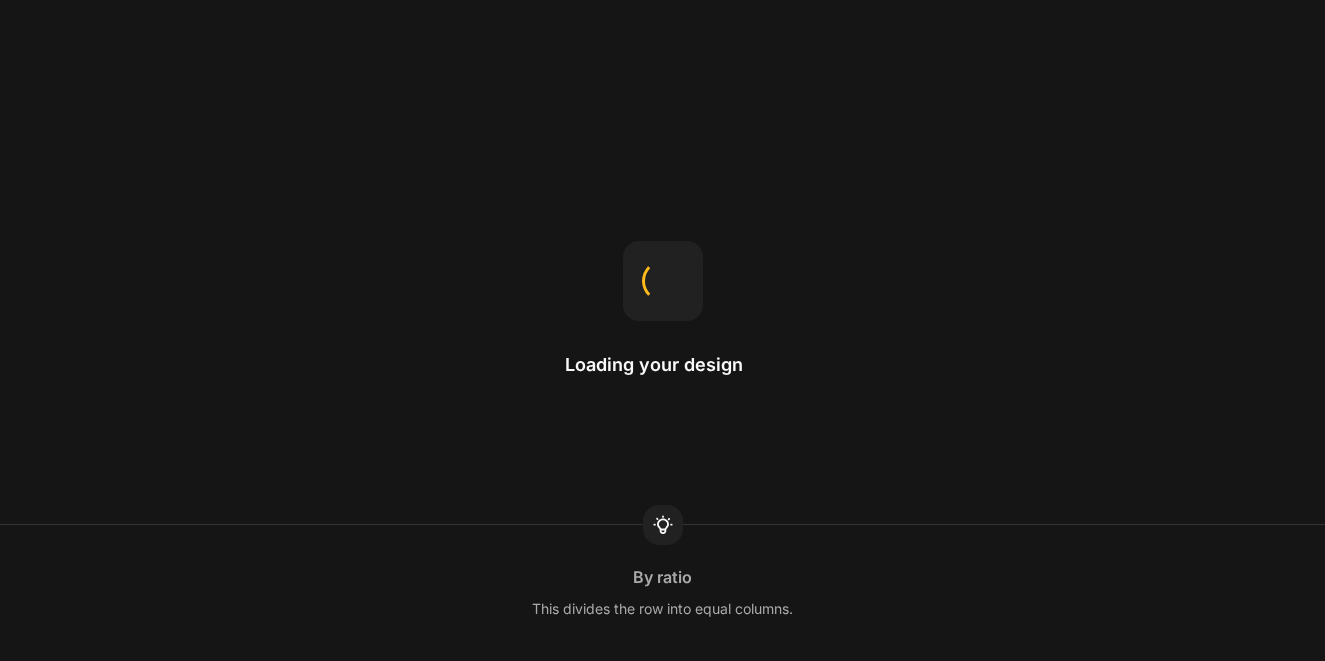 scroll, scrollTop: 0, scrollLeft: 0, axis: both 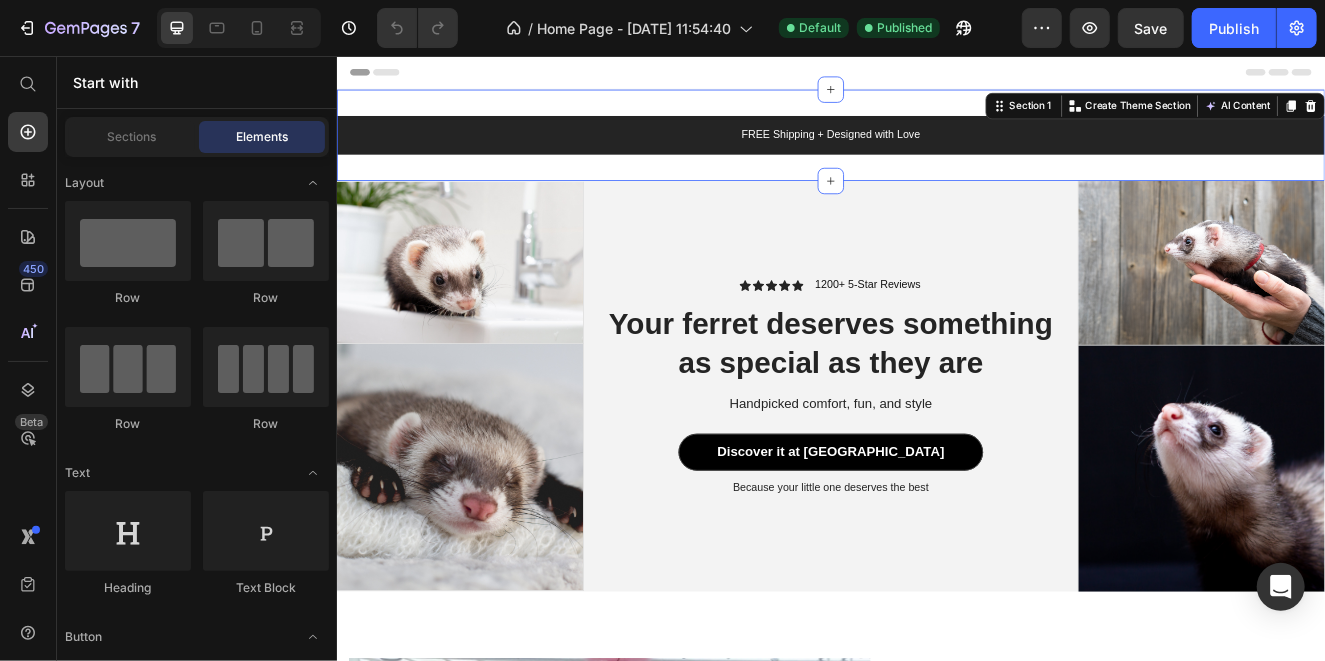 click on "FREE Shipping + Designed with Love Text Block Row Section 1   You can create reusable sections Create Theme Section AI Content Write with GemAI What would you like to describe here? Tone and Voice Persuasive Product Getting products... Show more Generate" at bounding box center (936, 151) 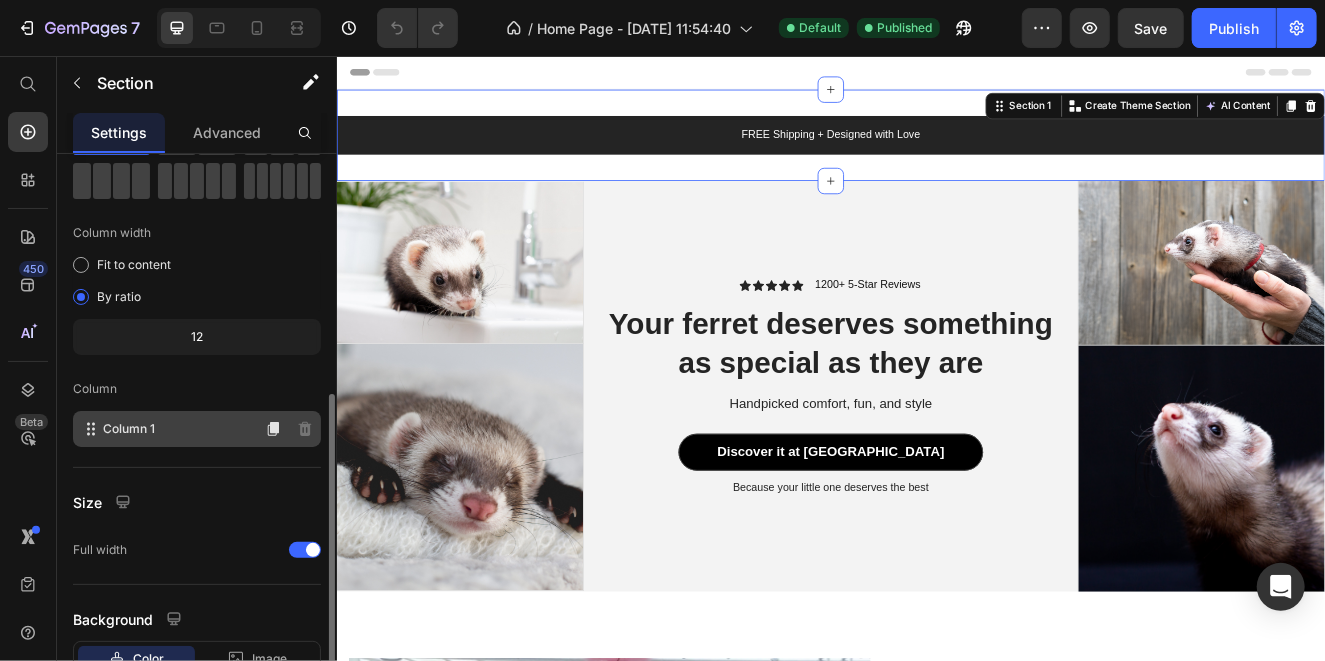 scroll, scrollTop: 240, scrollLeft: 0, axis: vertical 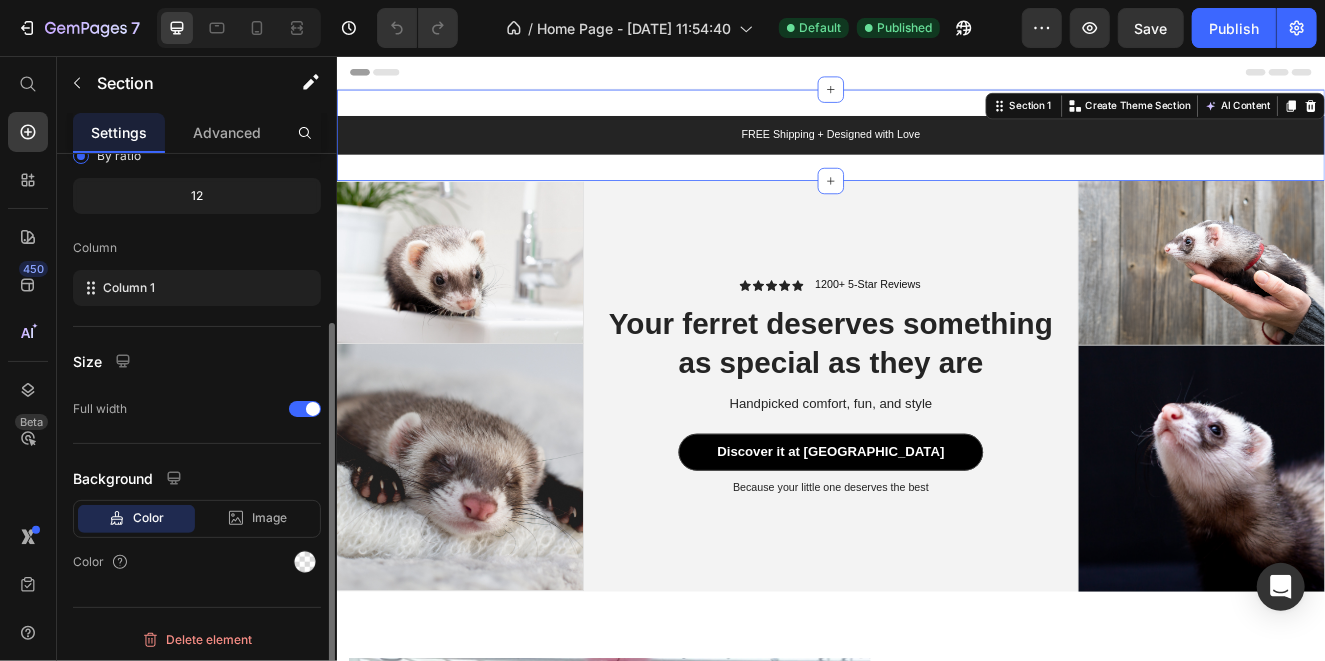 click on "Color" at bounding box center (148, 518) 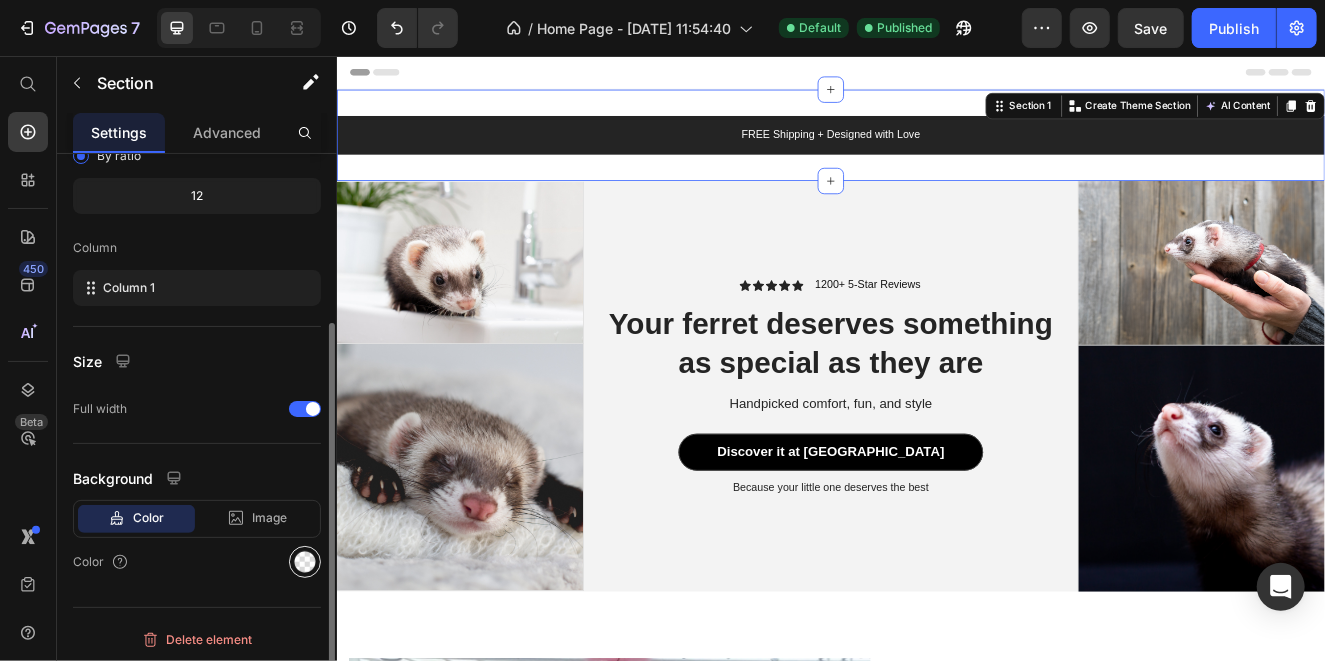 click at bounding box center [305, 562] 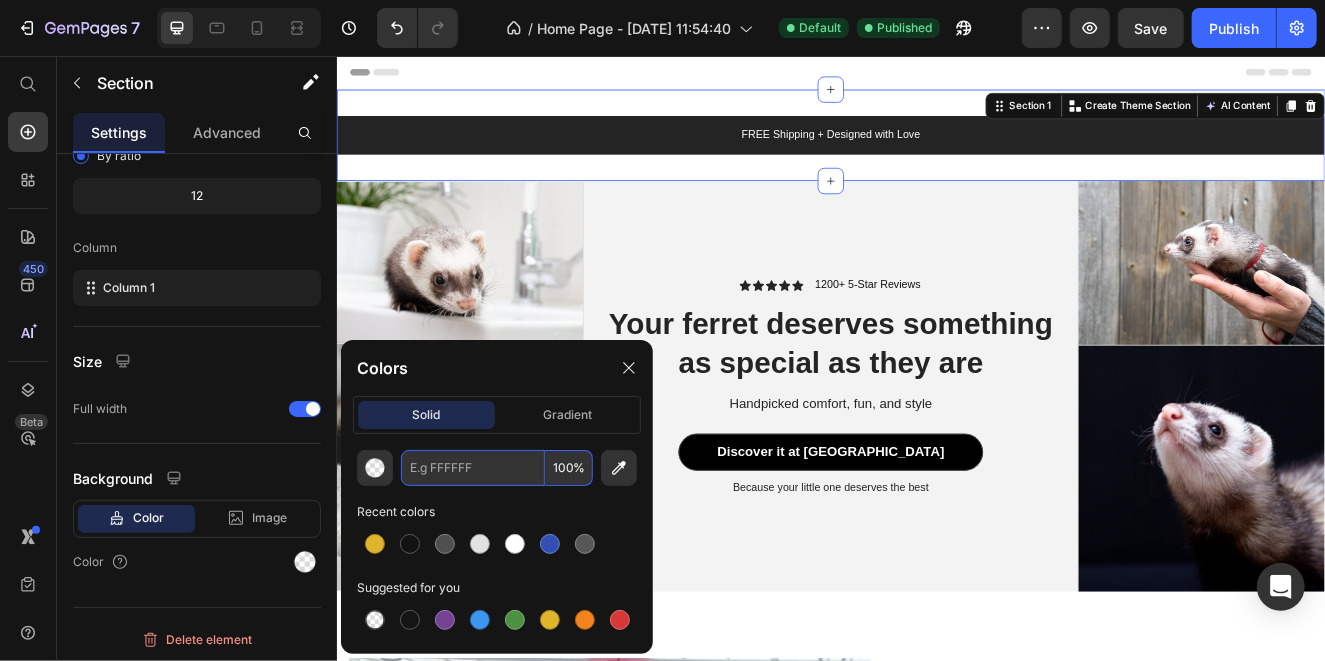click at bounding box center (473, 468) 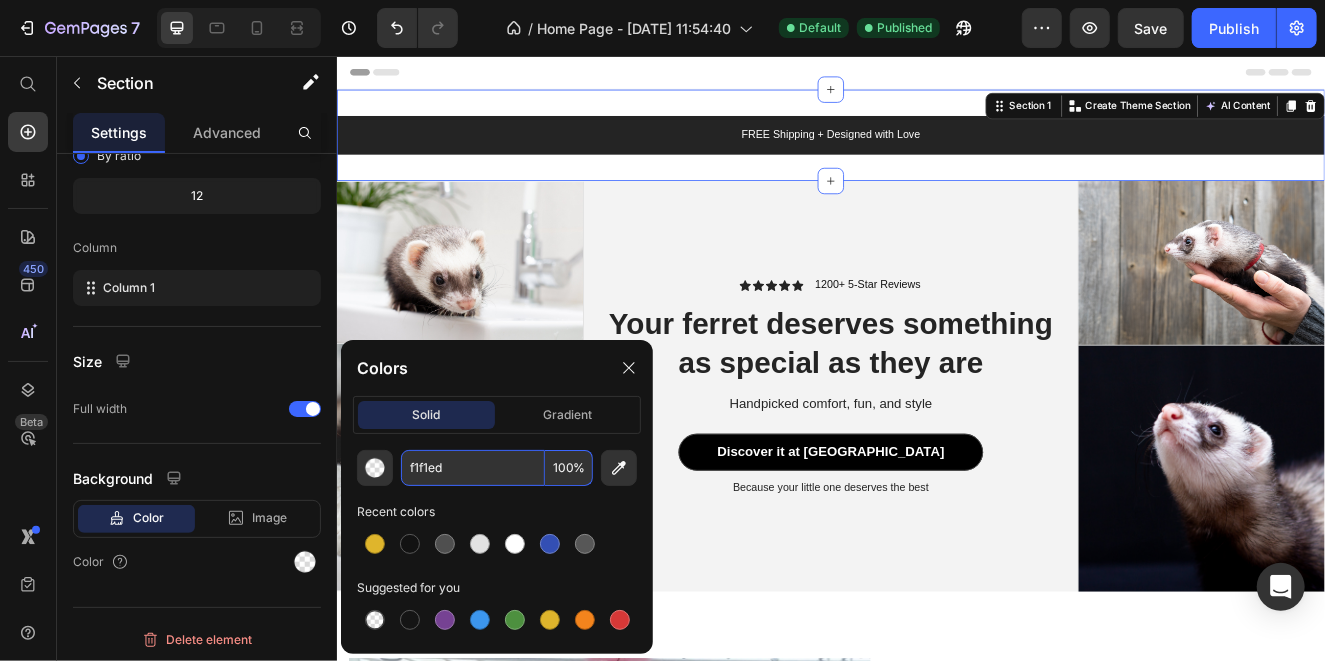 type on "F1F1ED" 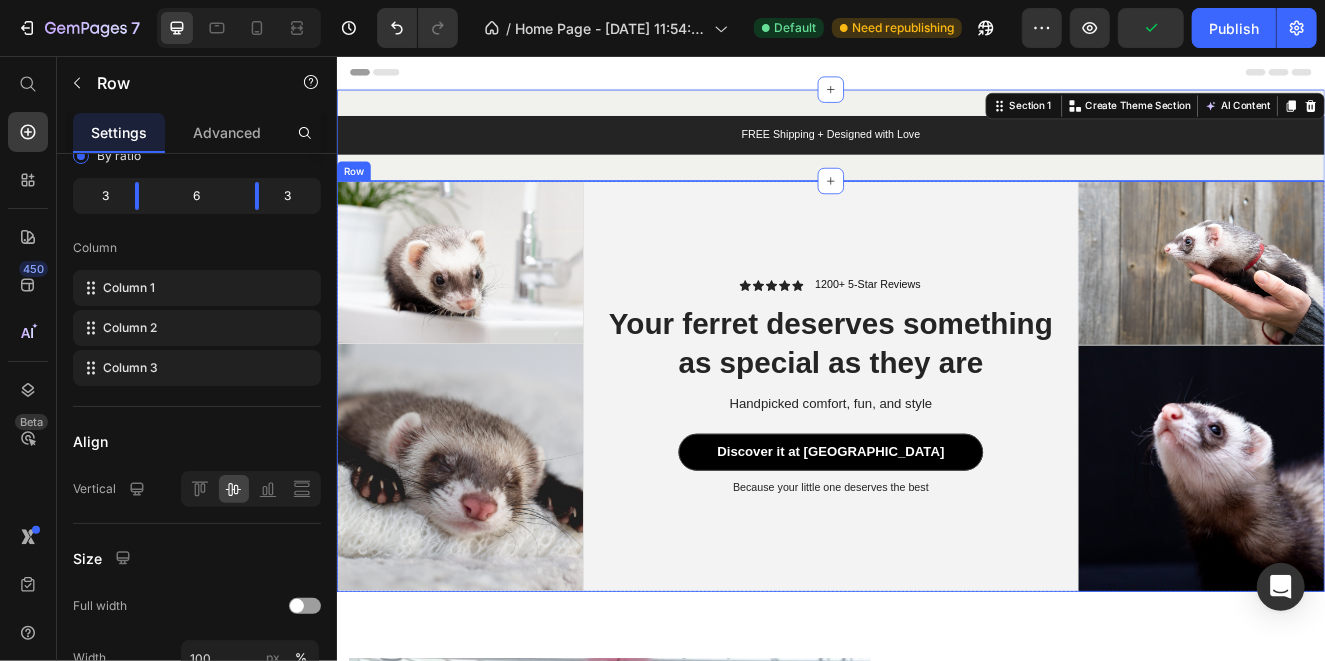 click on "Icon Icon Icon Icon Icon Icon List 1200+ 5-Star Reviews Text Block Row Your ferret deserves something as special as they are Heading Handpicked comfort, fun, and style Text Block Discover it at Nibbun Button Because your little one deserves the best Text Block Row" at bounding box center (936, 456) 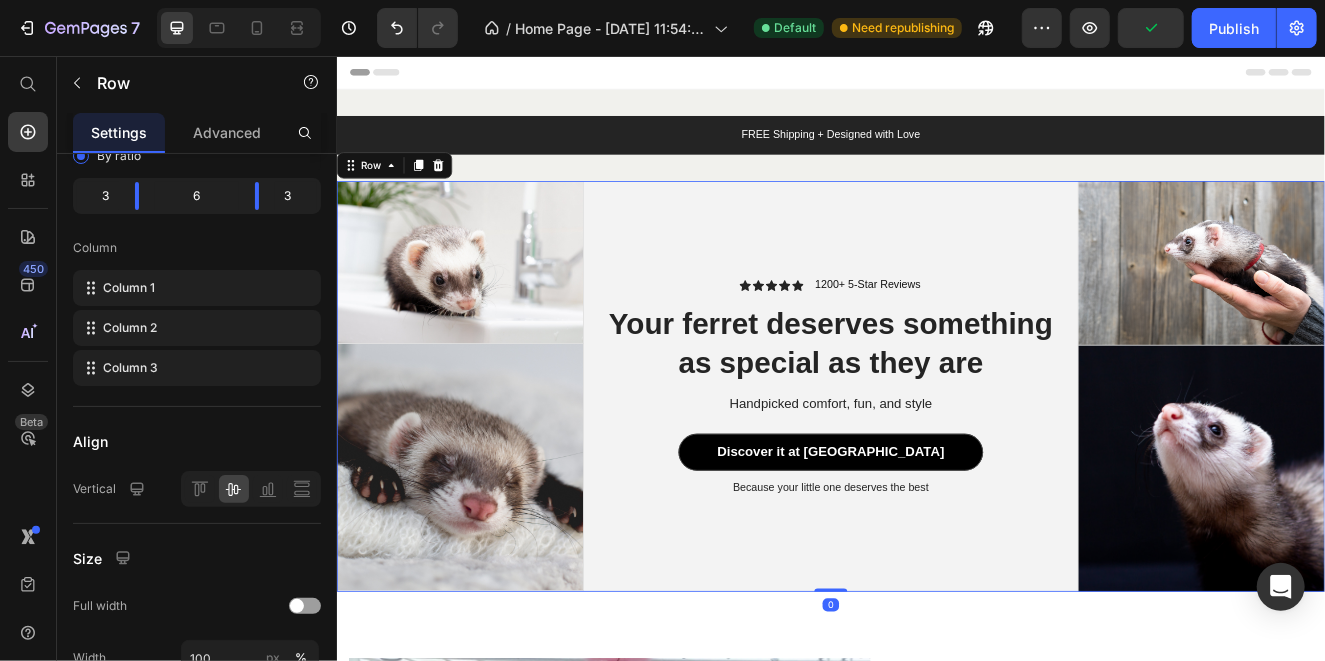 scroll, scrollTop: 0, scrollLeft: 0, axis: both 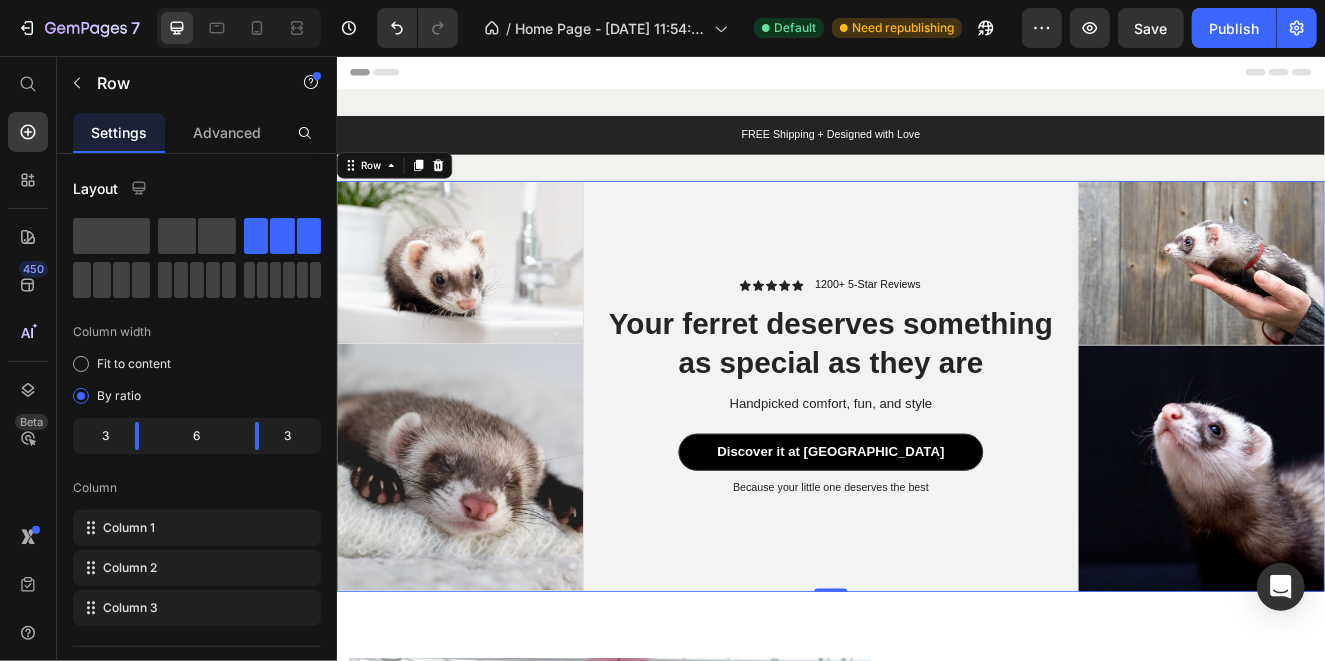 click on "Icon Icon Icon Icon Icon Icon List 1200+ 5-Star Reviews Text Block Row Your ferret deserves something as special as they are Heading Handpicked comfort, fun, and style Text Block Discover it at Nibbun Button Because your little one deserves the best Text Block Row" at bounding box center (936, 456) 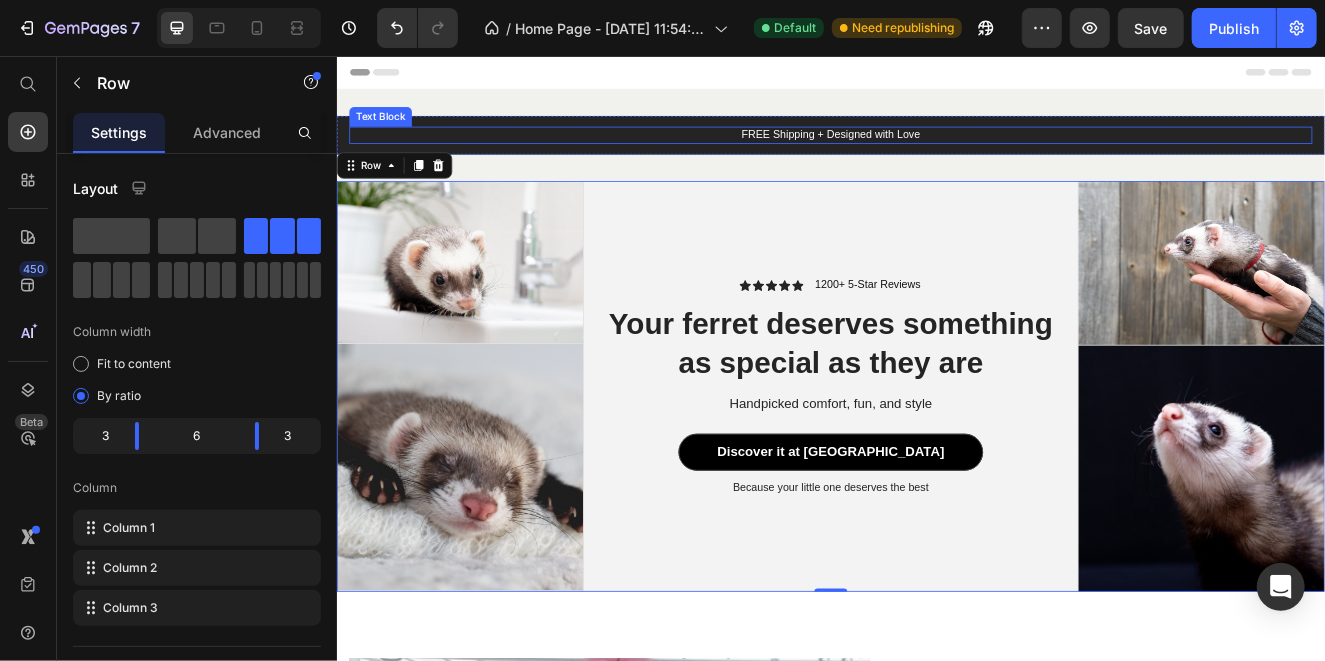click on "FREE Shipping + Designed with Love" at bounding box center [936, 151] 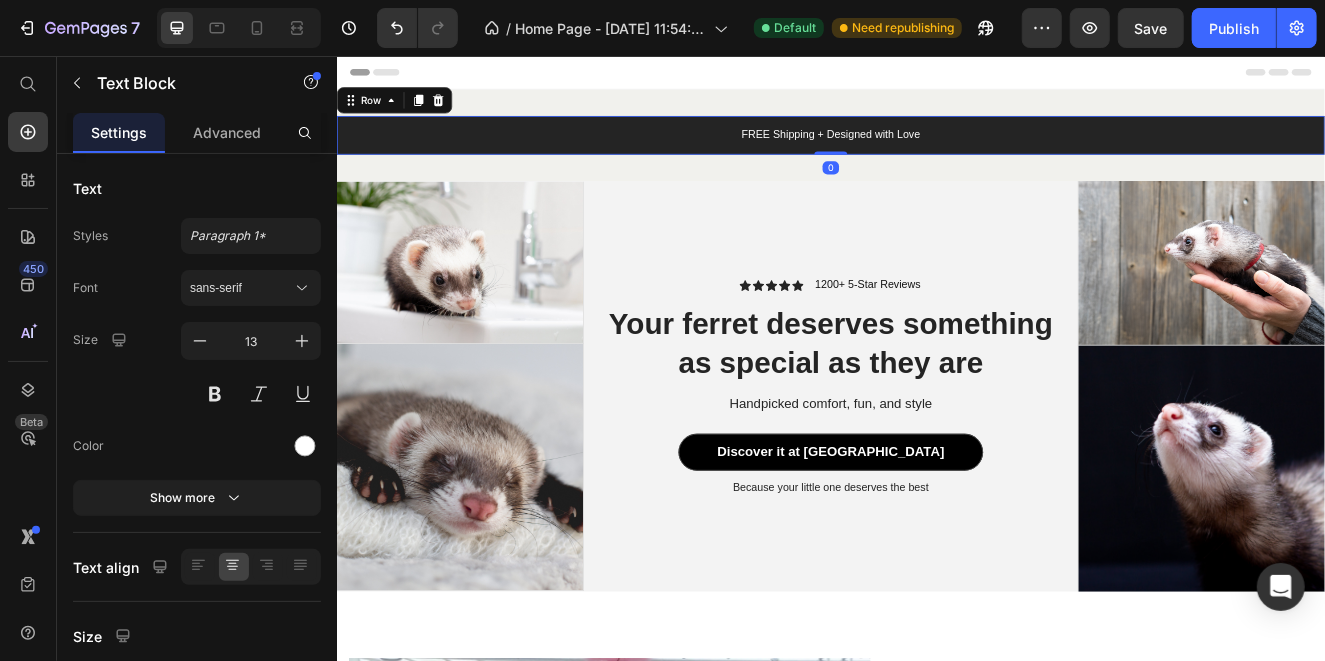 click on "FREE Shipping + Designed with Love Text Block Row   0" at bounding box center (936, 151) 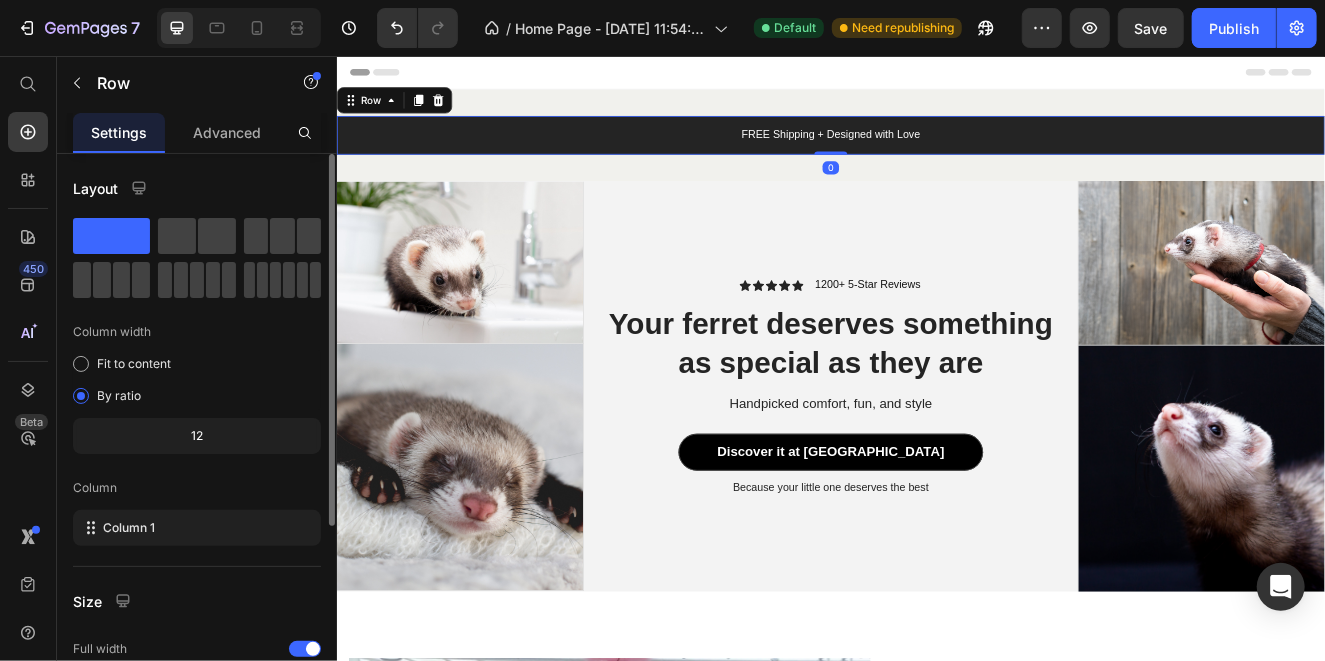 scroll, scrollTop: 292, scrollLeft: 0, axis: vertical 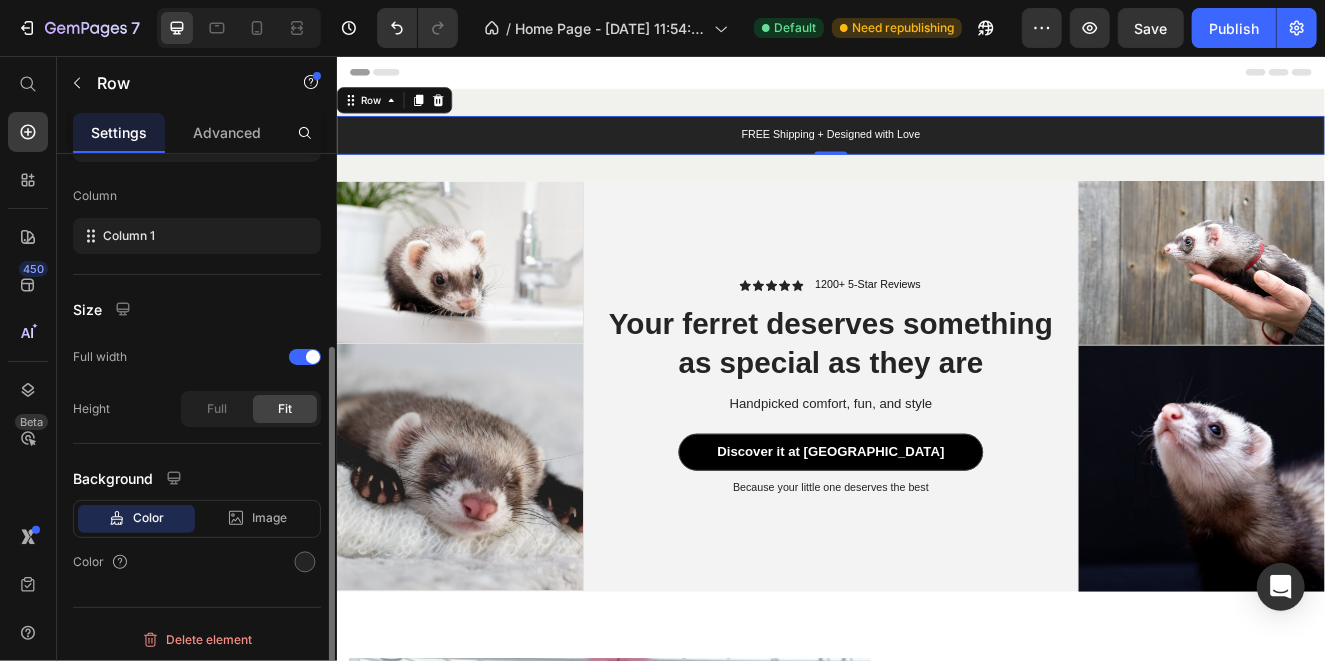 click on "Color" at bounding box center [148, 518] 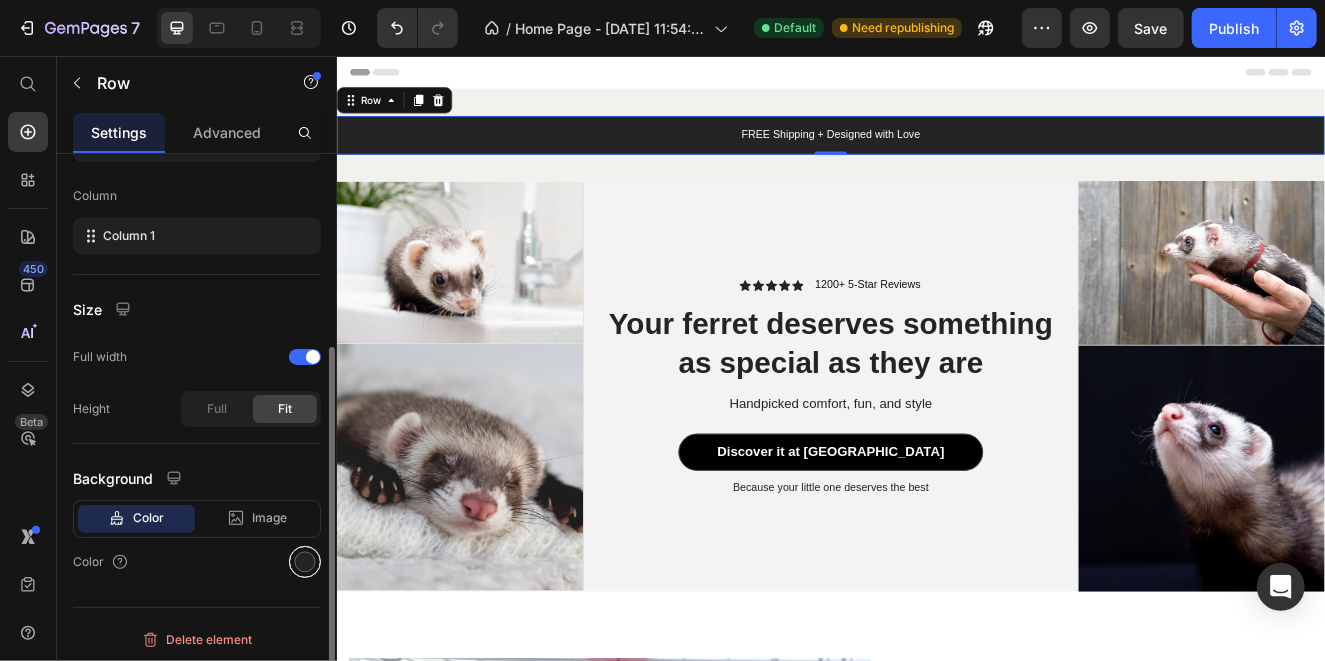 click at bounding box center [305, 562] 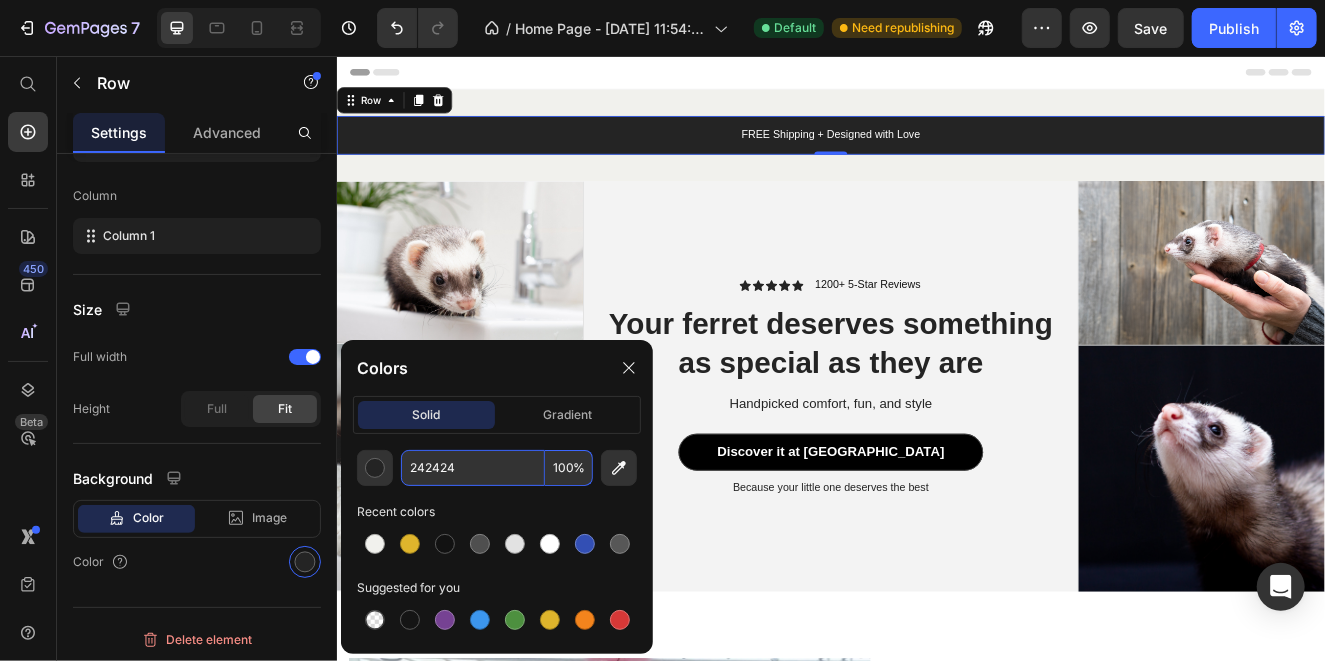 paste on "503b2a" 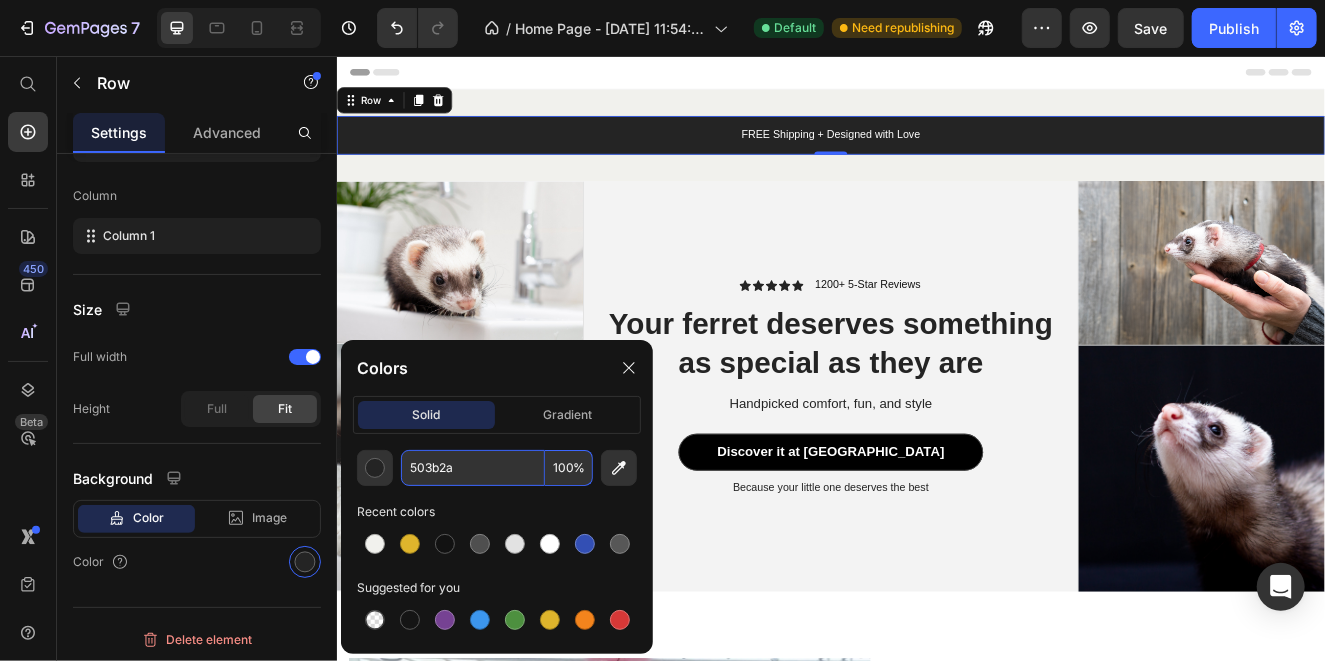 type on "503B2A" 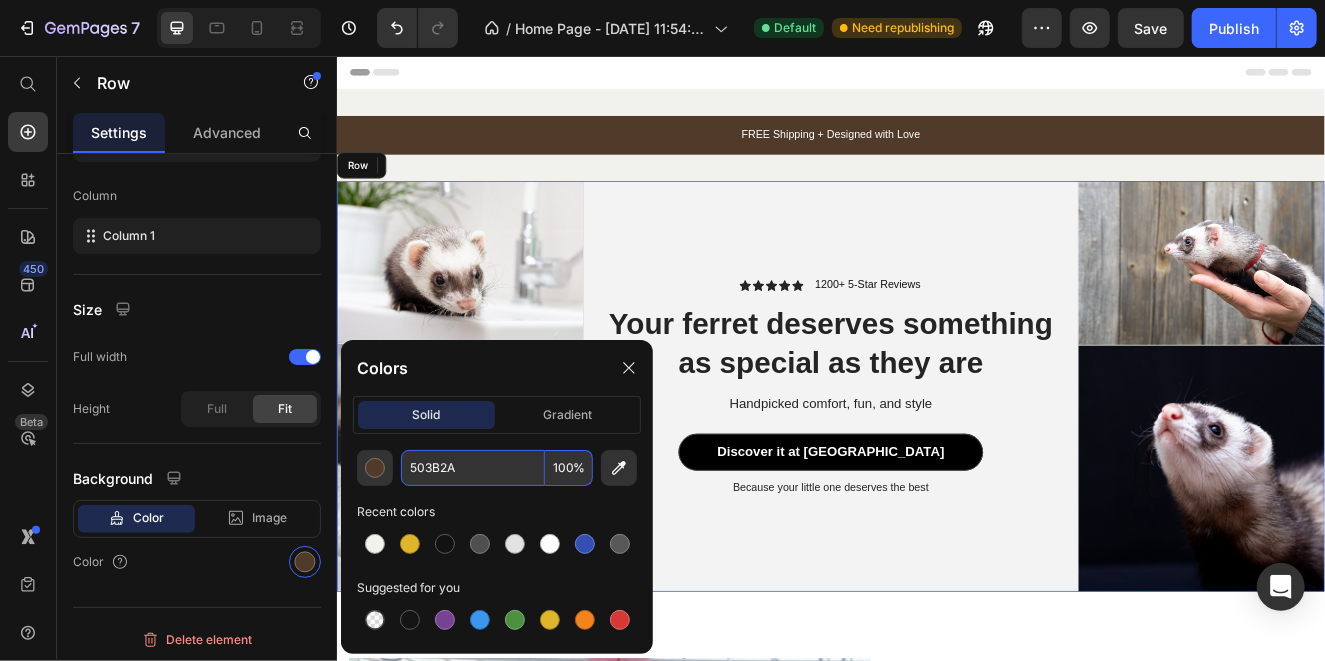 click on "Icon Icon Icon Icon Icon Icon List 1200+ 5-Star Reviews Text Block Row Your ferret deserves something as special as they are Heading Handpicked comfort, fun, and style Text Block Discover it at Nibbun Button Because your little one deserves the best Text Block Row" at bounding box center (936, 456) 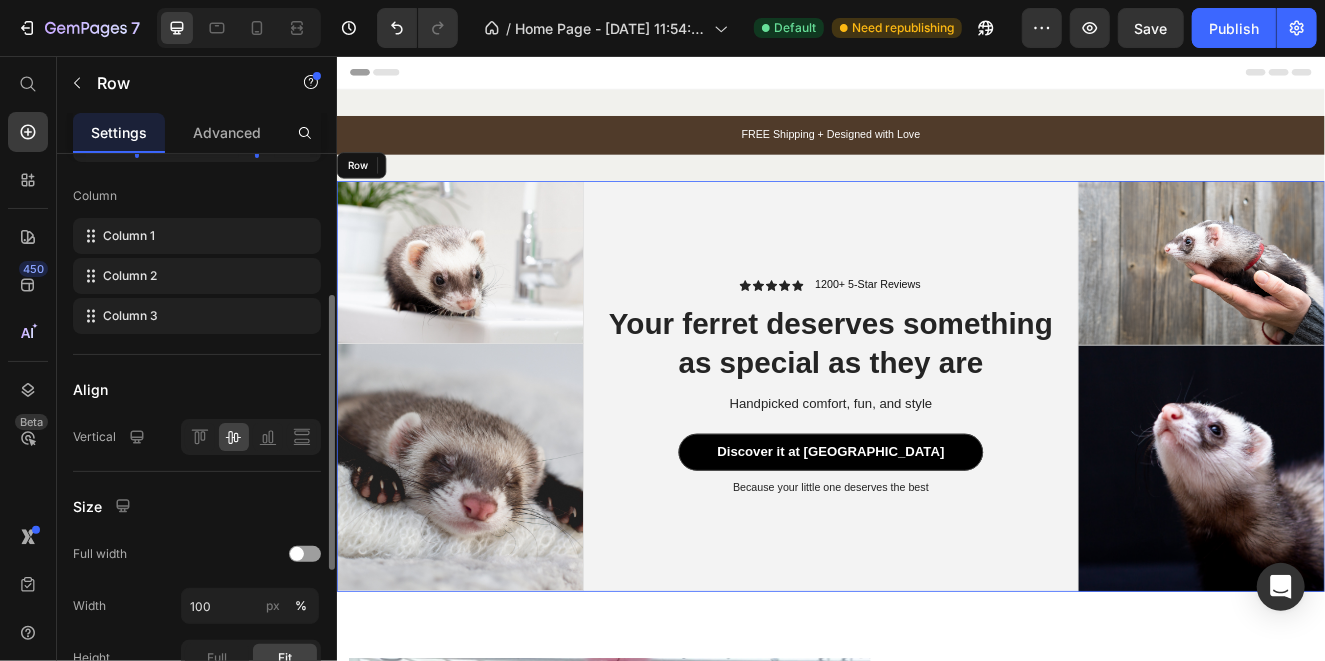 scroll, scrollTop: 291, scrollLeft: 0, axis: vertical 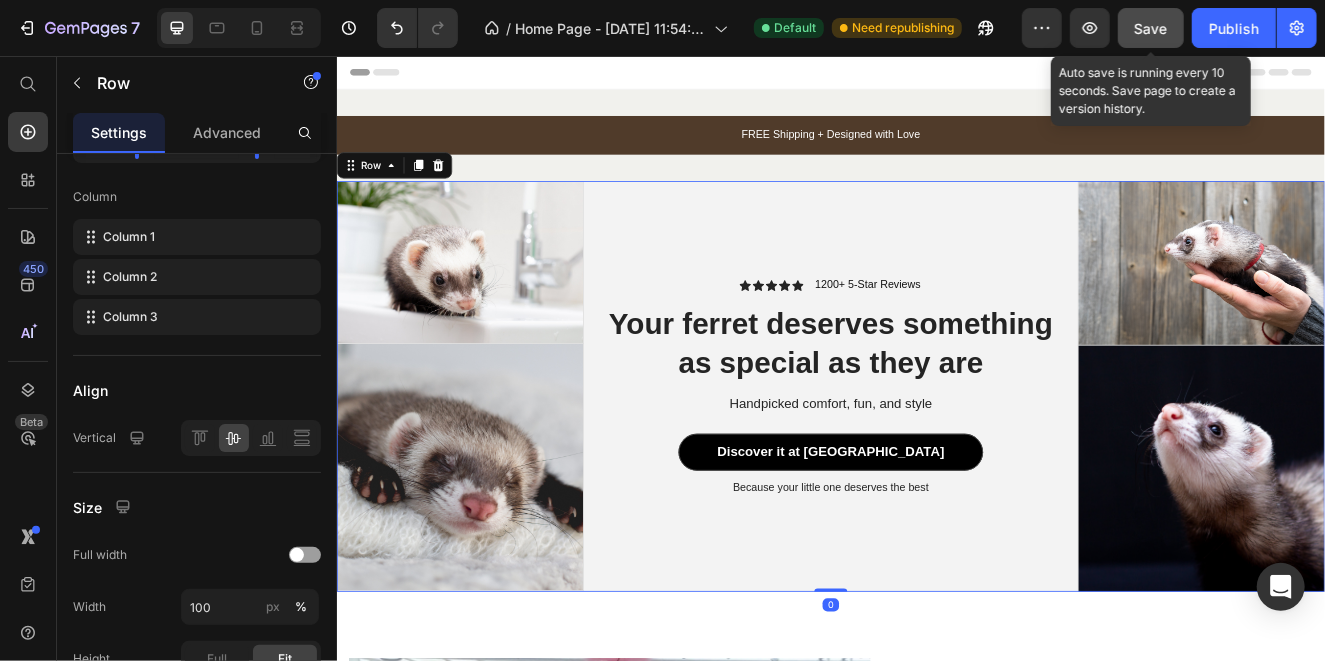 click on "Save" at bounding box center (1151, 28) 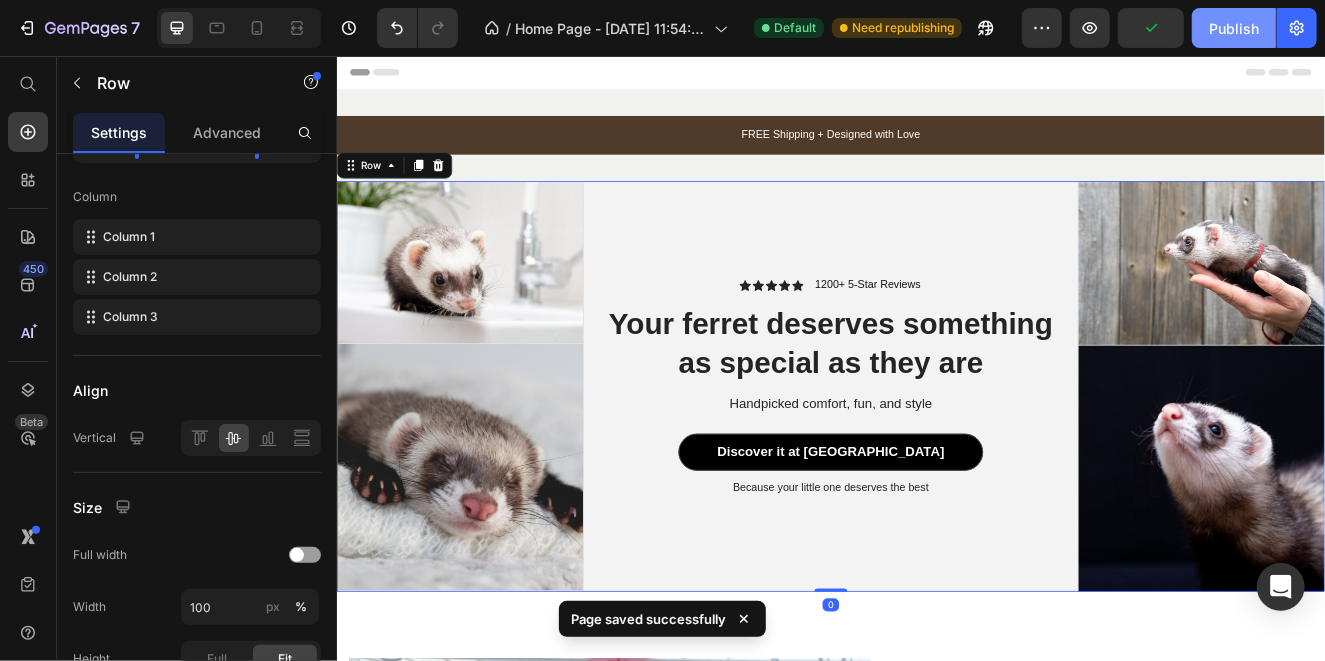 click on "Publish" at bounding box center (1234, 28) 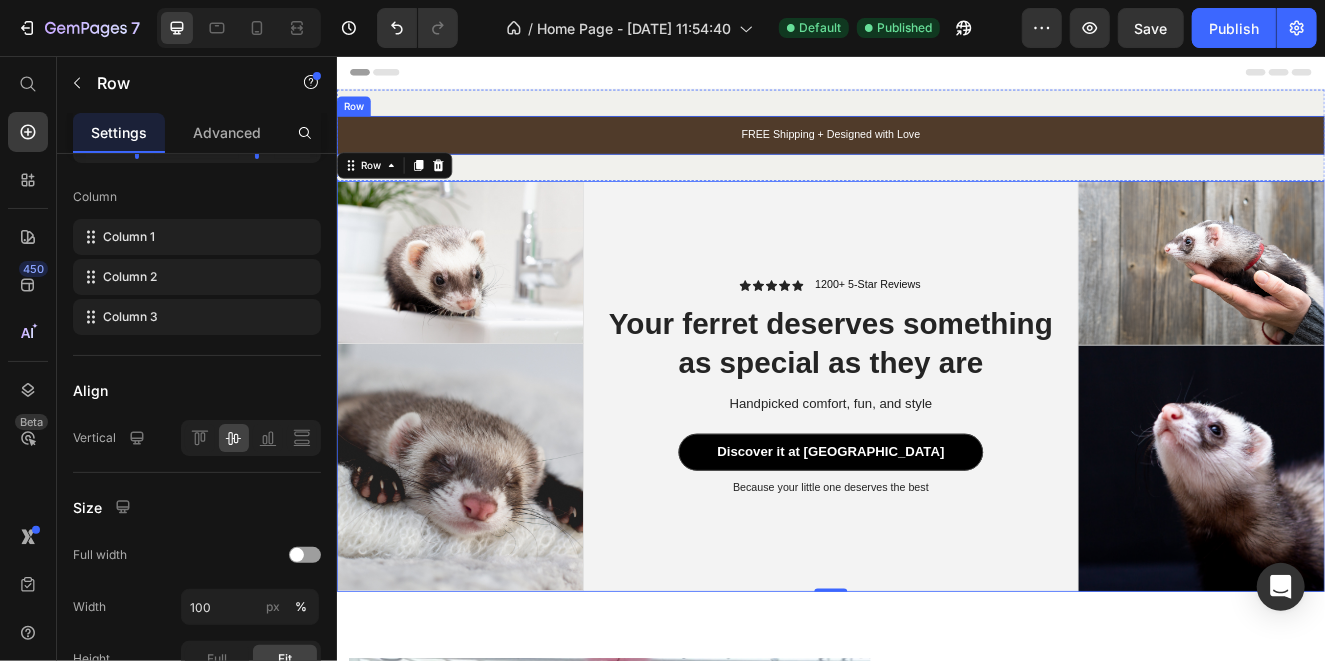 click on "FREE Shipping + Designed with Love" at bounding box center [936, 151] 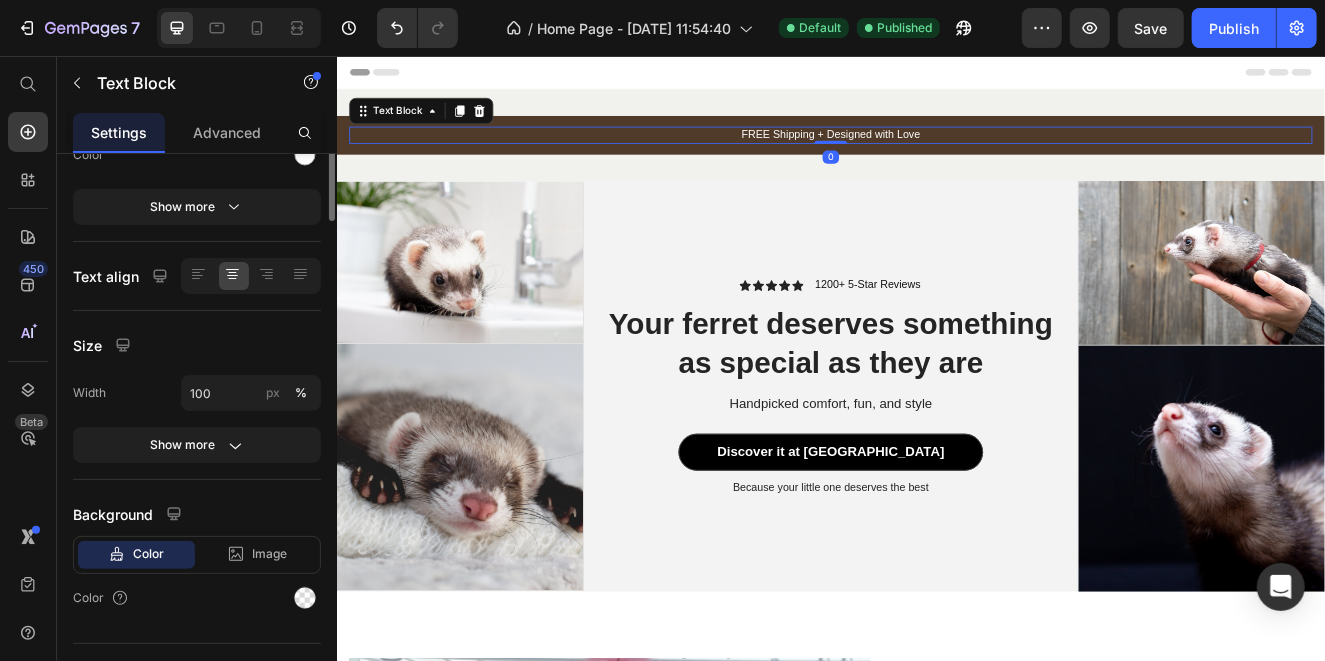 scroll, scrollTop: 0, scrollLeft: 0, axis: both 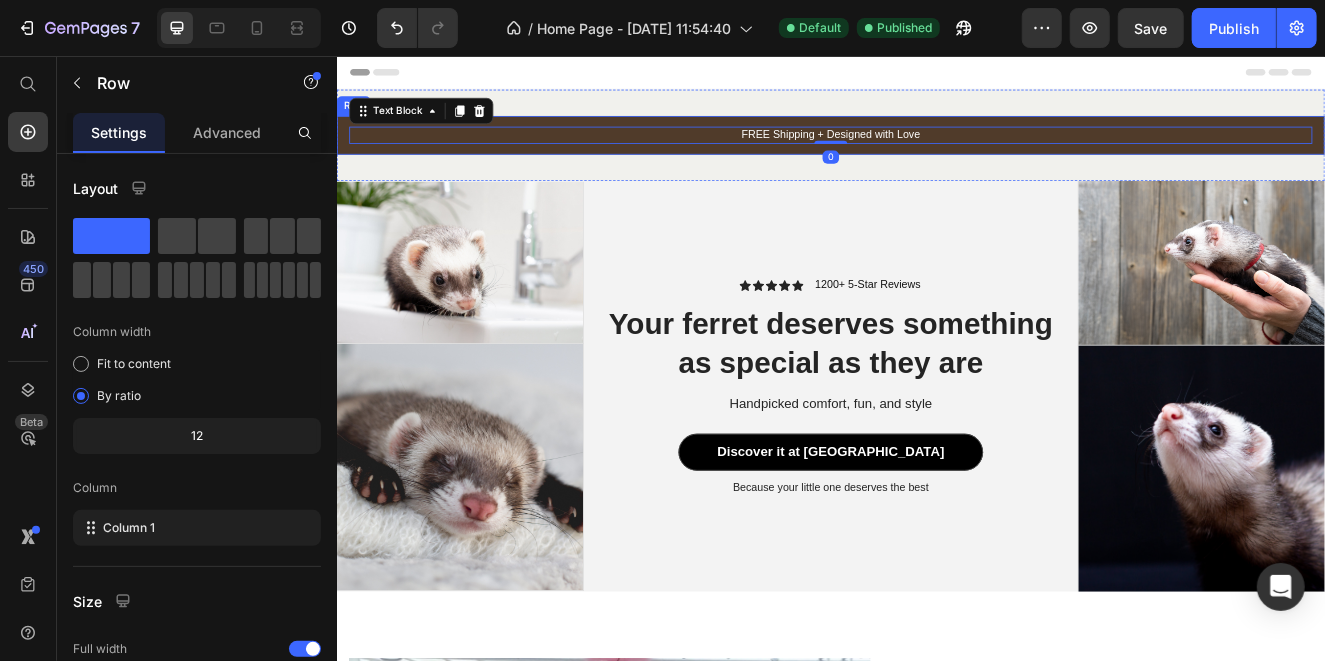 click on "FREE Shipping + Designed with Love Text Block   0 Row" at bounding box center (936, 151) 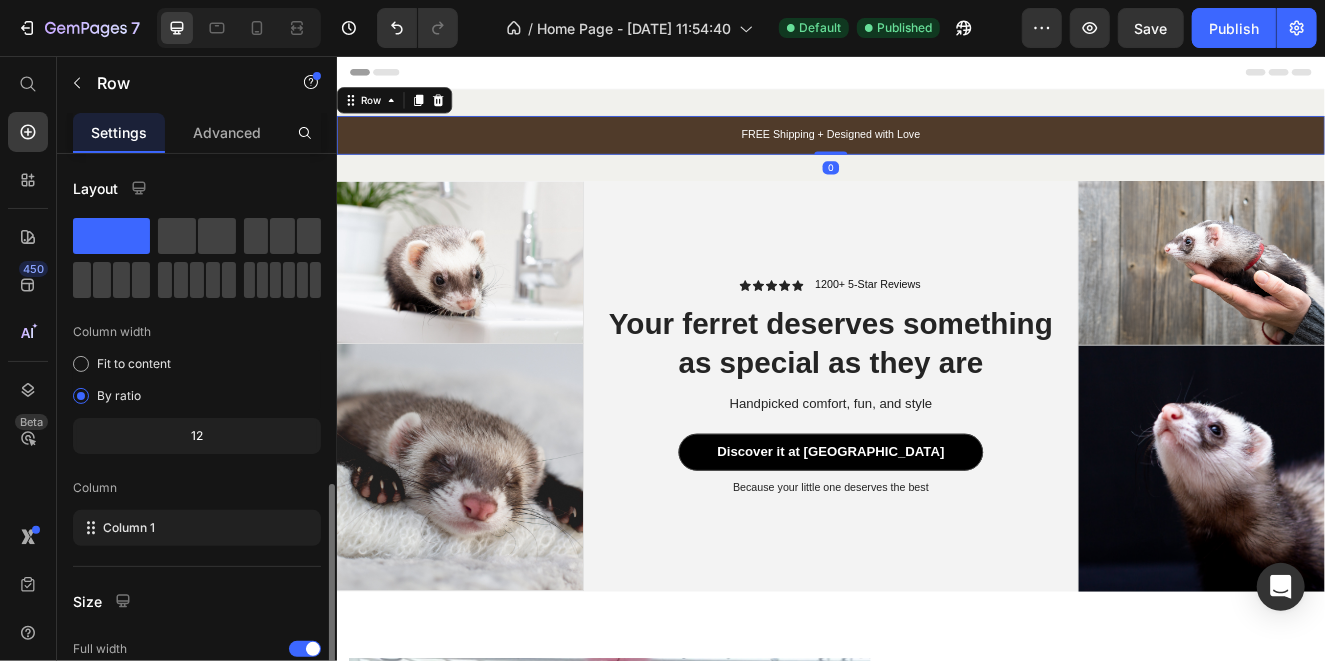 scroll, scrollTop: 292, scrollLeft: 0, axis: vertical 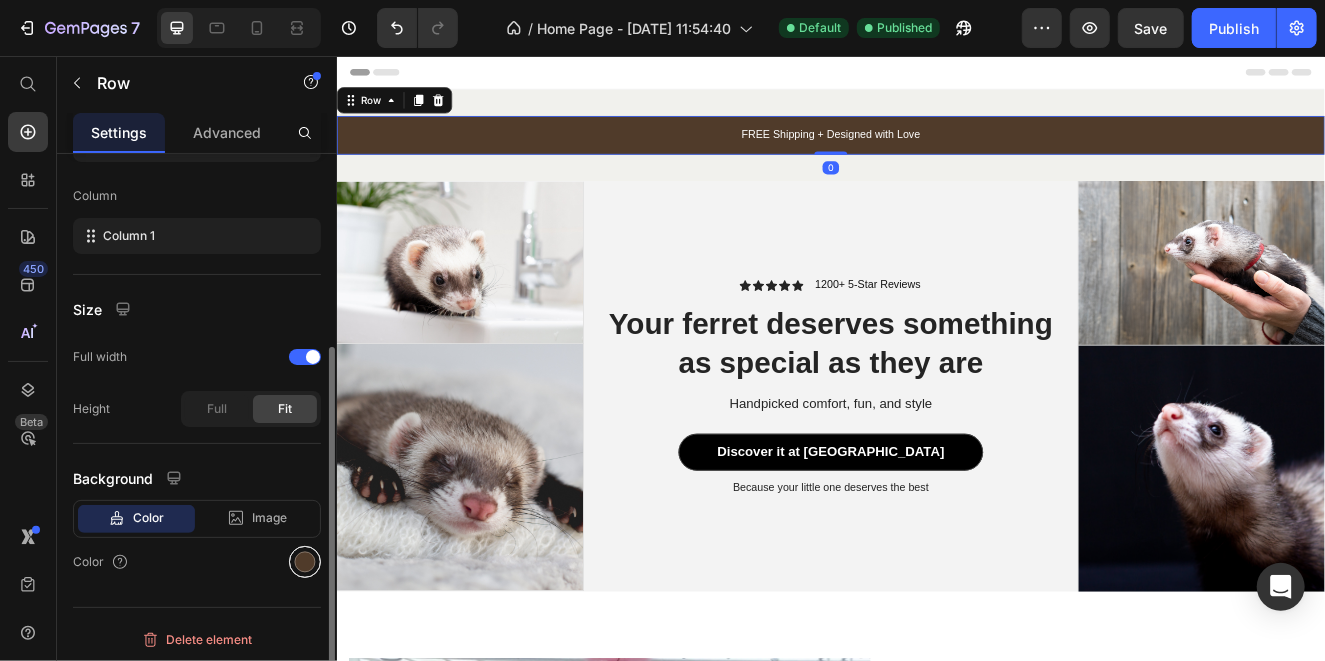 click at bounding box center [305, 562] 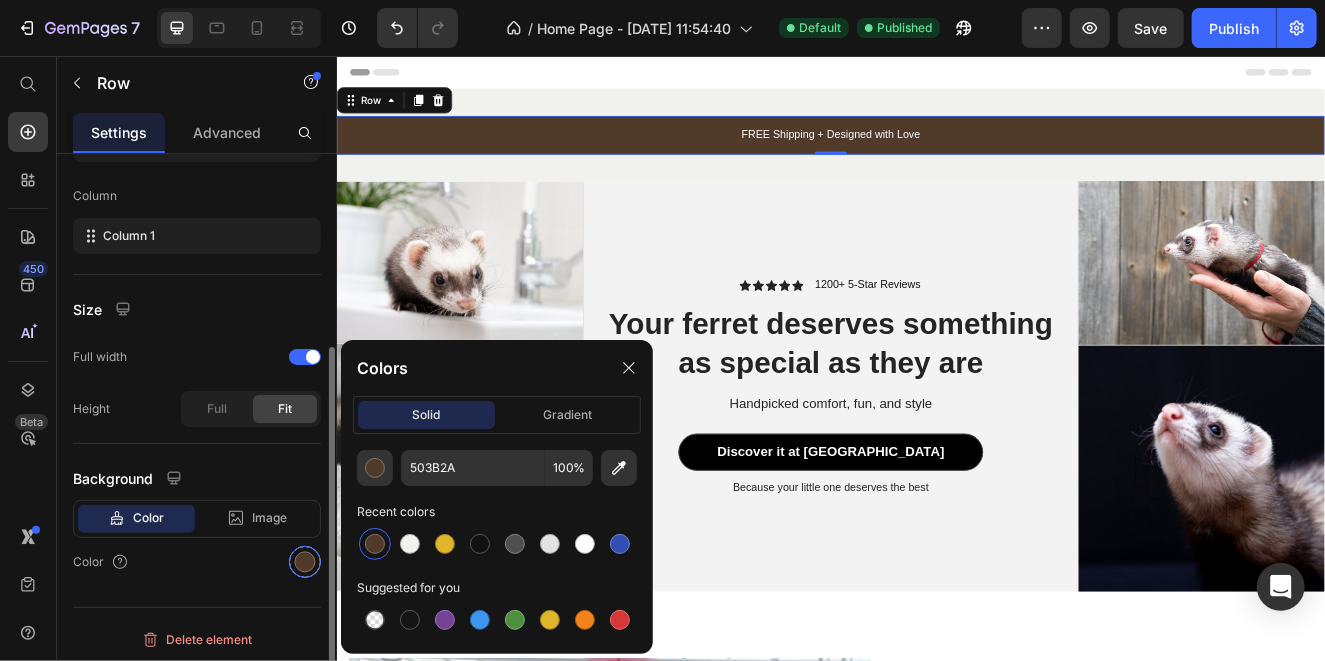 click at bounding box center (305, 562) 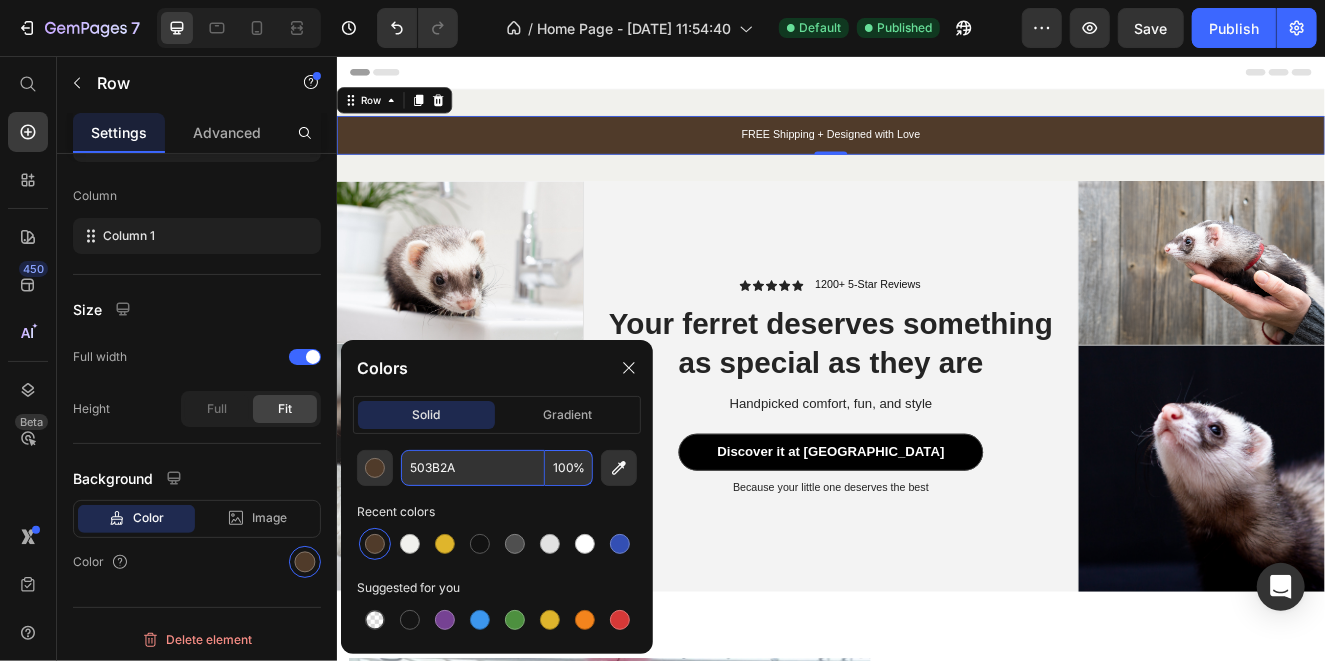 click on "503B2A" at bounding box center (473, 468) 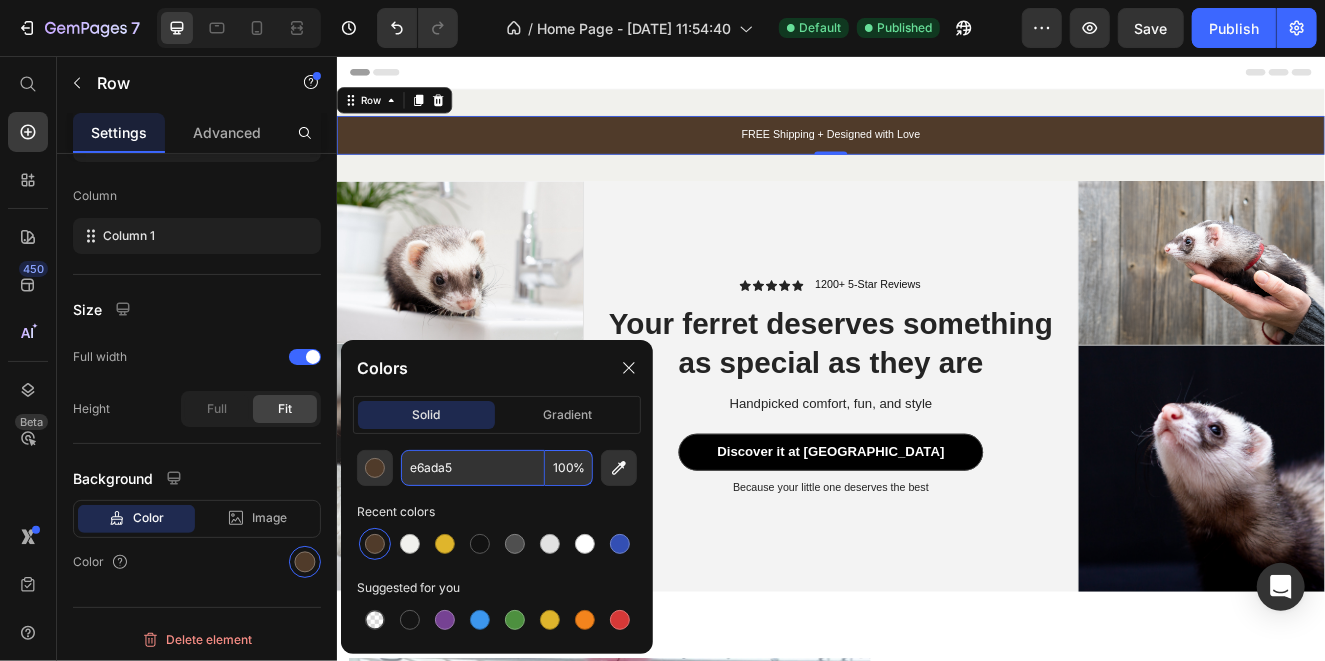 type on "E6ADA5" 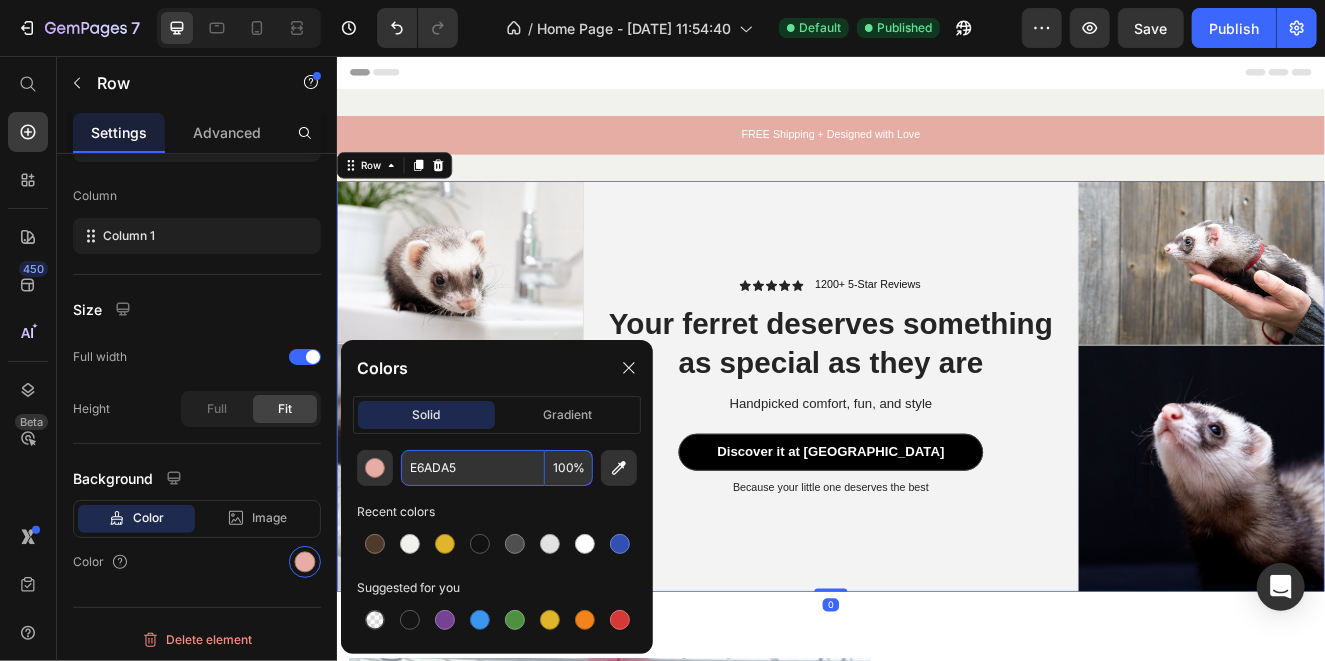 click on "Icon Icon Icon Icon Icon Icon List 1200+ 5-Star Reviews Text Block Row Your ferret deserves something as special as they are Heading Handpicked comfort, fun, and style Text Block Discover it at Nibbun Button Because your little one deserves the best Text Block Row" at bounding box center [936, 456] 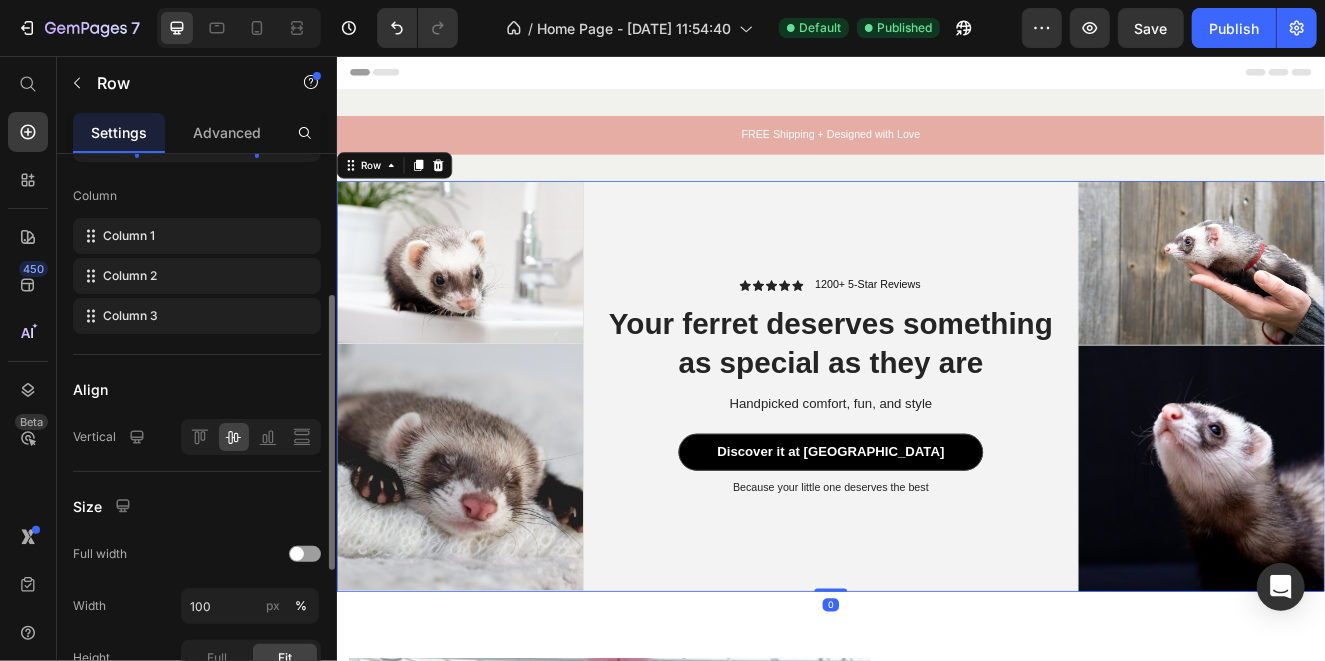 scroll, scrollTop: 291, scrollLeft: 0, axis: vertical 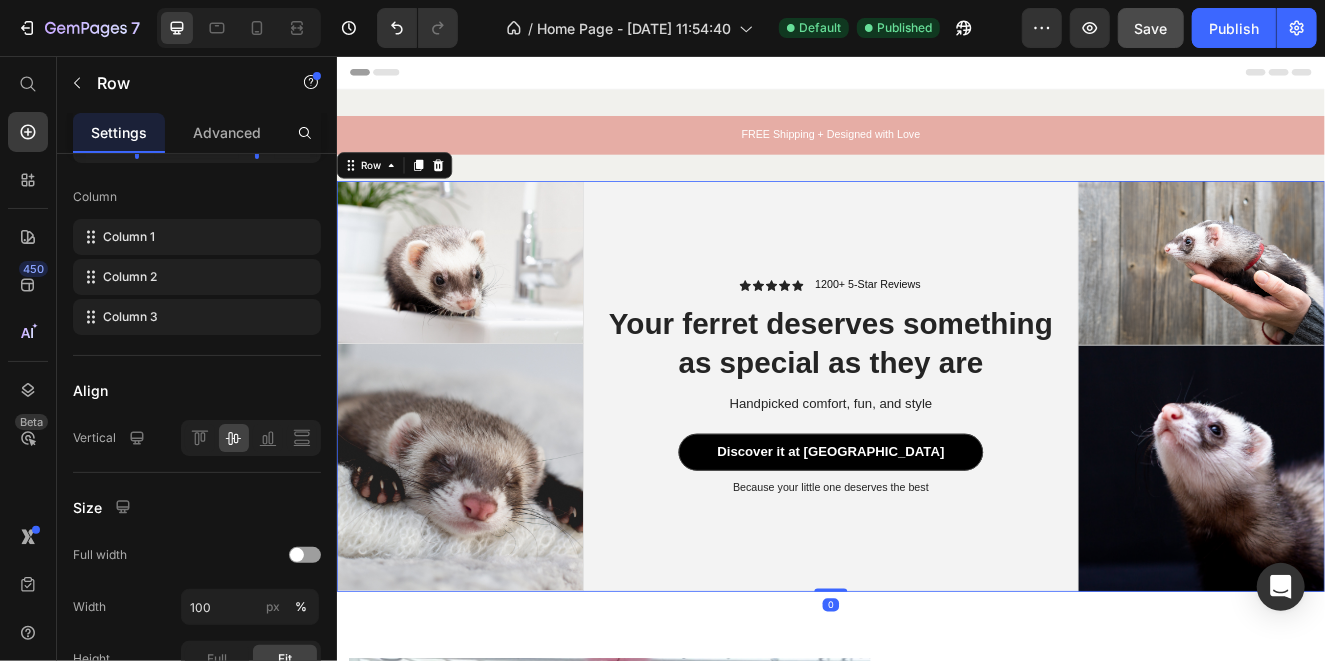 click on "Save" at bounding box center [1151, 28] 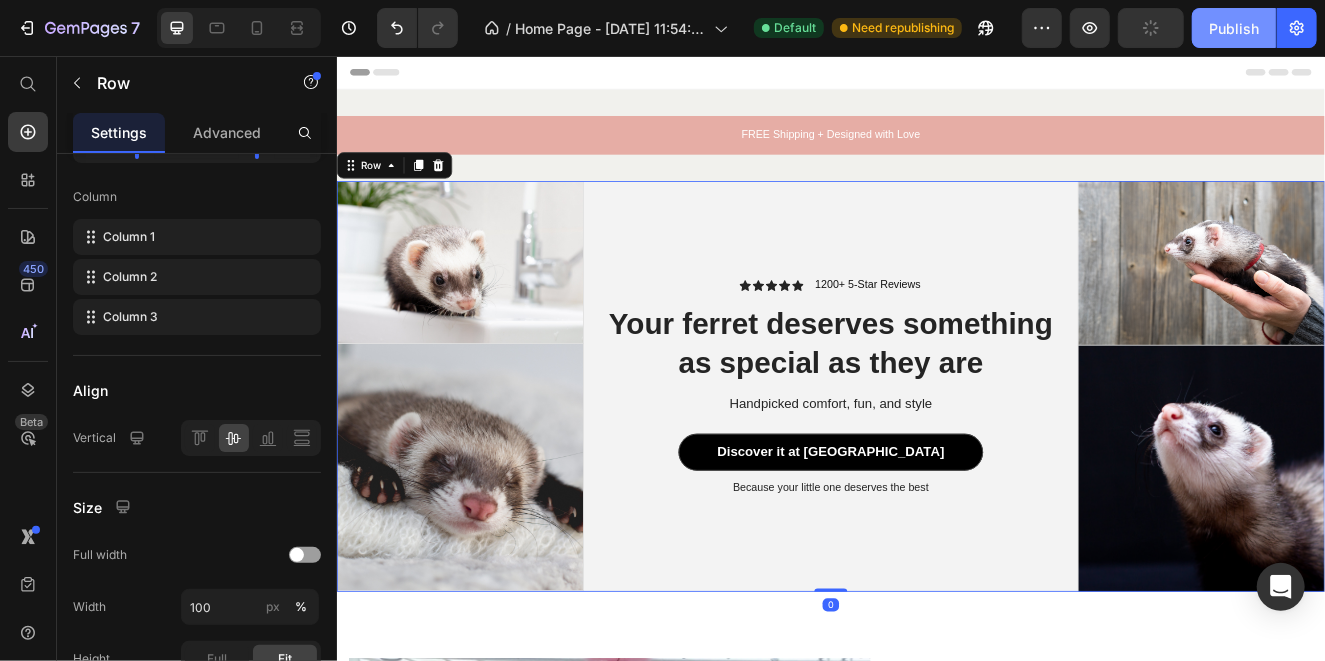 drag, startPoint x: 1226, startPoint y: 24, endPoint x: 1195, endPoint y: 50, distance: 40.459858 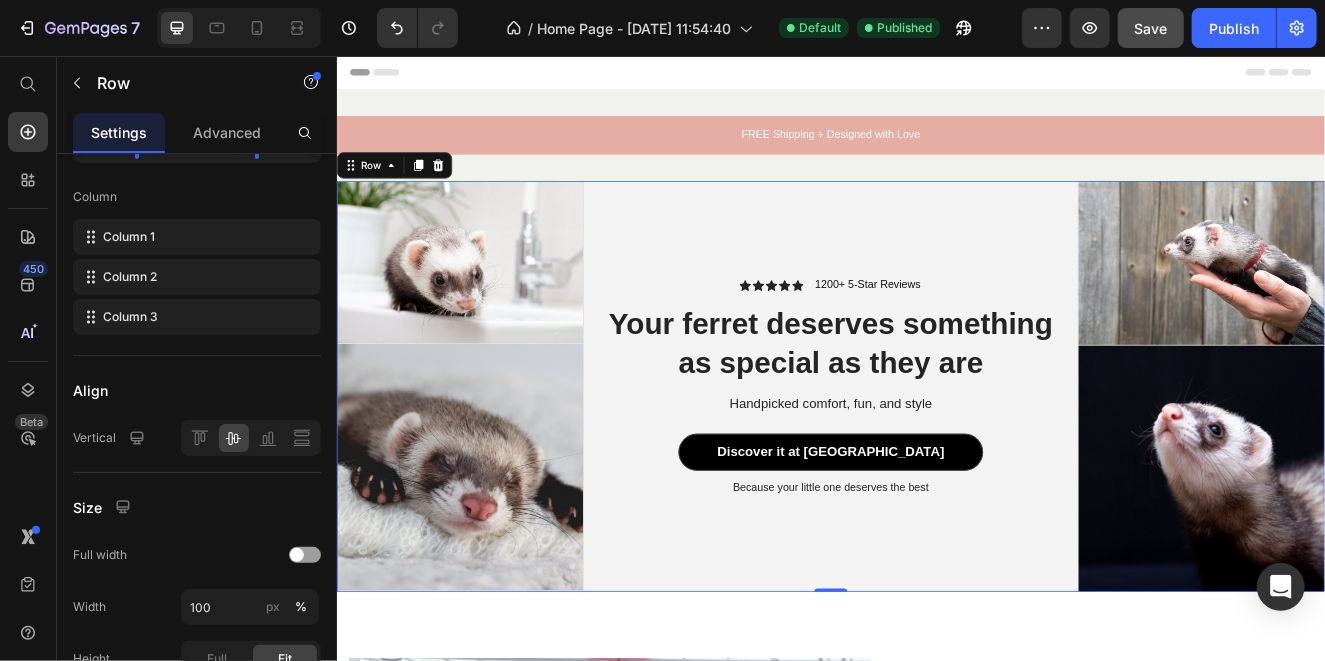 click on "Icon Icon Icon Icon Icon Icon List 1200+ 5-Star Reviews Text Block Row Your ferret deserves something as special as they are Heading Handpicked comfort, fun, and style Text Block Discover it at Nibbun Button Because your little one deserves the best Text Block Row" at bounding box center [936, 456] 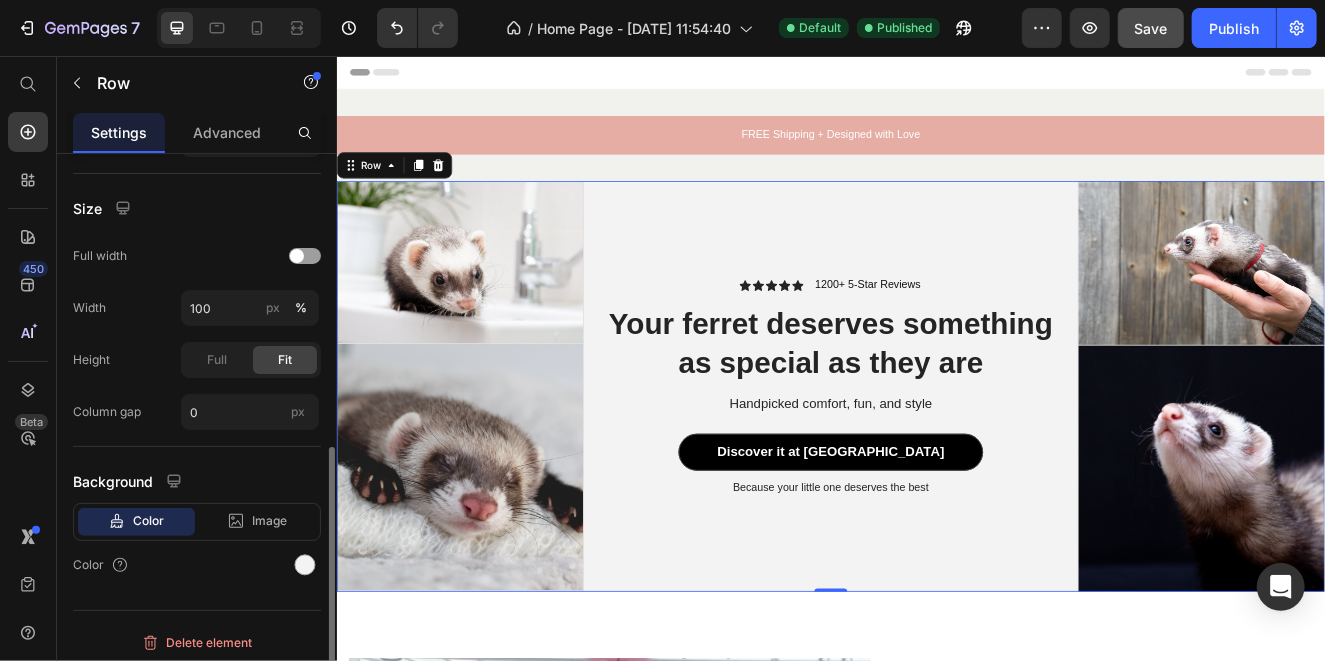 scroll, scrollTop: 593, scrollLeft: 0, axis: vertical 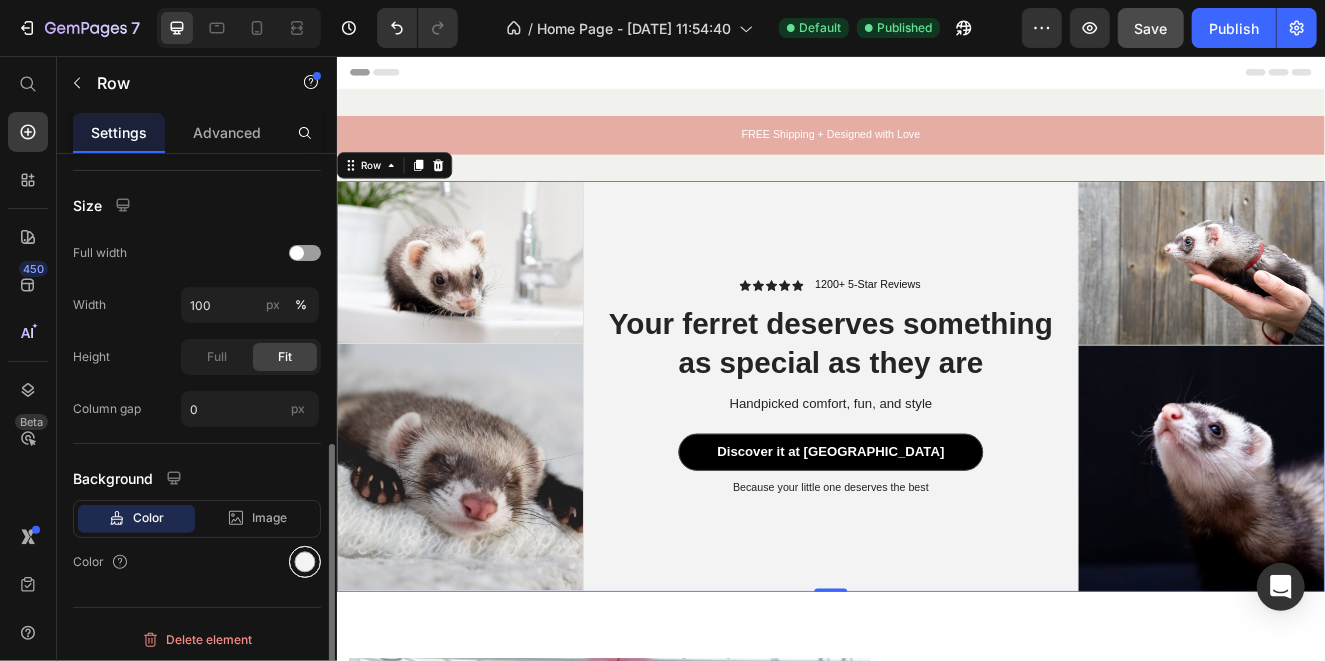 click at bounding box center [305, 562] 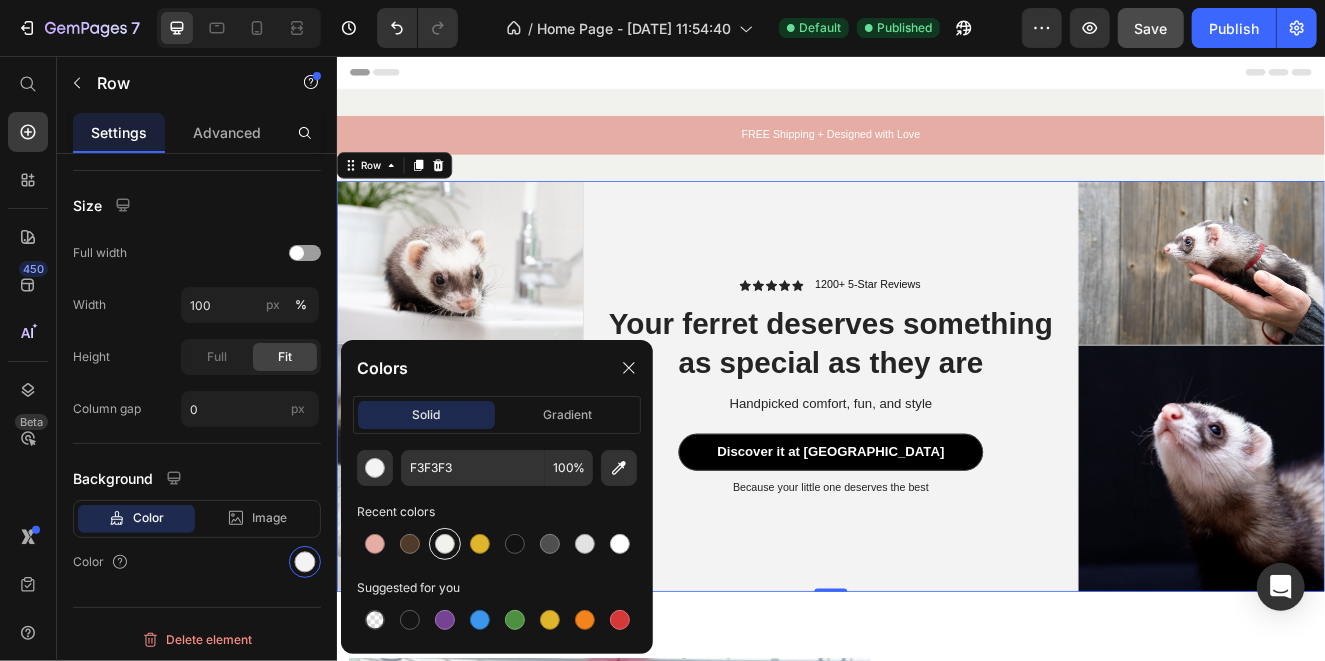 click at bounding box center (445, 544) 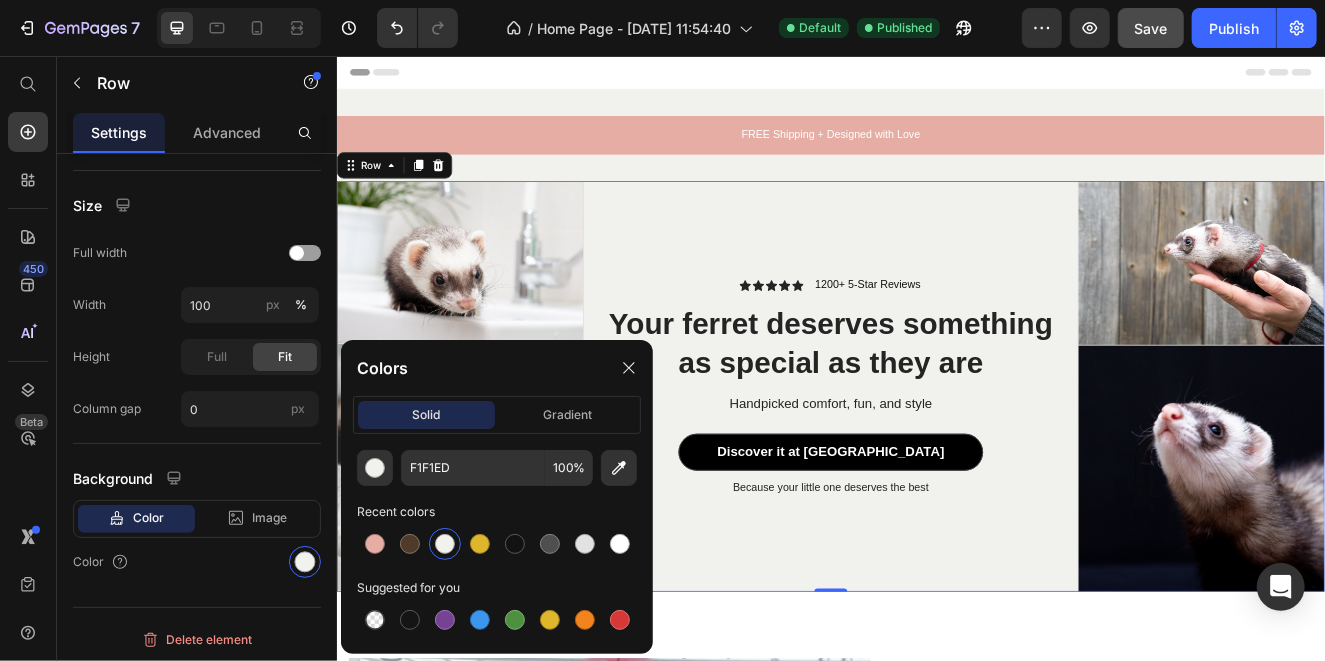 click on "Icon Icon Icon Icon Icon Icon List 1200+ 5-Star Reviews Text Block Row Your ferret deserves something as special as they are Heading Handpicked comfort, fun, and style Text Block Discover it at Nibbun Button Because your little one deserves the best Text Block Row" at bounding box center [936, 456] 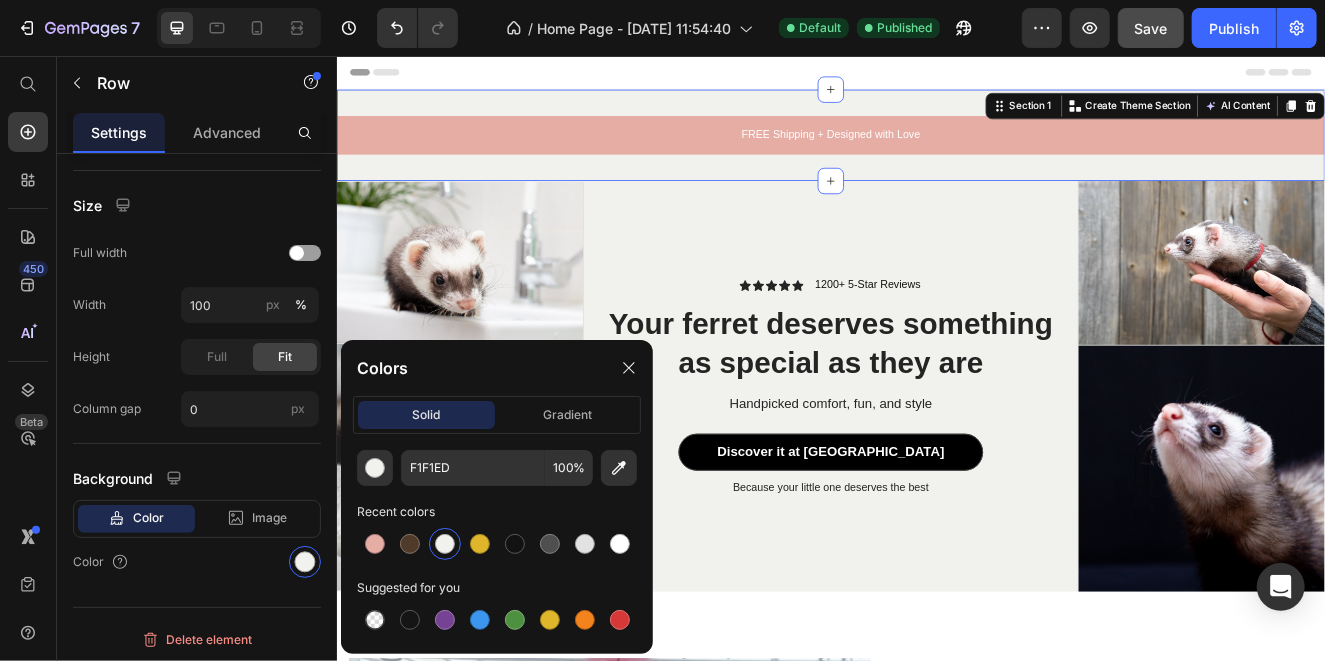 click on "FREE Shipping + Designed with Love Text Block Row Section 1   You can create reusable sections Create Theme Section AI Content Write with GemAI What would you like to describe here? Tone and Voice Persuasive Product Show more Generate" at bounding box center [936, 151] 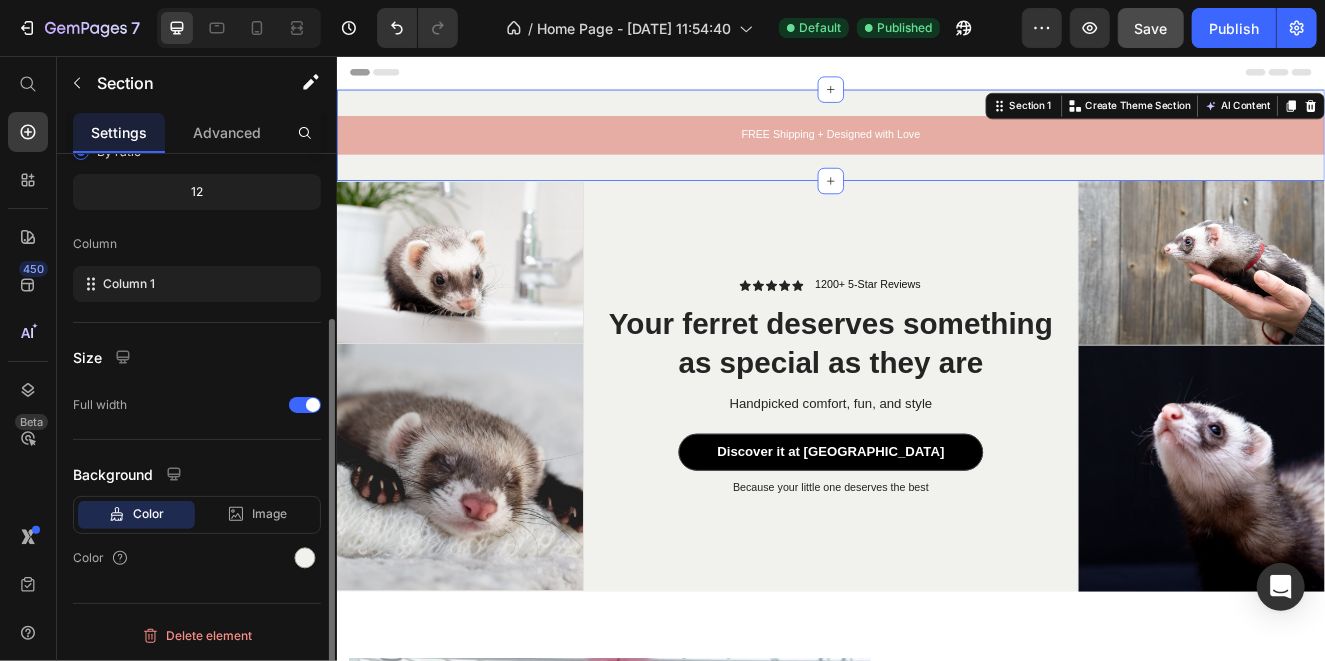 scroll, scrollTop: 0, scrollLeft: 0, axis: both 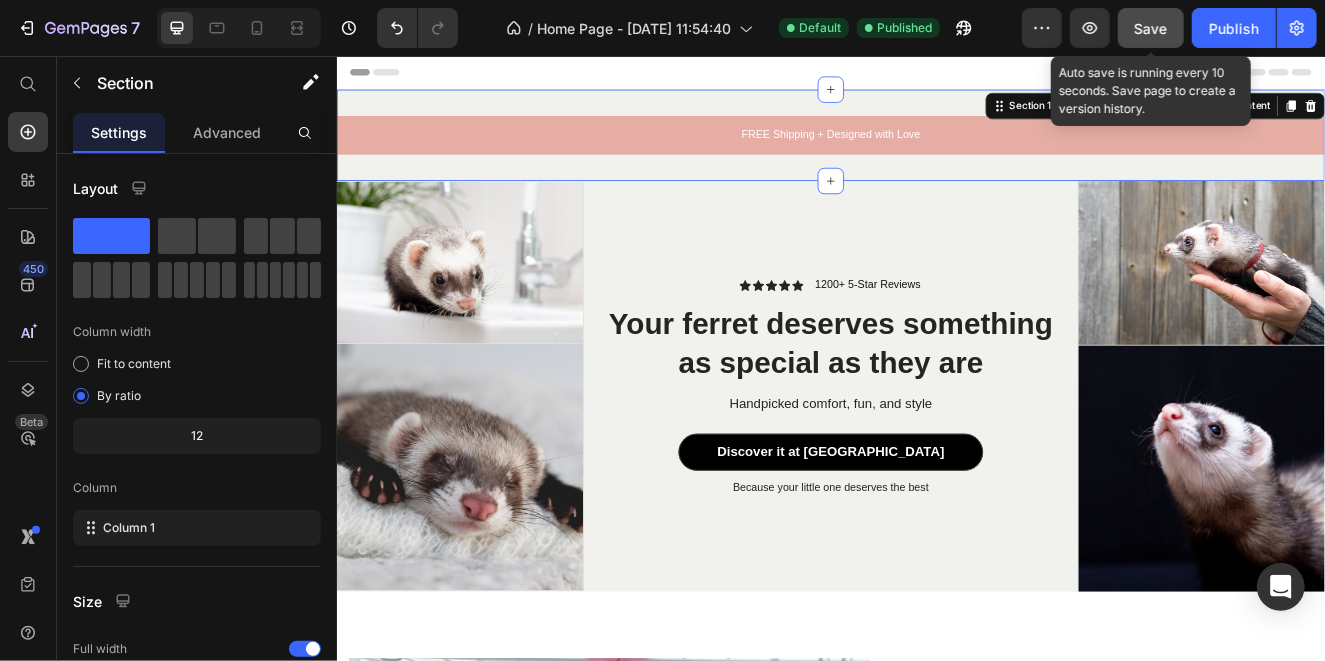 click on "Save" at bounding box center (1151, 28) 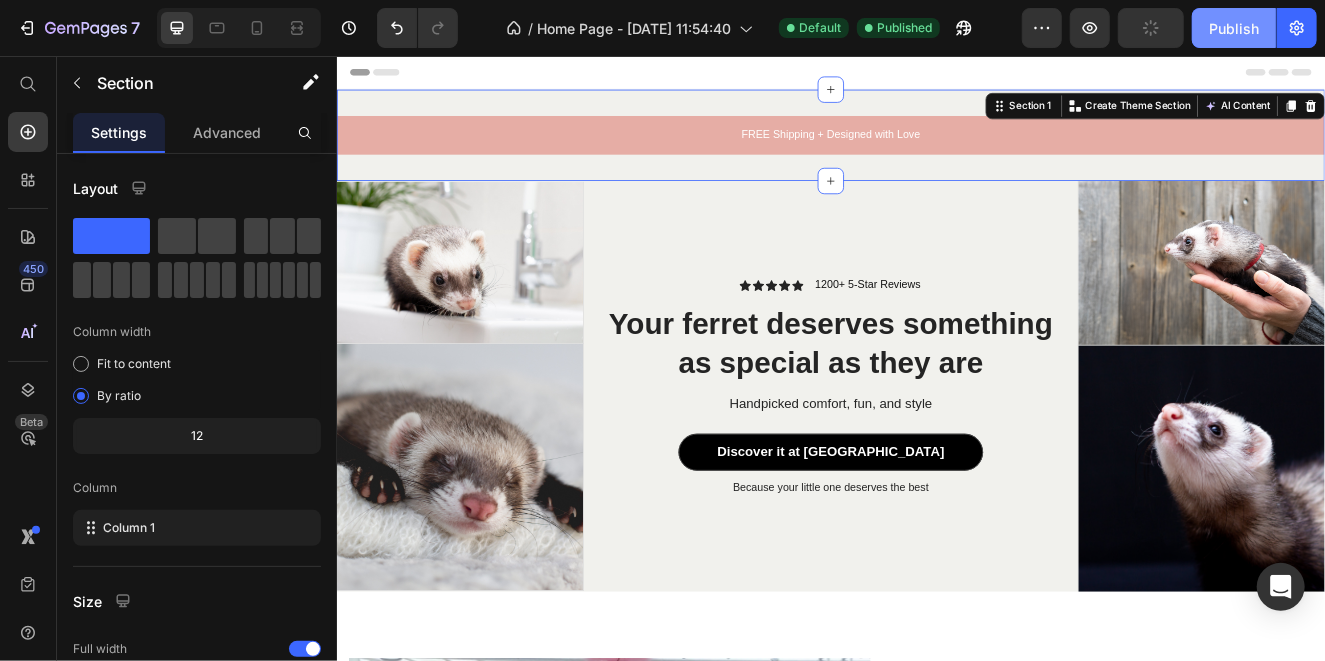 click on "Publish" at bounding box center (1234, 28) 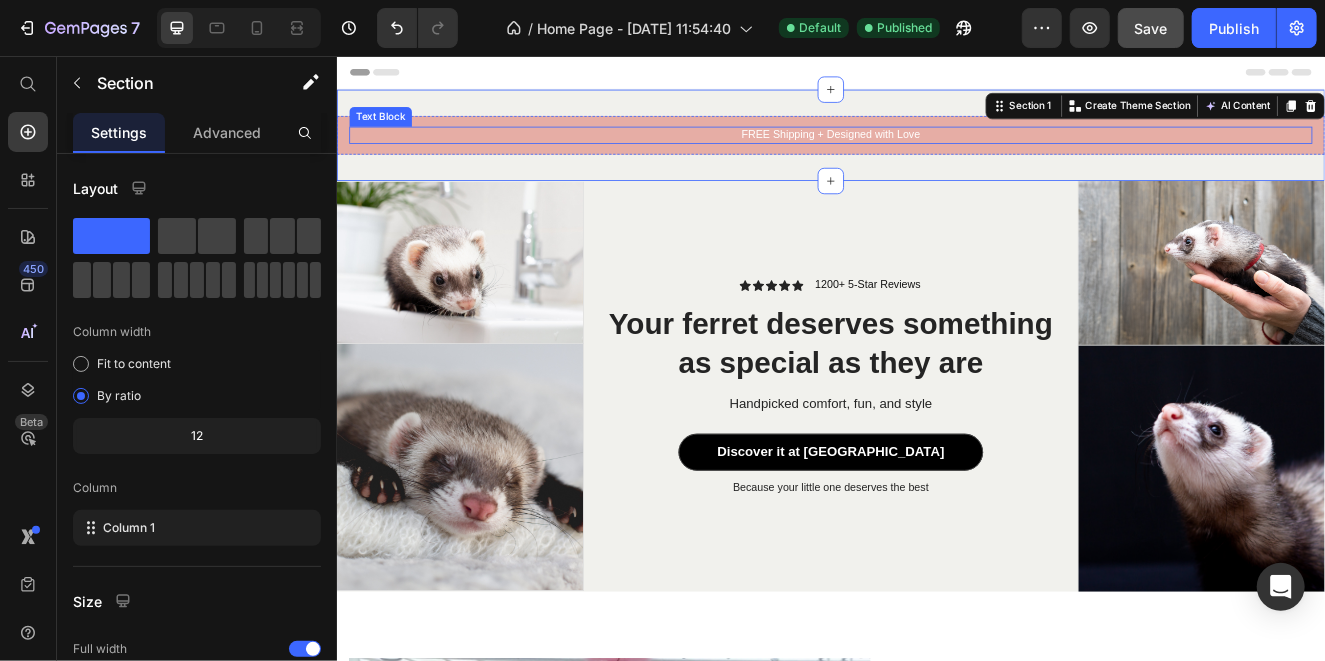 click on "FREE Shipping + Designed with Love" at bounding box center [936, 151] 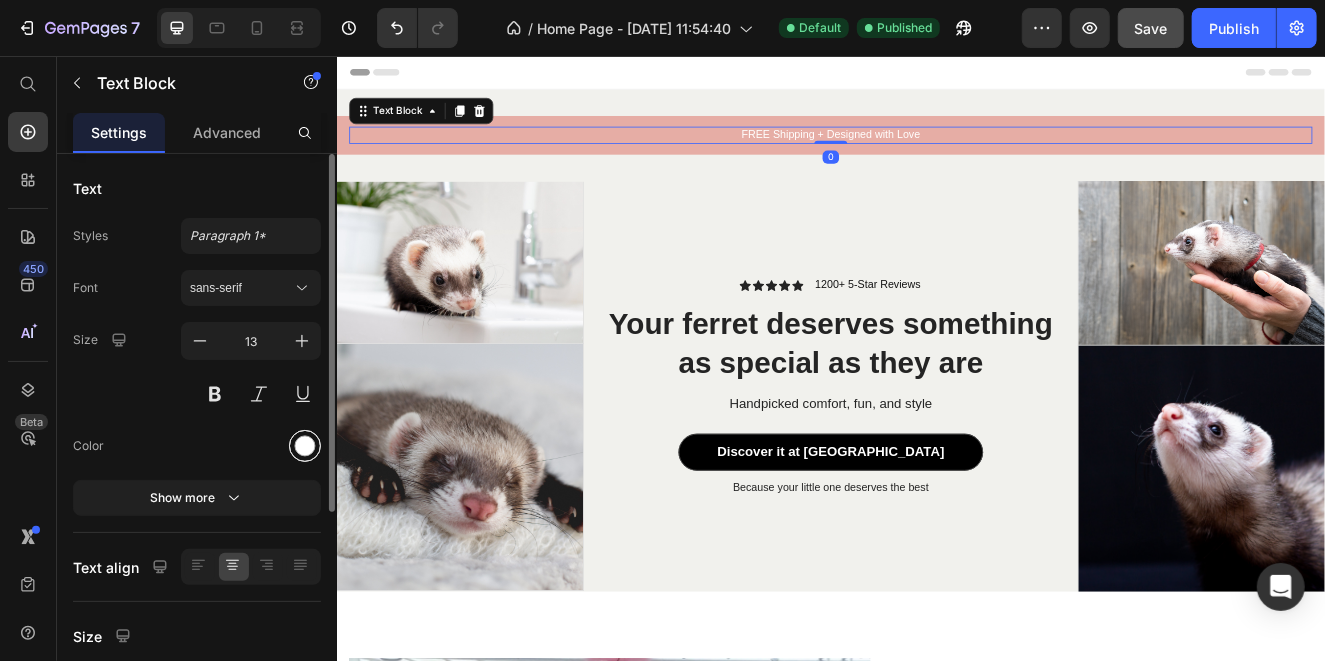click at bounding box center (305, 446) 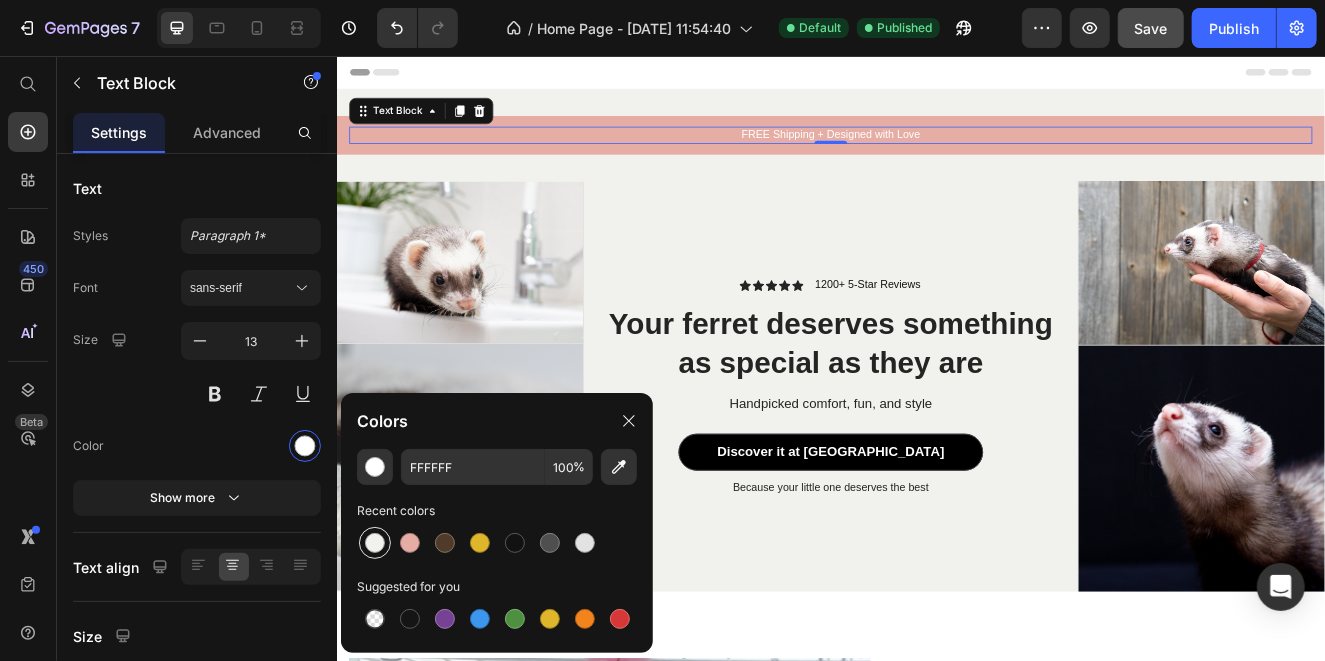 click at bounding box center (375, 543) 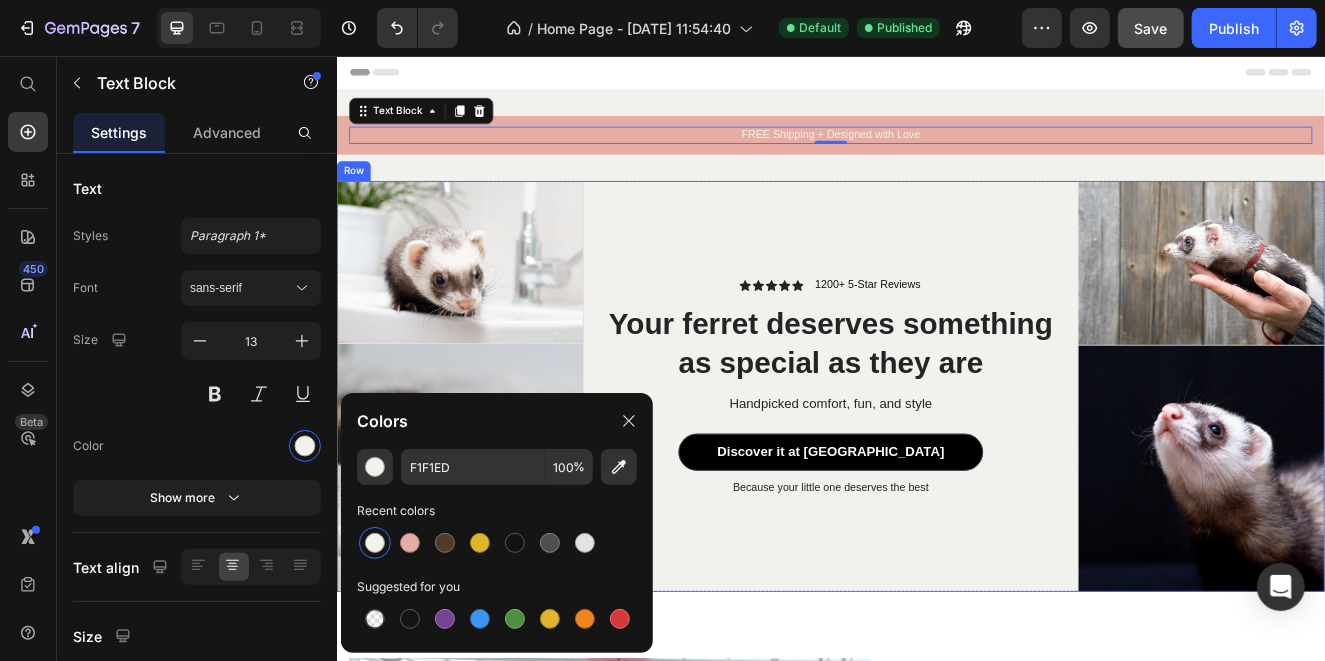 click on "Icon Icon Icon Icon Icon Icon List 1200+ 5-Star Reviews Text Block Row Your ferret deserves something as special as they are Heading Handpicked comfort, fun, and style Text Block Discover it at Nibbun Button Because your little one deserves the best Text Block Row" at bounding box center (936, 456) 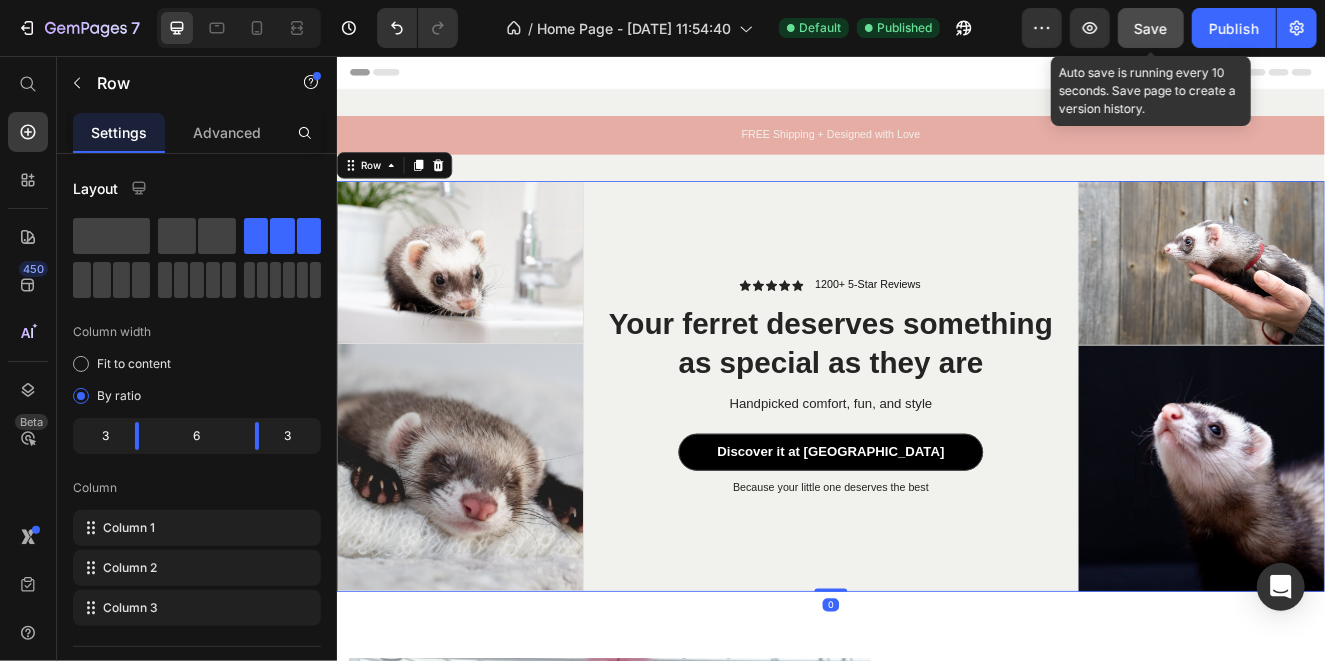 click on "Save" at bounding box center [1151, 28] 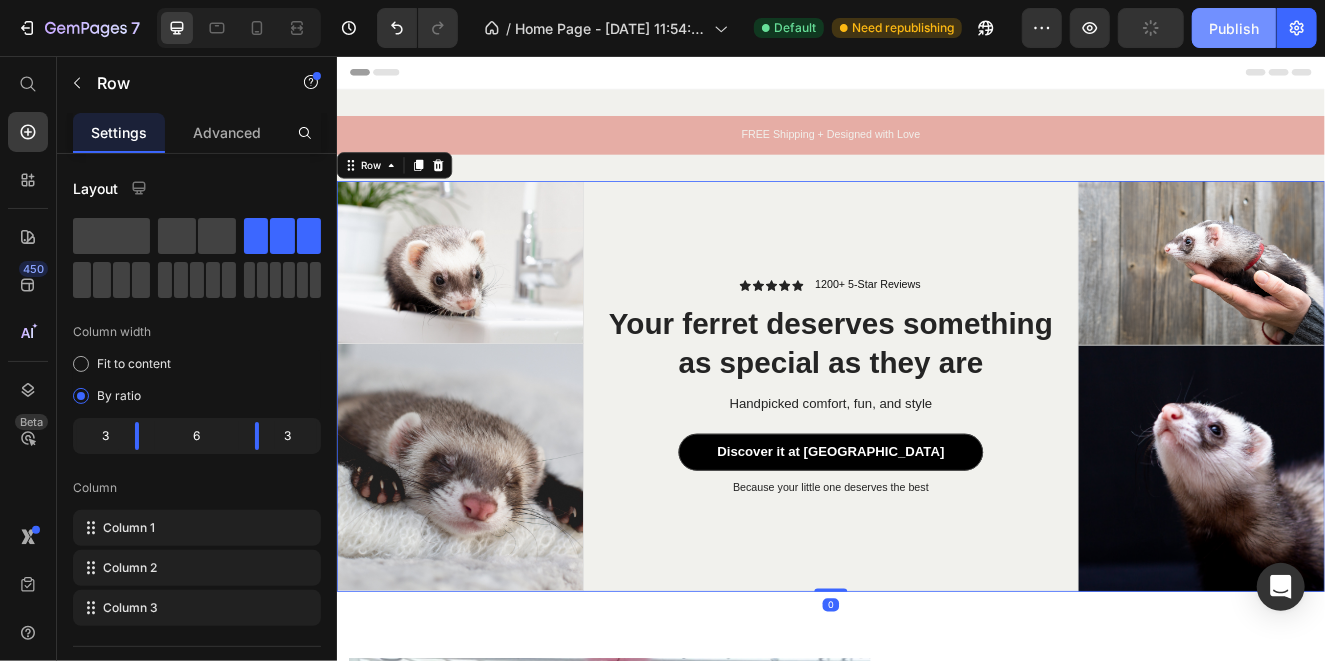click on "Publish" at bounding box center (1234, 28) 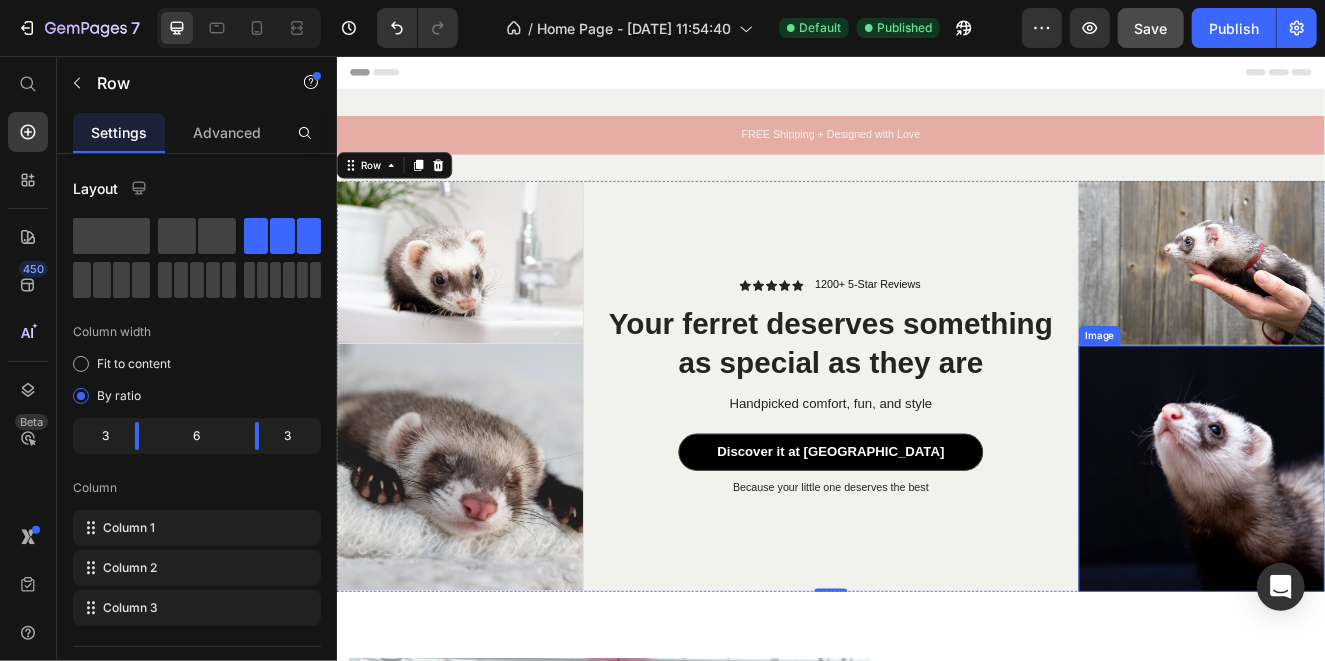 click at bounding box center (1386, 556) 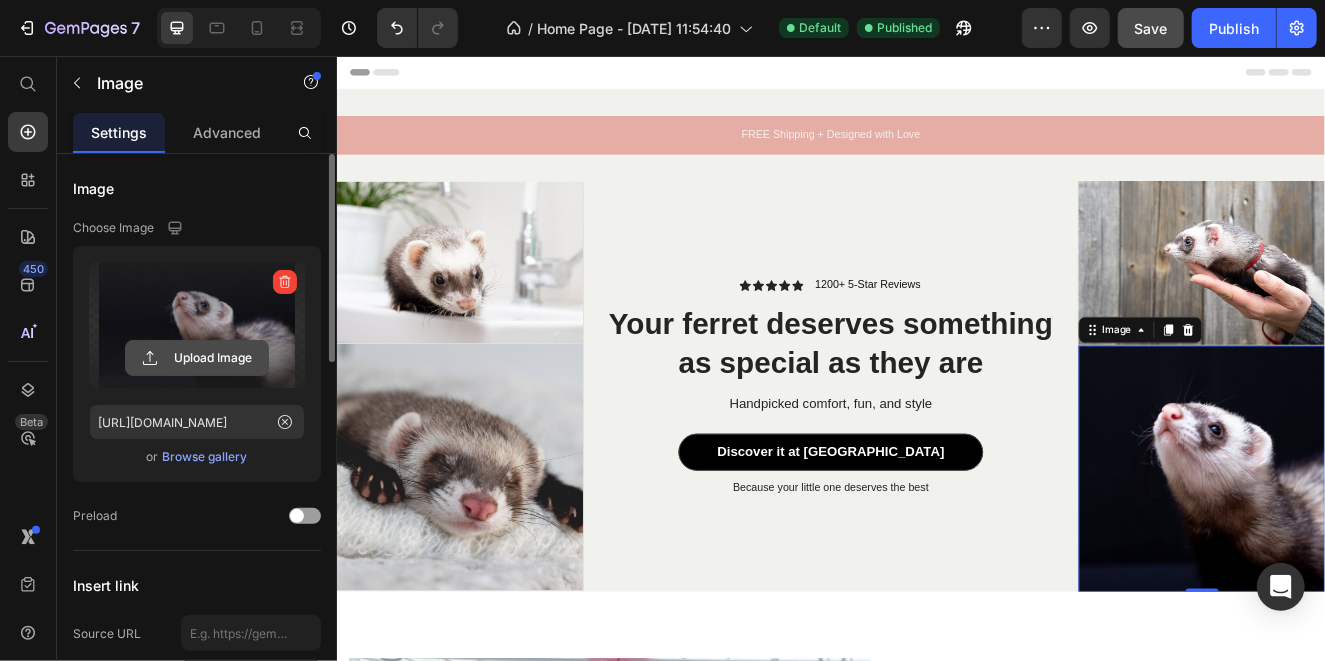 click 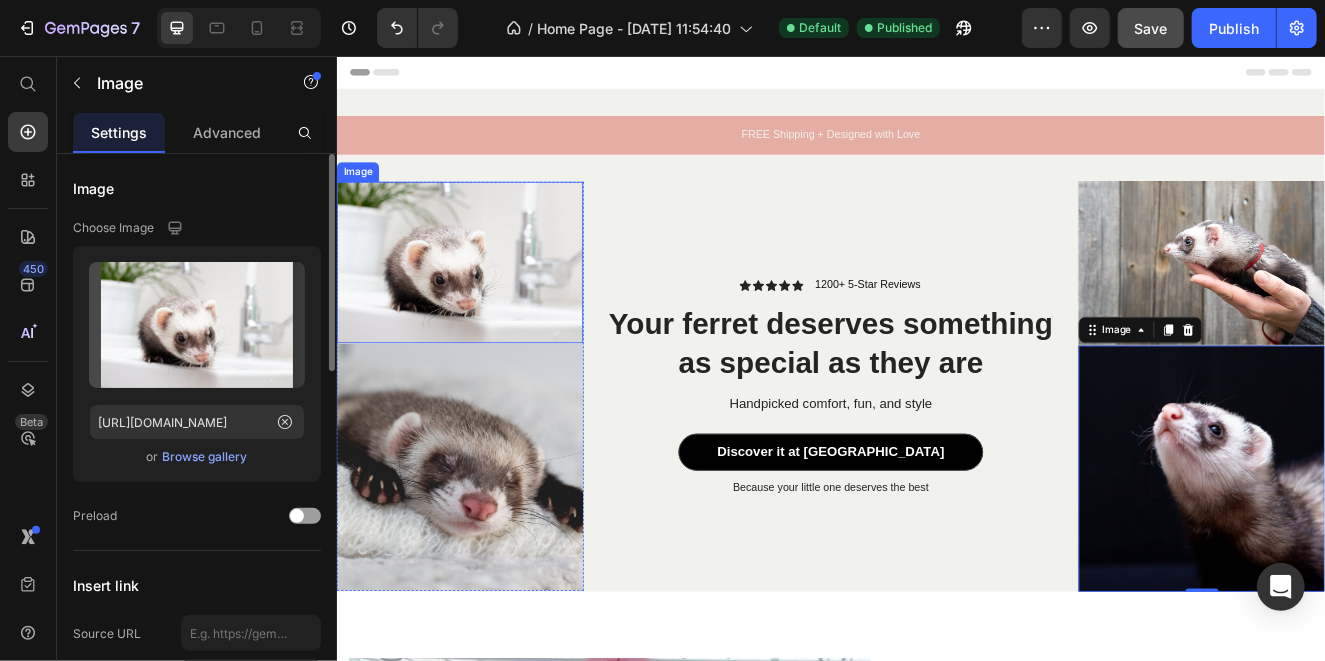 click at bounding box center [485, 306] 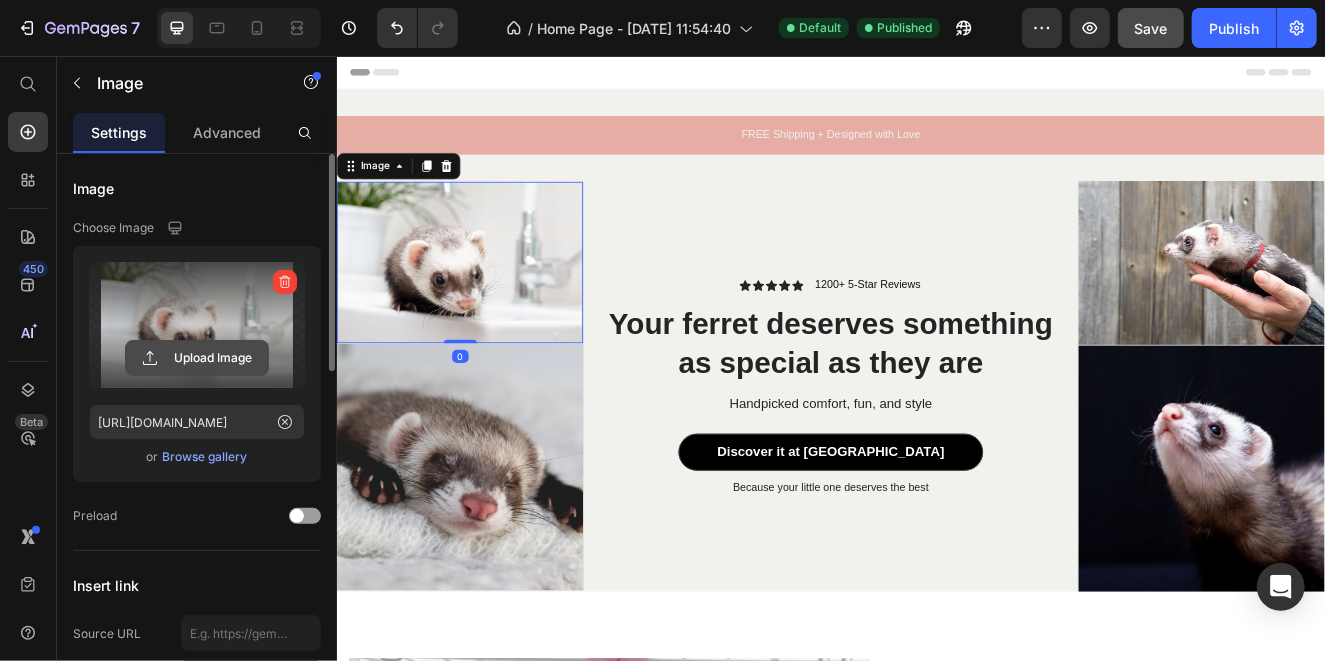 click 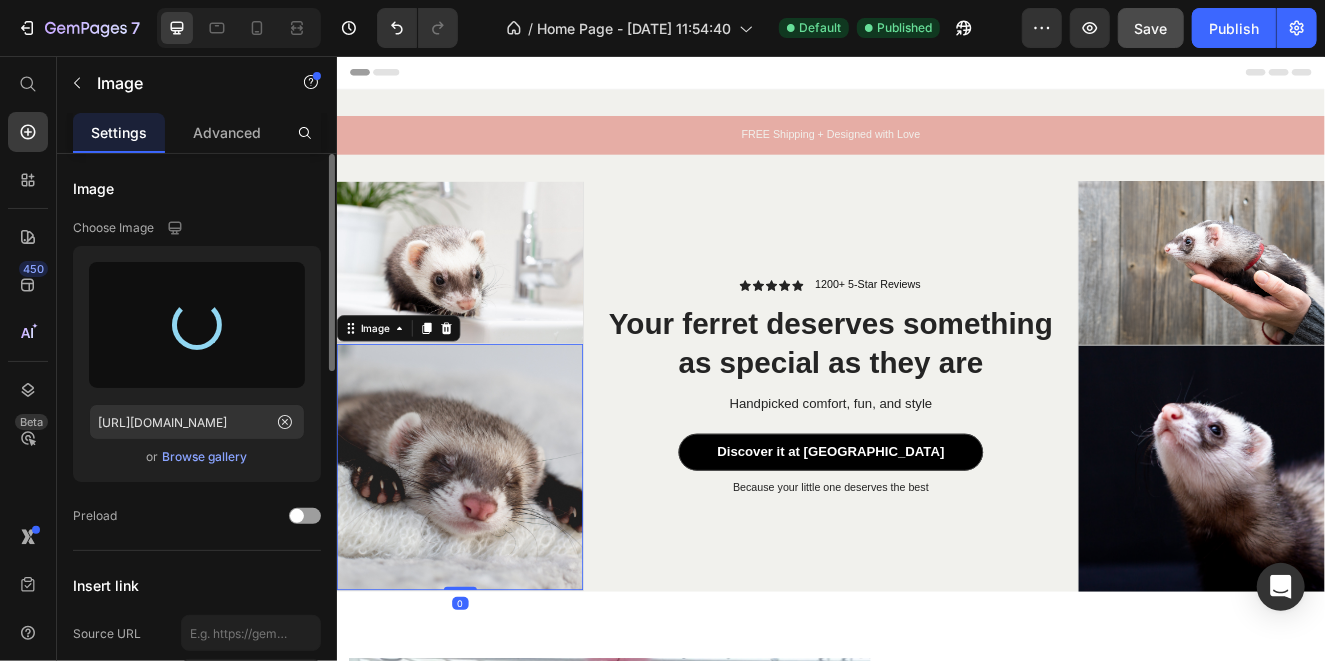 click at bounding box center [485, 554] 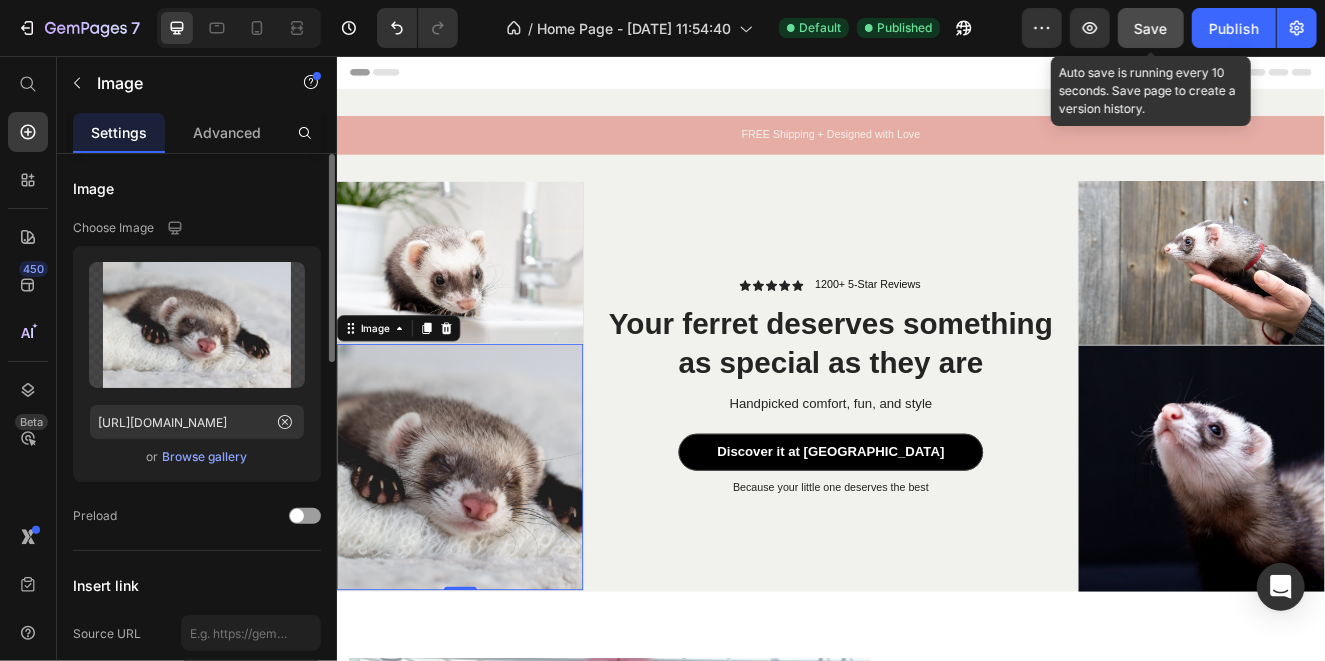 click on "Save" 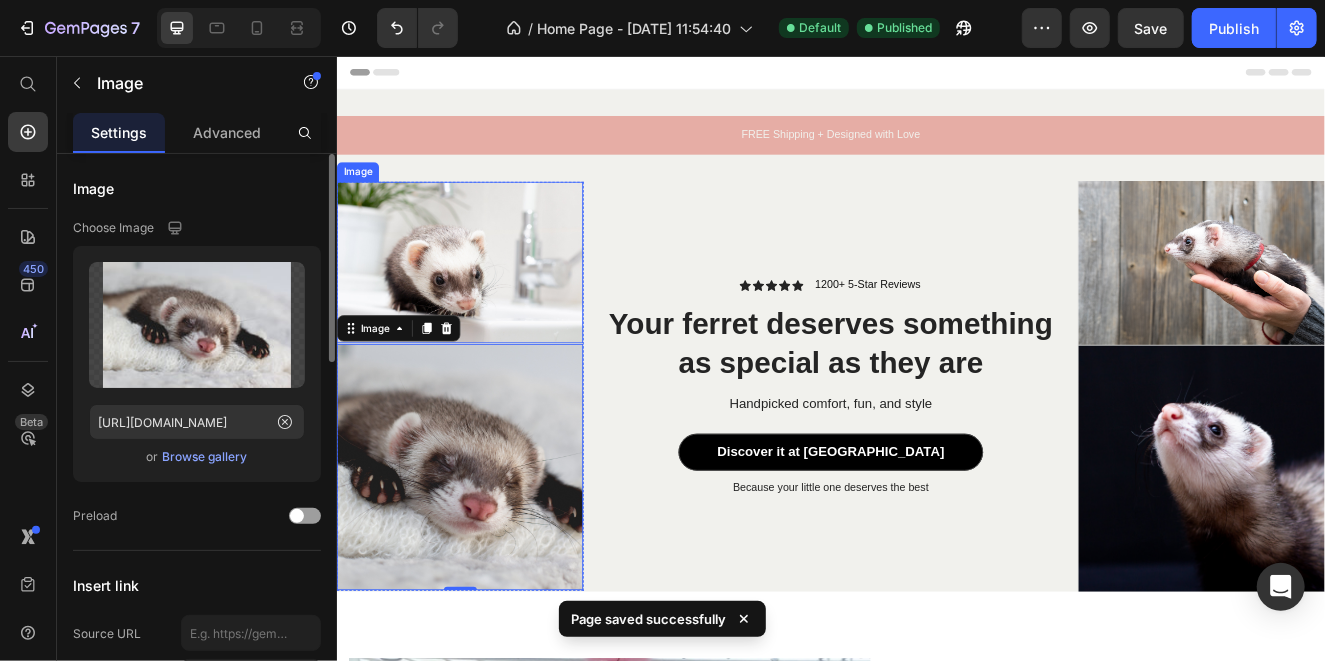 click at bounding box center (485, 306) 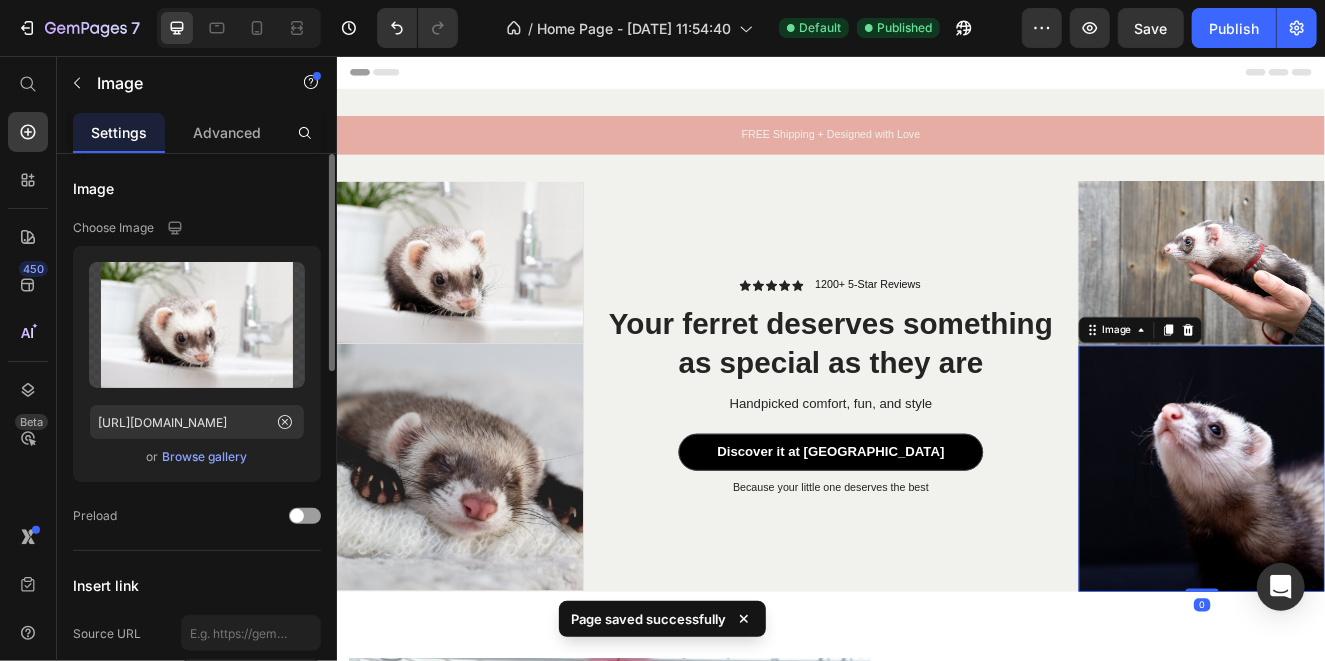 click at bounding box center [1386, 556] 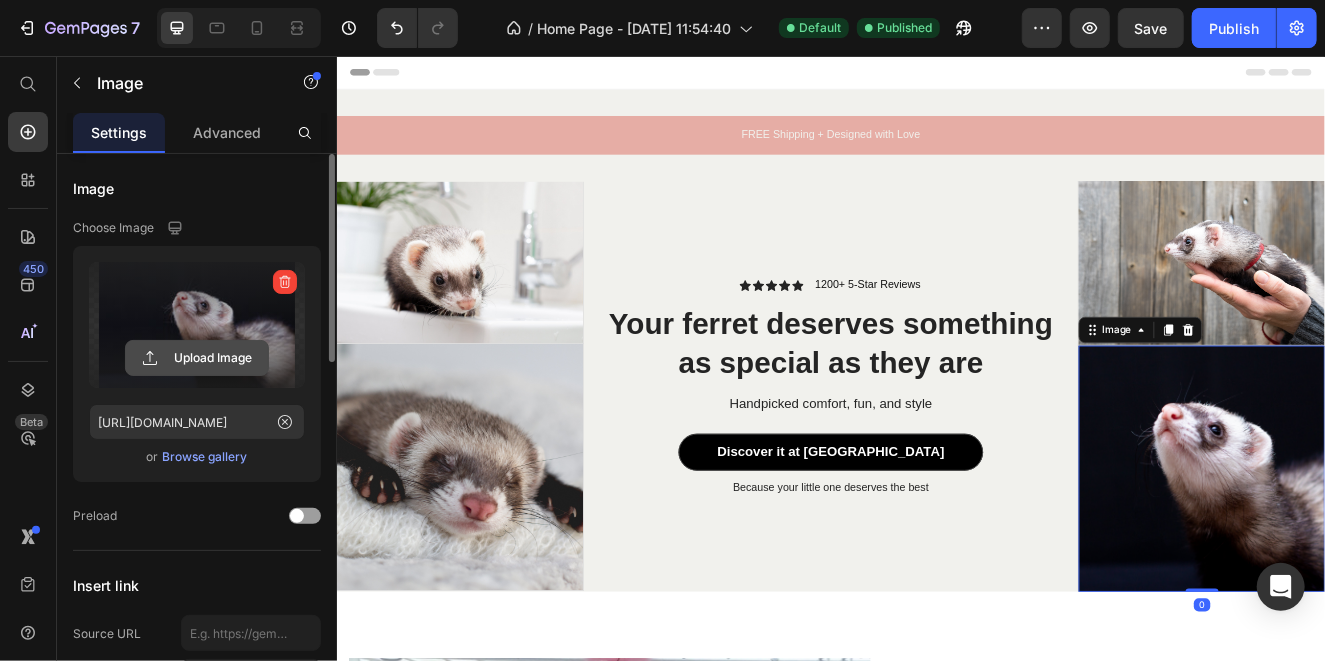 click 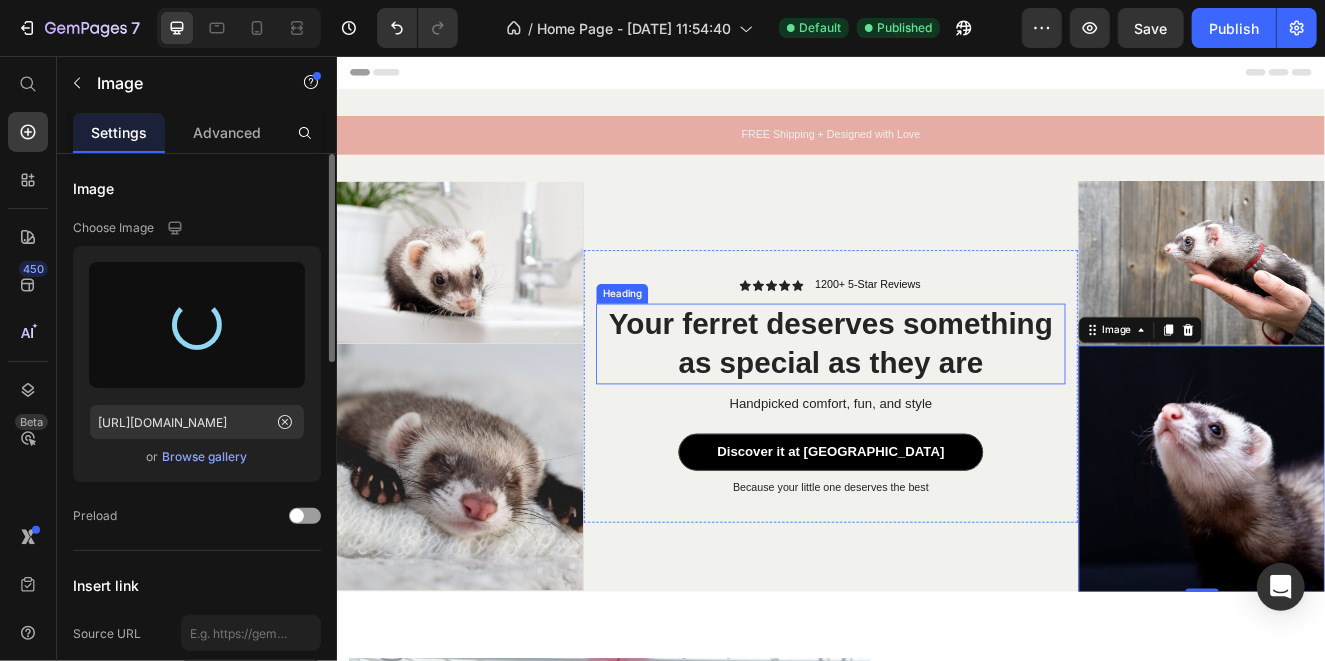 type on "[URL][DOMAIN_NAME]" 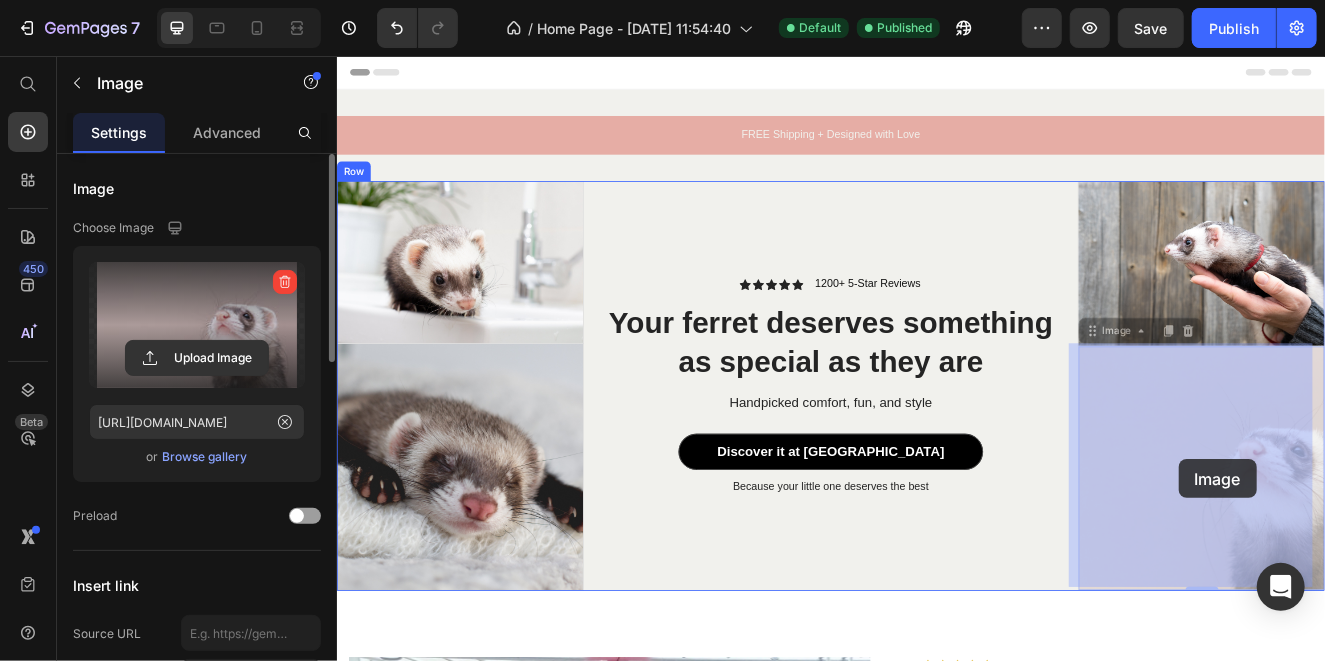 drag, startPoint x: 1435, startPoint y: 556, endPoint x: 1395, endPoint y: 550, distance: 40.4475 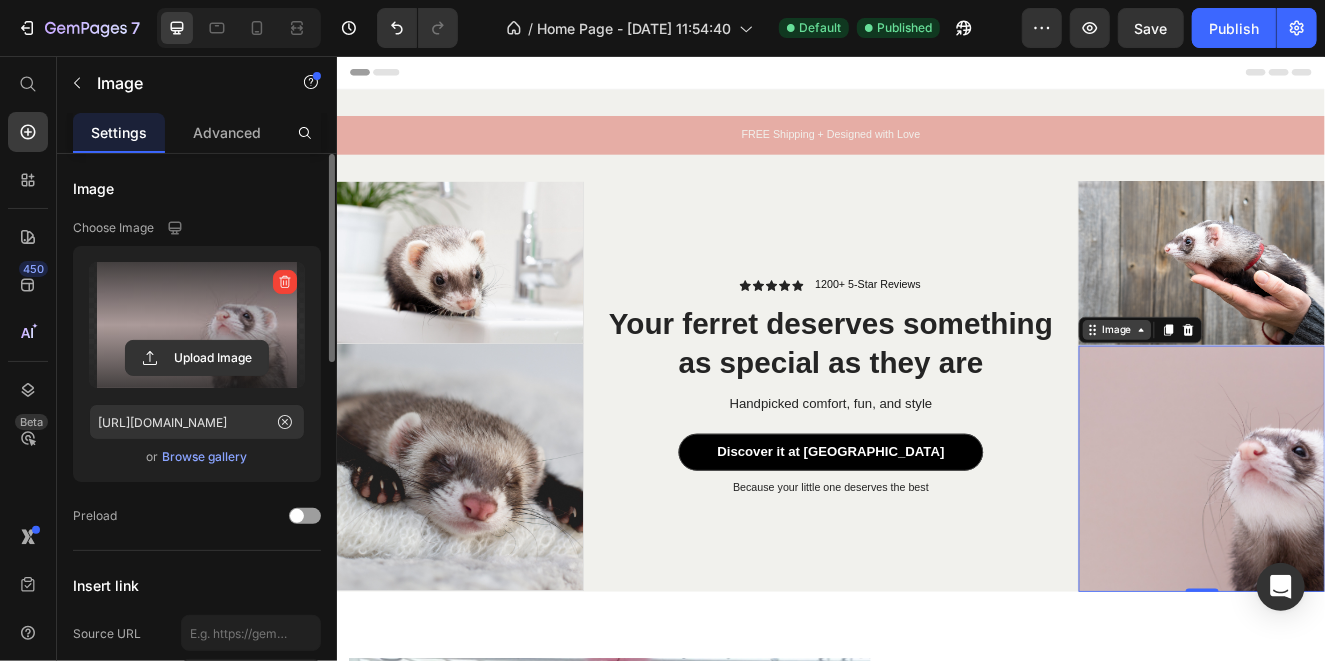 click on "Image" at bounding box center (1283, 388) 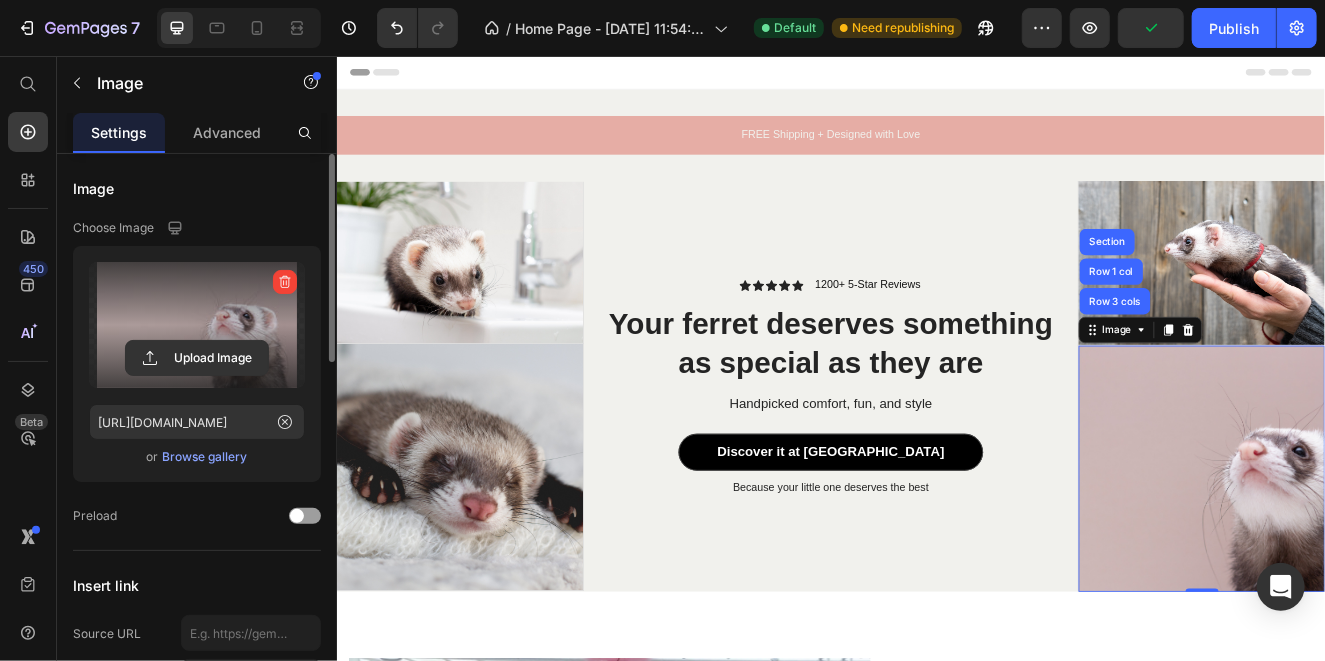 click at bounding box center [1386, 556] 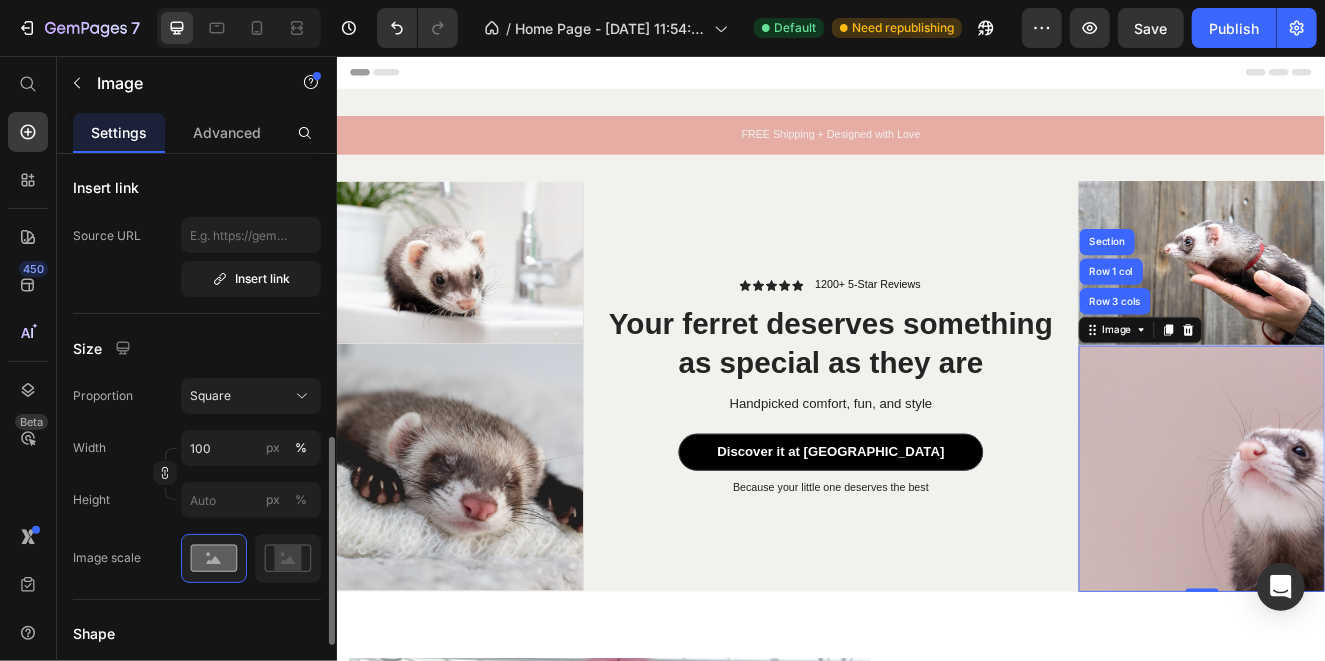 scroll, scrollTop: 498, scrollLeft: 0, axis: vertical 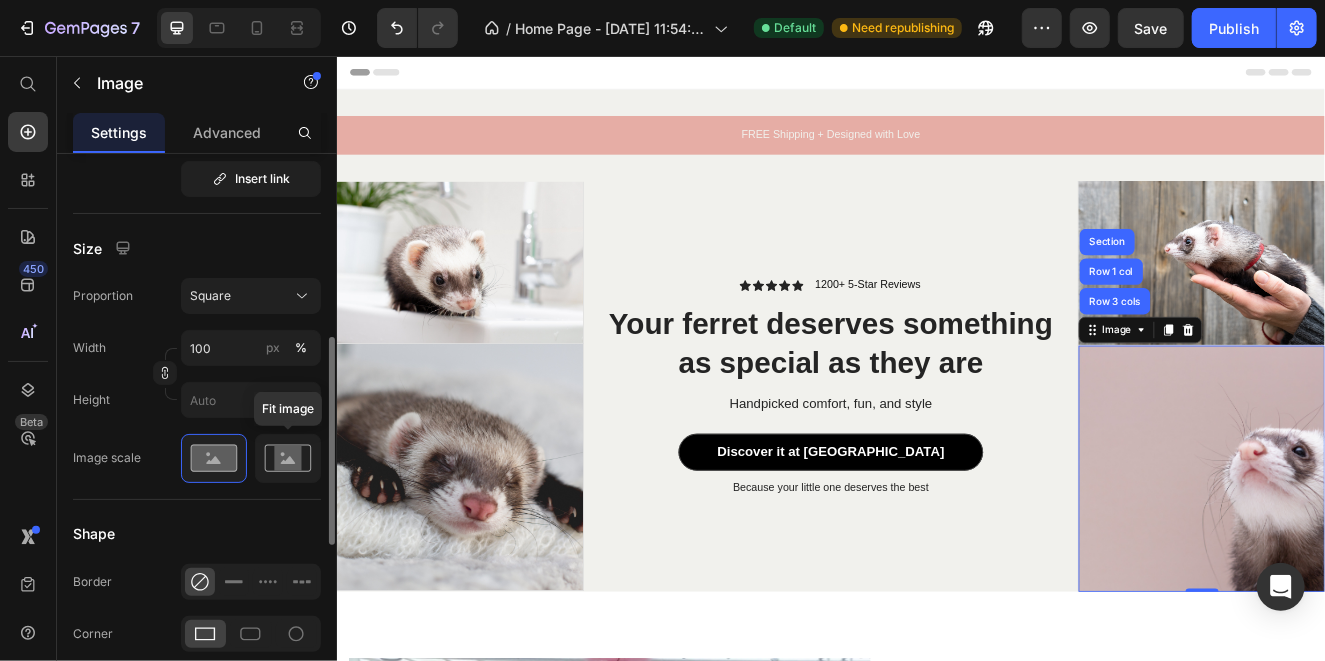 click 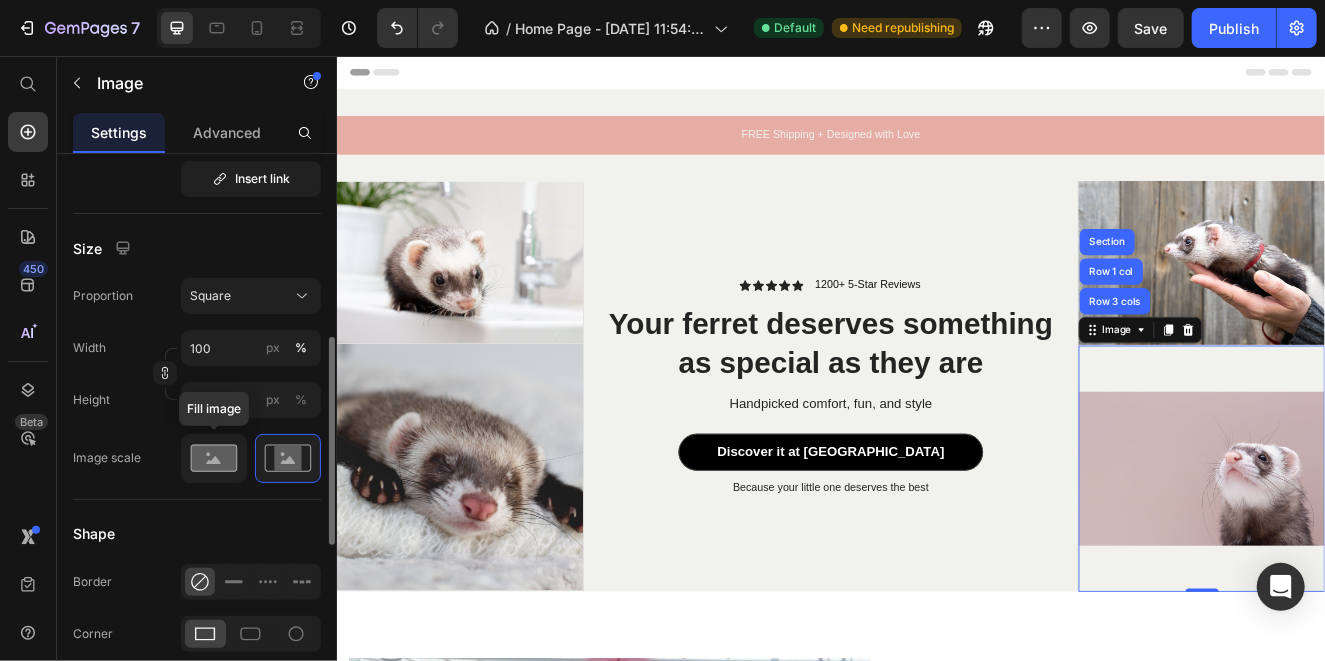 click 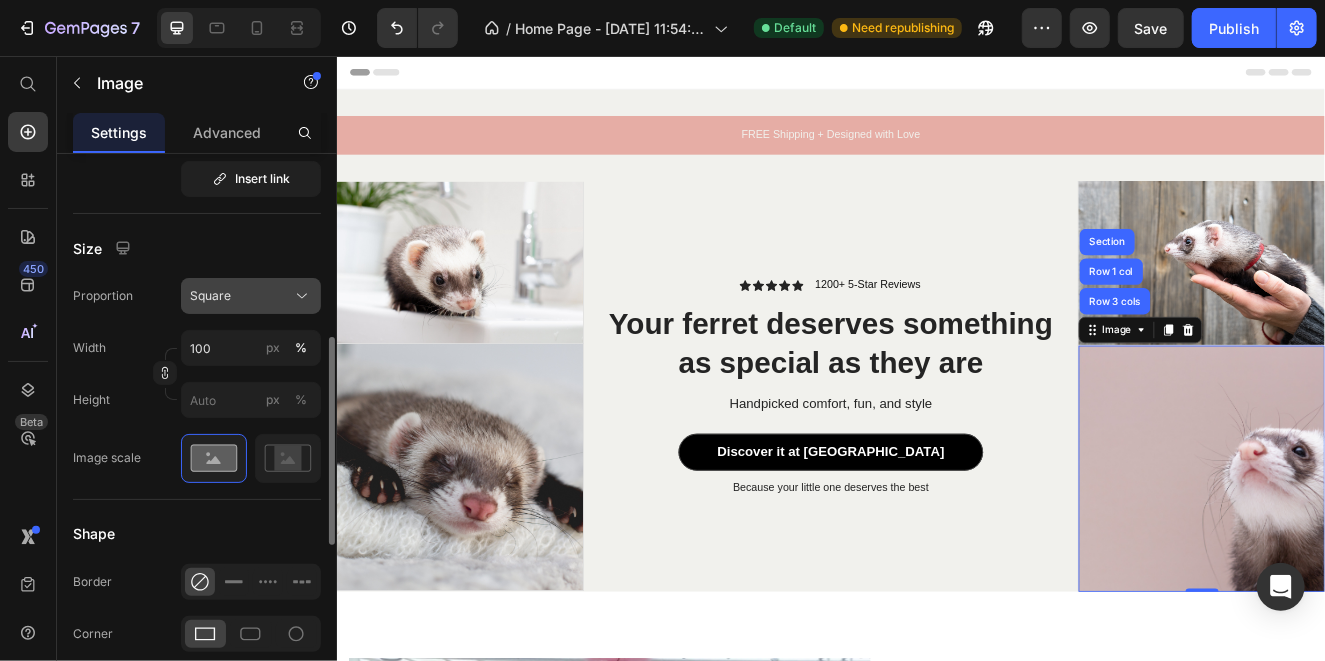 click on "Square" 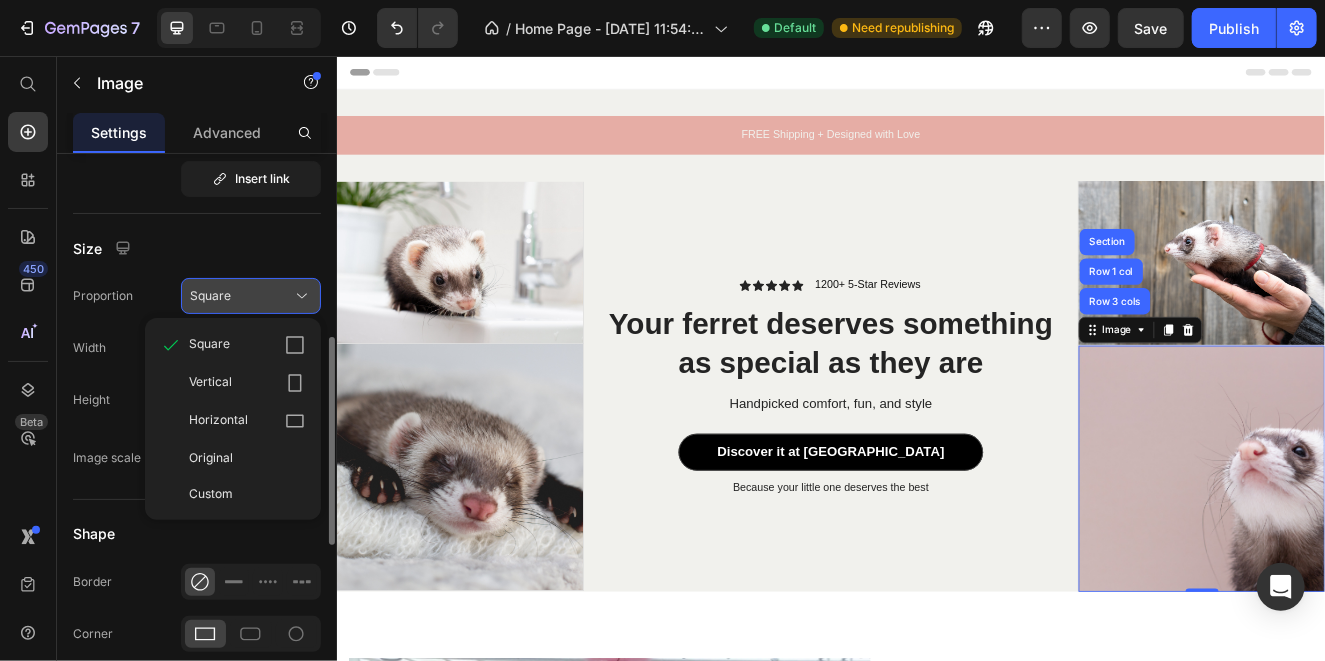 click on "Square" 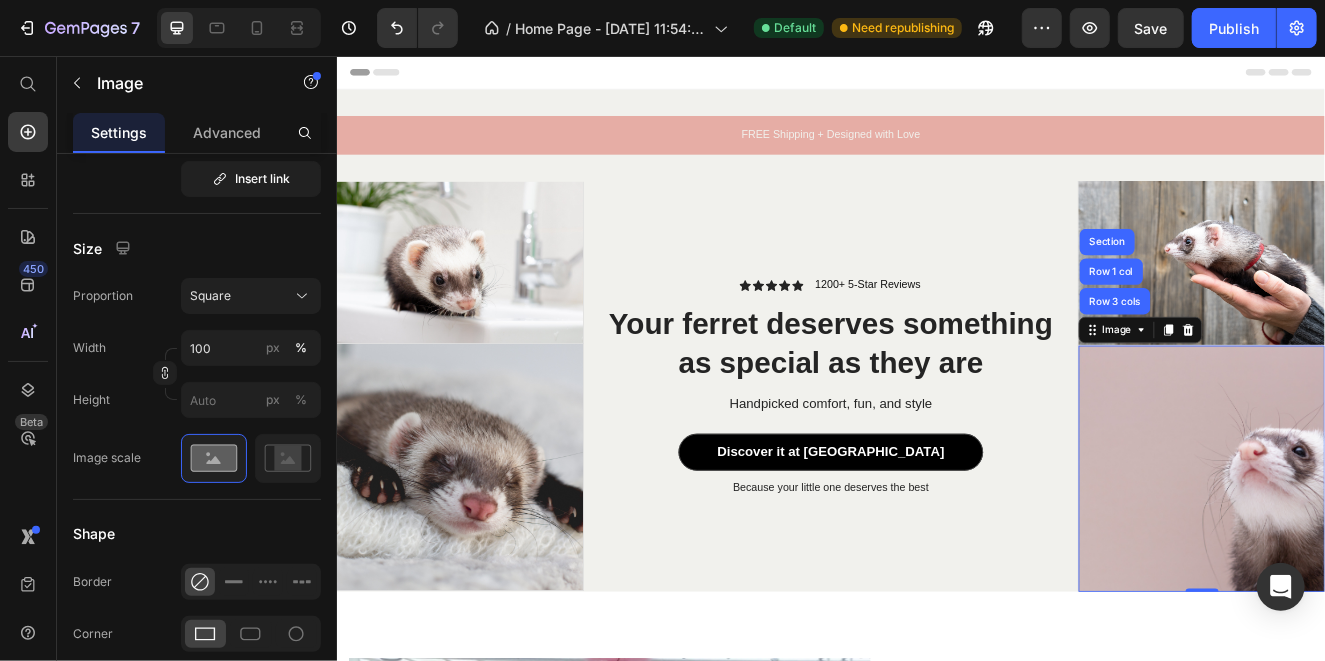 click at bounding box center (1386, 556) 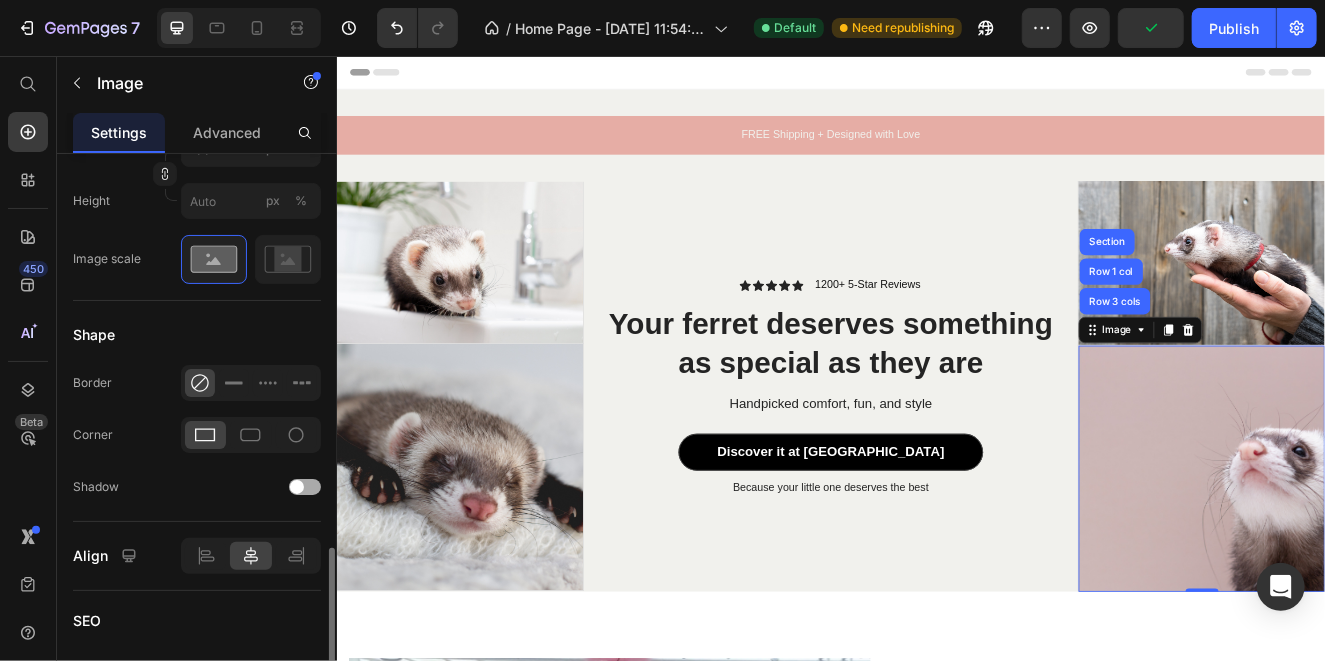 scroll, scrollTop: 797, scrollLeft: 0, axis: vertical 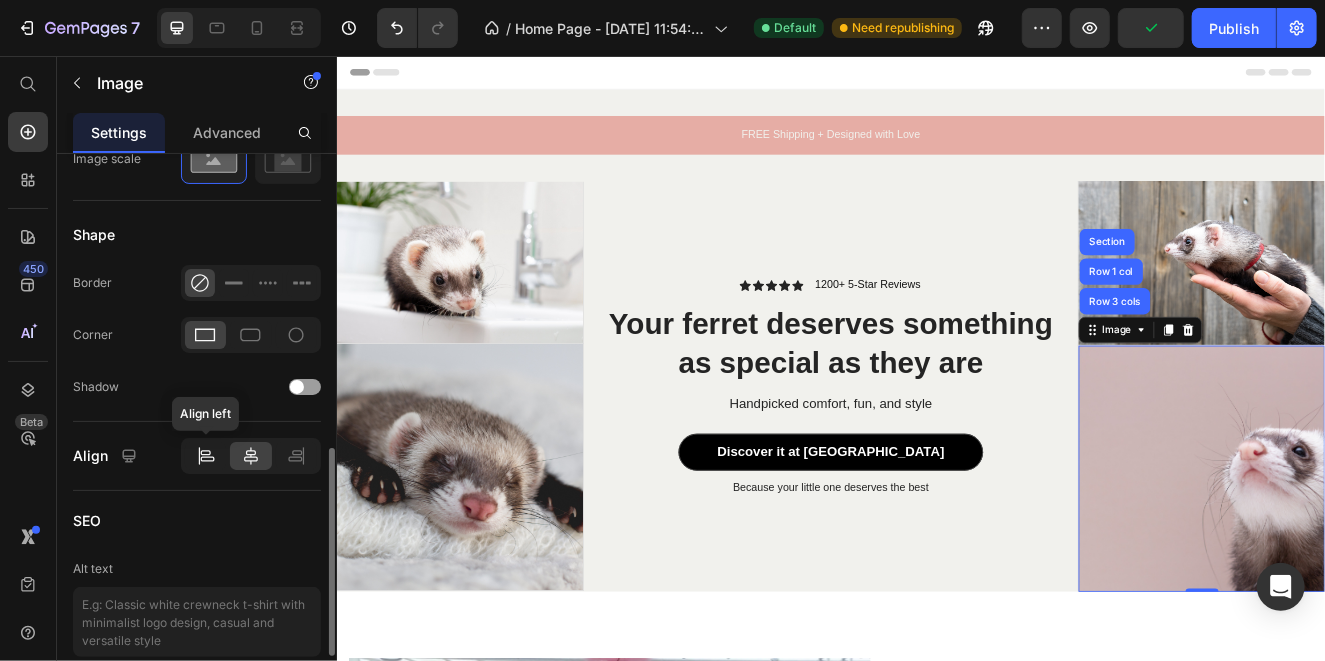 click 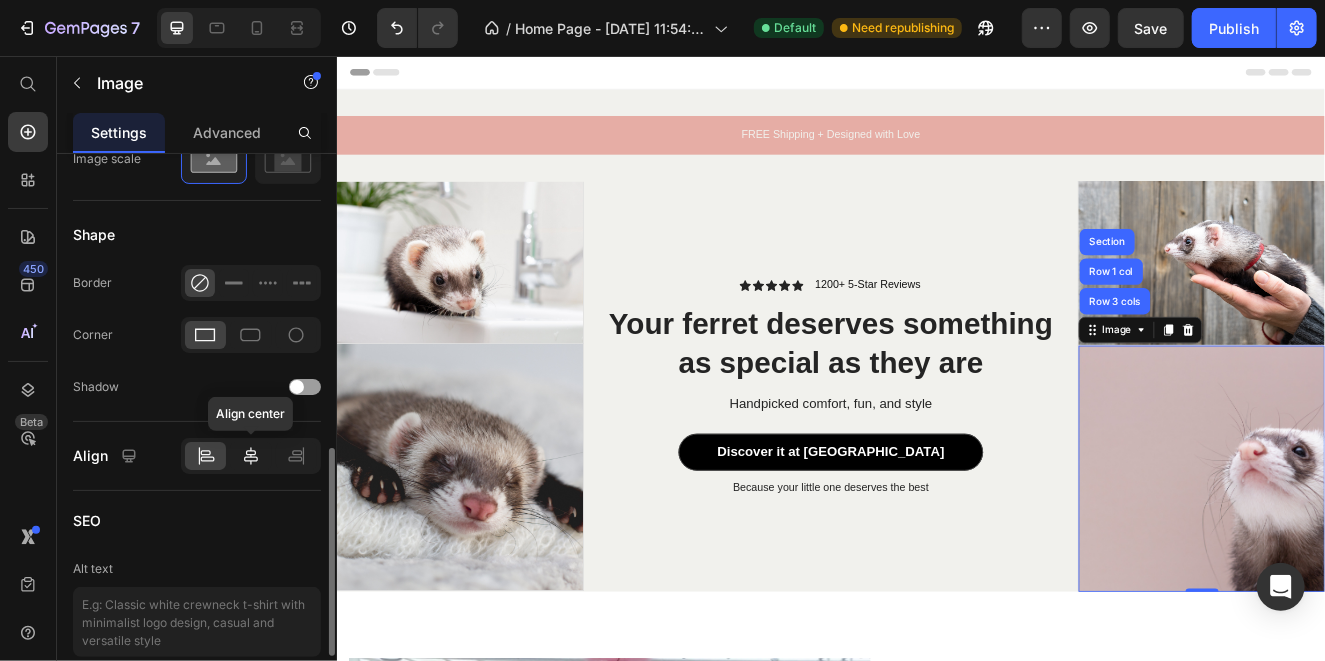 click 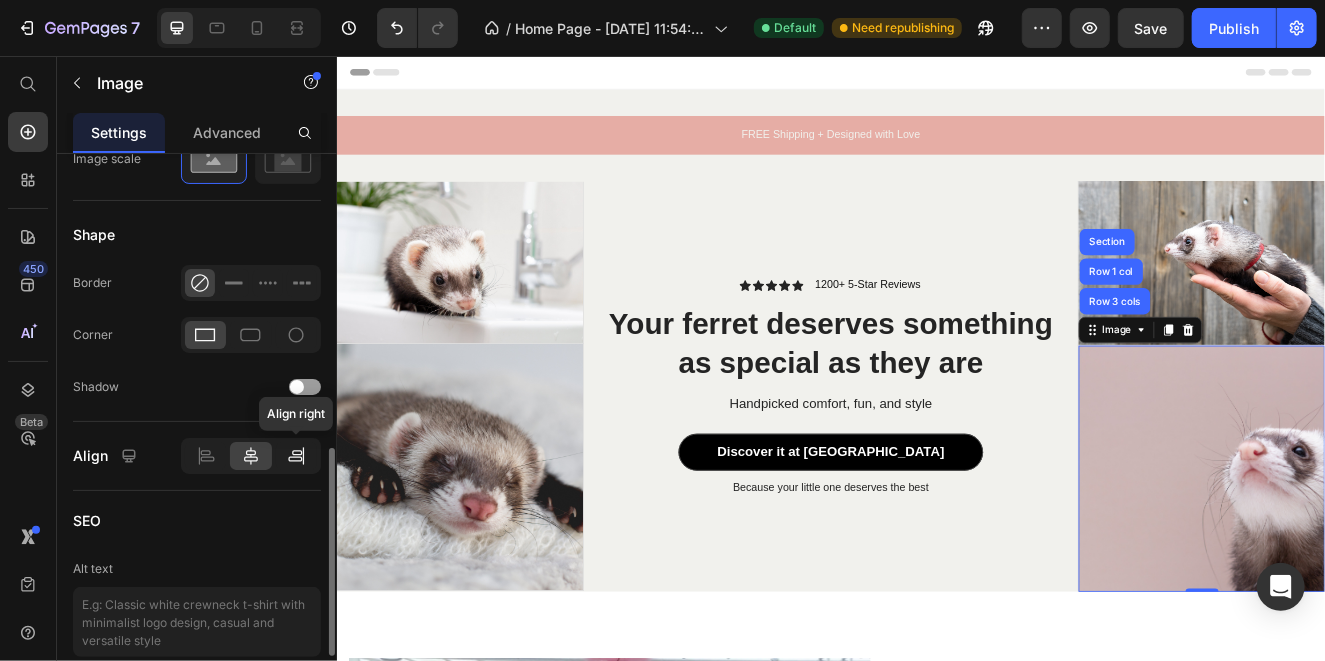 click 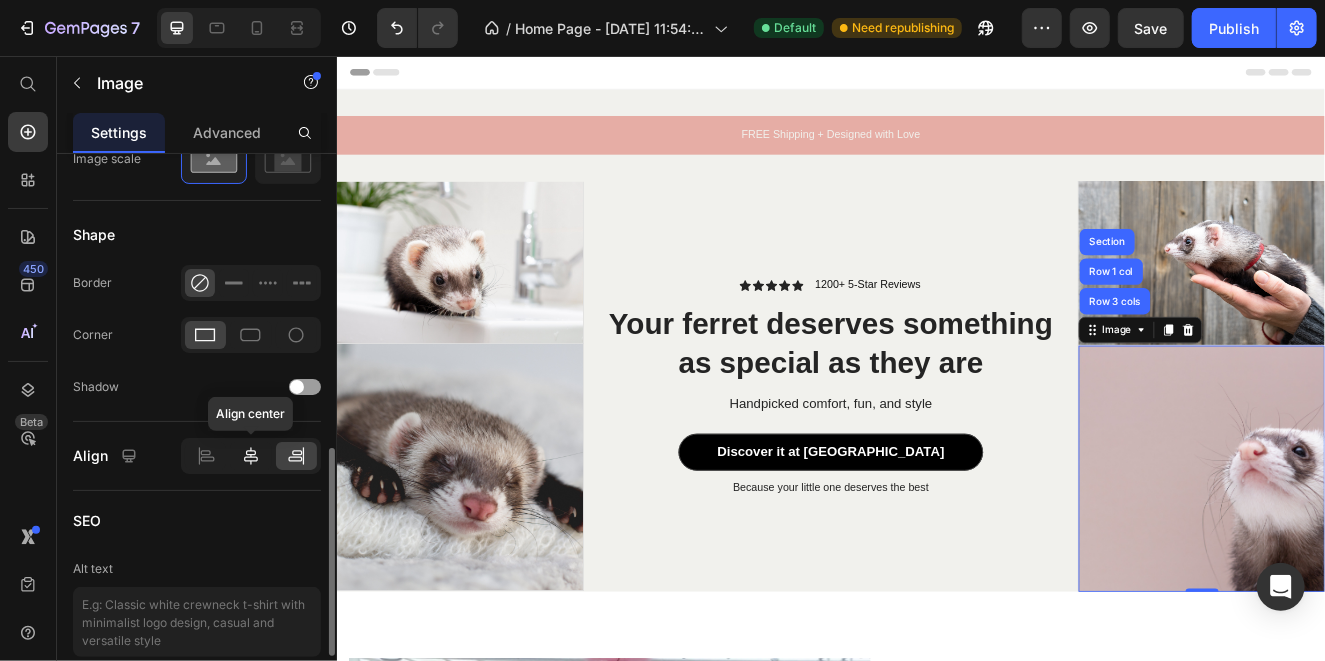 click 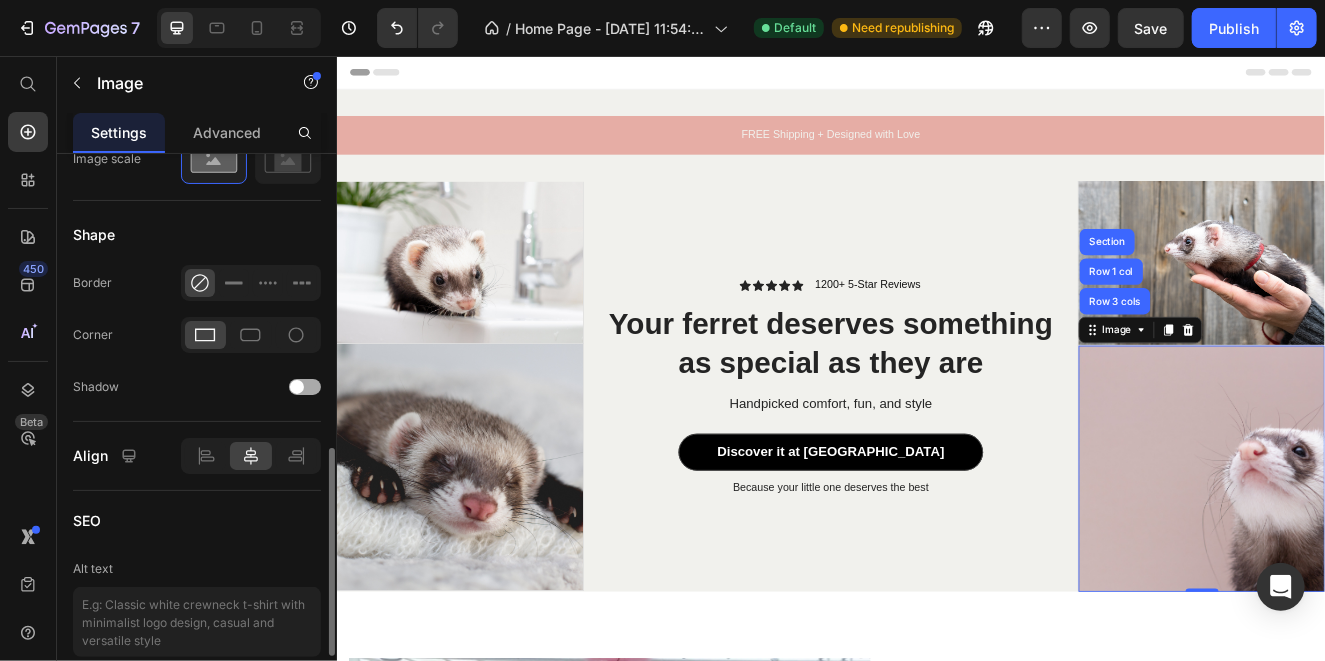 click at bounding box center (297, 387) 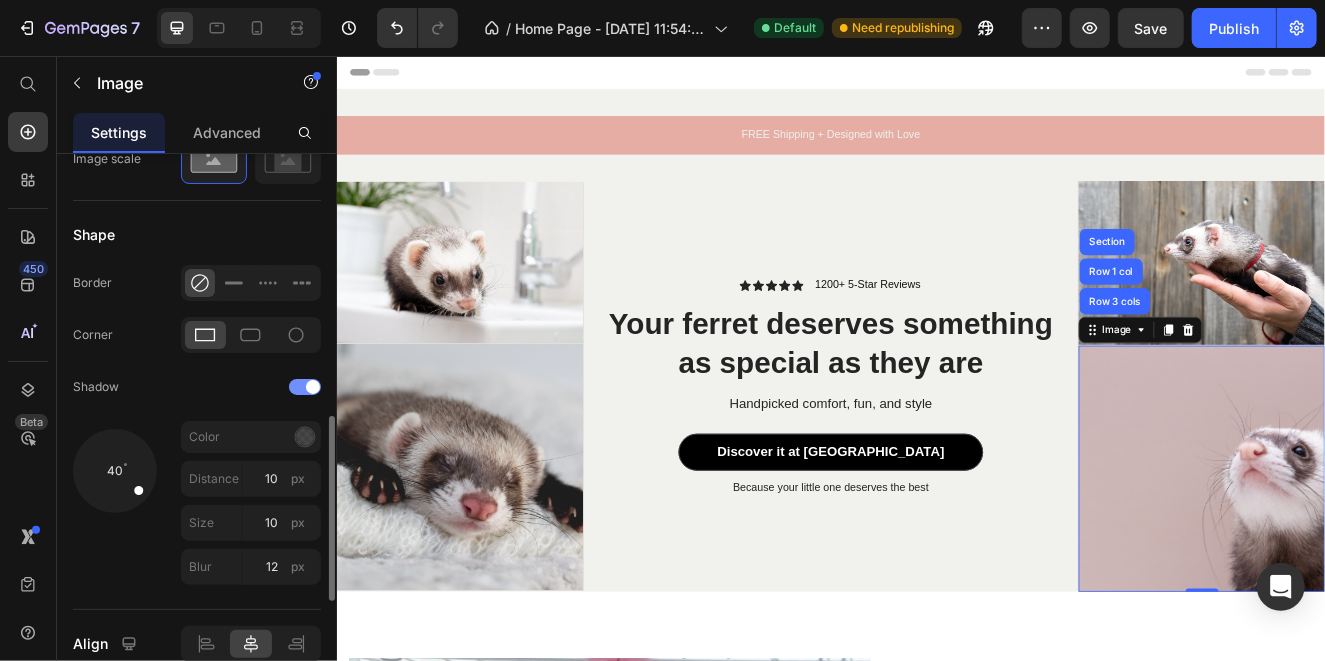 click at bounding box center (313, 387) 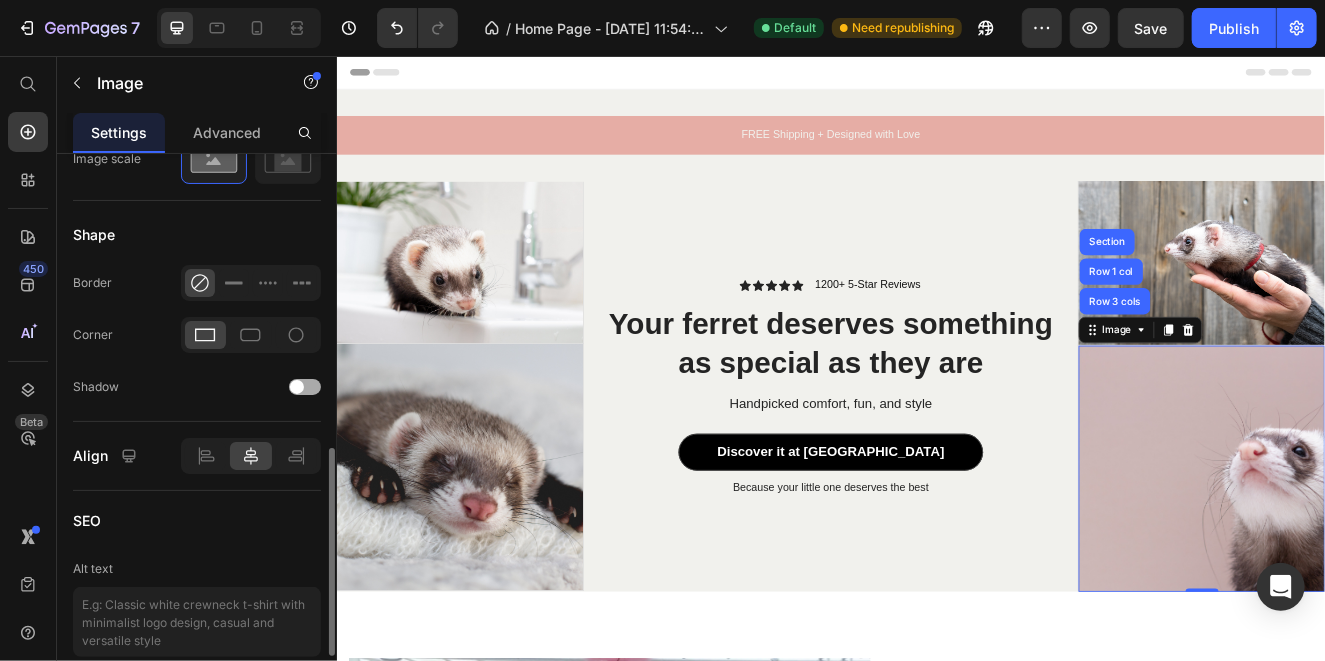 drag, startPoint x: 291, startPoint y: 392, endPoint x: 311, endPoint y: 378, distance: 24.41311 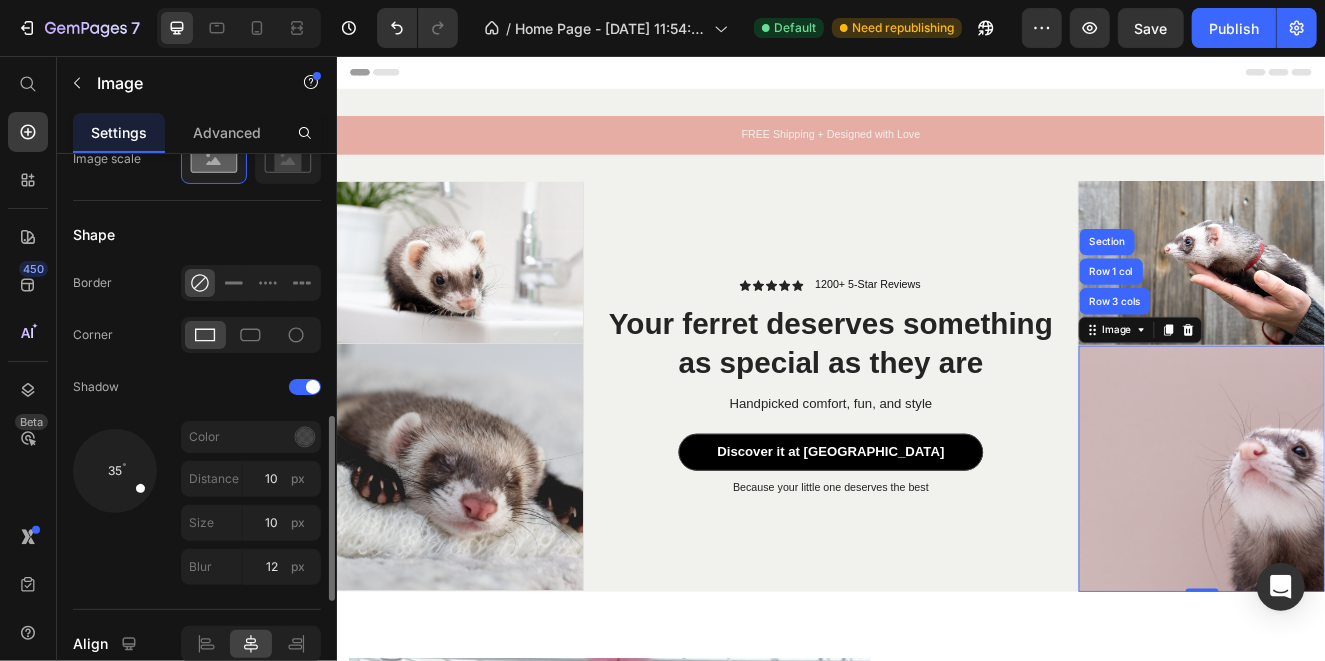 drag, startPoint x: 134, startPoint y: 493, endPoint x: 120, endPoint y: 468, distance: 28.653097 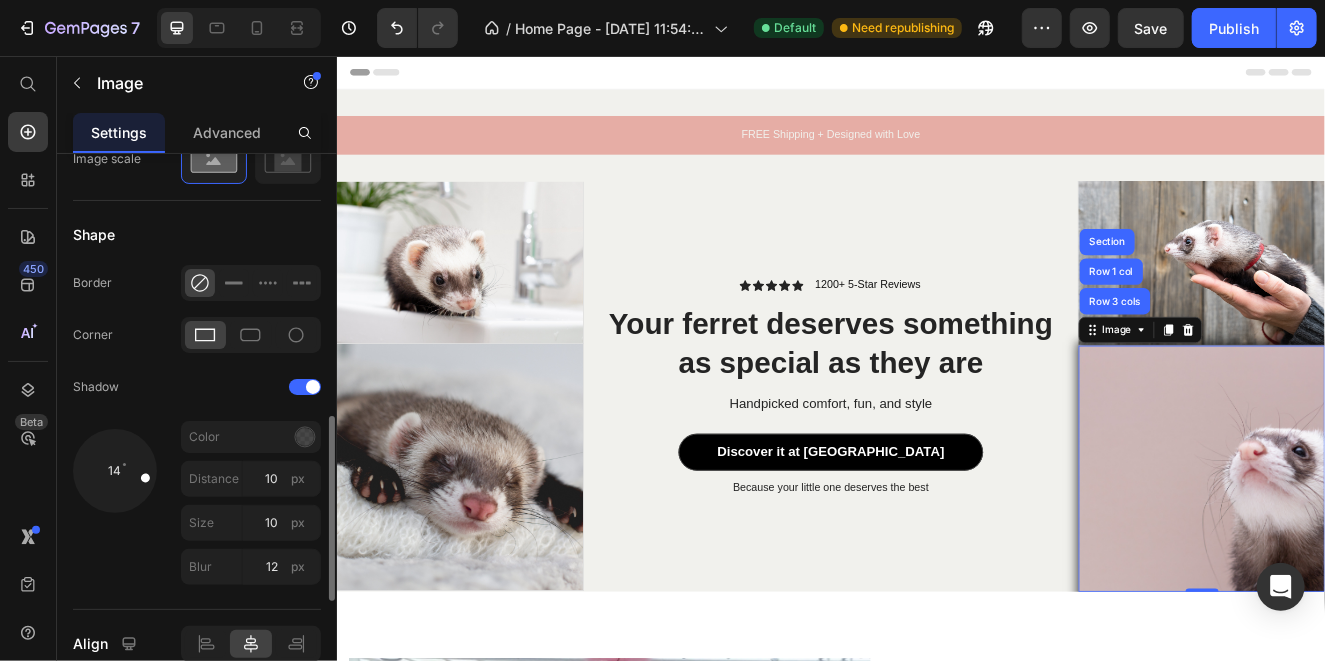 drag, startPoint x: 143, startPoint y: 477, endPoint x: 151, endPoint y: 452, distance: 26.24881 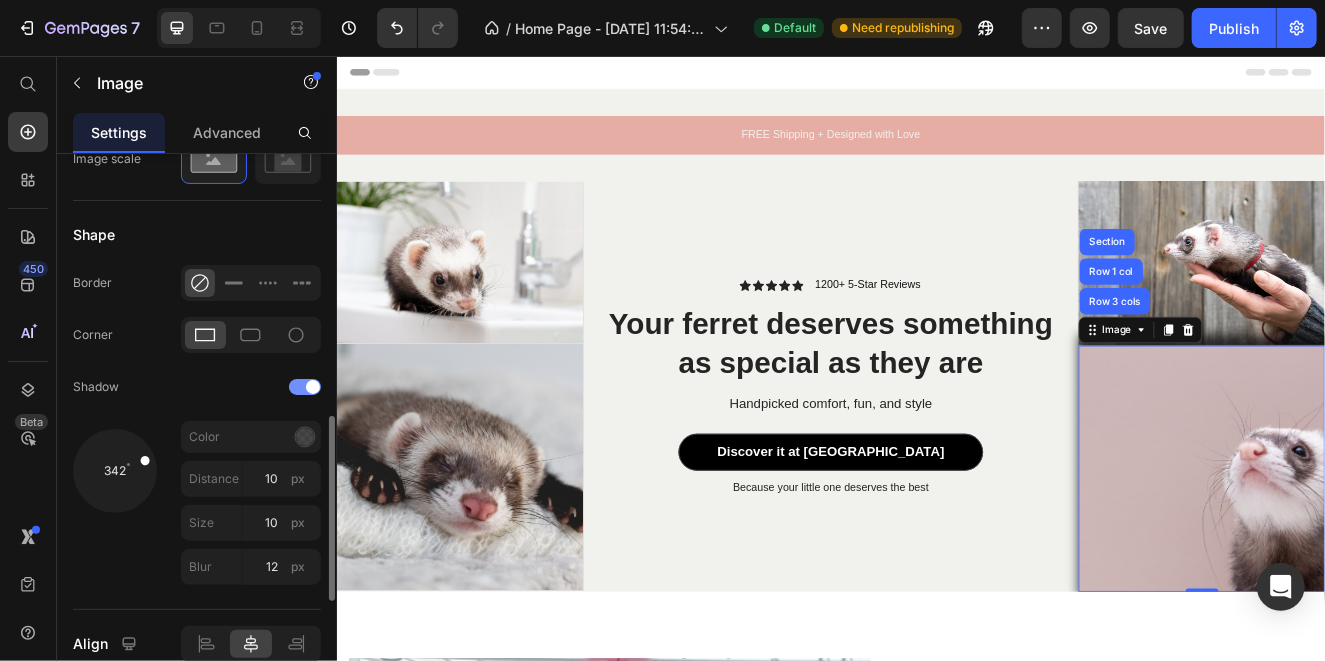 click at bounding box center (305, 387) 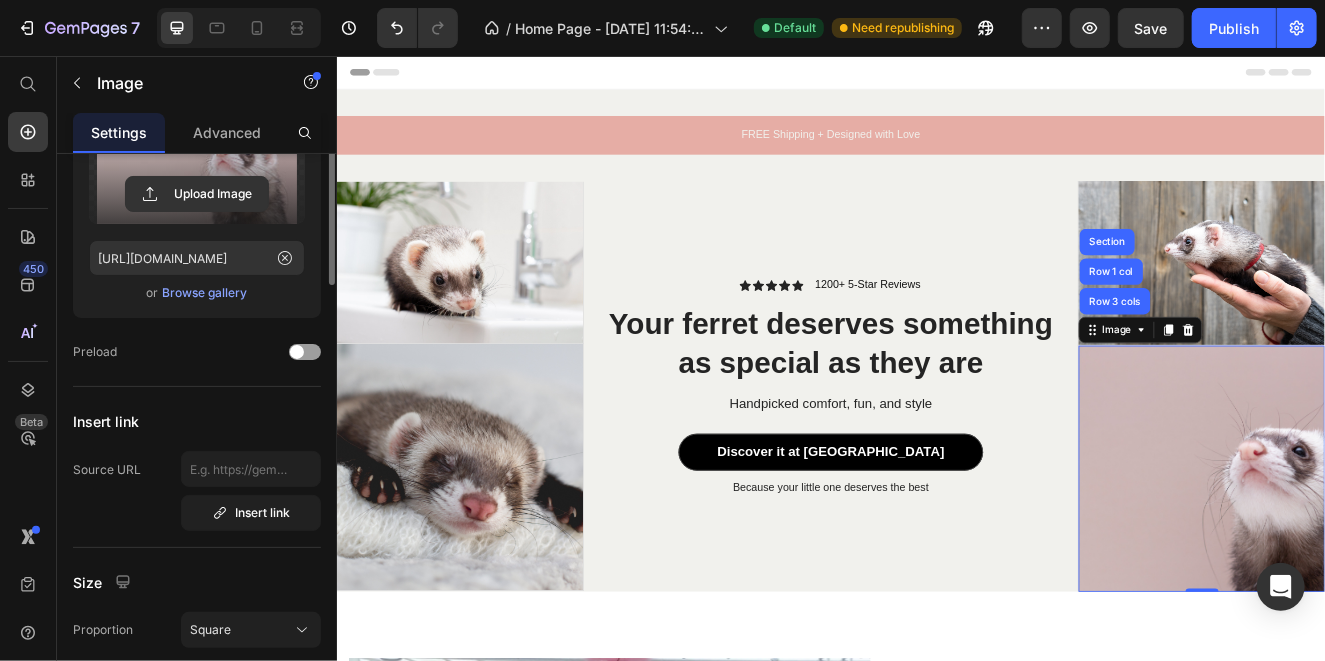 scroll, scrollTop: 64, scrollLeft: 0, axis: vertical 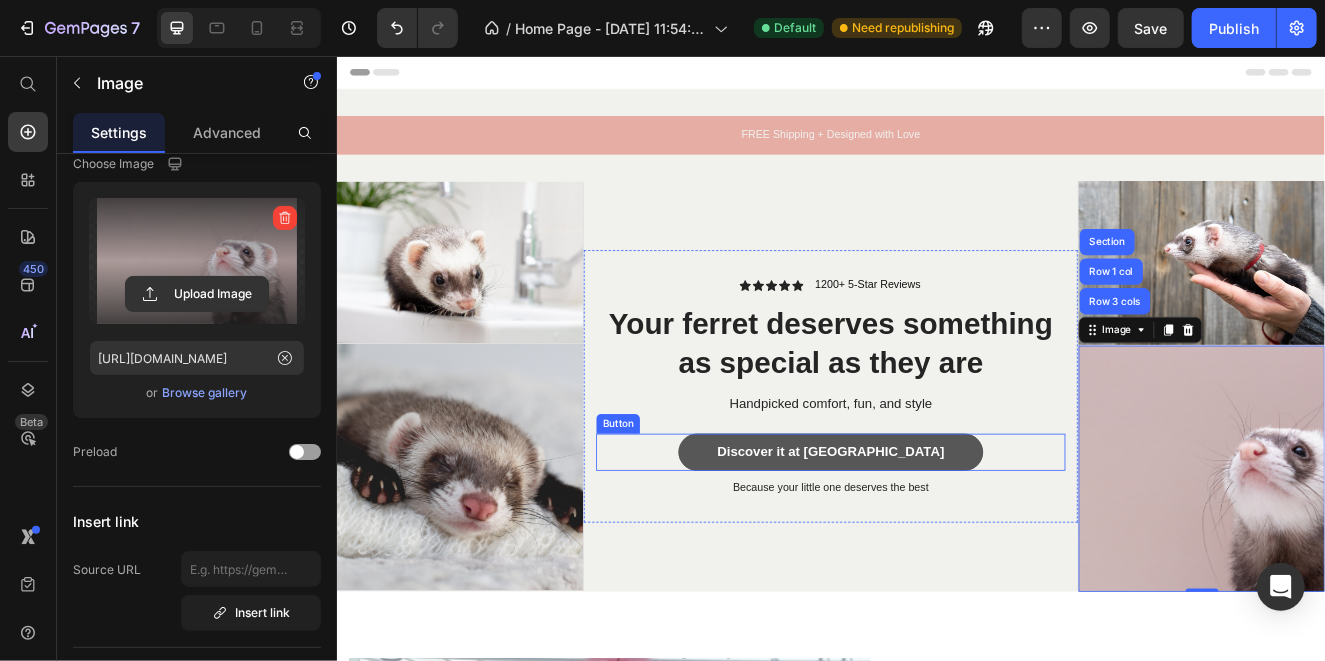 click on "Discover it at [GEOGRAPHIC_DATA]" at bounding box center (936, 536) 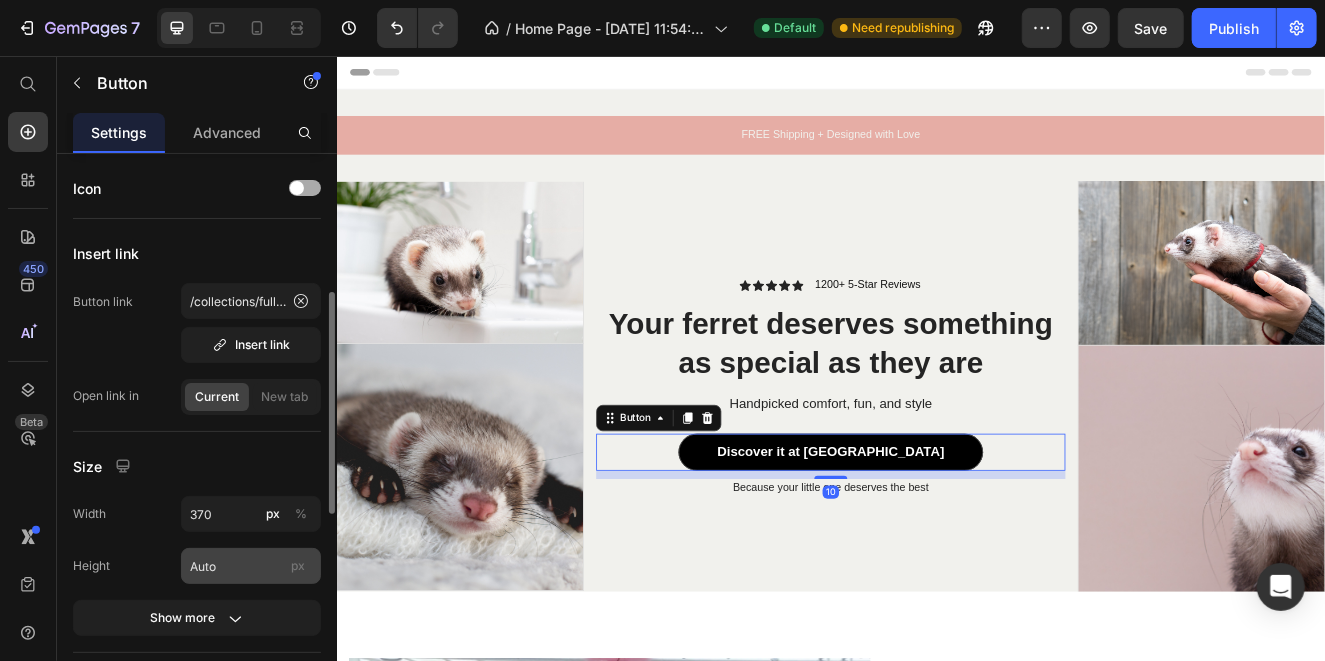 scroll, scrollTop: 498, scrollLeft: 0, axis: vertical 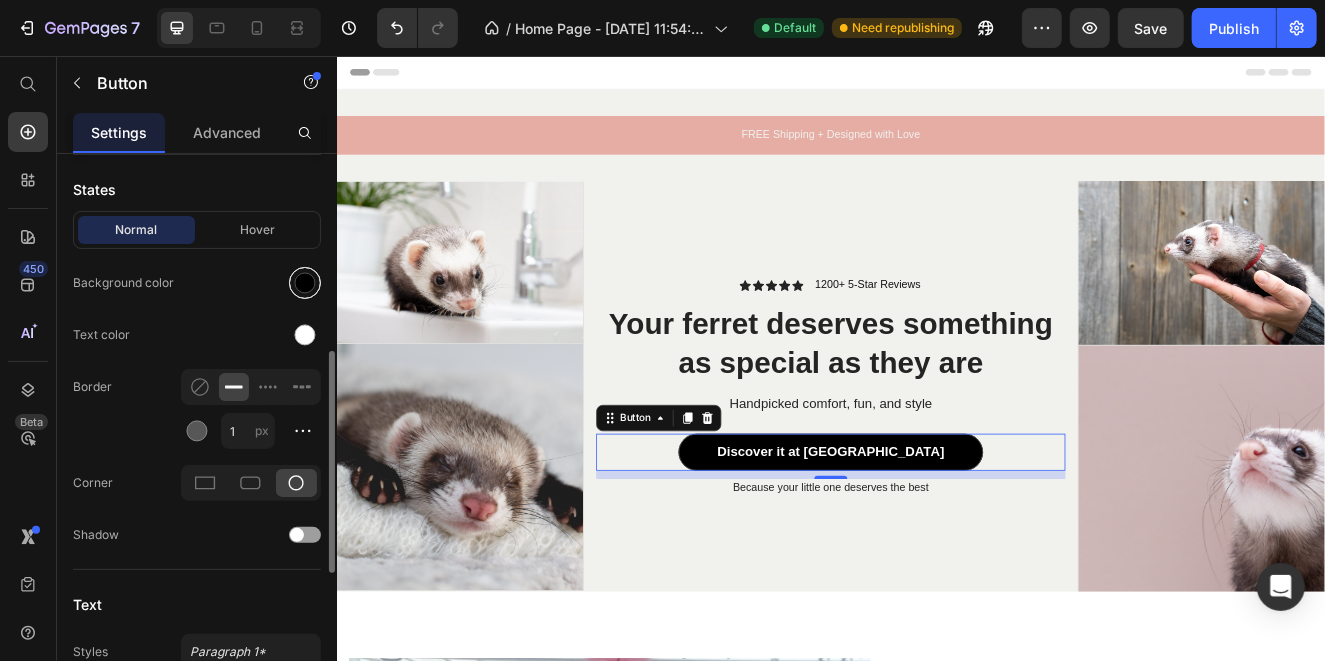 click at bounding box center [305, 283] 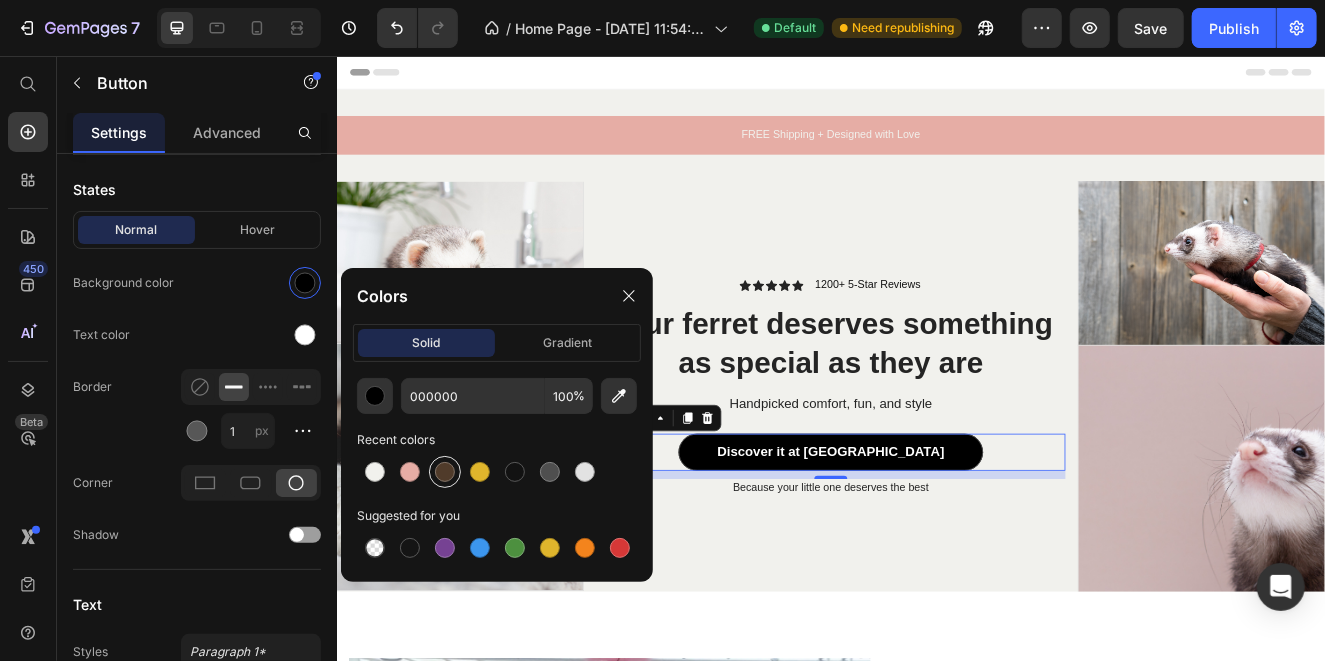 click at bounding box center (445, 472) 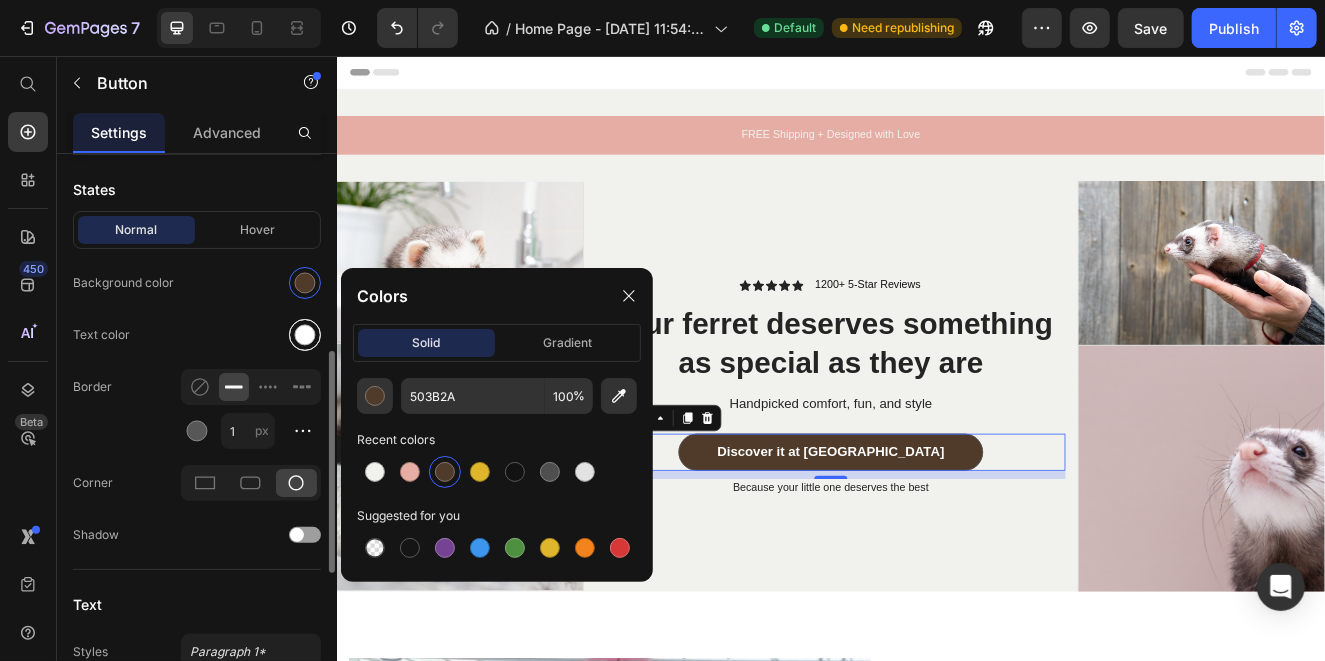 click at bounding box center [305, 335] 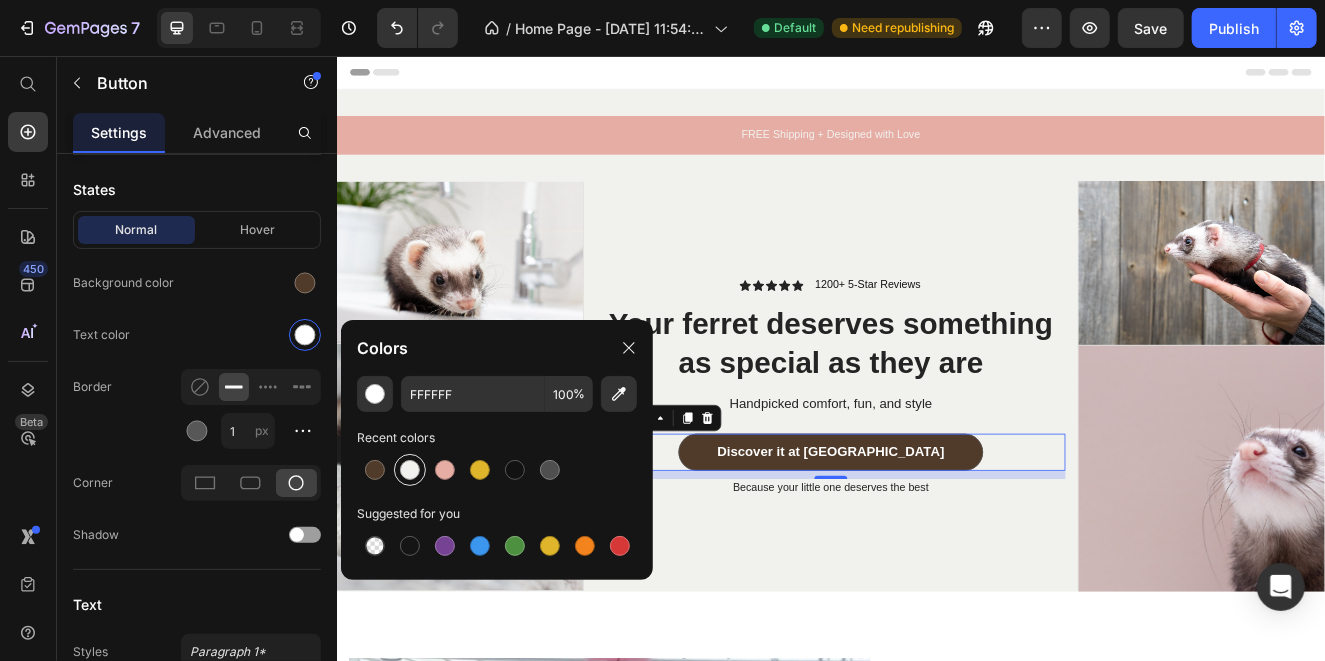 click at bounding box center [410, 470] 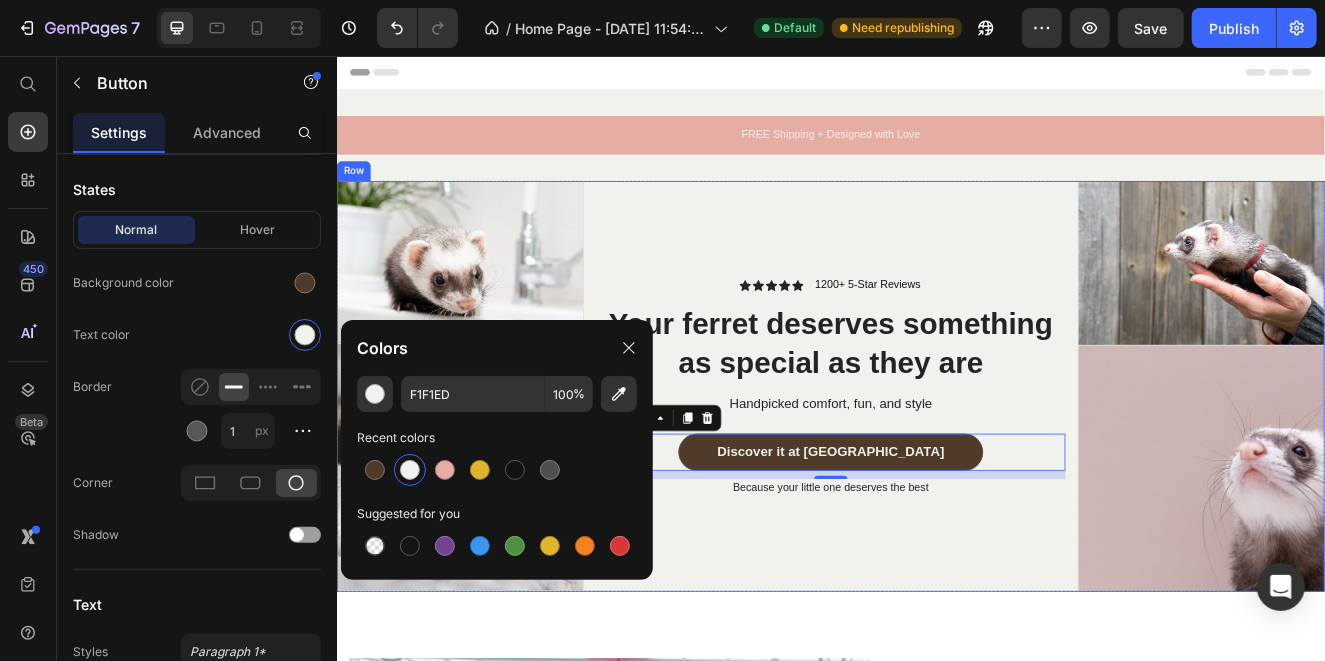 click on "Icon Icon Icon Icon Icon Icon List 1200+ 5-Star Reviews Text Block Row Your ferret deserves something as special as they are Heading Handpicked comfort, fun, and style Text Block Discover it at Nibbun Button   10 Because your little one deserves the best Text Block Row" at bounding box center (936, 456) 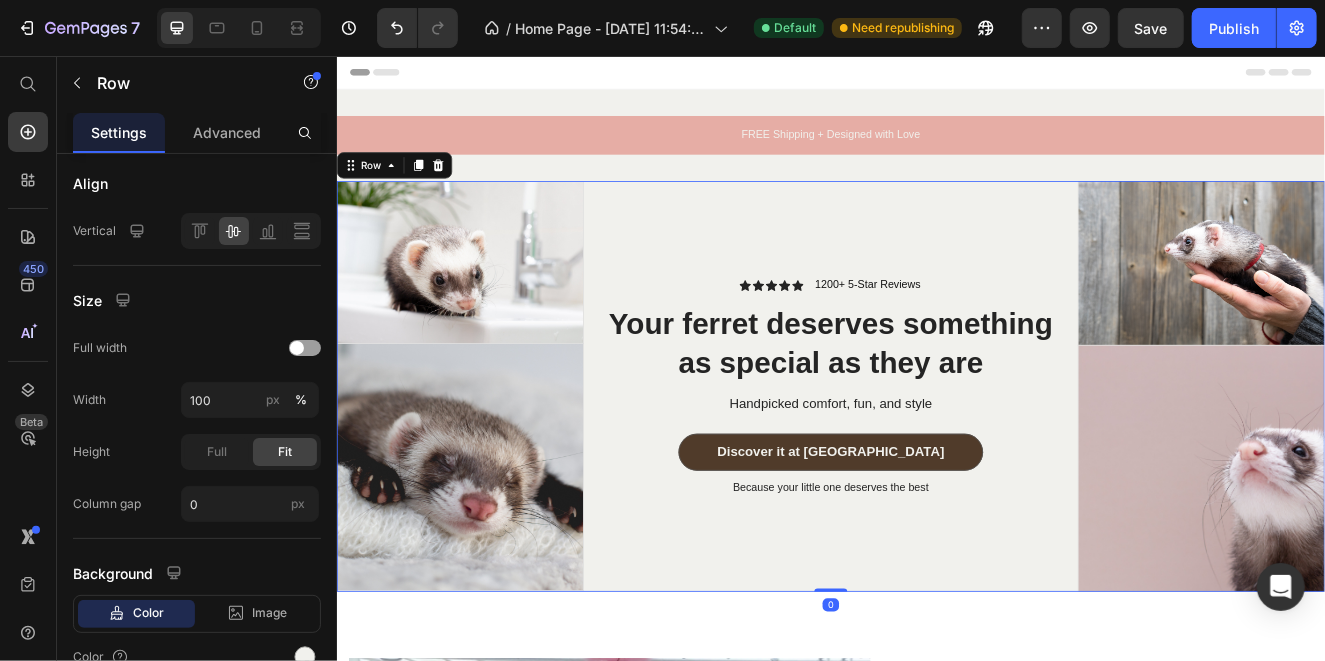 scroll, scrollTop: 0, scrollLeft: 0, axis: both 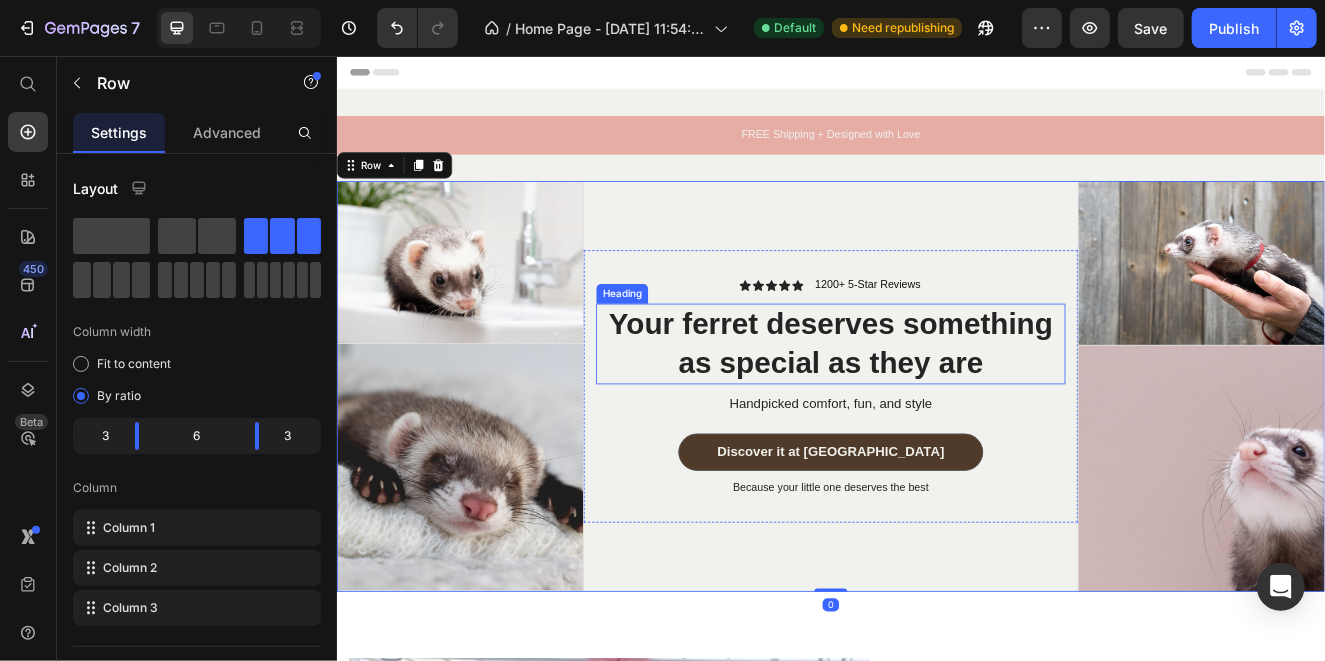 click on "Your ferret deserves something as special as they are" at bounding box center (936, 405) 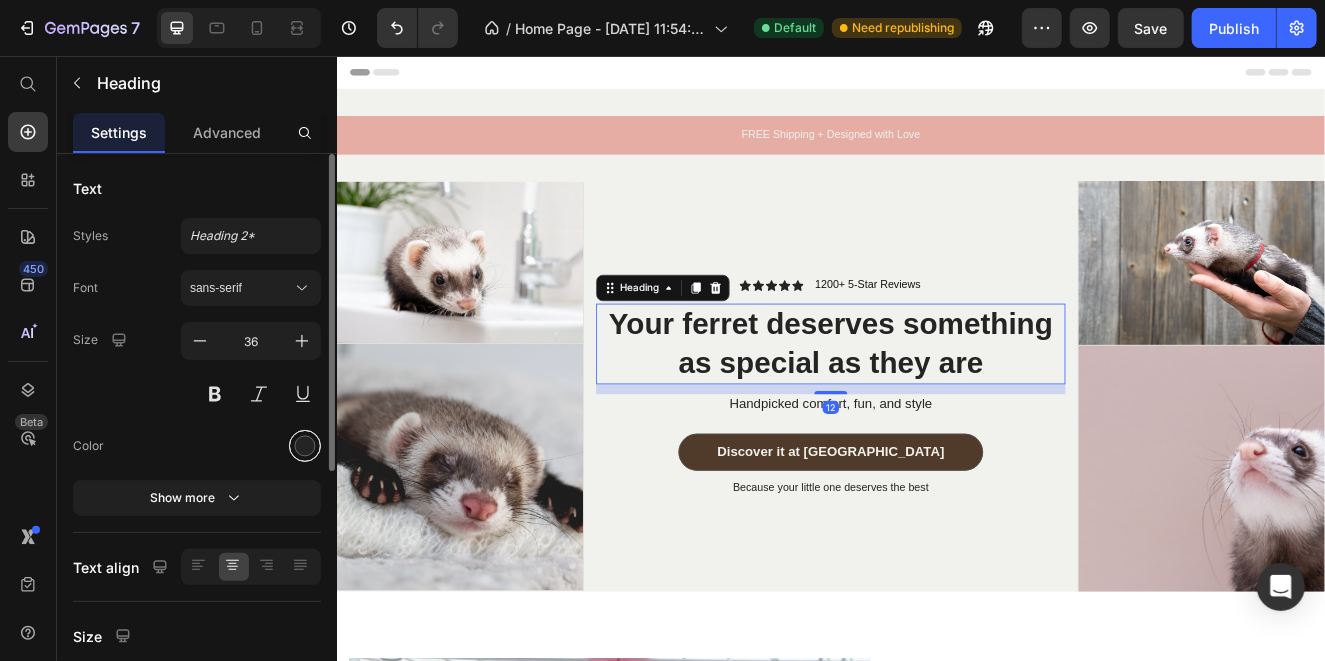 click at bounding box center (305, 446) 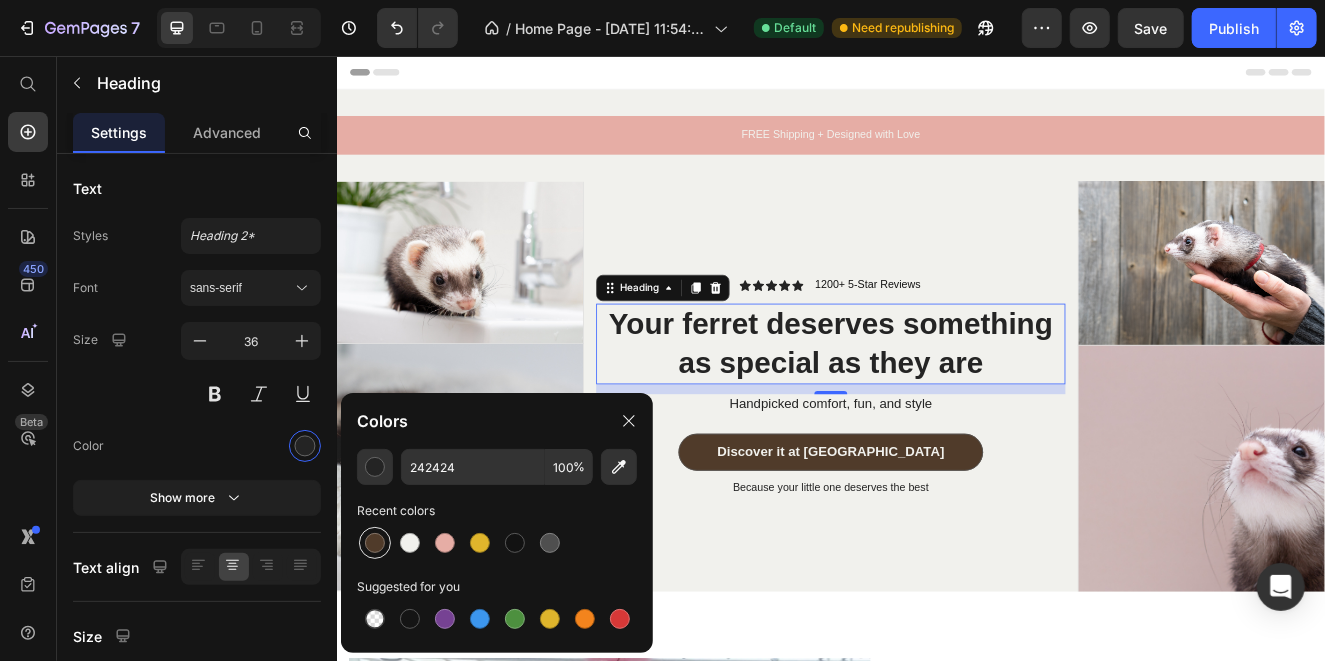 click at bounding box center (375, 543) 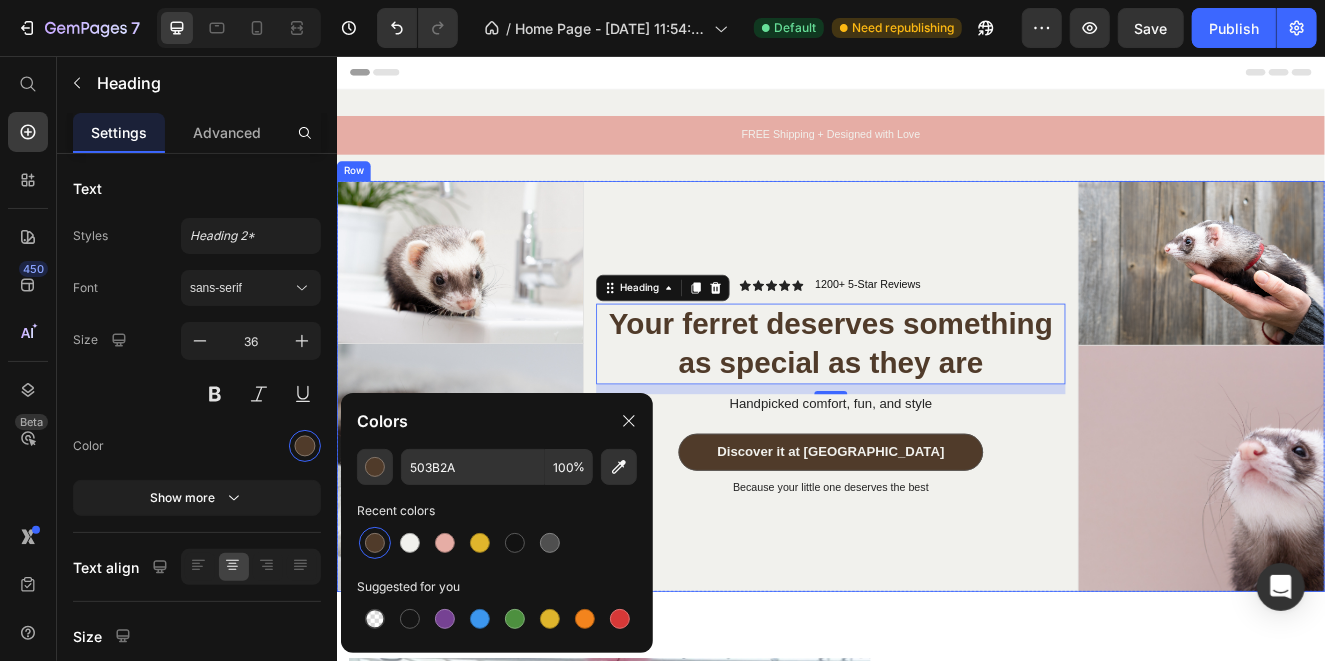 click on "Icon Icon Icon Icon Icon Icon List 1200+ 5-Star Reviews Text Block Row Your ferret deserves something as special as they are Heading   12 Handpicked comfort, fun, and style Text Block Discover it at Nibbun Button Because your little one deserves the best Text Block Row" at bounding box center [936, 456] 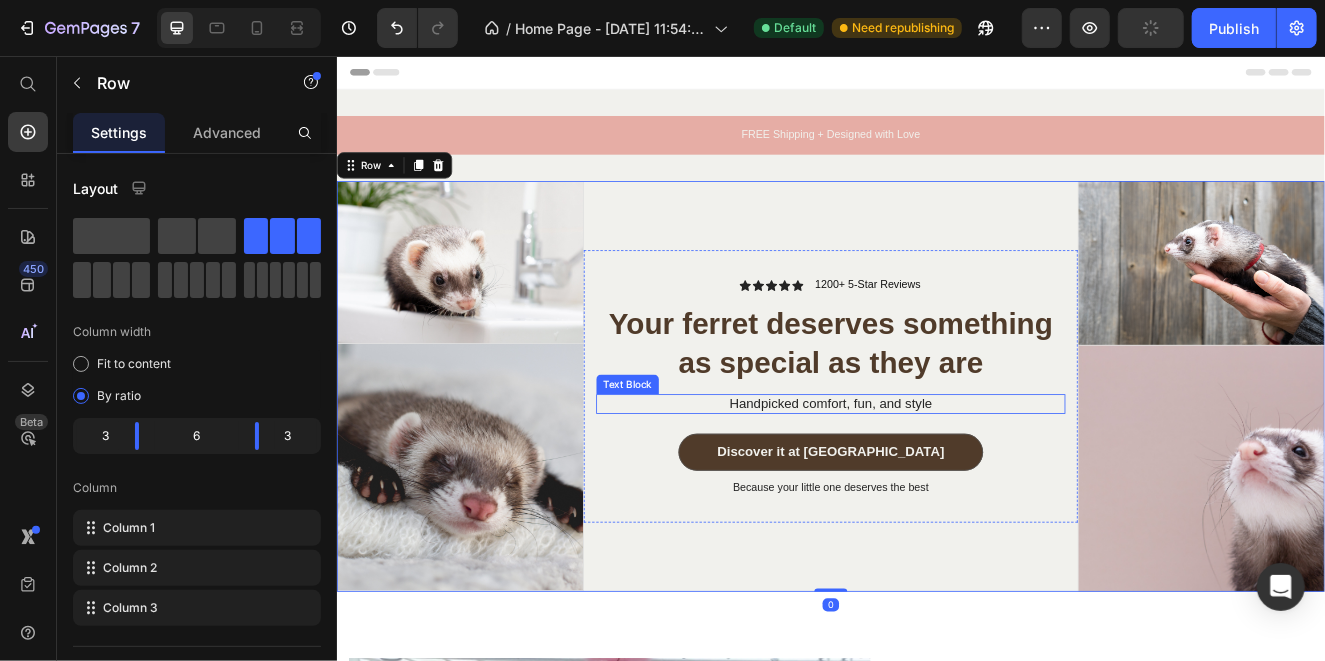 click on "Handpicked comfort, fun, and style" at bounding box center (936, 478) 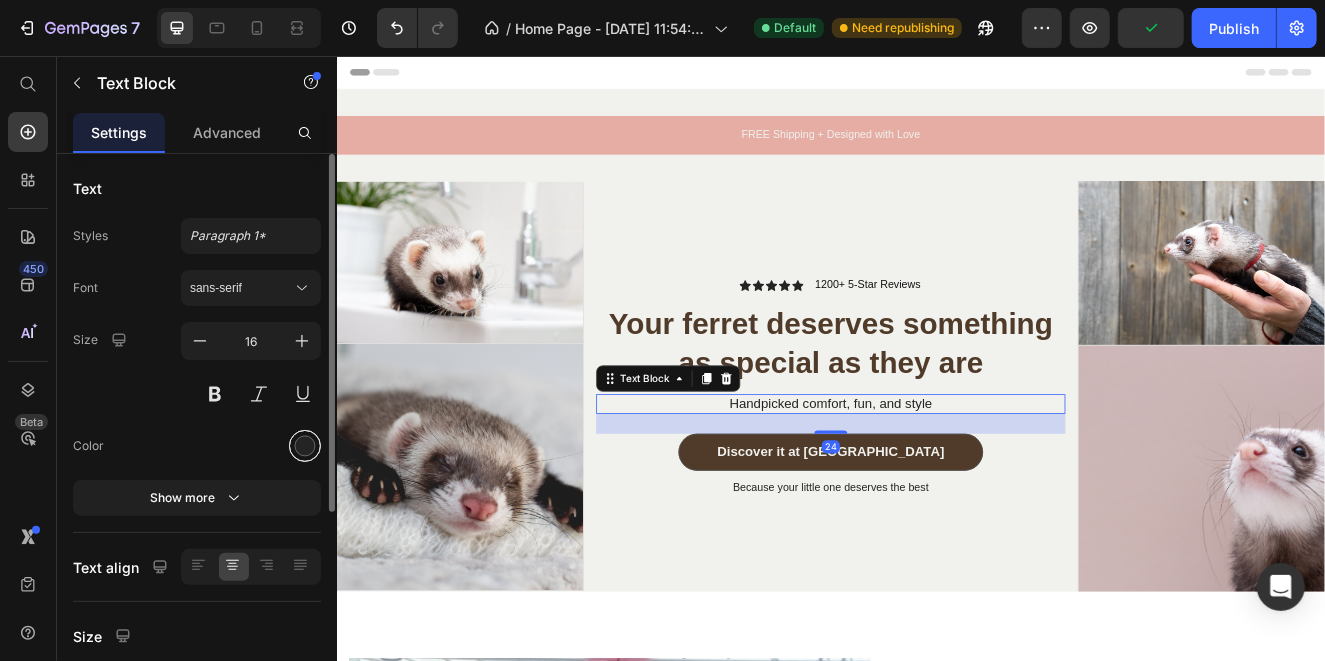 click at bounding box center (305, 446) 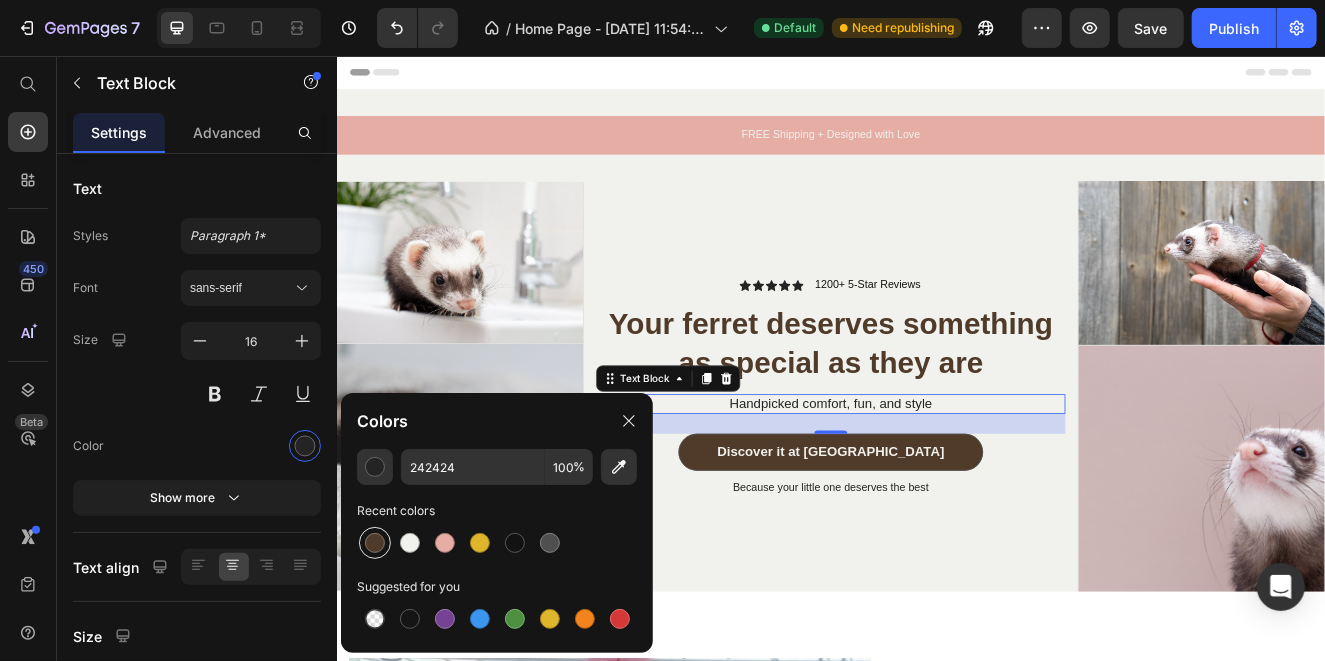 click at bounding box center (375, 543) 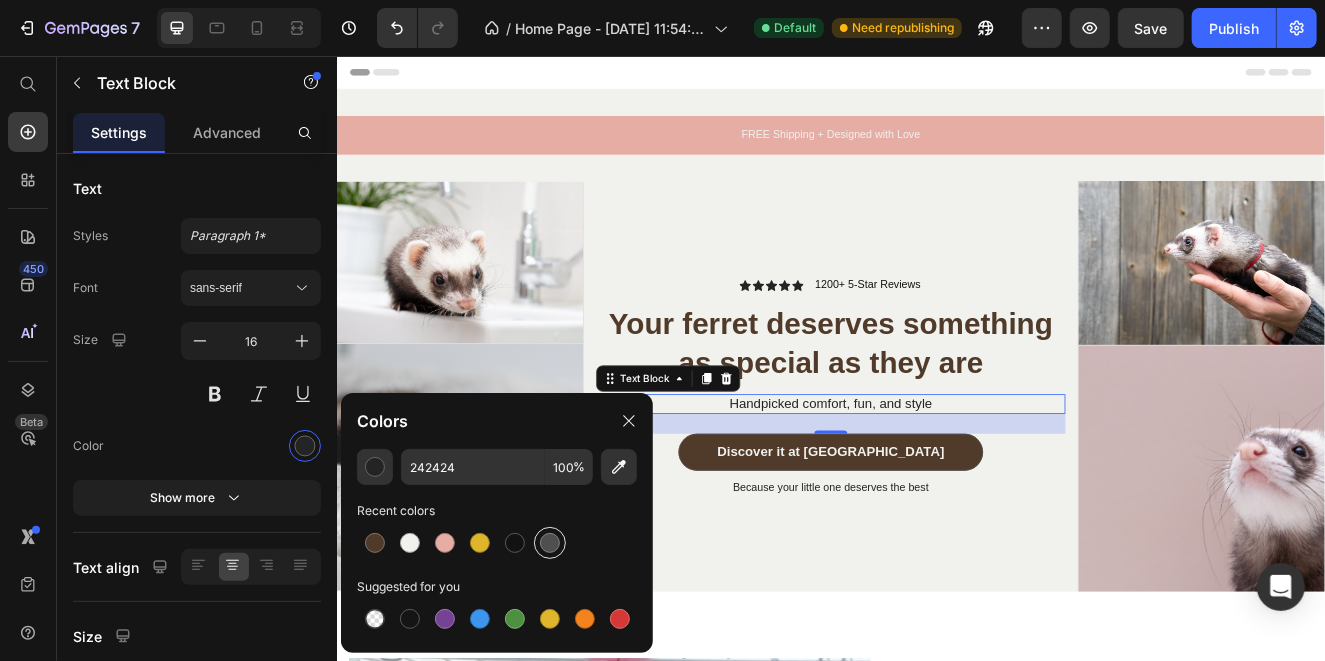 type on "503B2A" 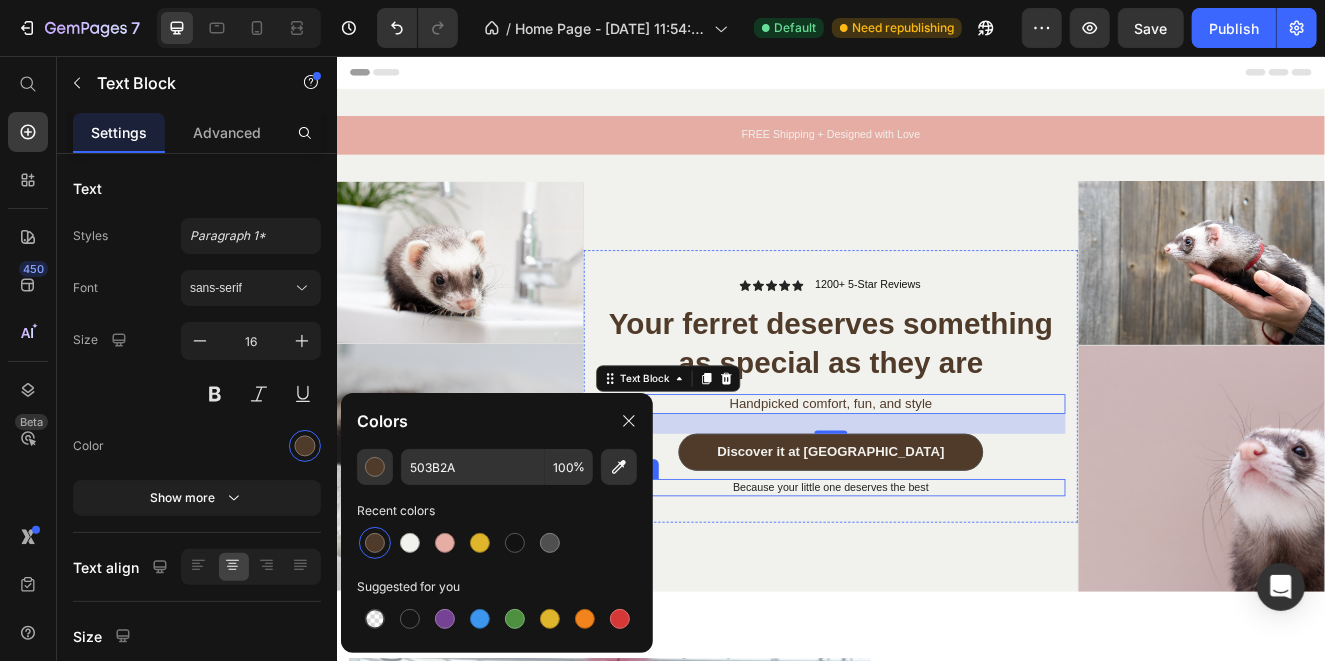 click on "Because your little one deserves the best" at bounding box center (936, 579) 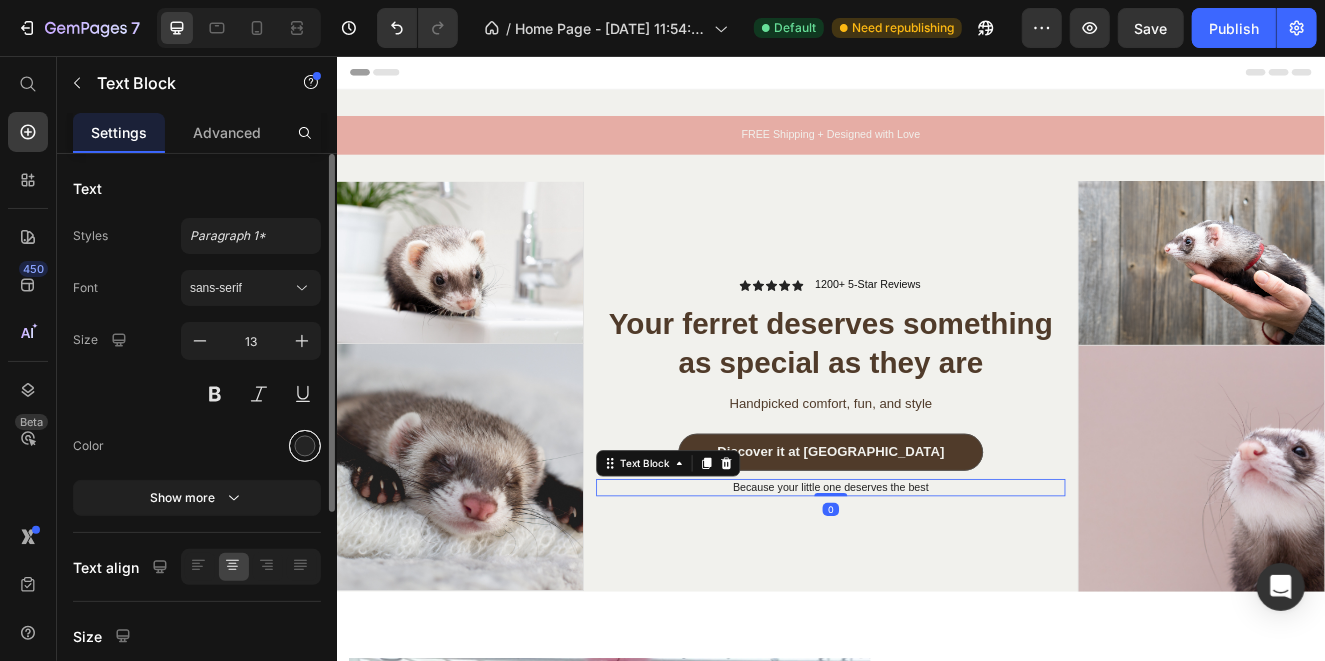 click at bounding box center [305, 446] 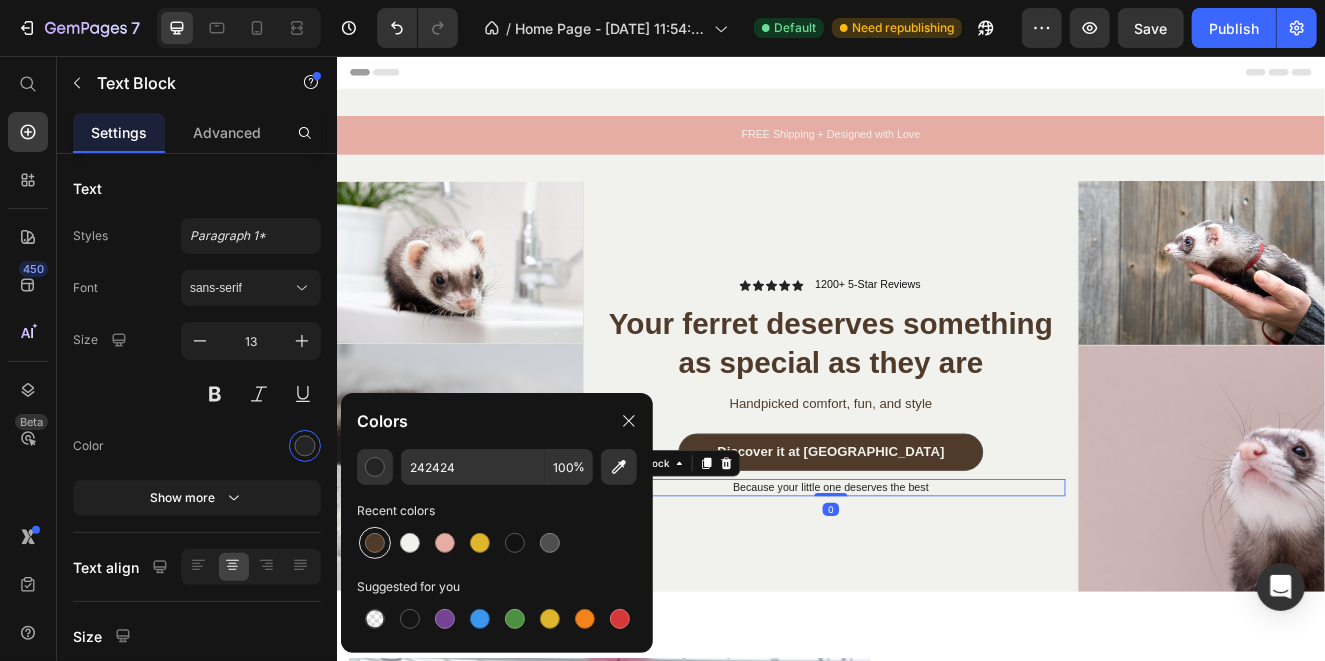 click at bounding box center (375, 543) 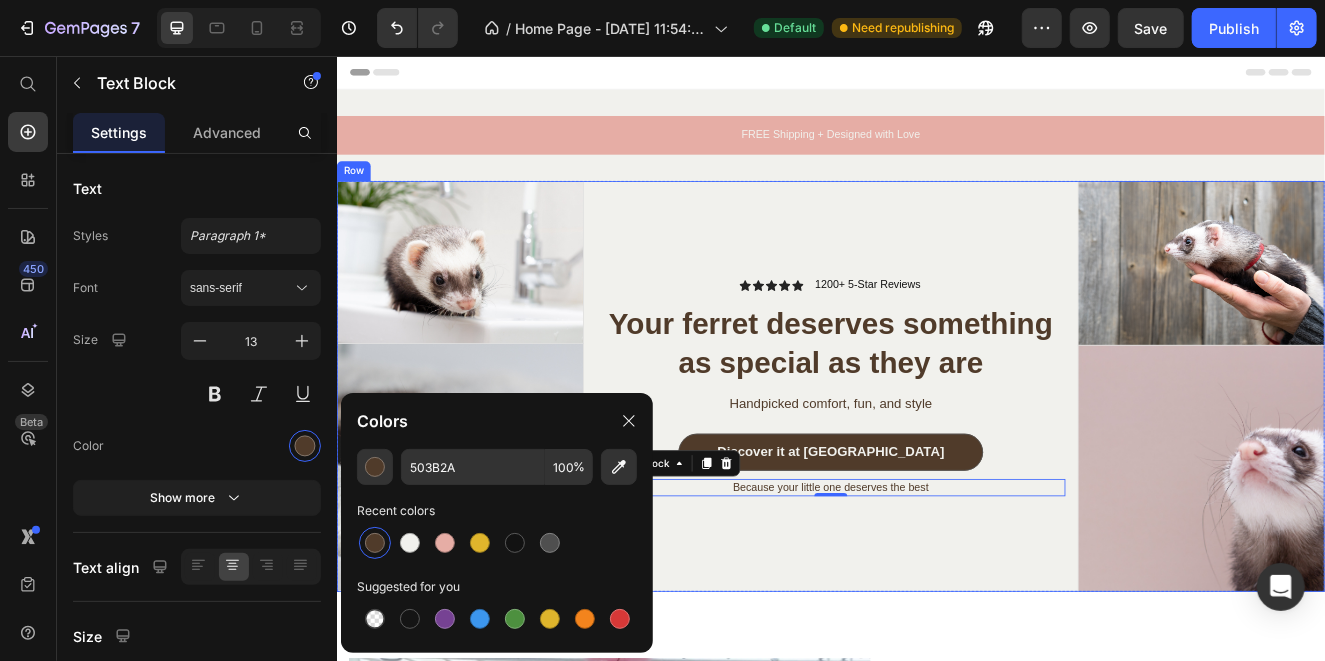 click on "Icon Icon Icon Icon Icon Icon List 1200+ 5-Star Reviews Text Block Row Your ferret deserves something as special as they are Heading Handpicked comfort, fun, and style Text Block Discover it at Nibbun Button Because your little one deserves the best Text Block   0 Row" at bounding box center [936, 456] 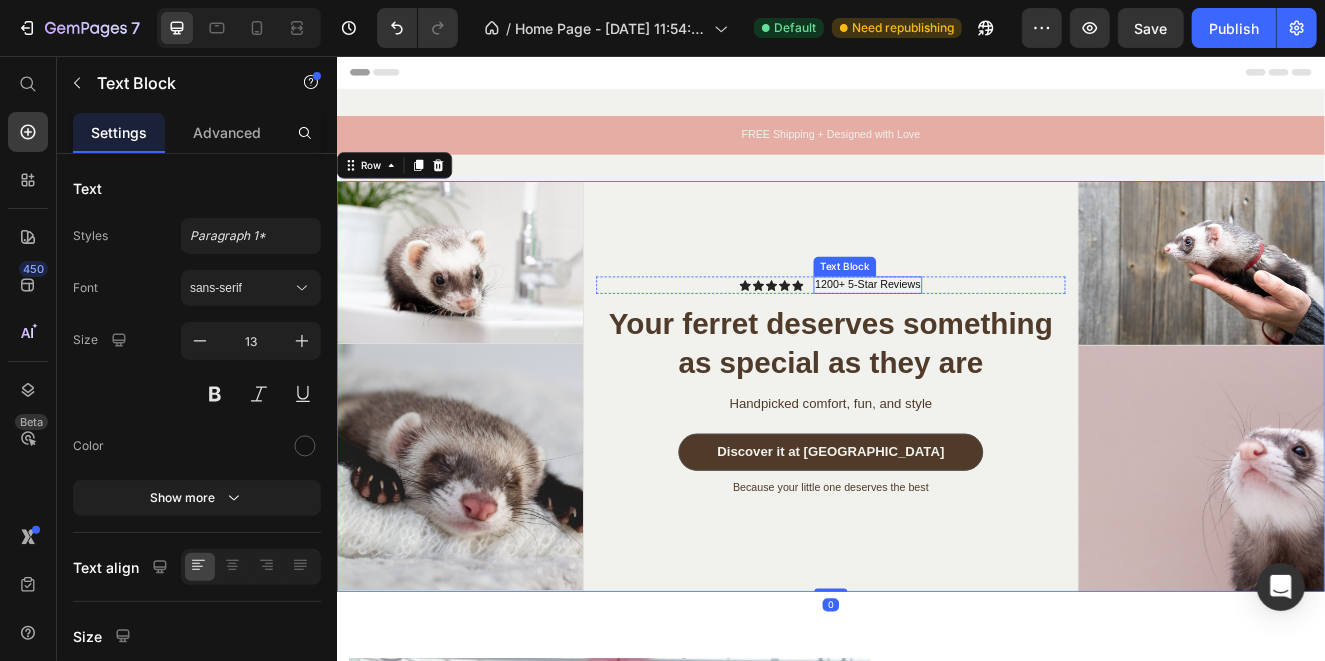 click on "1200+ 5-Star Reviews" at bounding box center (981, 333) 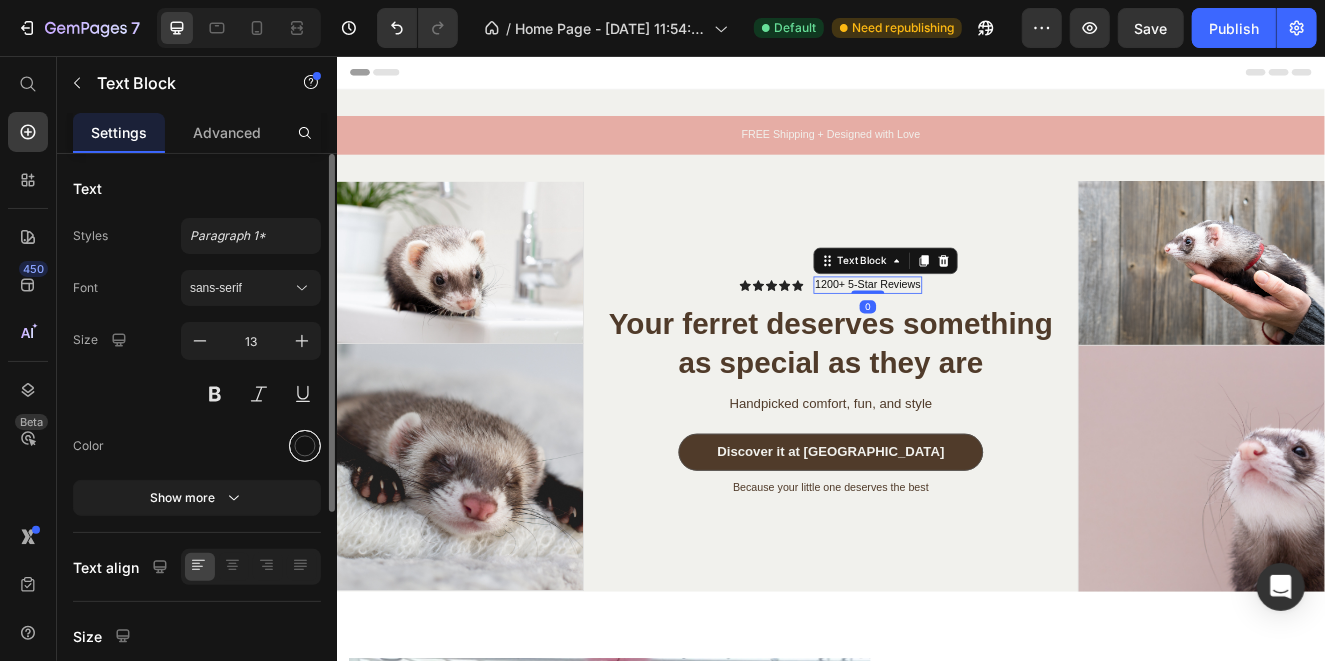 click at bounding box center [305, 446] 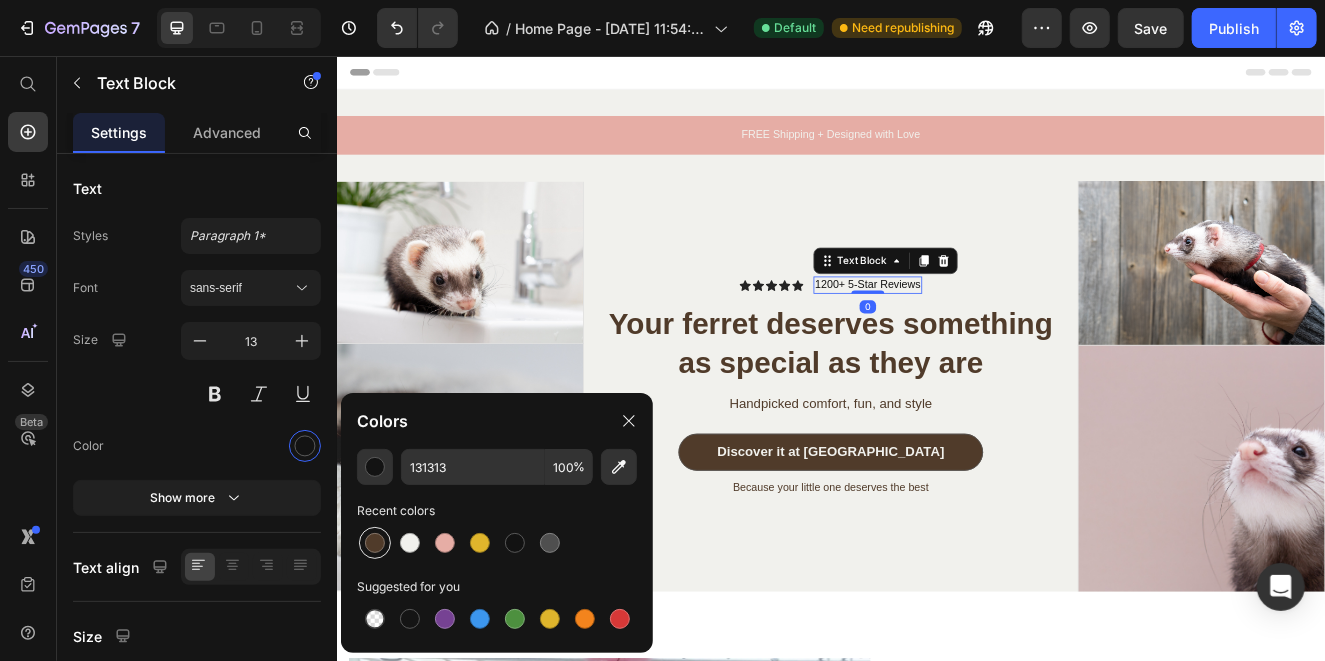 click at bounding box center [375, 543] 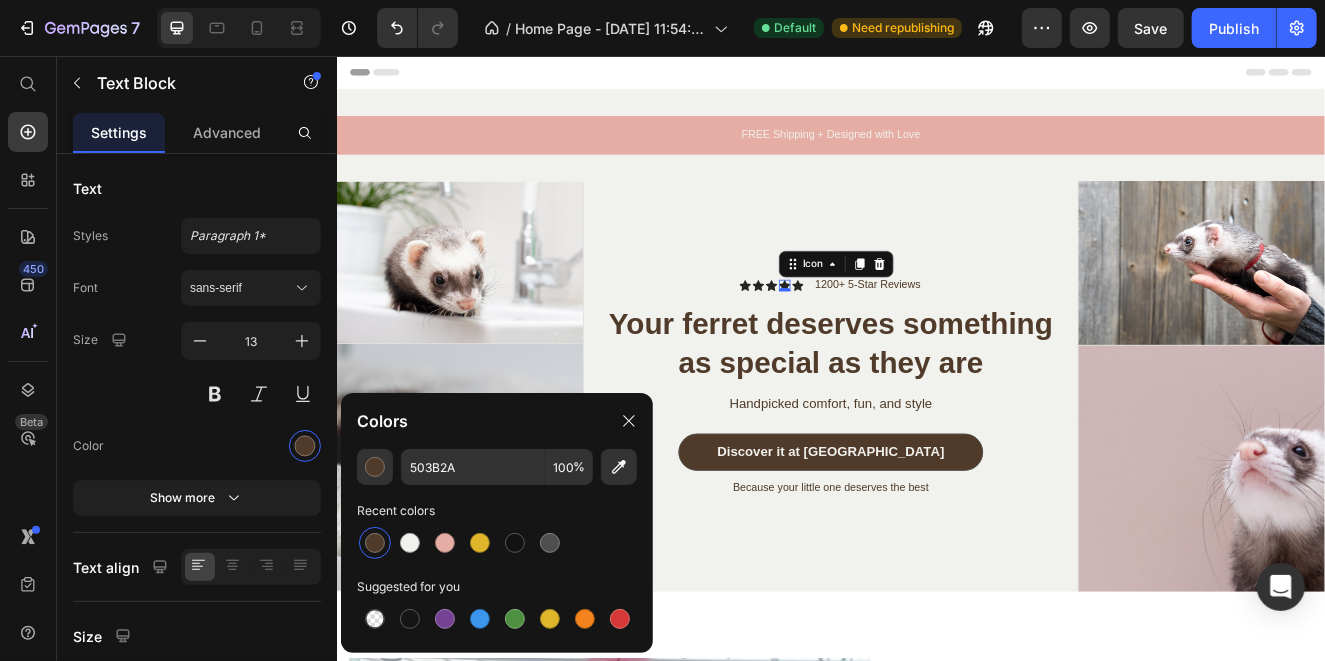 click on "Icon   0" at bounding box center [880, 334] 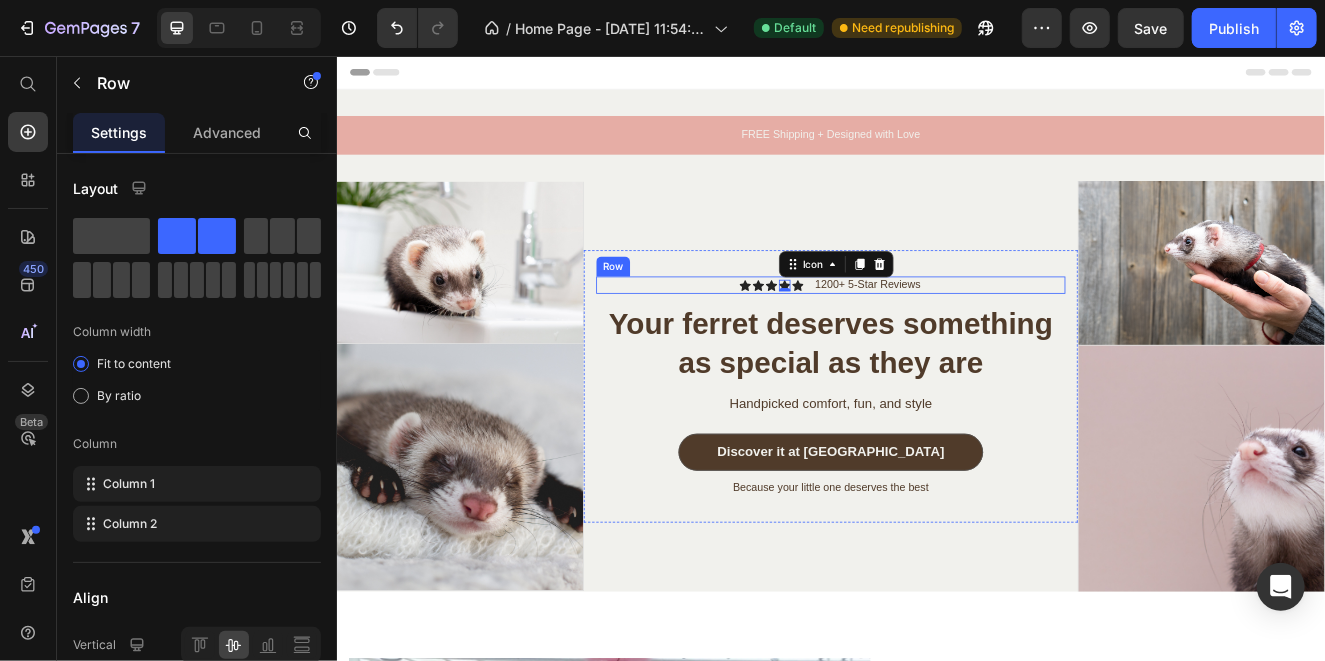 click on "Icon Icon Icon Icon   0 Icon Icon List 1200+ 5-Star Reviews Text Block Row" at bounding box center [936, 333] 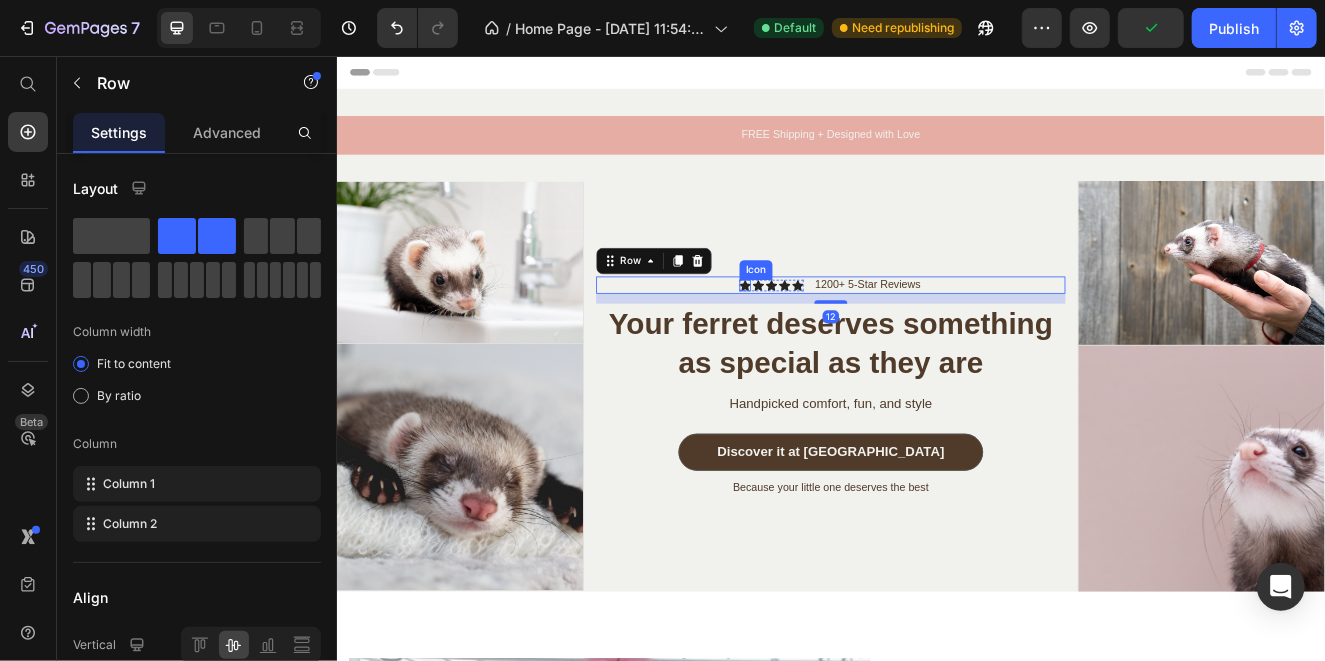 click on "Icon" at bounding box center (832, 334) 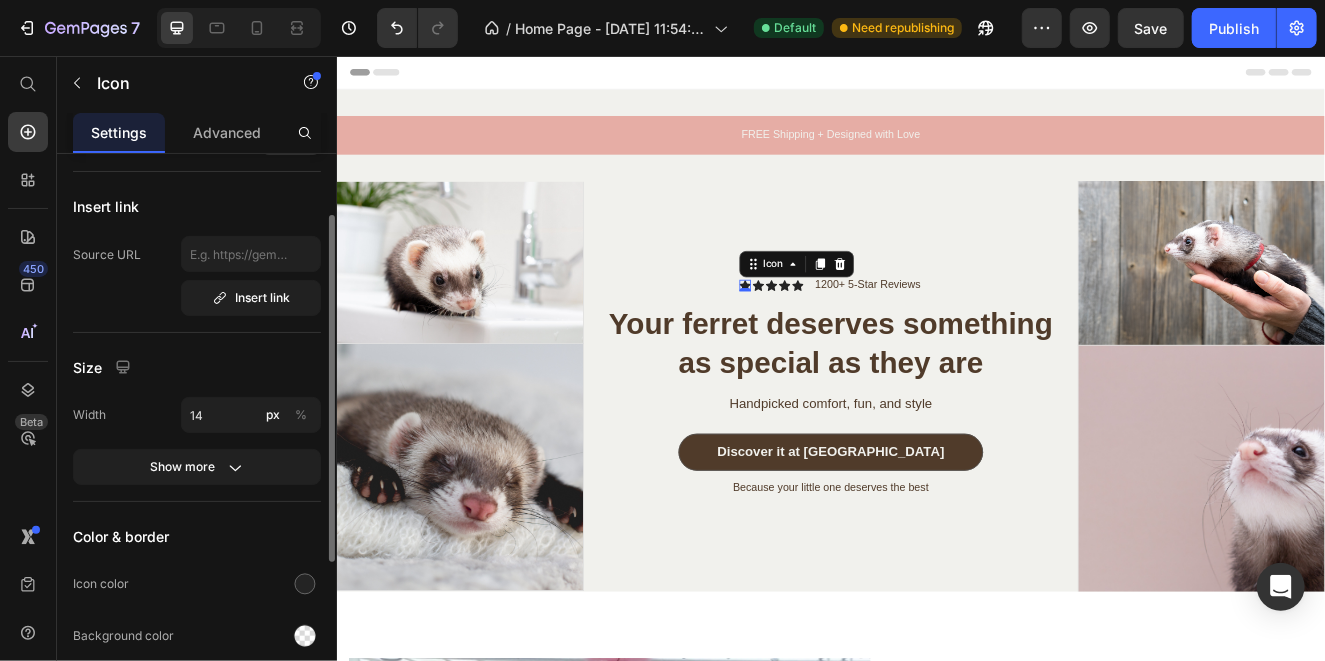scroll, scrollTop: 199, scrollLeft: 0, axis: vertical 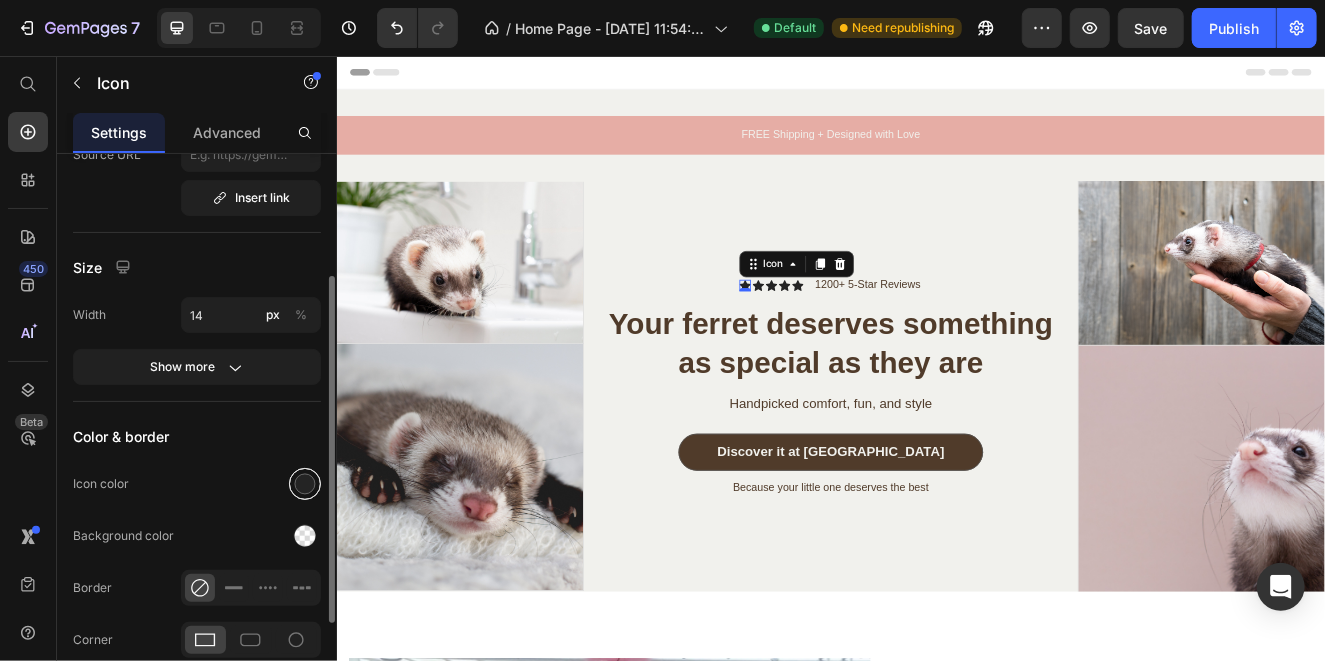 click at bounding box center [305, 484] 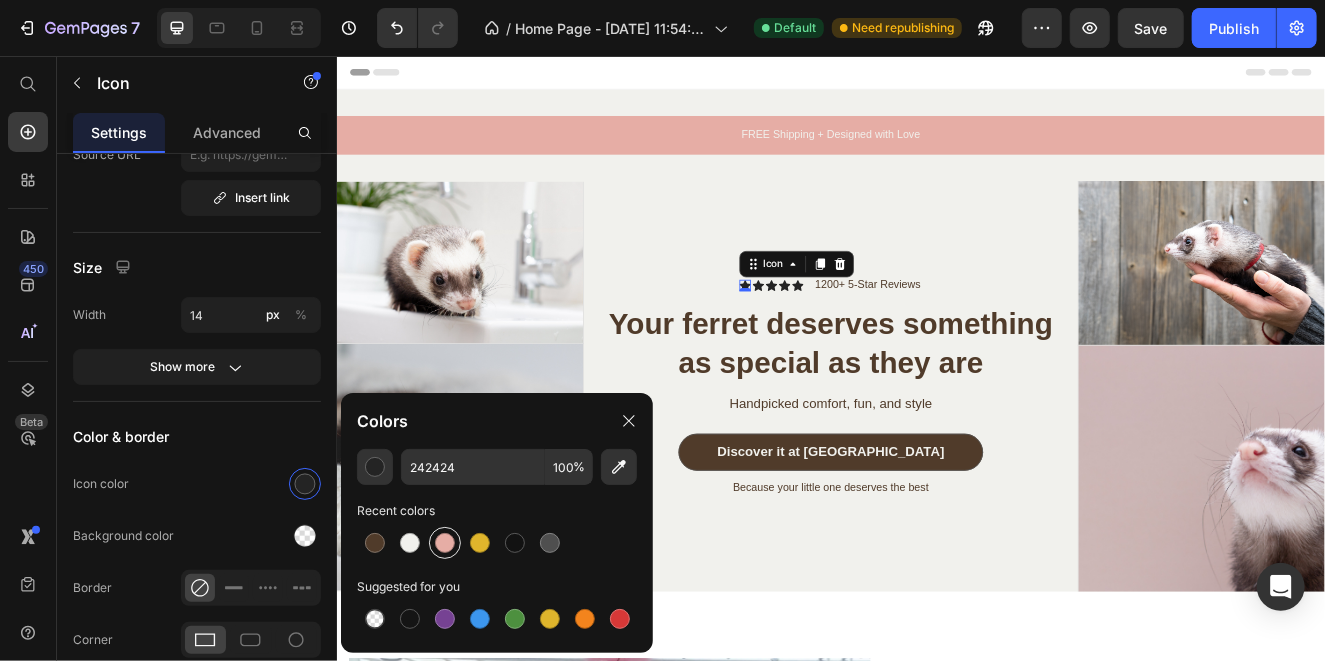 click at bounding box center [445, 543] 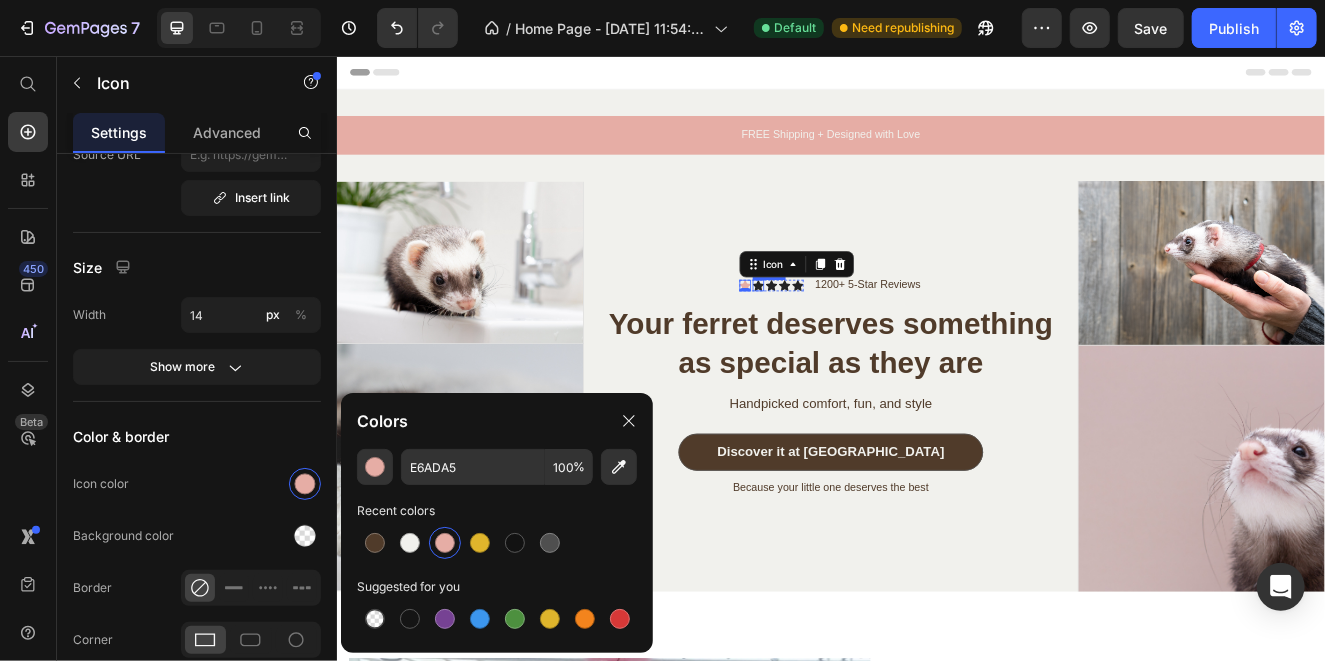 click on "Icon" at bounding box center [848, 334] 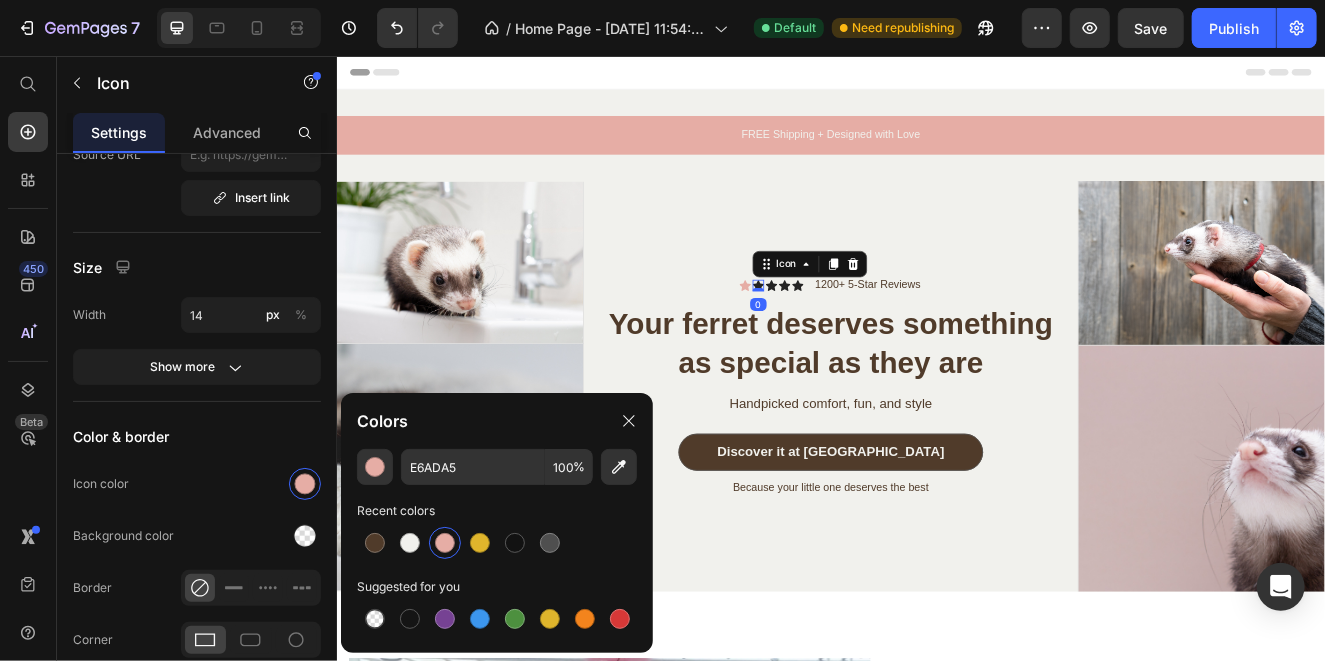 scroll, scrollTop: 198, scrollLeft: 0, axis: vertical 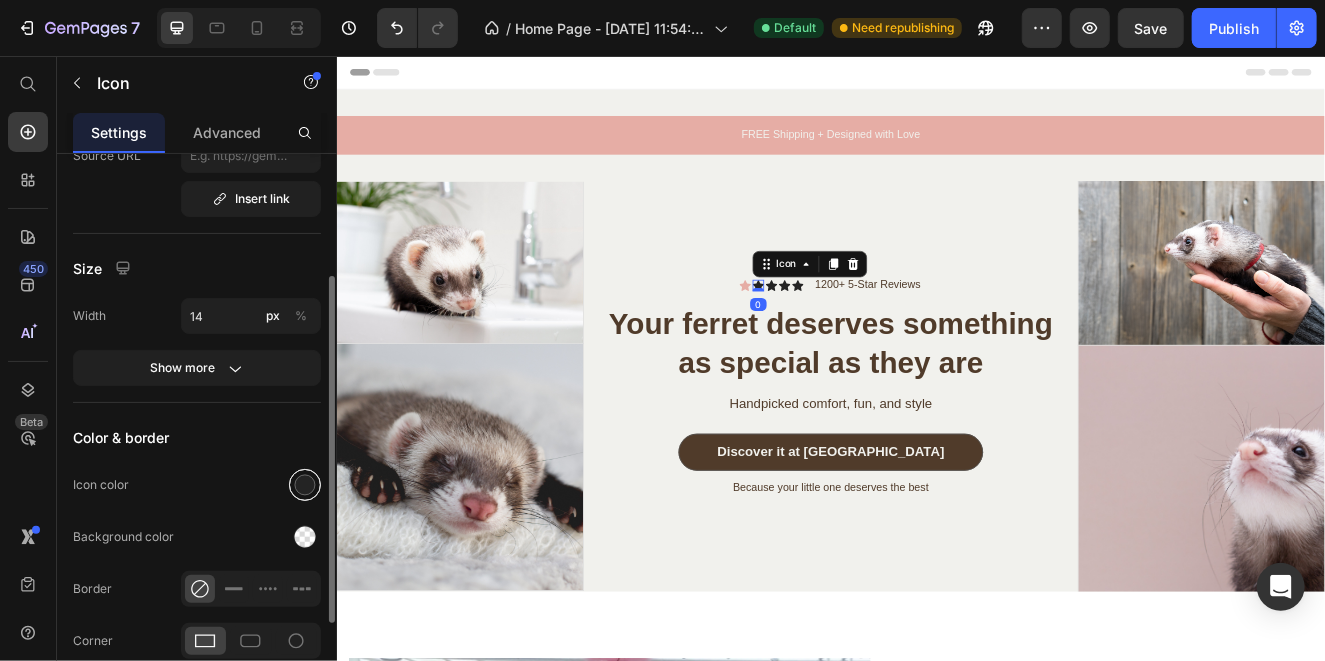 click at bounding box center (305, 485) 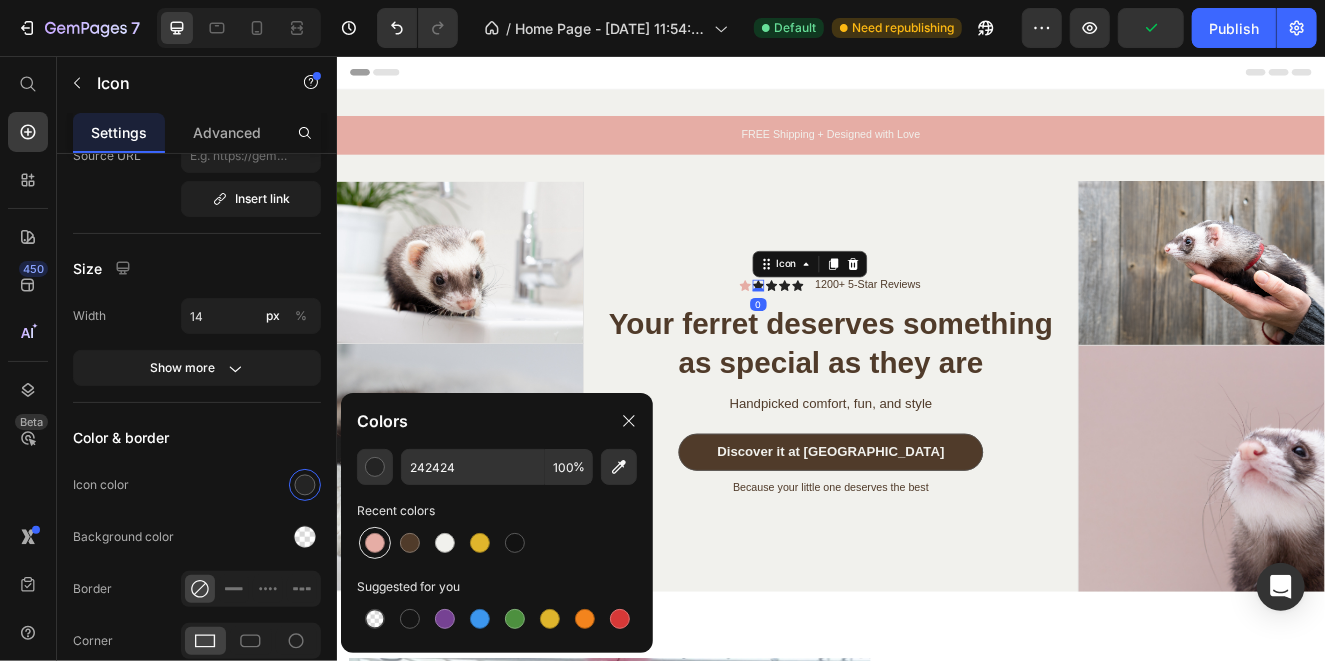 click at bounding box center [375, 543] 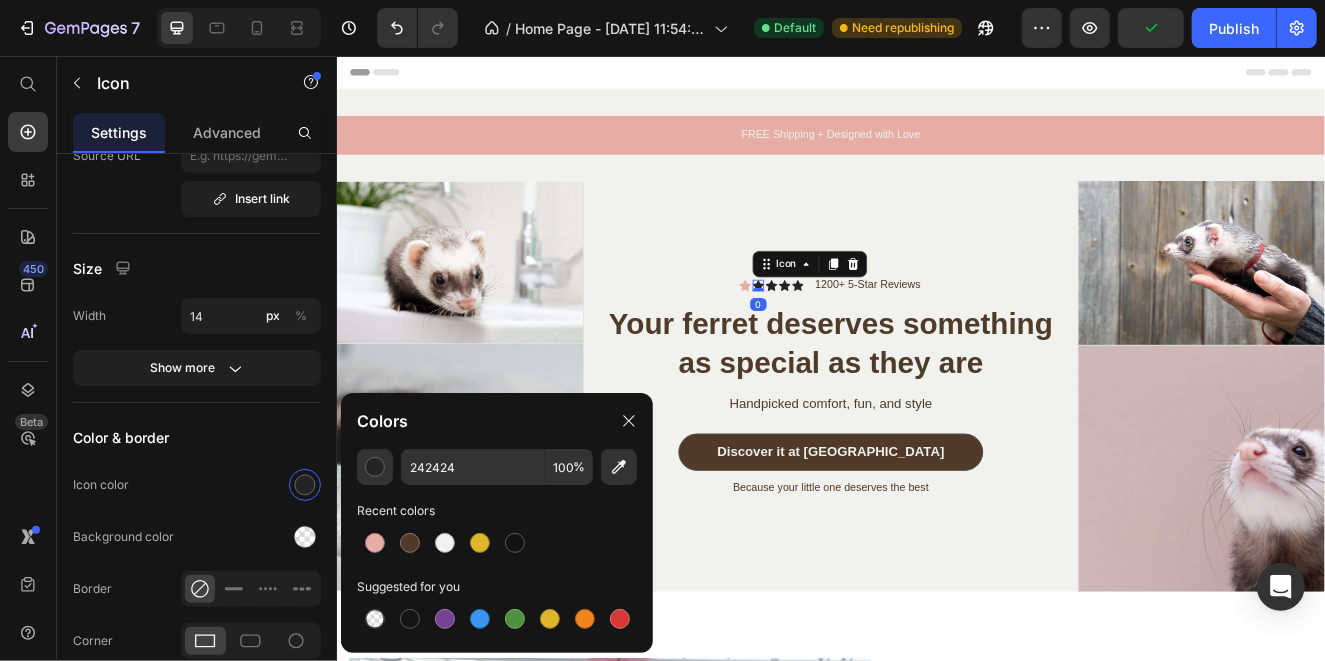 type on "E6ADA5" 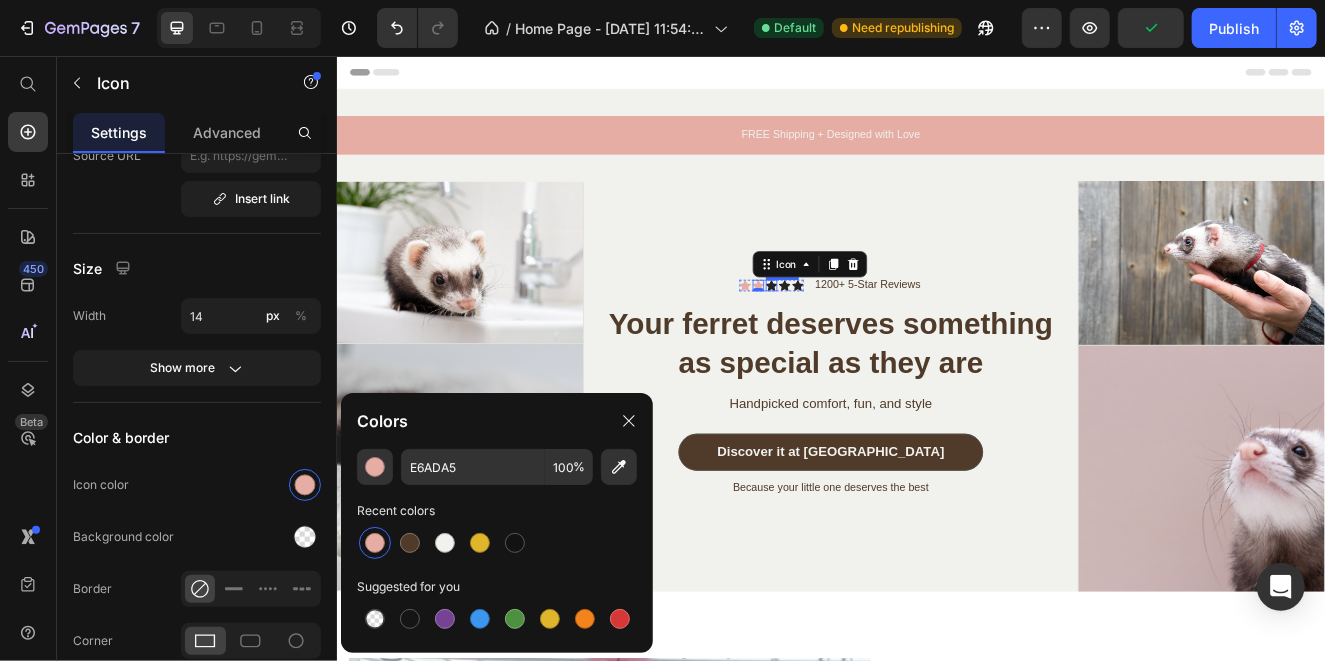 click on "Icon" at bounding box center [864, 334] 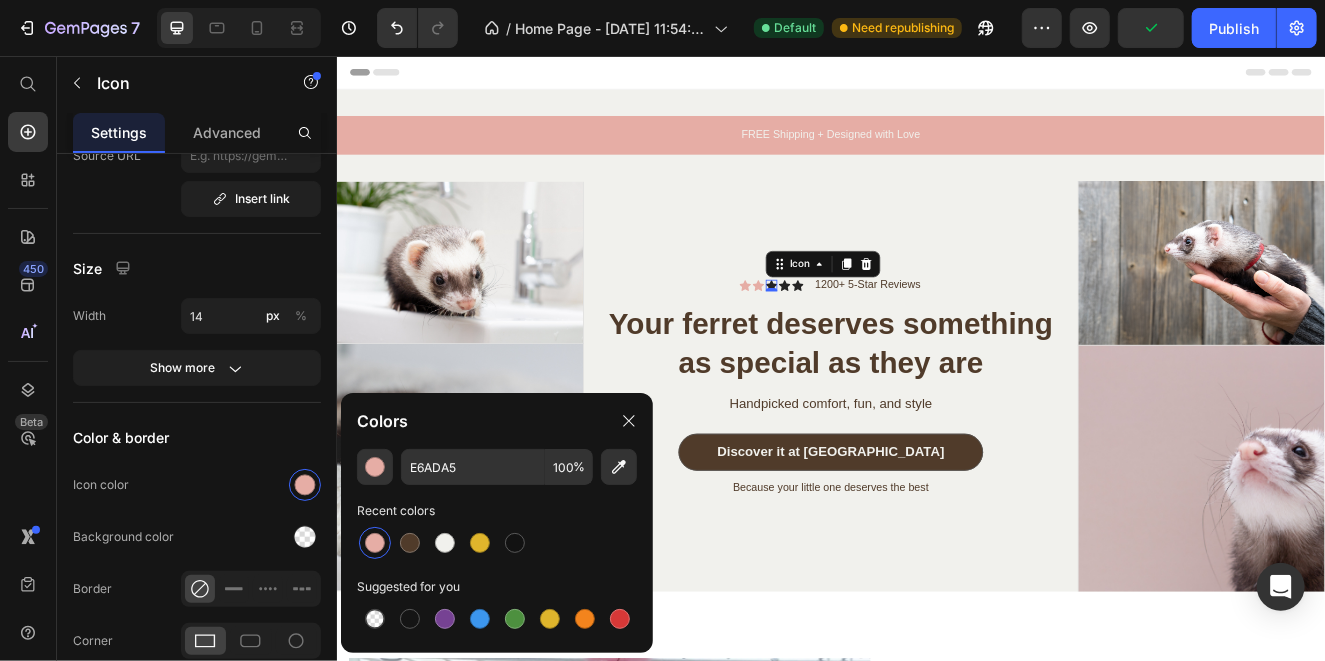 scroll, scrollTop: 197, scrollLeft: 0, axis: vertical 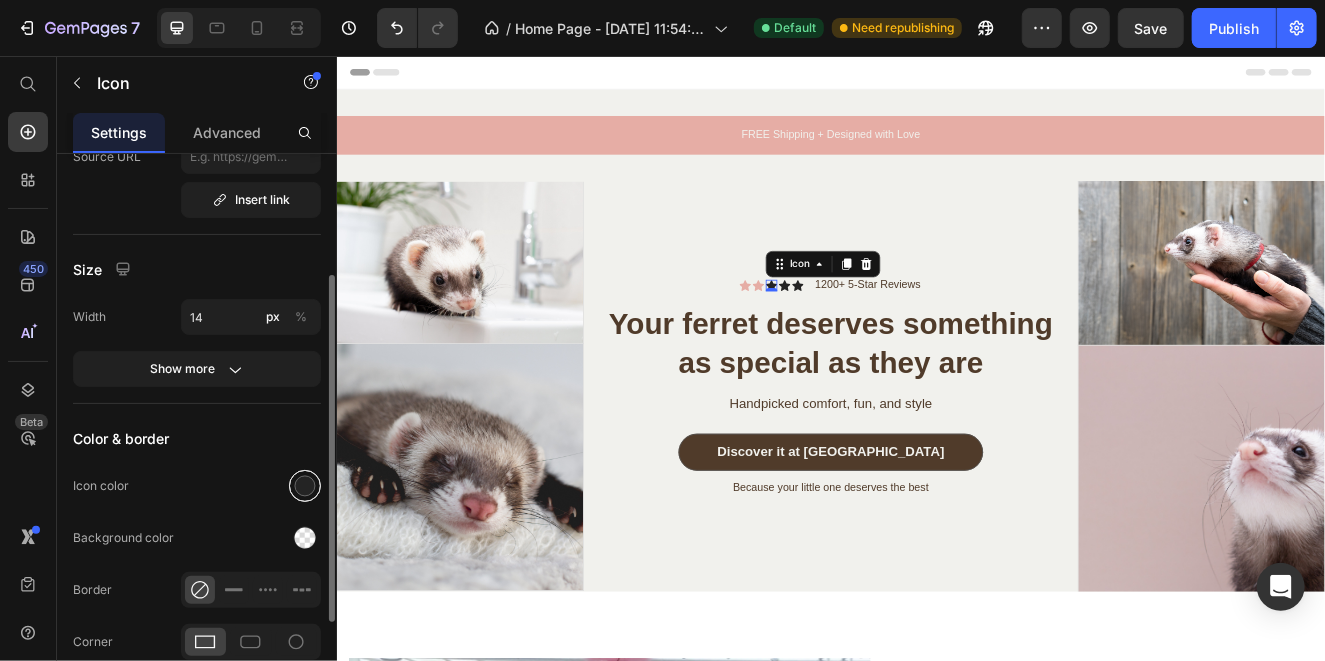 click at bounding box center (305, 486) 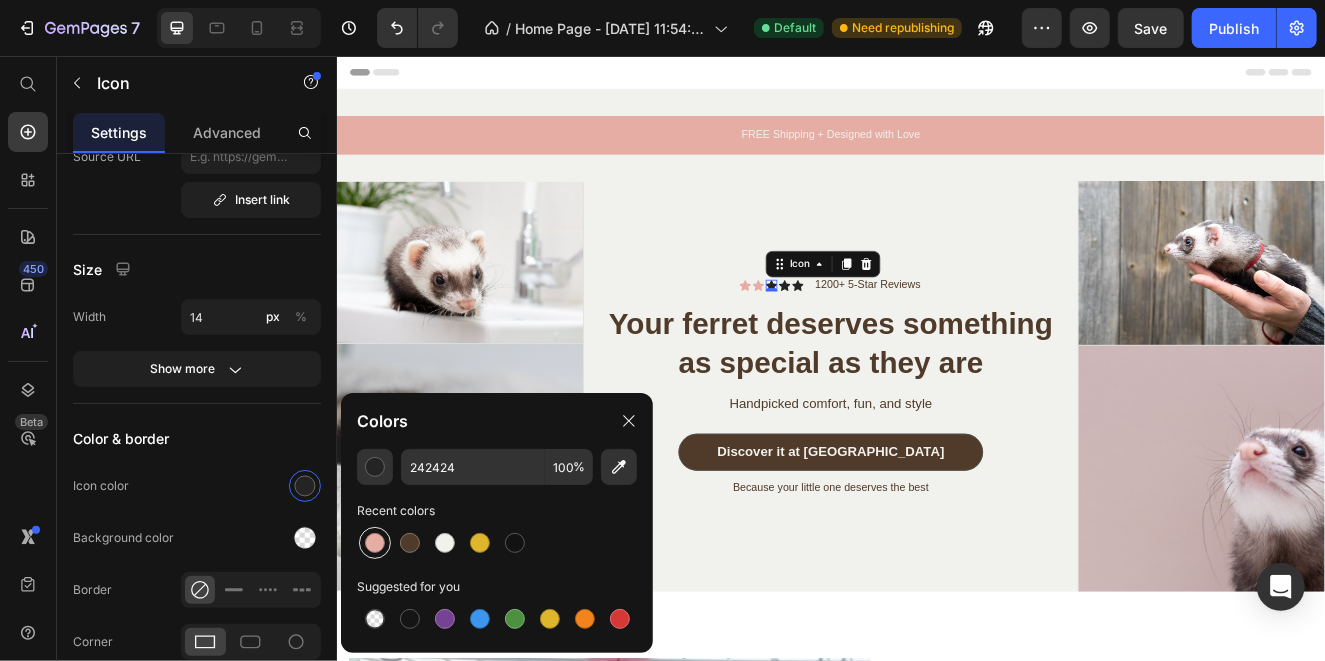 click at bounding box center (375, 543) 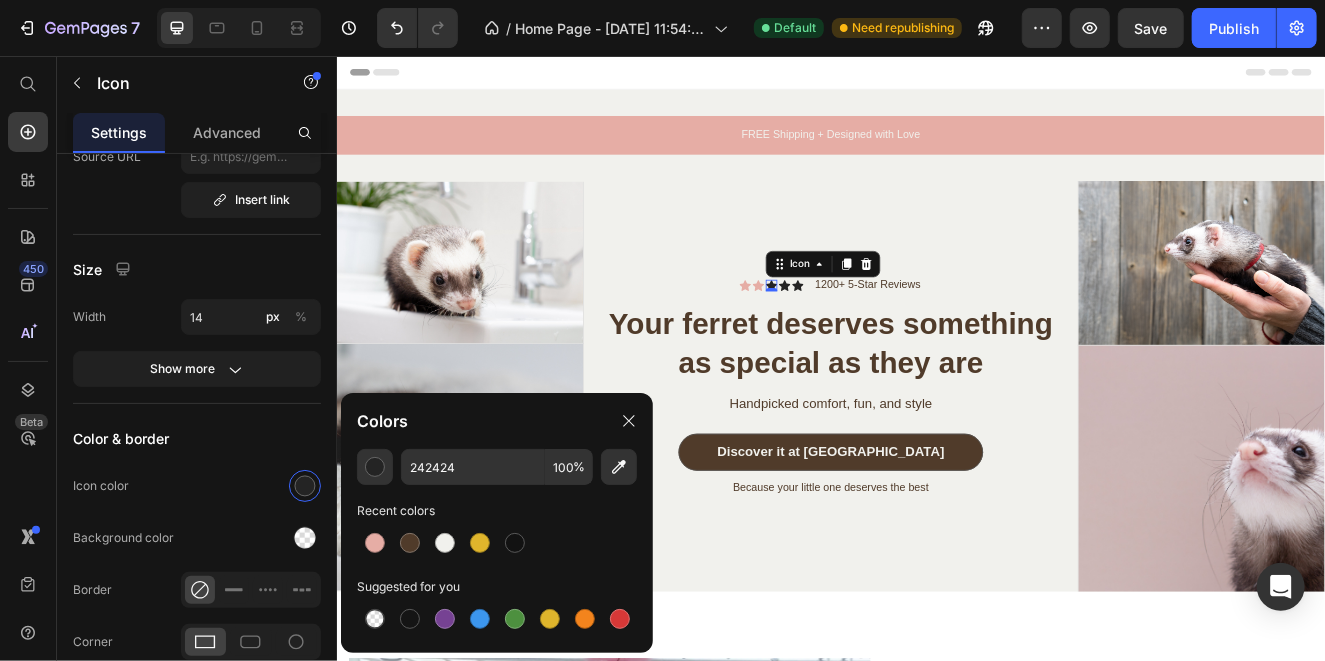 type on "E6ADA5" 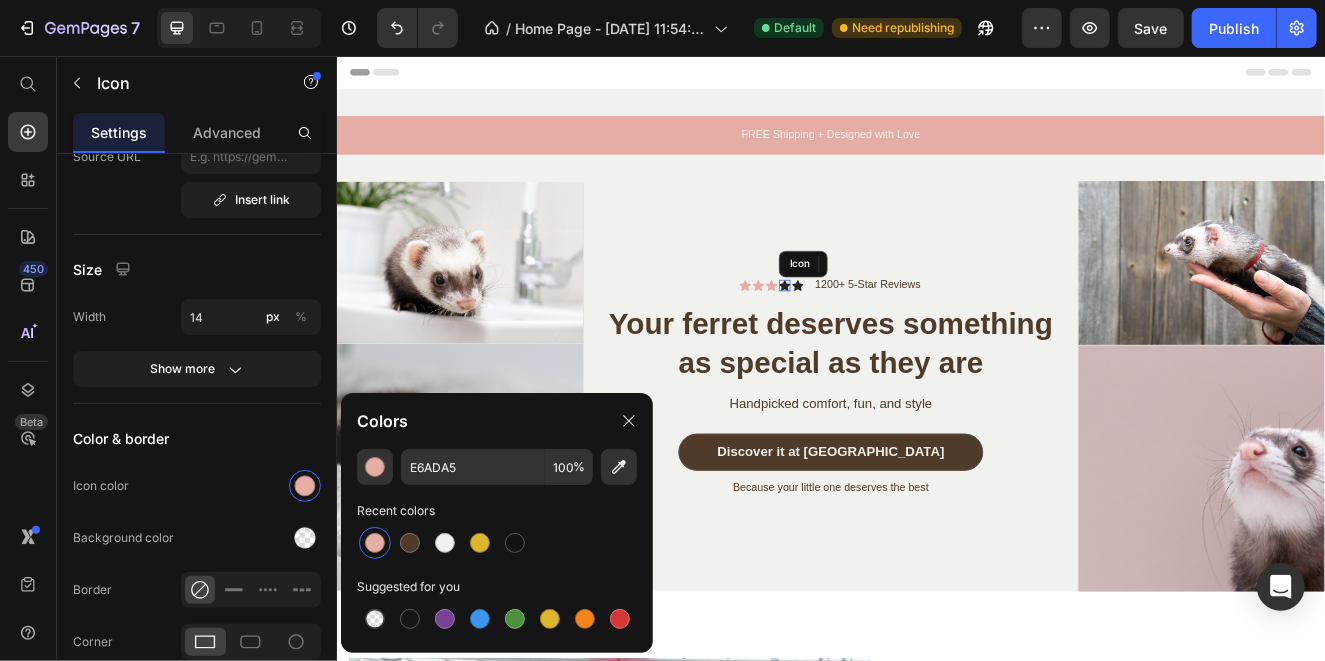 click 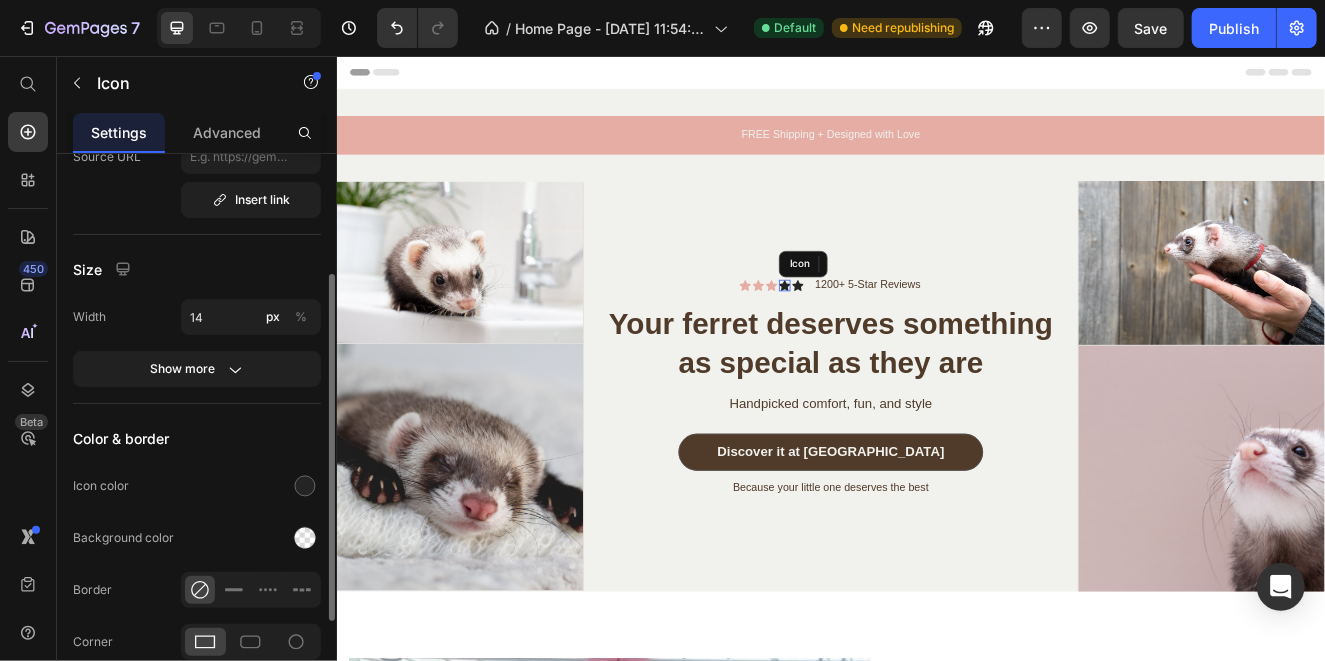 scroll, scrollTop: 196, scrollLeft: 0, axis: vertical 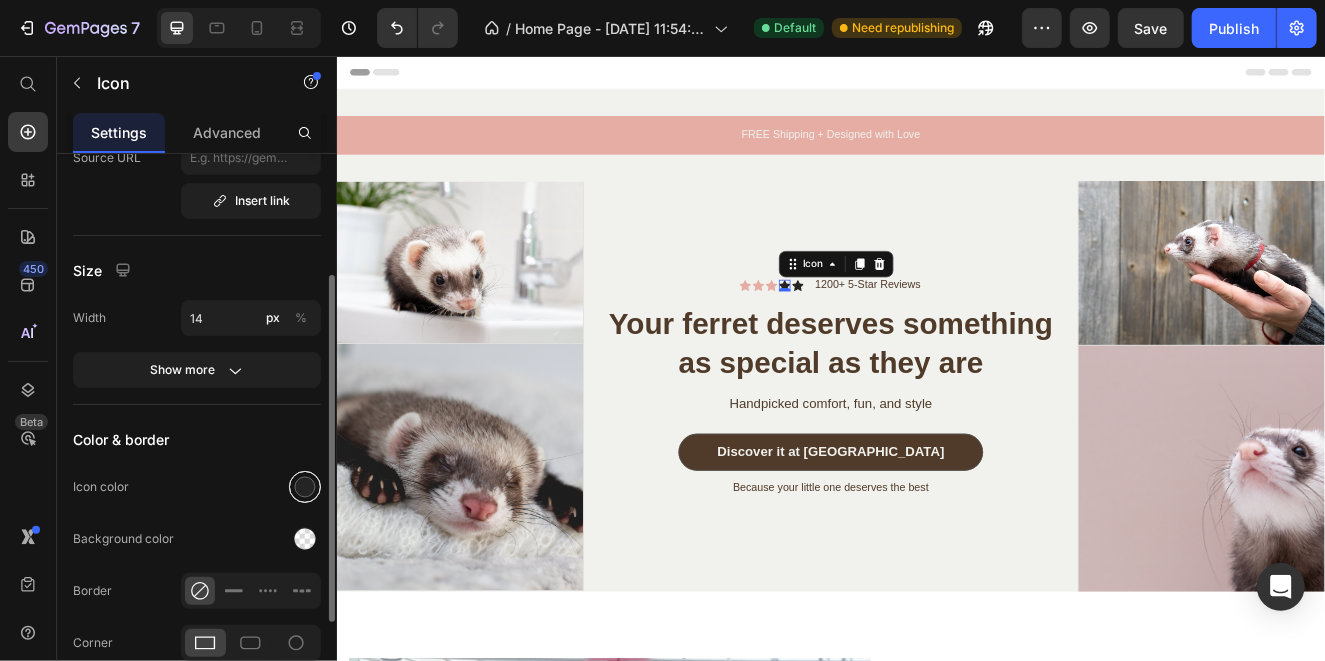 click at bounding box center [305, 487] 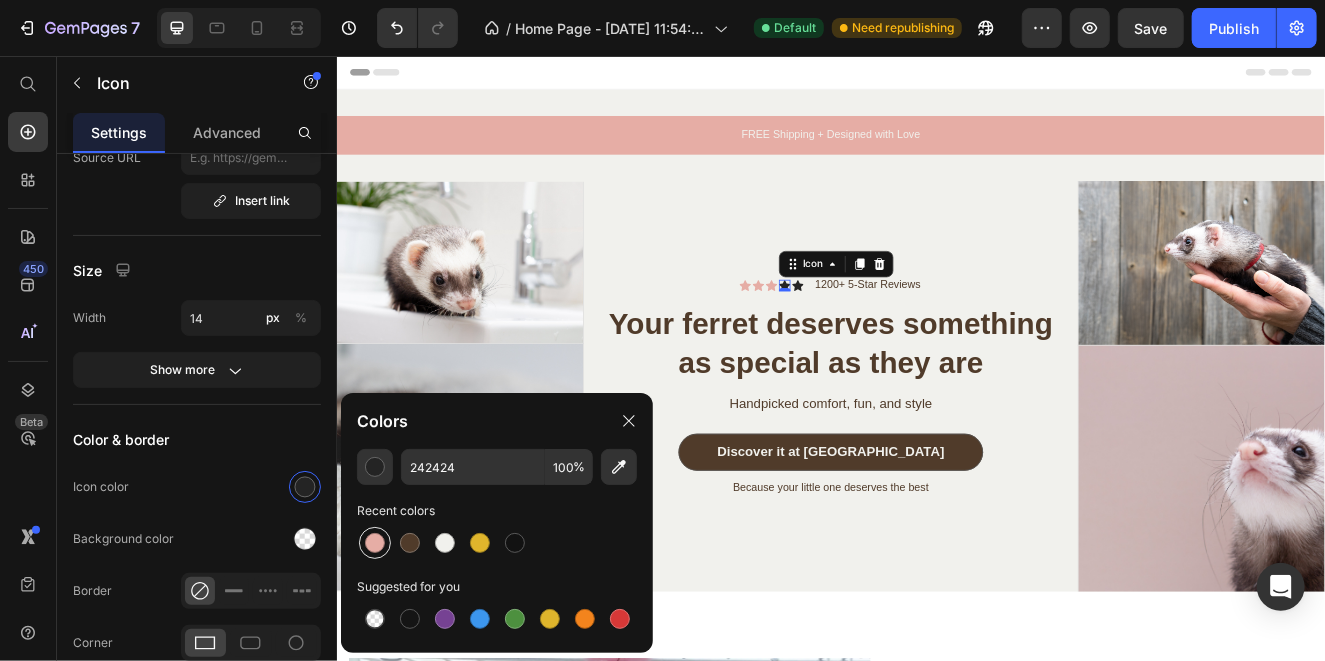 click at bounding box center [375, 543] 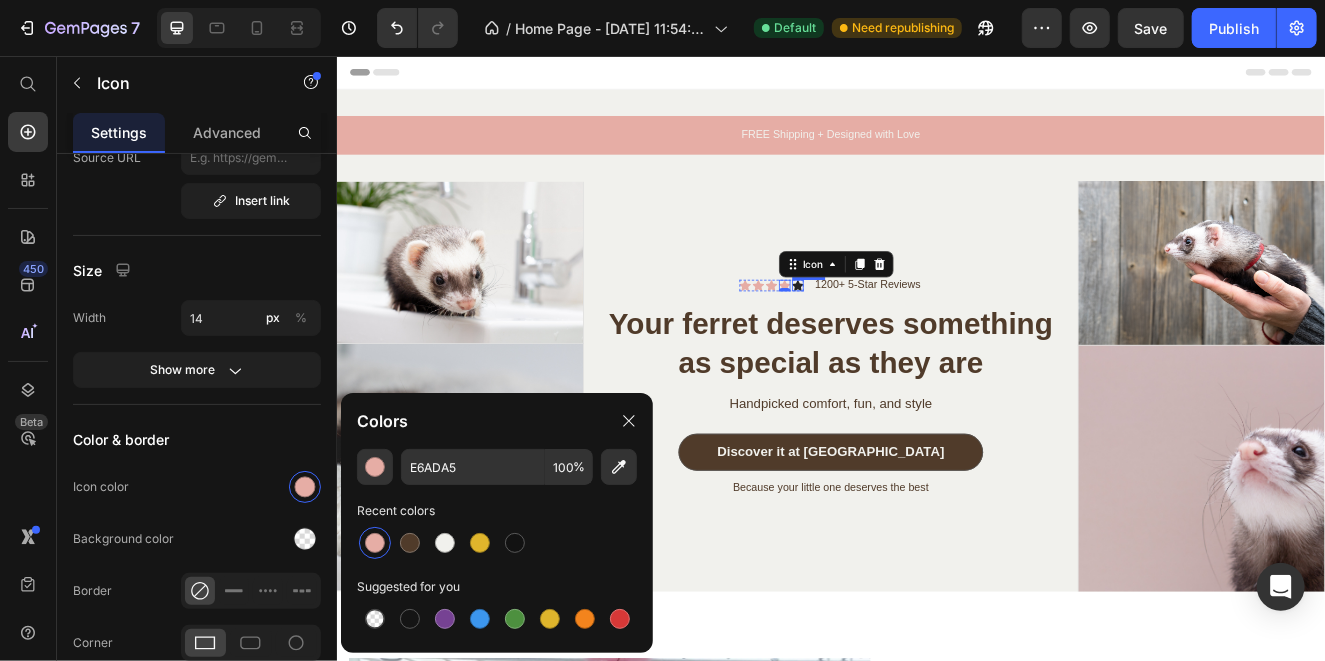 click on "Icon" at bounding box center (896, 334) 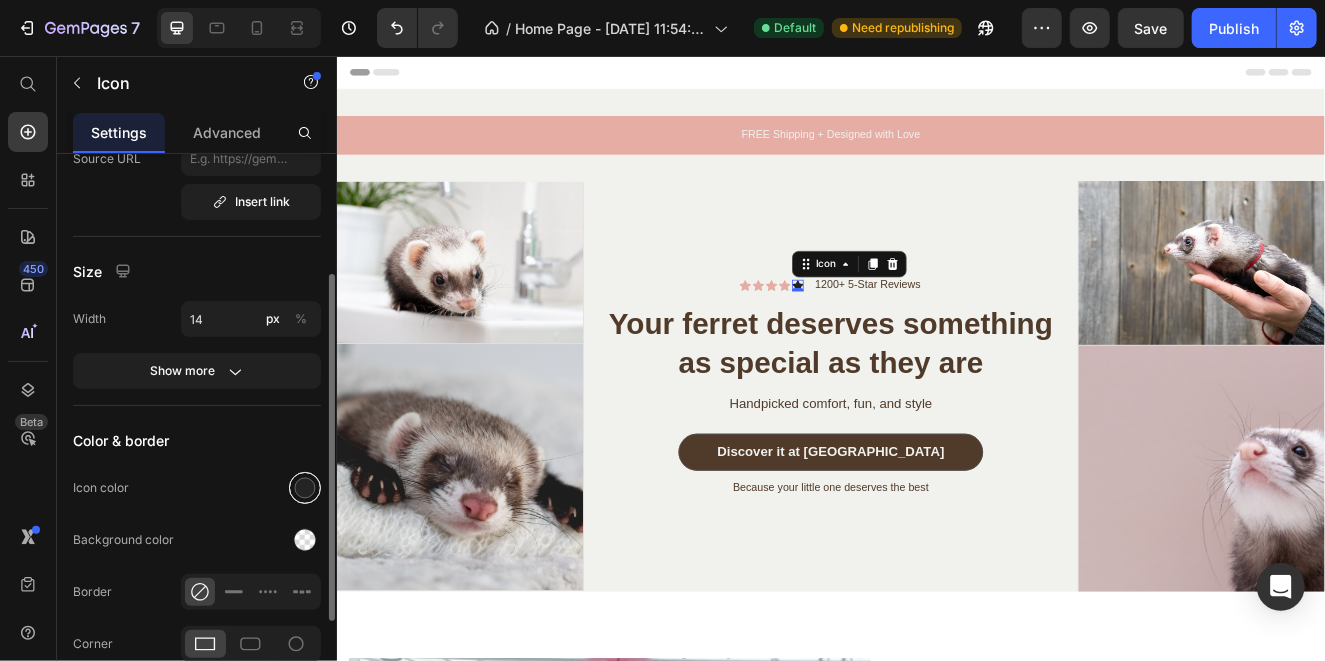 click at bounding box center (305, 488) 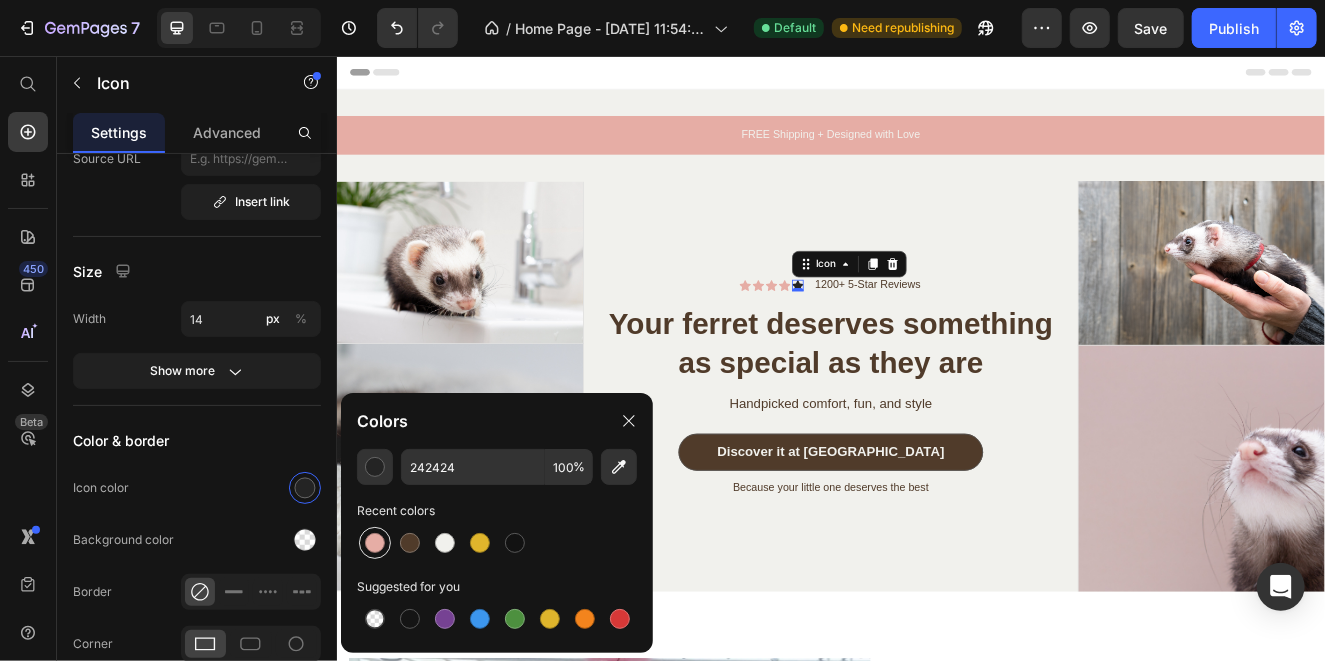 click at bounding box center (375, 543) 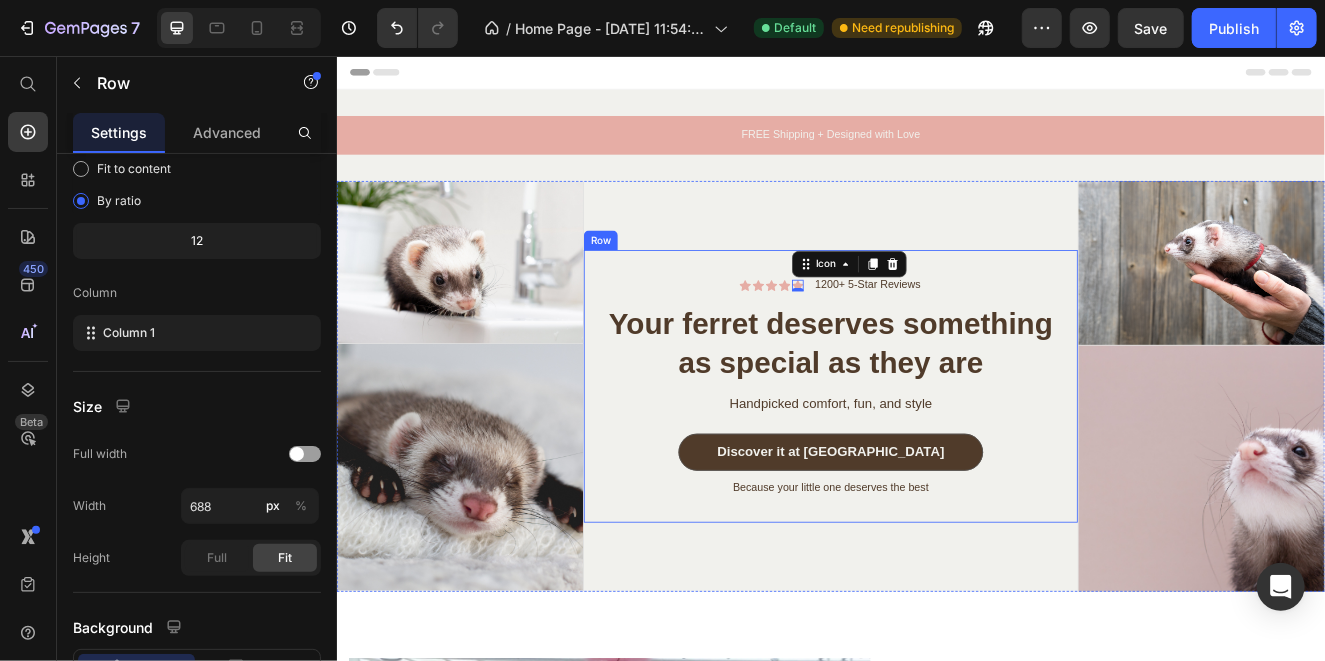 click on "Icon Icon Icon Icon Icon   0 Icon List 1200+ 5-Star Reviews Text Block Row Your ferret deserves something as special as they are Heading Handpicked comfort, fun, and style Text Block Discover it at Nibbun Button Because your little one deserves the best Text Block Row" at bounding box center (936, 456) 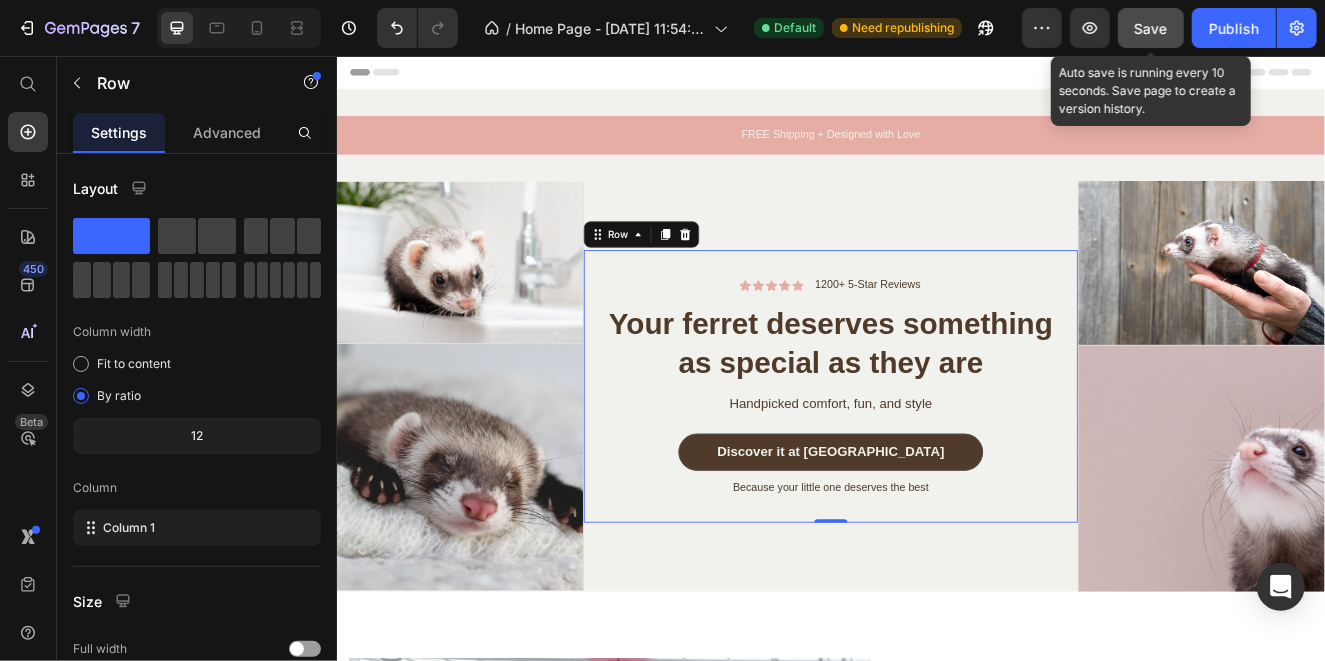 click on "Save" at bounding box center (1151, 28) 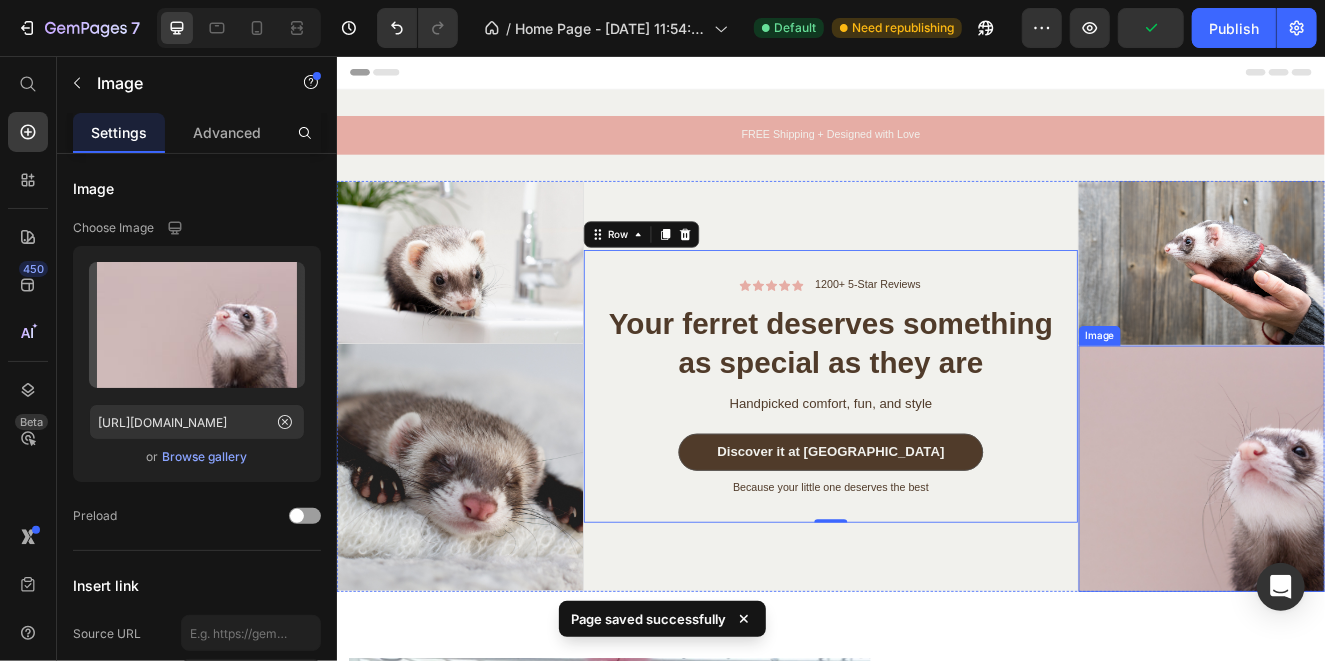 click at bounding box center (1386, 556) 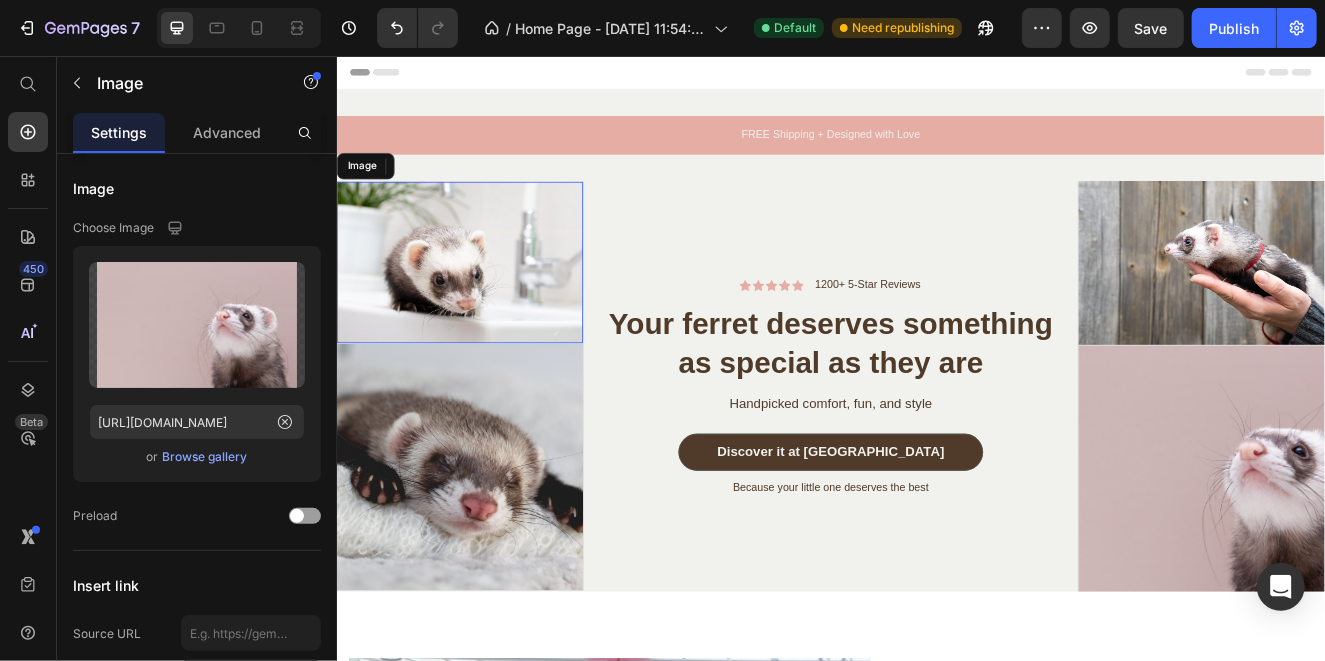 click at bounding box center (485, 306) 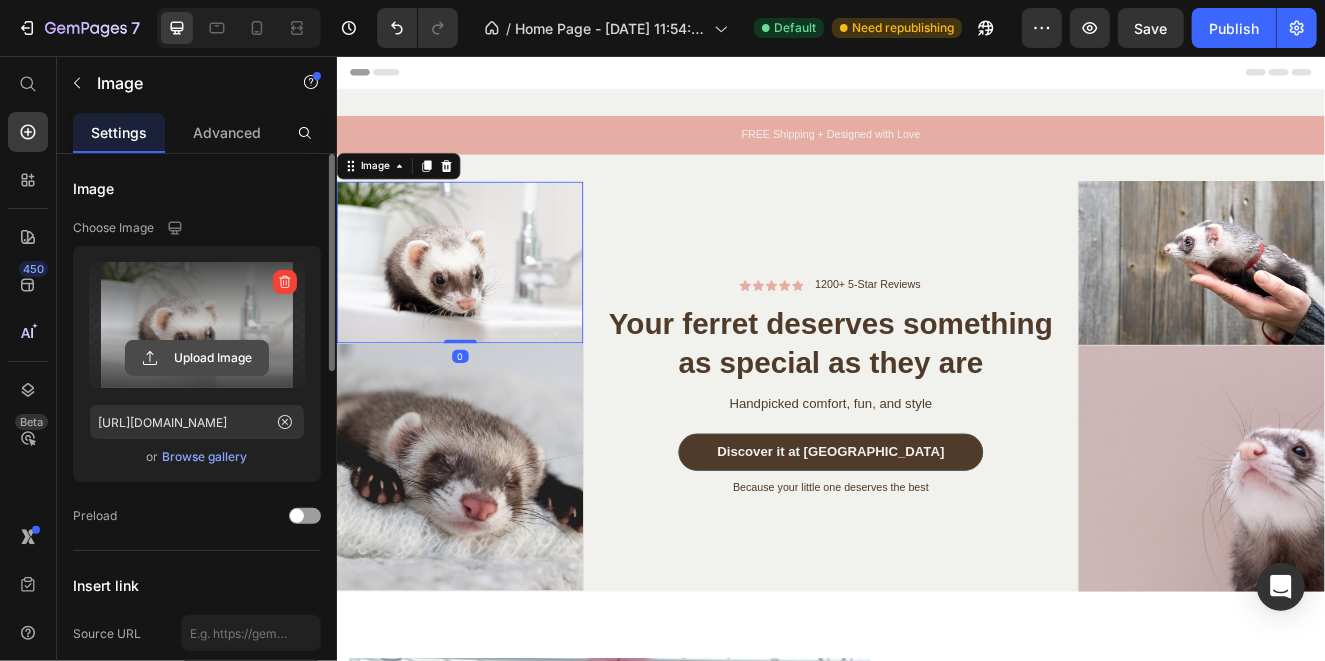click 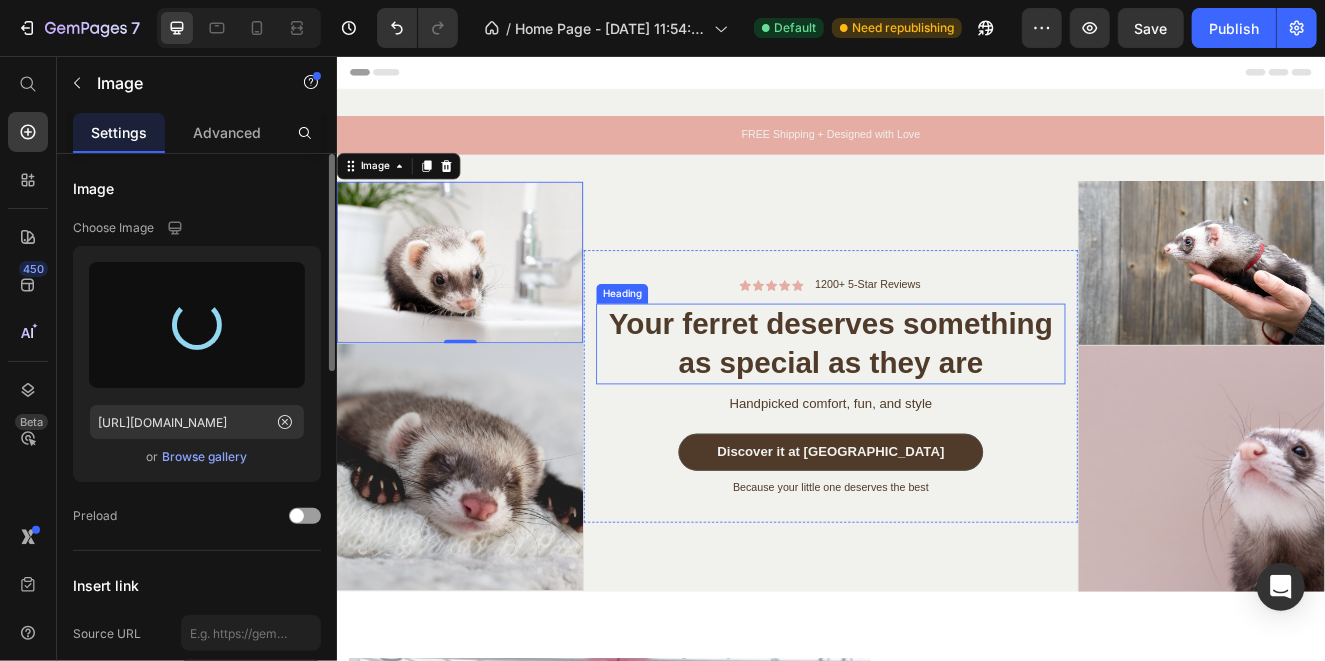 type on "[URL][DOMAIN_NAME]" 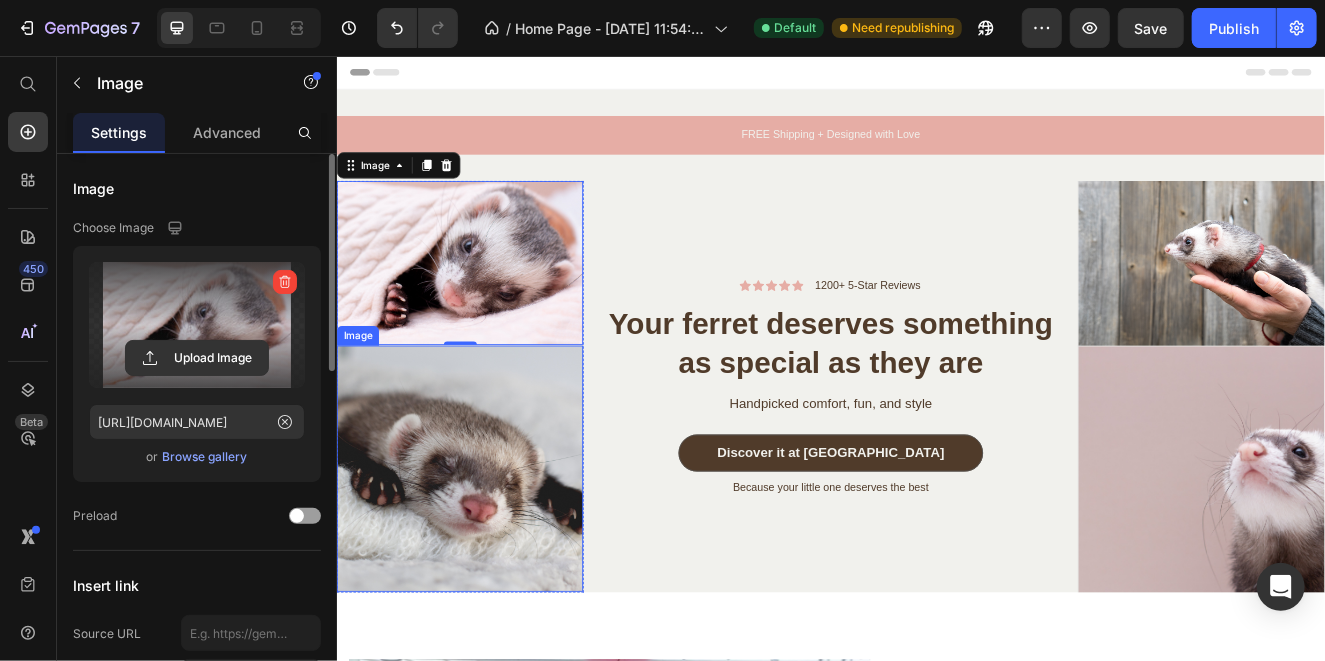 click at bounding box center [485, 556] 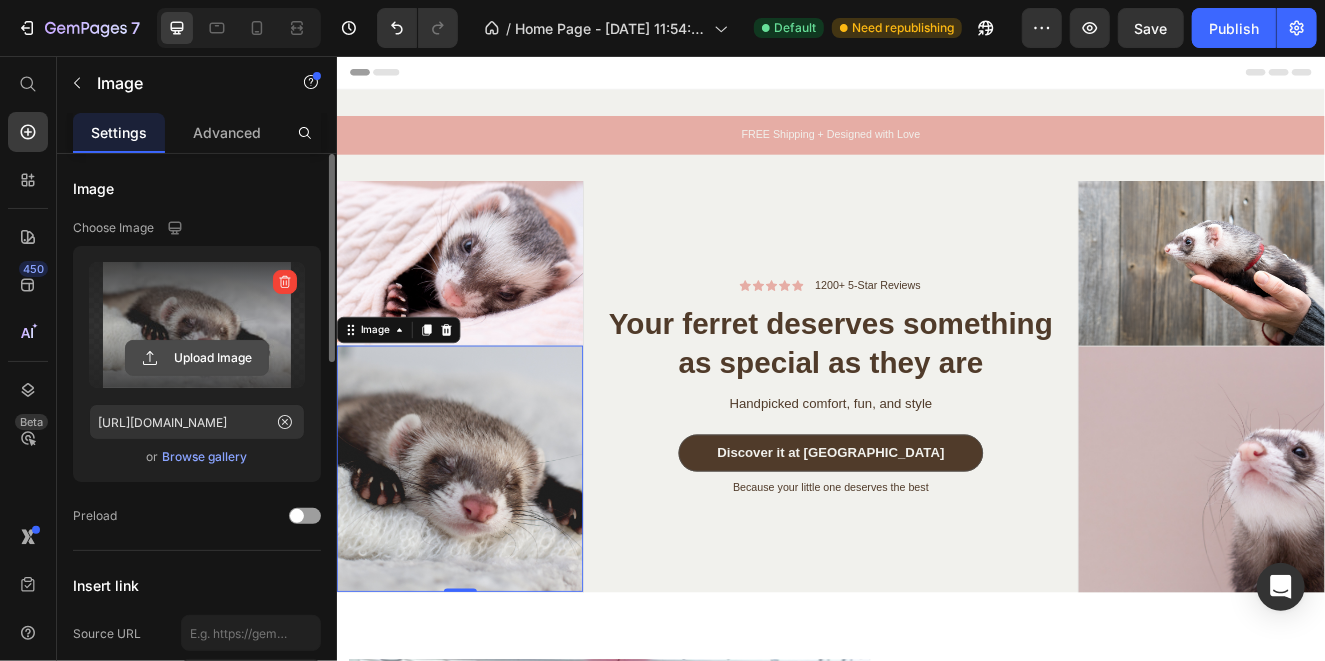 click 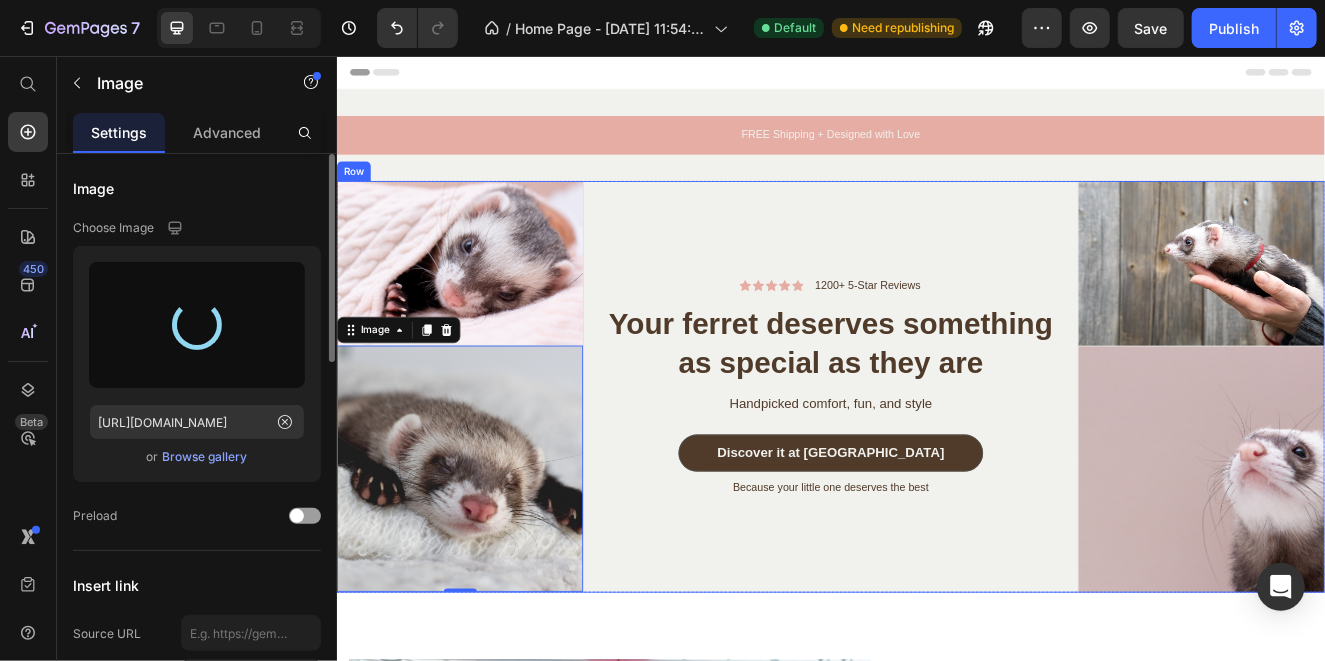 type on "[URL][DOMAIN_NAME]" 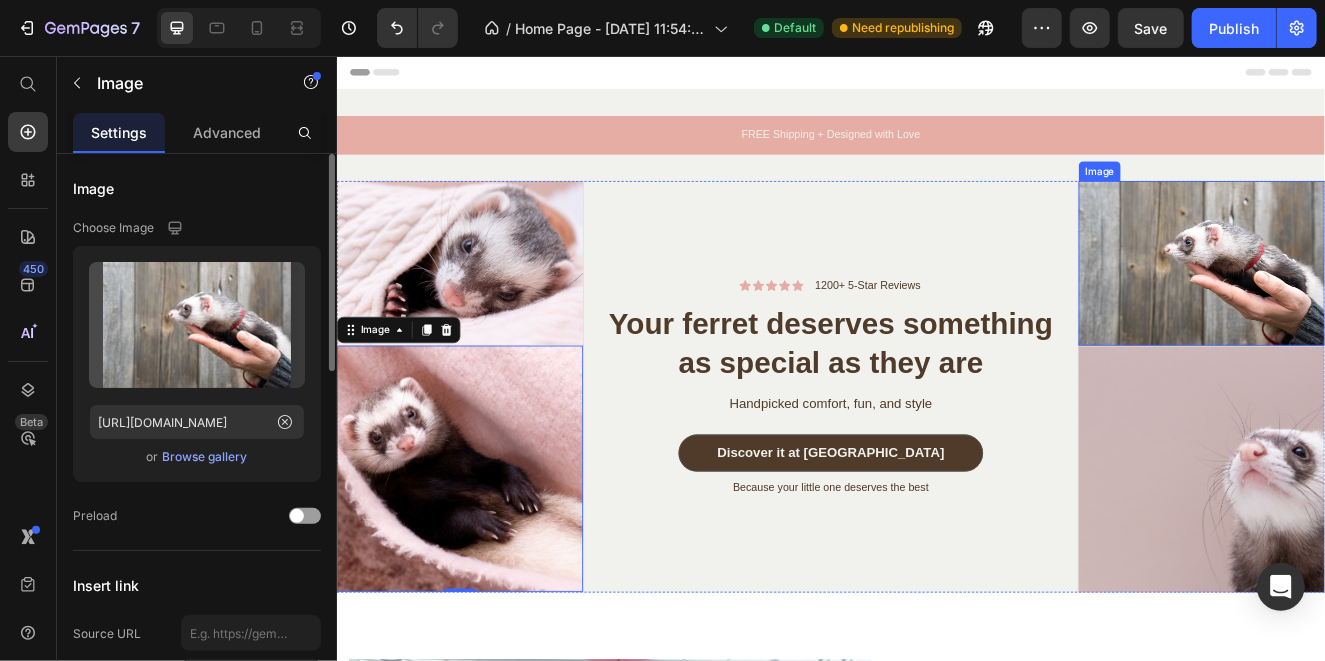 click at bounding box center (1386, 306) 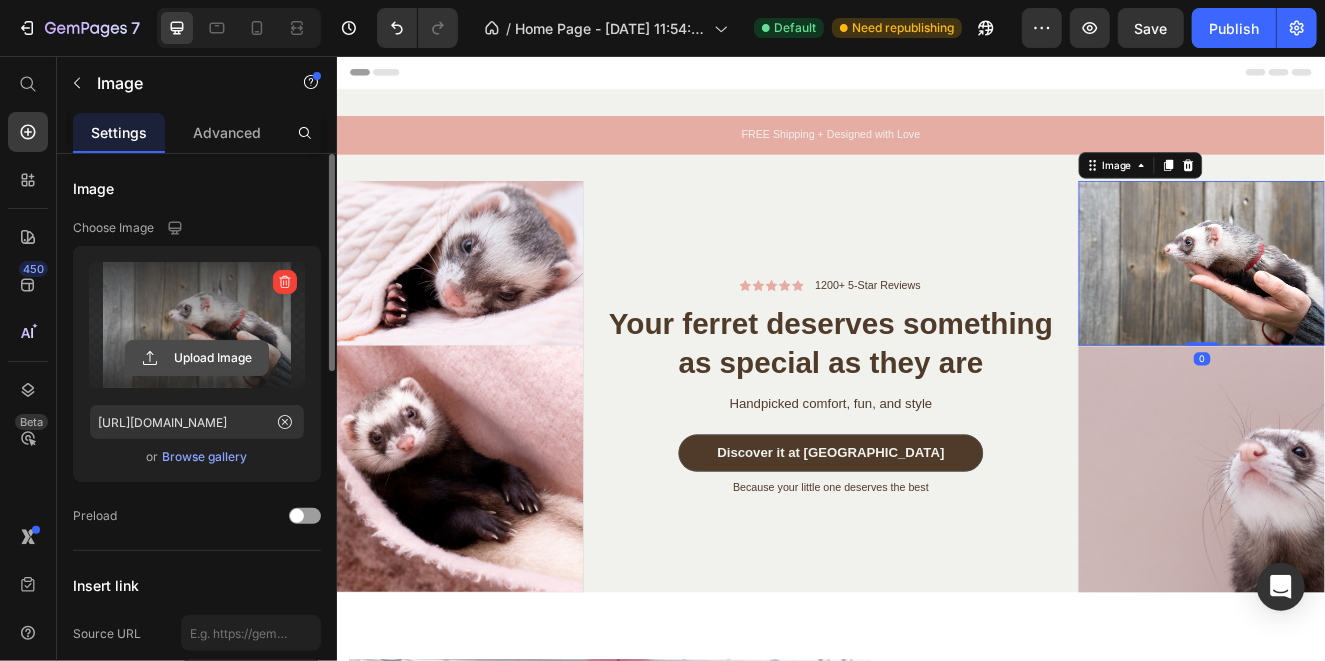 click 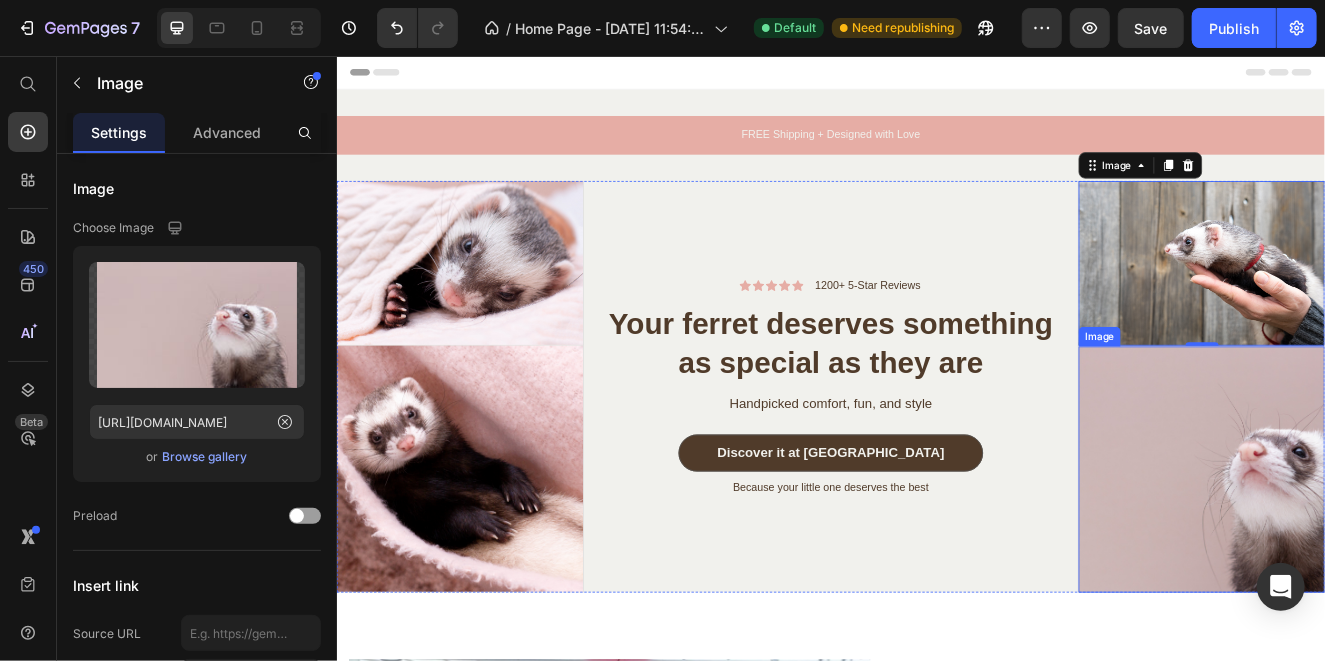 click at bounding box center [1386, 557] 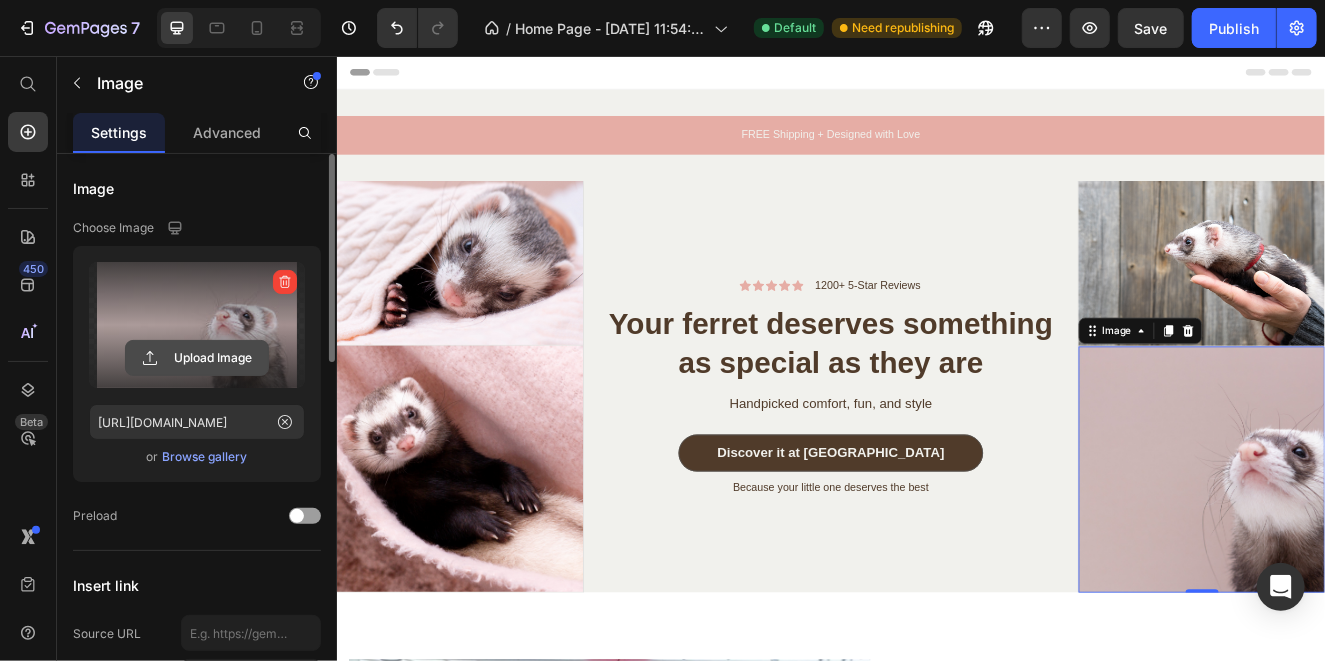 click 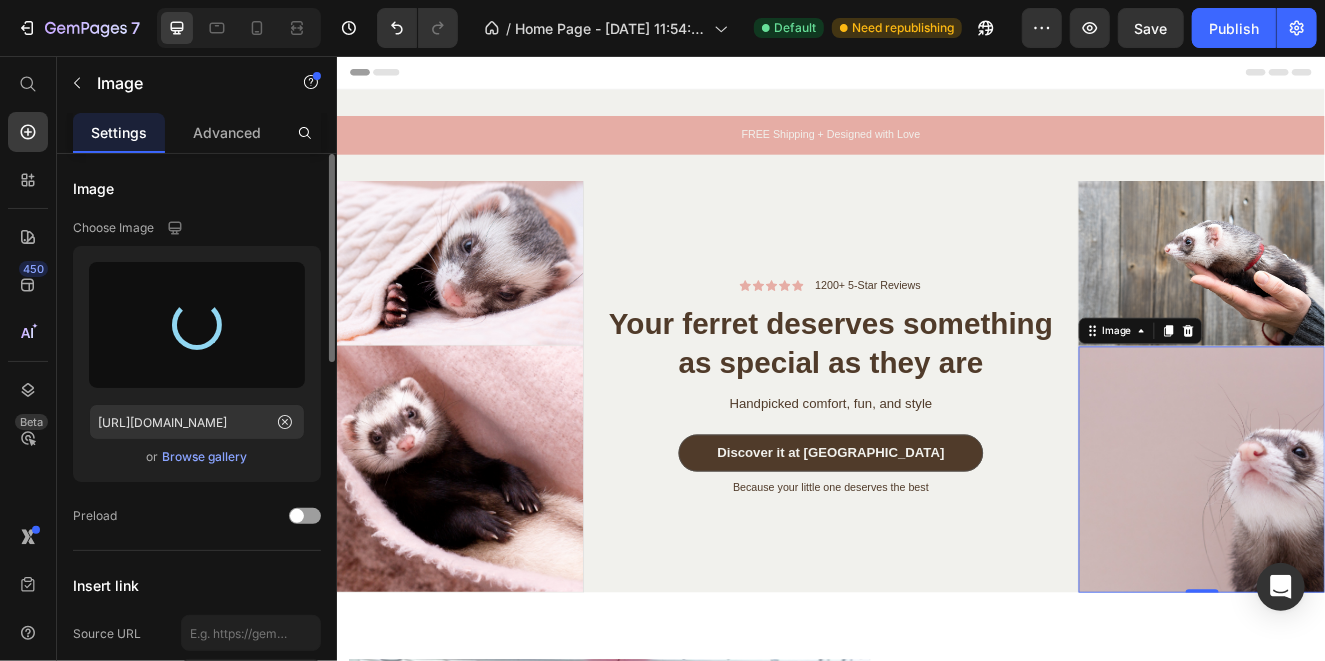 type on "[URL][DOMAIN_NAME]" 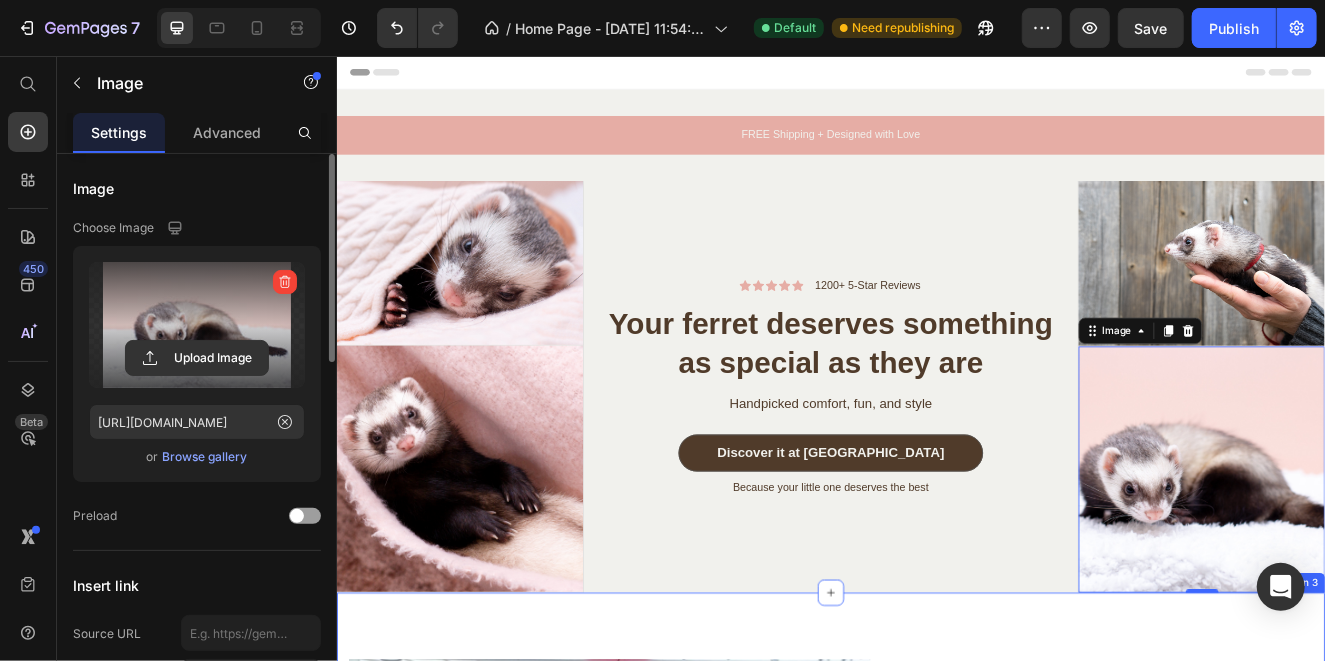 click on "Product Images Icon Icon Icon Icon Icon Icon List 32+ Verified Reviews! Text Block Row [PERSON_NAME] – Double-Layer Fleece Hammock for Ferrets | Soft & Warm Product Title €11,99 Product Price
Drop element here
Drop element here Row Color: Flamingo Flamingo Flamingo Flamingo Brown-Yellow Brown-Yellow Brown-Yellow Brown-Blue Brown-Blue Brown-Blue [PERSON_NAME] [PERSON_NAME] [PERSON_NAME] Size: 34x34cm 34x34cm 34x34cm 34x34cm Product Variants & Swatches Flamingo Brown-Yellow Brown-Blue [PERSON_NAME] 34x34cm Product Variants & Swatches Row Quantity Text Block 1 Product Quantity Row Row Add to cart Add to Cart Features Text Block
Double-level design – Perfect for climbing, hiding, and relaxing.
Guaranteed comfort – A soft refuge where your ferret will feel safe and happy.
Easy to clean – Practical and ready for everyday use. Item List
Material
Shipping Accordion Row Product Section 3" at bounding box center (936, 1322) 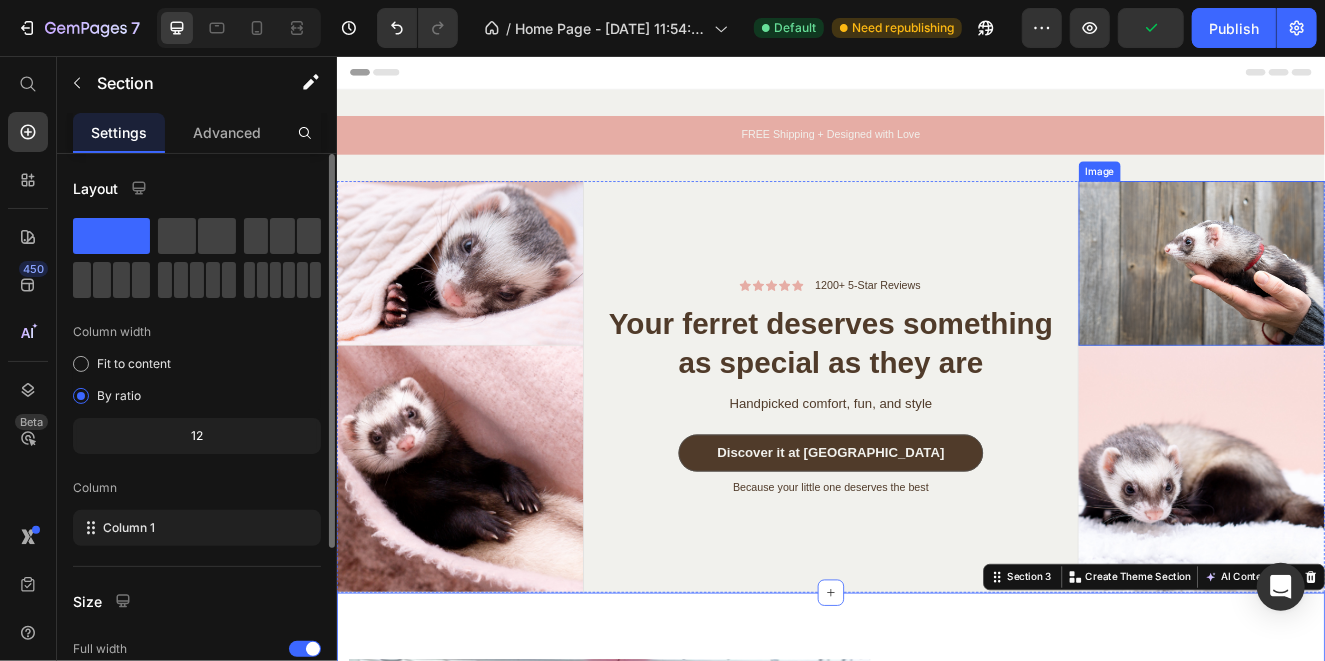 click at bounding box center (1386, 306) 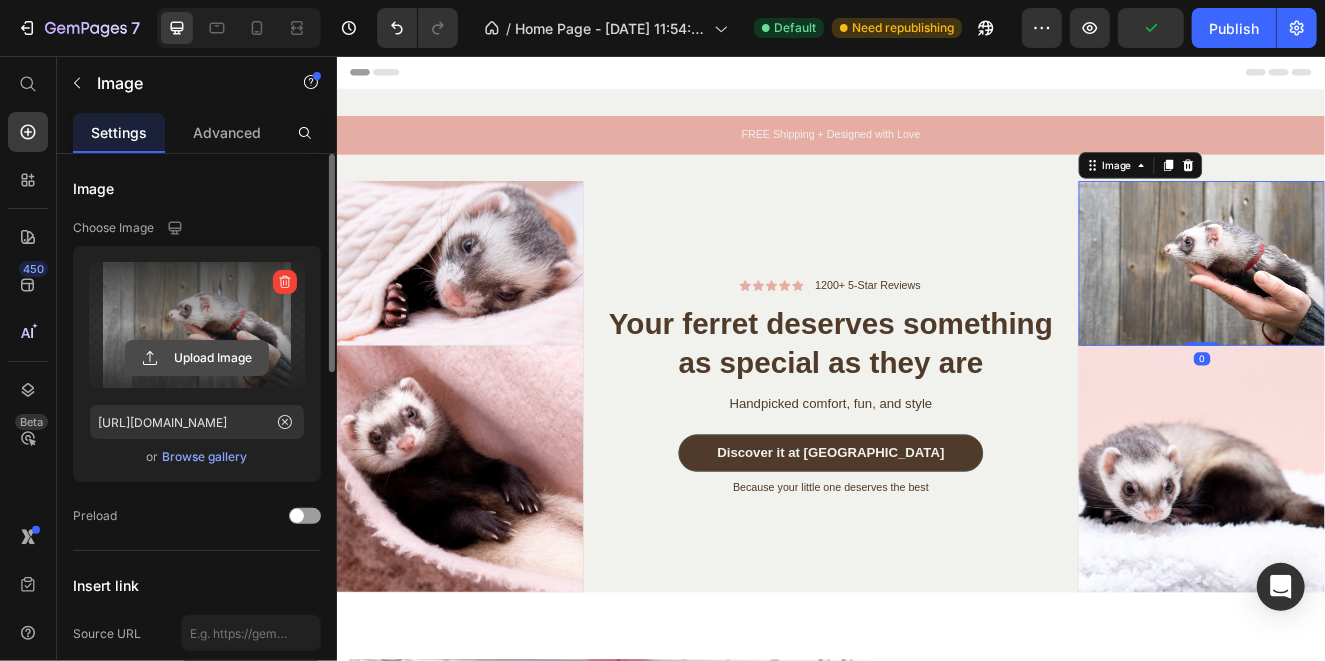 click 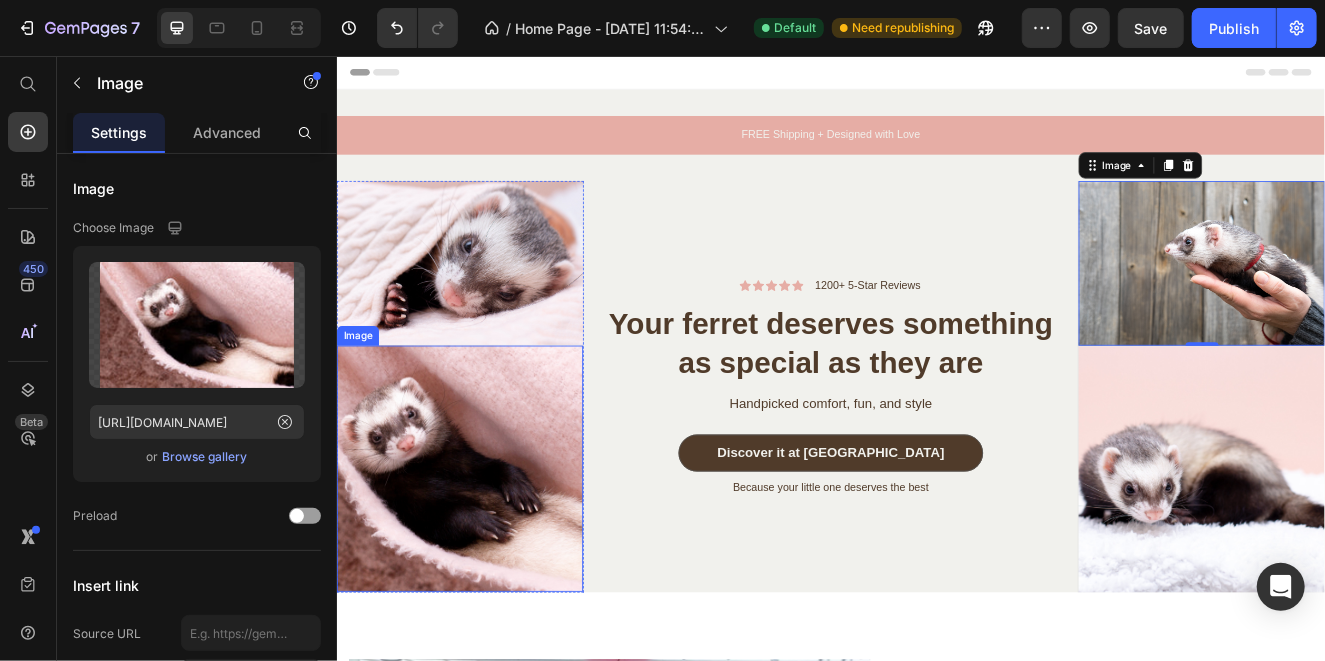 click at bounding box center [485, 556] 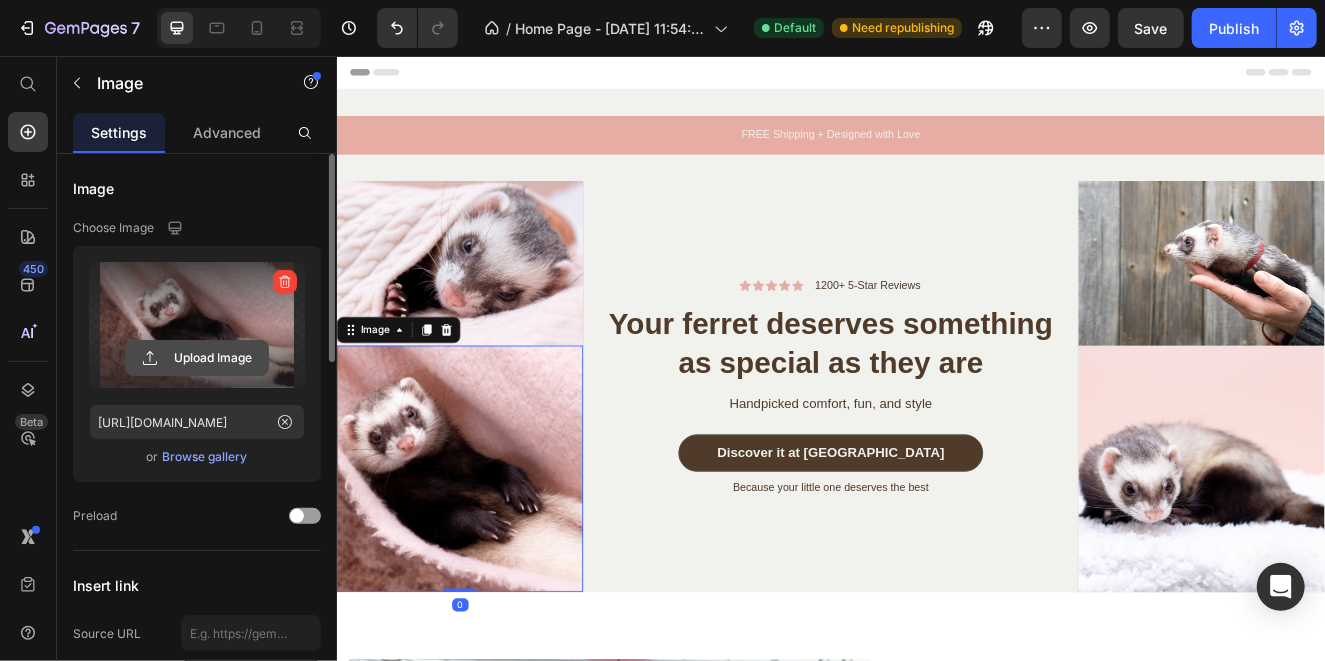 click 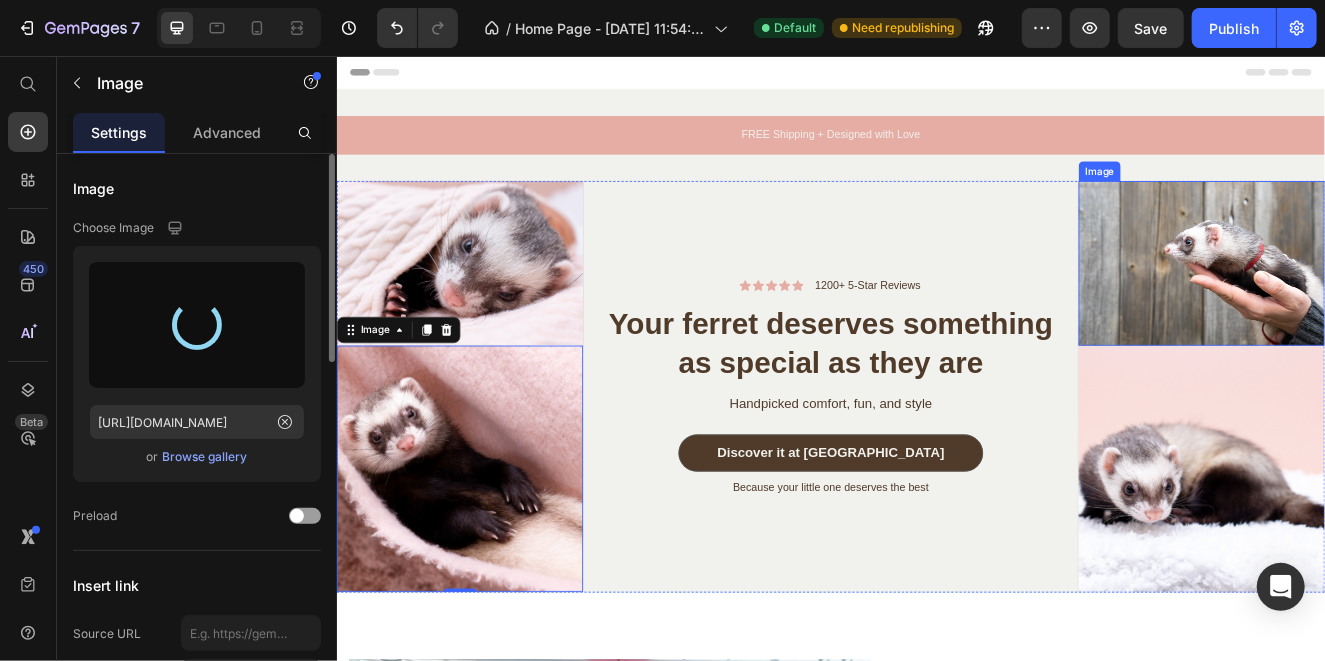 type on "[URL][DOMAIN_NAME]" 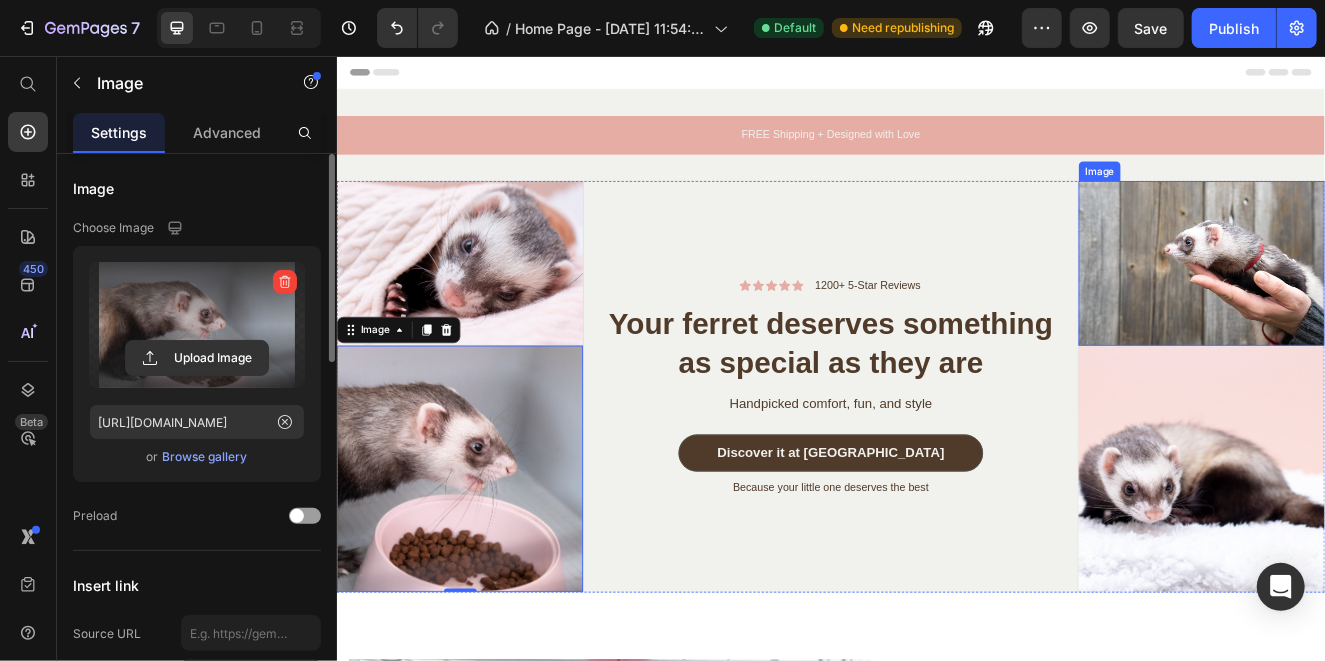 click at bounding box center [1386, 306] 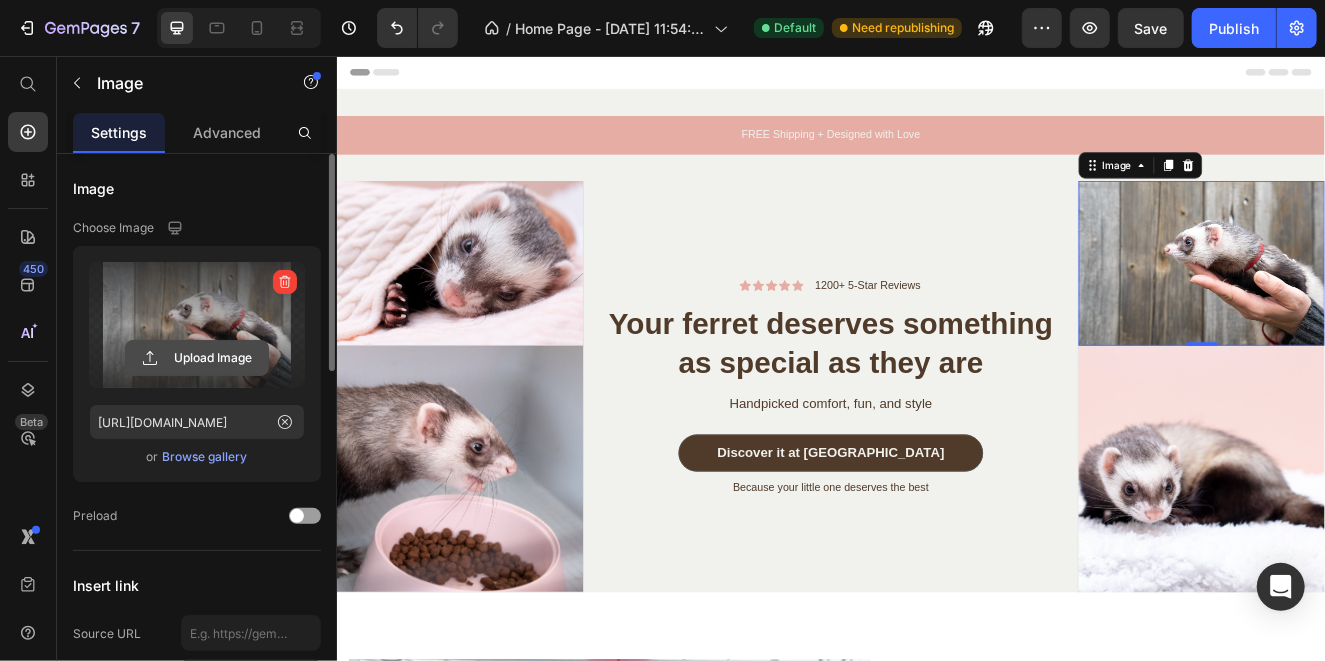 click 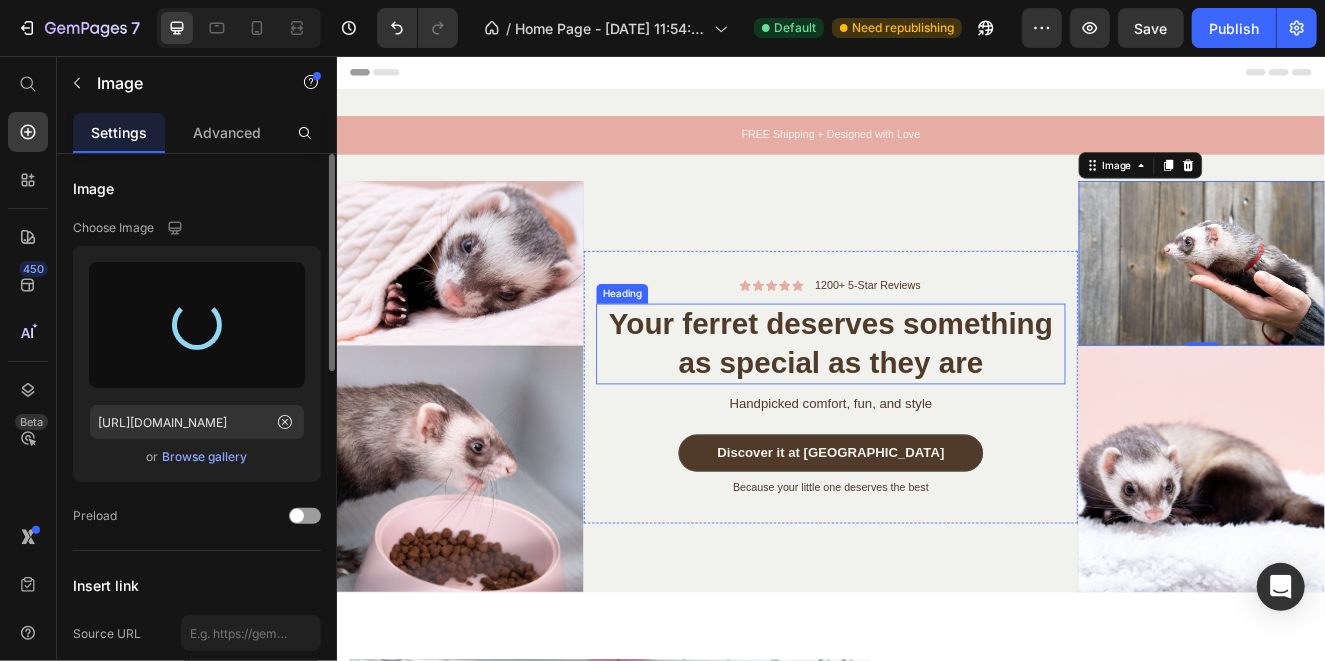 type on "[URL][DOMAIN_NAME]" 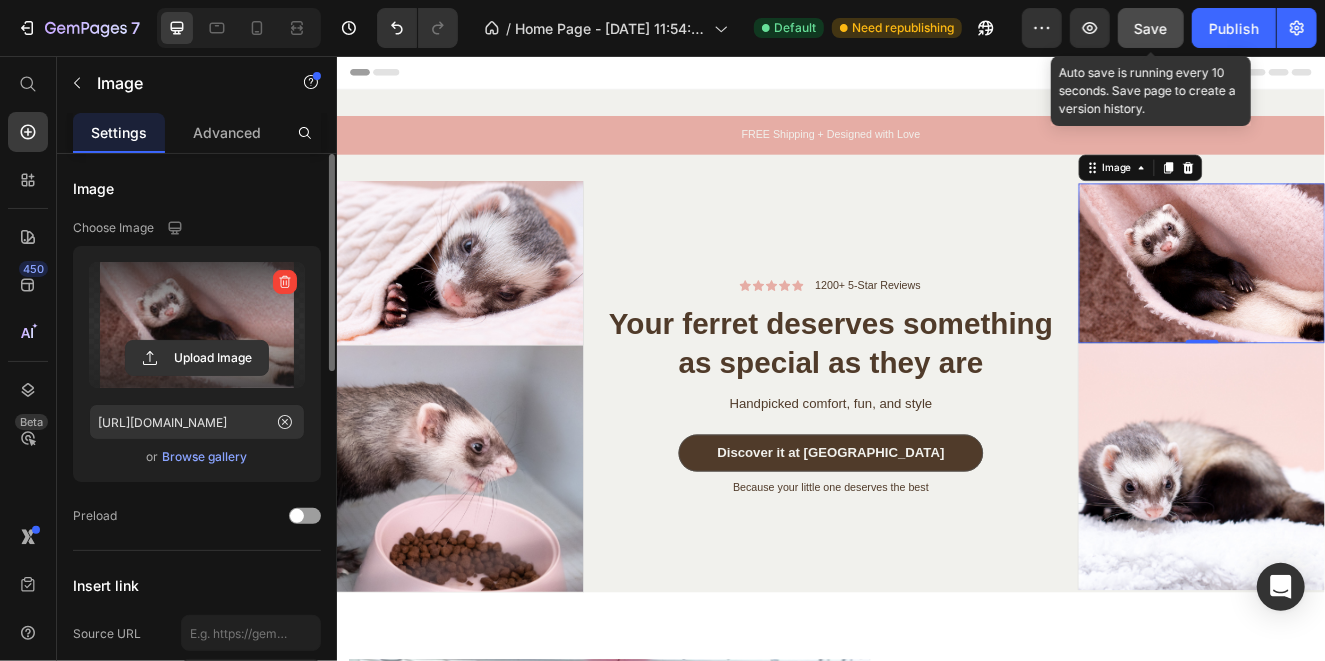 click on "Save" at bounding box center [1151, 28] 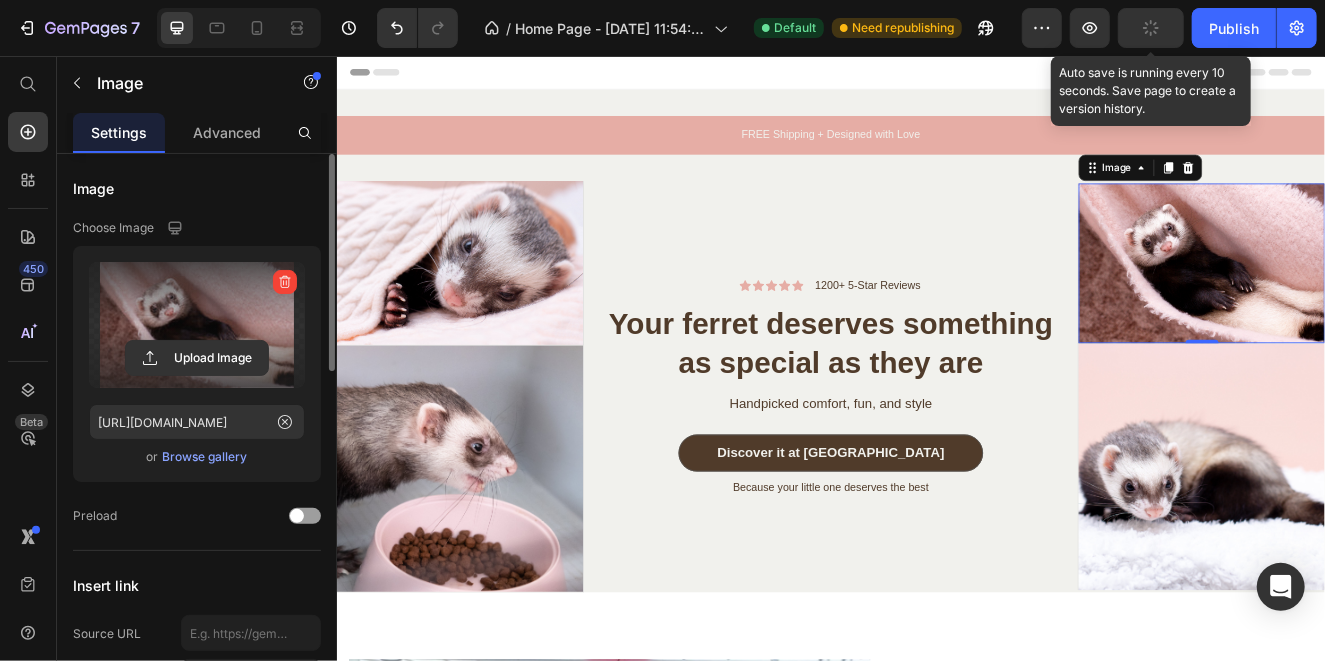 drag, startPoint x: 1200, startPoint y: 29, endPoint x: 1234, endPoint y: 53, distance: 41.617306 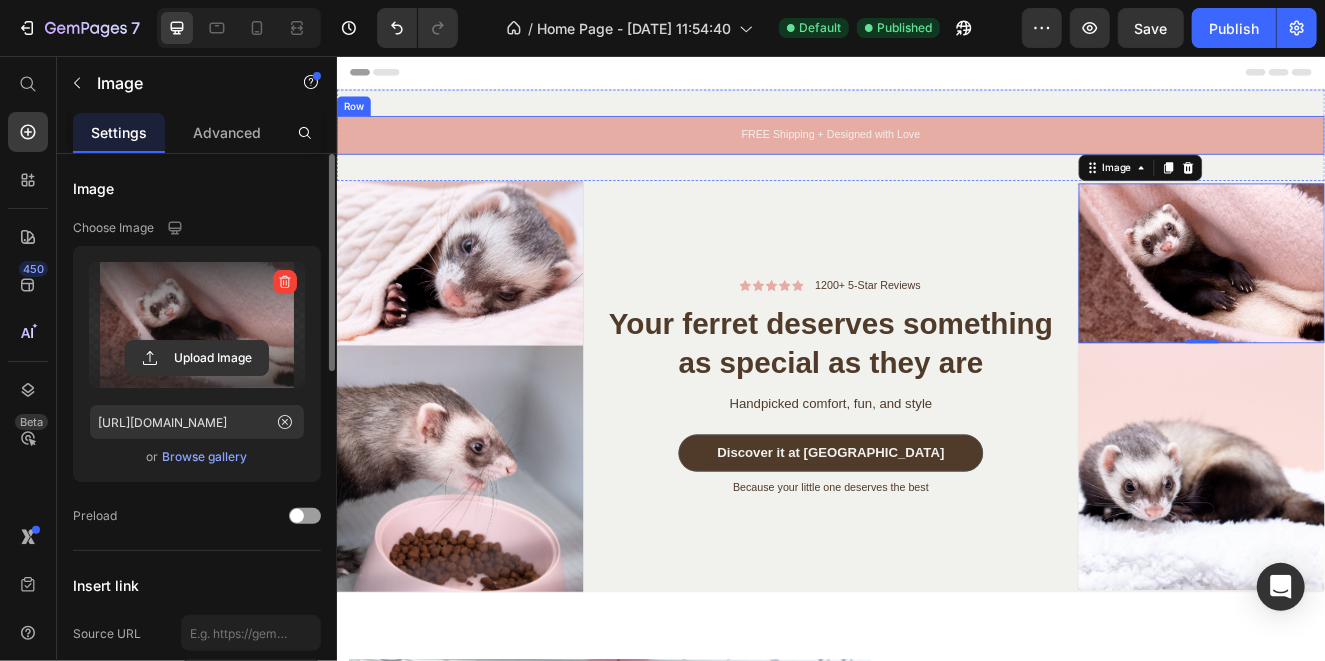 click on "FREE Shipping + Designed with Love Text Block Row" at bounding box center (936, 151) 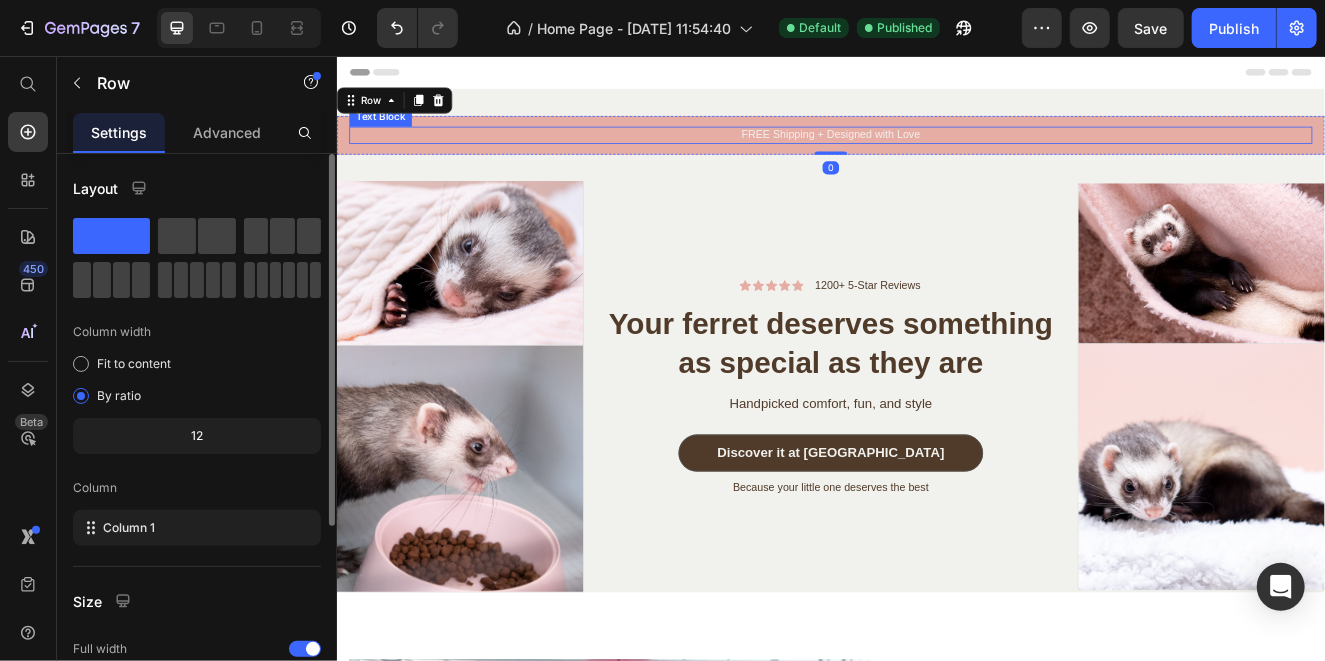 click on "FREE Shipping + Designed with Love" at bounding box center (936, 151) 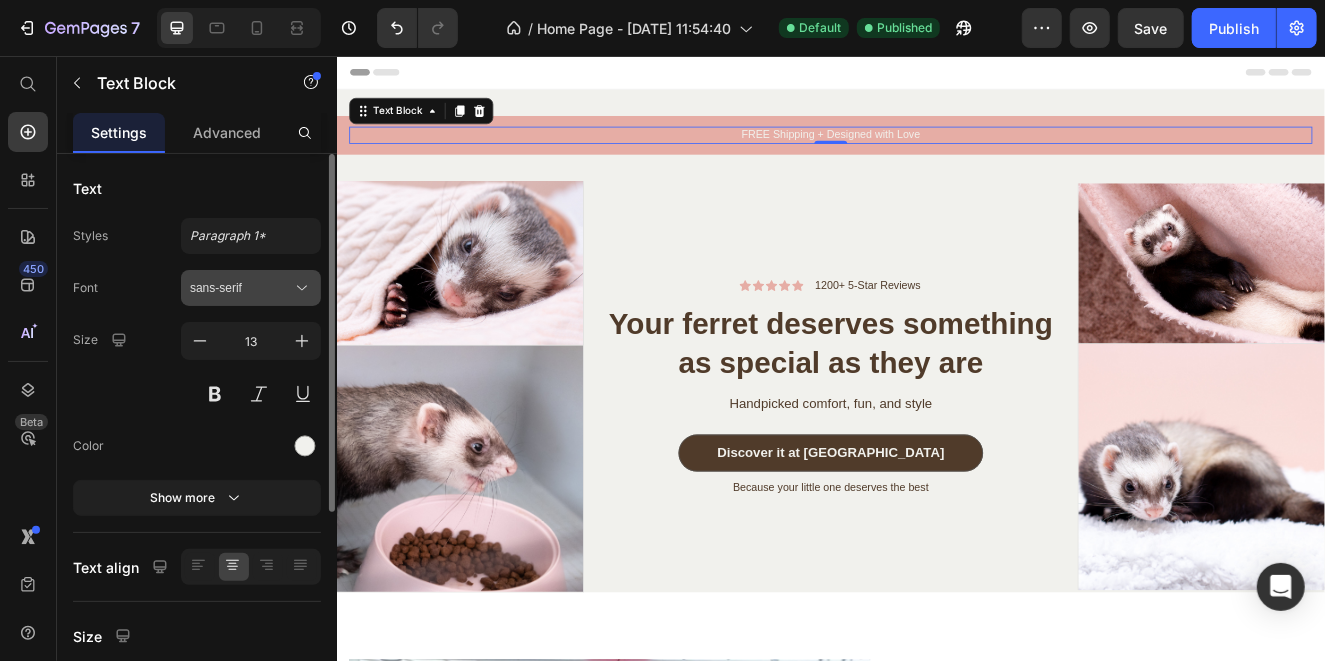 click on "sans-serif" at bounding box center (241, 288) 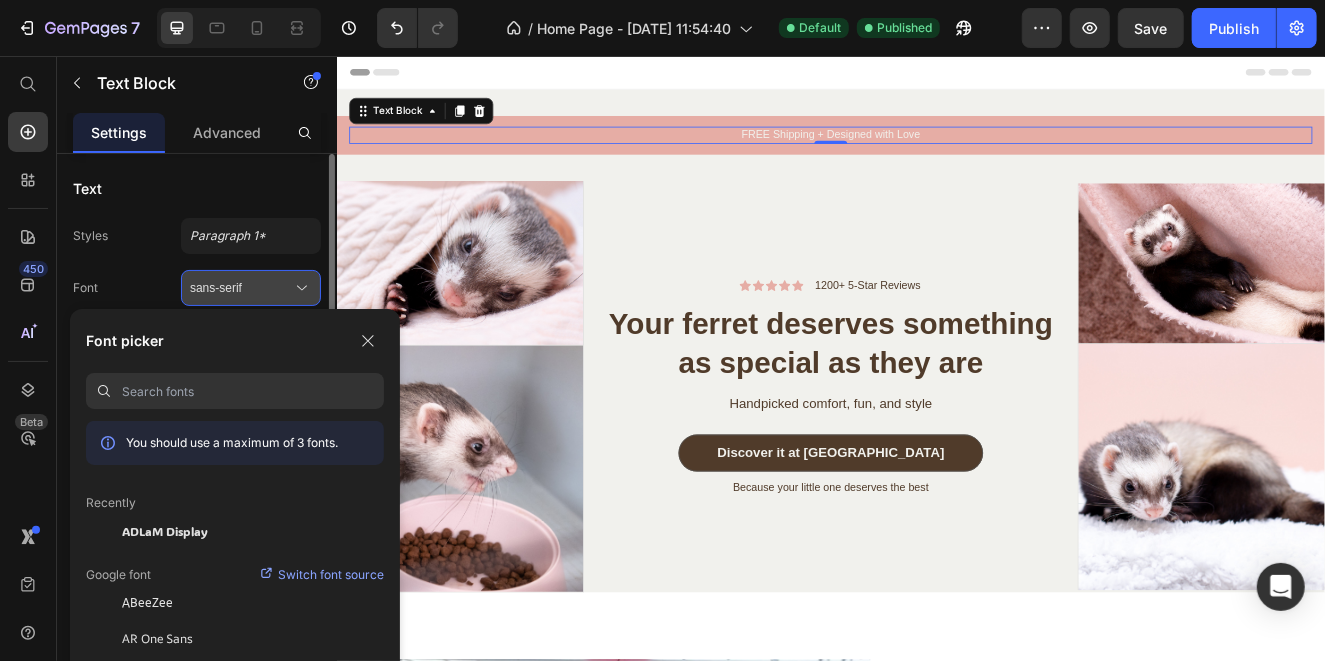 click on "sans-serif" at bounding box center [241, 288] 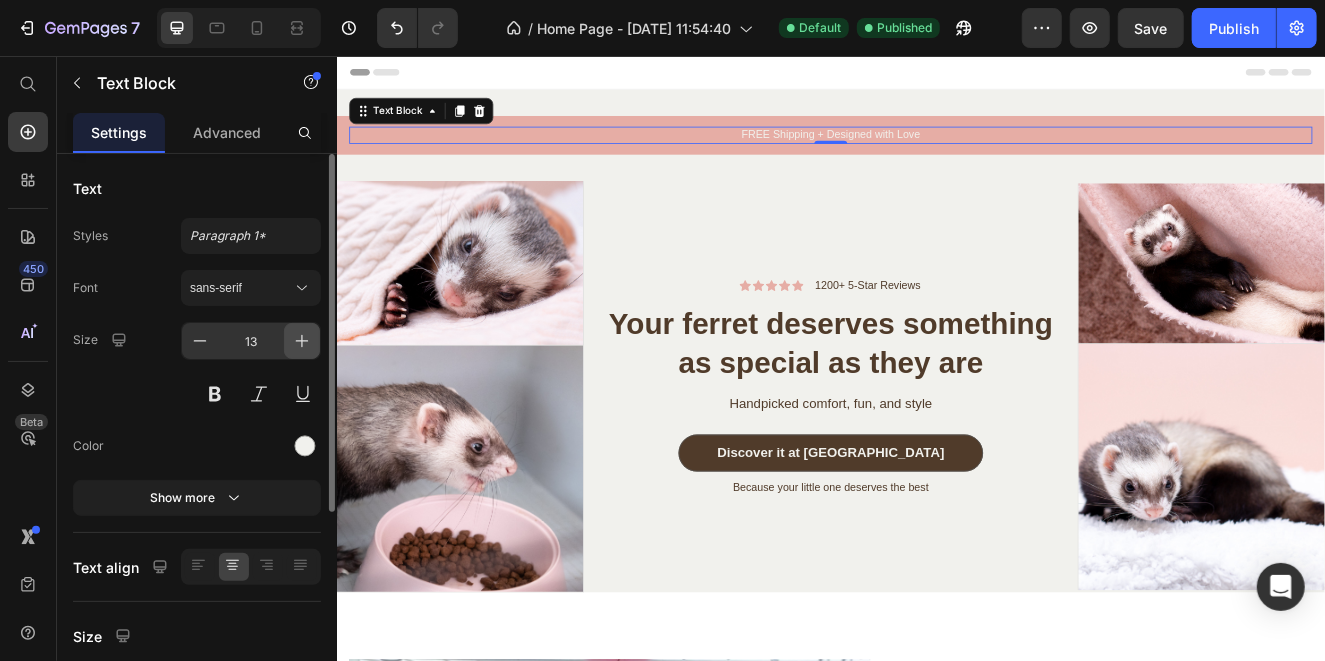 click 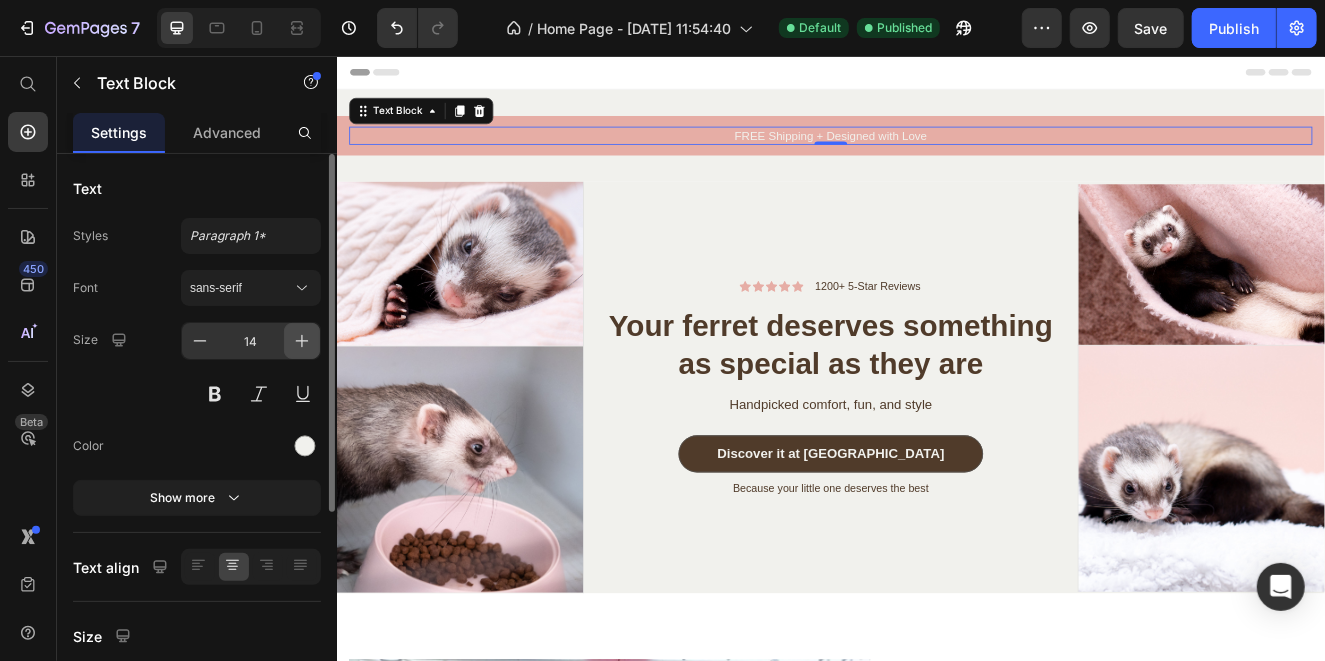 click 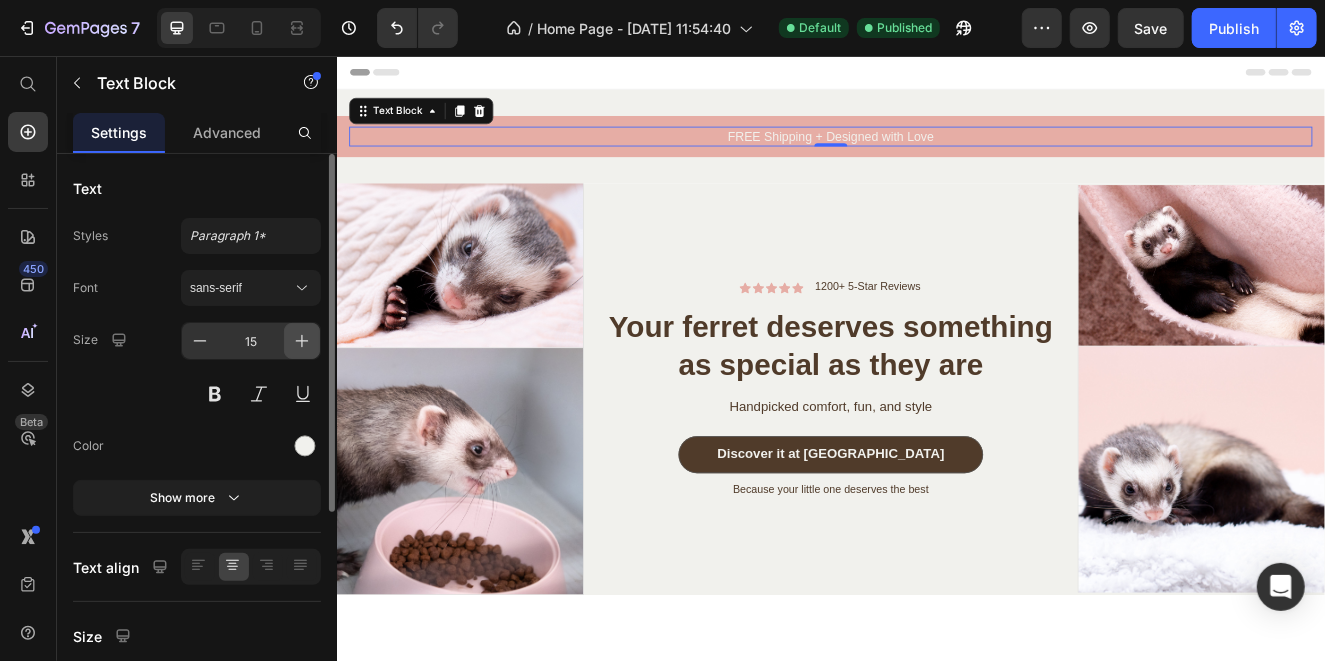 click 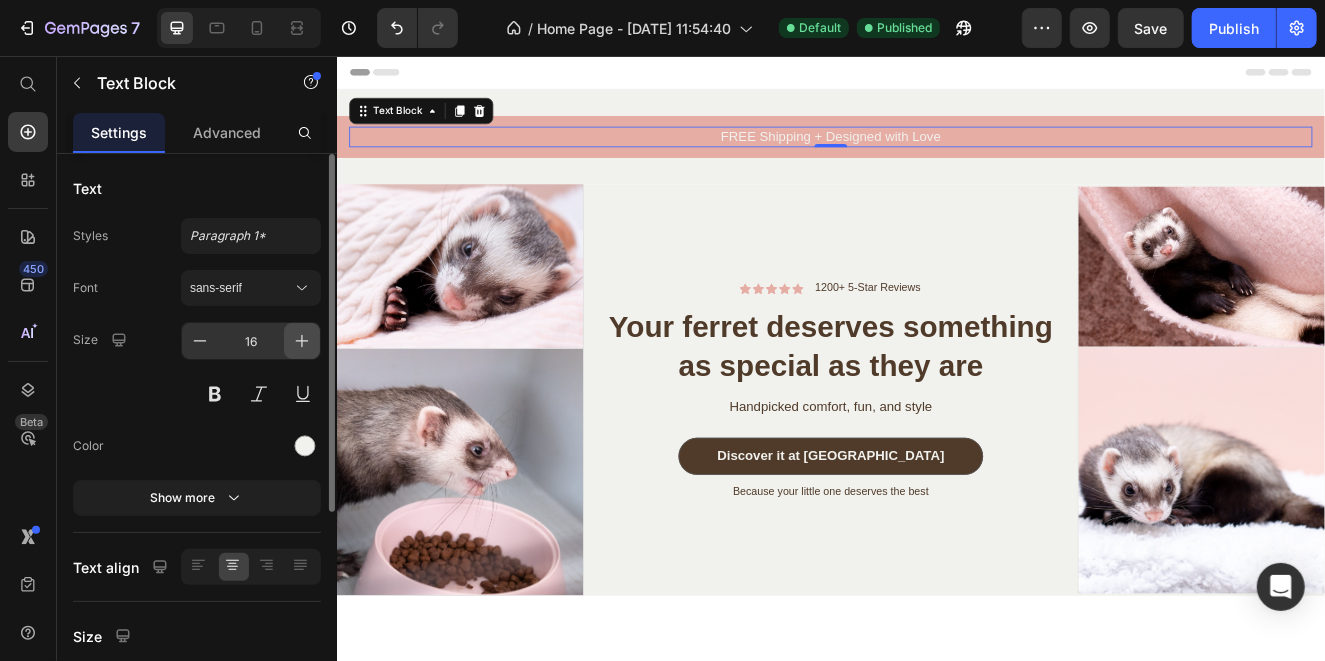 click 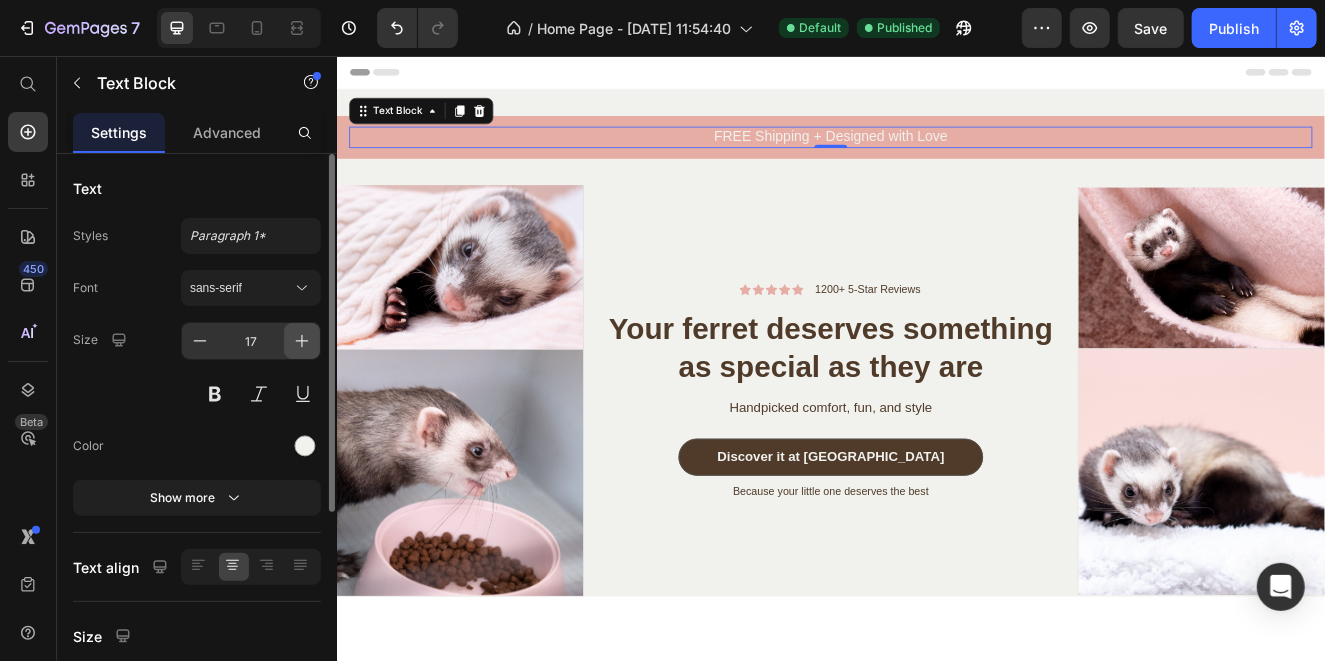 click 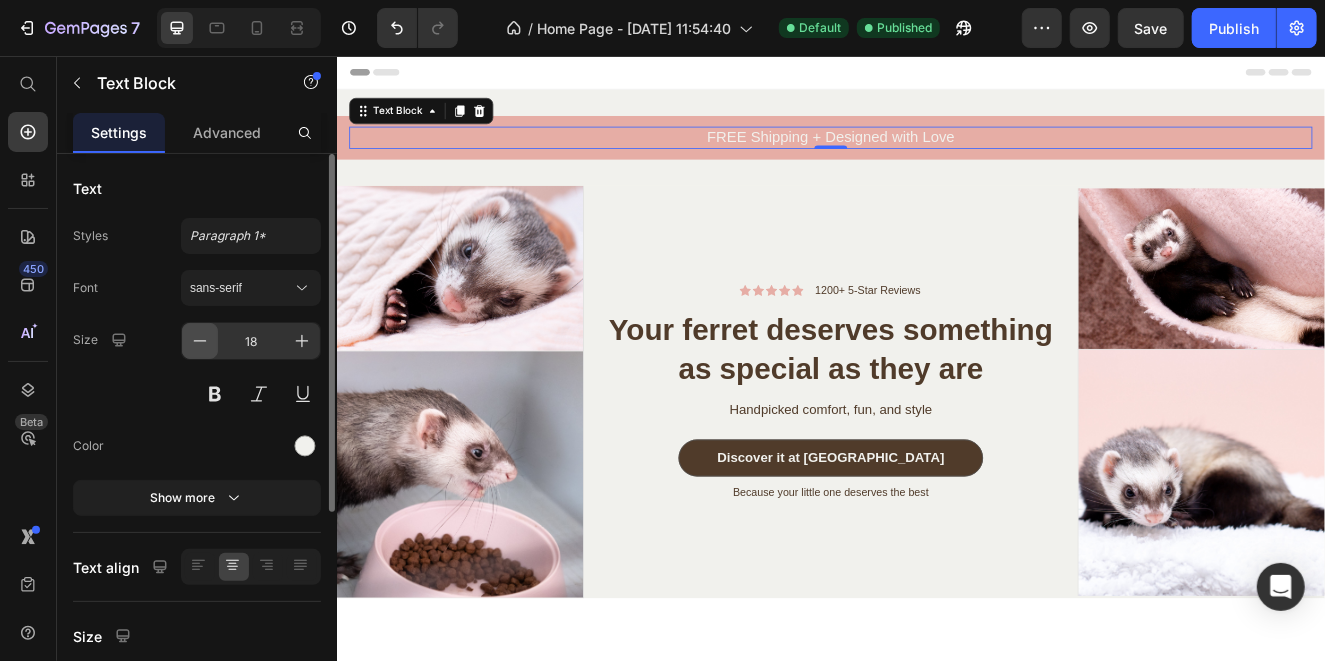 click 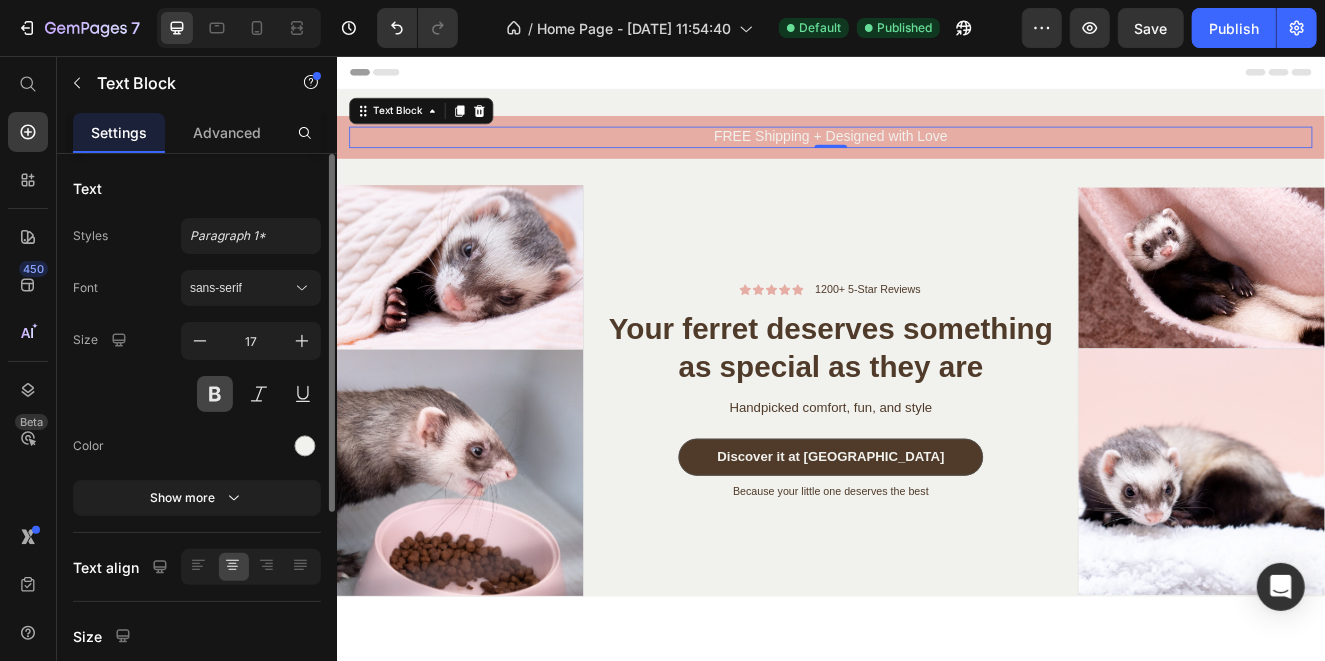 click at bounding box center [215, 394] 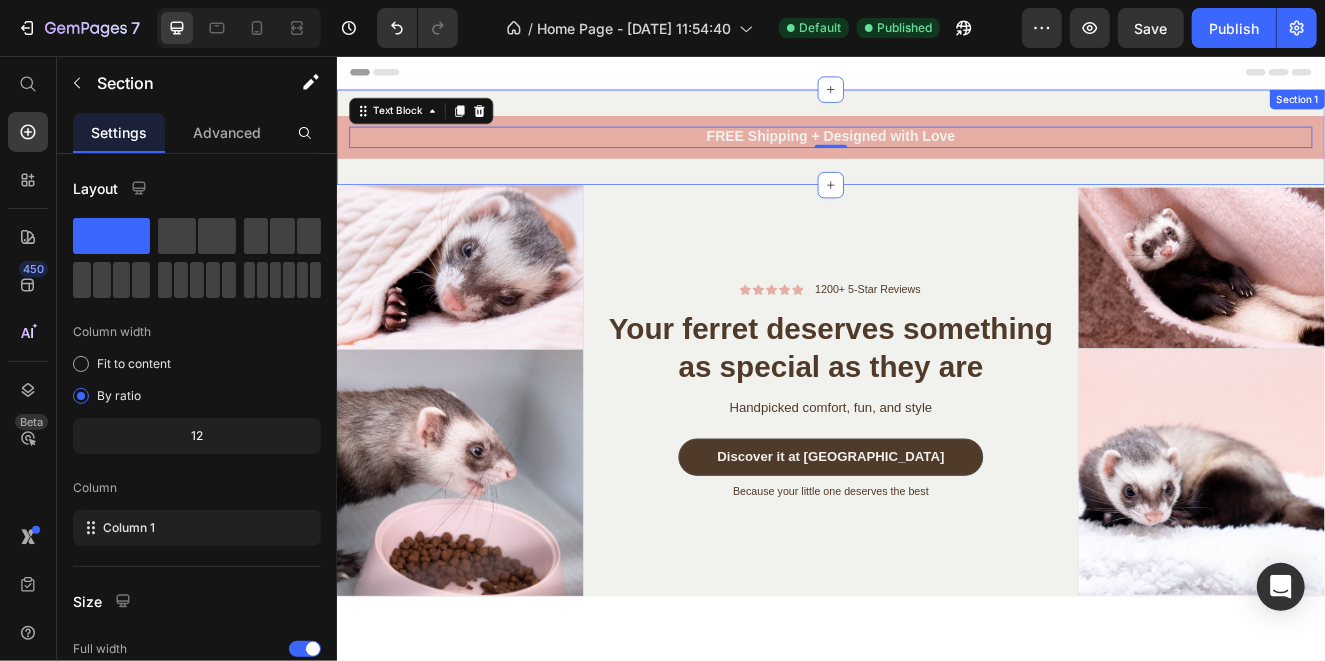 click on "FREE Shipping + Designed with Love Text Block   0 Row Section 1" at bounding box center (936, 154) 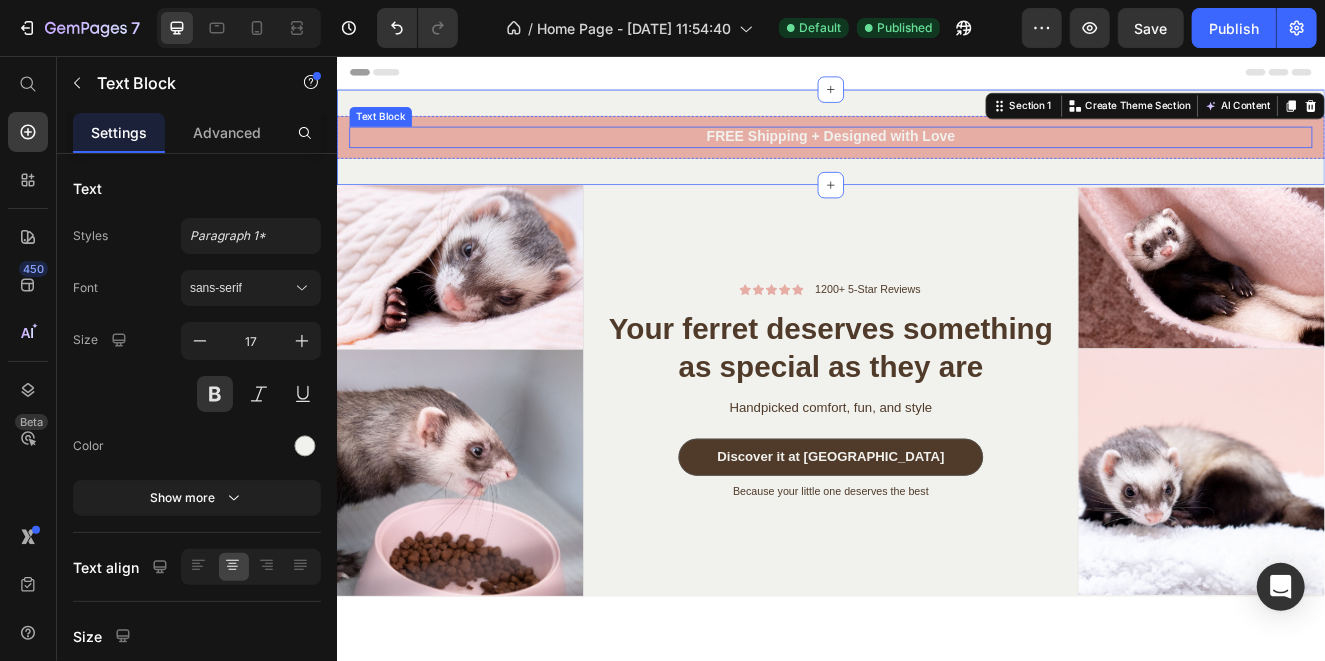 click on "FREE Shipping + Designed with Love" at bounding box center [936, 154] 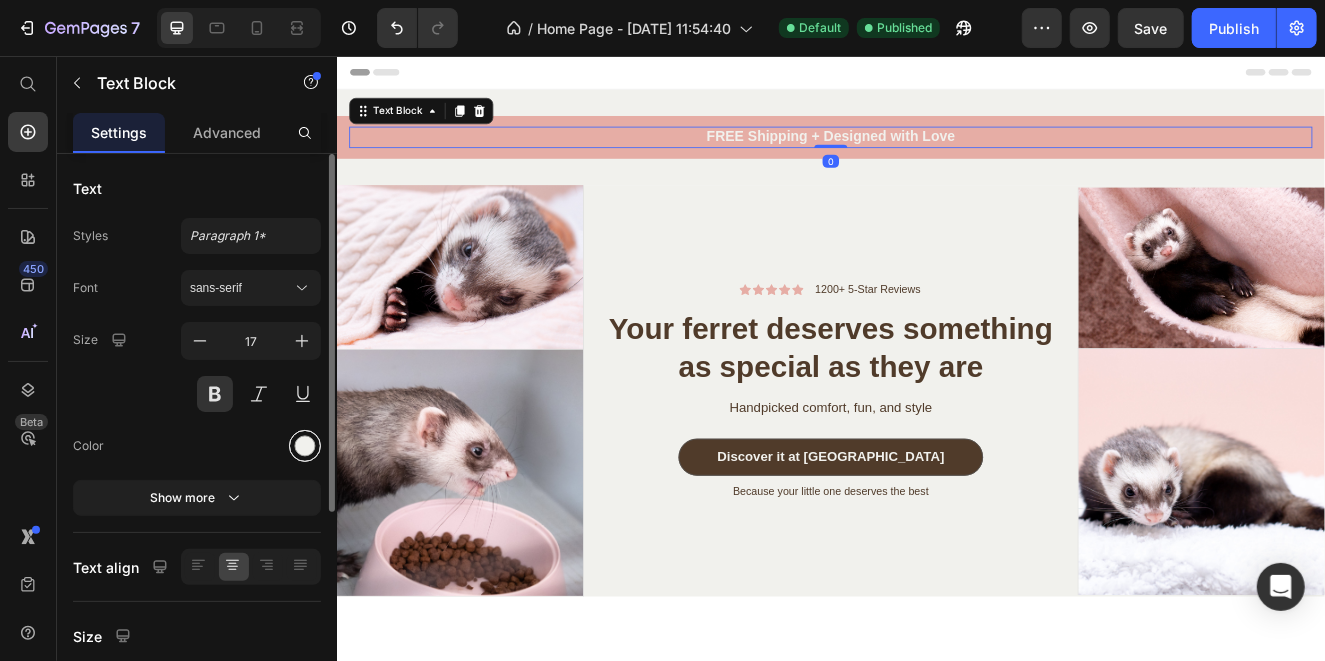 click at bounding box center (305, 446) 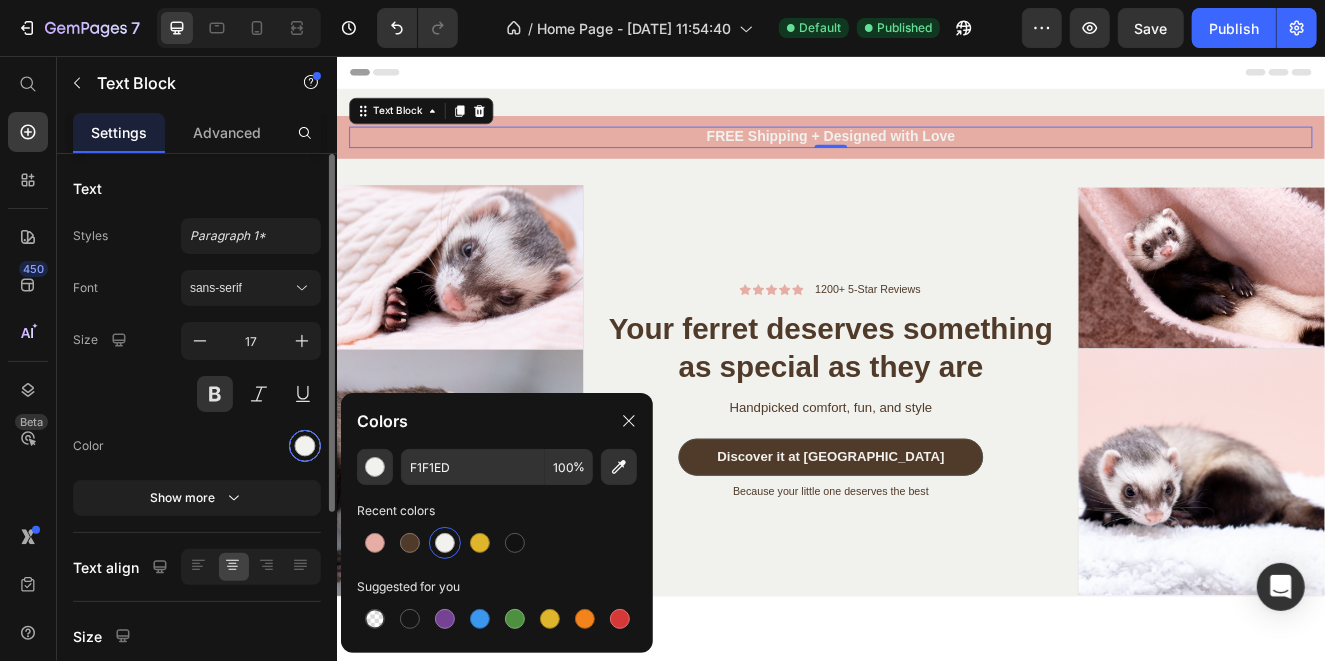 click at bounding box center [305, 446] 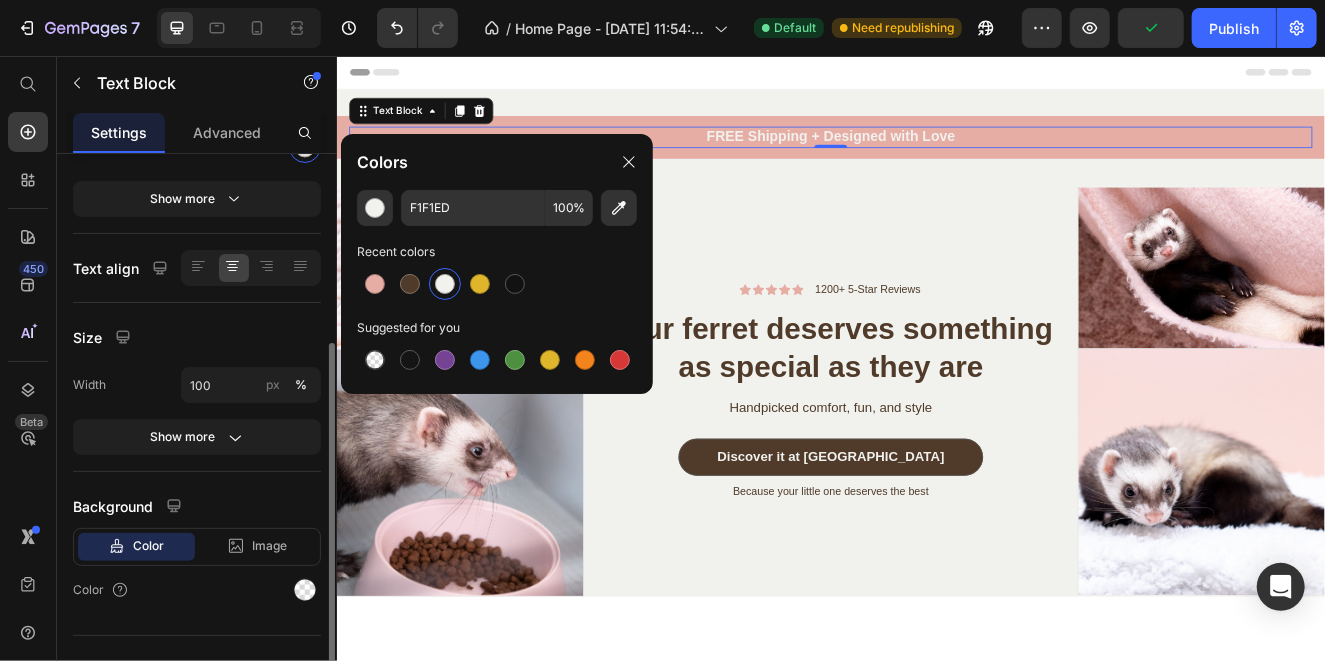 scroll, scrollTop: 325, scrollLeft: 0, axis: vertical 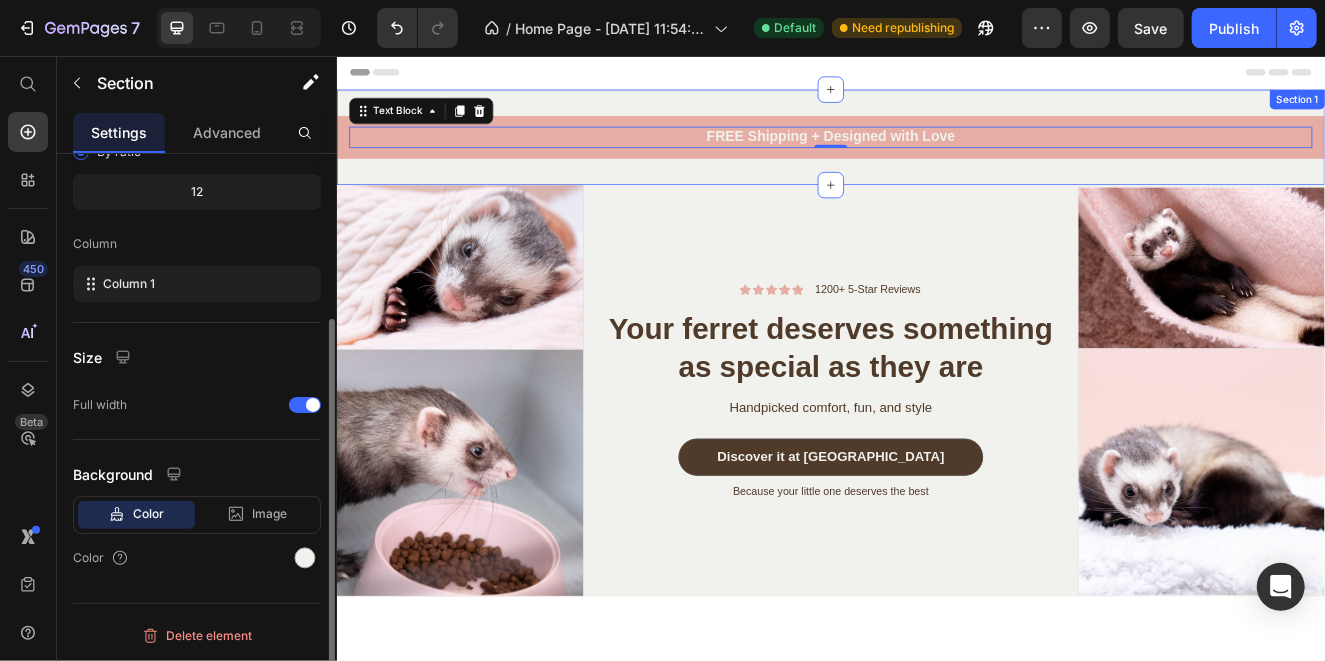 click on "FREE Shipping + Designed with Love Text Block   0 Row Section 1" at bounding box center [936, 154] 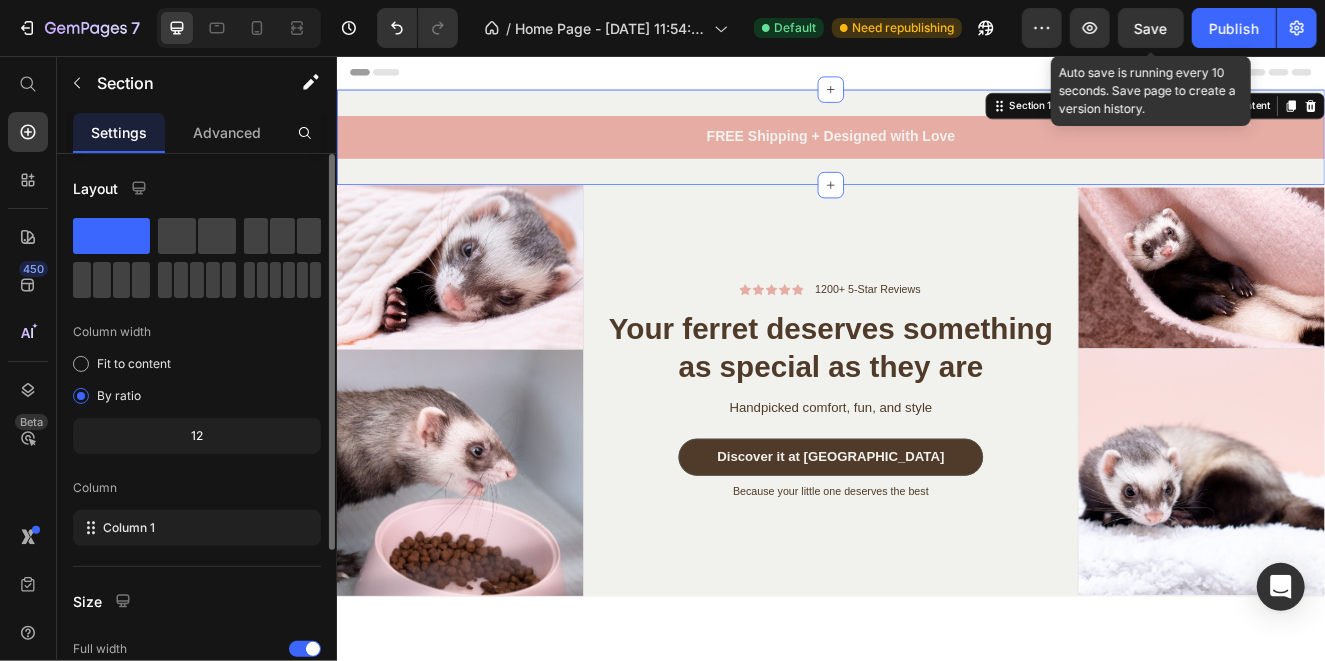 click on "Save" at bounding box center (1151, 28) 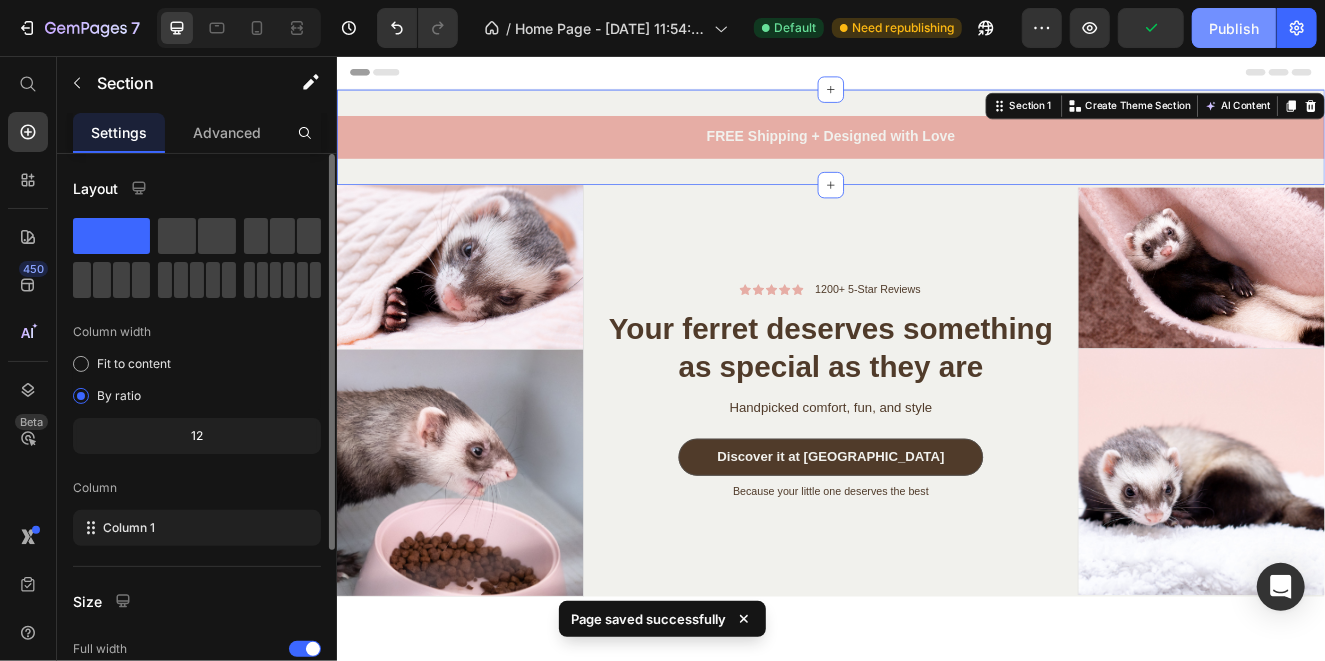 click on "Publish" at bounding box center [1234, 28] 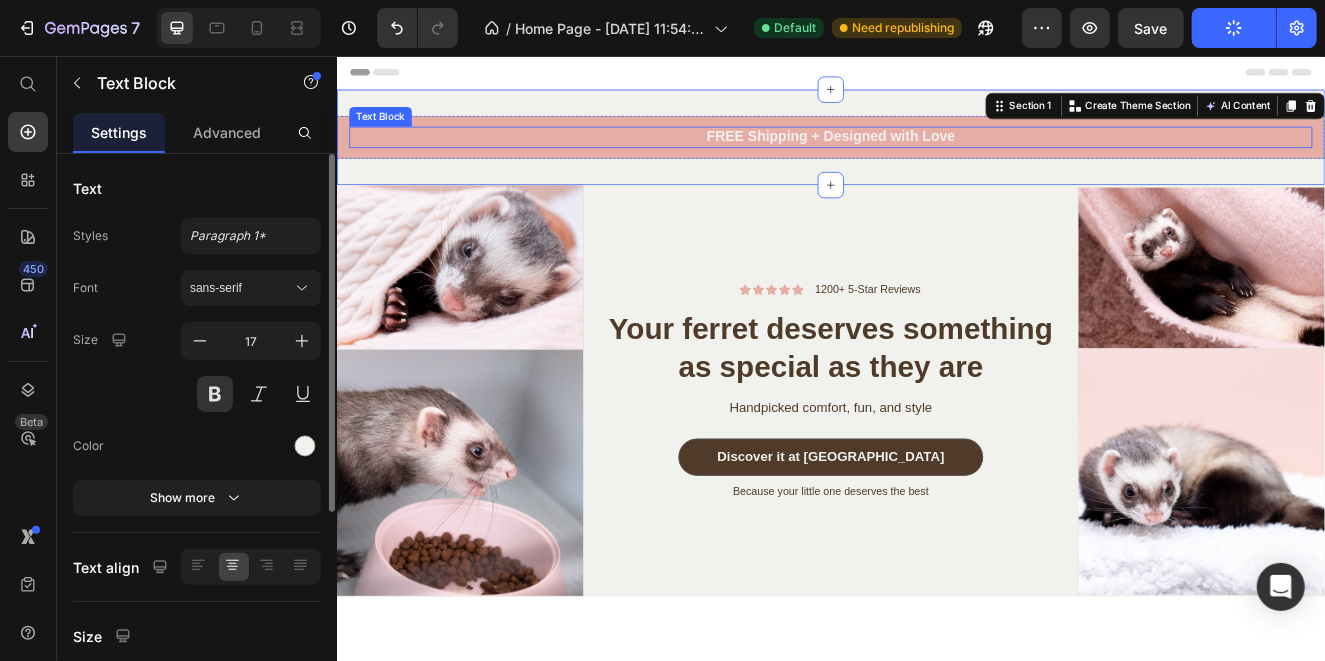 click on "FREE Shipping + Designed with Love" at bounding box center (936, 154) 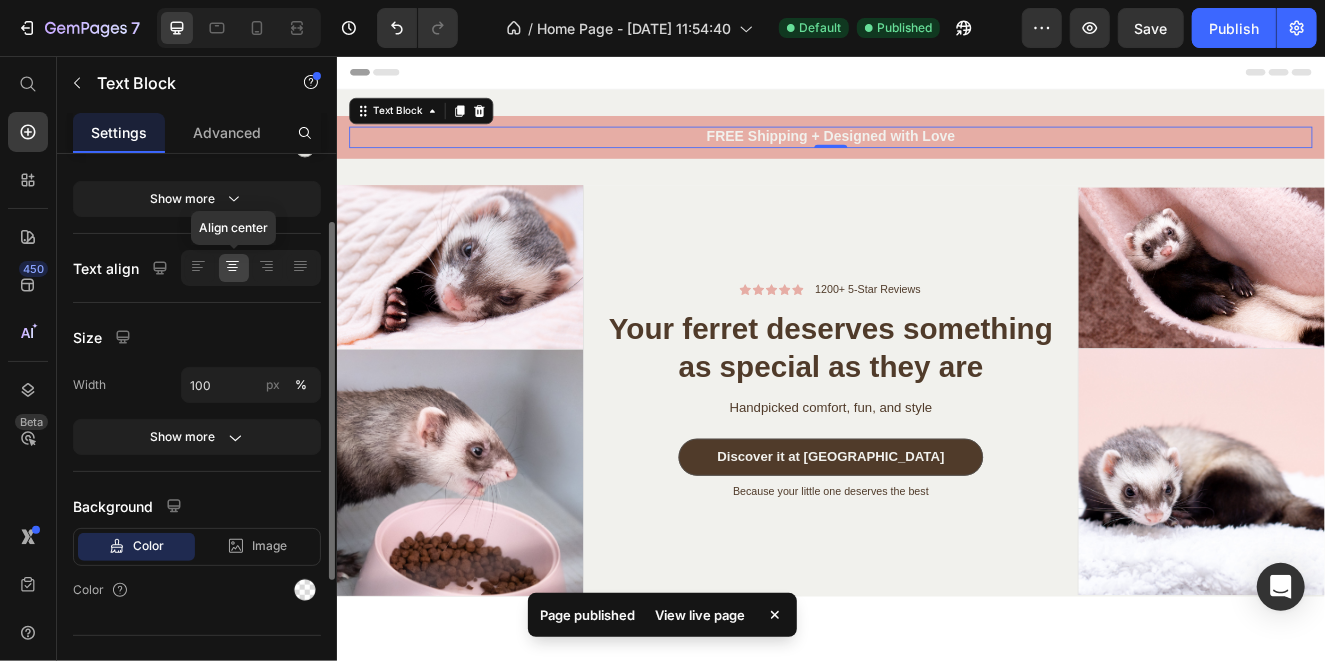 scroll, scrollTop: 225, scrollLeft: 0, axis: vertical 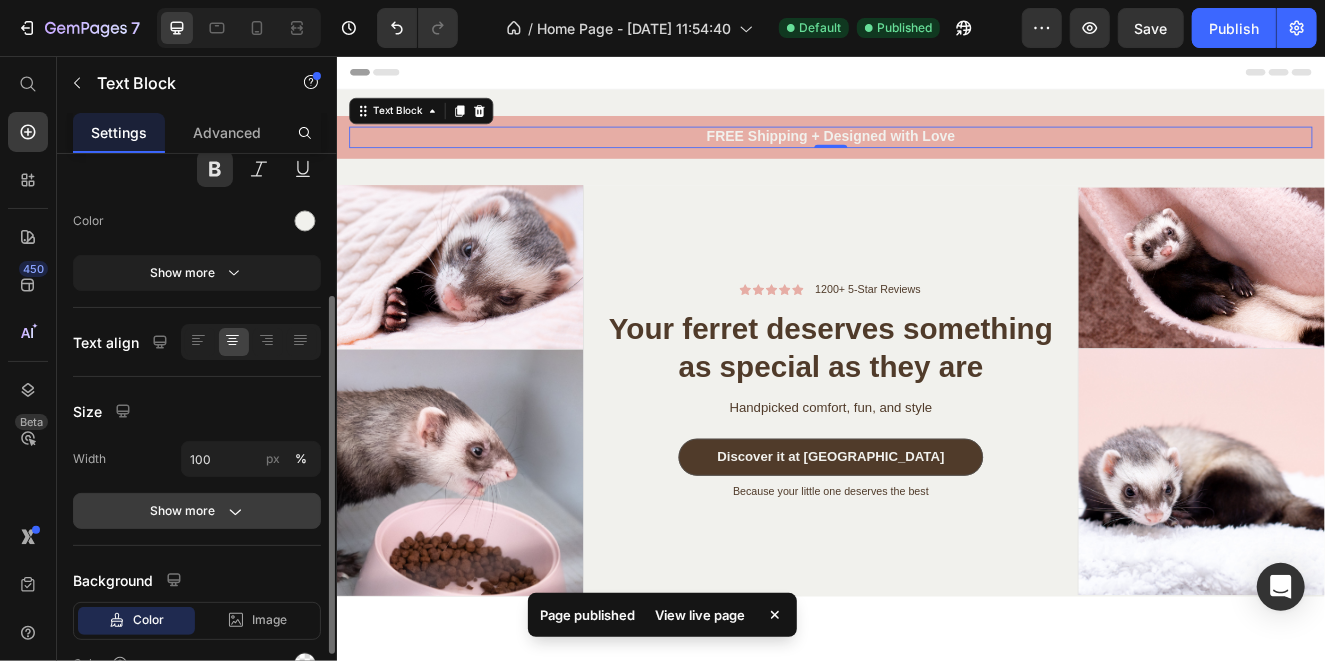 click on "Show more" at bounding box center [197, 511] 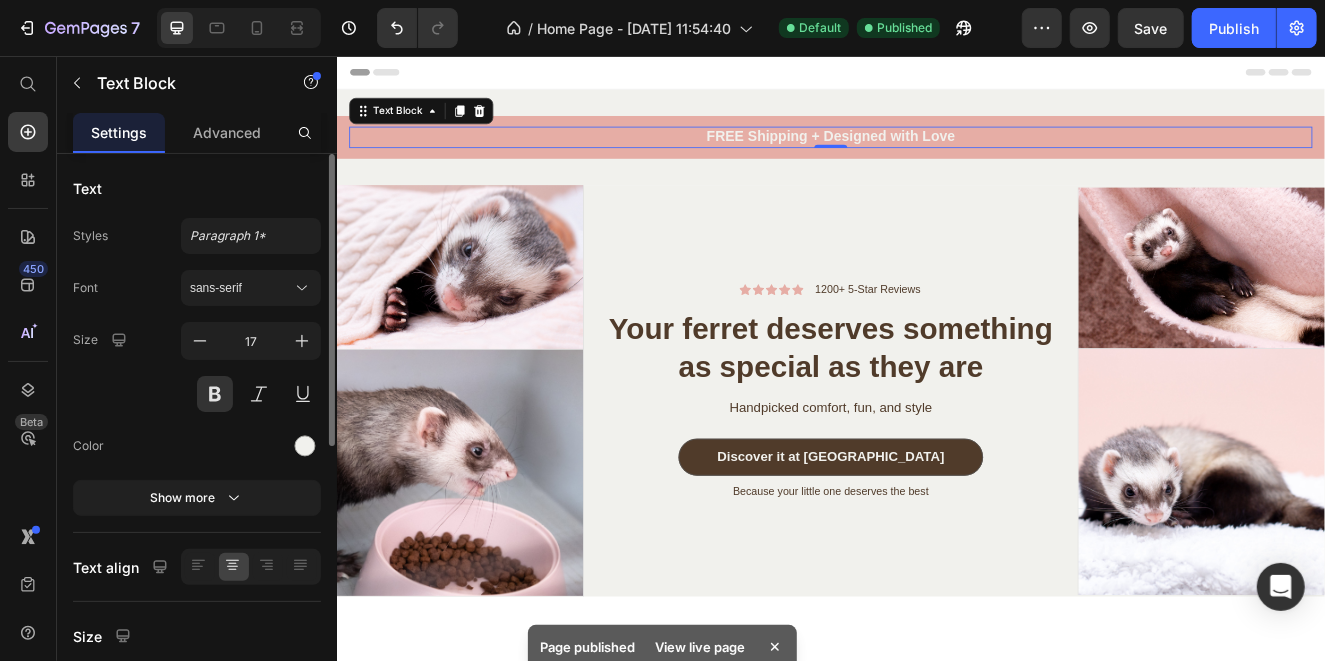 scroll, scrollTop: 0, scrollLeft: 0, axis: both 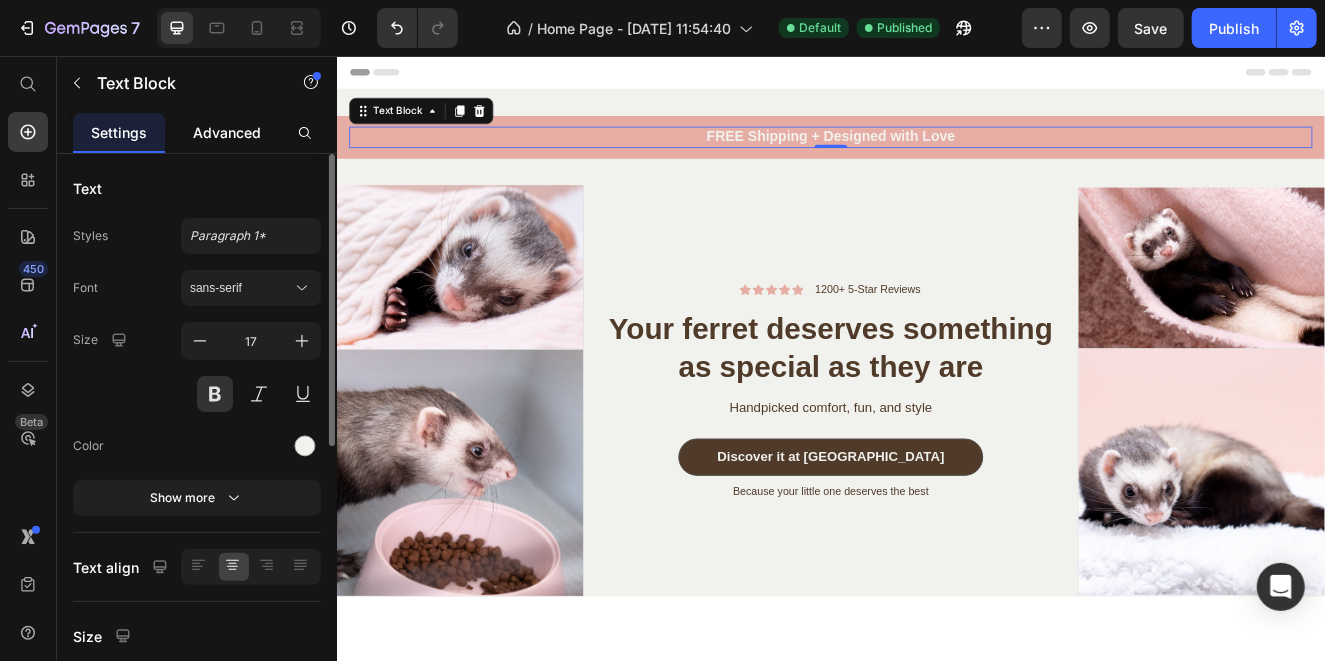 click on "Advanced" at bounding box center [227, 132] 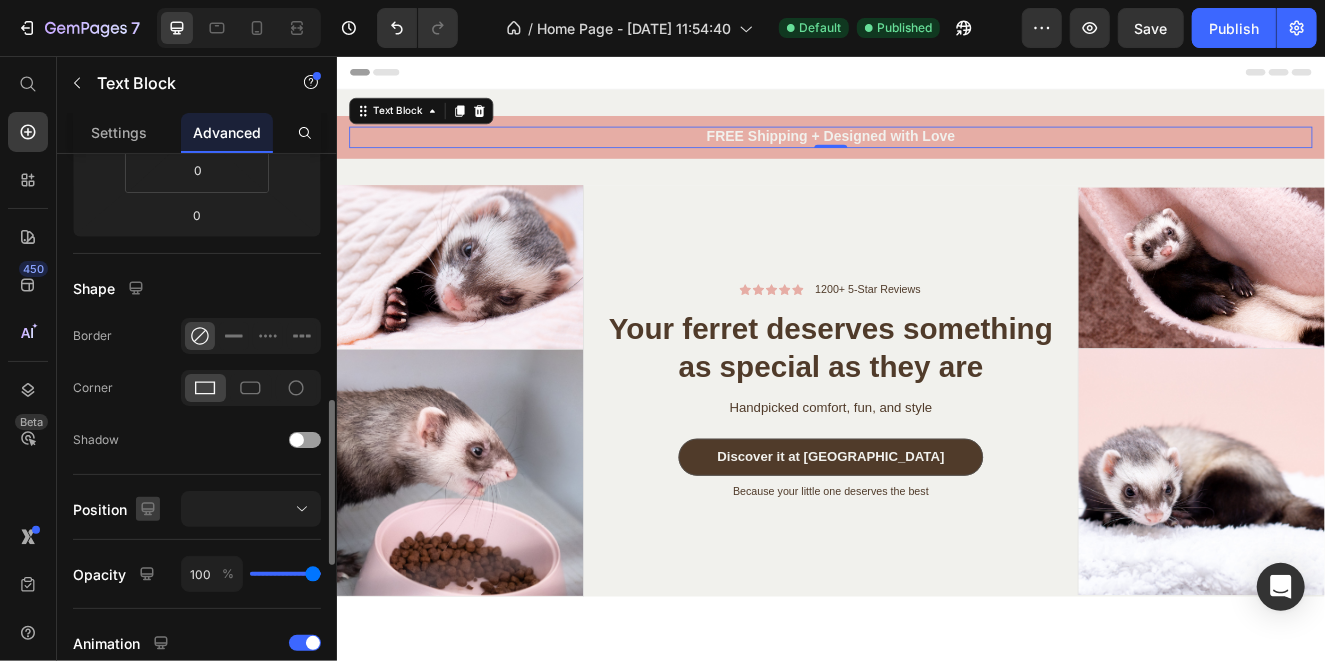 scroll, scrollTop: 498, scrollLeft: 0, axis: vertical 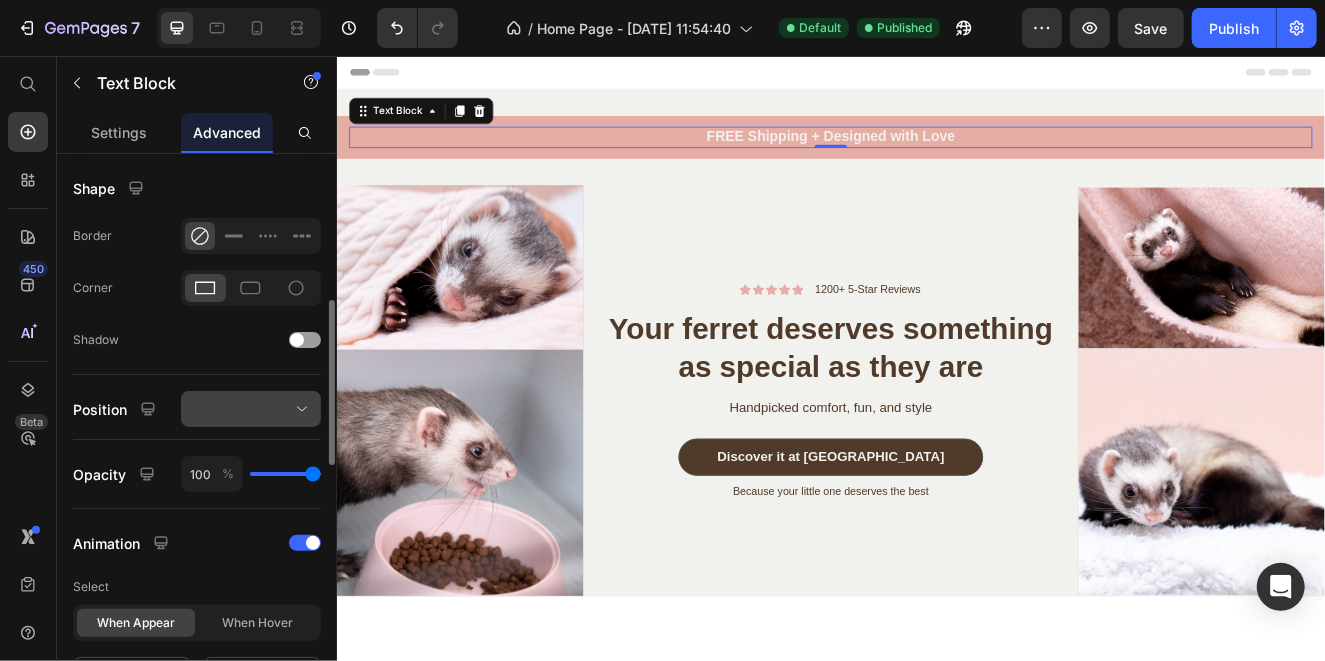 click at bounding box center (251, 409) 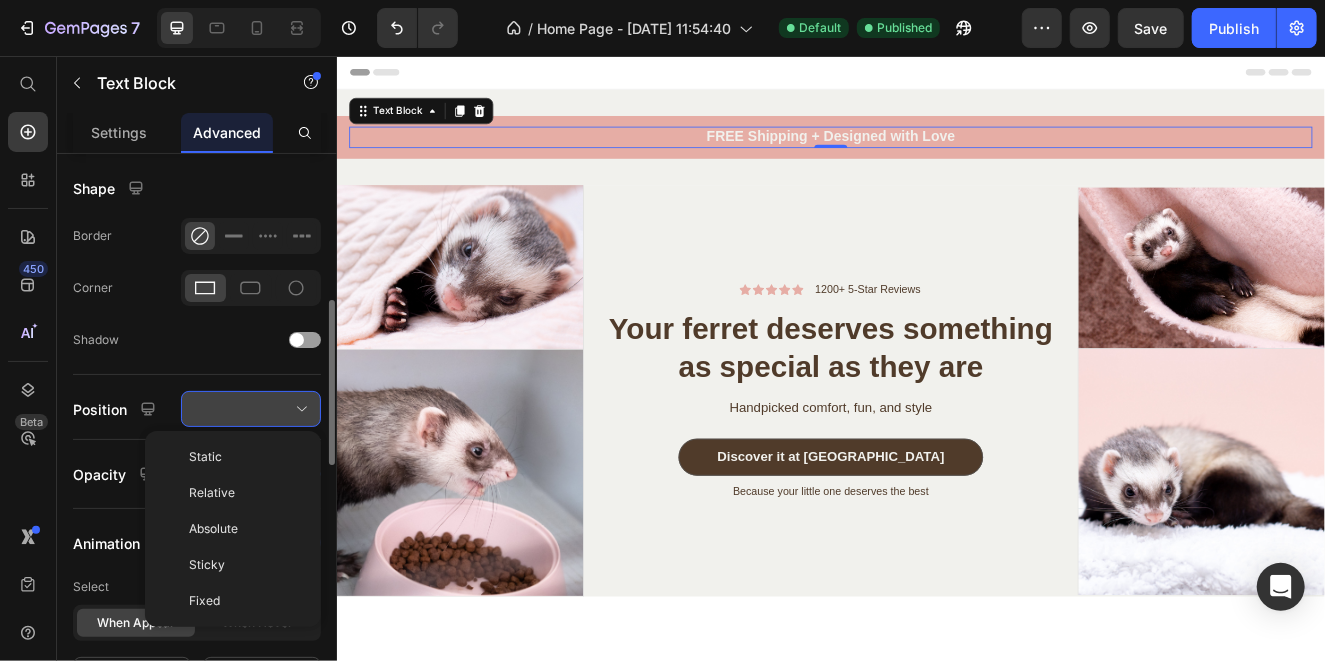 click at bounding box center (251, 409) 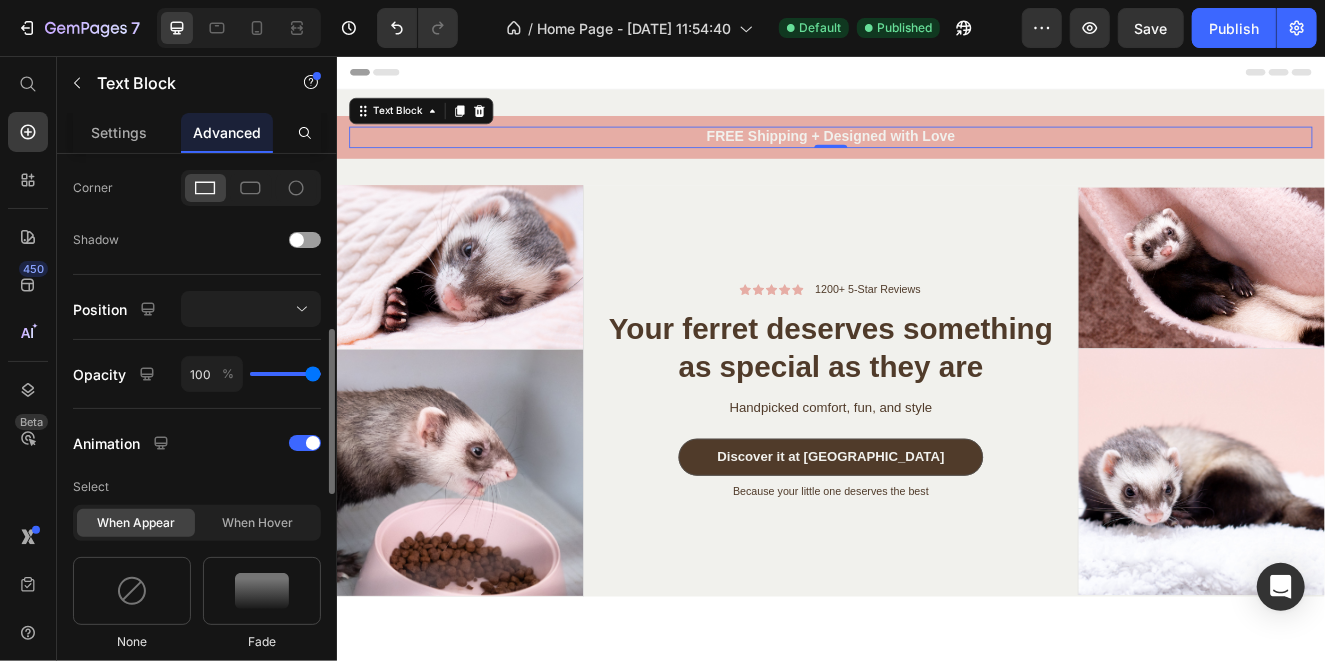 scroll, scrollTop: 698, scrollLeft: 0, axis: vertical 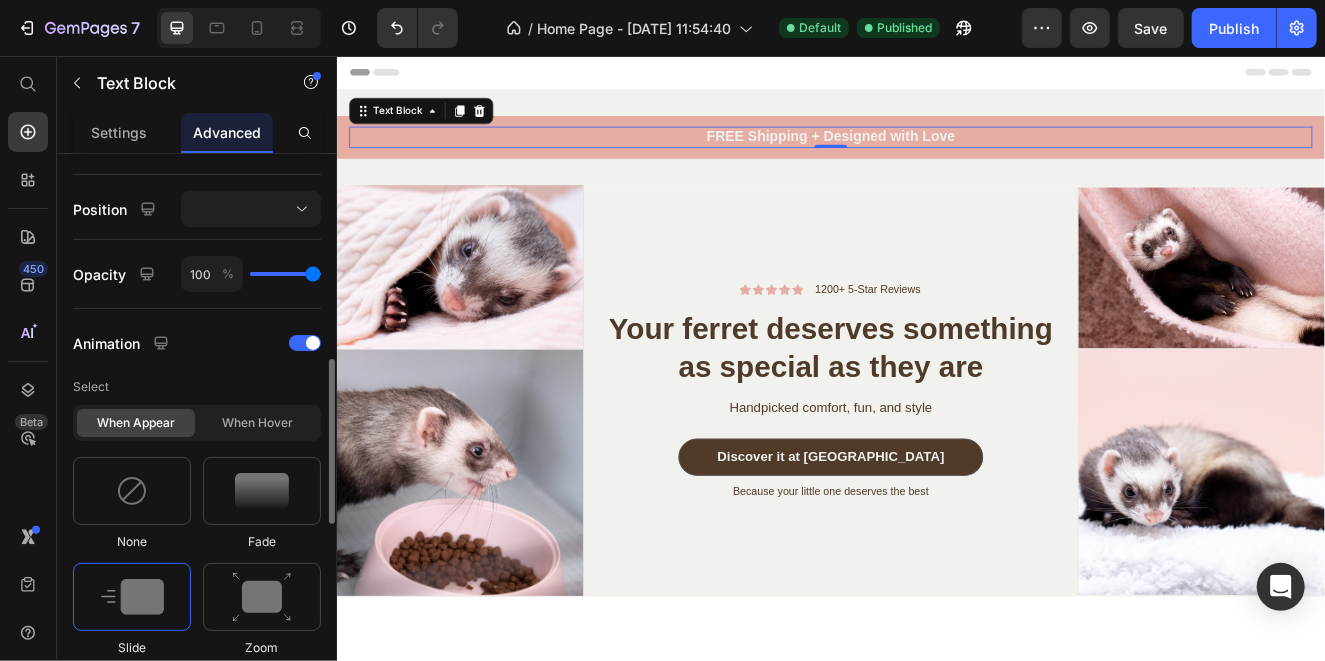 click at bounding box center (132, 597) 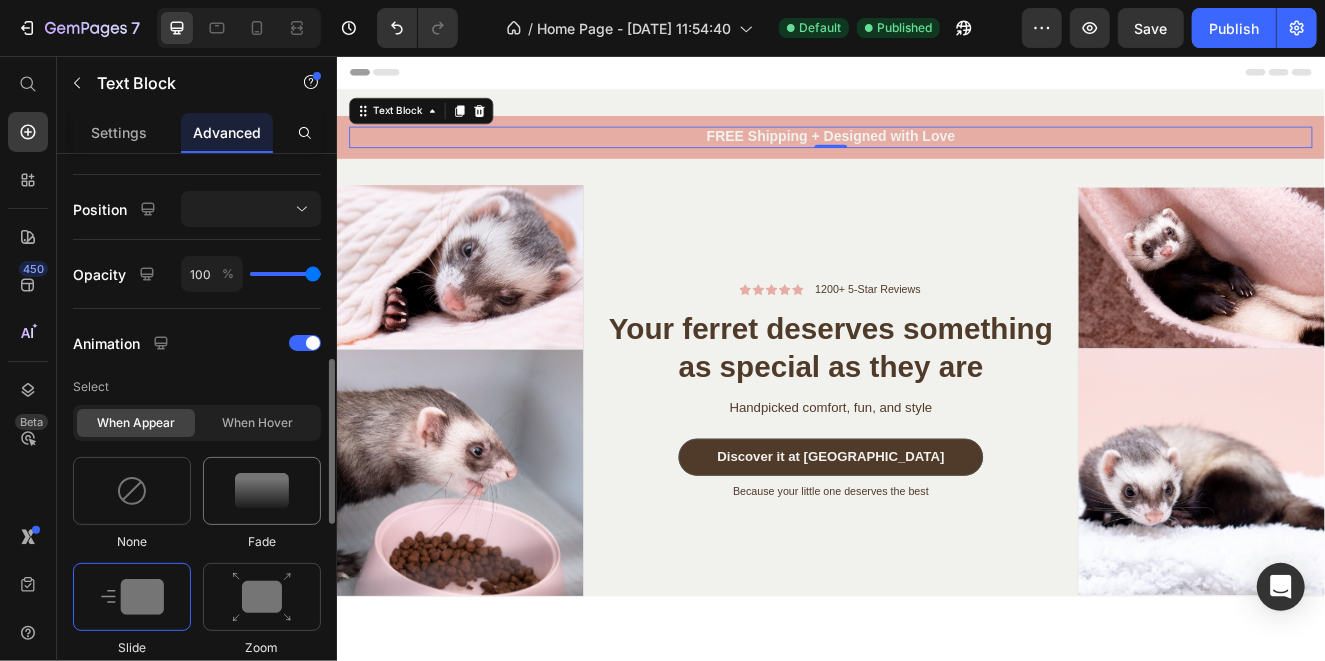 click at bounding box center (262, 491) 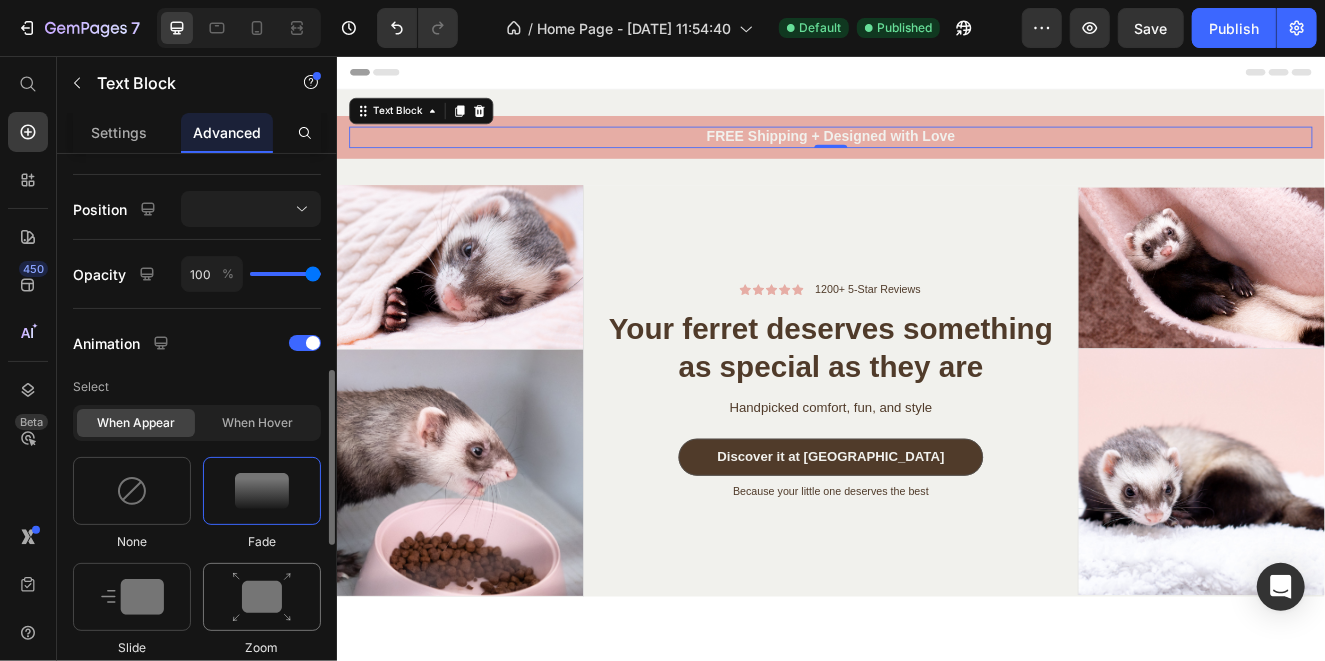 click at bounding box center (262, 597) 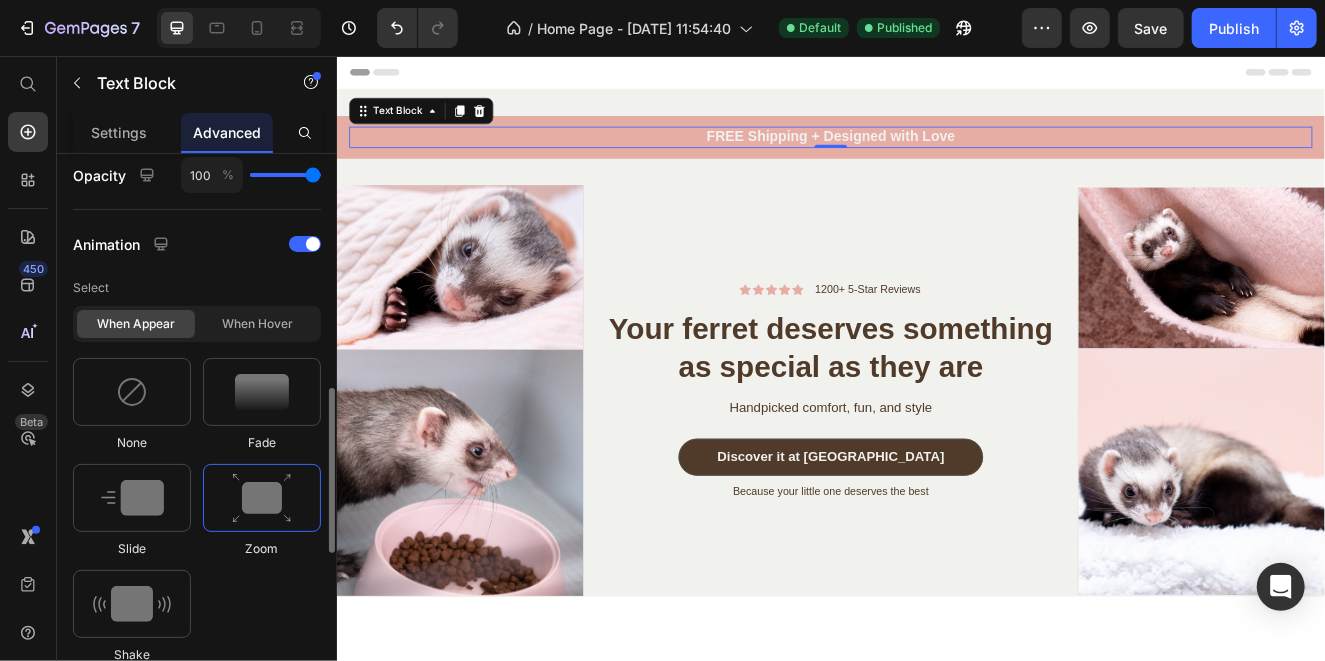 scroll, scrollTop: 897, scrollLeft: 0, axis: vertical 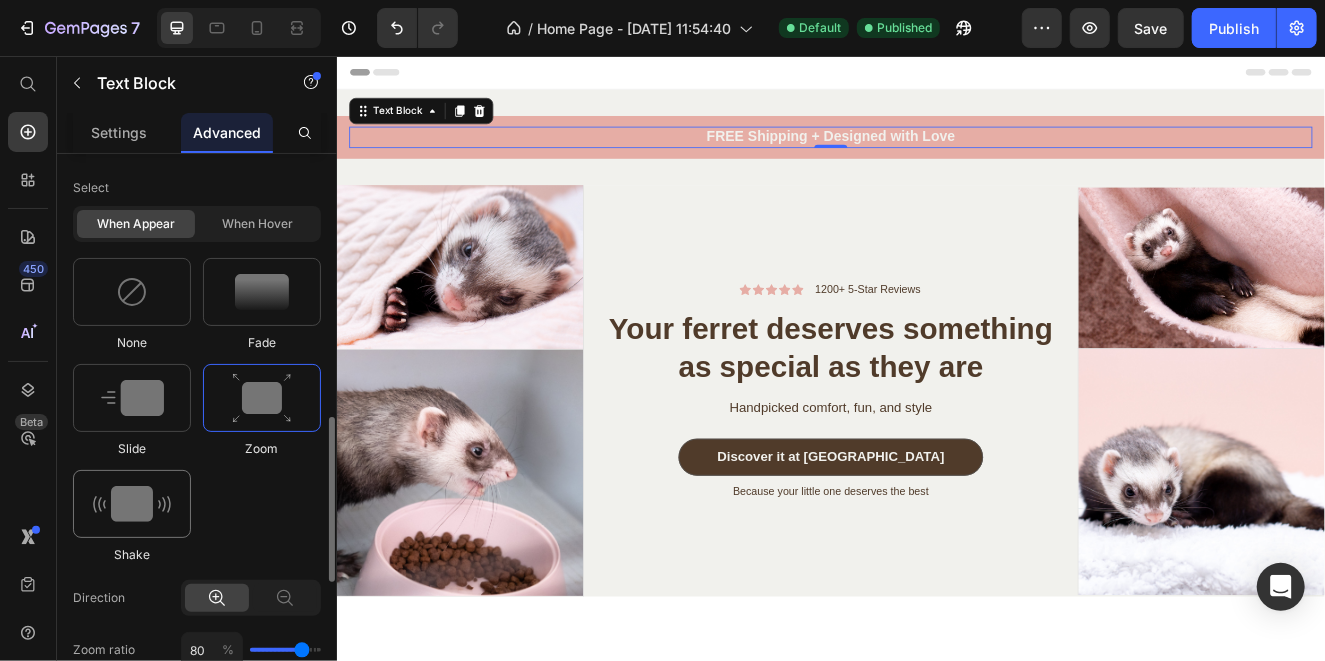 click at bounding box center (132, 504) 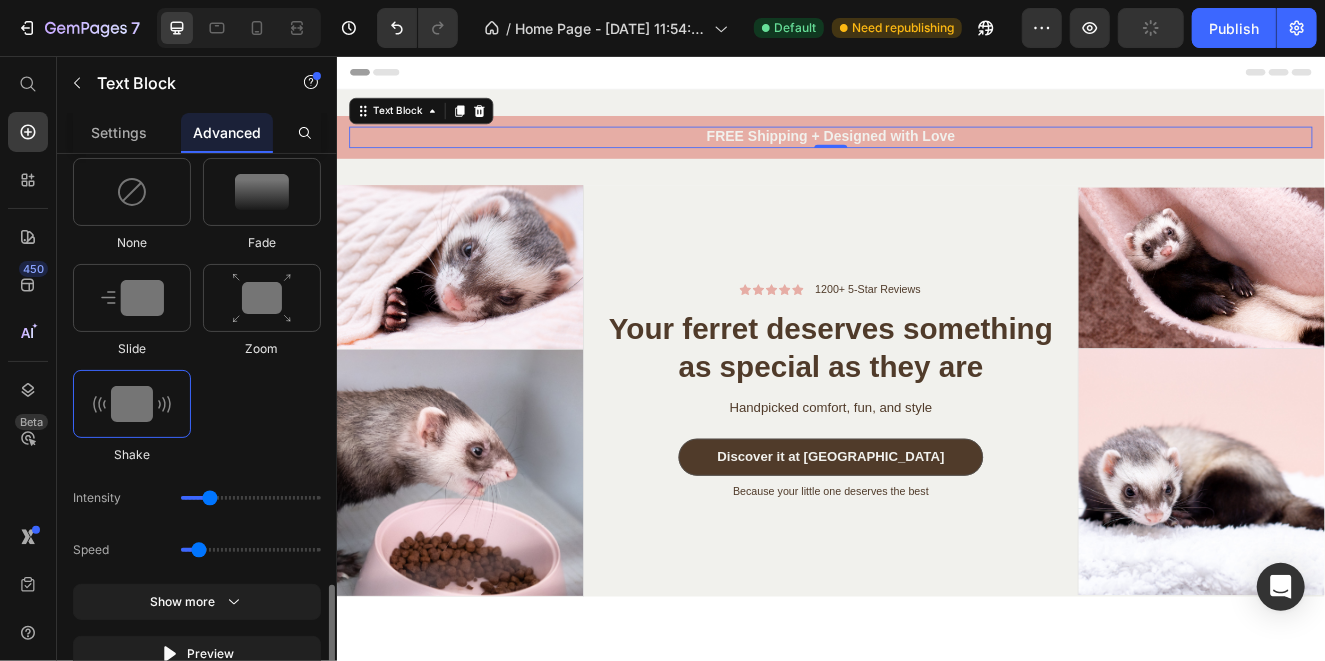 scroll, scrollTop: 1097, scrollLeft: 0, axis: vertical 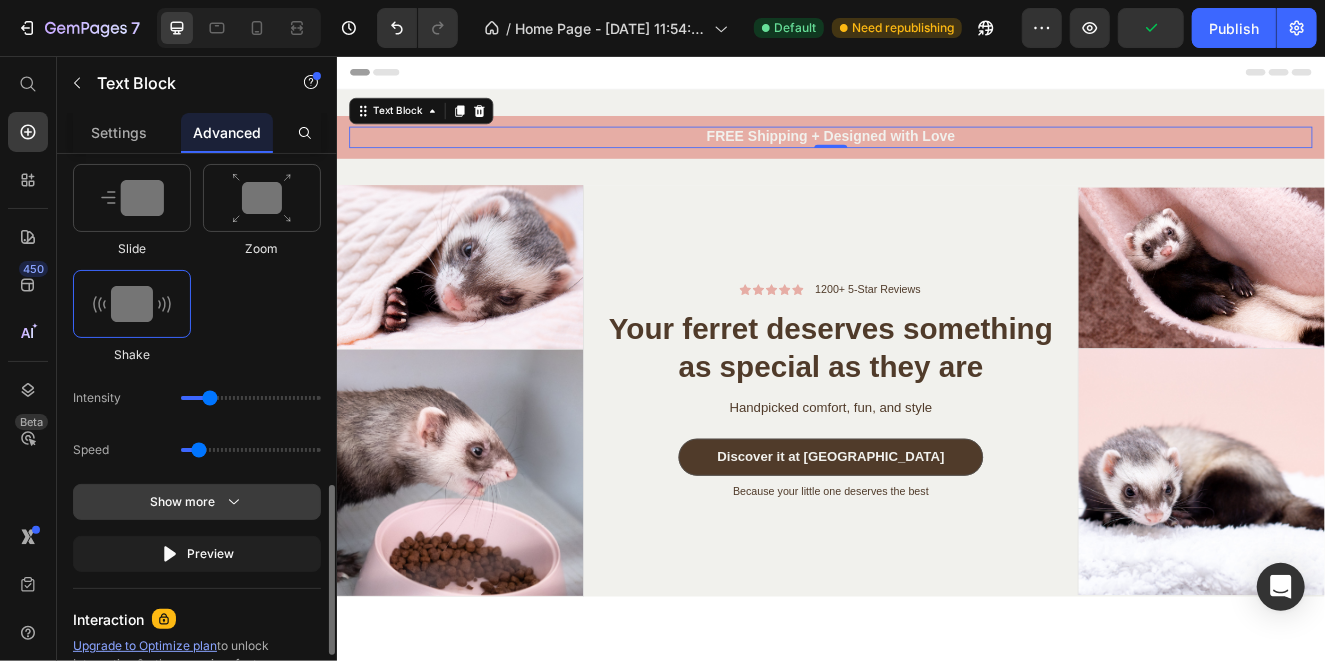 click on "Show more" 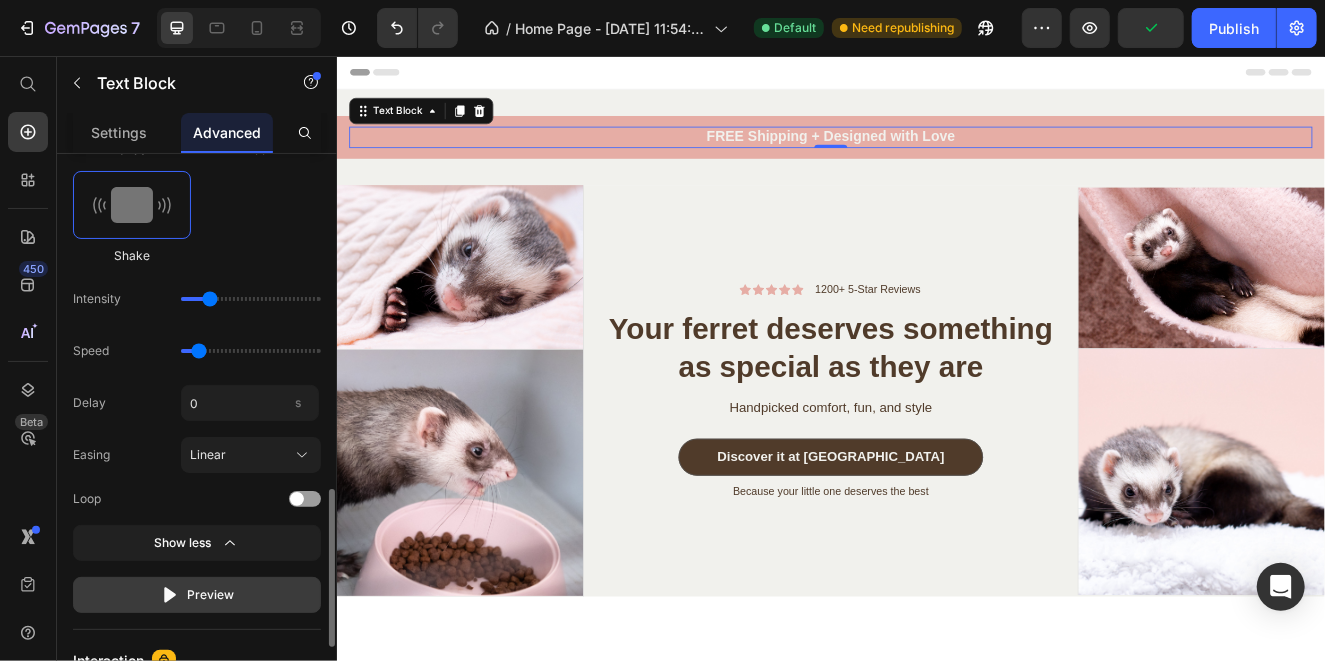 scroll, scrollTop: 1296, scrollLeft: 0, axis: vertical 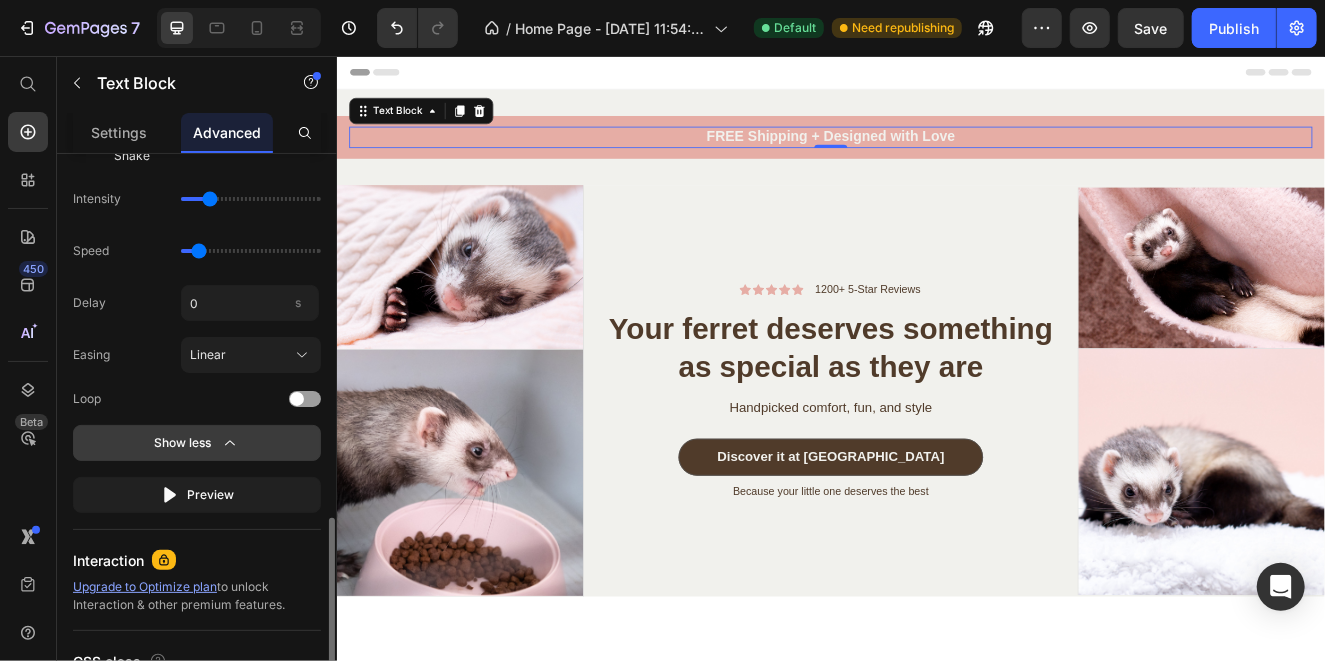 click on "Show less" 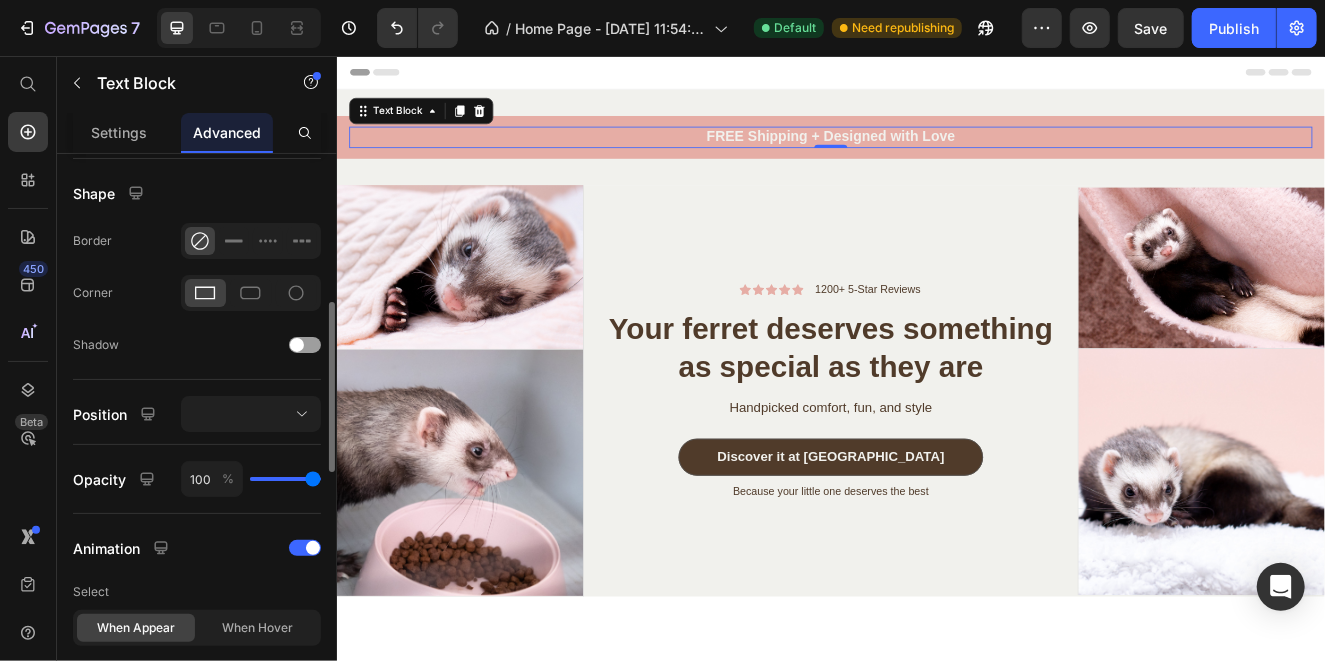 scroll, scrollTop: 593, scrollLeft: 0, axis: vertical 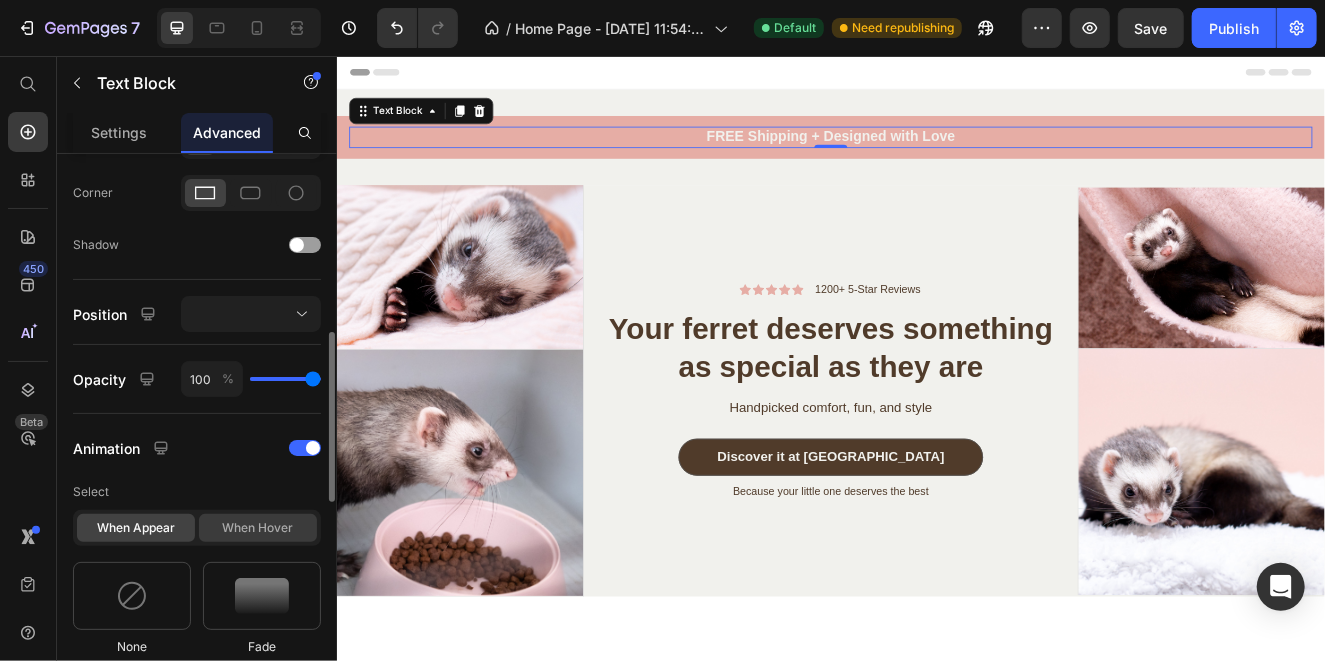 click on "When hover" 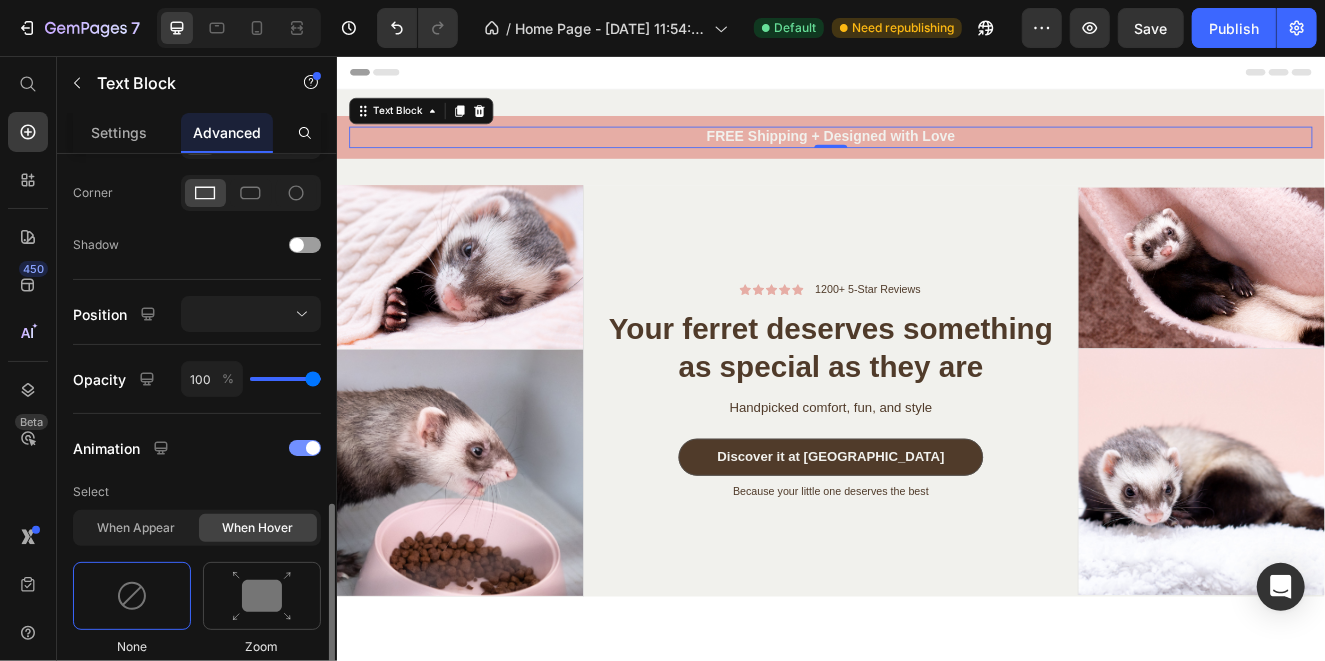 scroll, scrollTop: 792, scrollLeft: 0, axis: vertical 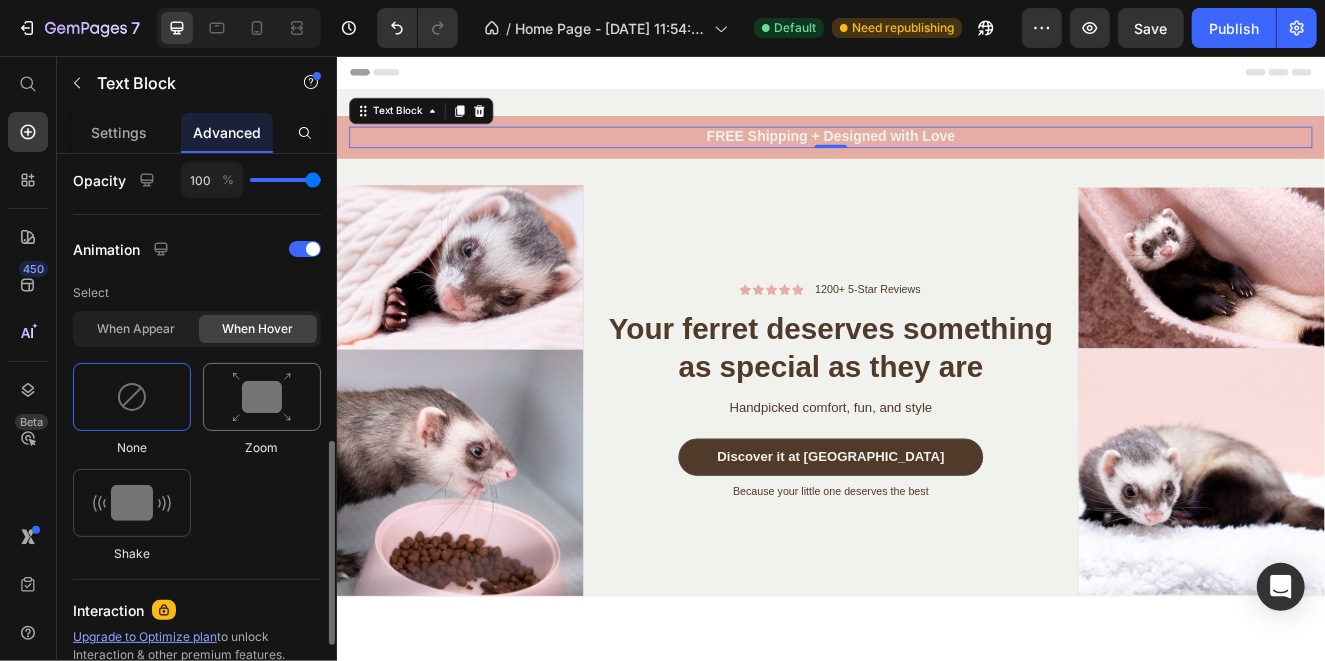 click at bounding box center [262, 397] 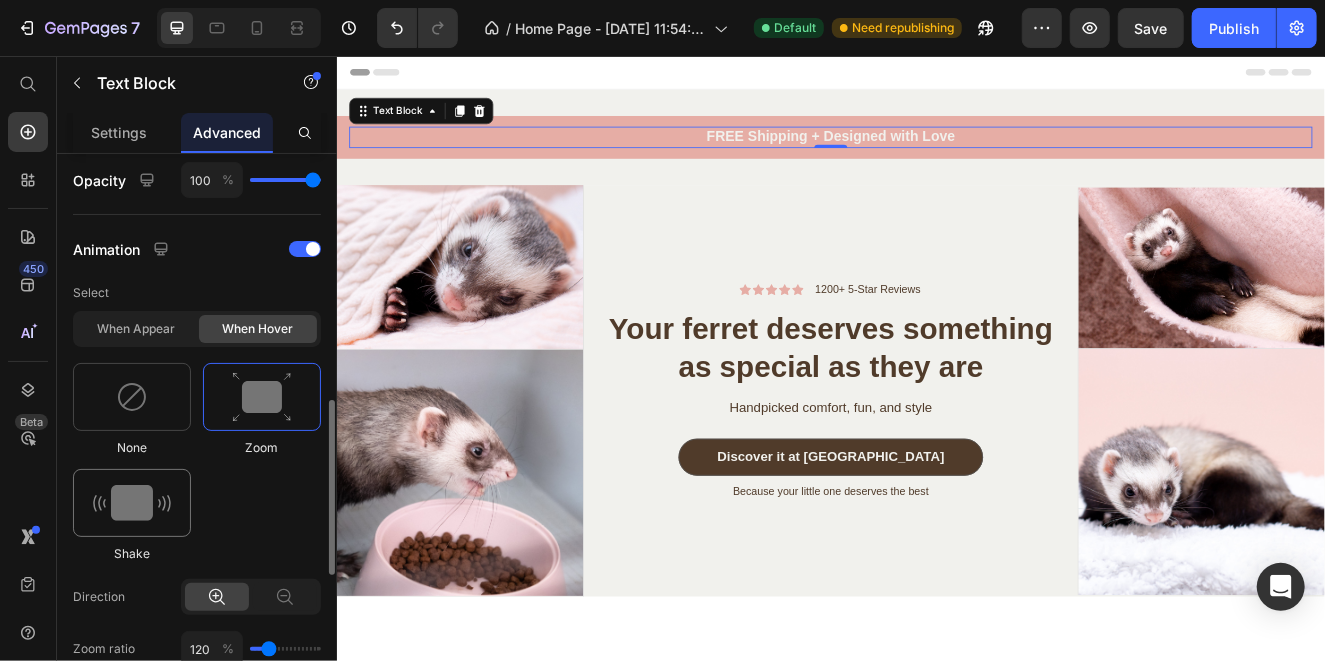 click at bounding box center (132, 503) 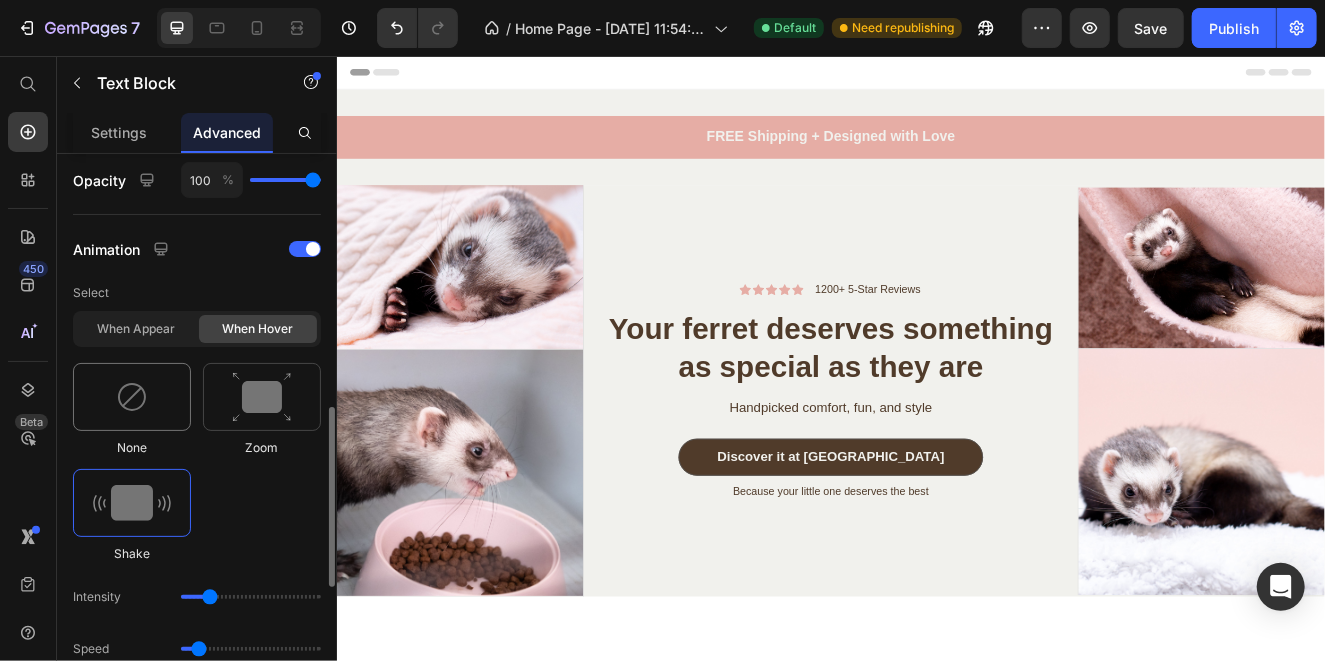 click at bounding box center [132, 397] 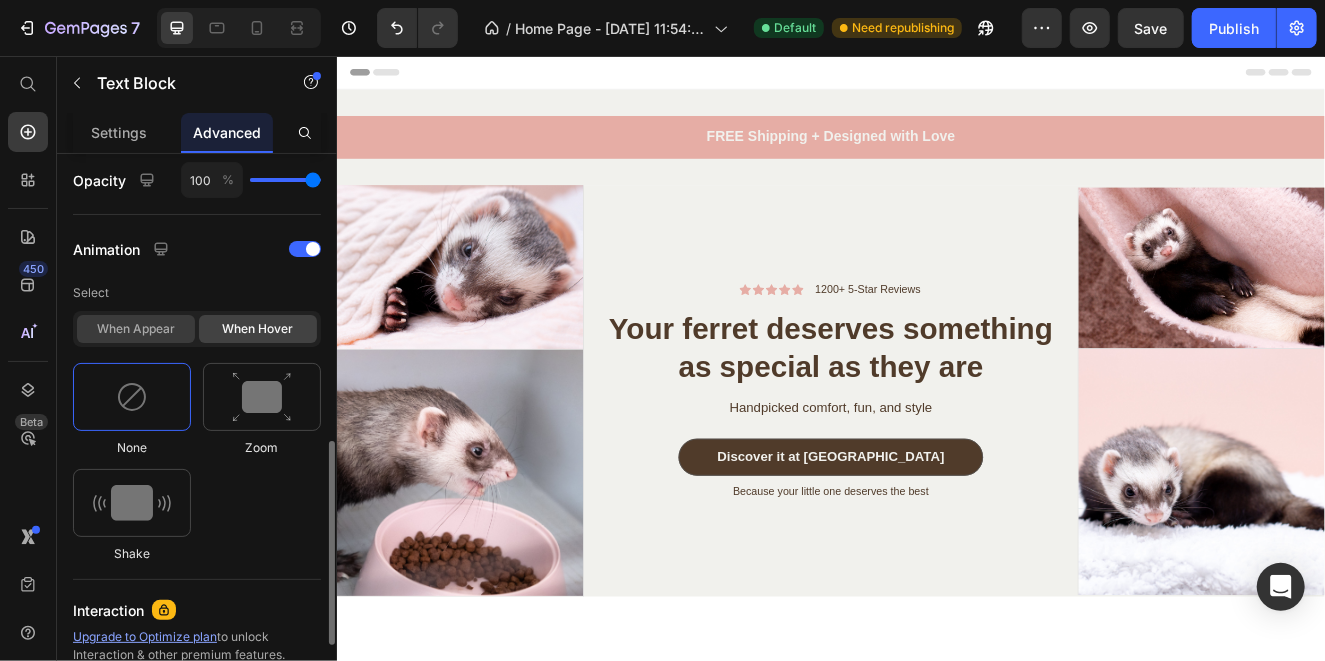 click on "When appear" 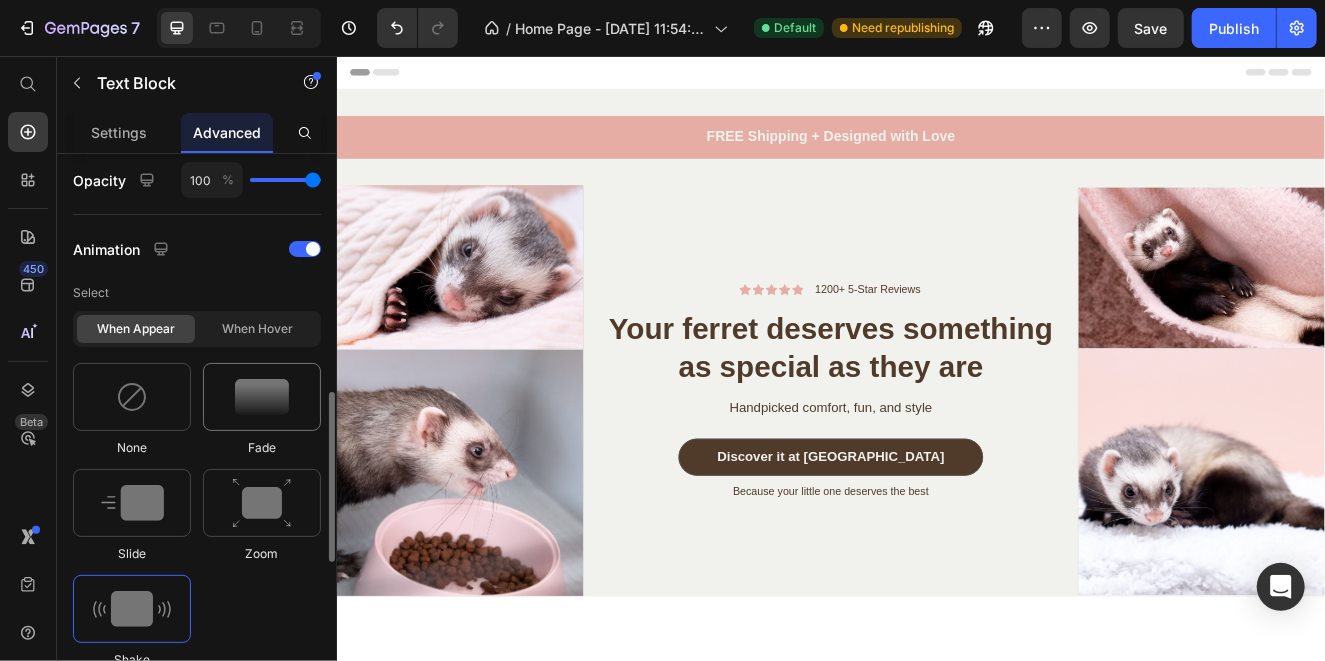 click at bounding box center (262, 397) 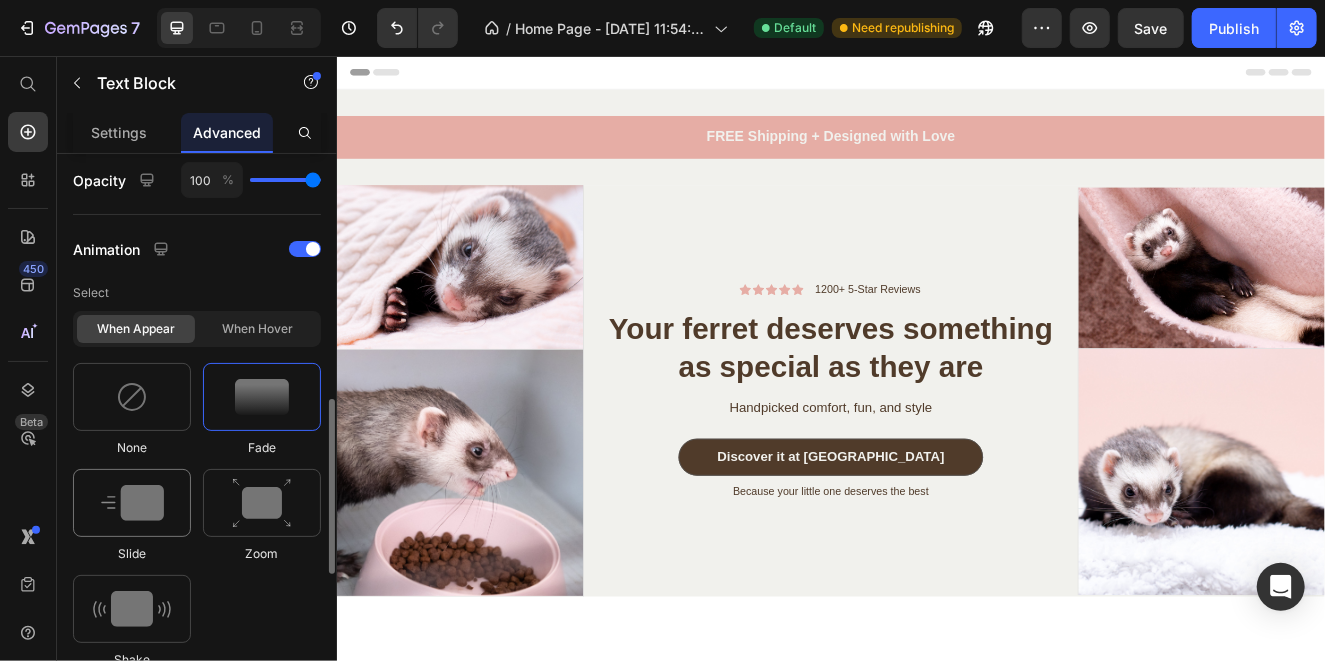 click at bounding box center [132, 503] 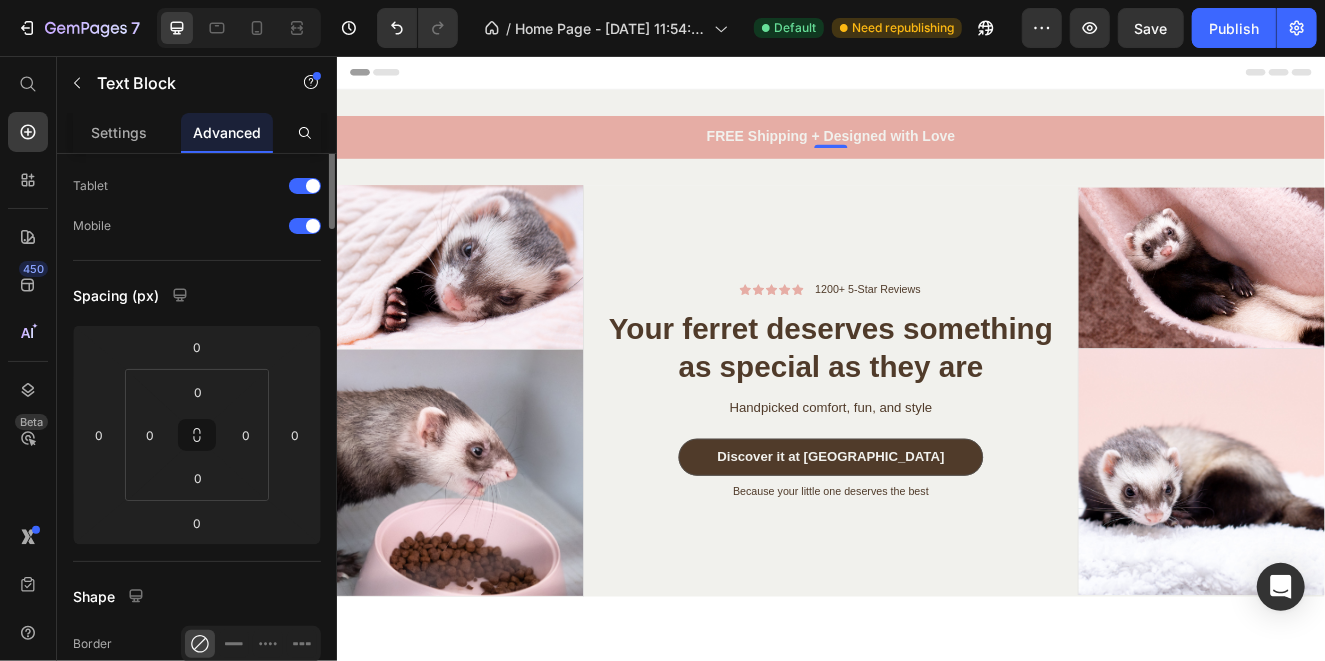 scroll, scrollTop: 0, scrollLeft: 0, axis: both 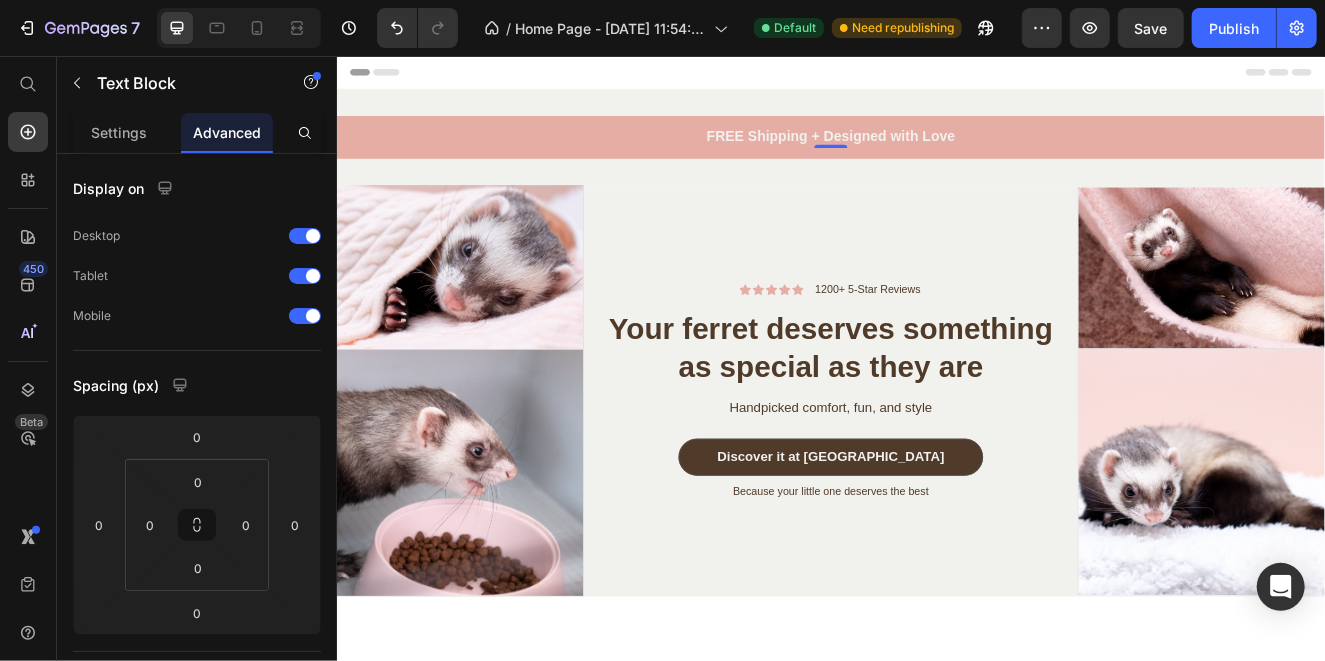 click on "Save" at bounding box center [1151, 28] 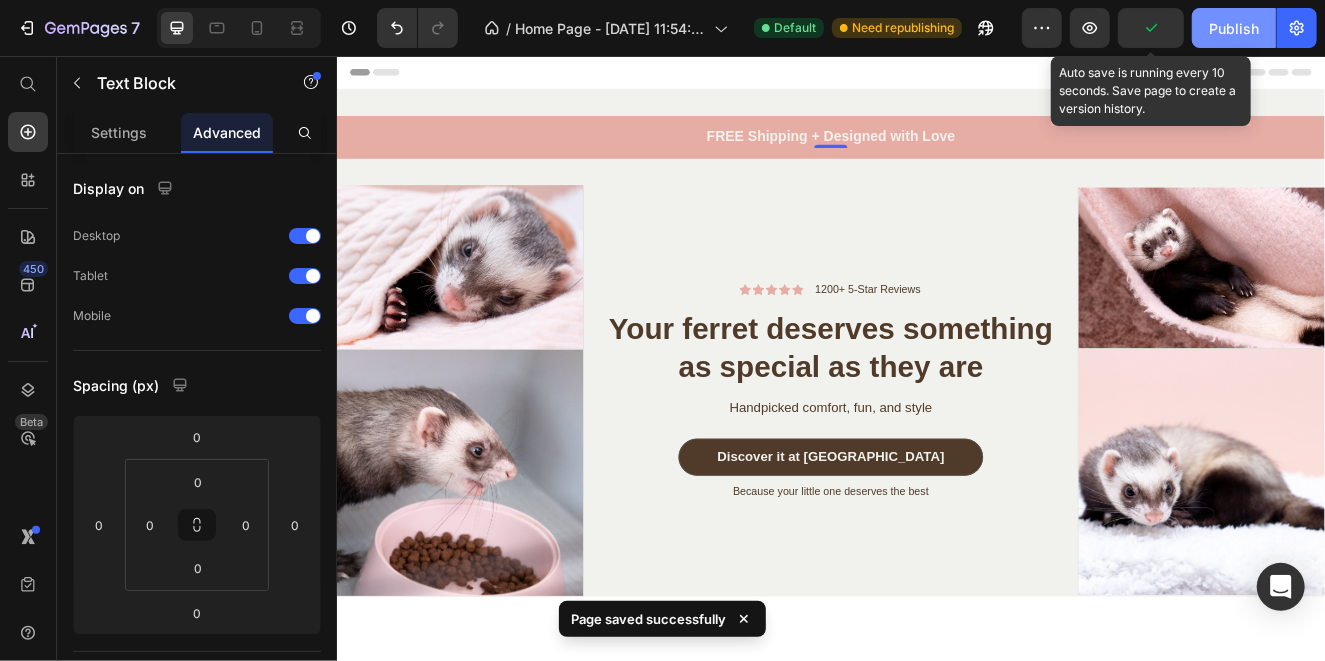 click on "Publish" at bounding box center (1234, 28) 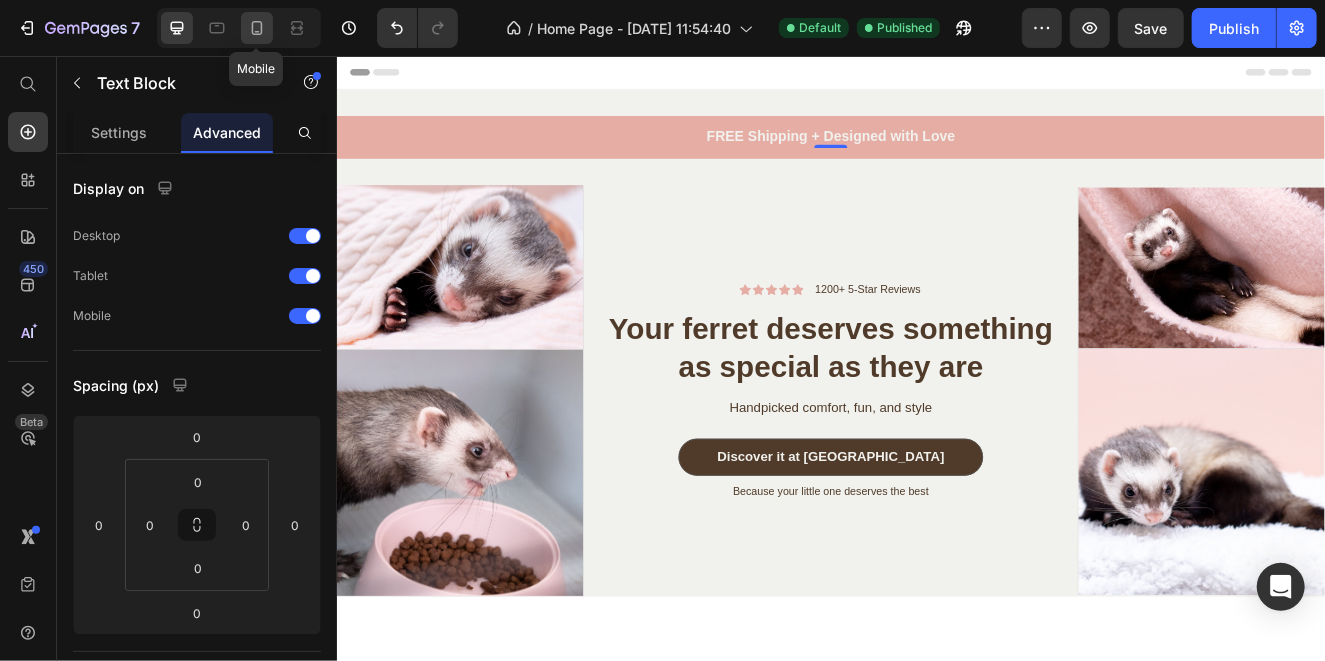 click 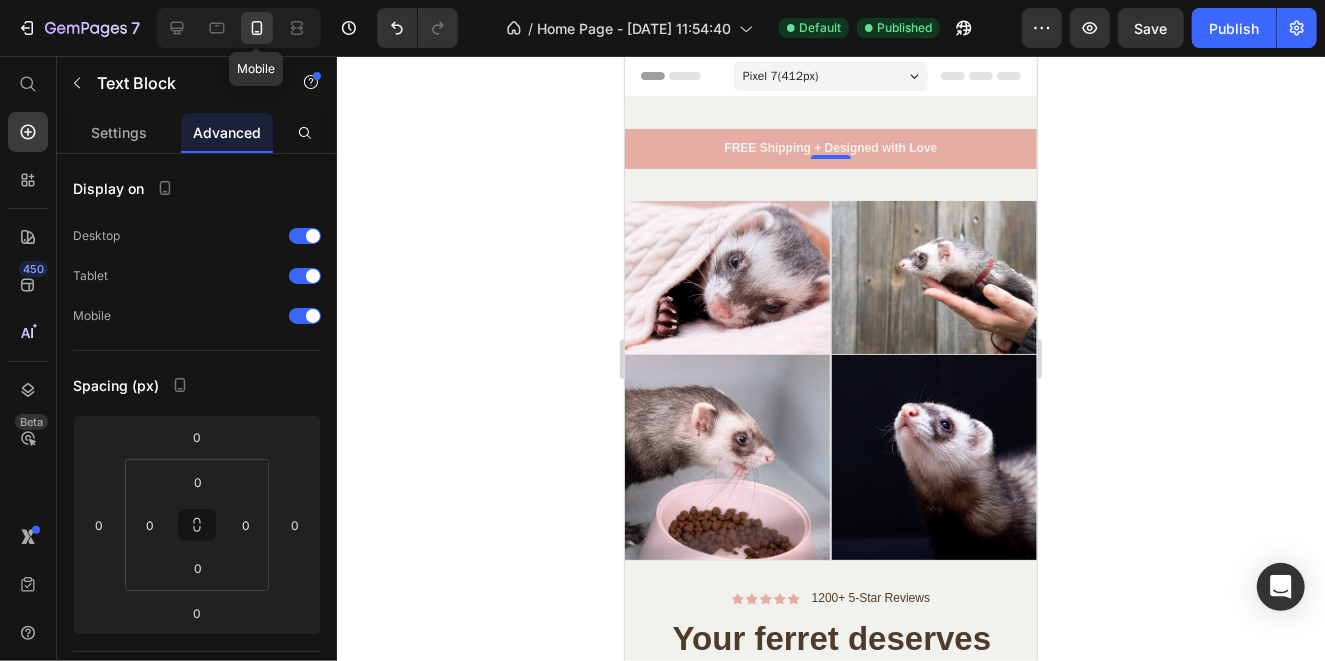 scroll, scrollTop: 12, scrollLeft: 0, axis: vertical 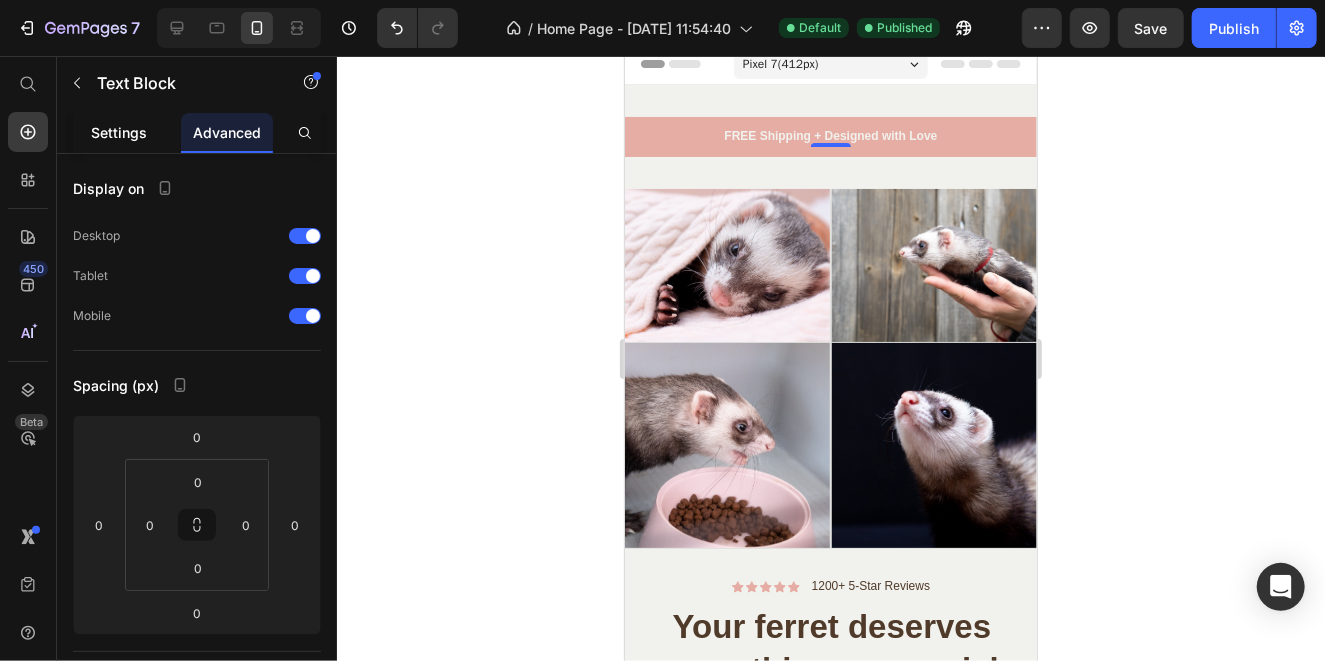 click on "Settings" at bounding box center [119, 132] 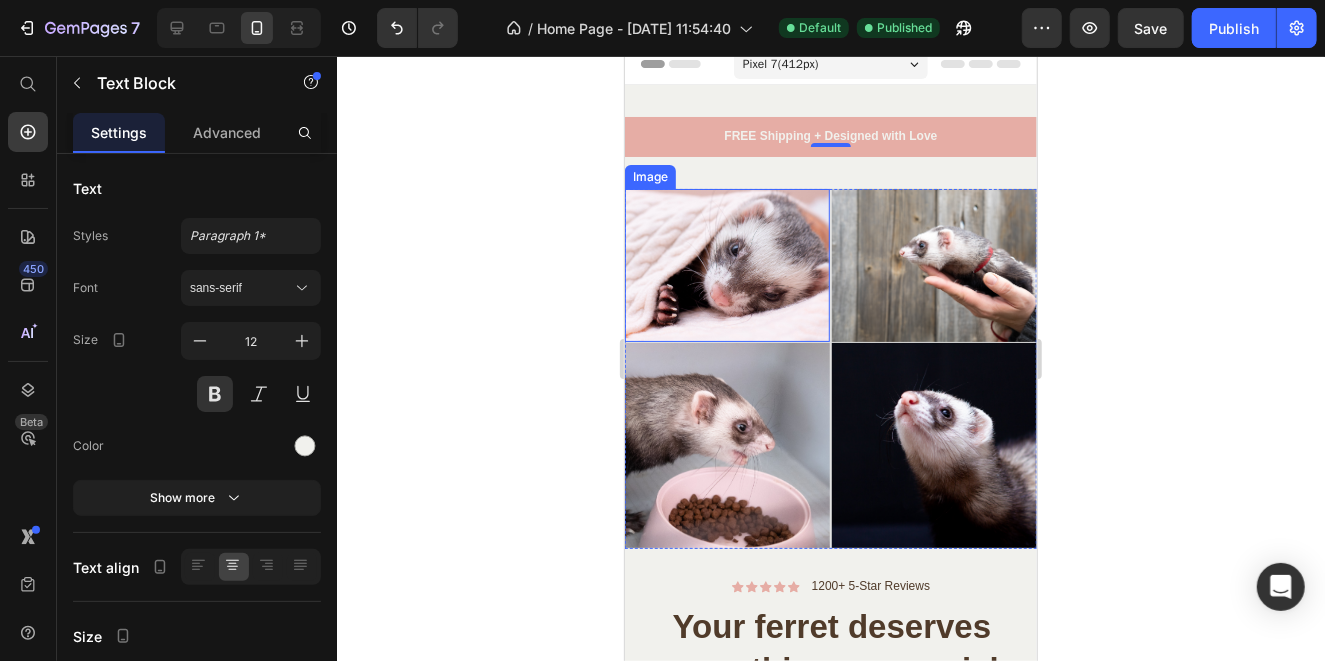 click at bounding box center (726, 265) 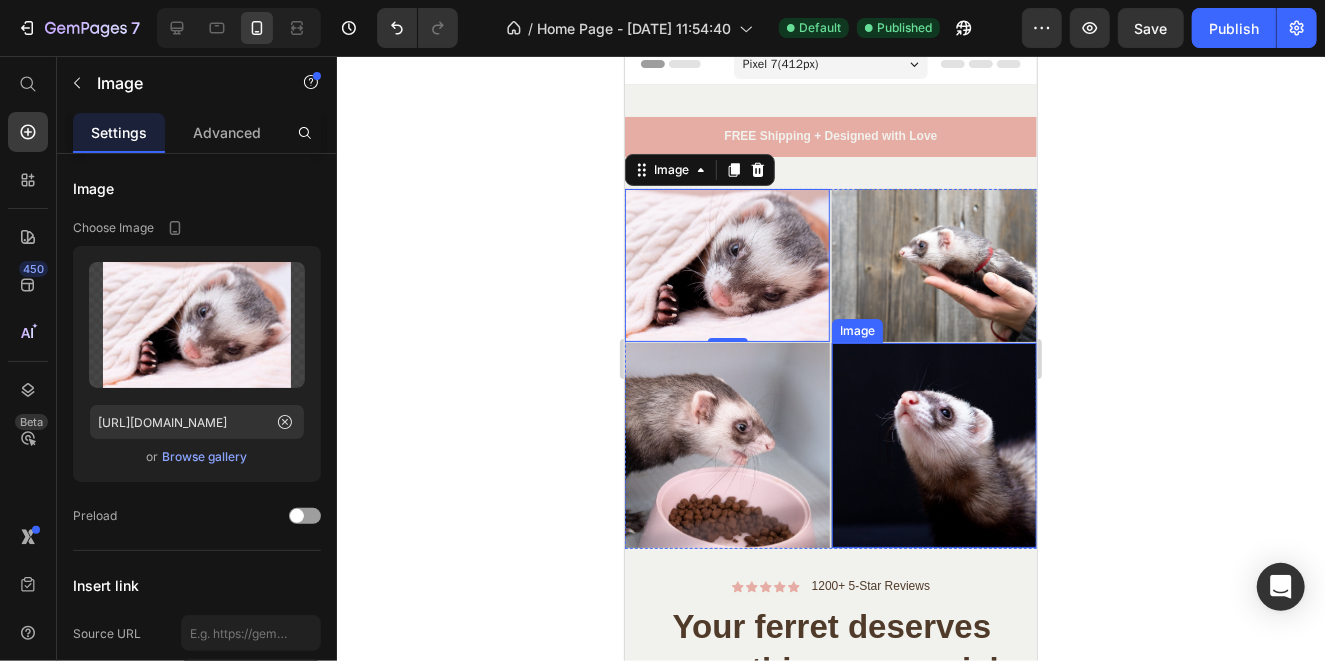 click at bounding box center (933, 444) 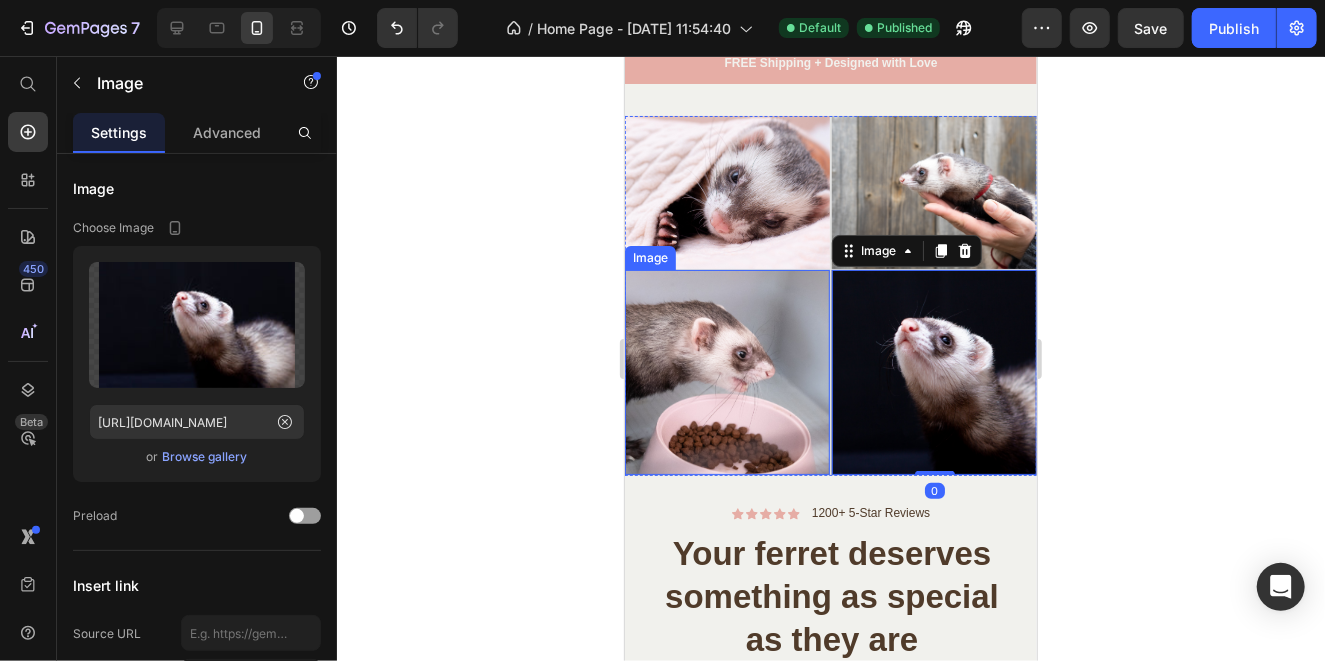 scroll, scrollTop: 112, scrollLeft: 0, axis: vertical 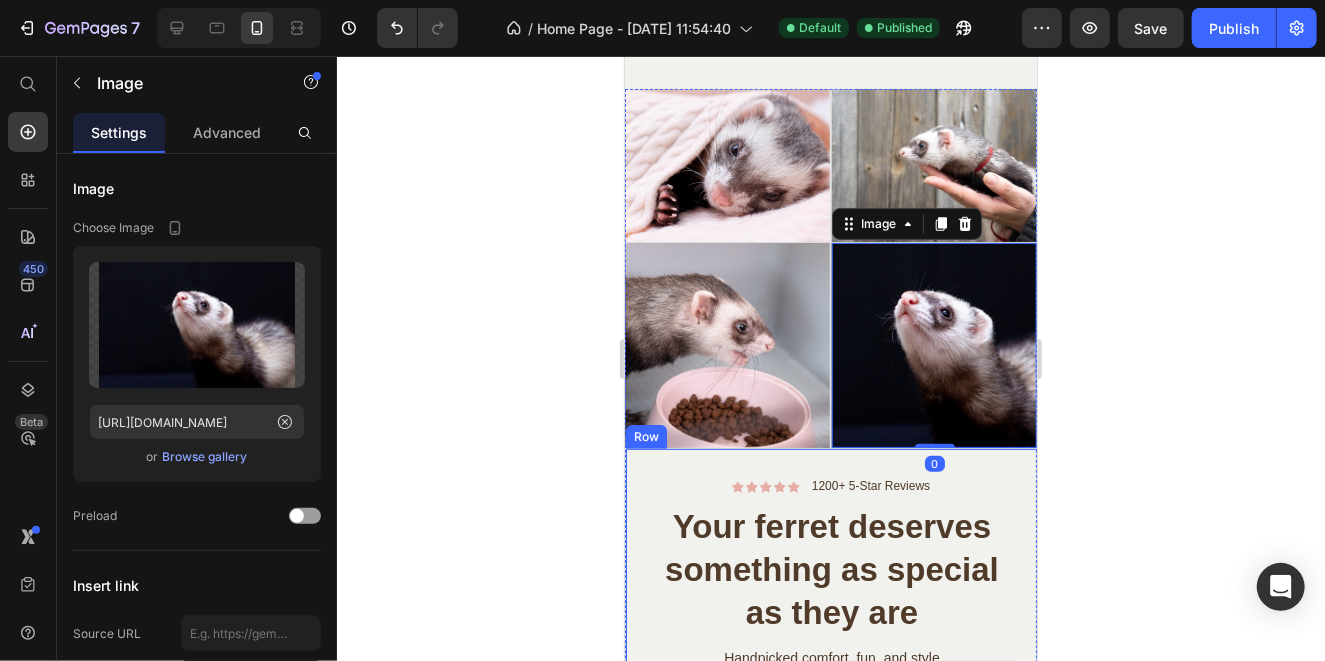 click on "Icon Icon Icon Icon Icon Icon List 1200+ 5-Star Reviews Text Block Row Your ferret deserves something as special as they are Heading Handpicked comfort, fun, and style Text Block Discover it at Nibbun Button Because your little one deserves the best Text Block Row" at bounding box center [831, 650] 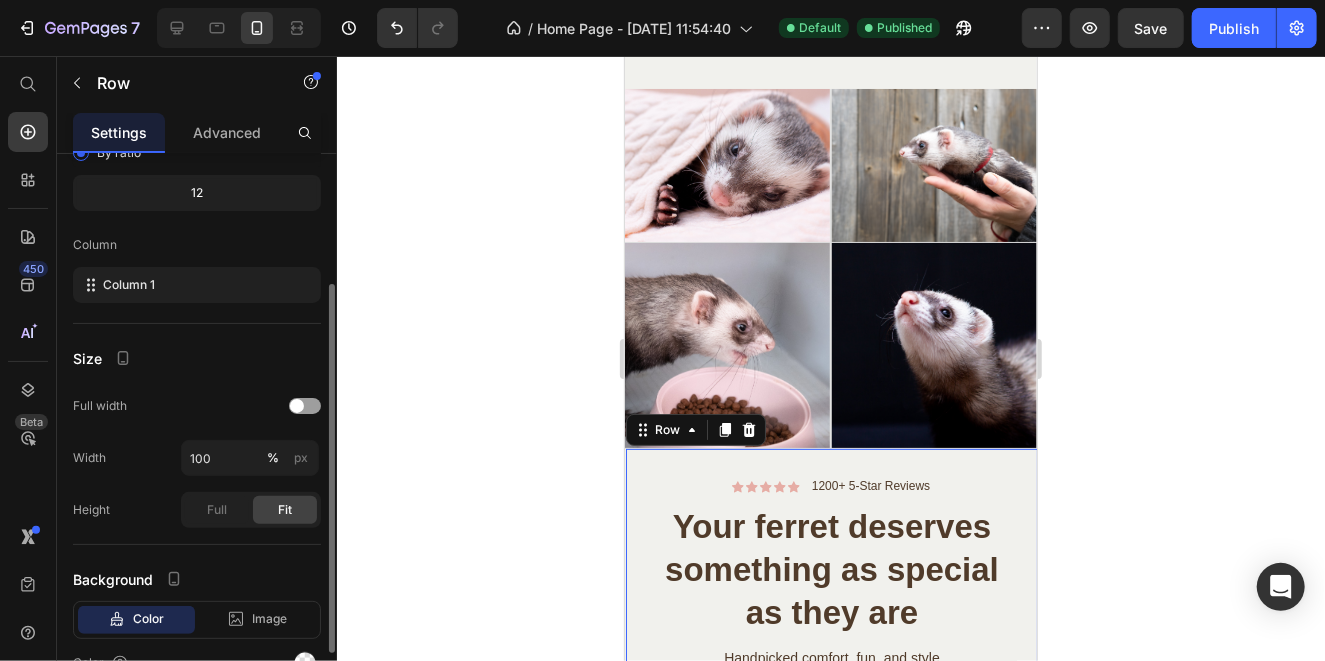 scroll, scrollTop: 300, scrollLeft: 0, axis: vertical 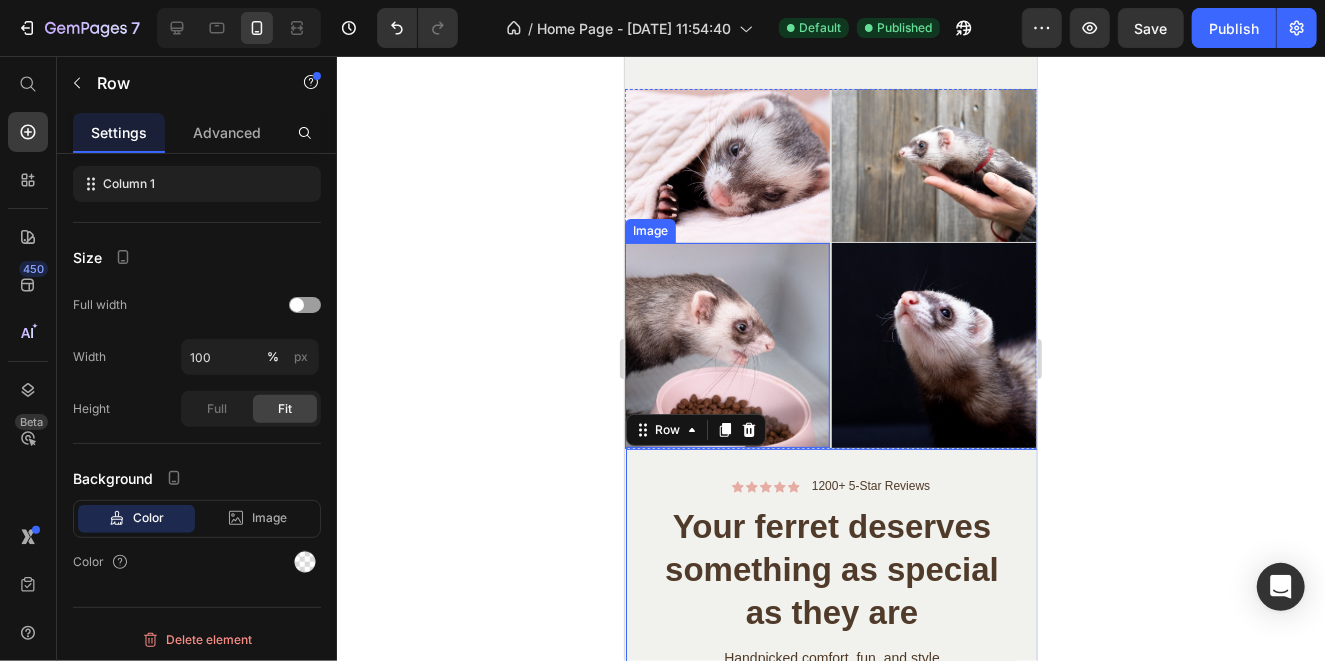 click at bounding box center [726, 344] 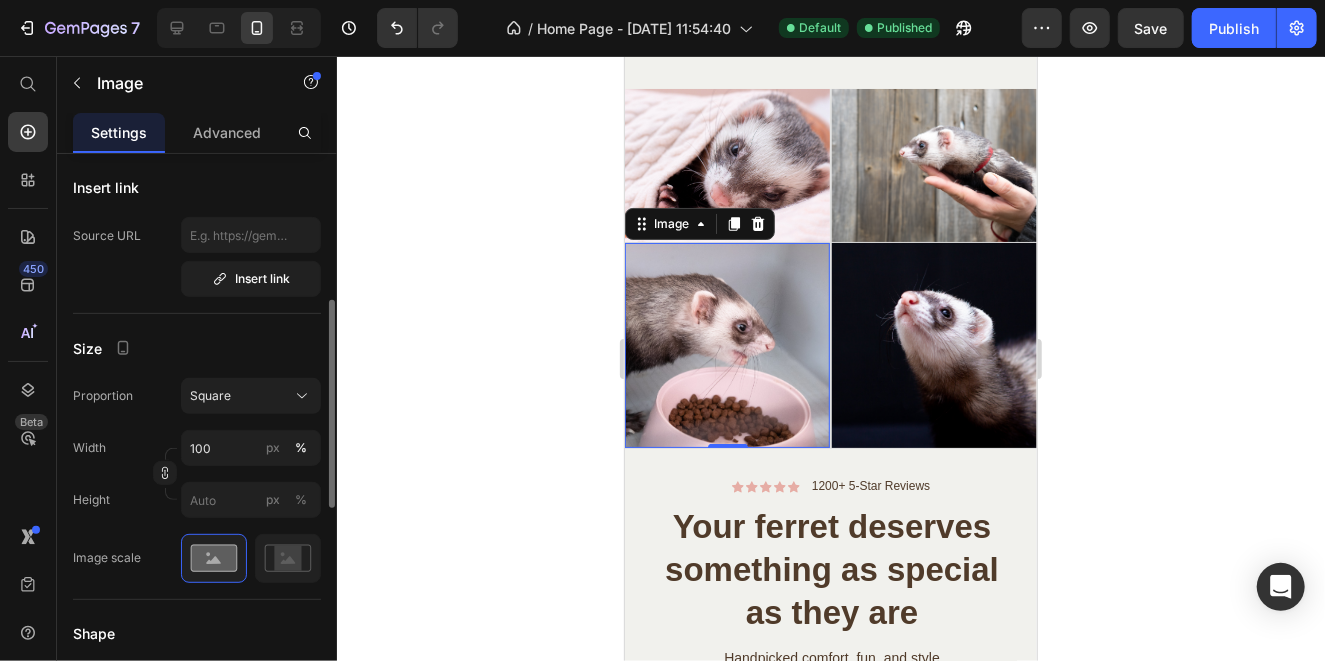 scroll, scrollTop: 498, scrollLeft: 0, axis: vertical 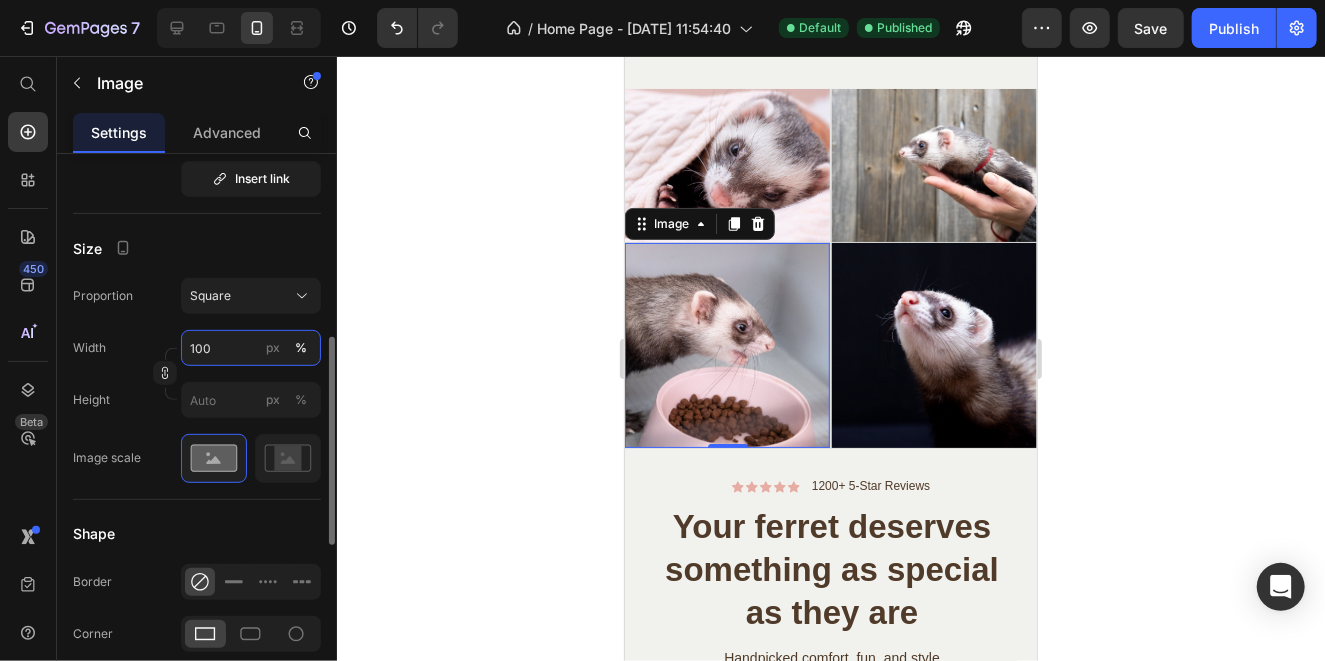 click on "100" at bounding box center (251, 348) 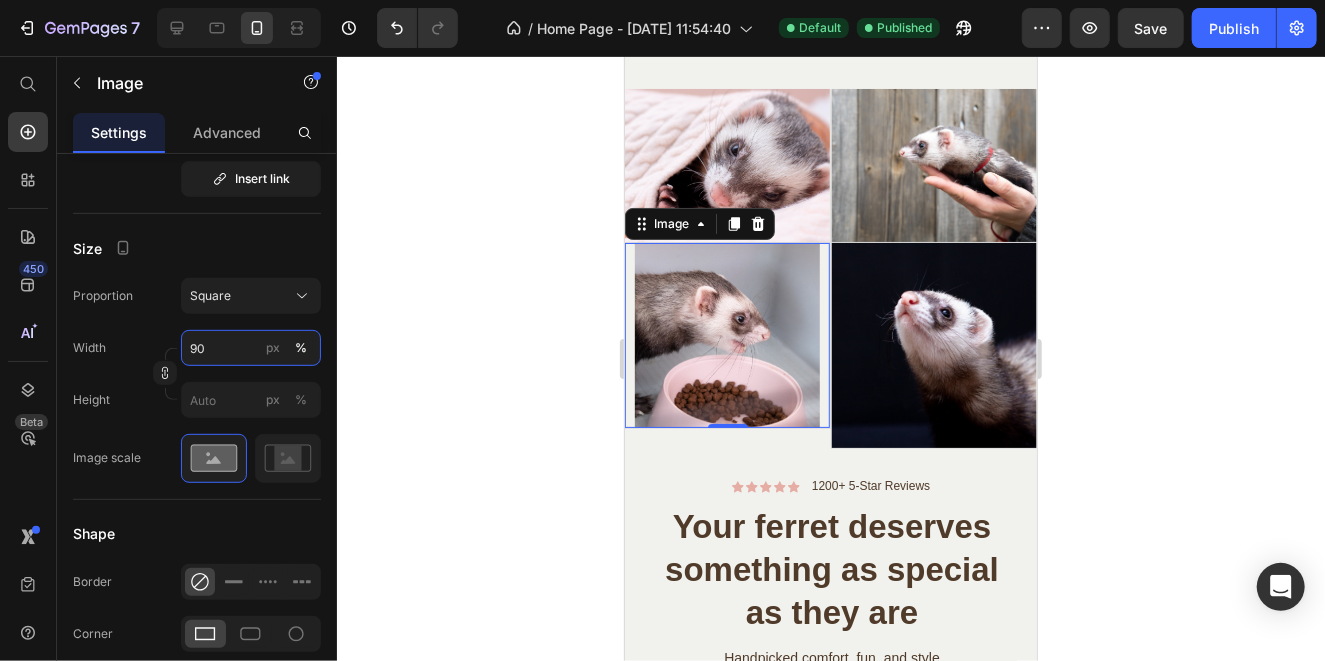 type on "90" 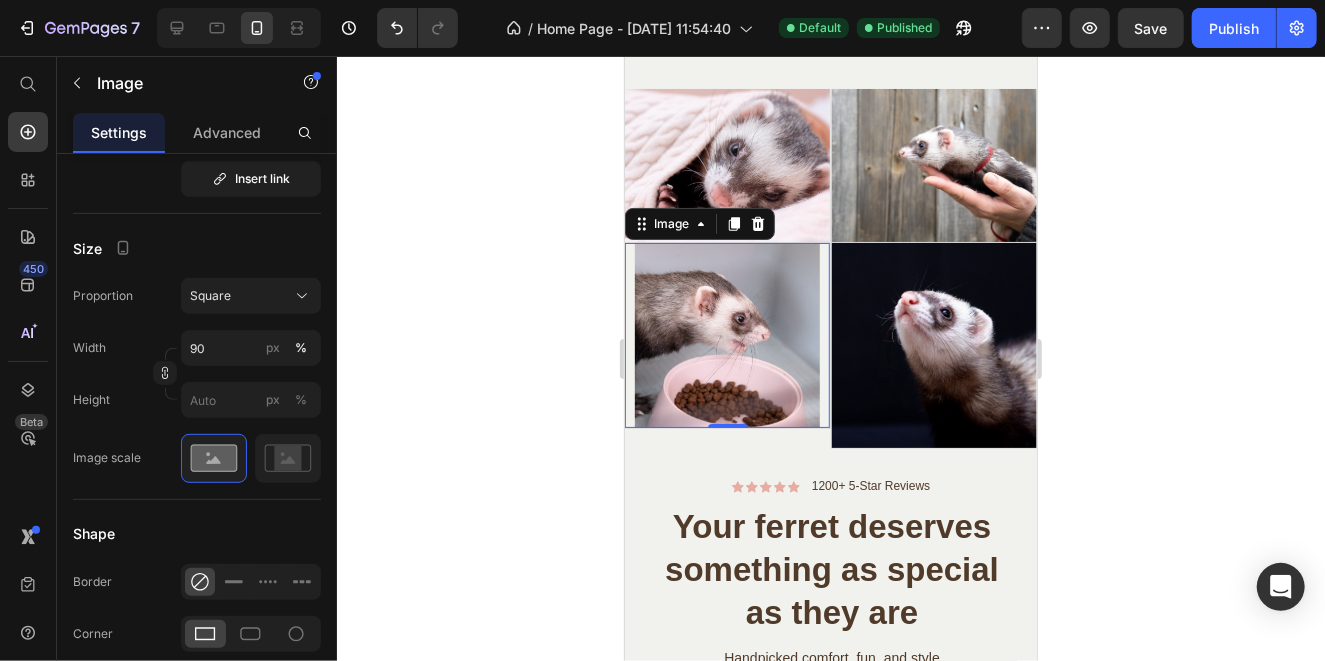 click 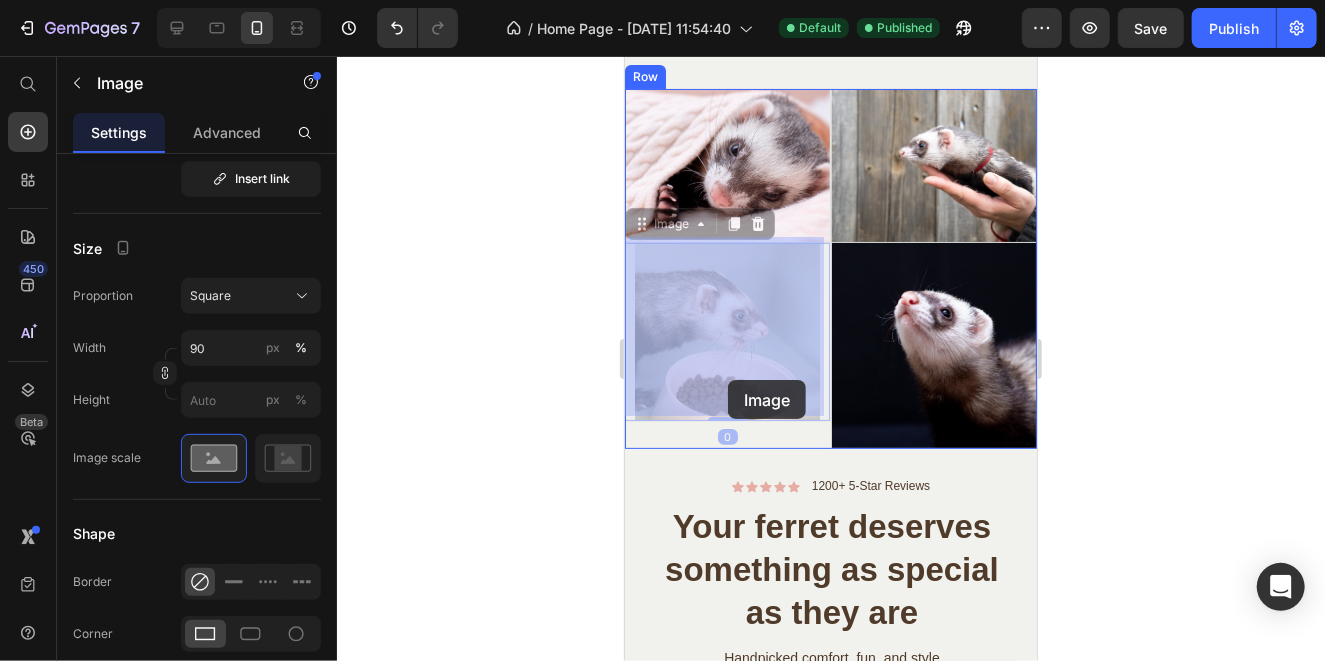 drag, startPoint x: 731, startPoint y: 342, endPoint x: 727, endPoint y: 379, distance: 37.215588 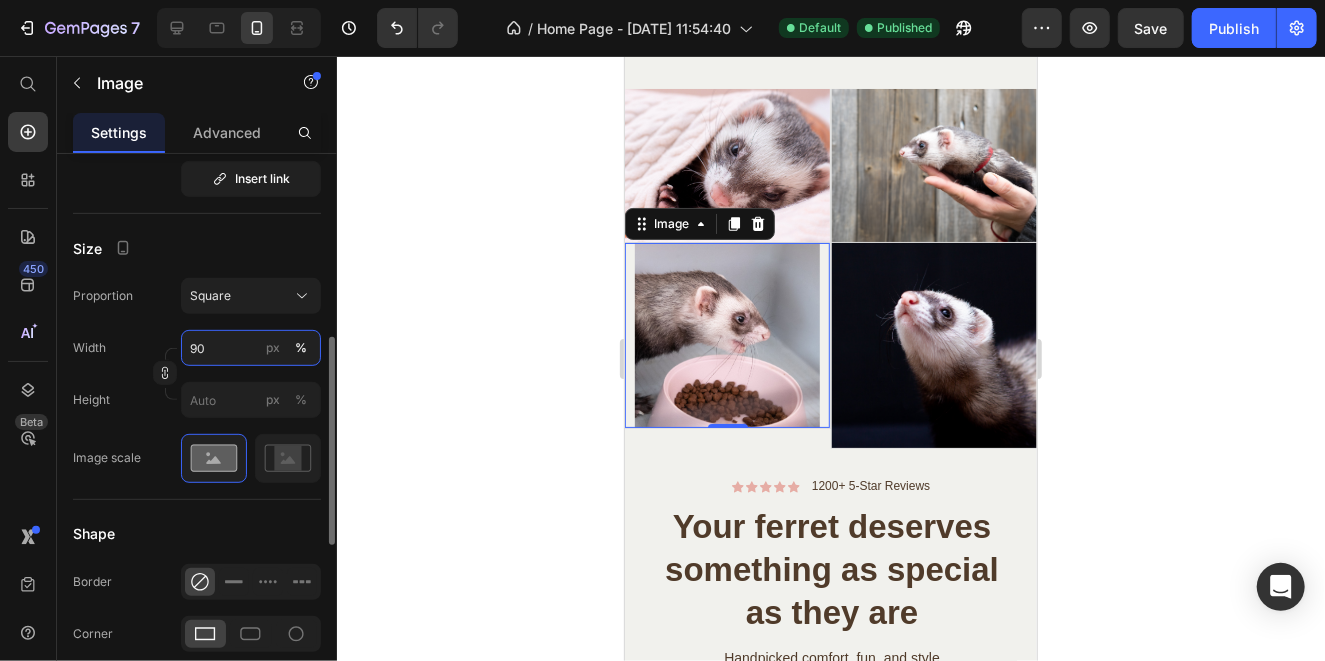 click on "90" at bounding box center (251, 348) 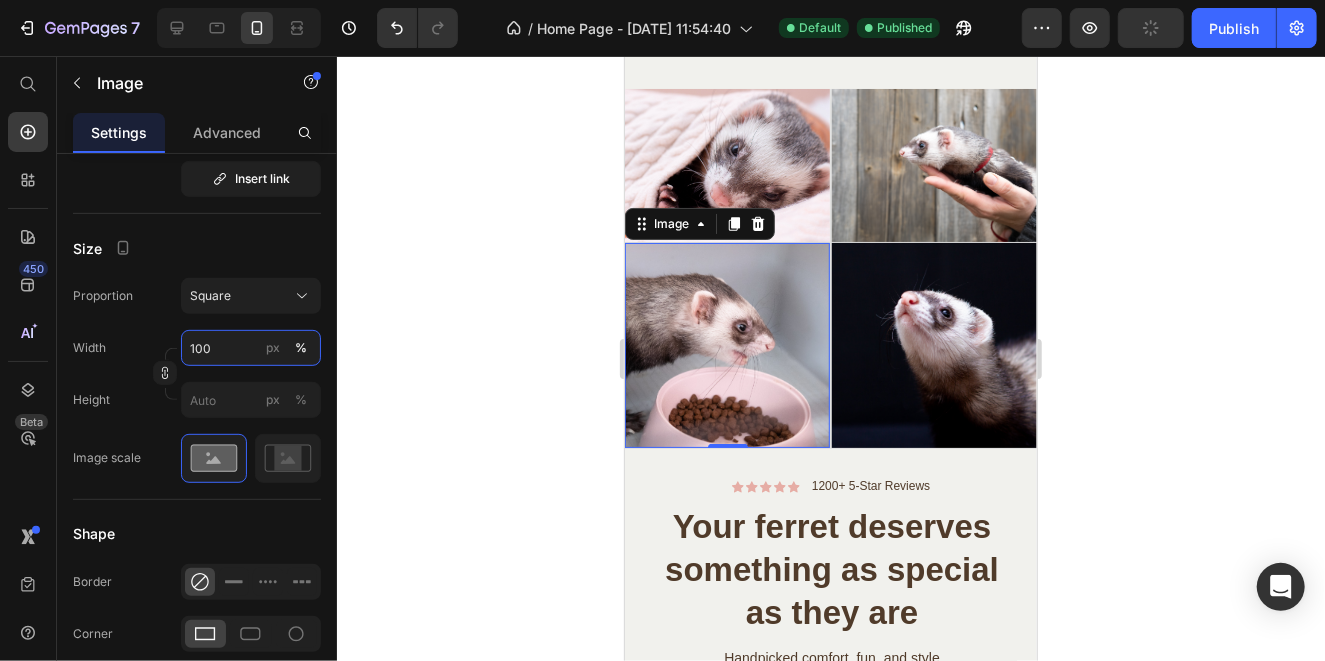type on "100" 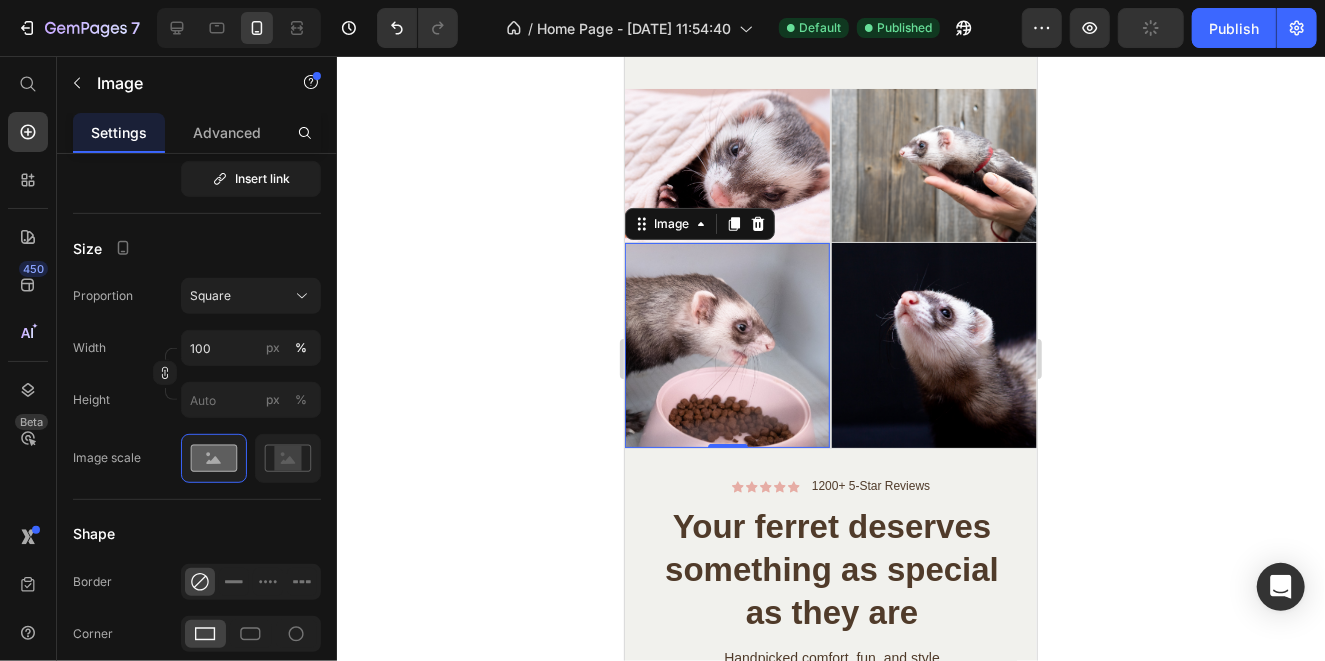 click 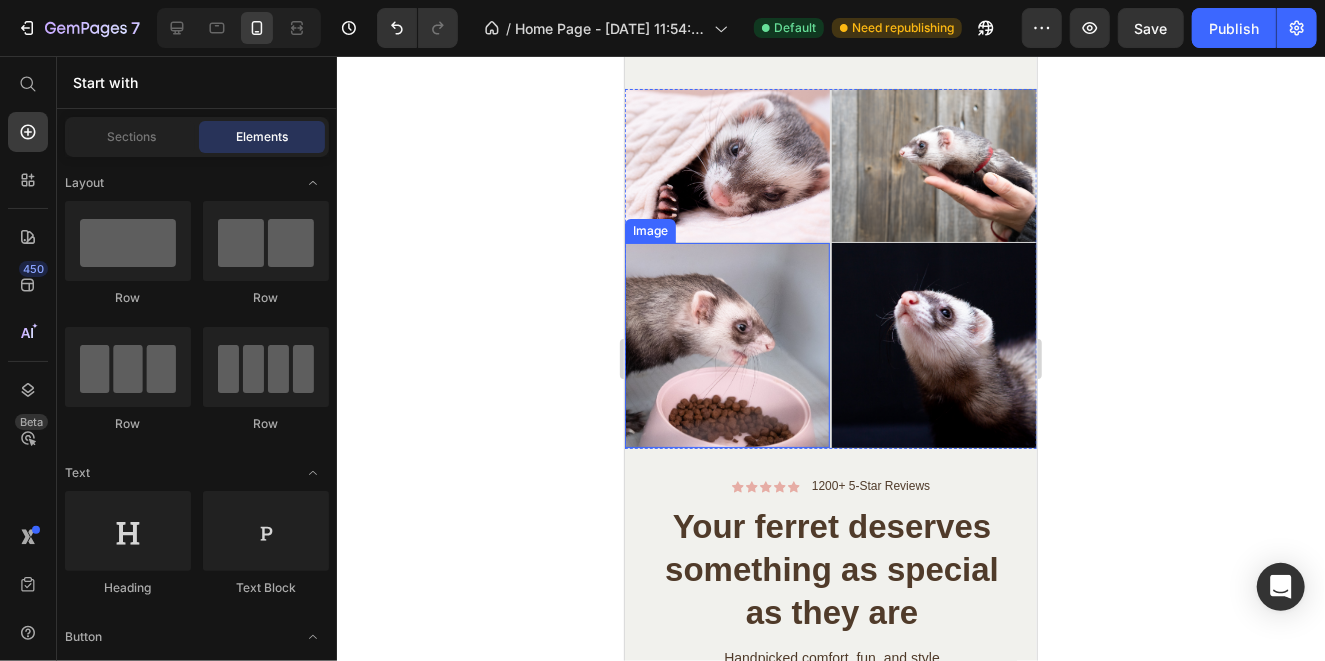 click at bounding box center (726, 344) 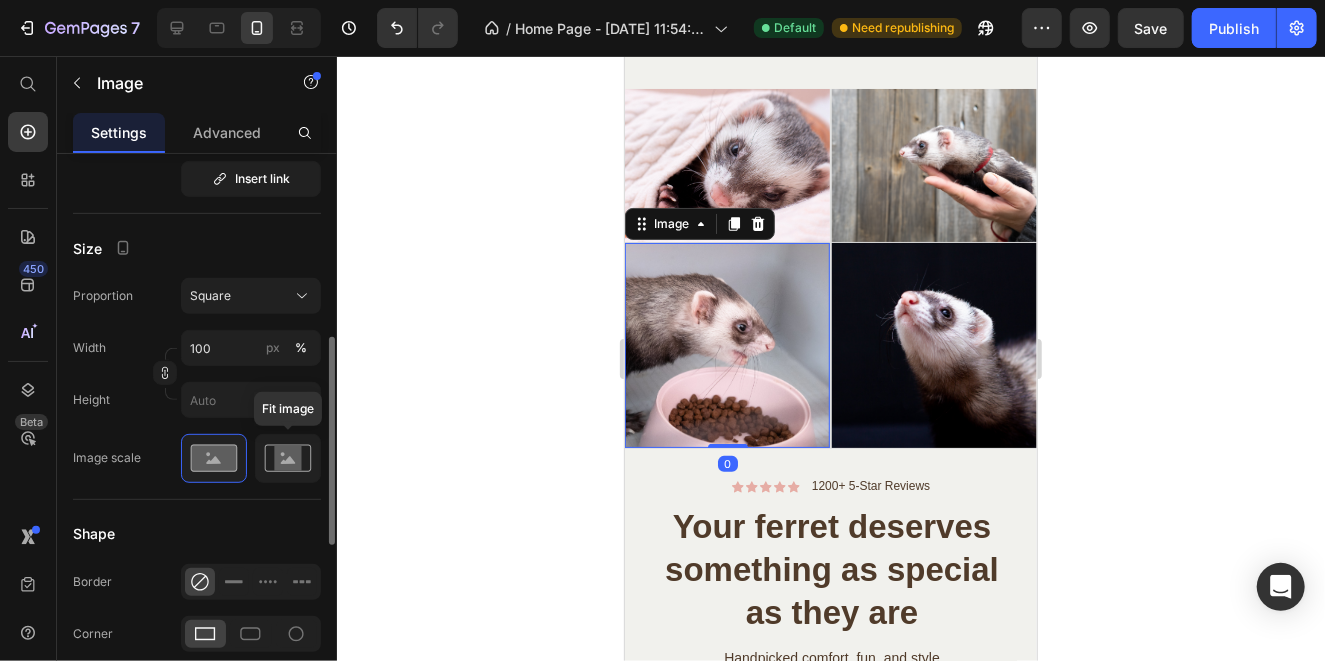 click 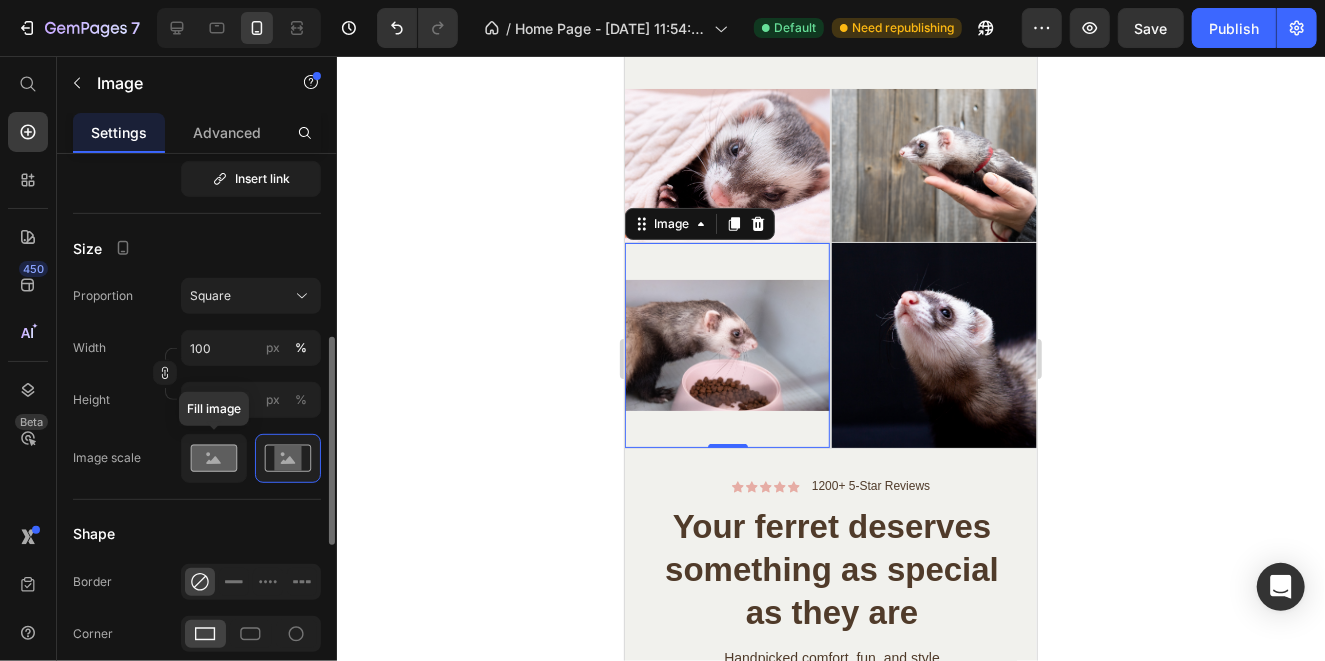 click 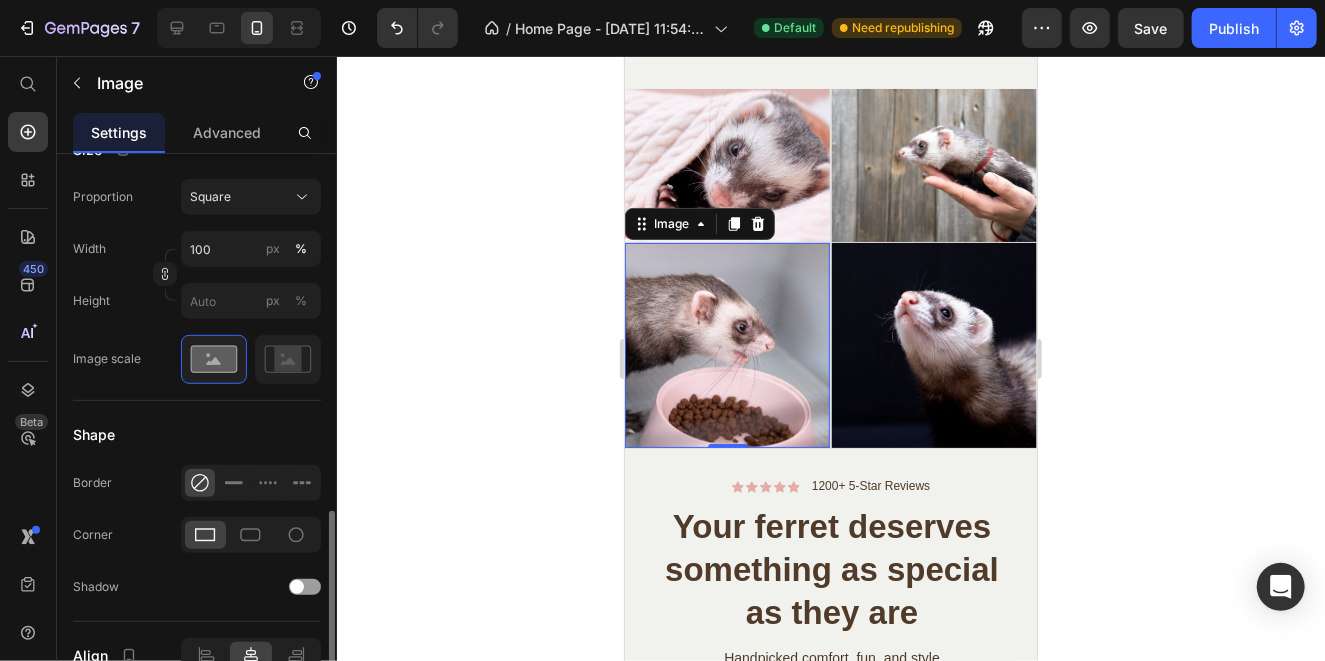 scroll, scrollTop: 697, scrollLeft: 0, axis: vertical 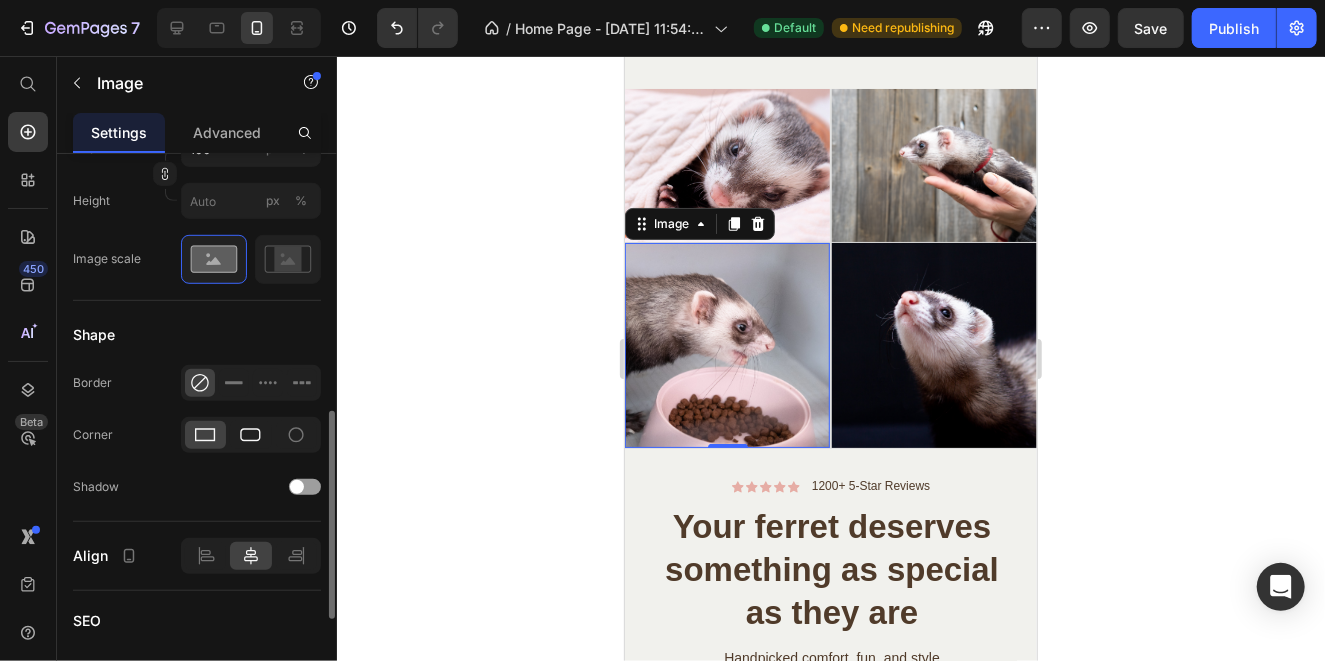 click 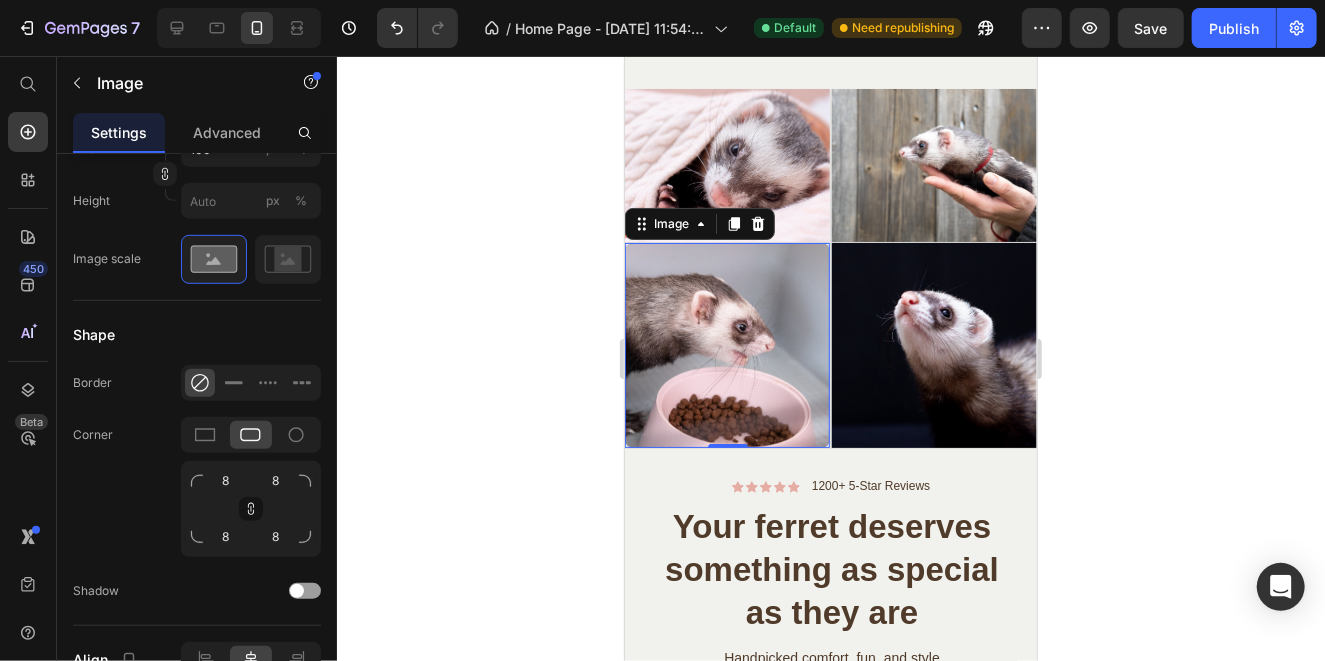 click 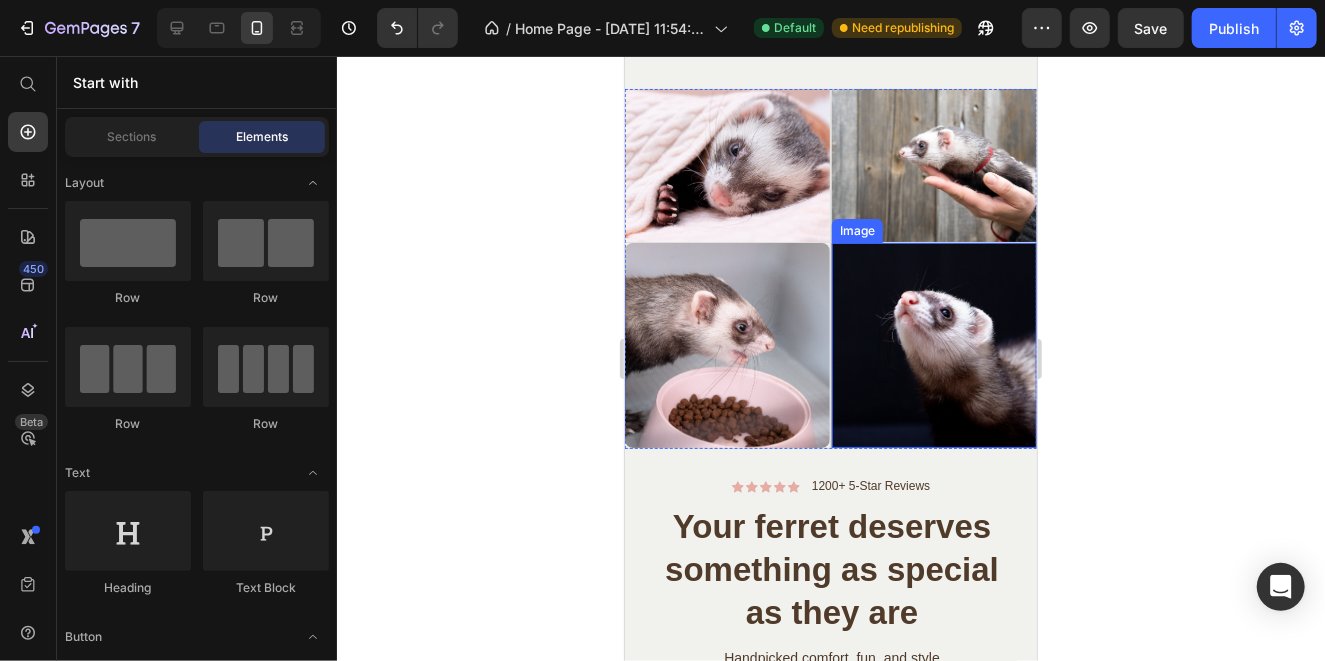 click at bounding box center (933, 344) 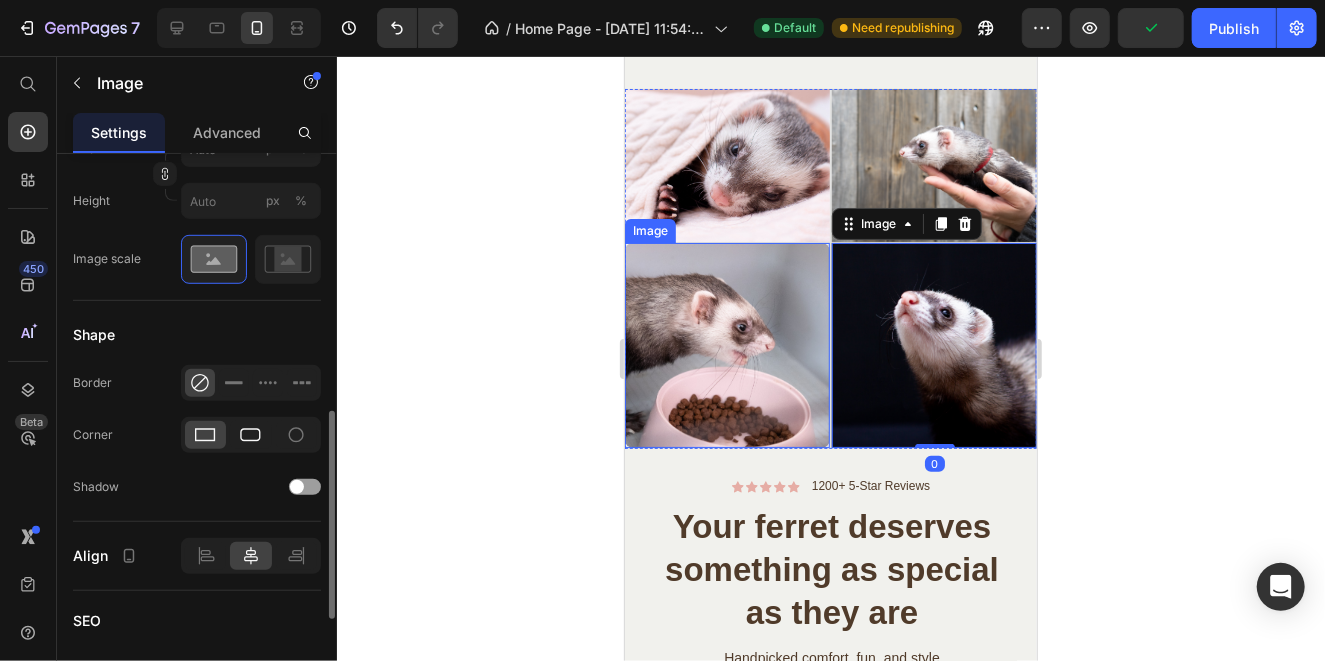 click 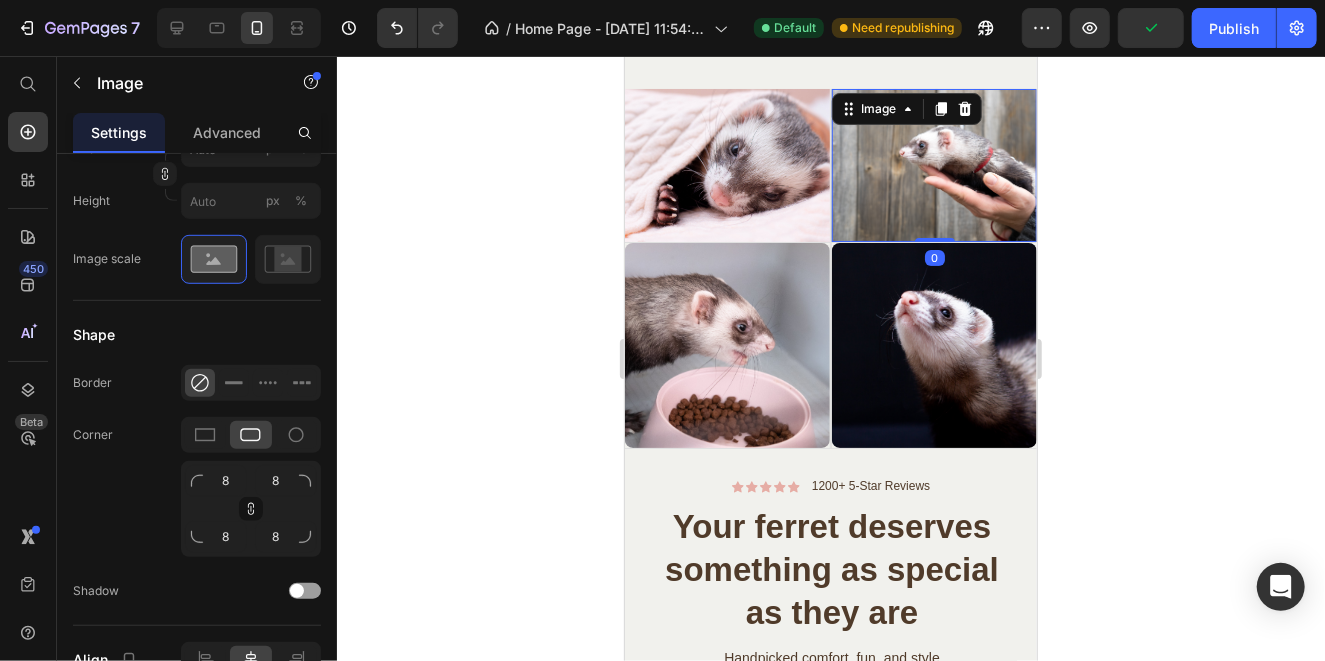 click at bounding box center [933, 165] 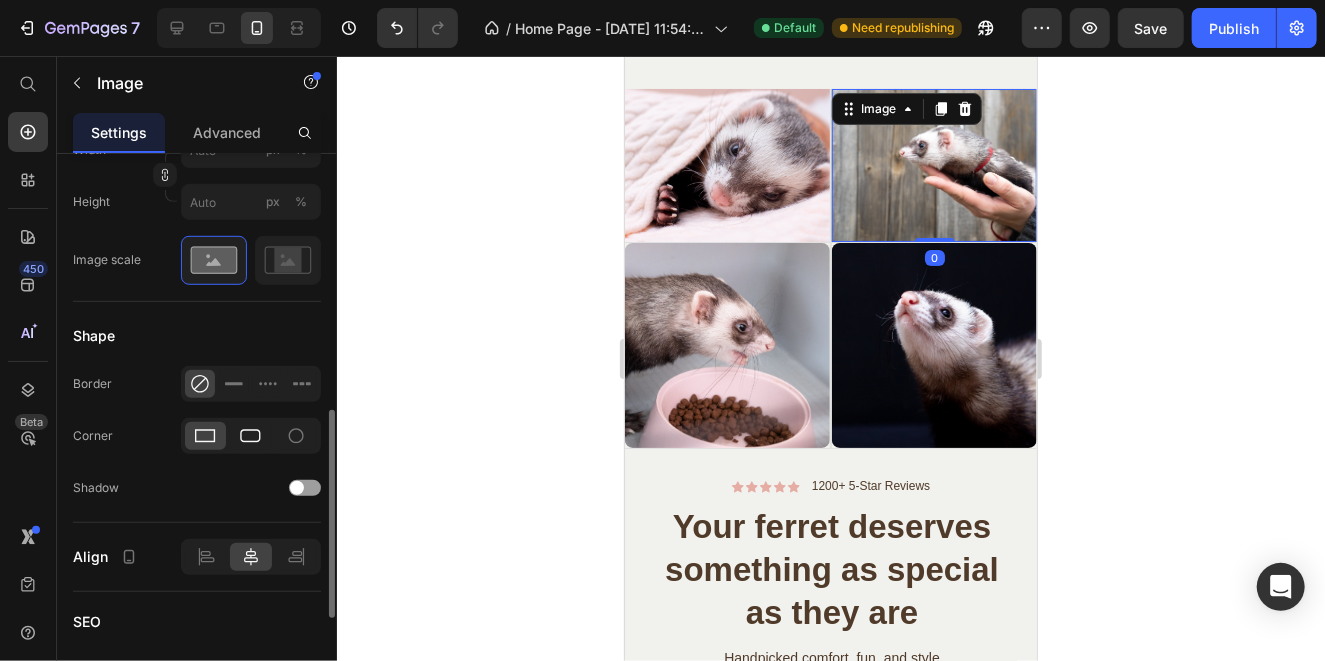 click 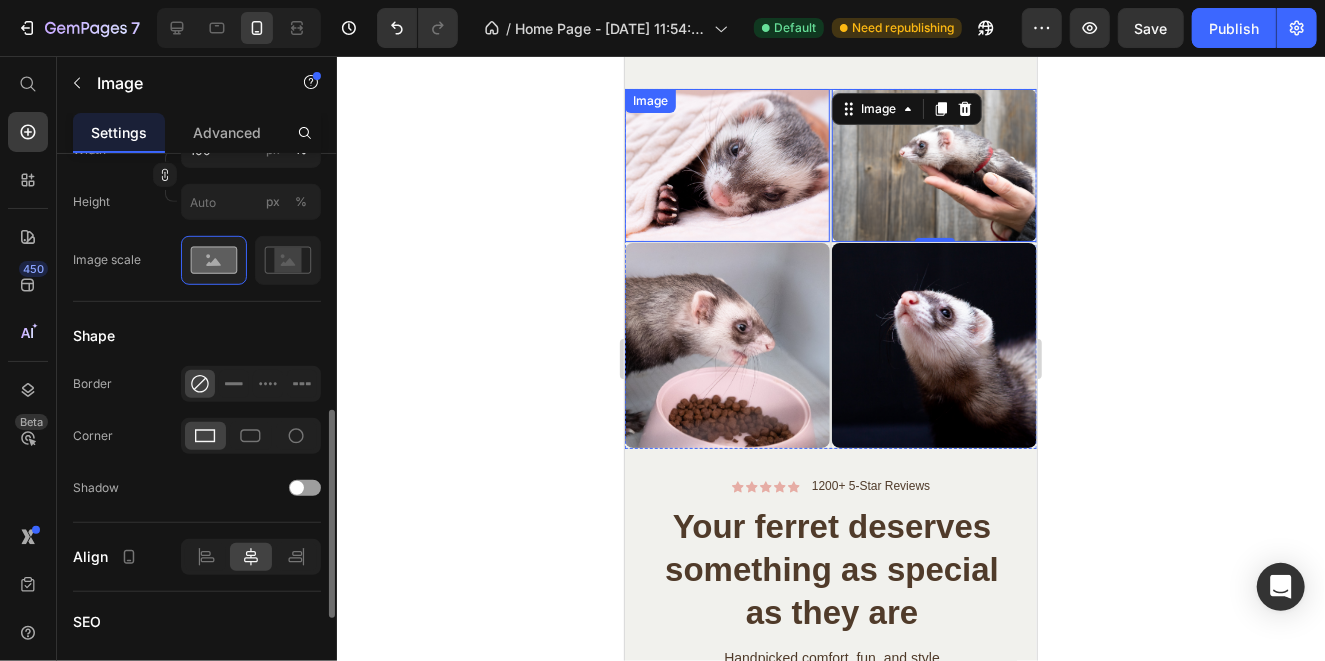 click at bounding box center [726, 165] 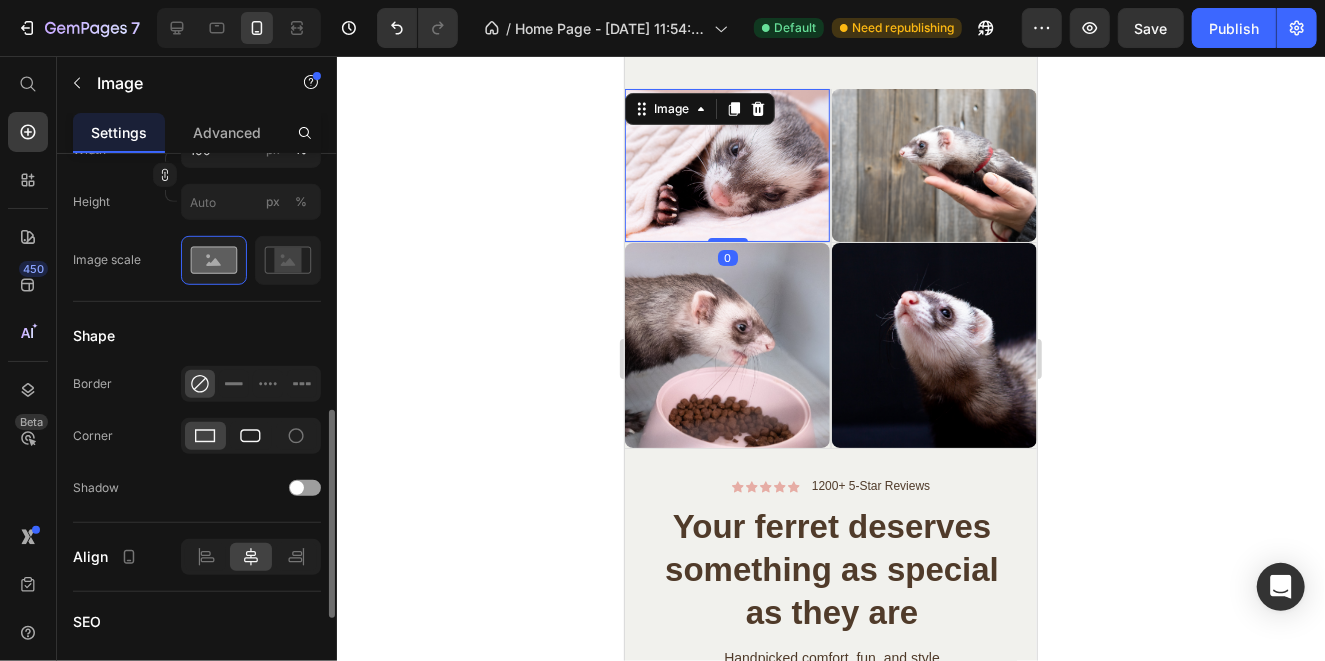 click 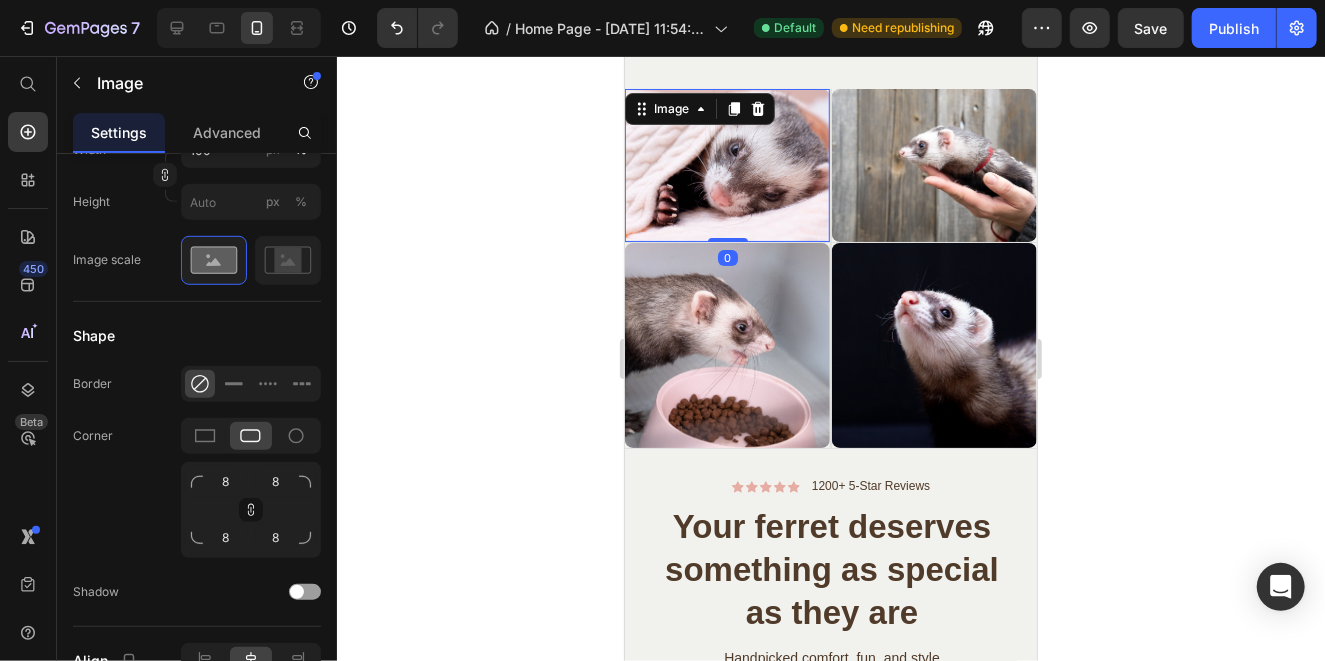 click 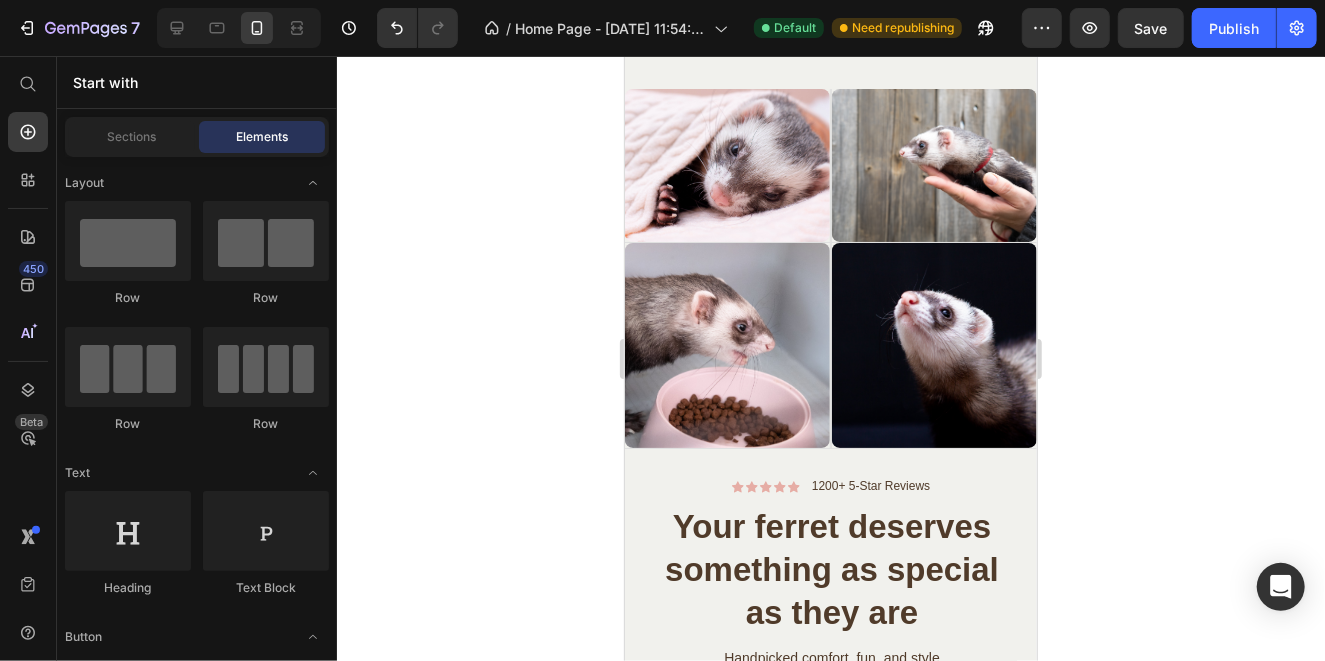 click 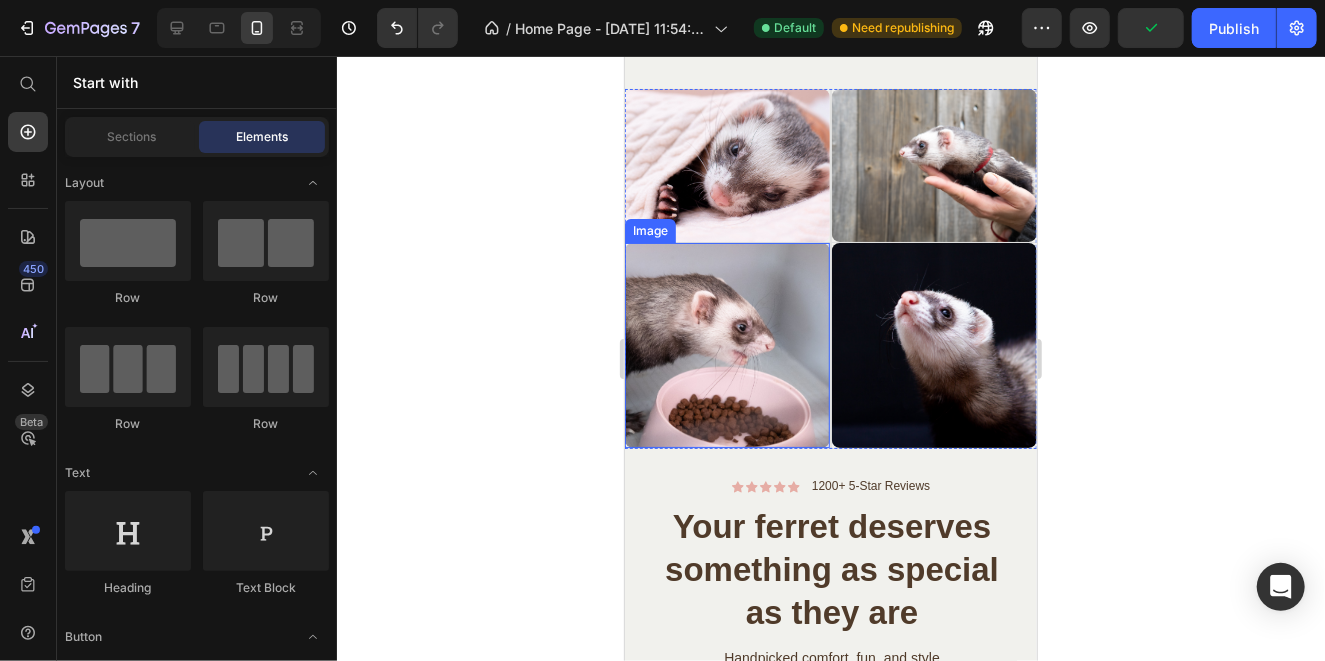 click 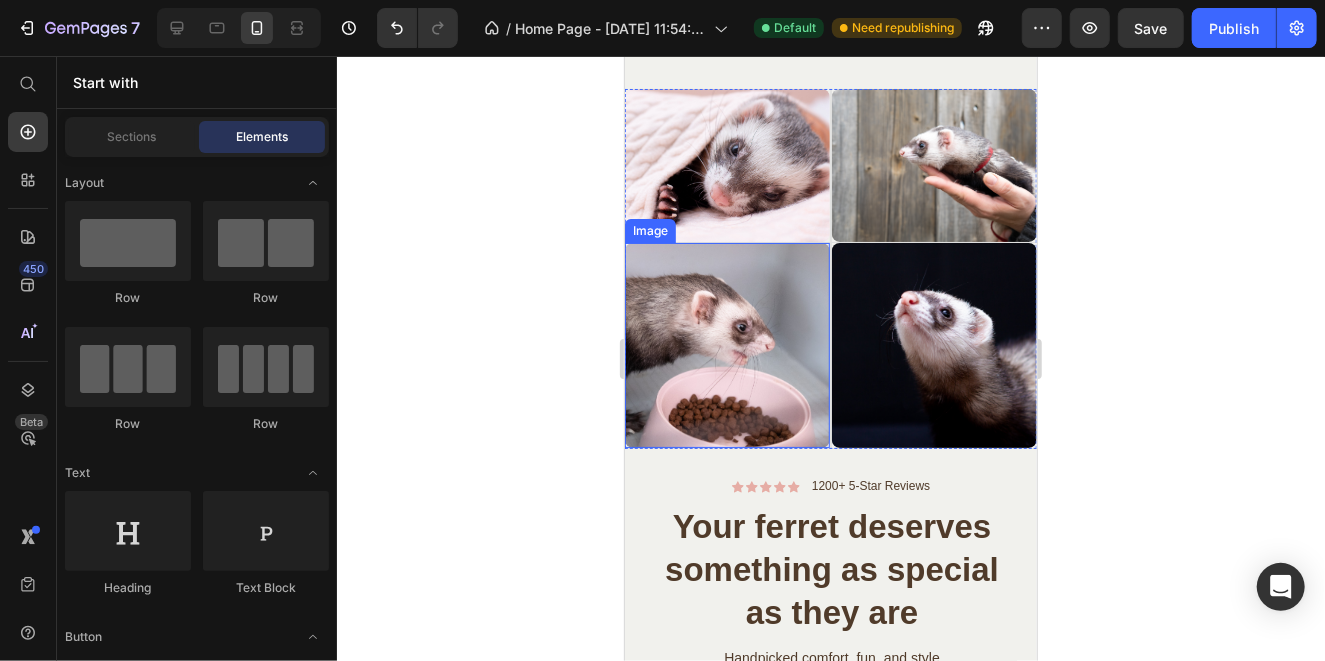 click at bounding box center (726, 344) 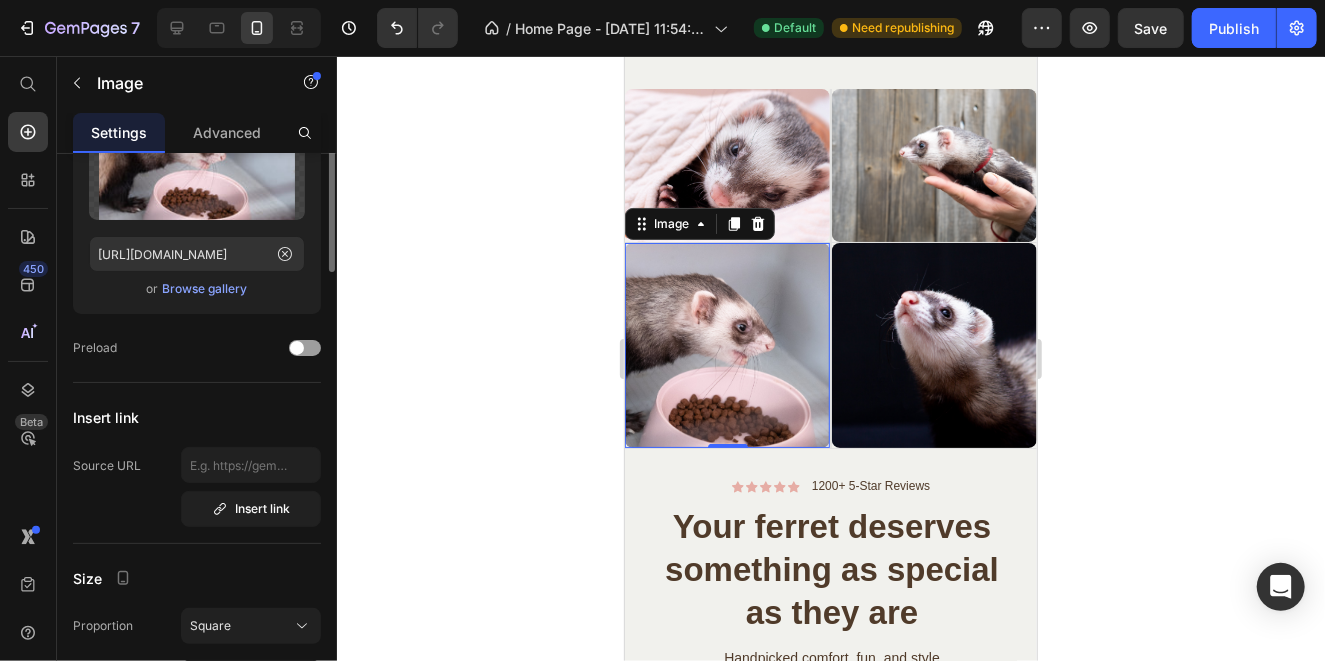 scroll, scrollTop: 0, scrollLeft: 0, axis: both 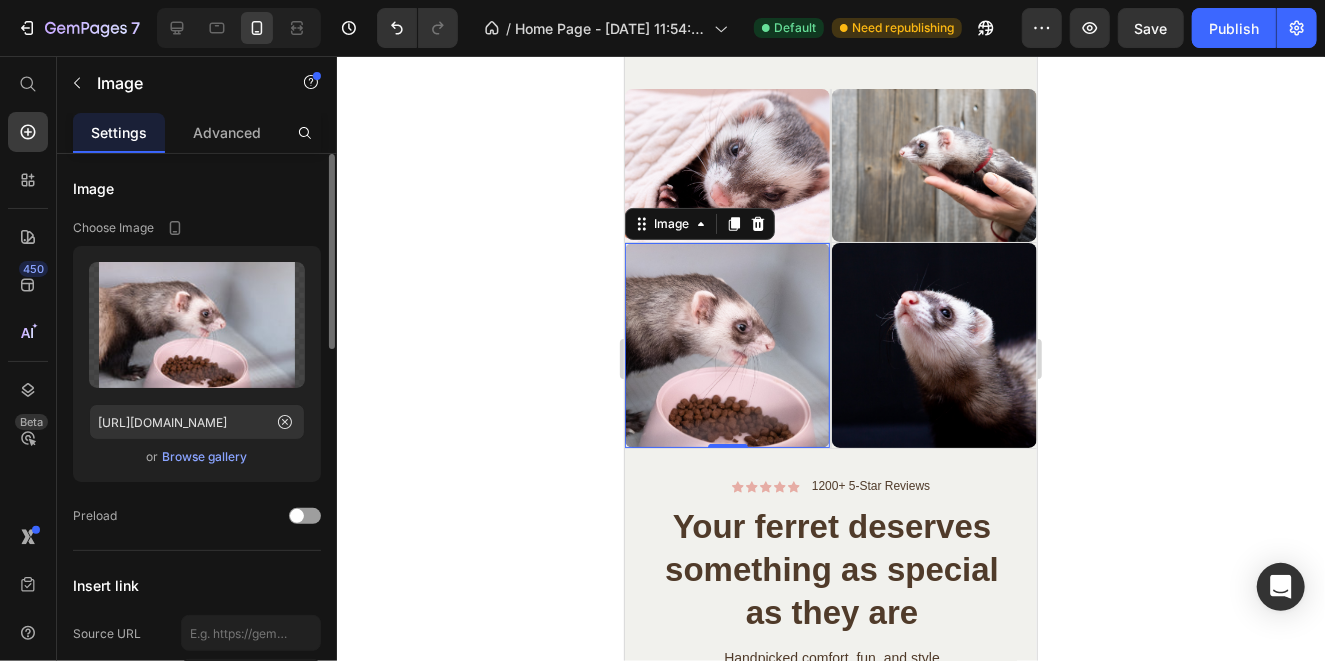 click 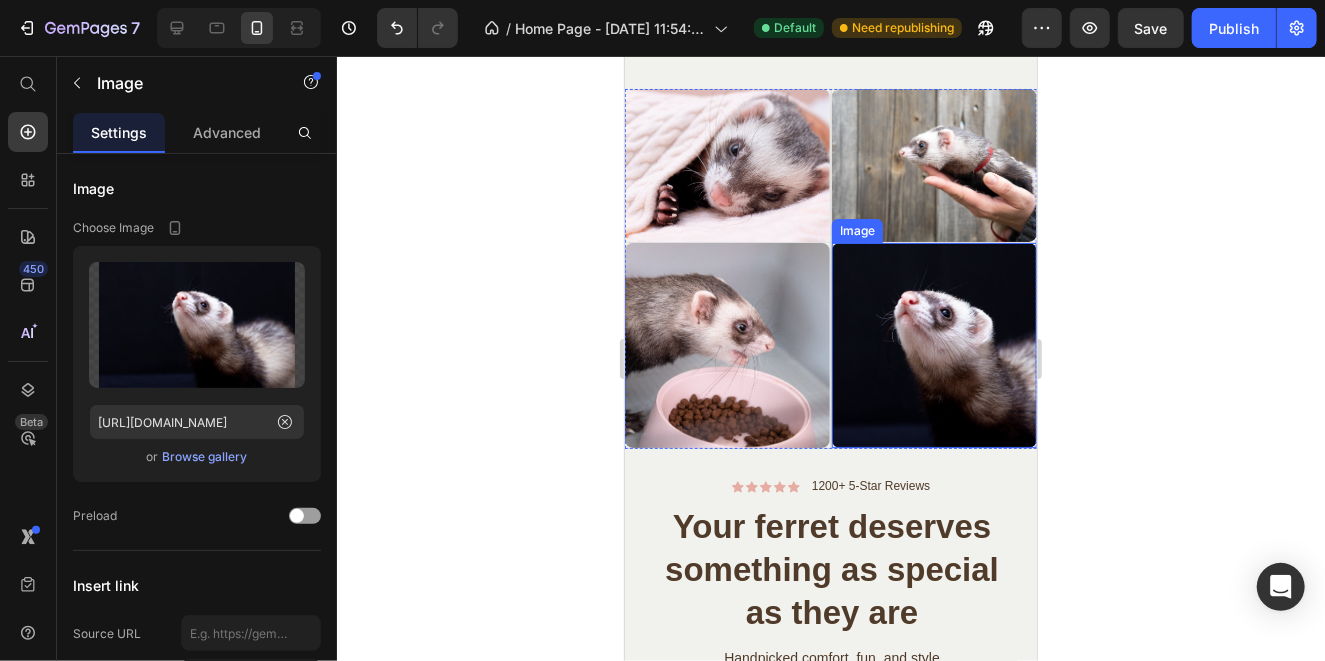 click at bounding box center [933, 344] 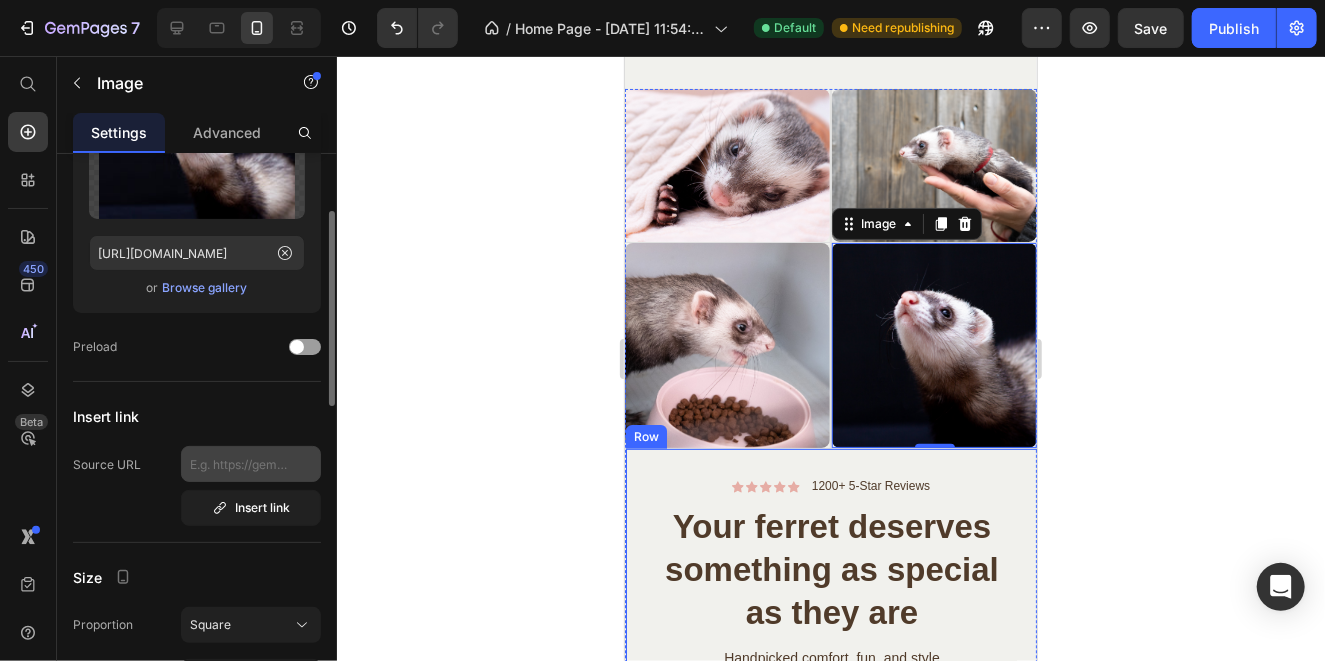 scroll, scrollTop: 0, scrollLeft: 0, axis: both 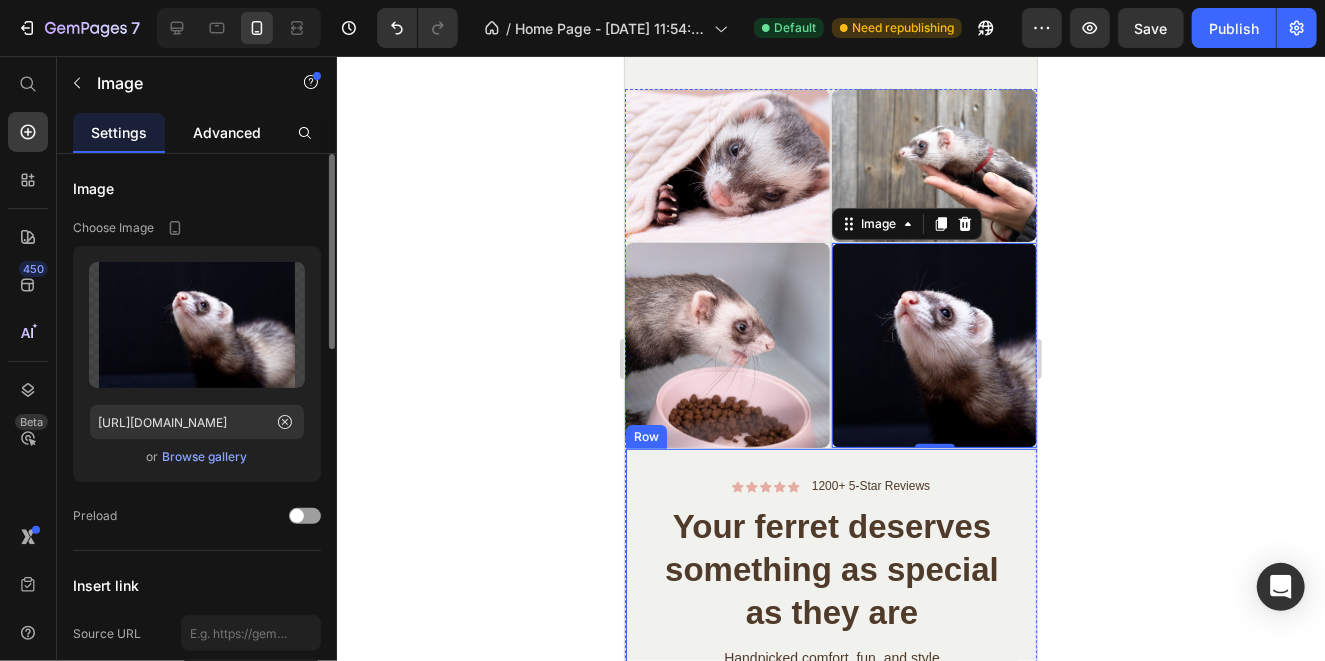 click on "Image Settings Advanced Image Choose Image Upload Image [URL][DOMAIN_NAME]  or   Browse gallery  Preload Insert link Source URL  Insert link  Size Proportion Square Width px % Height px % Image scale Shape Border Corner 8 8 8 8 Shadow Align SEO Alt text Image title  Delete element" at bounding box center (197, 358) 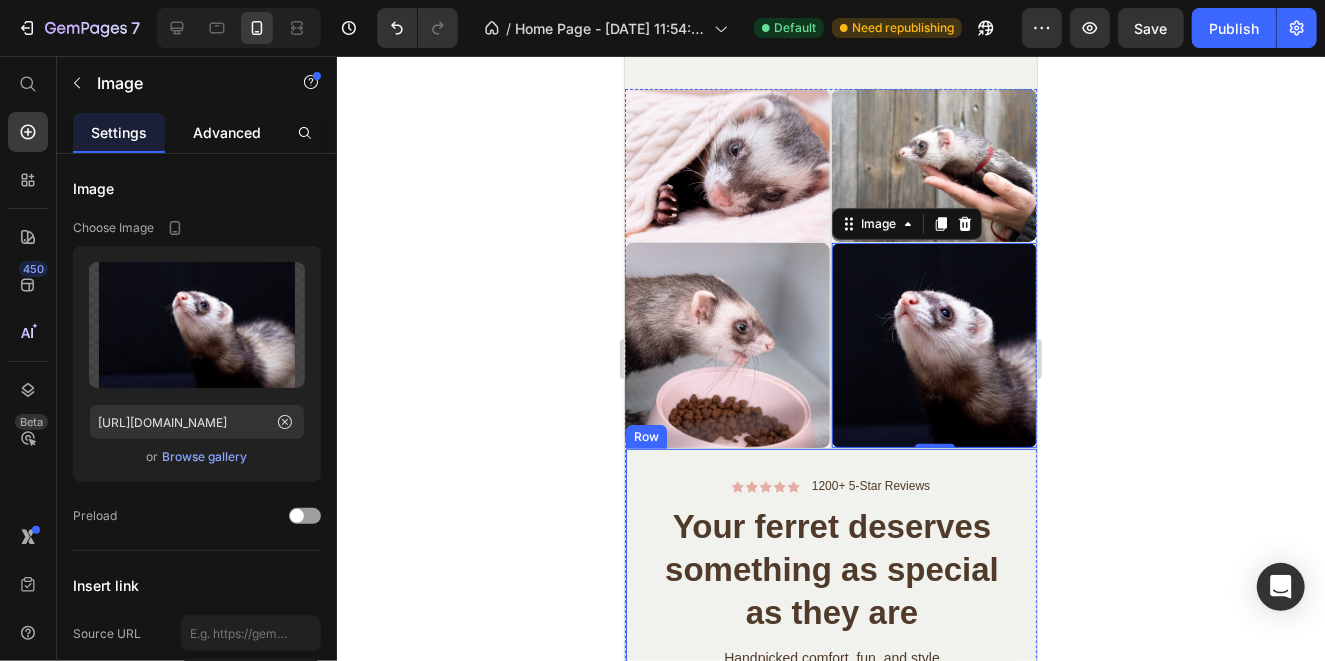 click on "Advanced" at bounding box center (227, 132) 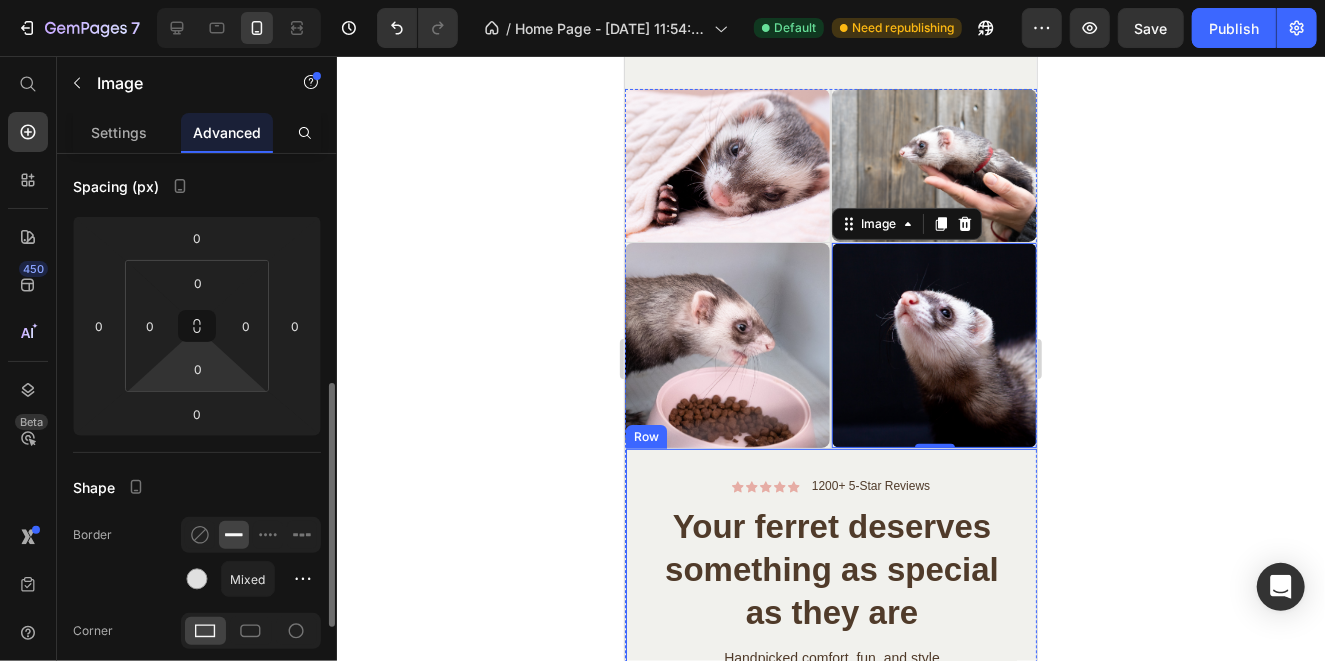 scroll, scrollTop: 398, scrollLeft: 0, axis: vertical 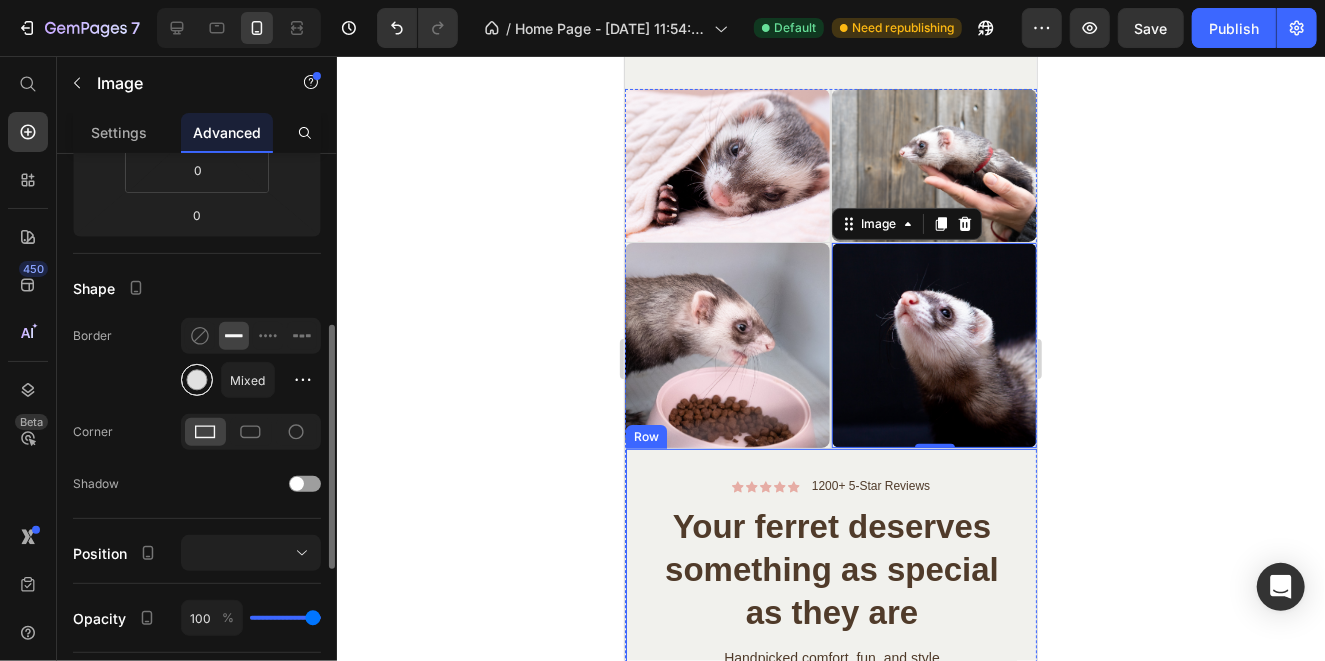 click at bounding box center [197, 380] 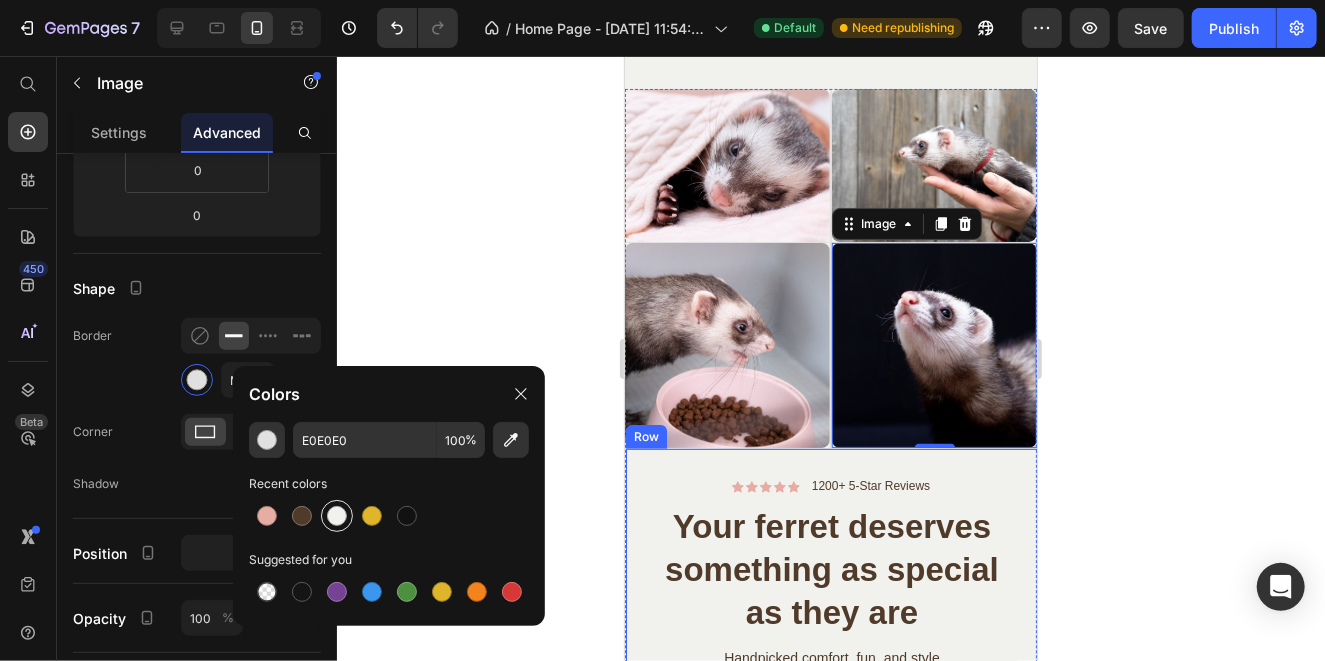 click at bounding box center (337, 516) 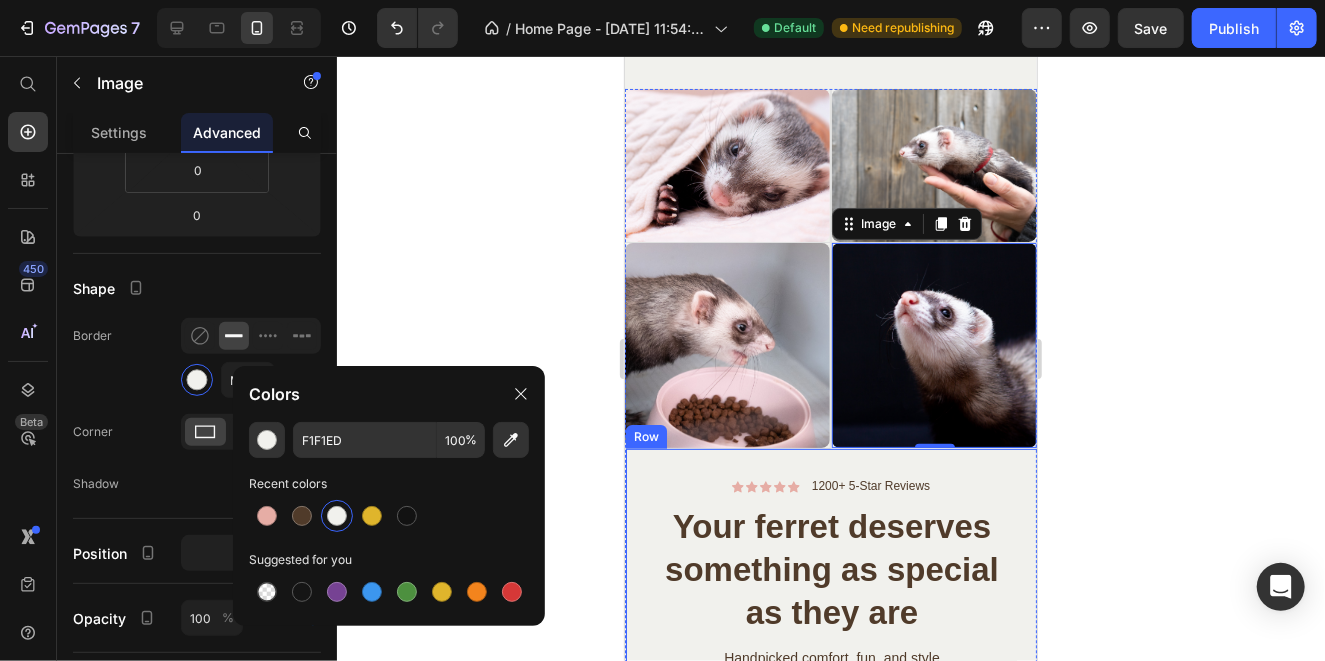 click 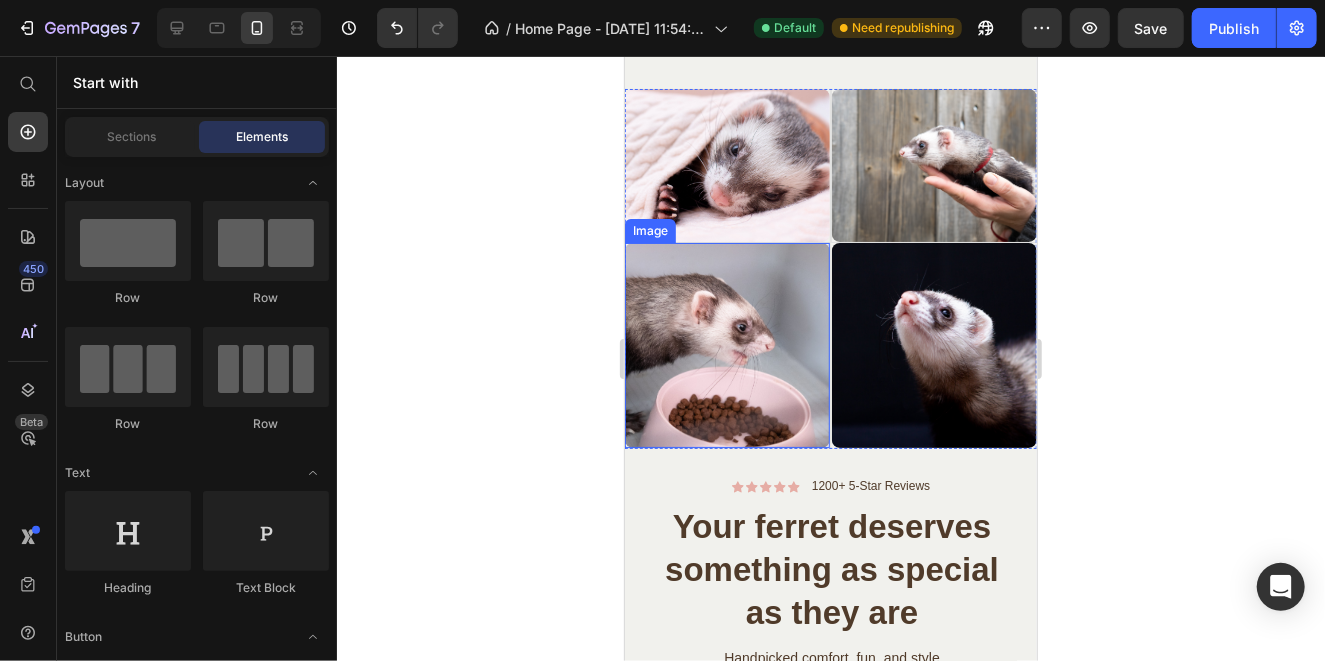 click at bounding box center [726, 344] 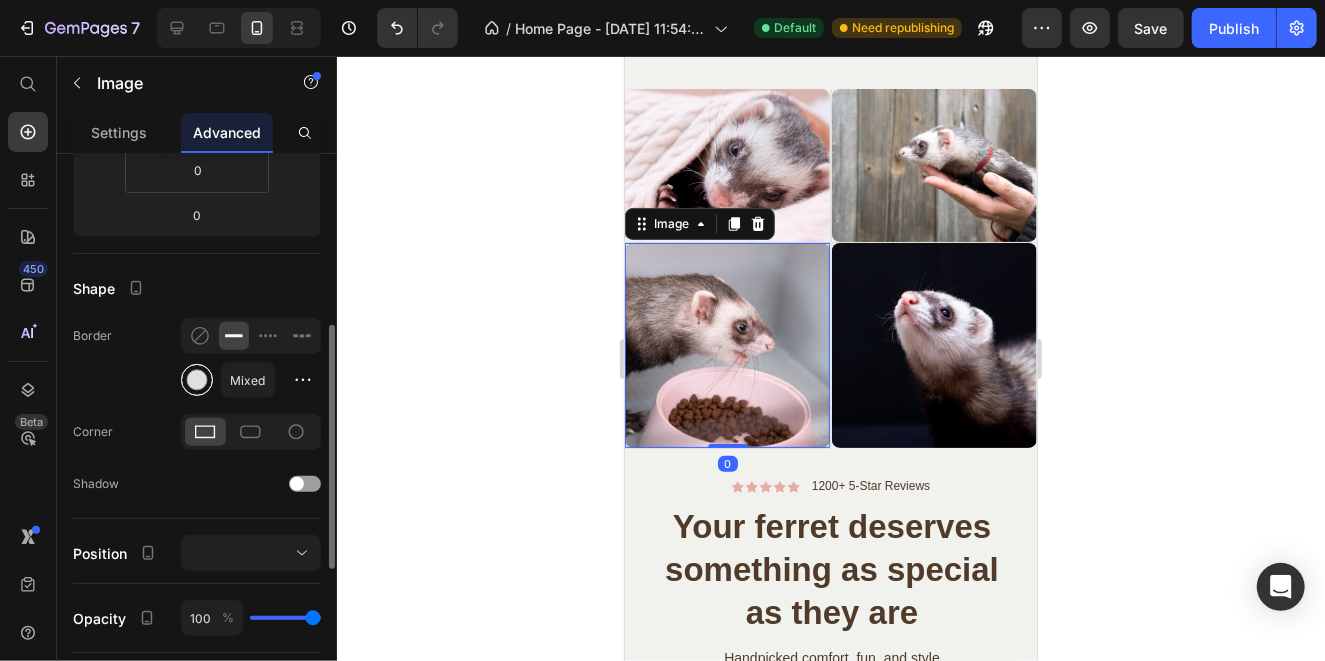click at bounding box center [197, 380] 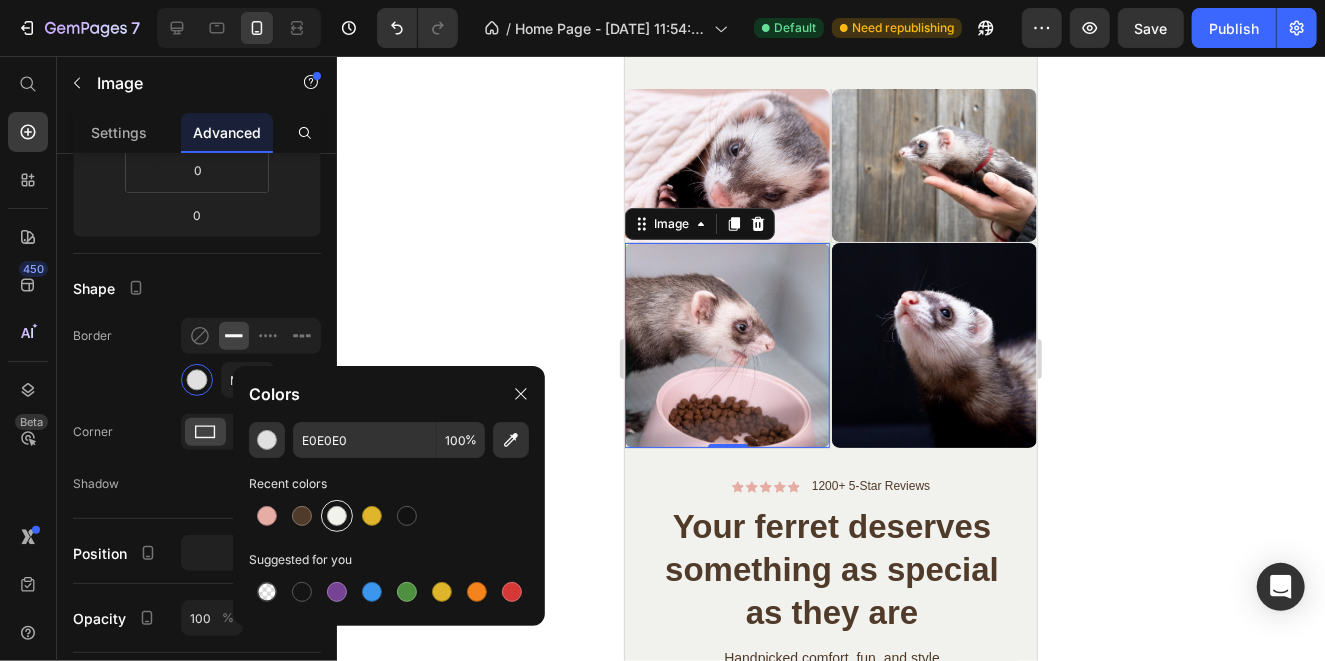 click at bounding box center [337, 516] 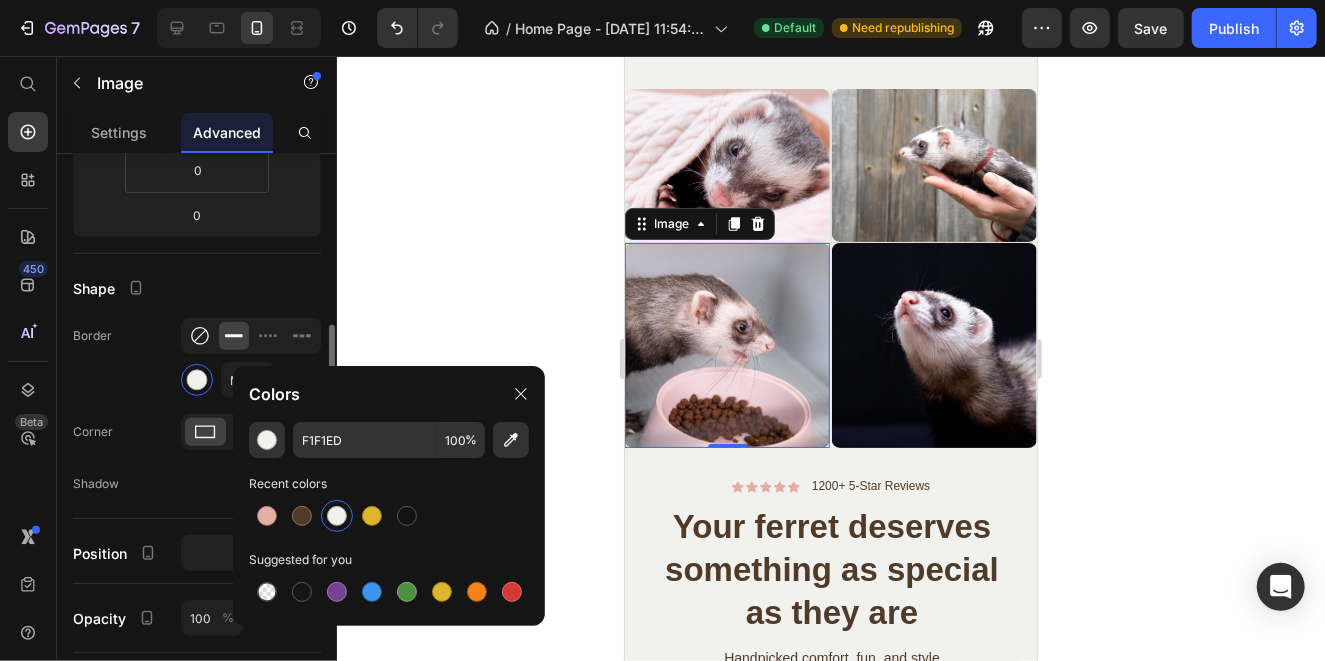 click 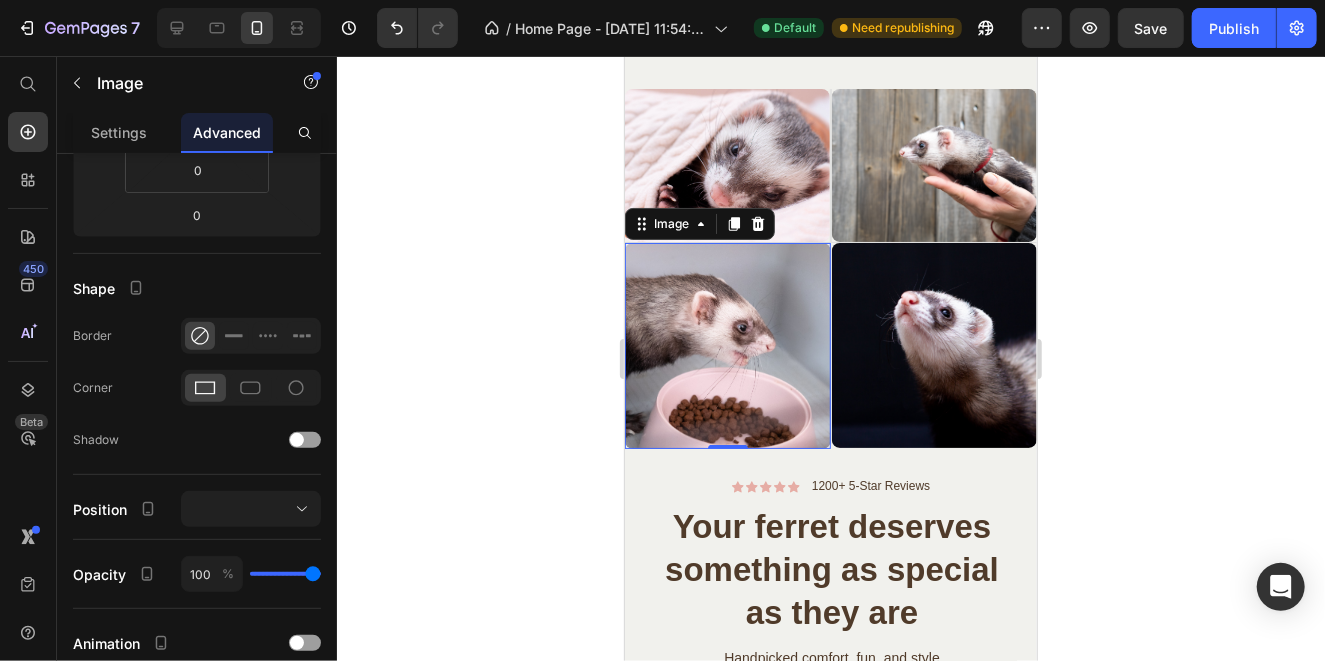 click 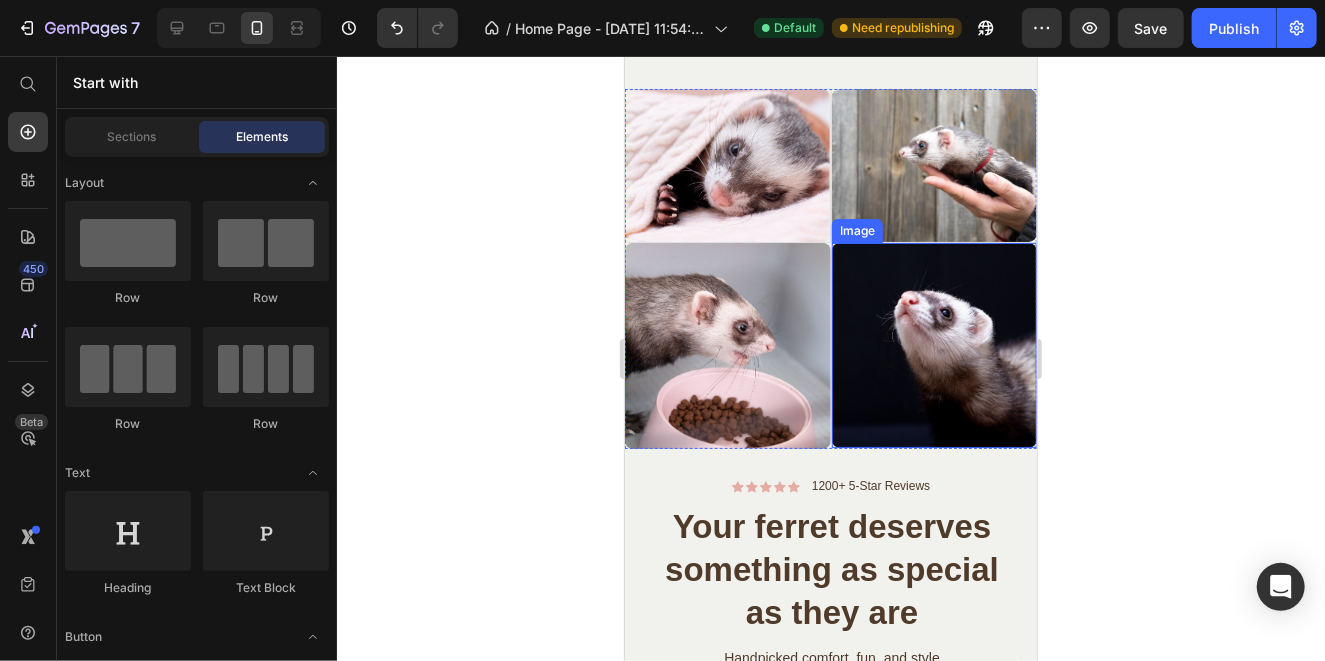 click at bounding box center (933, 344) 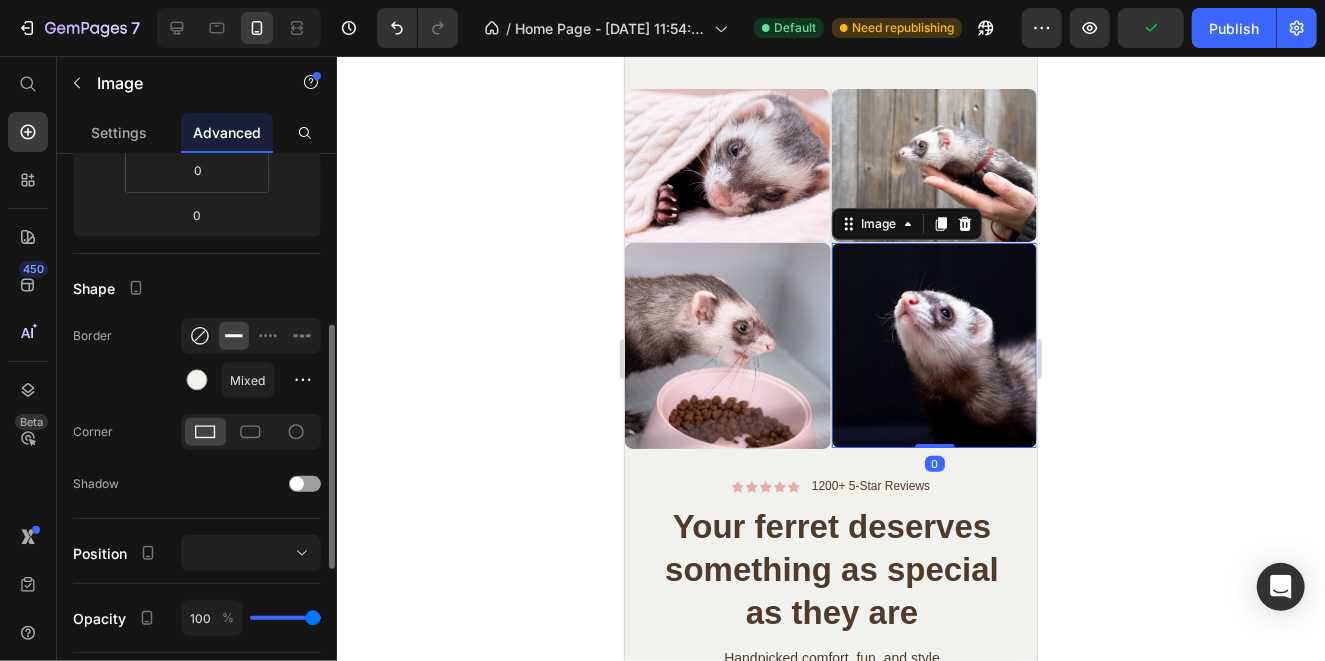click 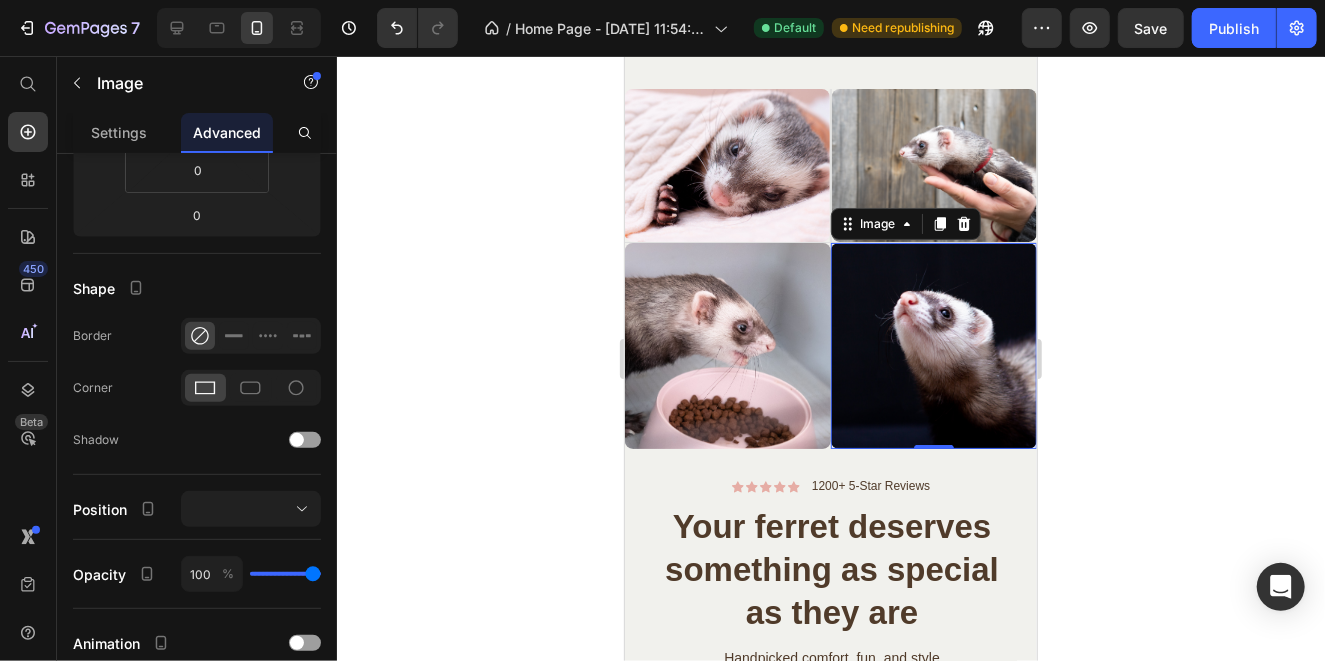 click 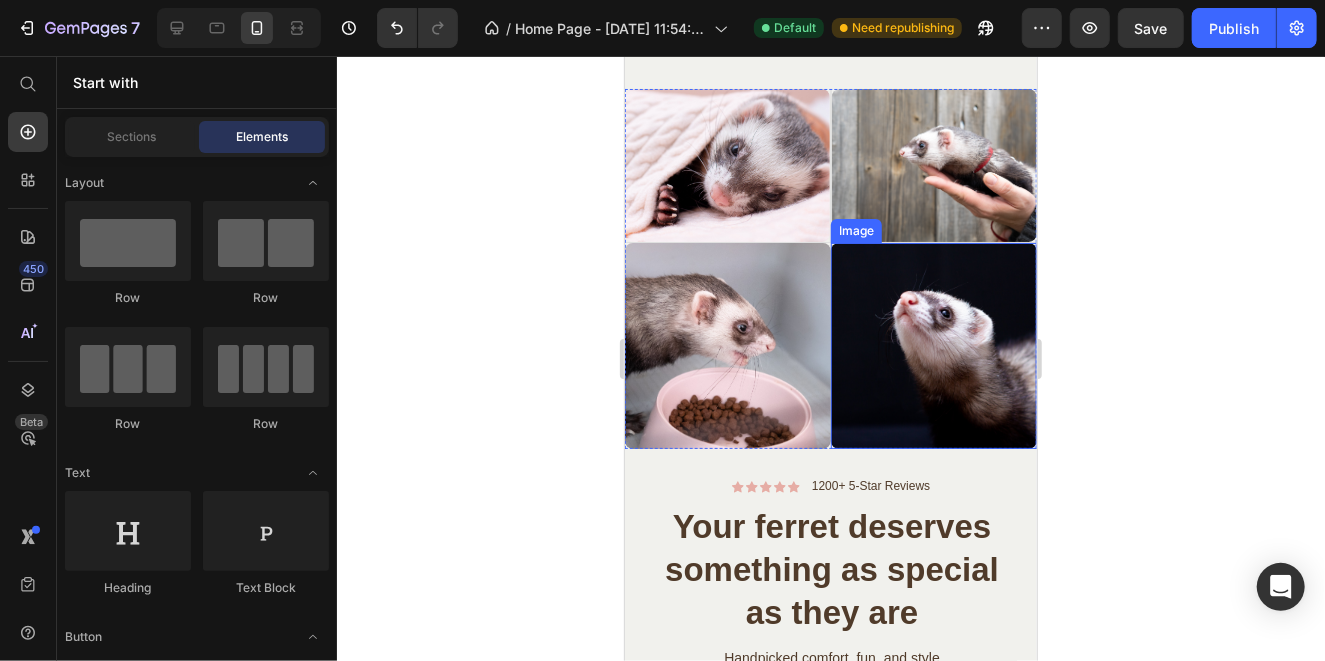 click at bounding box center (933, 345) 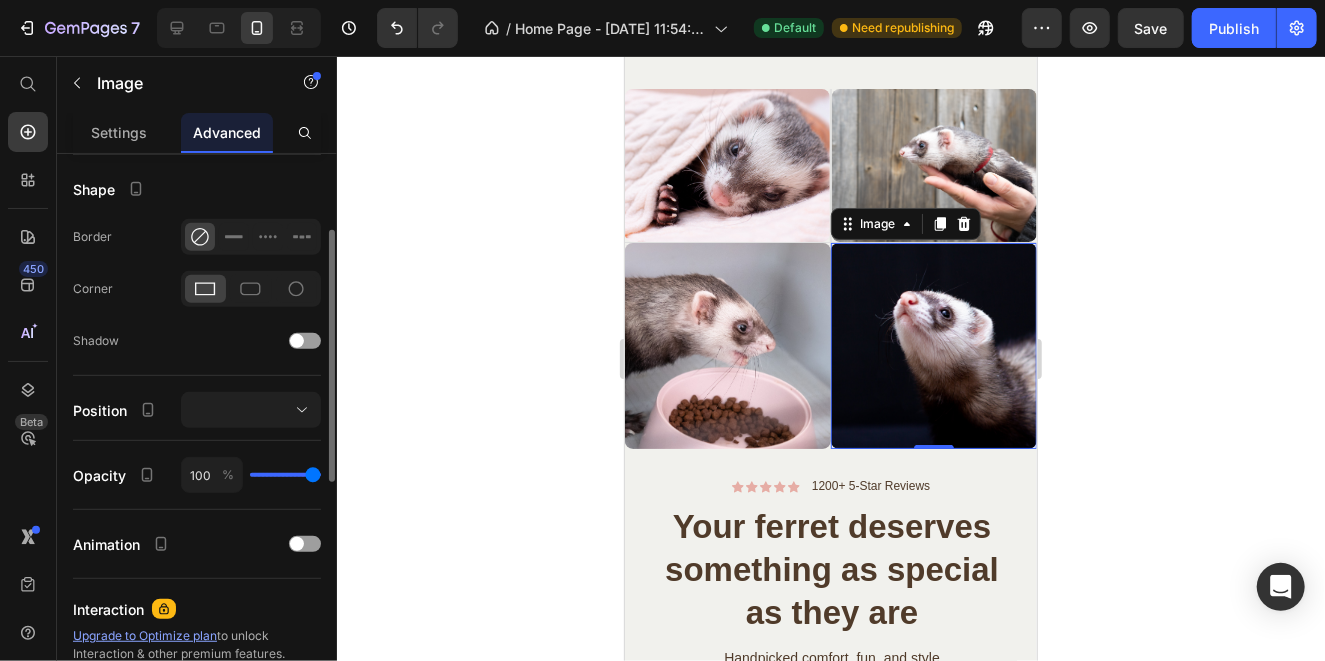 scroll, scrollTop: 396, scrollLeft: 0, axis: vertical 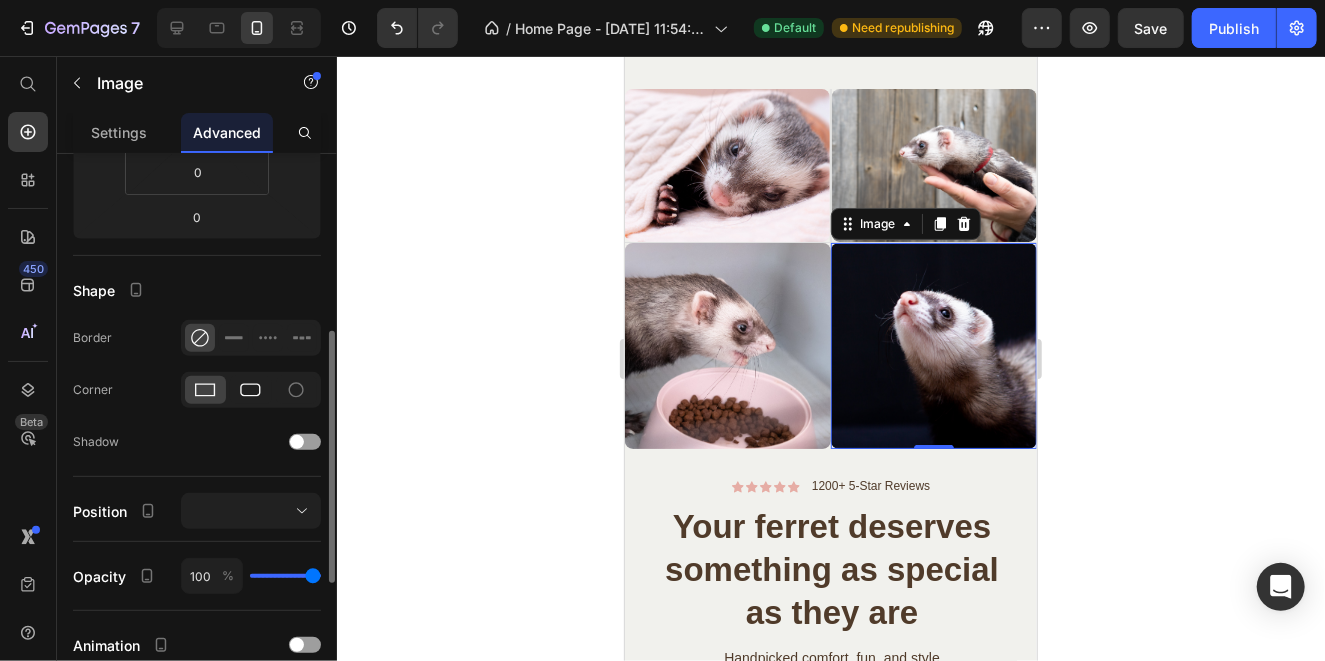 click 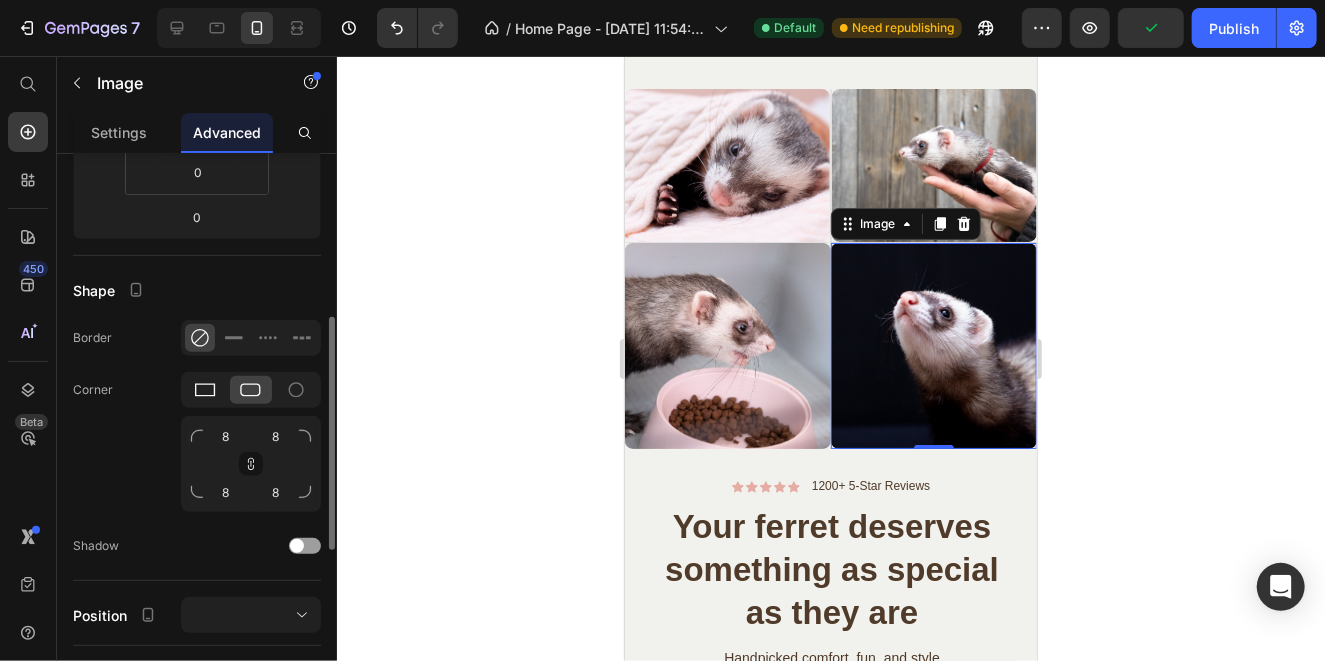 click 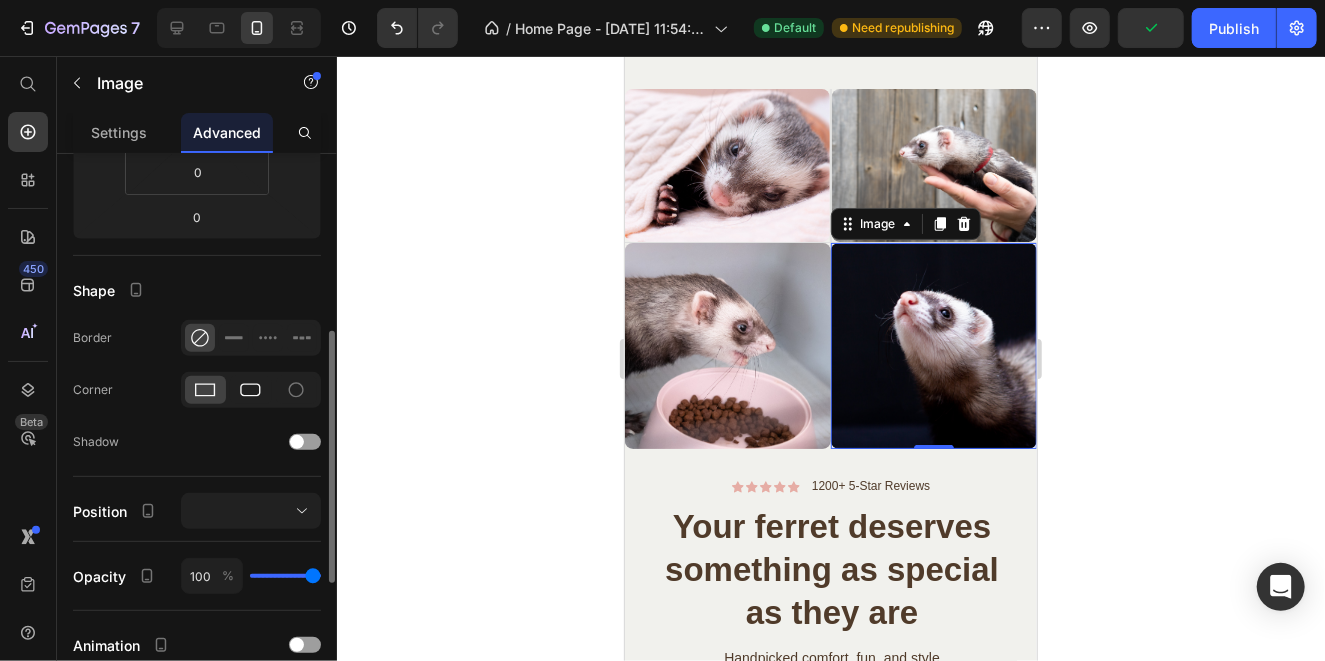 click 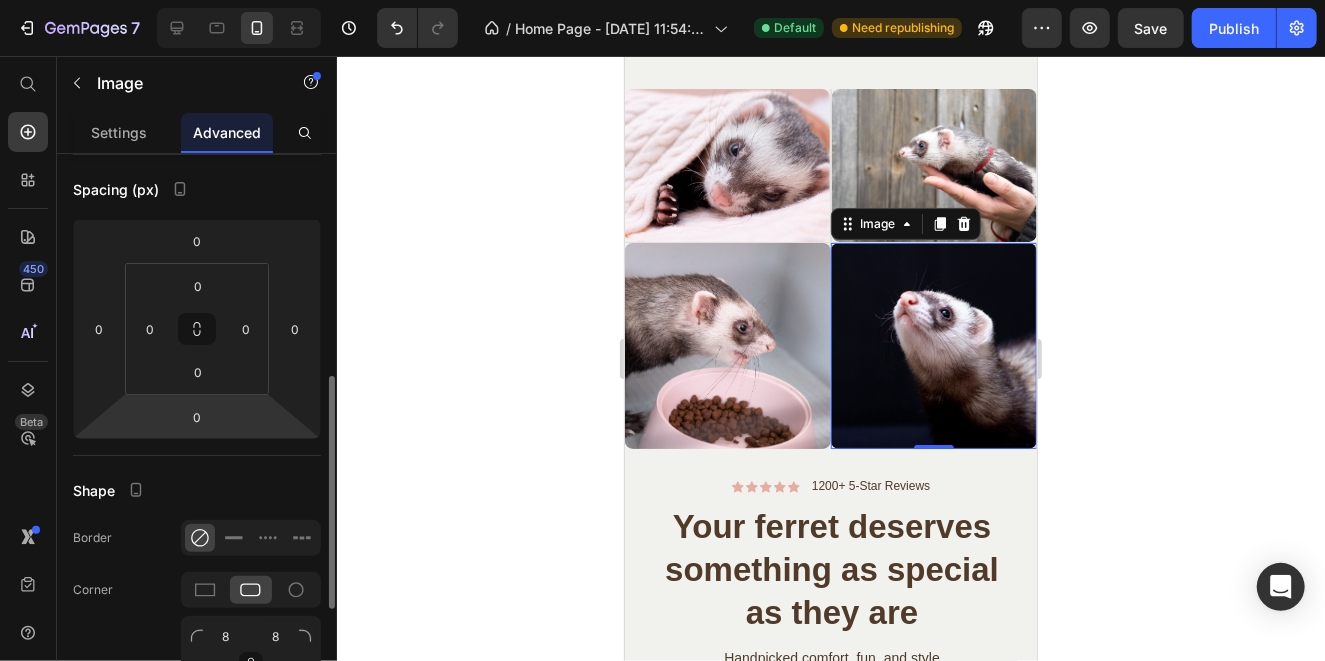 scroll, scrollTop: 0, scrollLeft: 0, axis: both 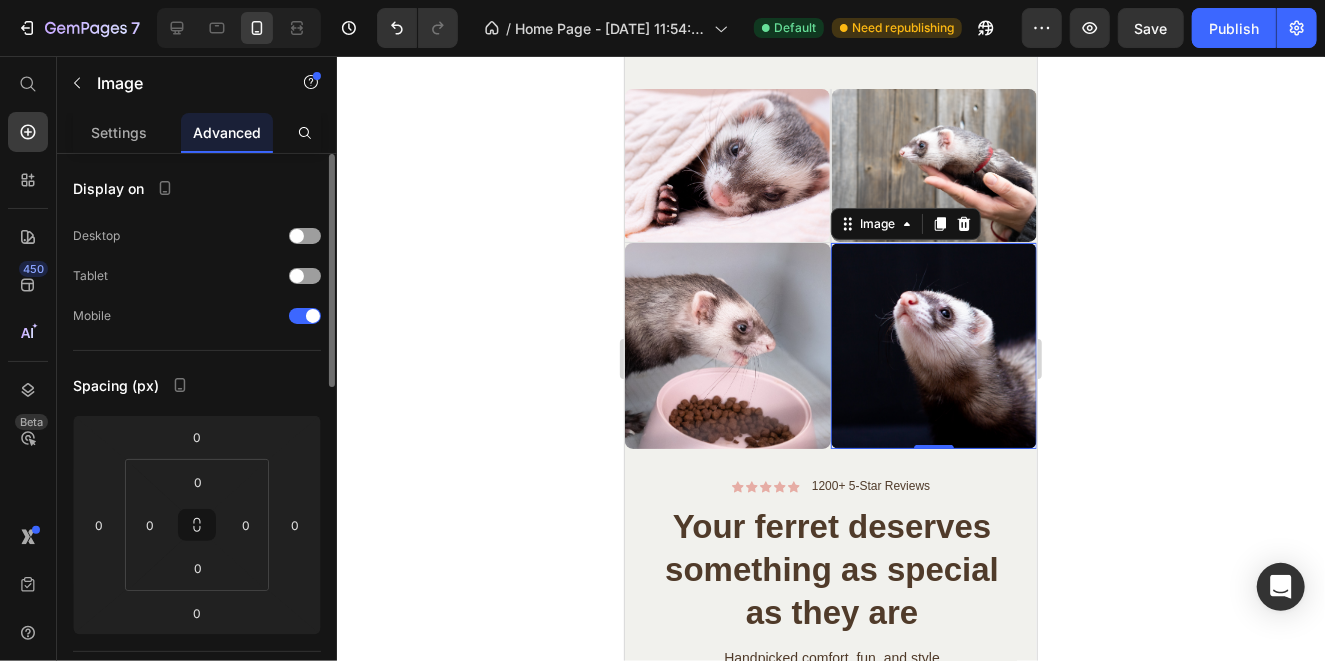 click 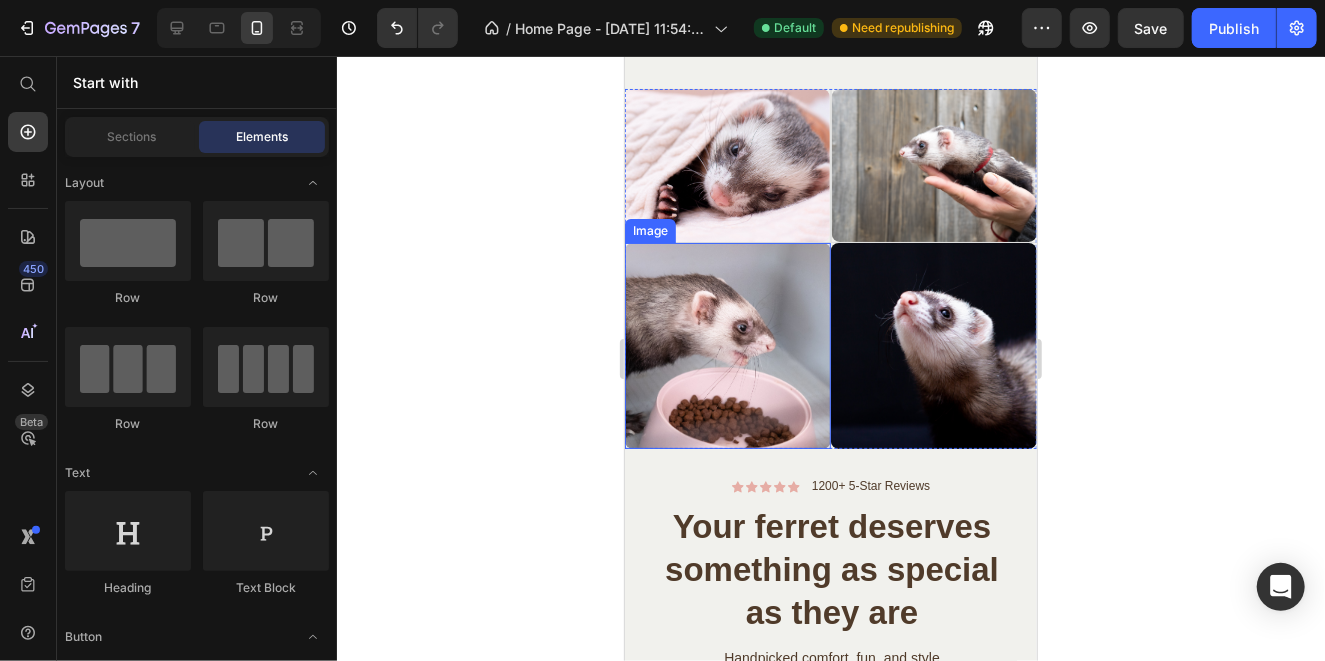 click at bounding box center (727, 345) 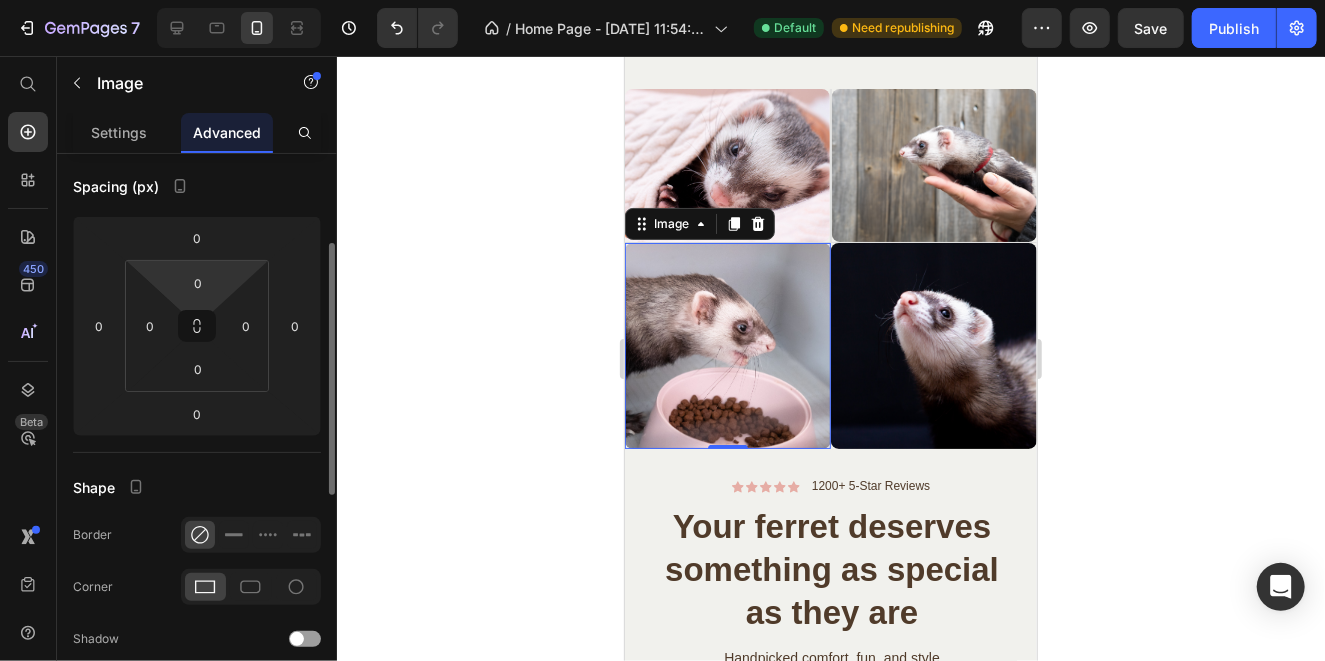 scroll, scrollTop: 398, scrollLeft: 0, axis: vertical 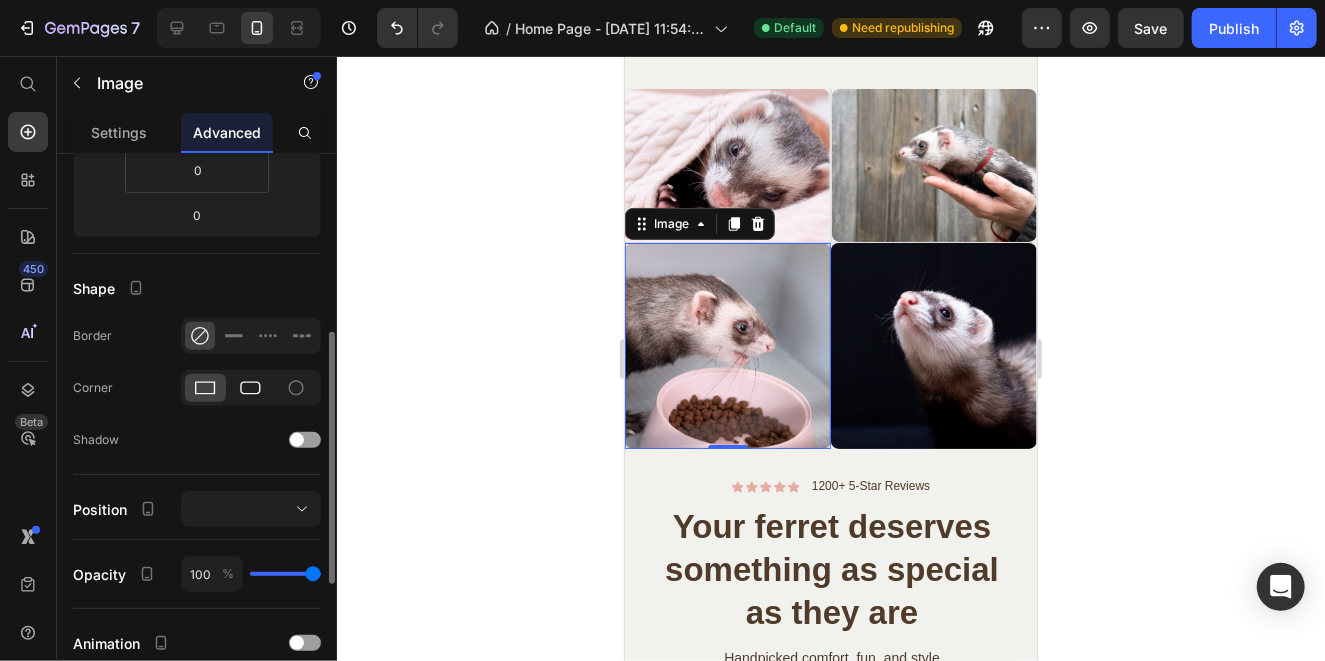 click 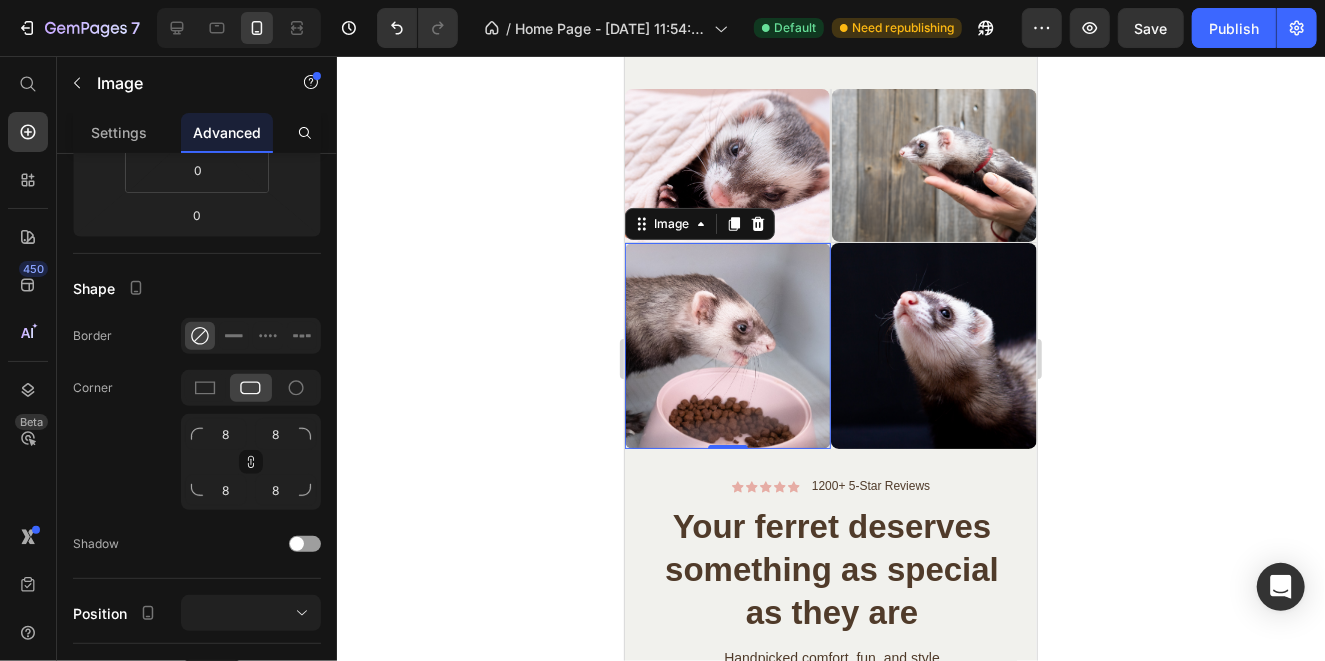 click 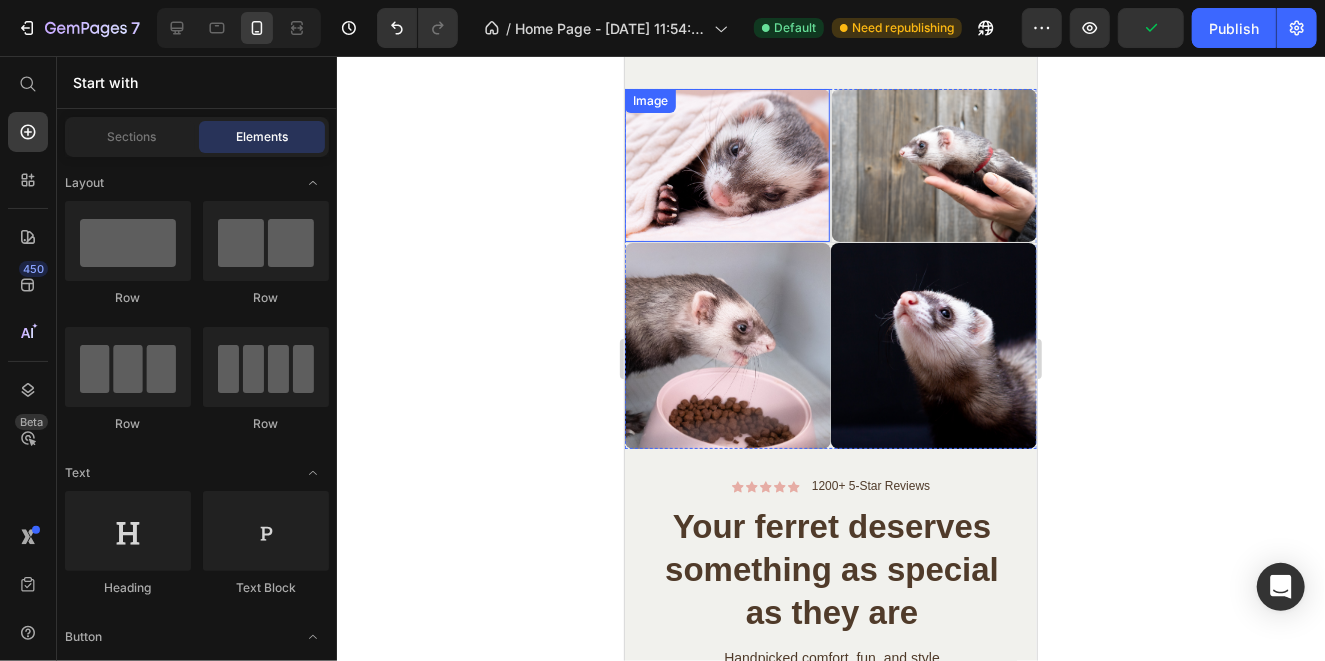click at bounding box center [726, 165] 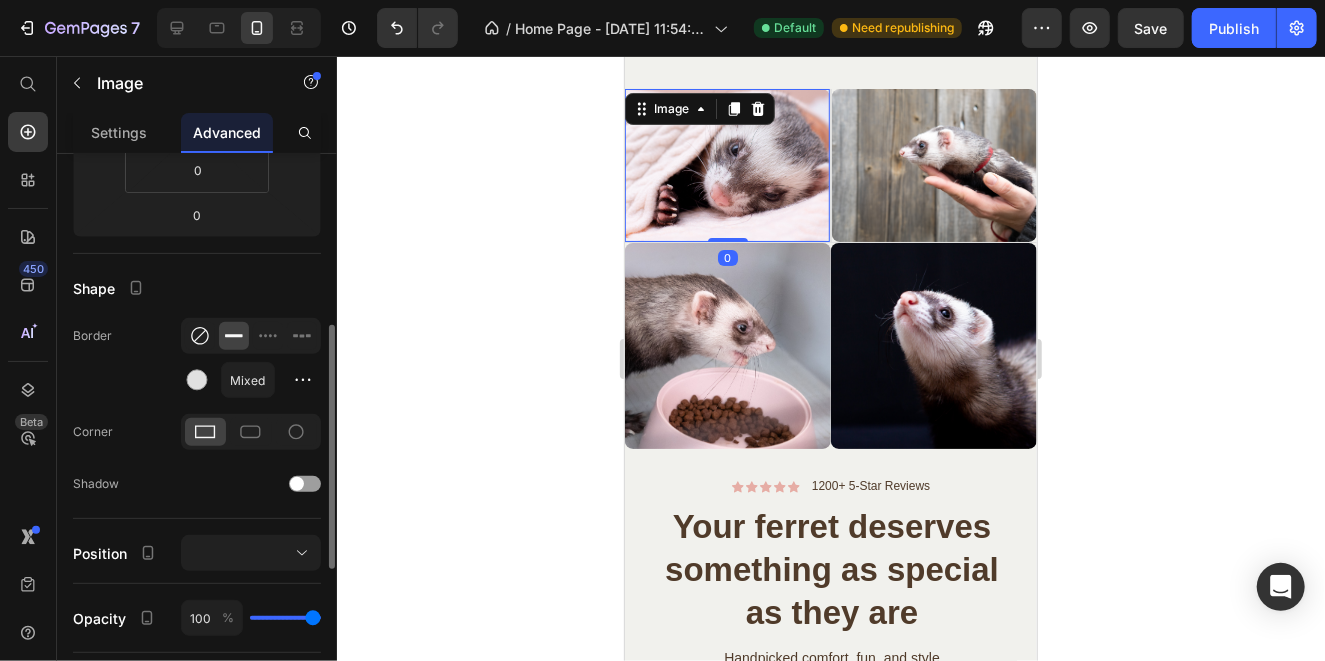 click 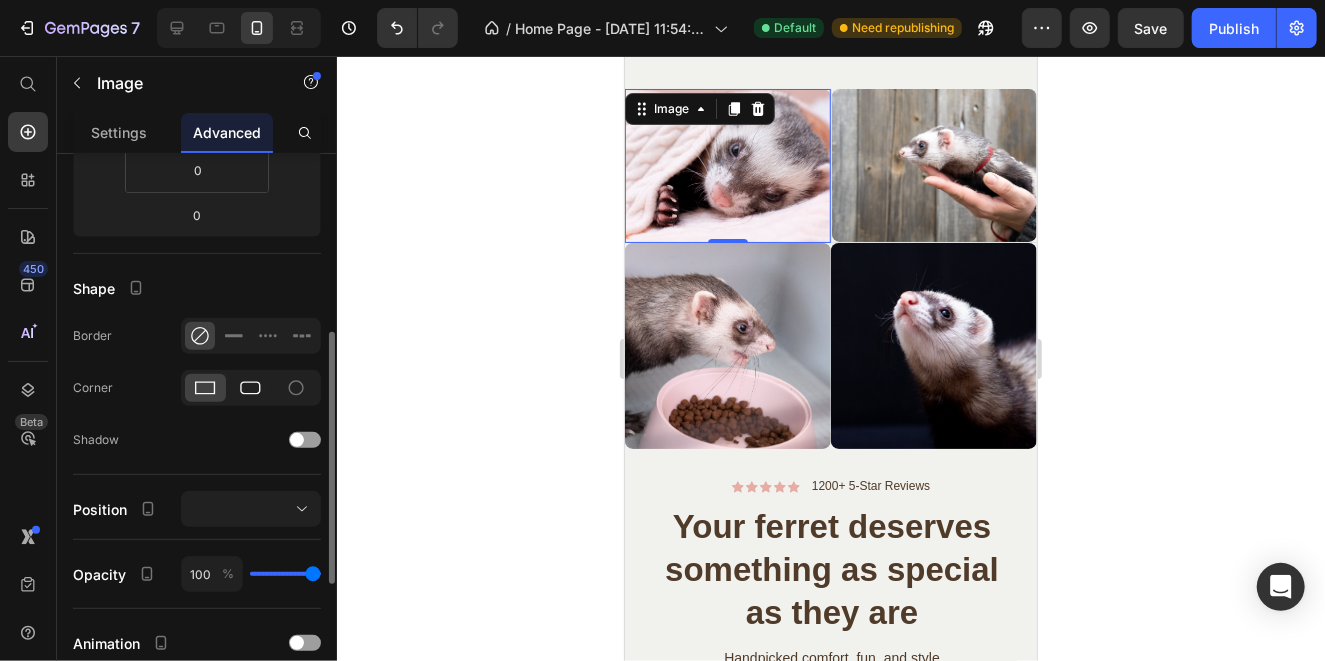 click 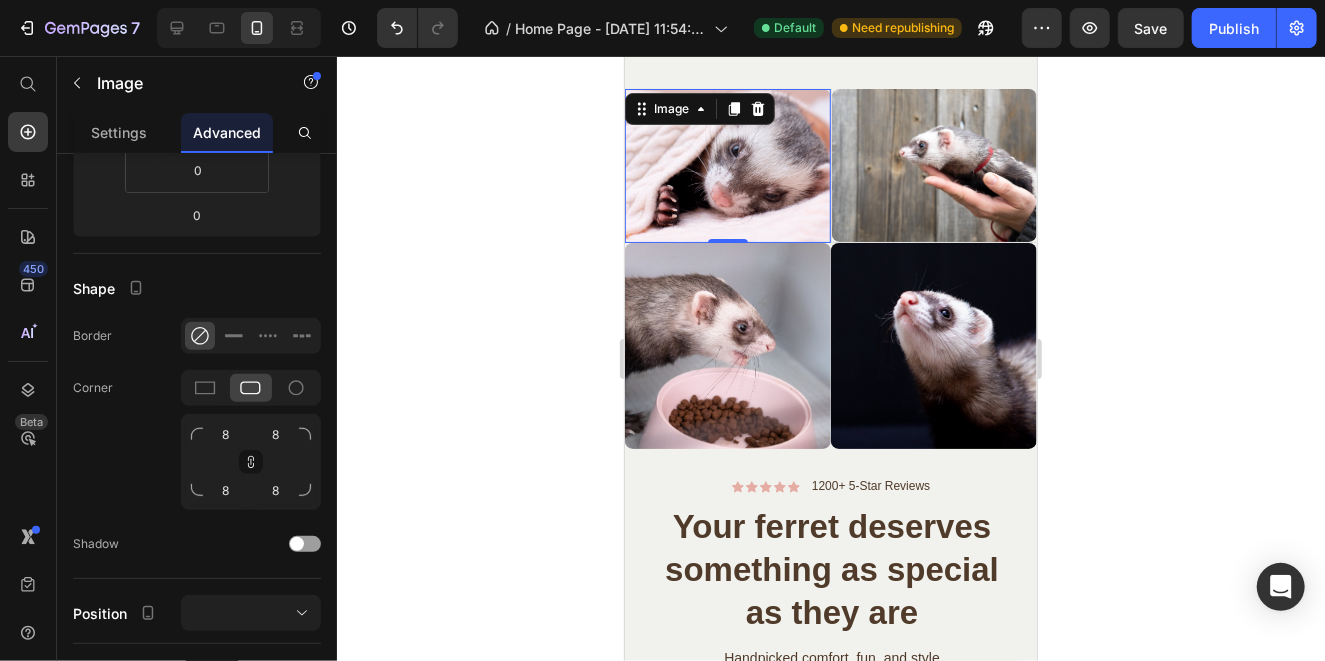 click 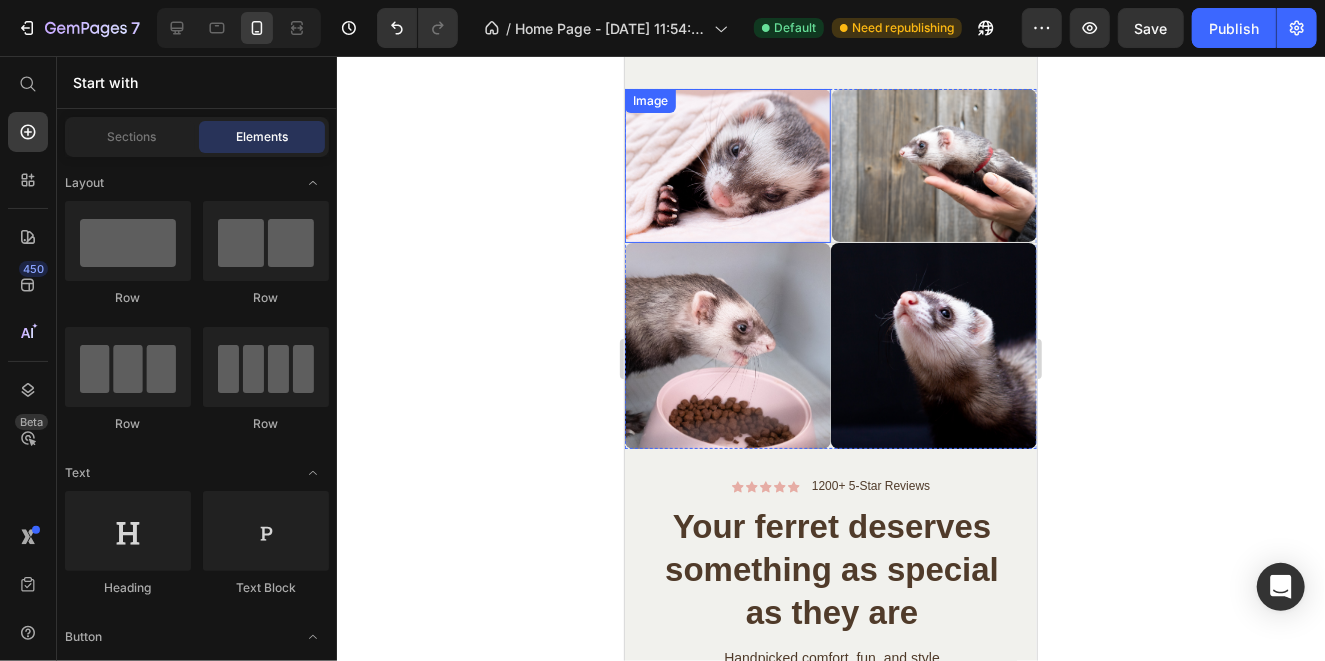 click at bounding box center (727, 165) 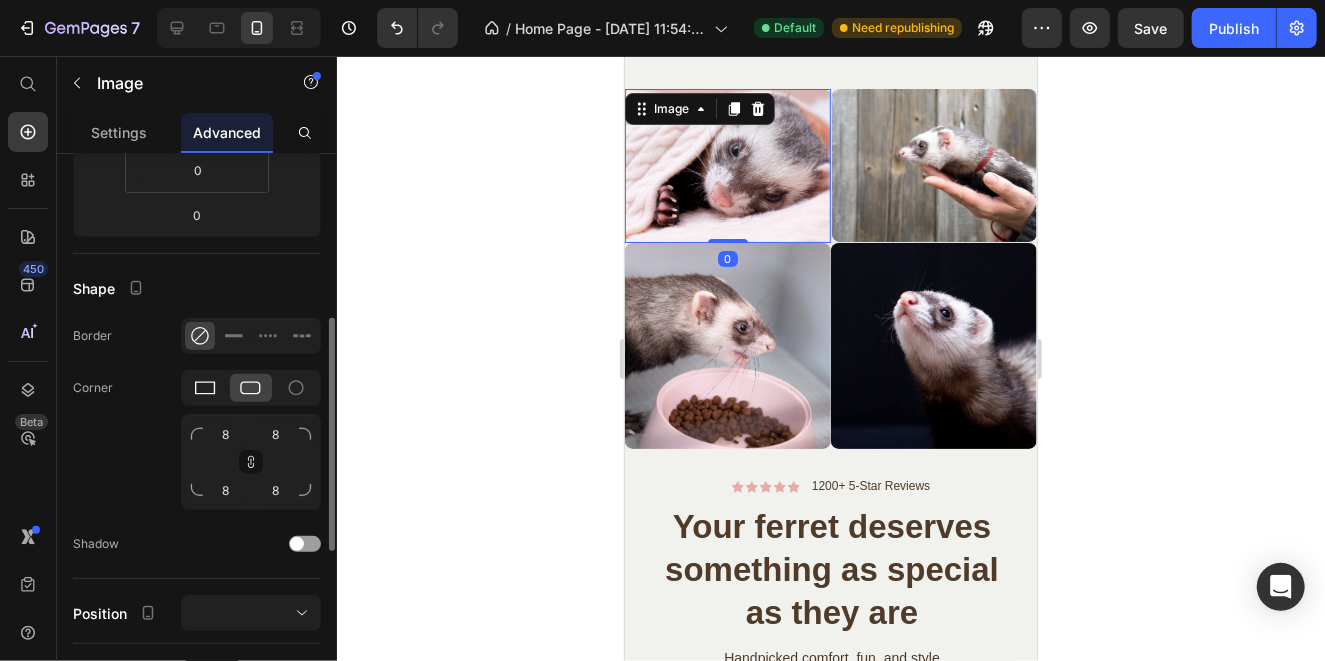 click 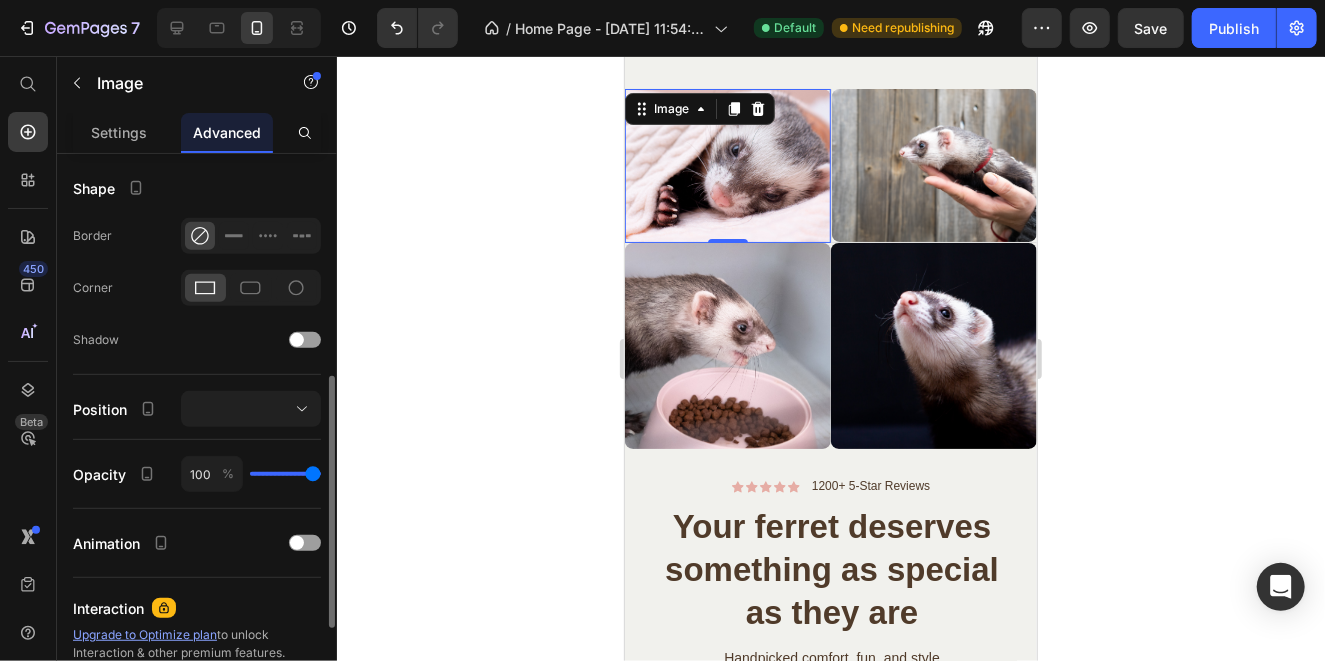 scroll, scrollTop: 397, scrollLeft: 0, axis: vertical 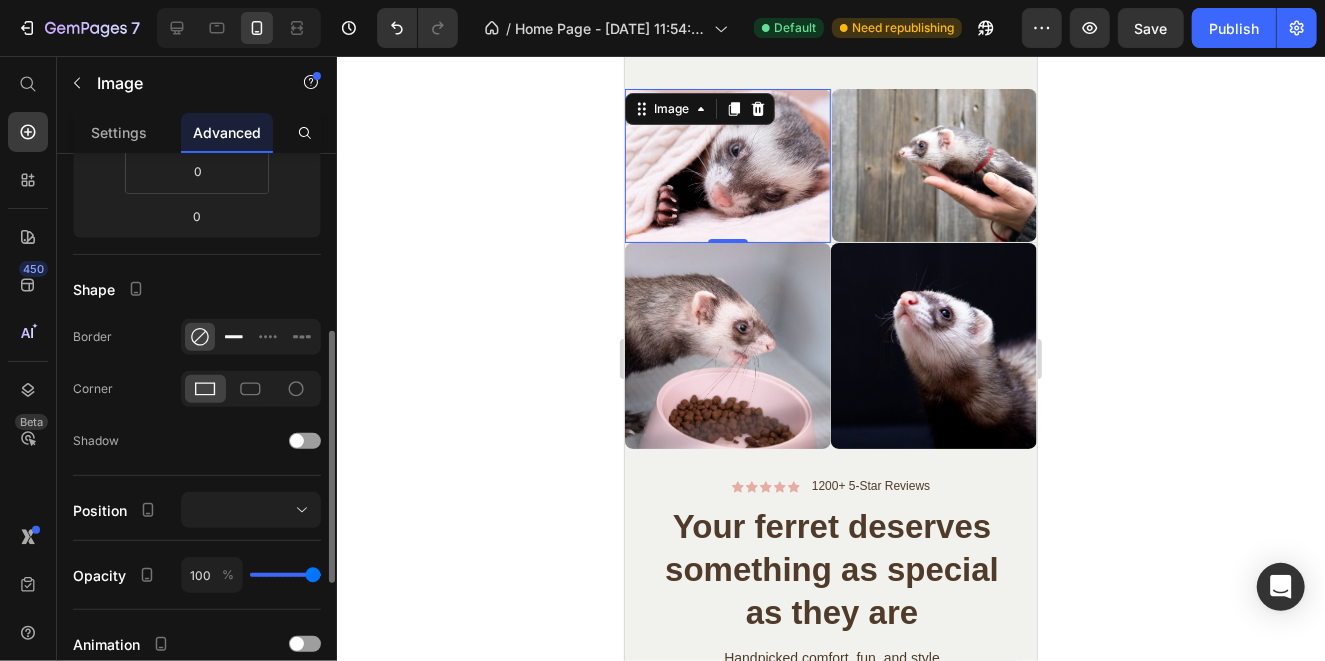click 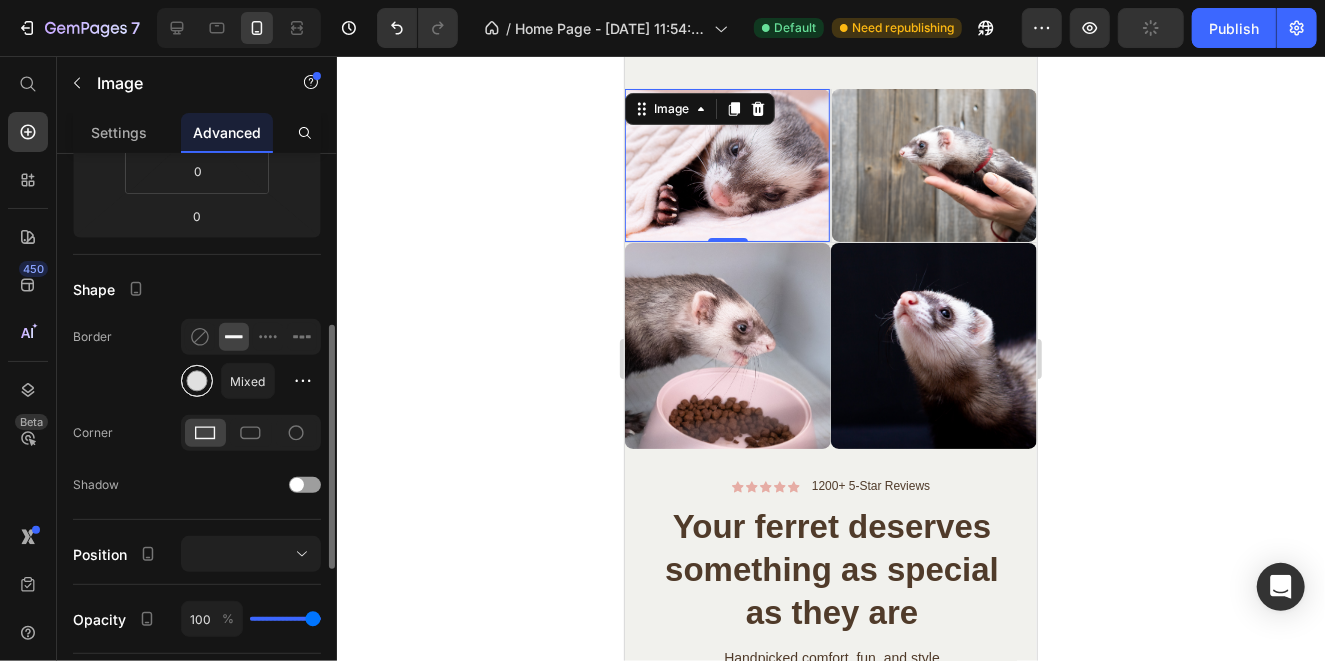 click at bounding box center [197, 381] 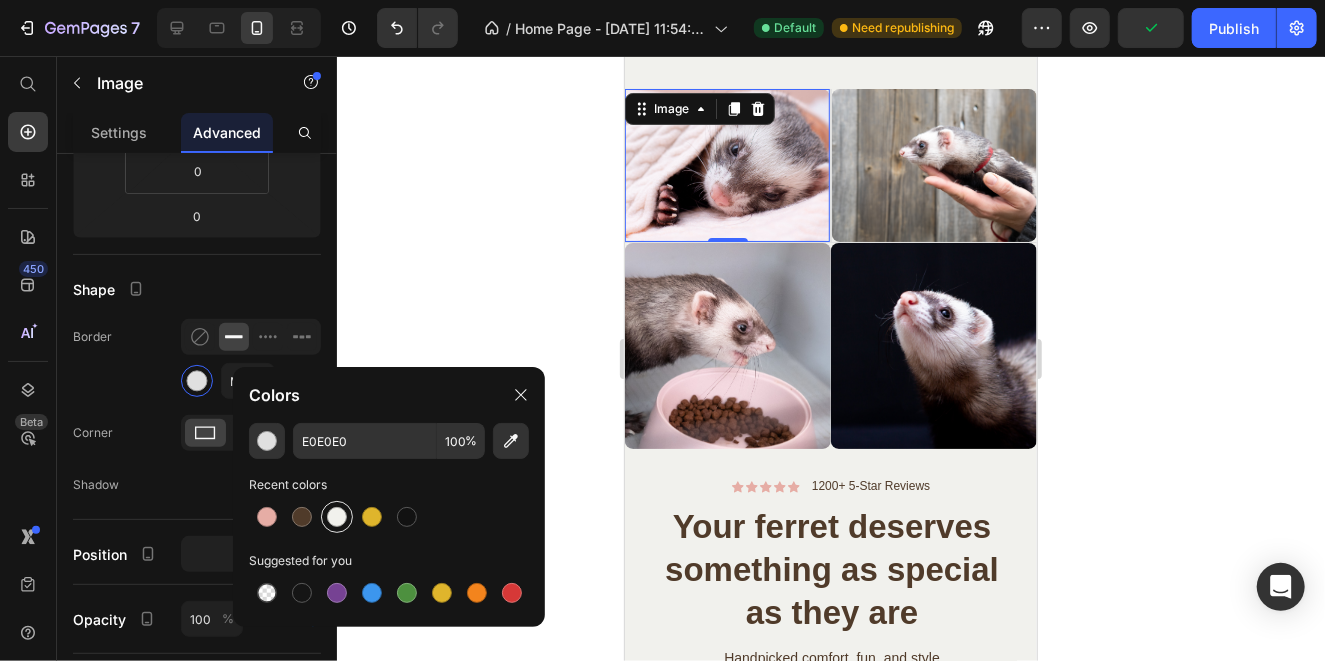 click at bounding box center [337, 517] 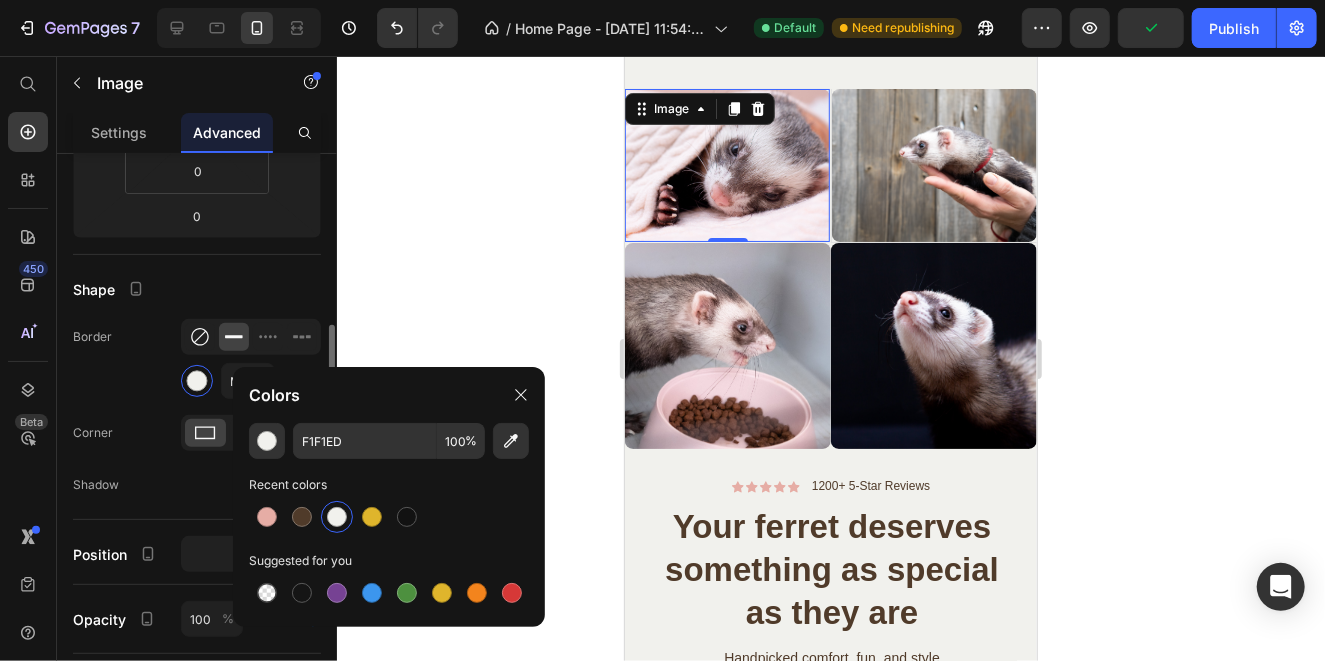 click 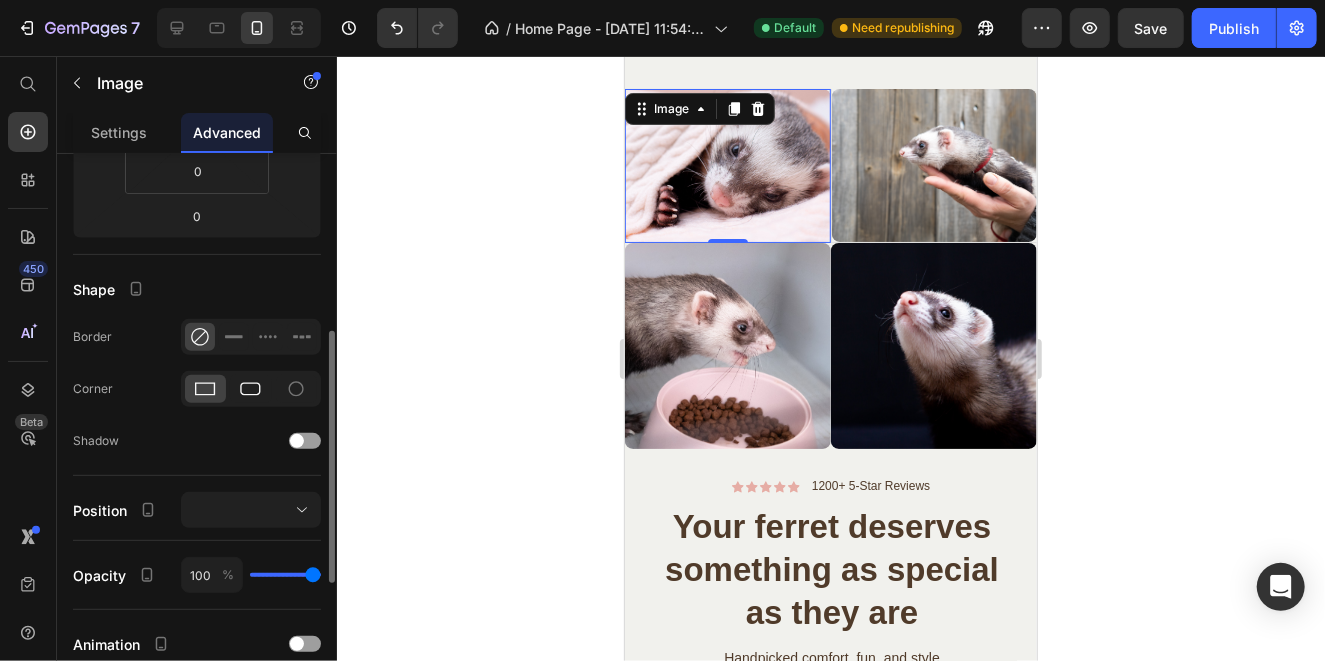 click 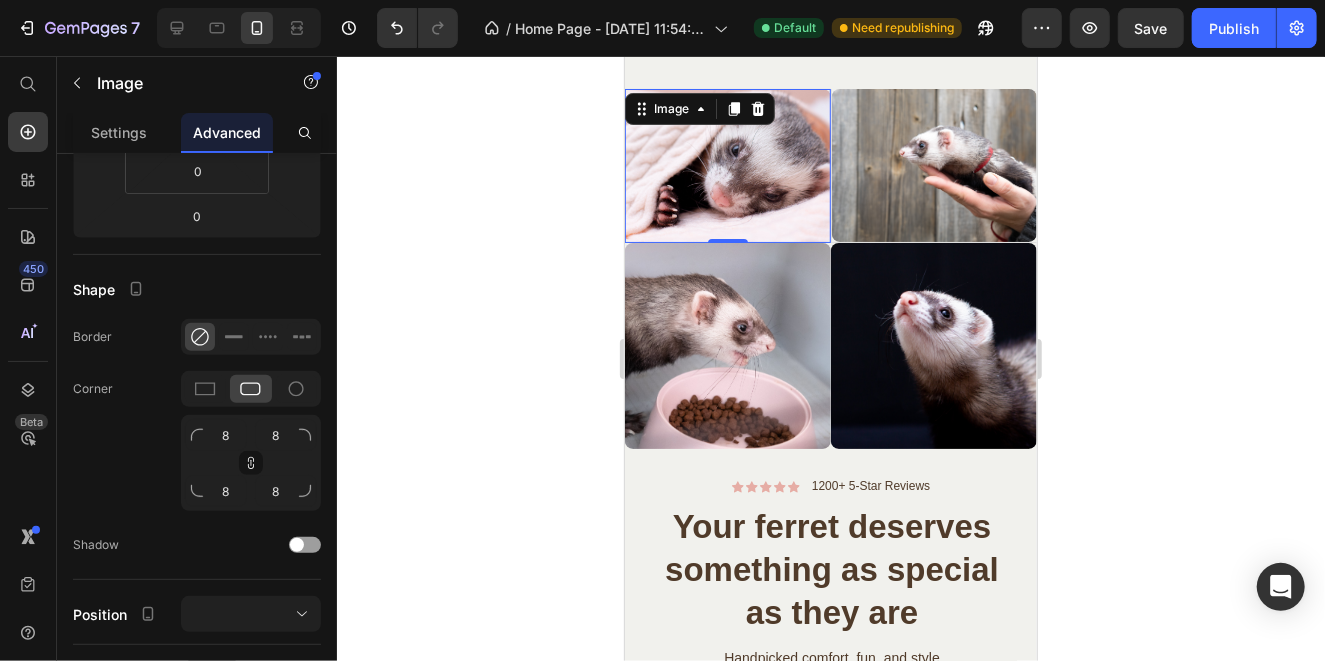 click 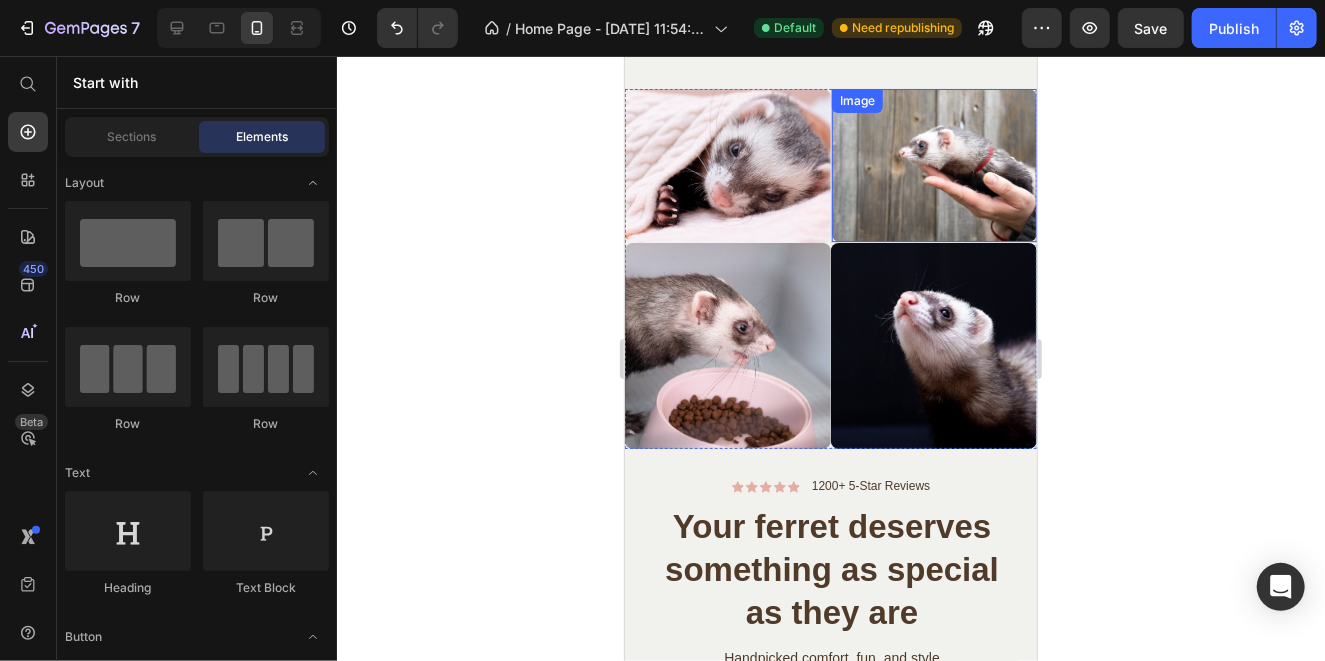 click at bounding box center [933, 165] 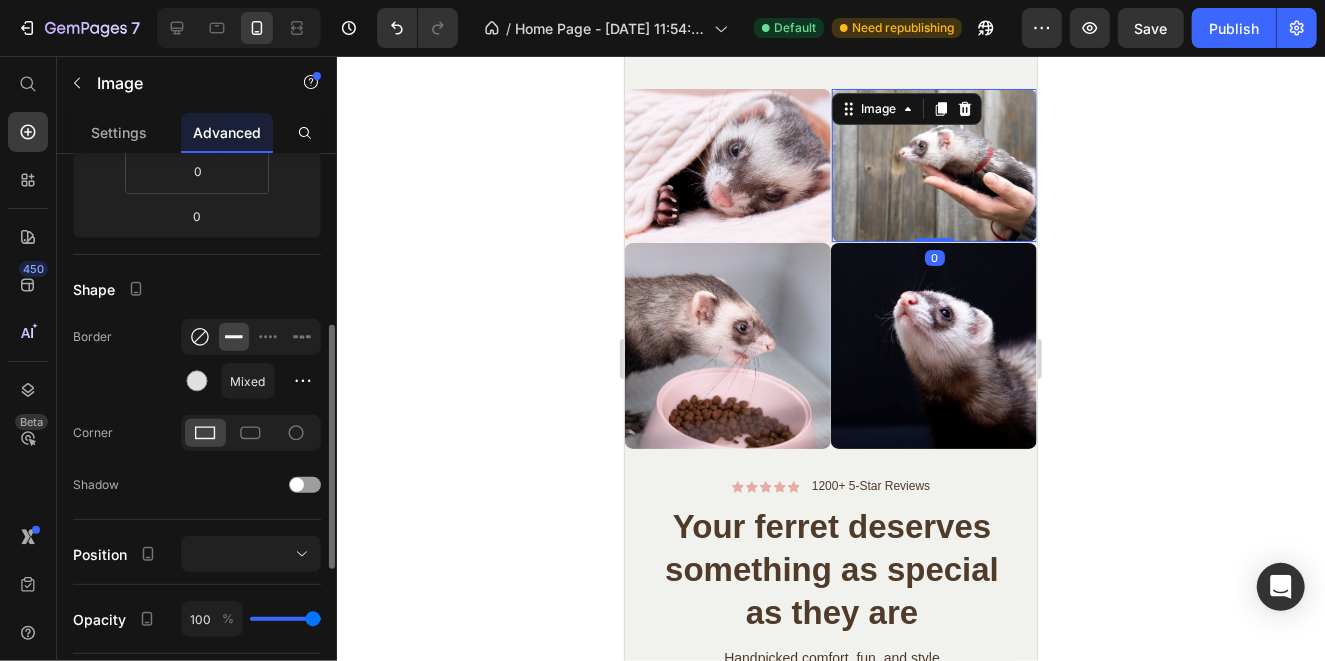 click 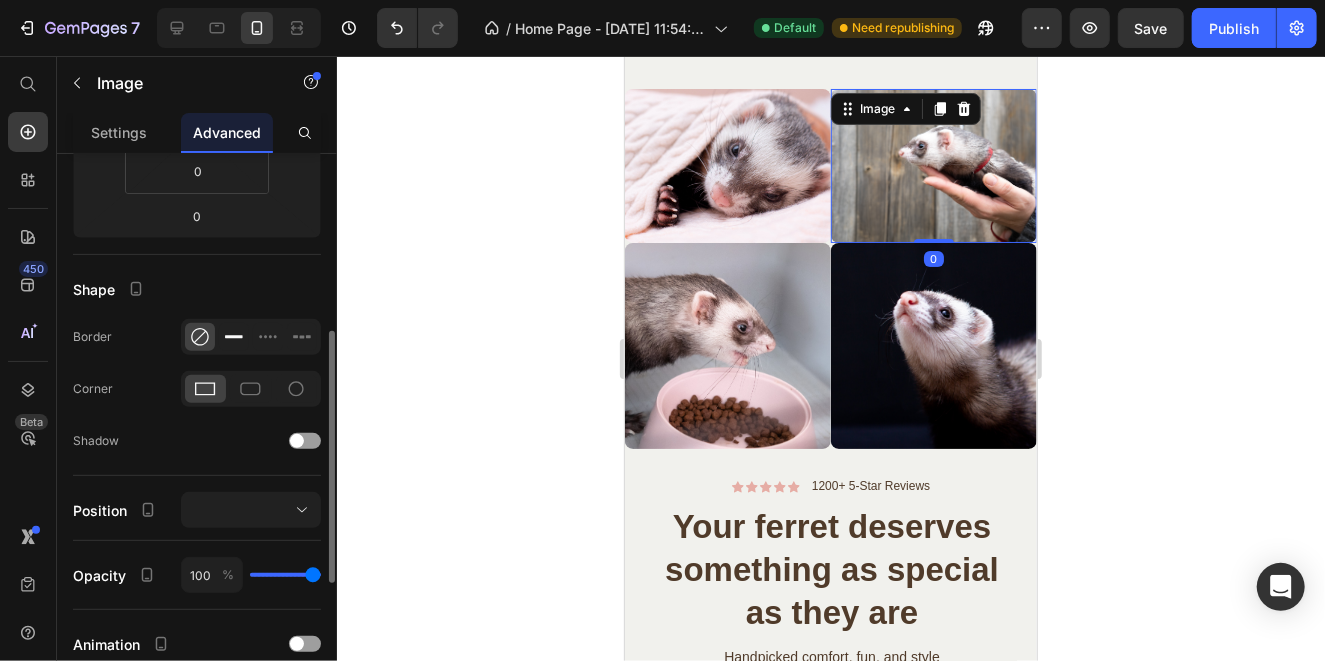 click 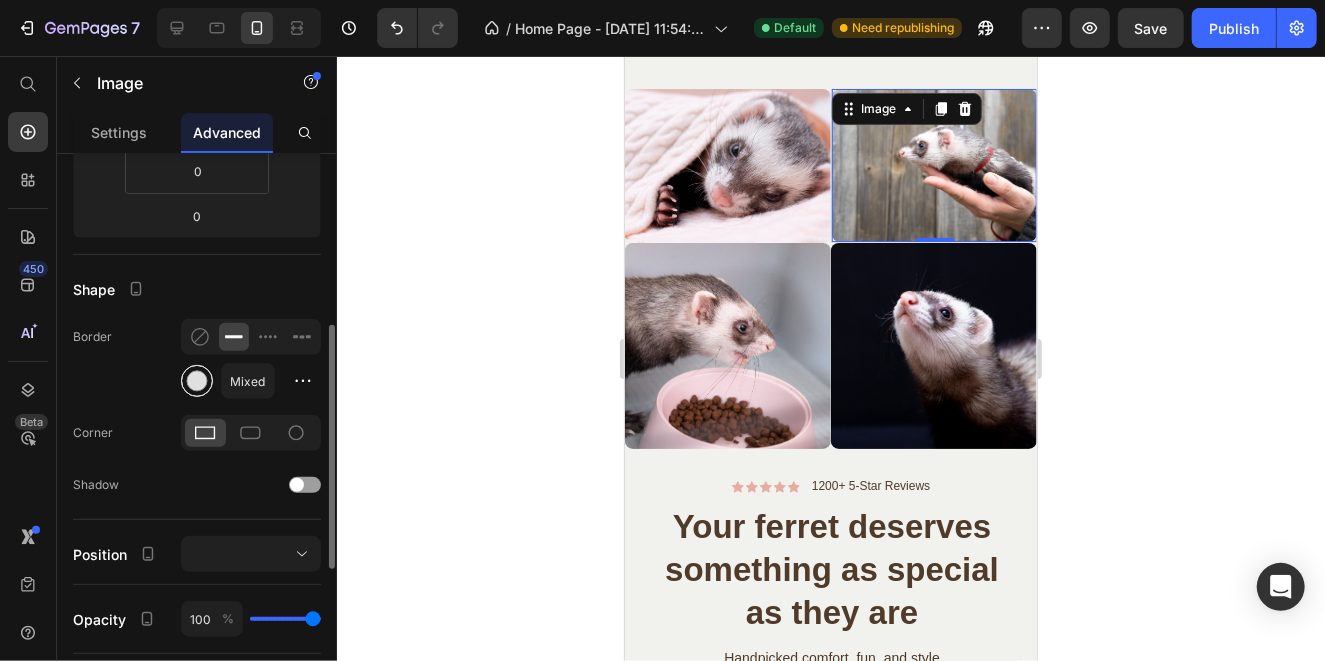 click at bounding box center [197, 381] 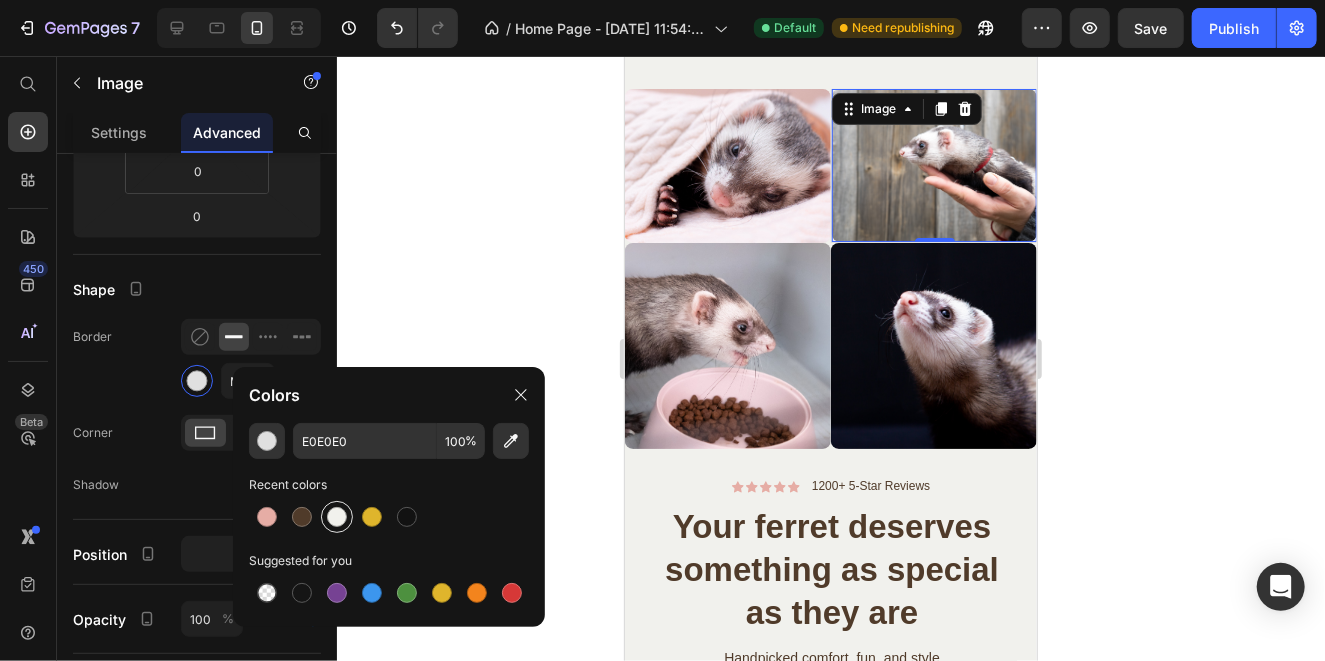 click at bounding box center (337, 517) 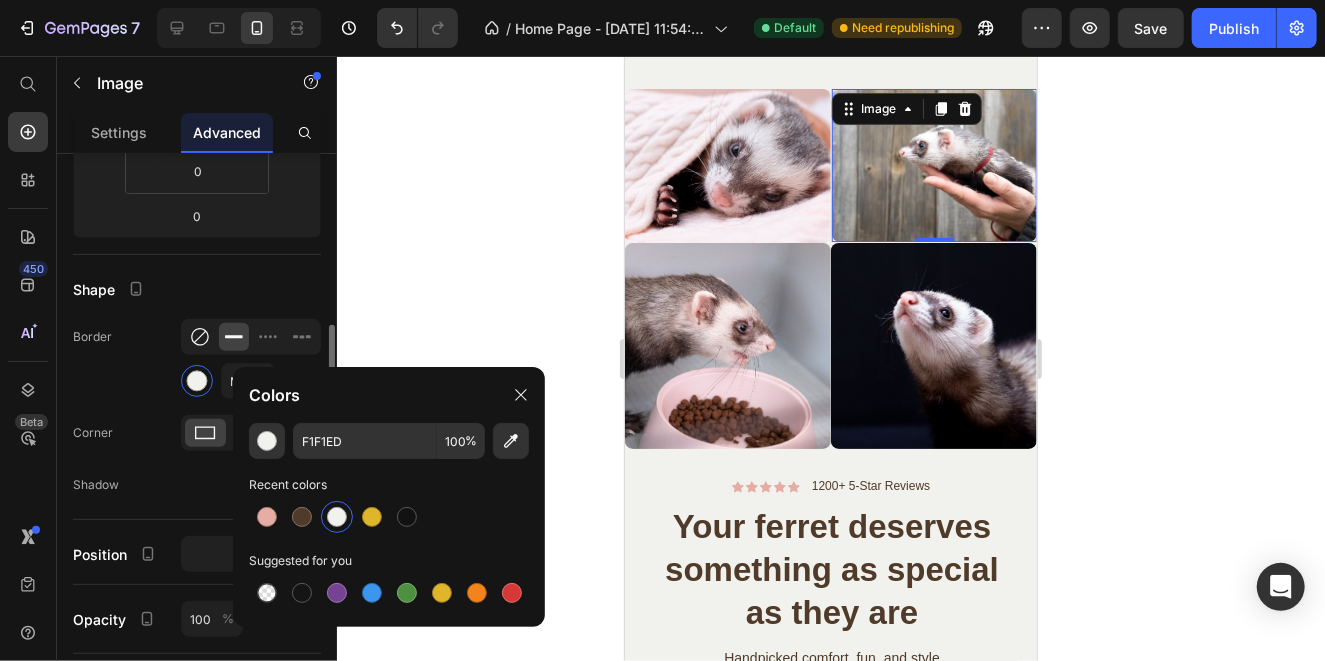click 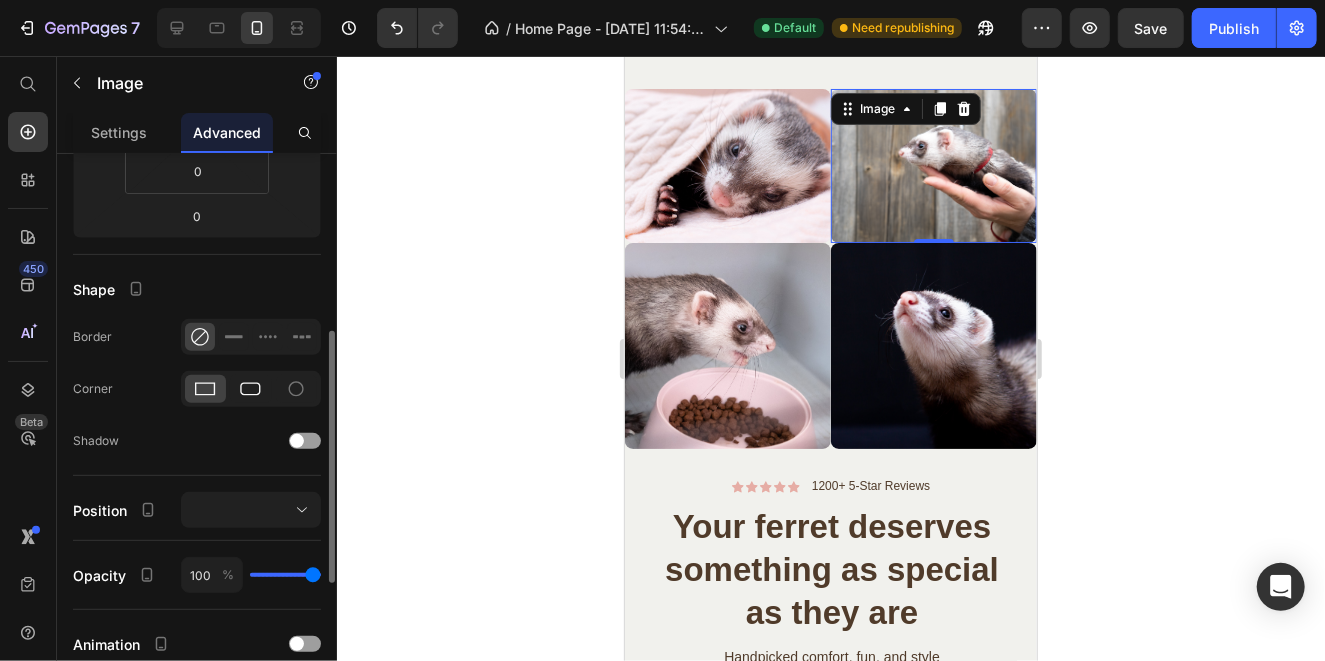click 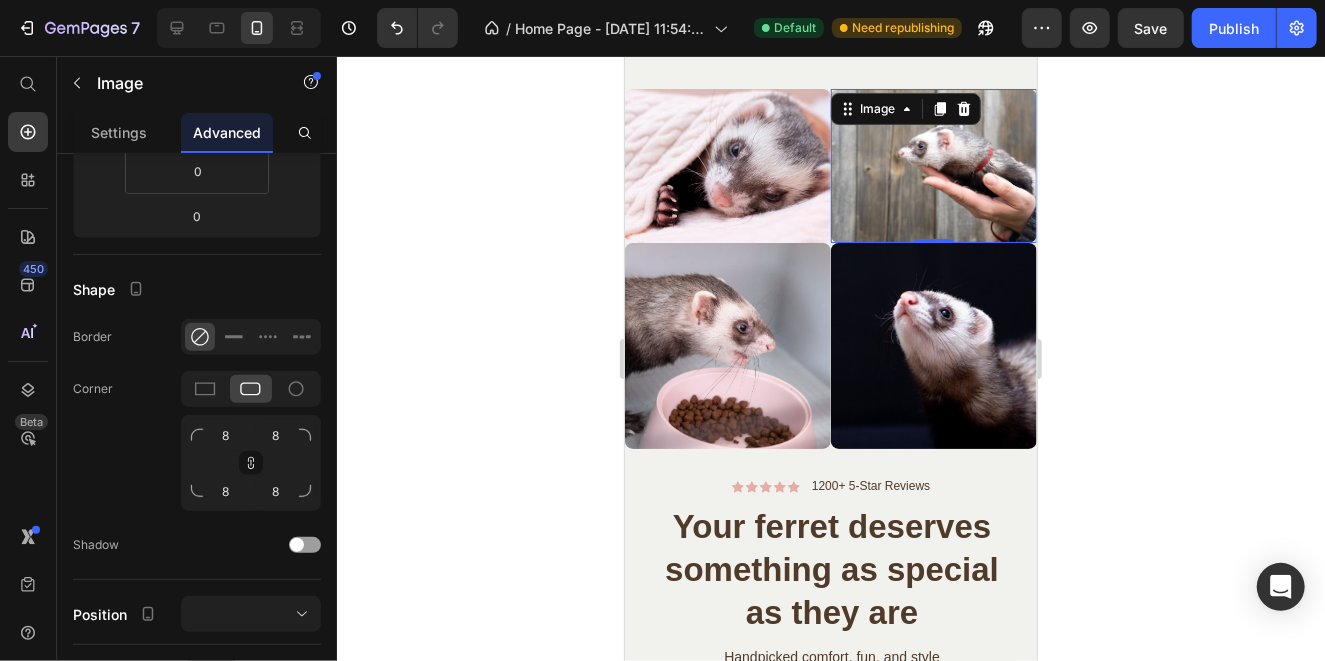 click 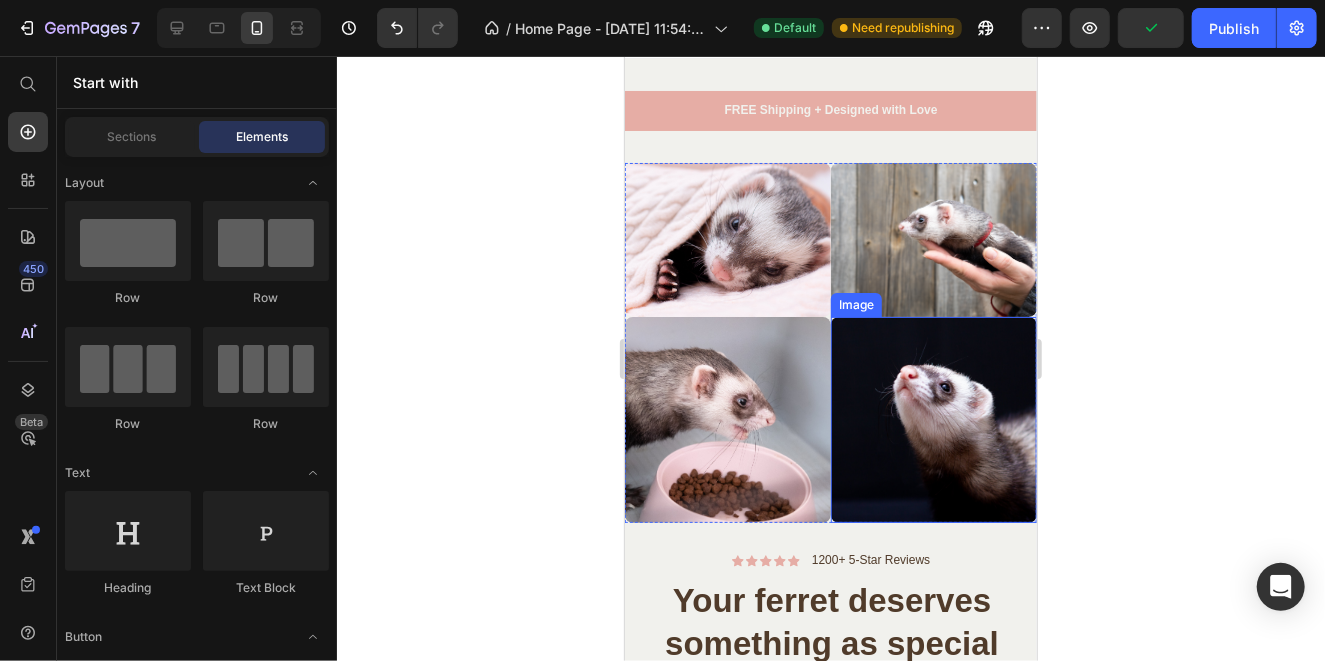 scroll, scrollTop: 12, scrollLeft: 0, axis: vertical 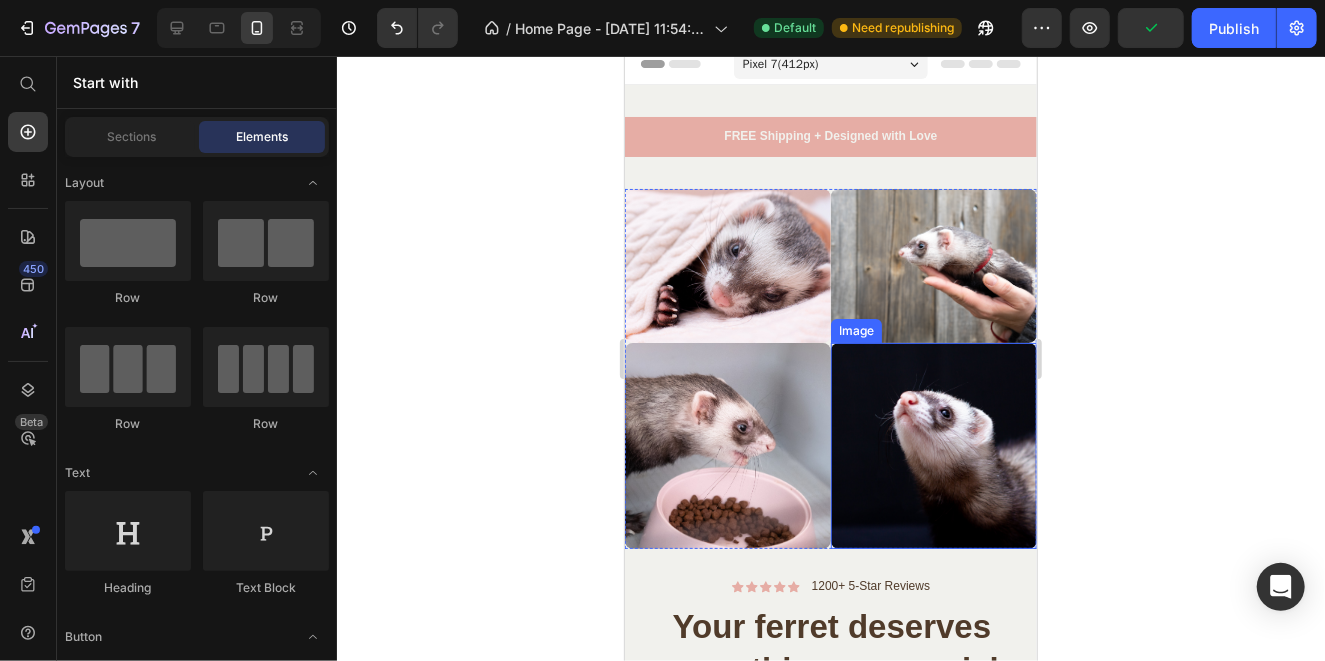 click 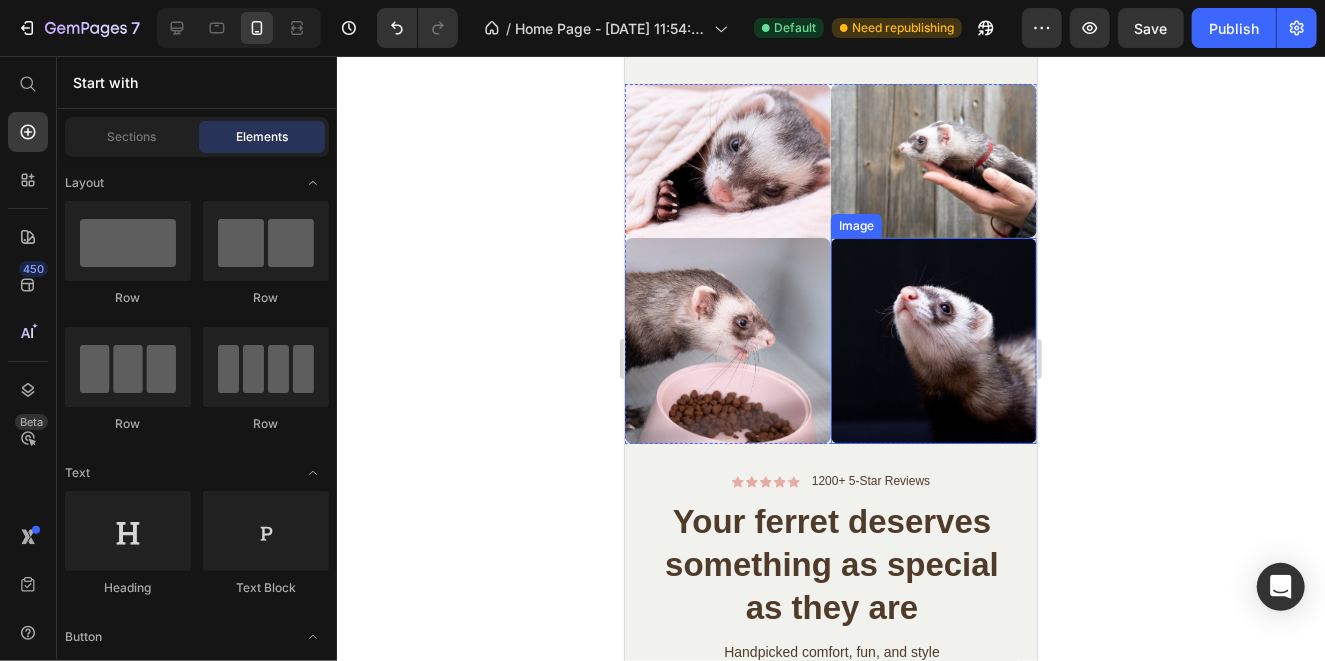 scroll, scrollTop: 12, scrollLeft: 0, axis: vertical 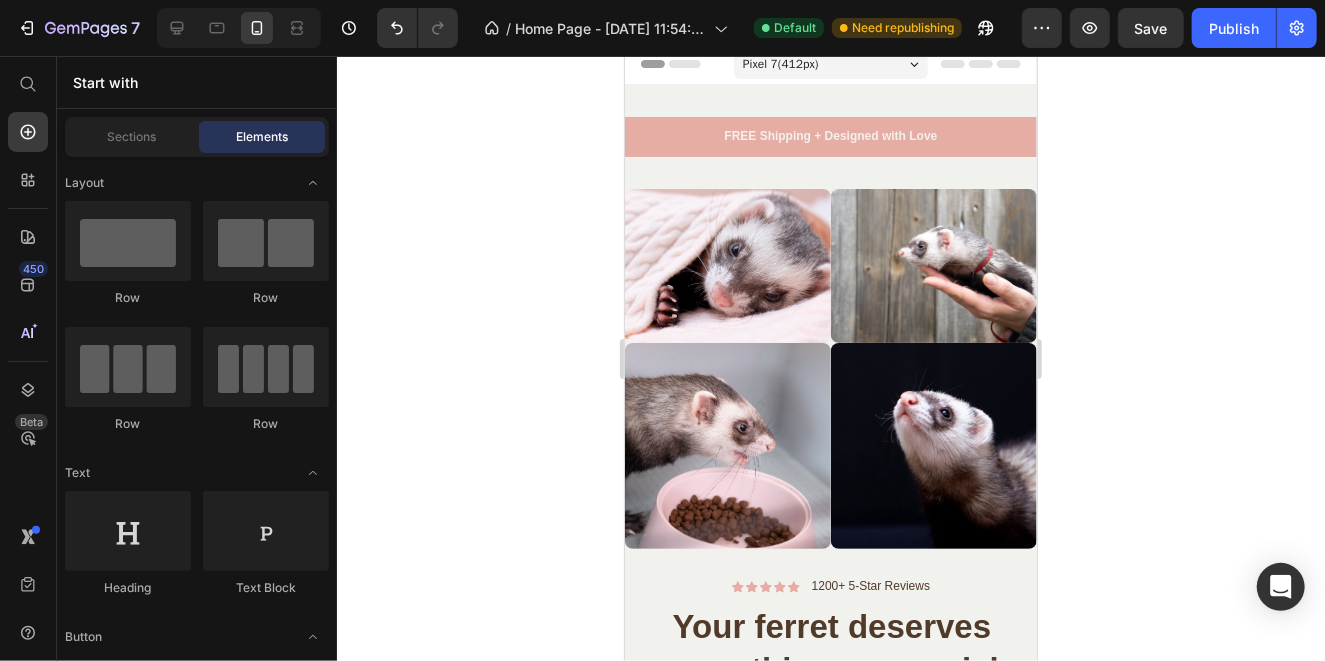 click 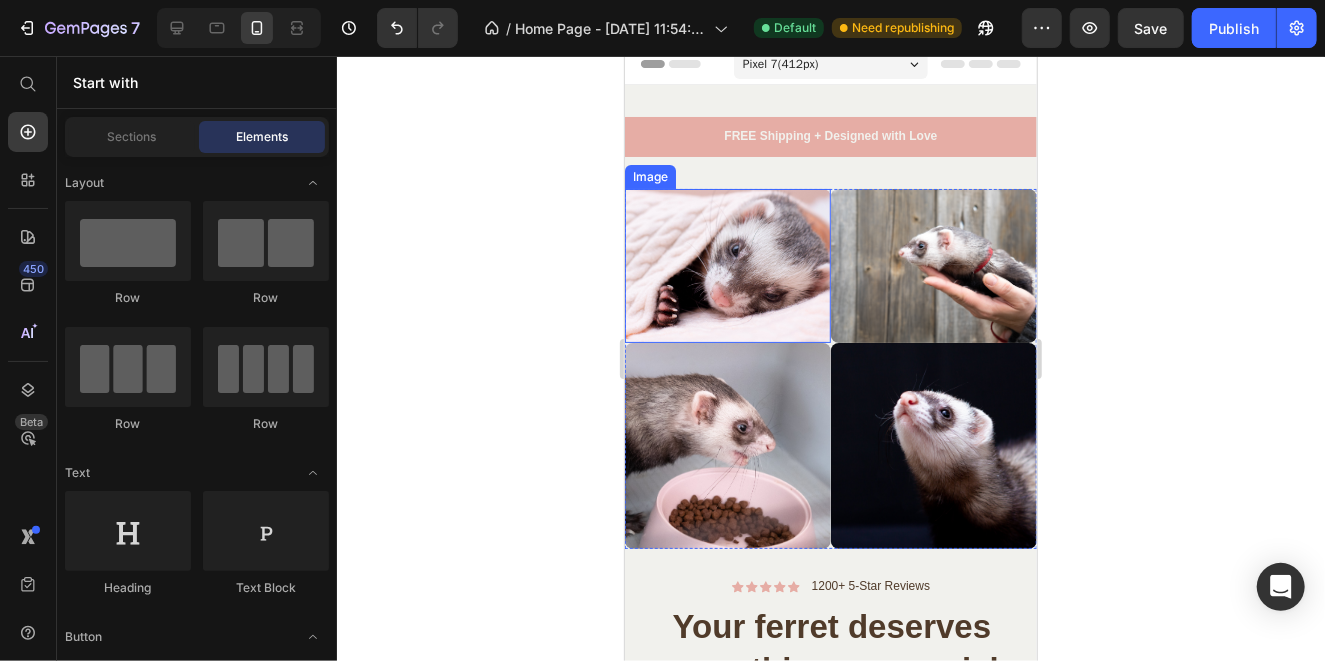 click at bounding box center [727, 265] 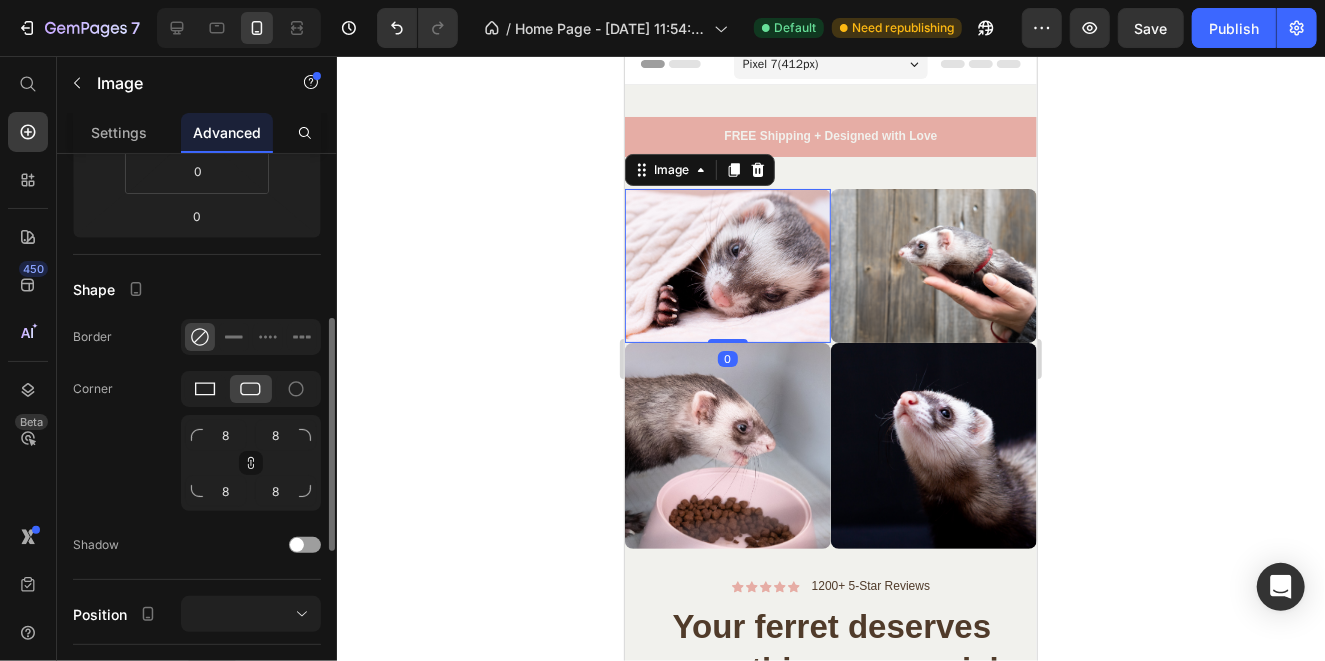 click 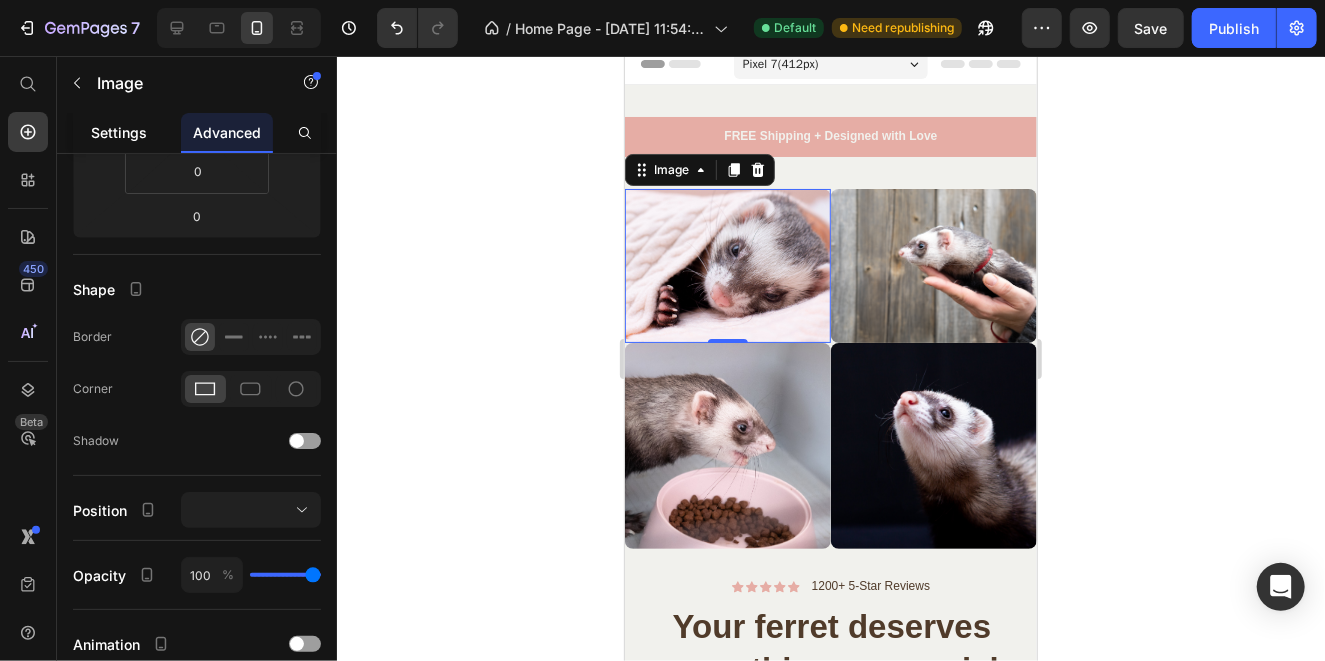 click on "Settings" at bounding box center [119, 132] 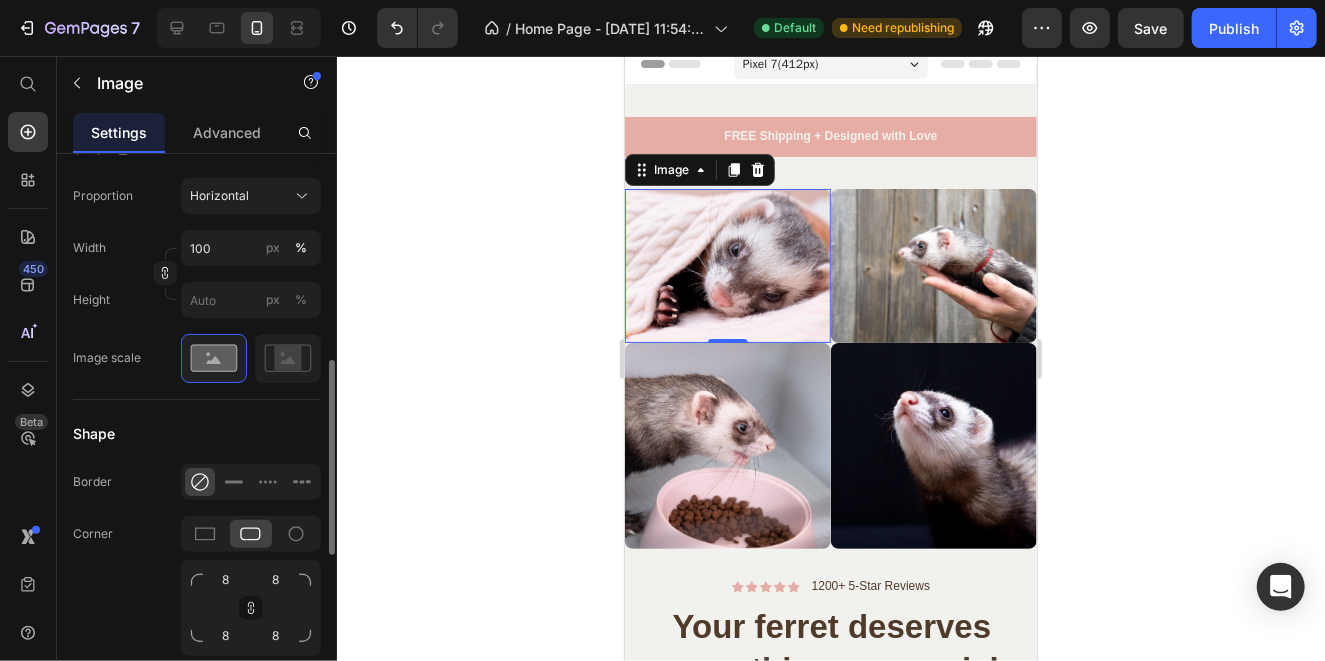scroll, scrollTop: 698, scrollLeft: 0, axis: vertical 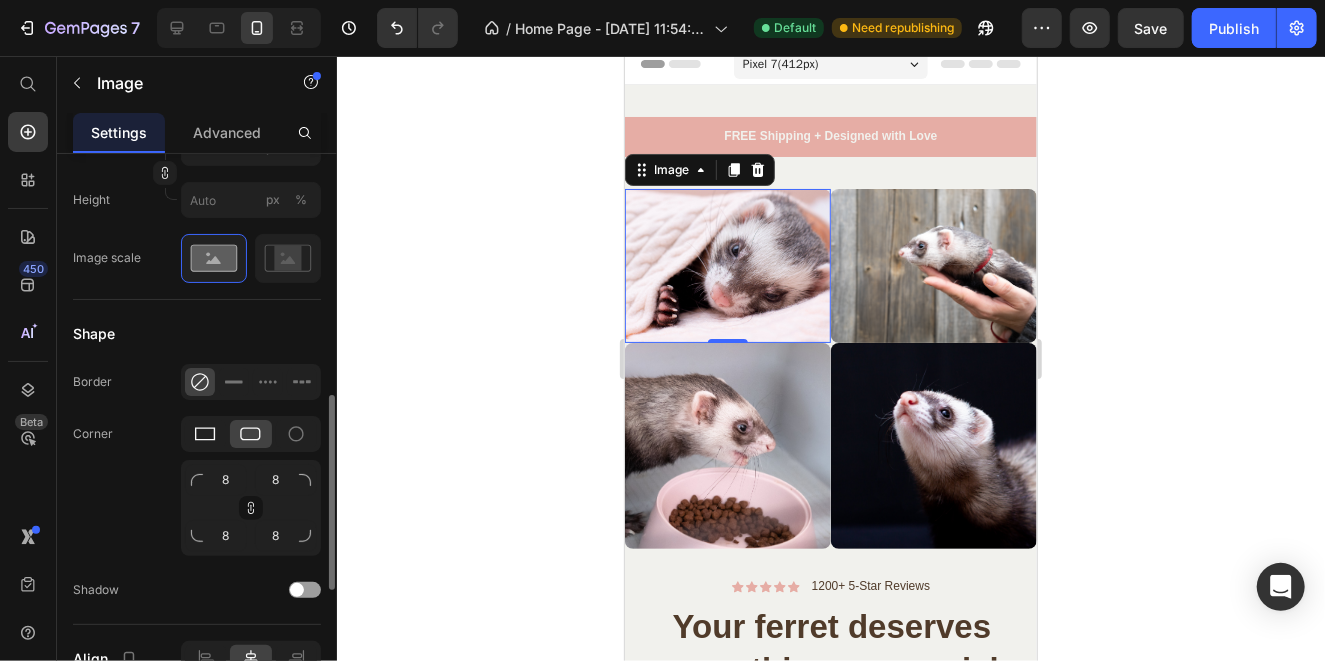 click 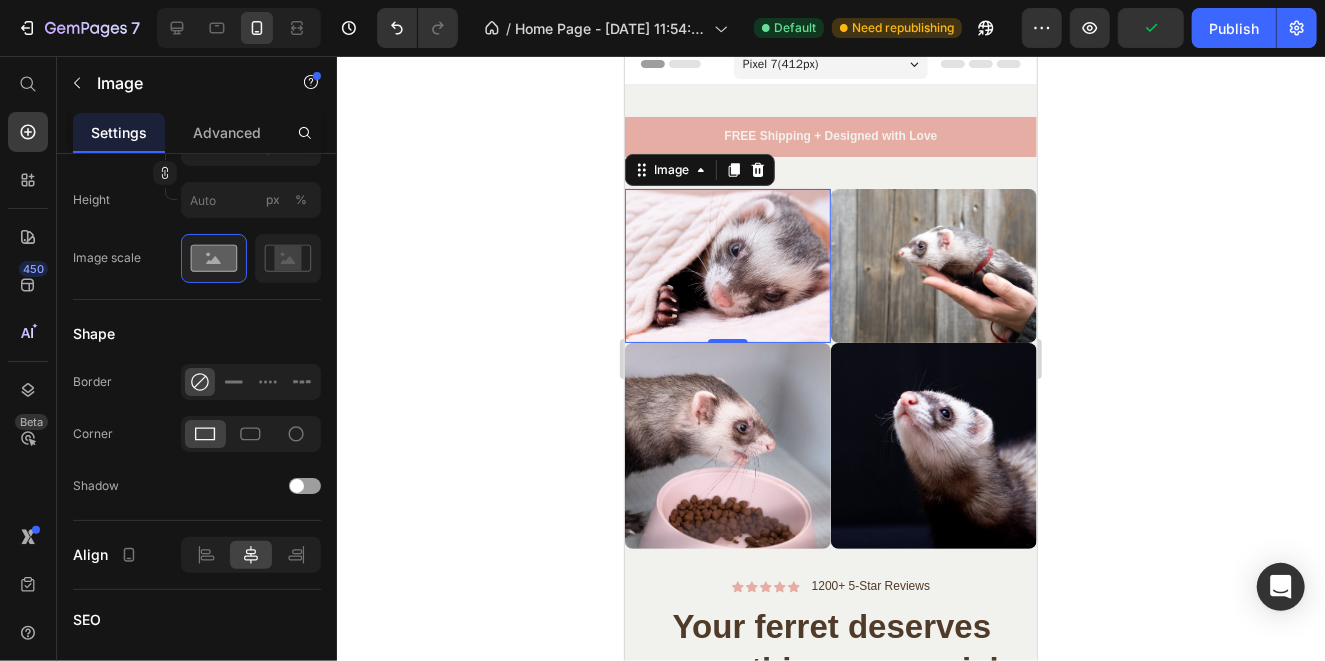 click 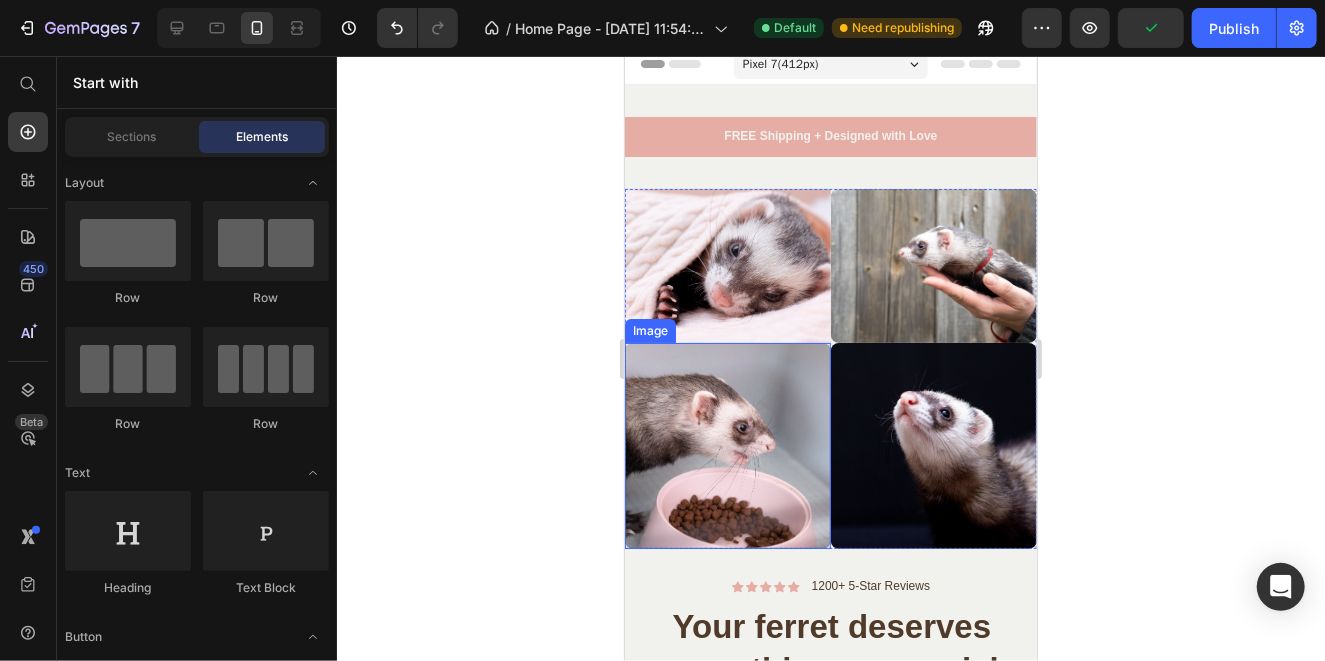 click at bounding box center (727, 445) 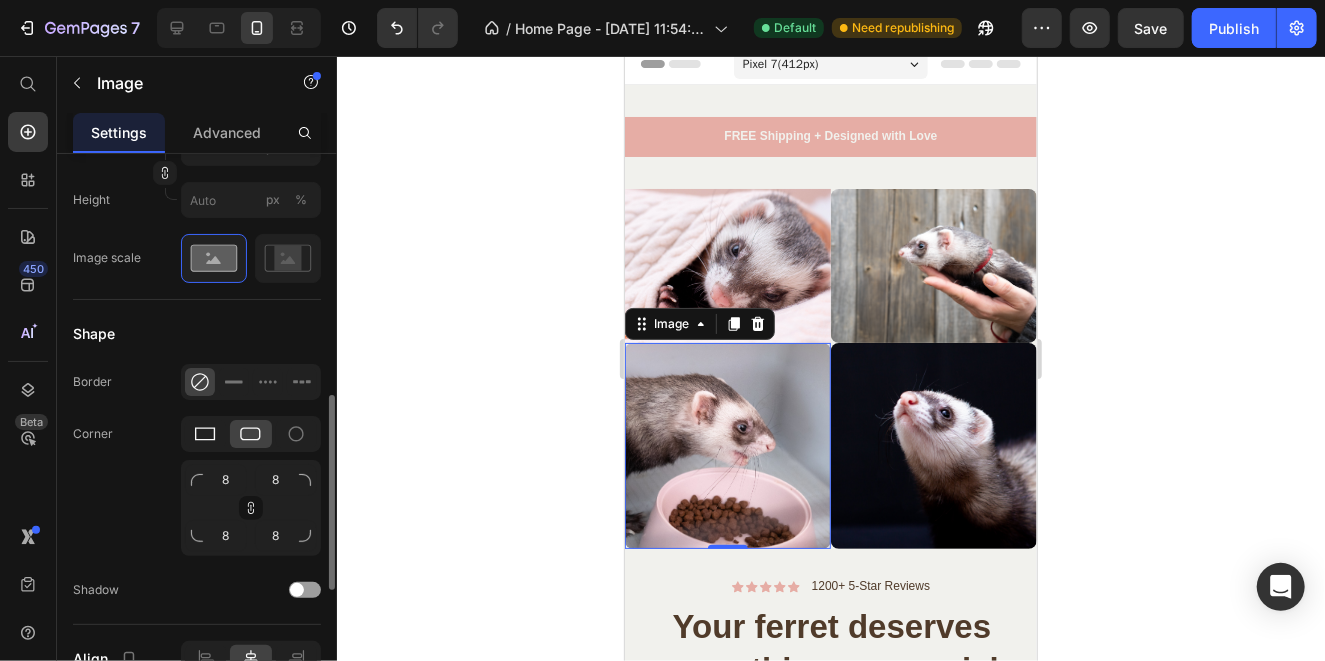 click 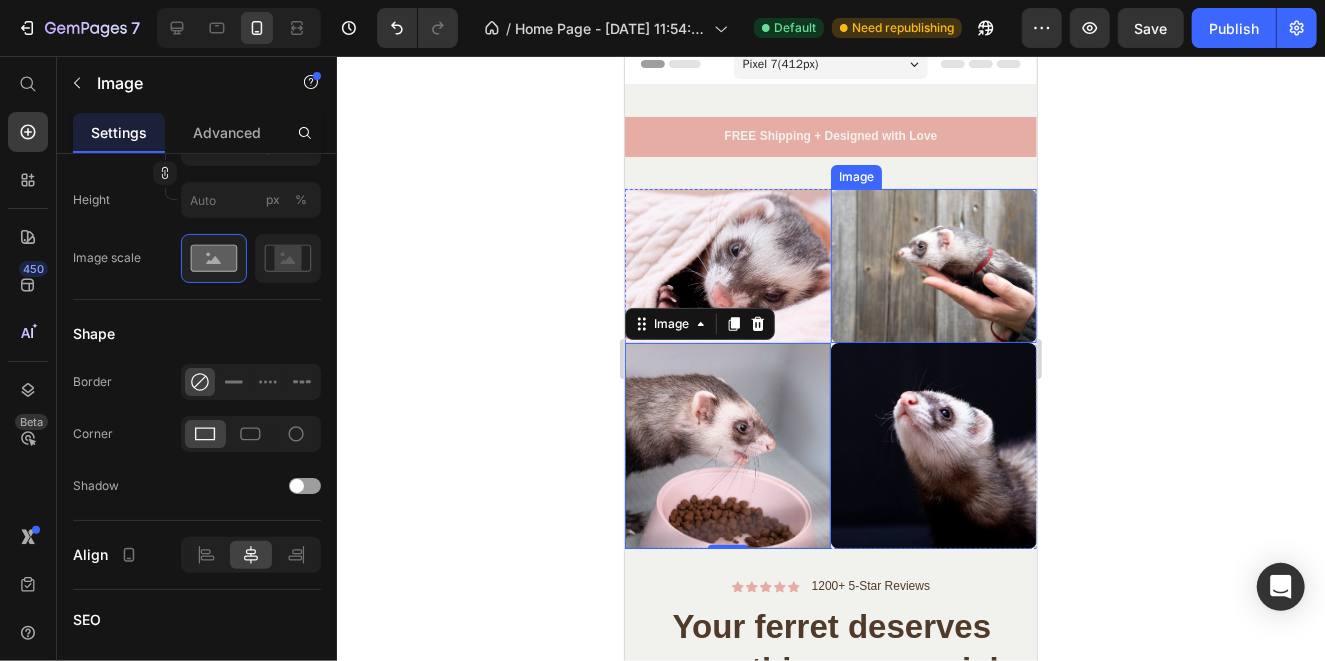 click at bounding box center [933, 265] 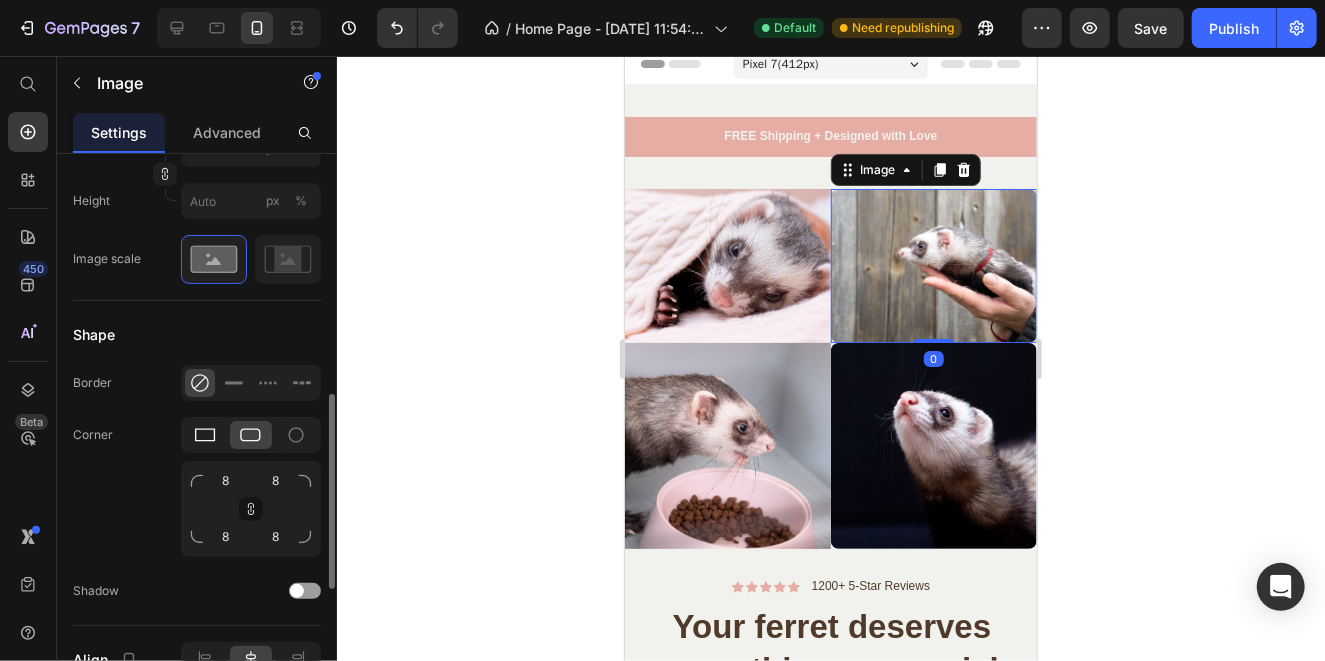 click 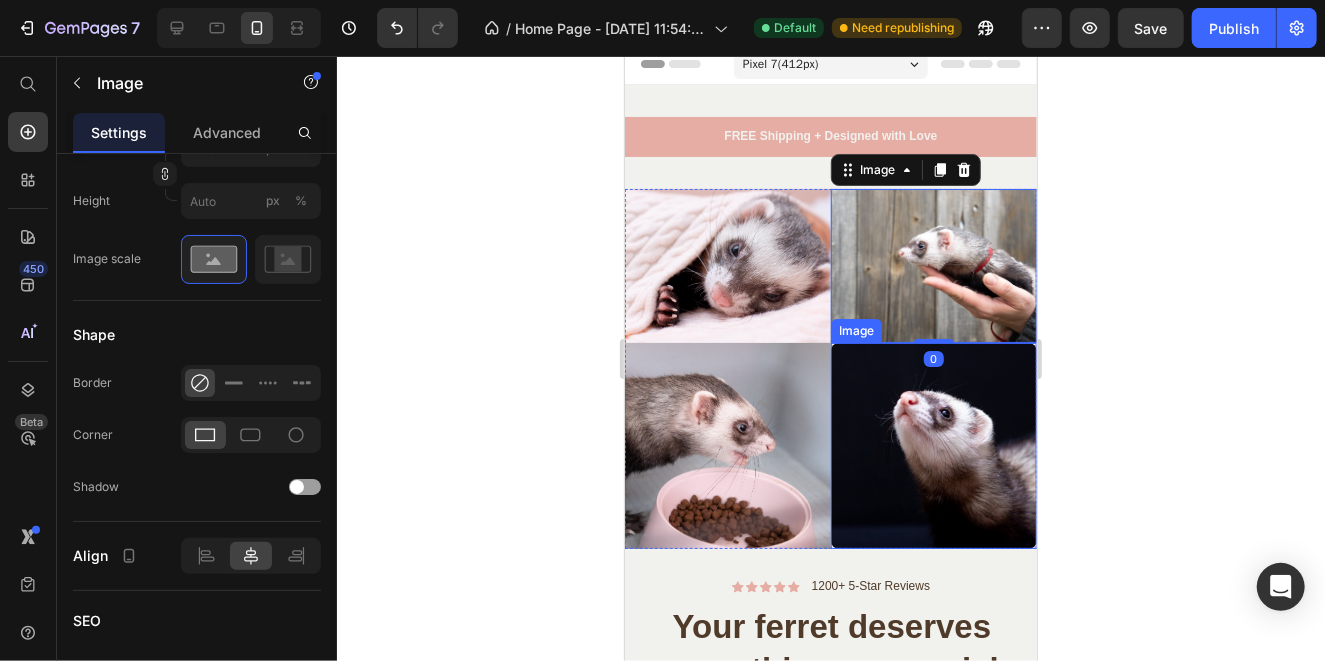 click at bounding box center (933, 445) 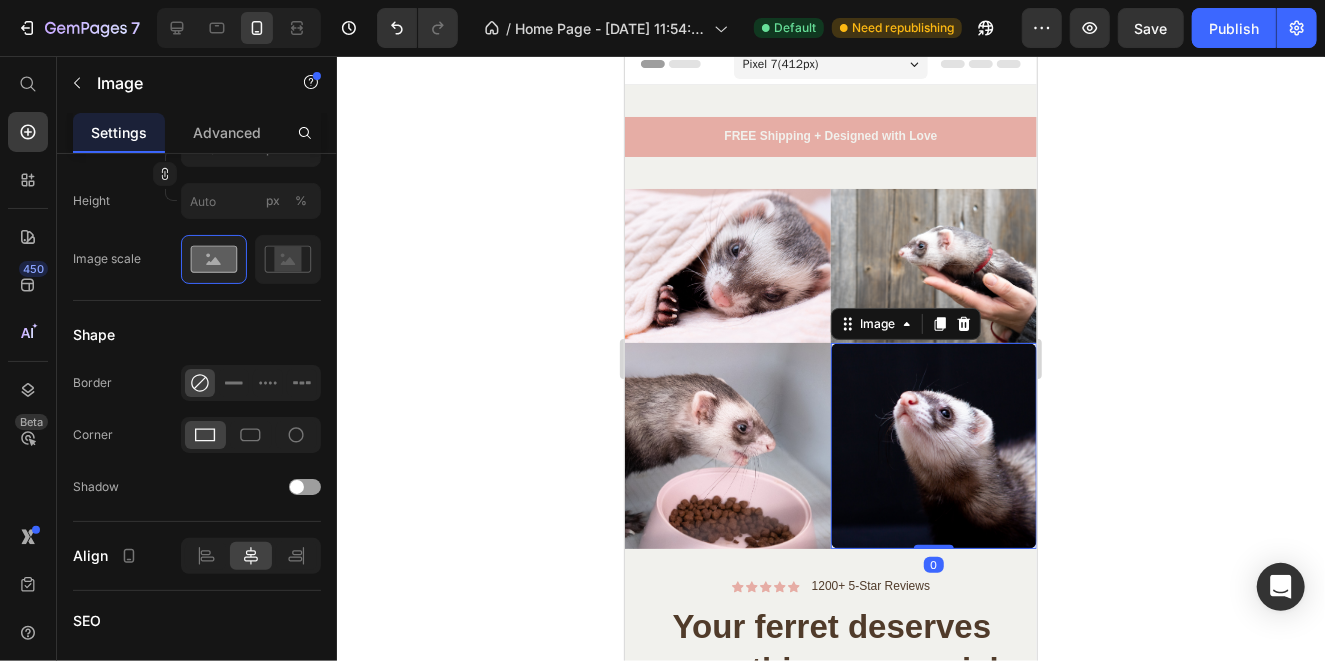 scroll, scrollTop: 696, scrollLeft: 0, axis: vertical 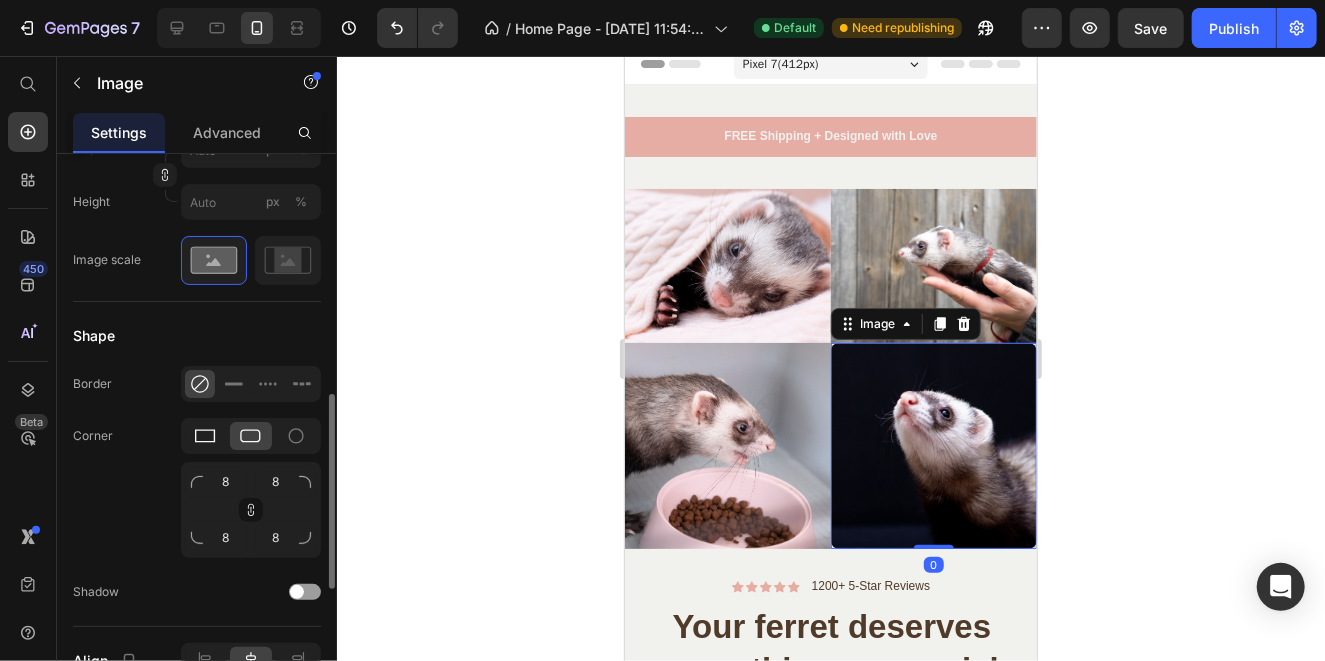 click 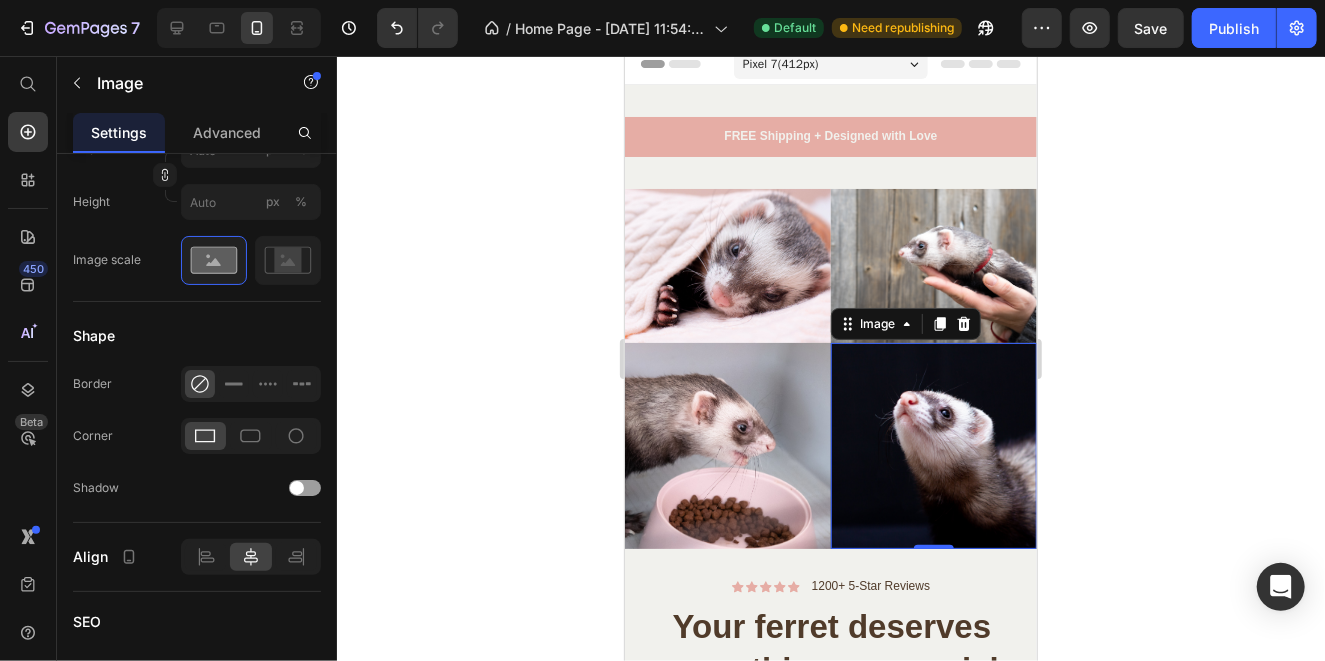 click 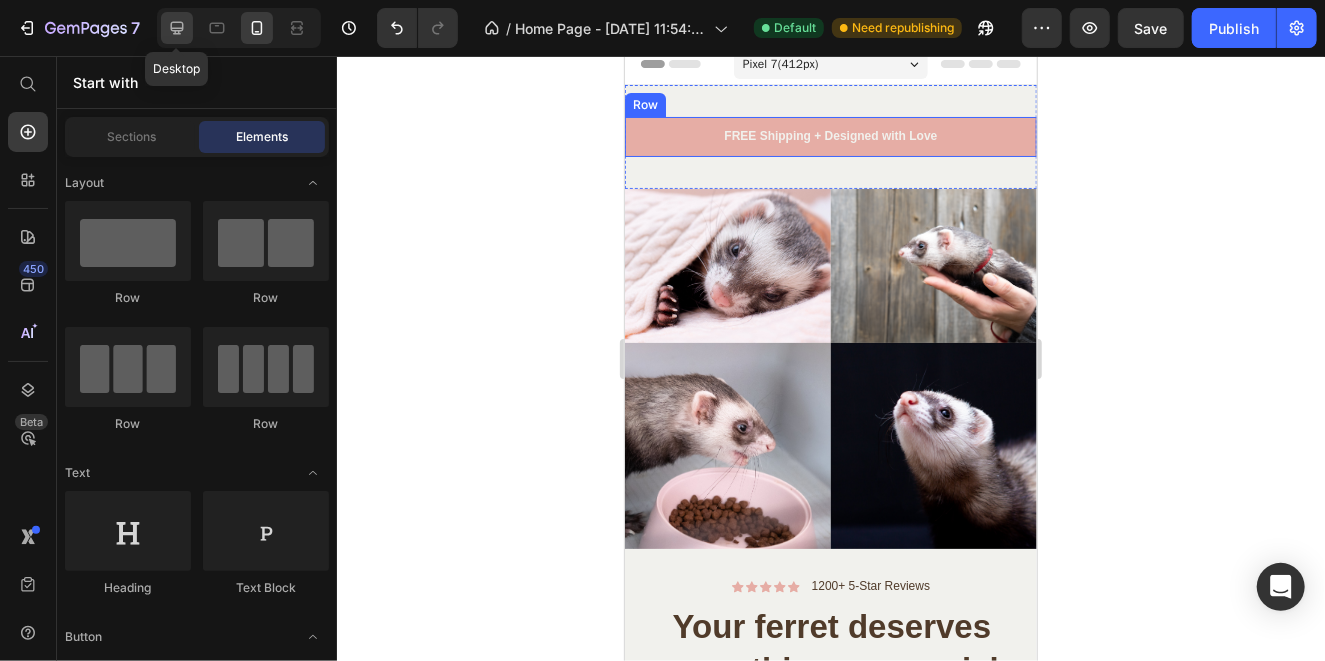 click 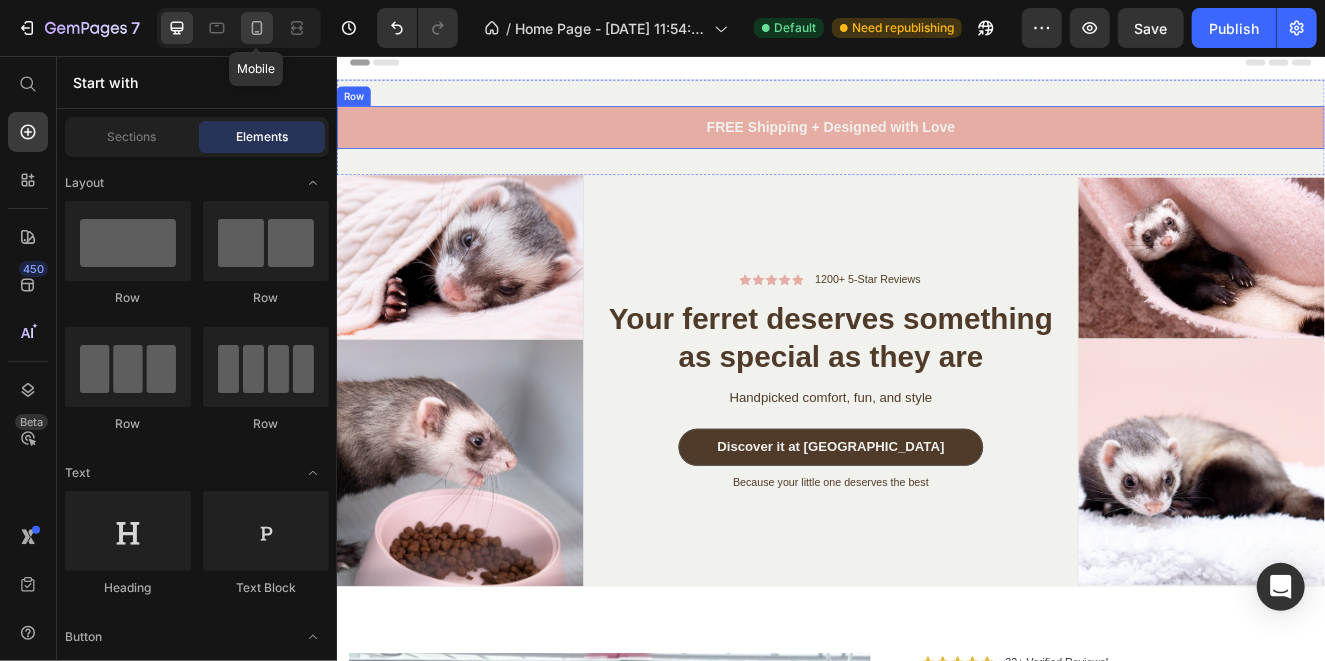 click 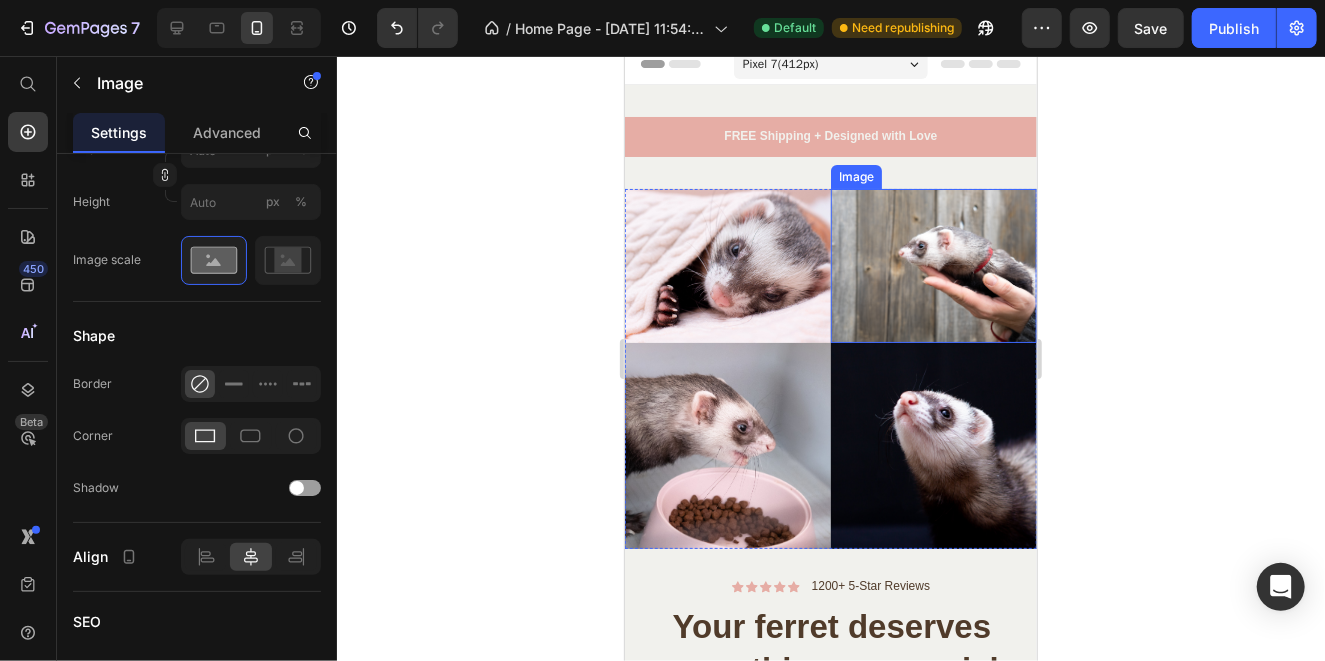 click at bounding box center (933, 265) 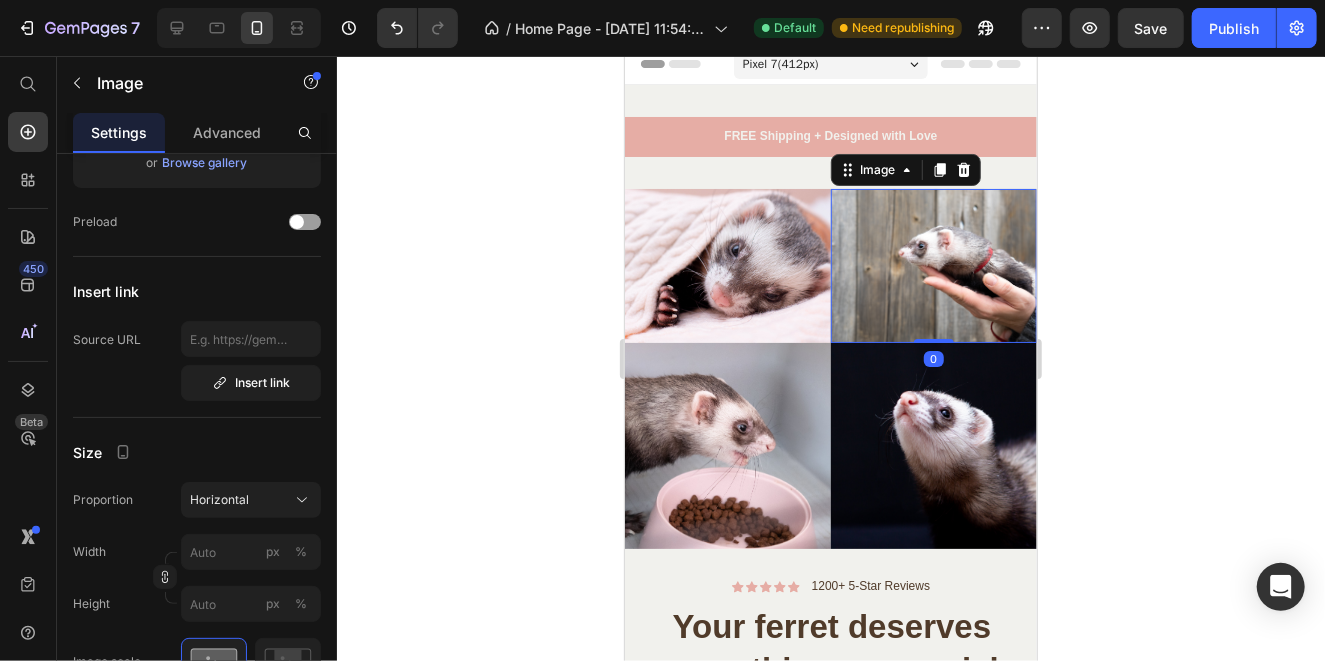 scroll, scrollTop: 0, scrollLeft: 0, axis: both 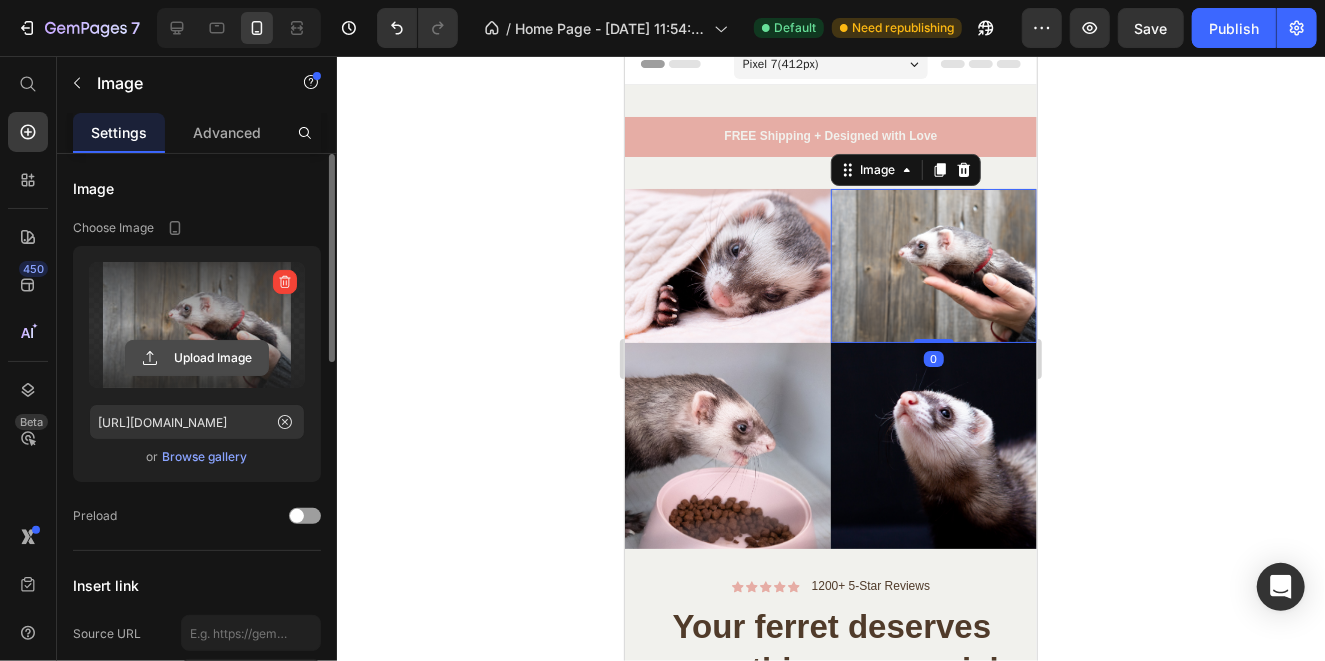click 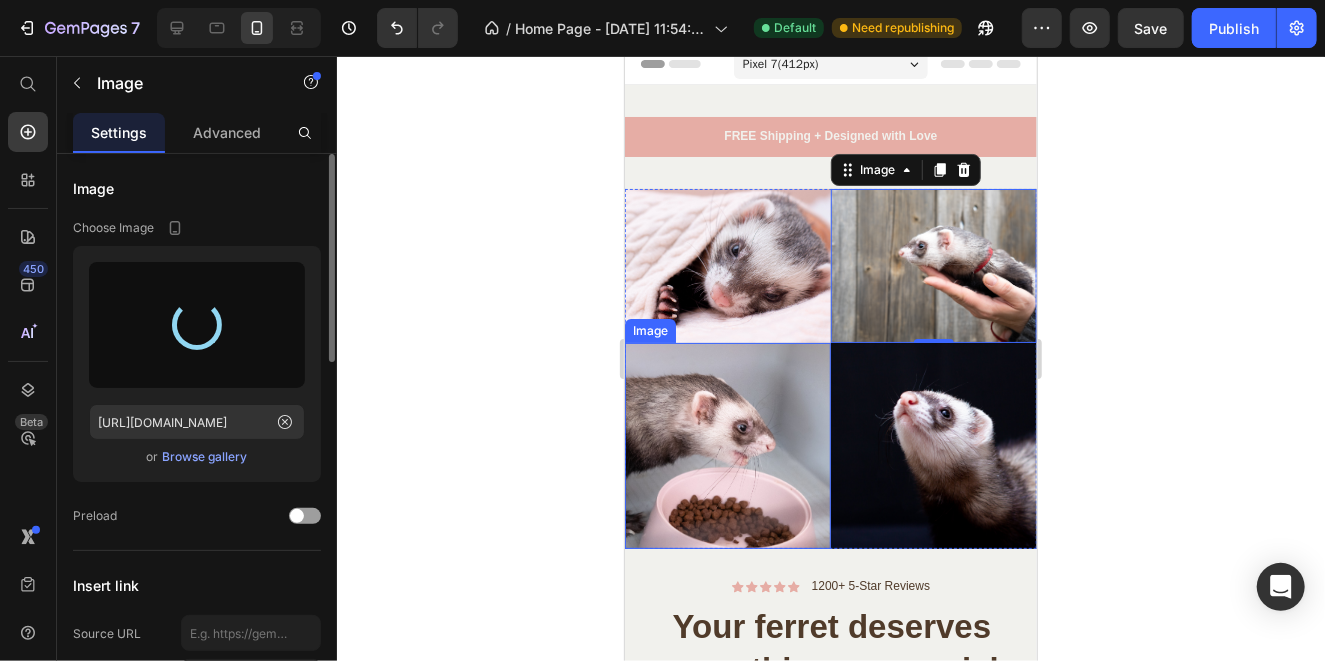 type on "[URL][DOMAIN_NAME]" 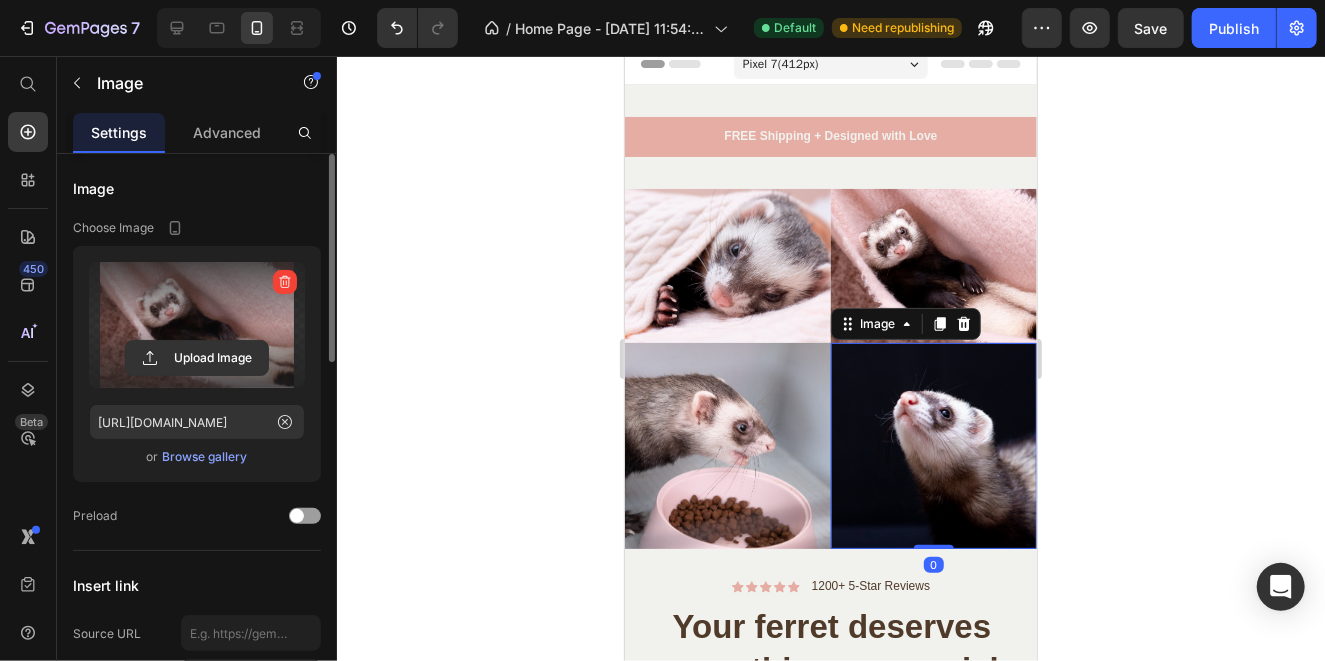 click at bounding box center [933, 445] 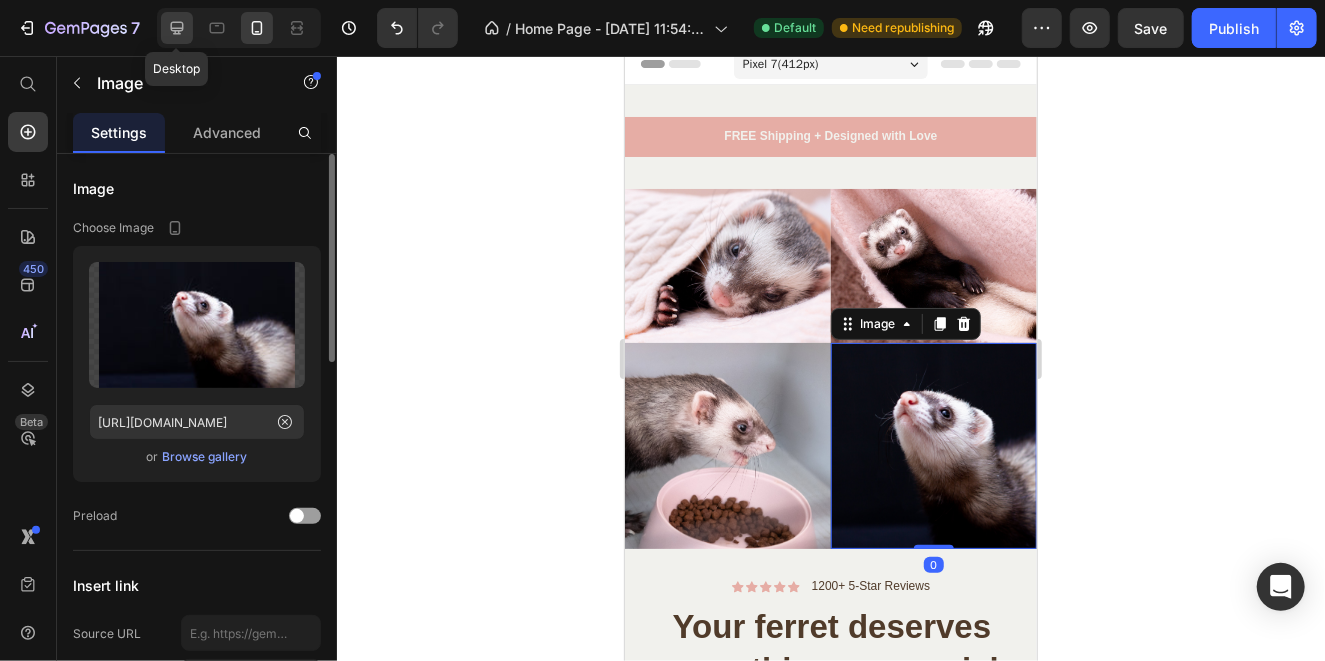 click 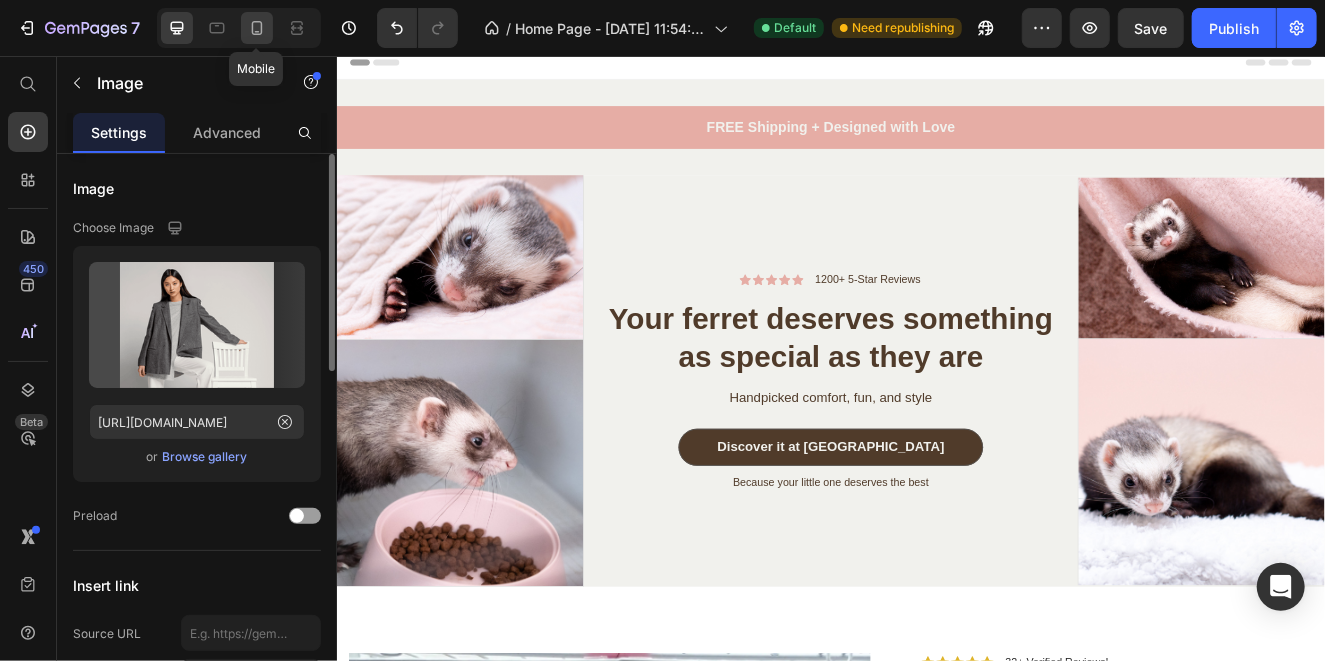 scroll, scrollTop: 0, scrollLeft: 0, axis: both 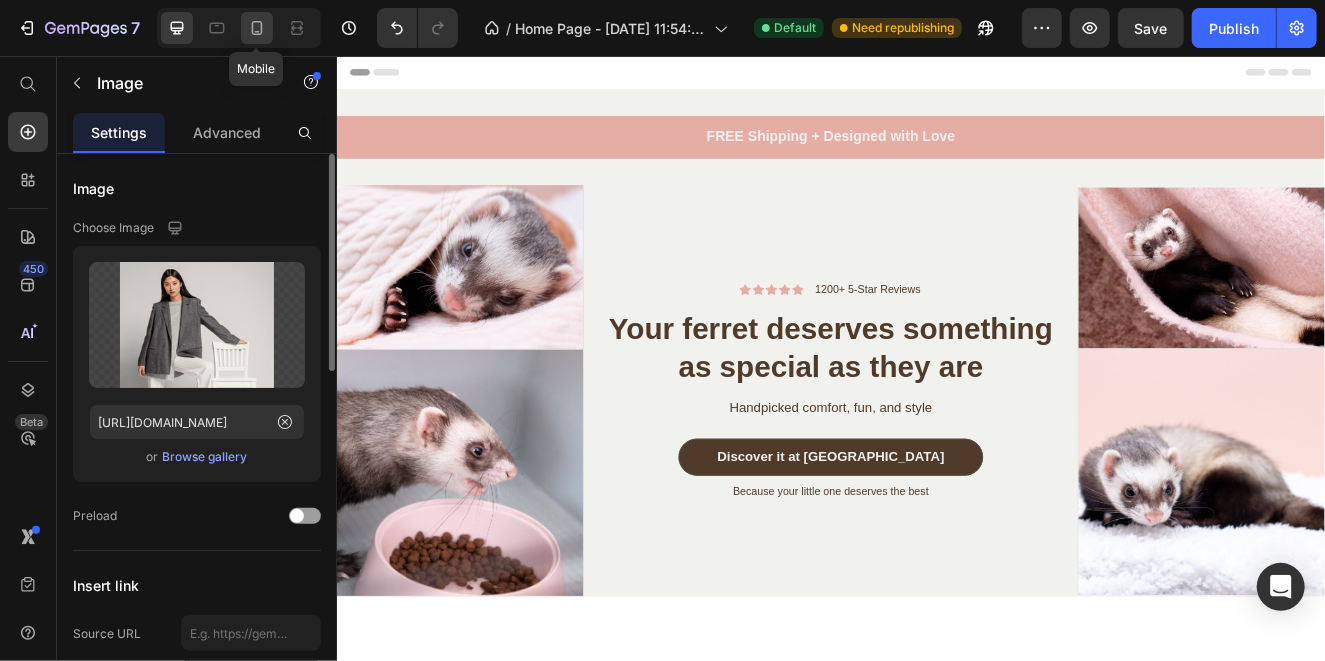 click 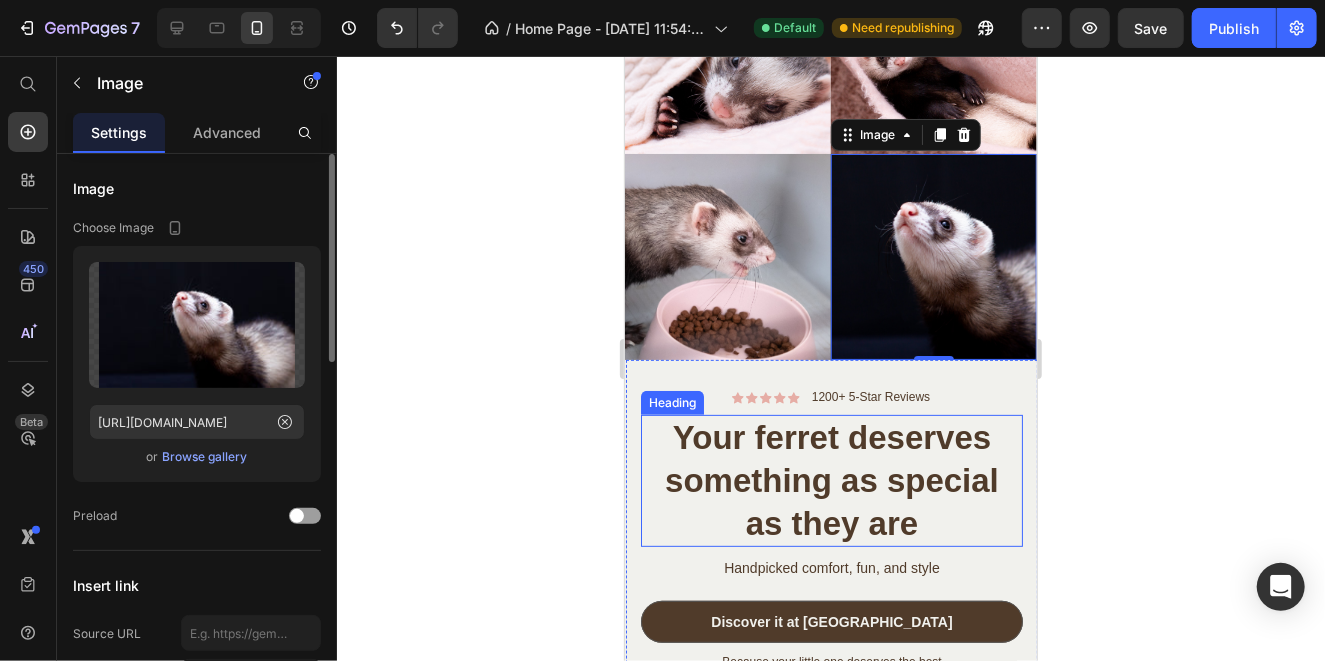 scroll, scrollTop: 222, scrollLeft: 0, axis: vertical 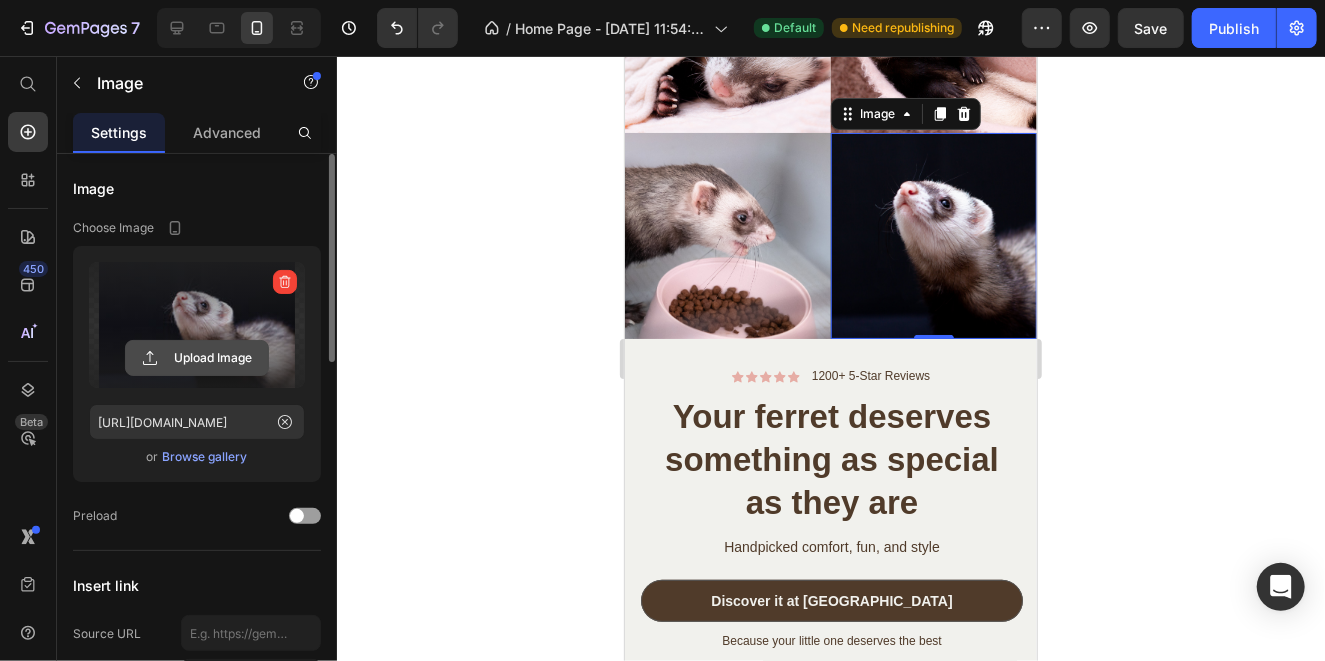 click 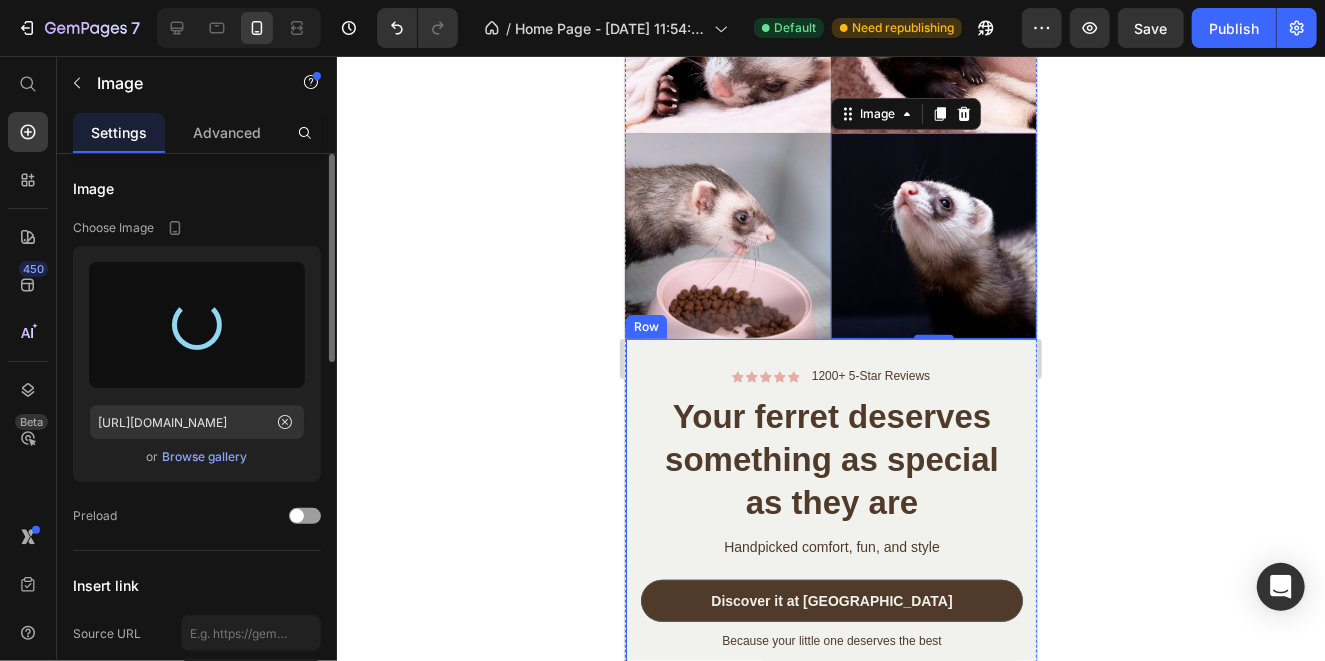 type on "[URL][DOMAIN_NAME]" 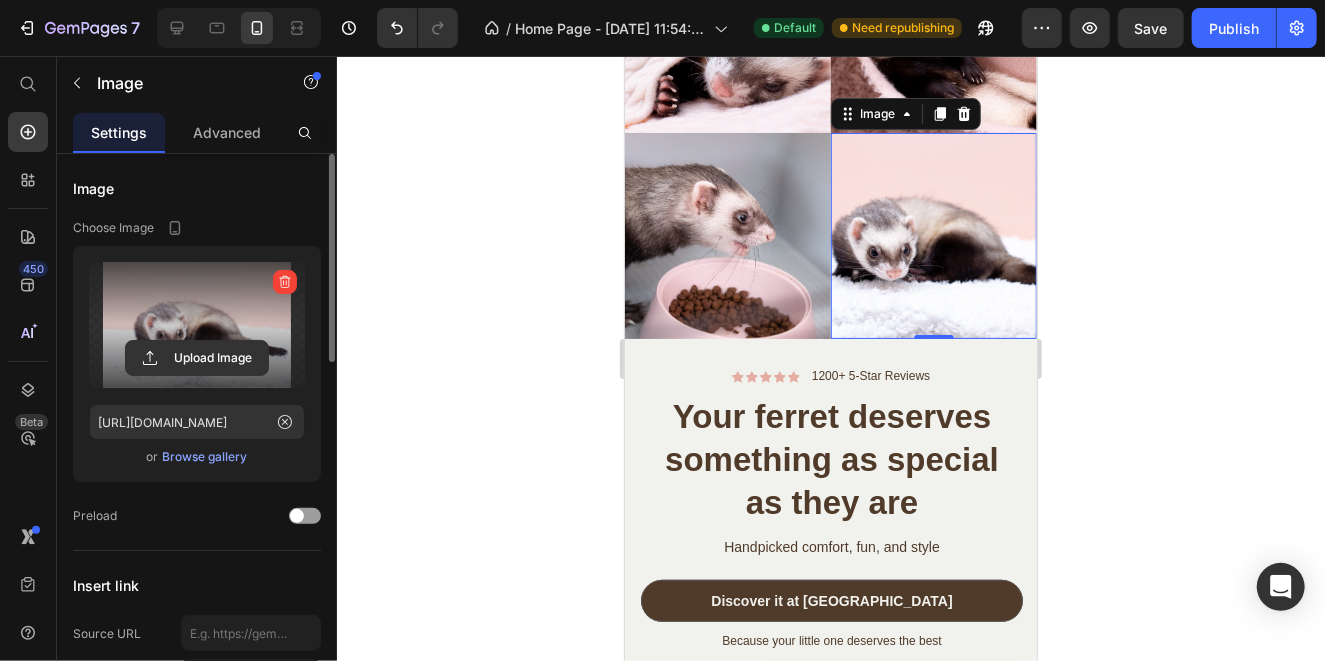 click 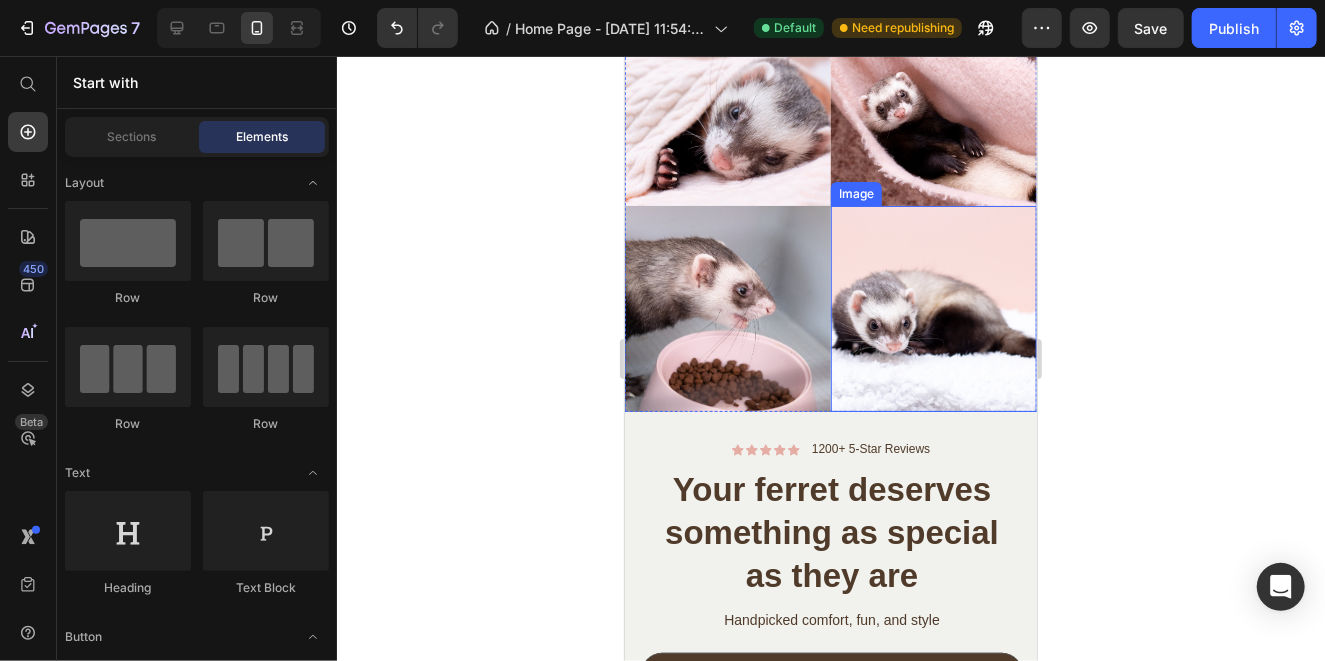 scroll, scrollTop: 22, scrollLeft: 0, axis: vertical 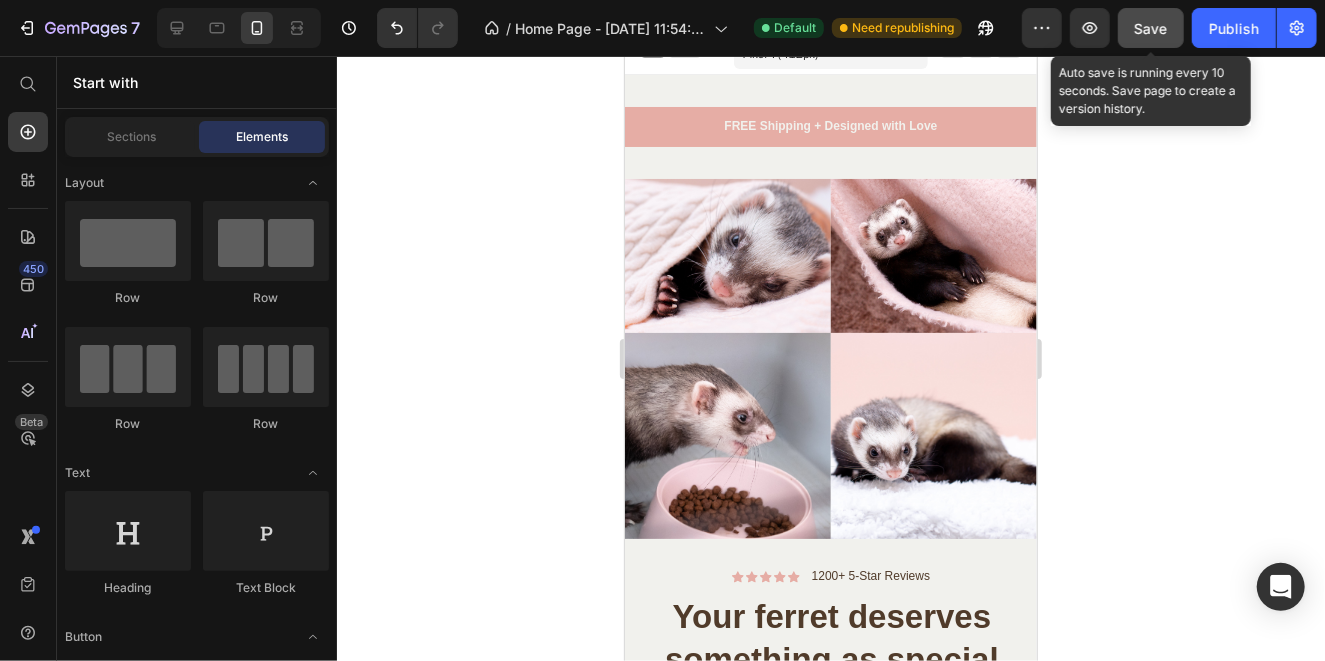 click on "Save" 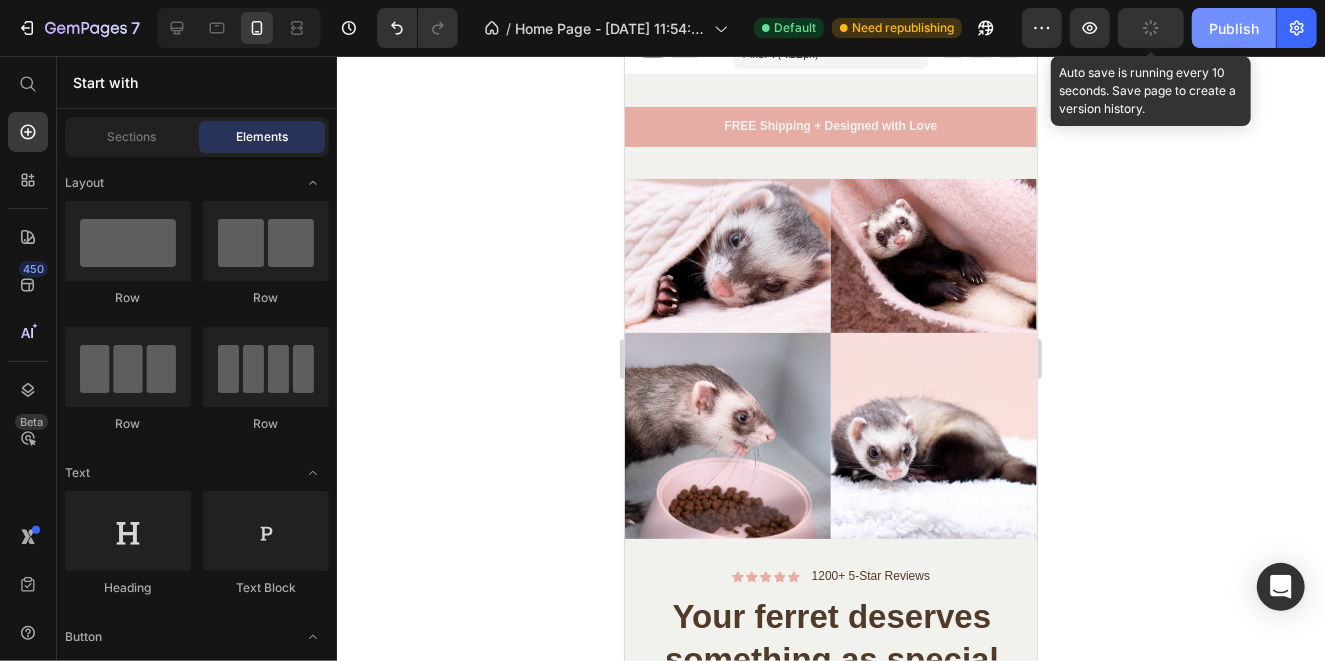 click on "Publish" at bounding box center [1234, 28] 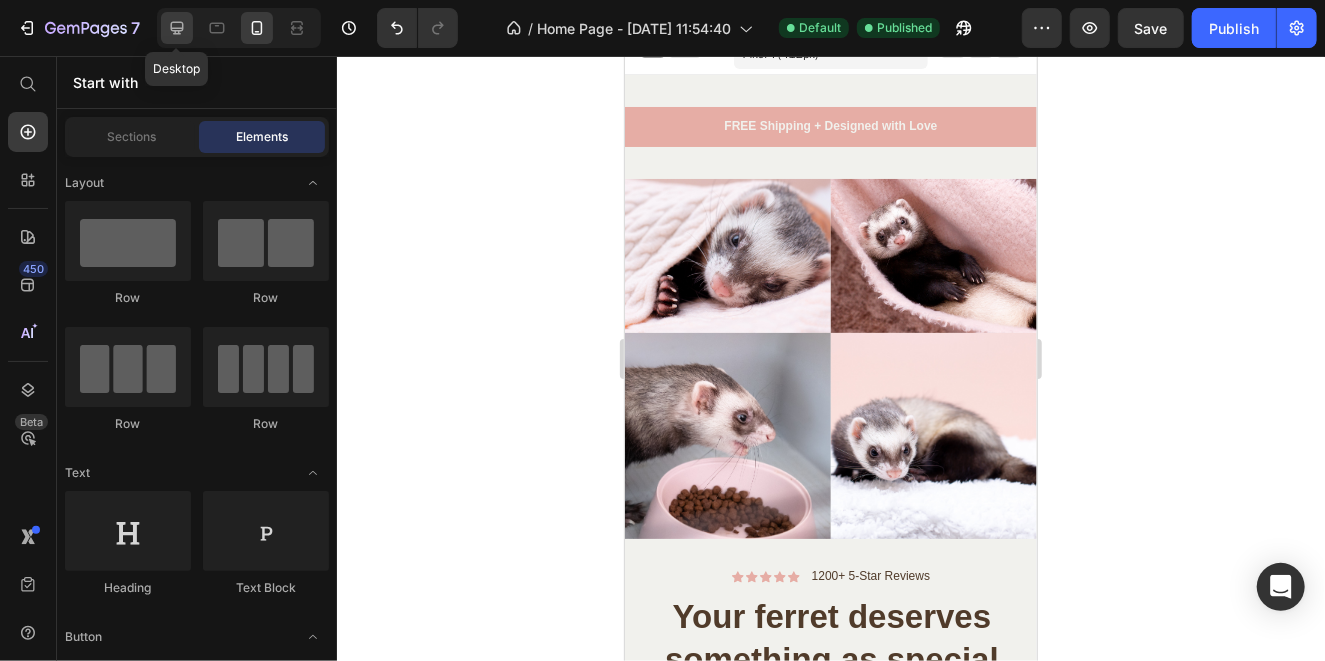 click 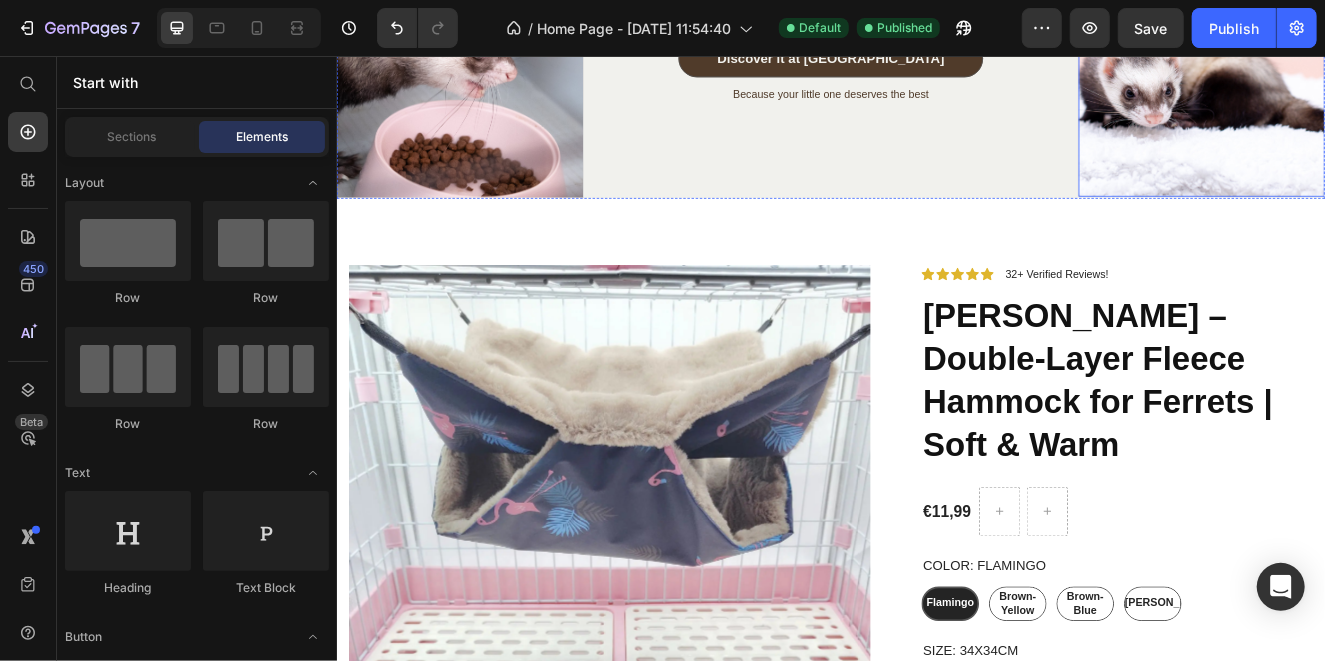 scroll, scrollTop: 622, scrollLeft: 0, axis: vertical 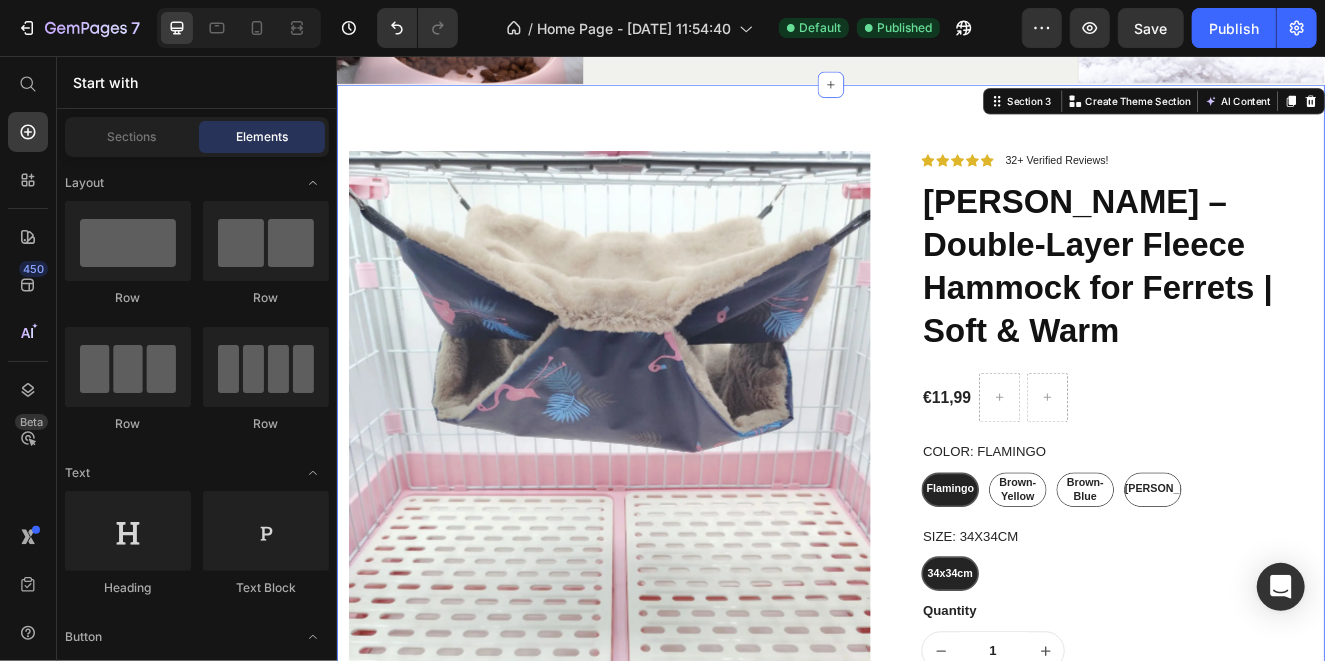 click on "Product Images Icon Icon Icon Icon Icon Icon List 32+ Verified Reviews! Text Block Row [PERSON_NAME] – Double-Layer Fleece Hammock for Ferrets | Soft & Warm Product Title €11,99 Product Price
Row Color: Flamingo Flamingo Flamingo Flamingo Brown-Yellow Brown-Yellow Brown-Yellow Brown-Blue Brown-Blue Brown-Blue [PERSON_NAME] [PERSON_NAME] [PERSON_NAME] Size: 34x34cm 34x34cm 34x34cm 34x34cm Product Variants & Swatches Flamingo Brown-Yellow Brown-Blue [PERSON_NAME] 34x34cm Product Variants & Swatches Row Quantity Text Block 1 Product Quantity Row Row Add to cart Add to Cart Features Text Block
Double-level design – Perfect for climbing, hiding, and relaxing.
Guaranteed comfort – A soft refuge where your ferret will feel safe and happy.
Easy to clean – Practical and ready for everyday use. Item List
Material
Shipping Accordion Row Product Section 3   You can create reusable sections Create Theme Section" at bounding box center [936, 705] 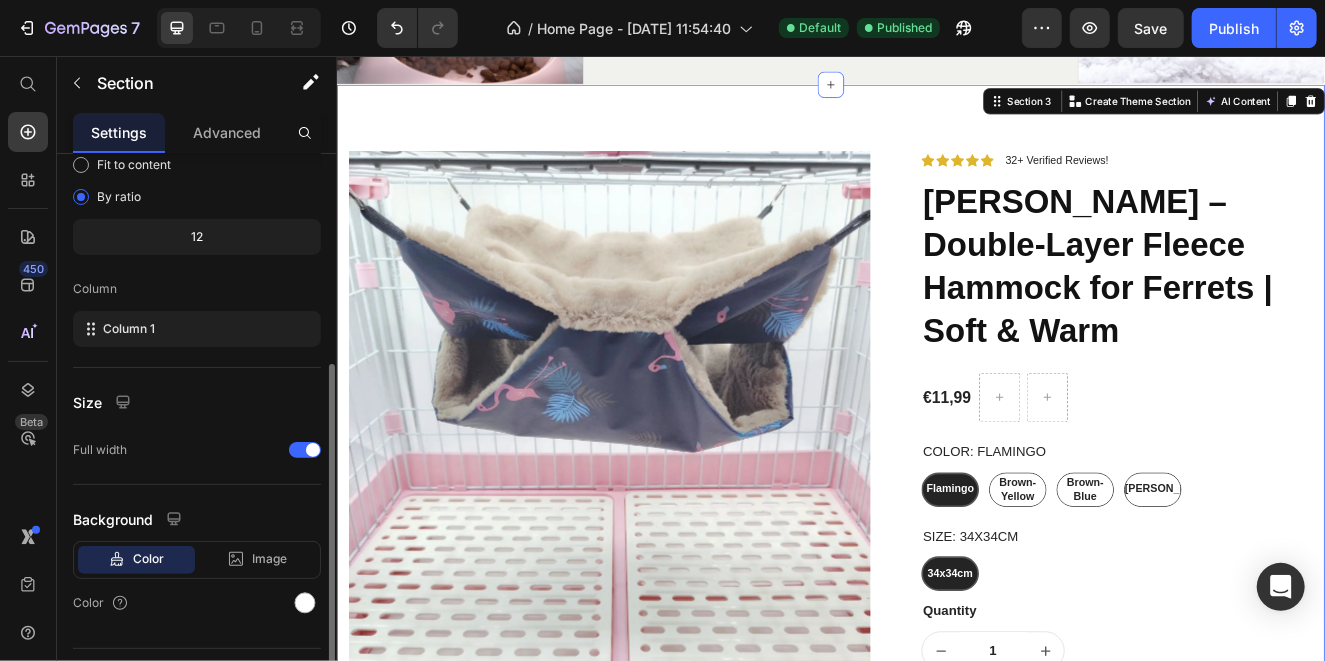 scroll, scrollTop: 240, scrollLeft: 0, axis: vertical 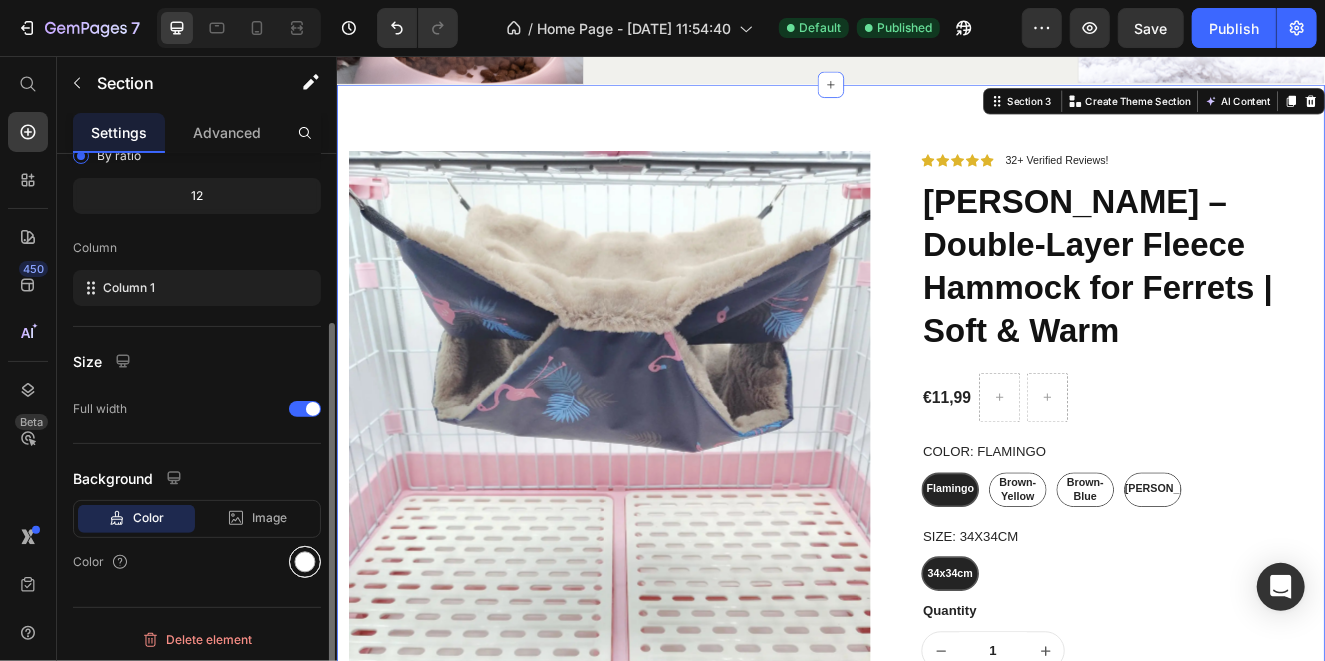 click at bounding box center (305, 562) 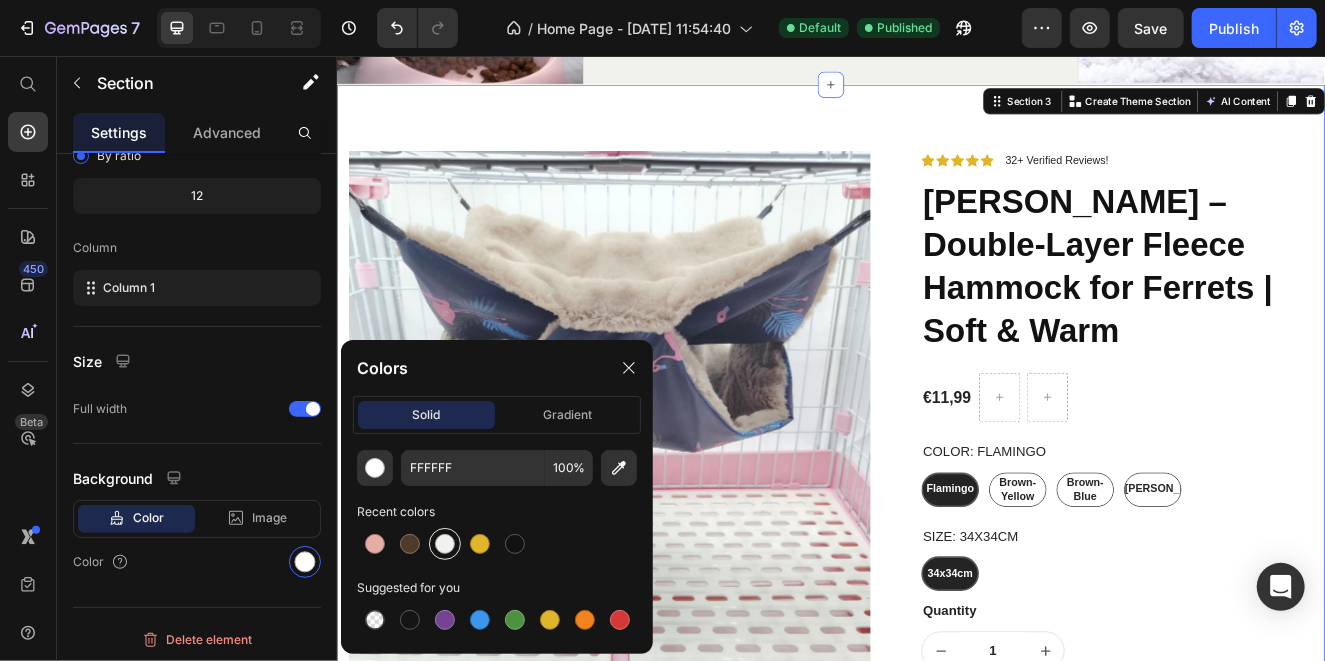 click at bounding box center (445, 544) 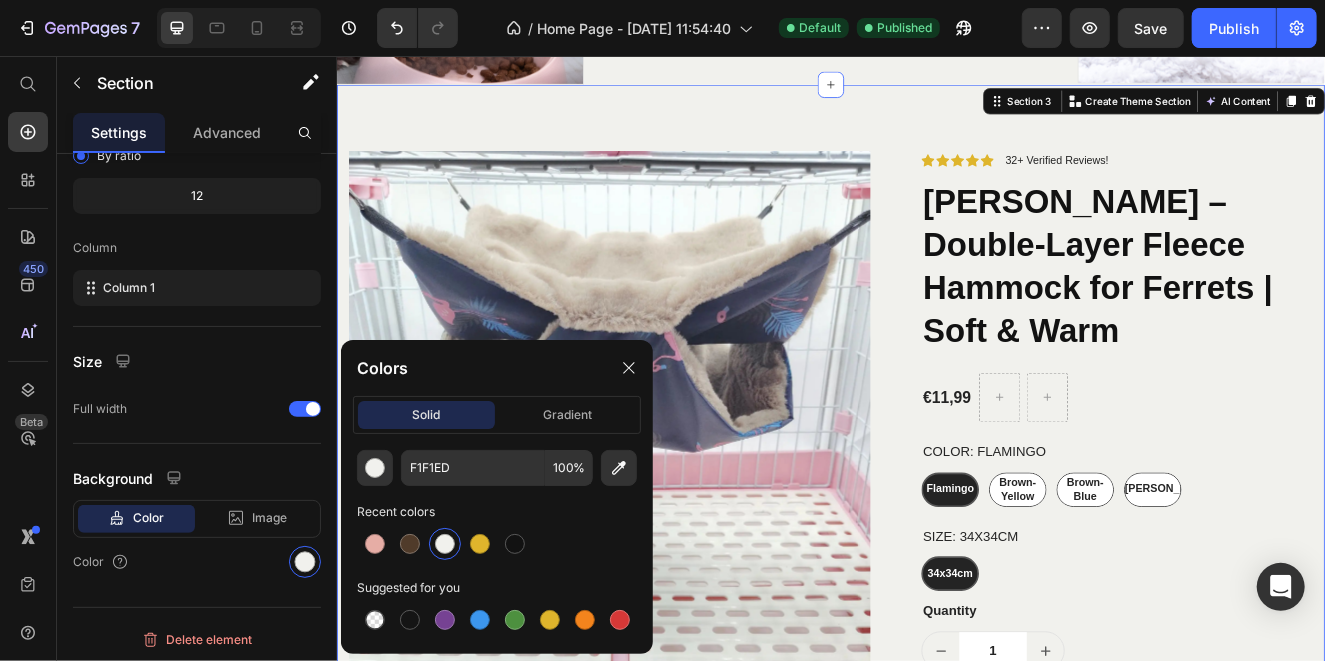 click on "Product Images Icon Icon Icon Icon Icon Icon List 32+ Verified Reviews! Text Block Row [PERSON_NAME] – Double-Layer Fleece Hammock for Ferrets | Soft & Warm Product Title €11,99 Product Price
Row Color: Flamingo Flamingo Flamingo Flamingo Brown-Yellow Brown-Yellow Brown-Yellow Brown-Blue Brown-Blue Brown-Blue [PERSON_NAME] [PERSON_NAME] [PERSON_NAME] Size: 34x34cm 34x34cm 34x34cm 34x34cm Product Variants & Swatches Flamingo Brown-Yellow Brown-Blue [PERSON_NAME] 34x34cm Product Variants & Swatches Row Quantity Text Block 1 Product Quantity Row Row Add to cart Add to Cart Features Text Block
Double-level design – Perfect for climbing, hiding, and relaxing.
Guaranteed comfort – A soft refuge where your ferret will feel safe and happy.
Easy to clean – Practical and ready for everyday use. Item List
Material
Shipping Accordion Row Product Section 3   You can create reusable sections Create Theme Section" at bounding box center [936, 705] 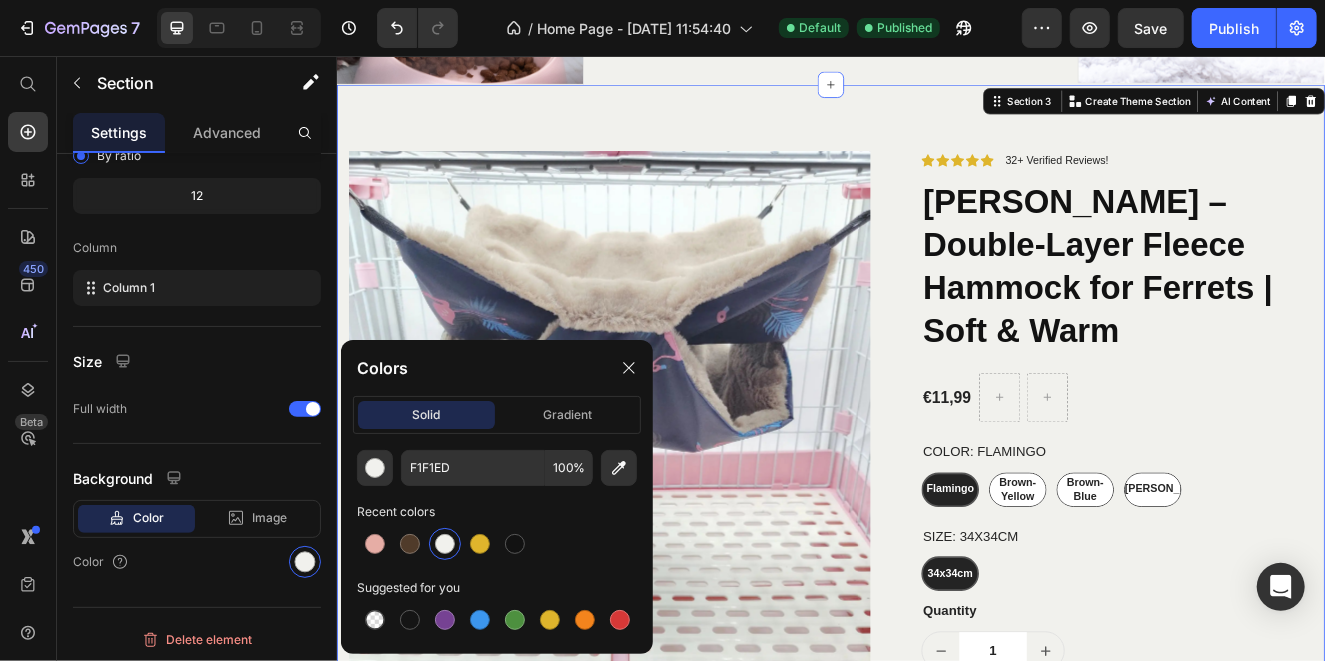 scroll, scrollTop: 422, scrollLeft: 0, axis: vertical 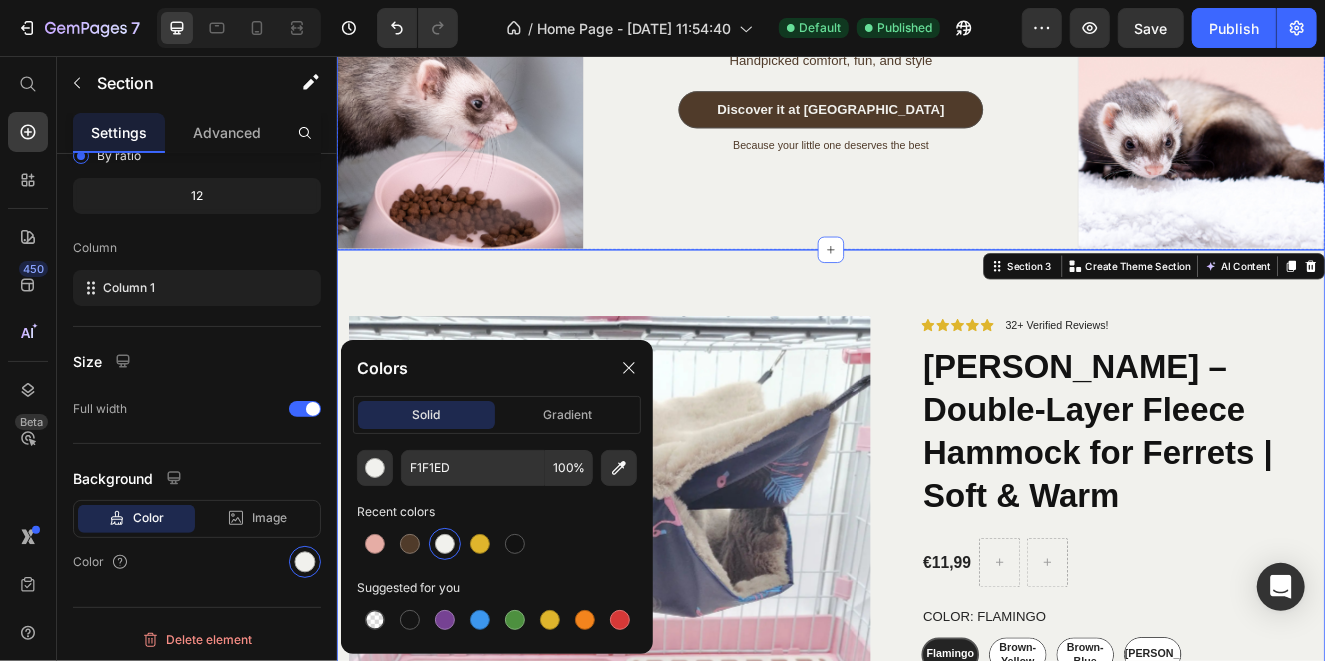click on "Icon Icon Icon Icon Icon Icon List 1200+ 5-Star Reviews Text Block Row Your ferret deserves something as special as they are Heading Handpicked comfort, fun, and style Text Block Discover it at Nibbun Button Because your little one deserves the best Text Block Row" at bounding box center [936, 40] 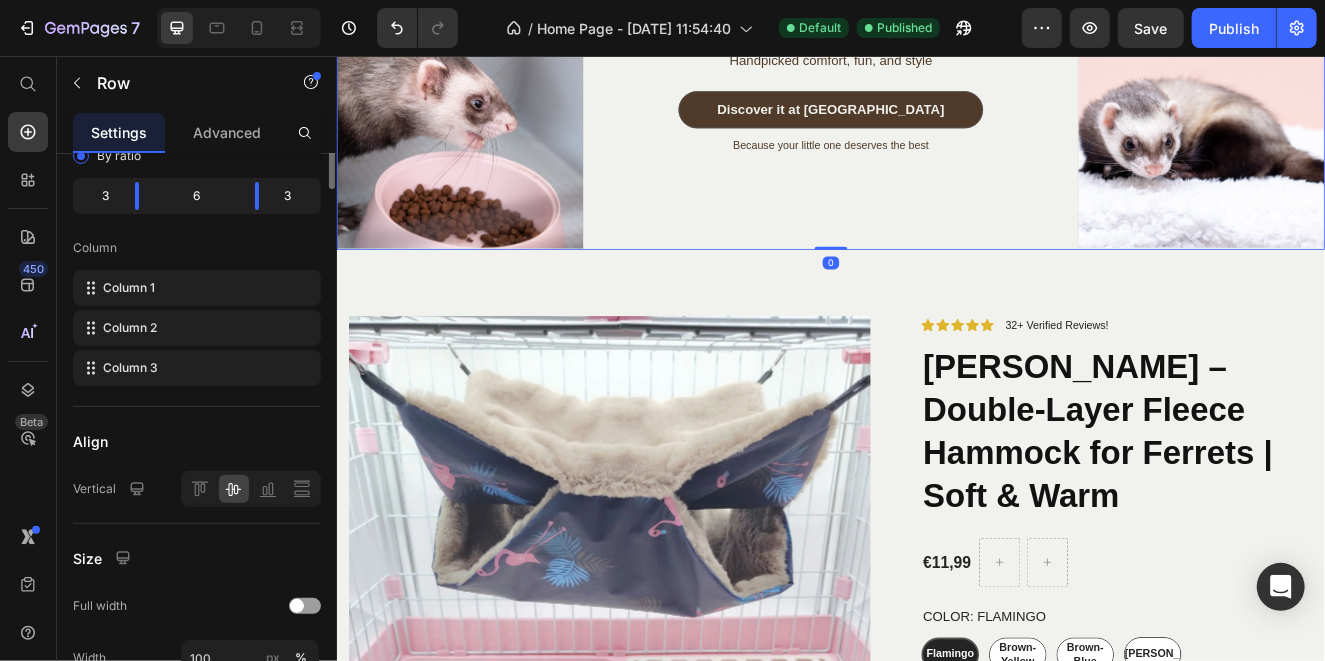 scroll, scrollTop: 0, scrollLeft: 0, axis: both 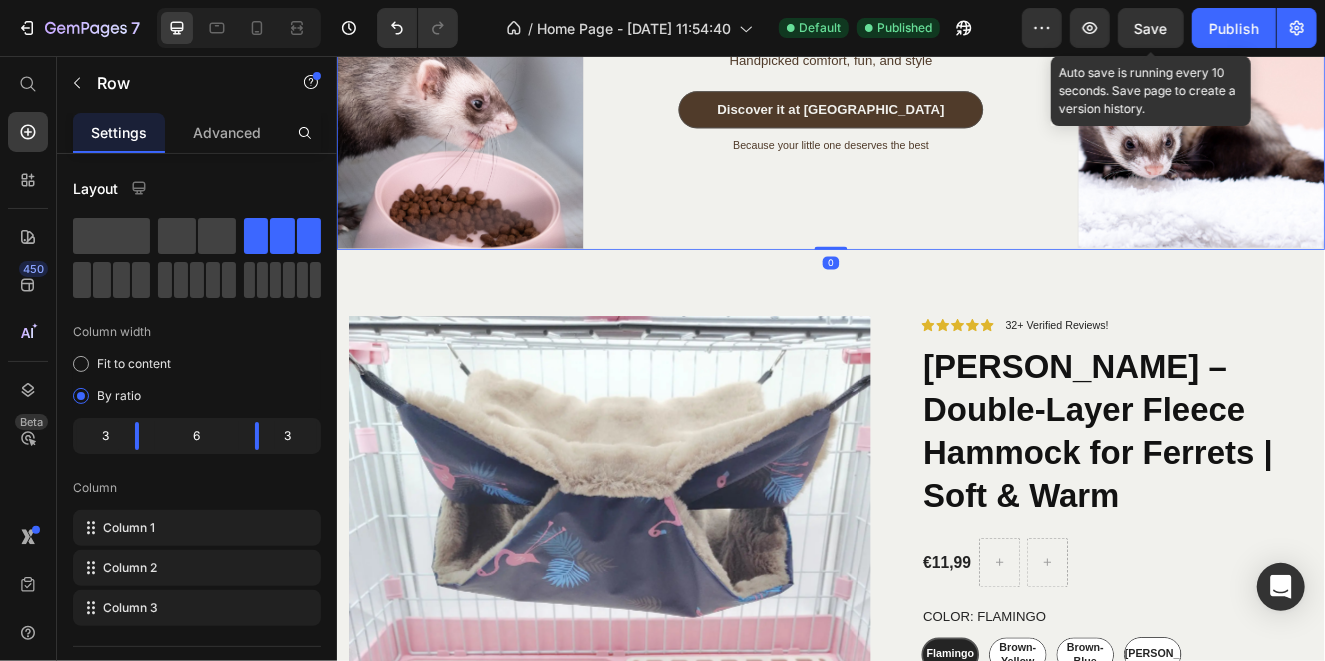 click on "Save" at bounding box center [1151, 28] 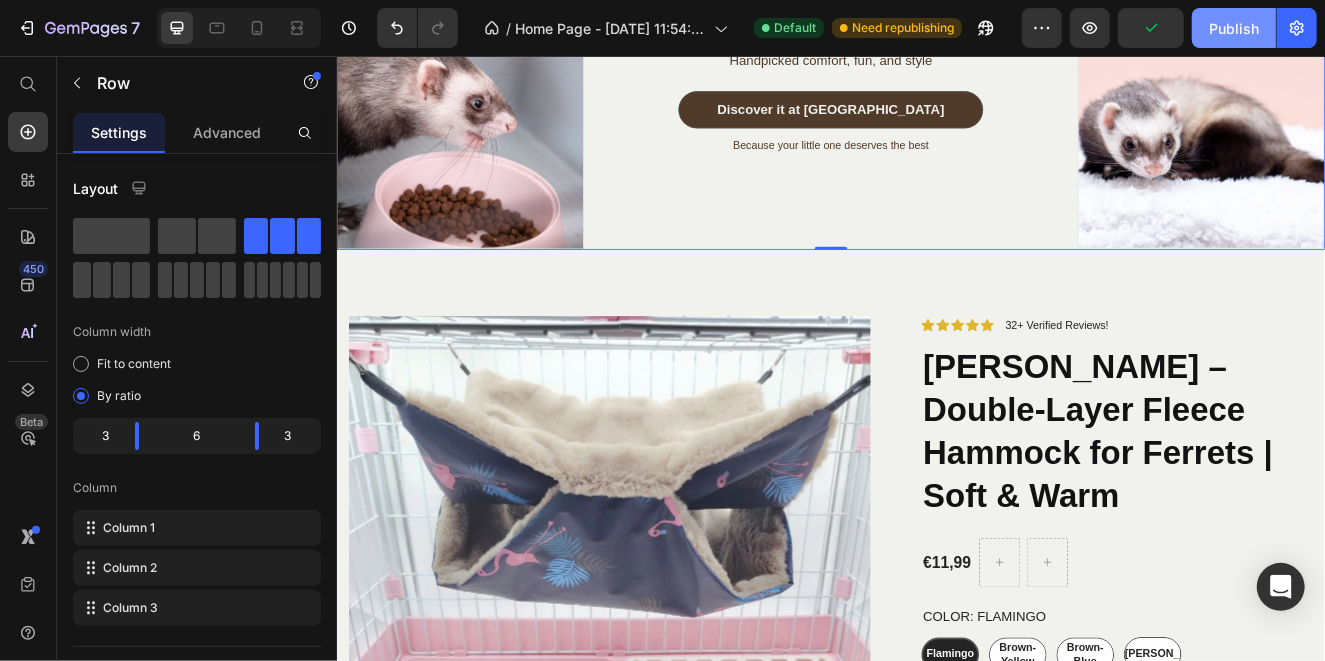 click on "Publish" at bounding box center [1234, 28] 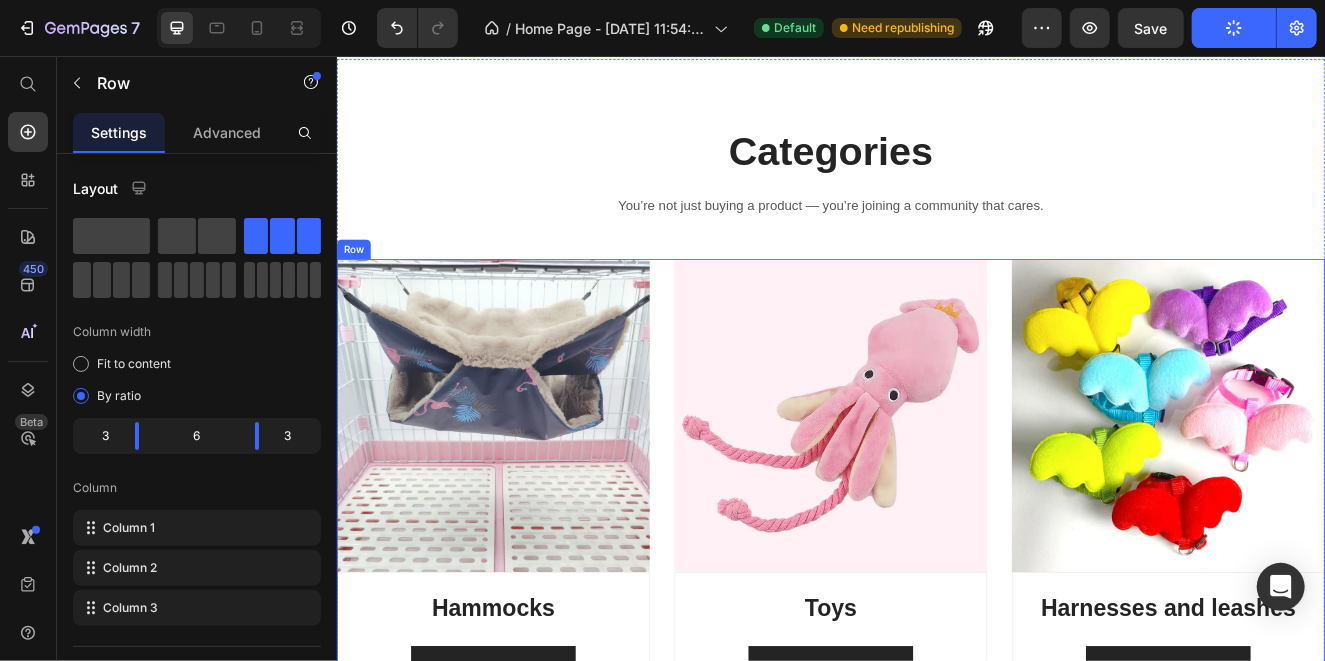scroll, scrollTop: 1822, scrollLeft: 0, axis: vertical 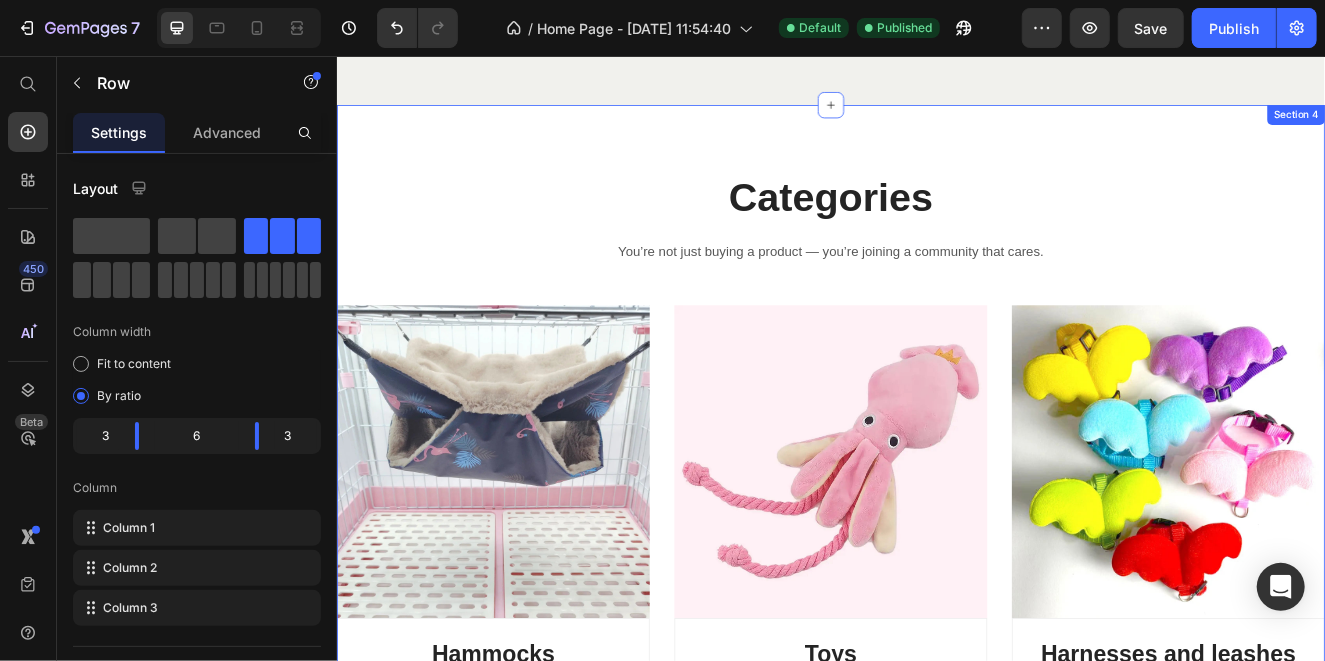 click on "Categories Heading You’re not just buying a product — you’re joining a community that cares. Text block Row Image Hammocks Heading
Discover more Button Row Image Toys Heading
Discover more Button Row Image Harnesses and leashes Heading
Discover more Button Row Row Section 4" at bounding box center (936, 548) 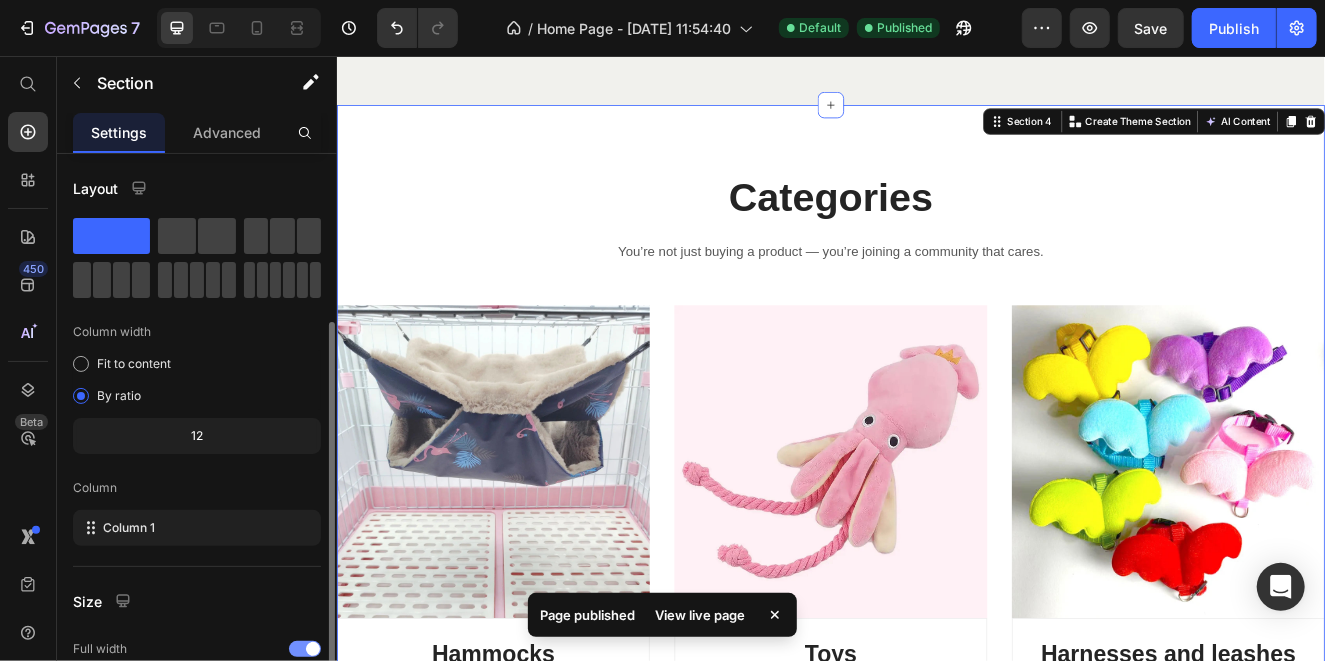 scroll, scrollTop: 240, scrollLeft: 0, axis: vertical 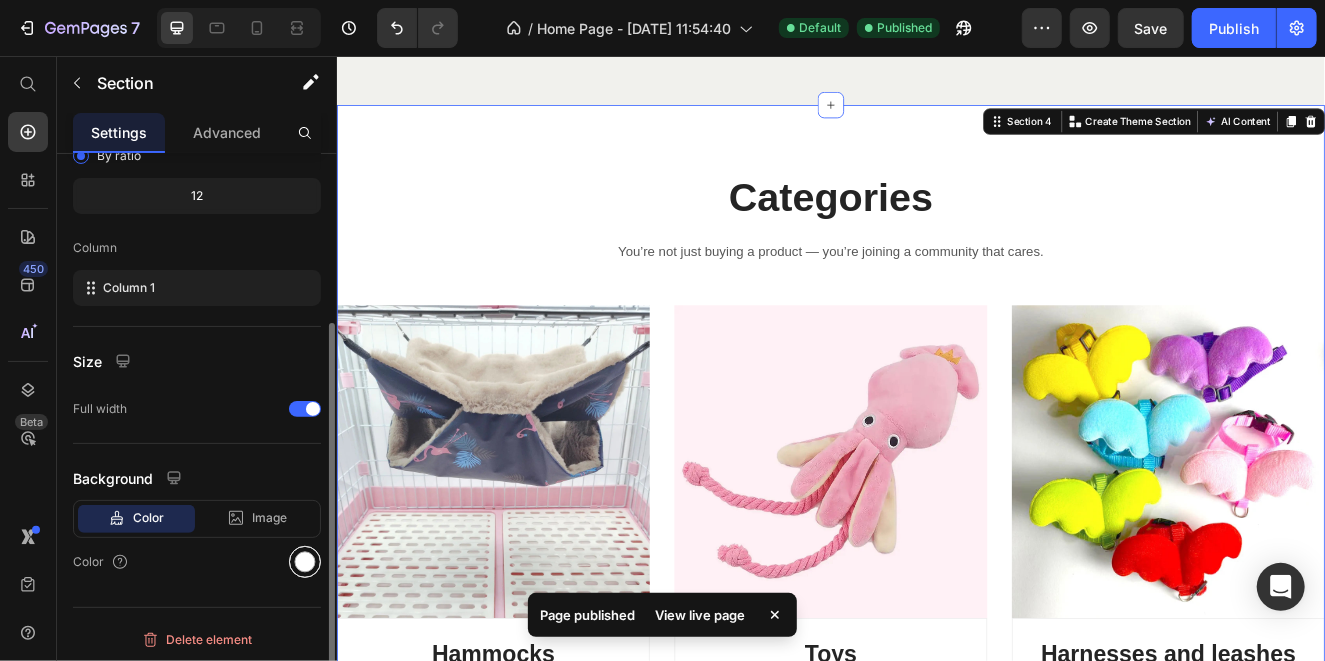 click at bounding box center (305, 562) 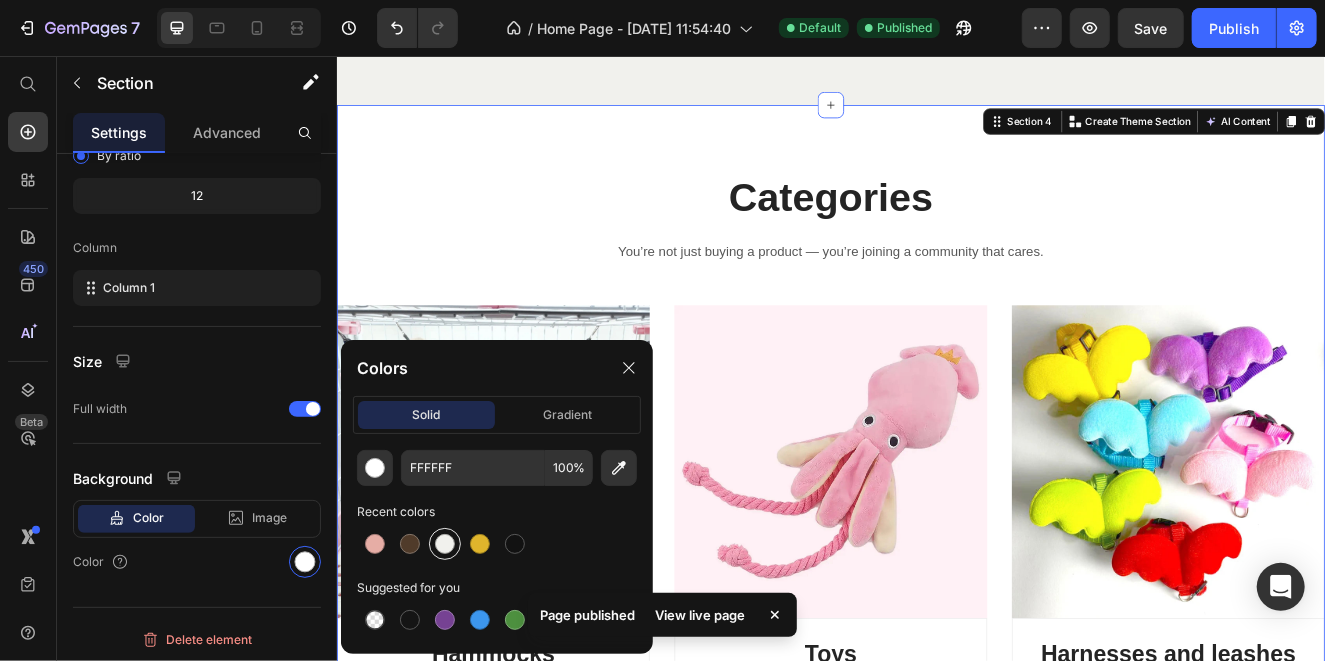 click at bounding box center [445, 544] 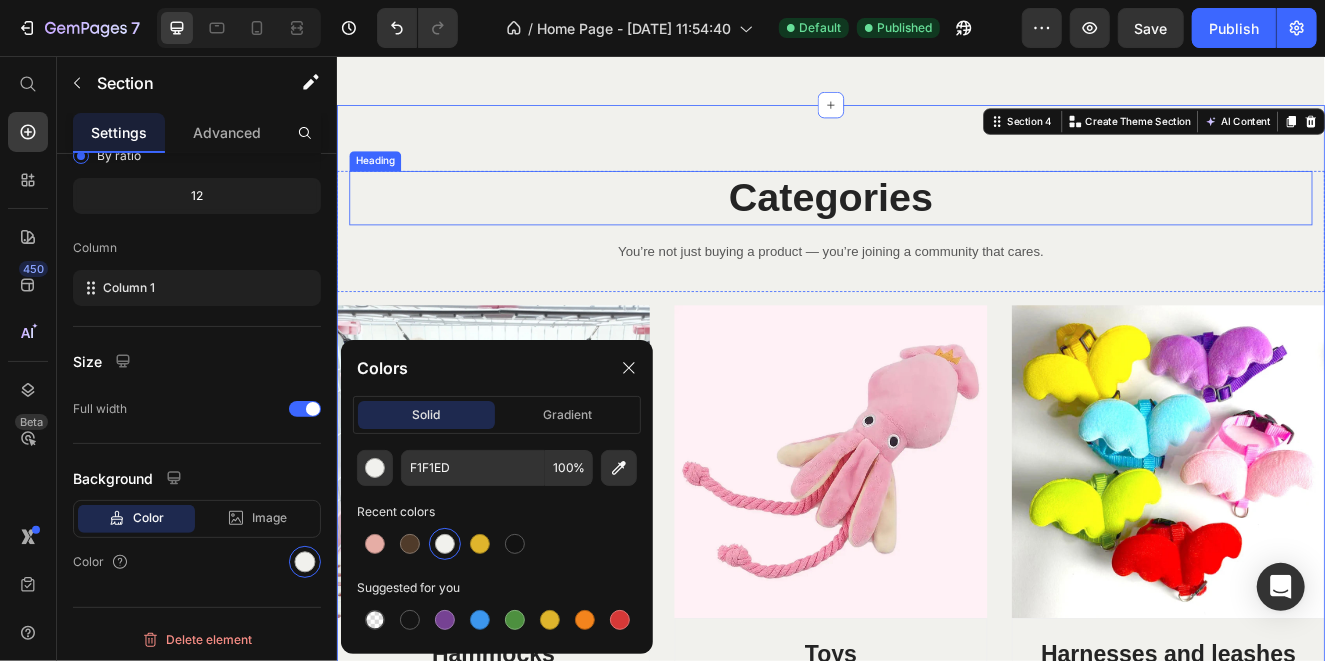 click on "Categories" at bounding box center [936, 228] 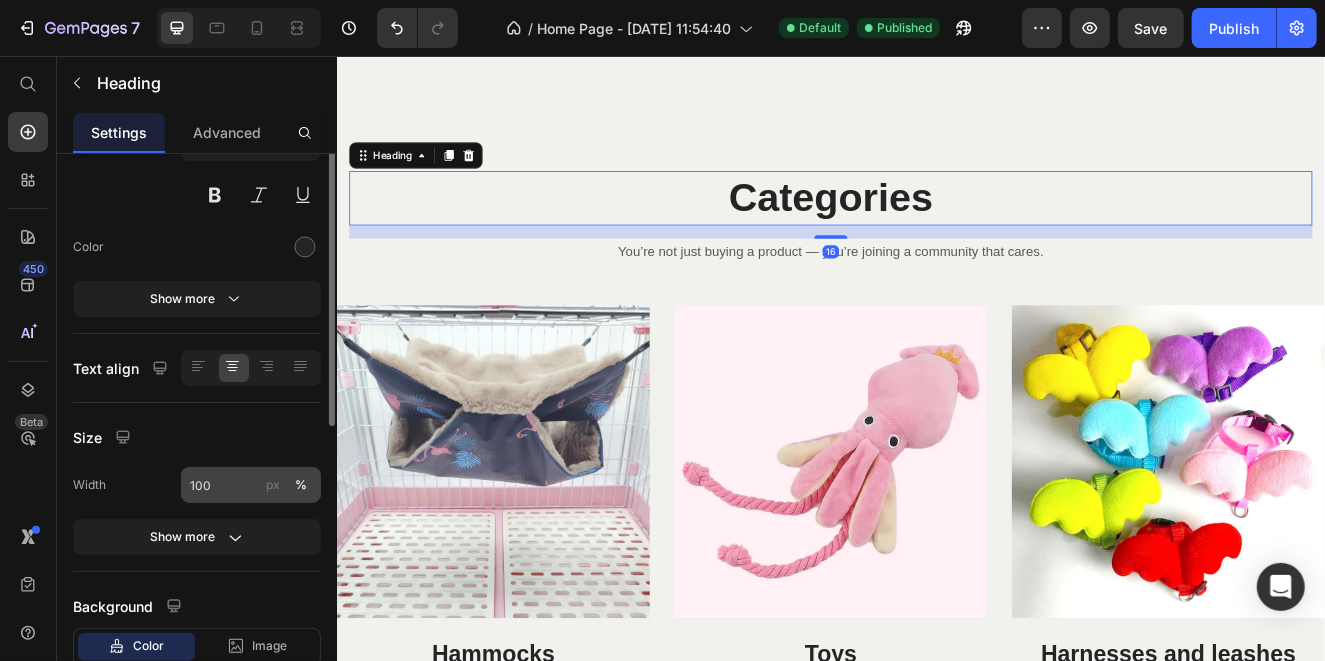 scroll, scrollTop: 398, scrollLeft: 0, axis: vertical 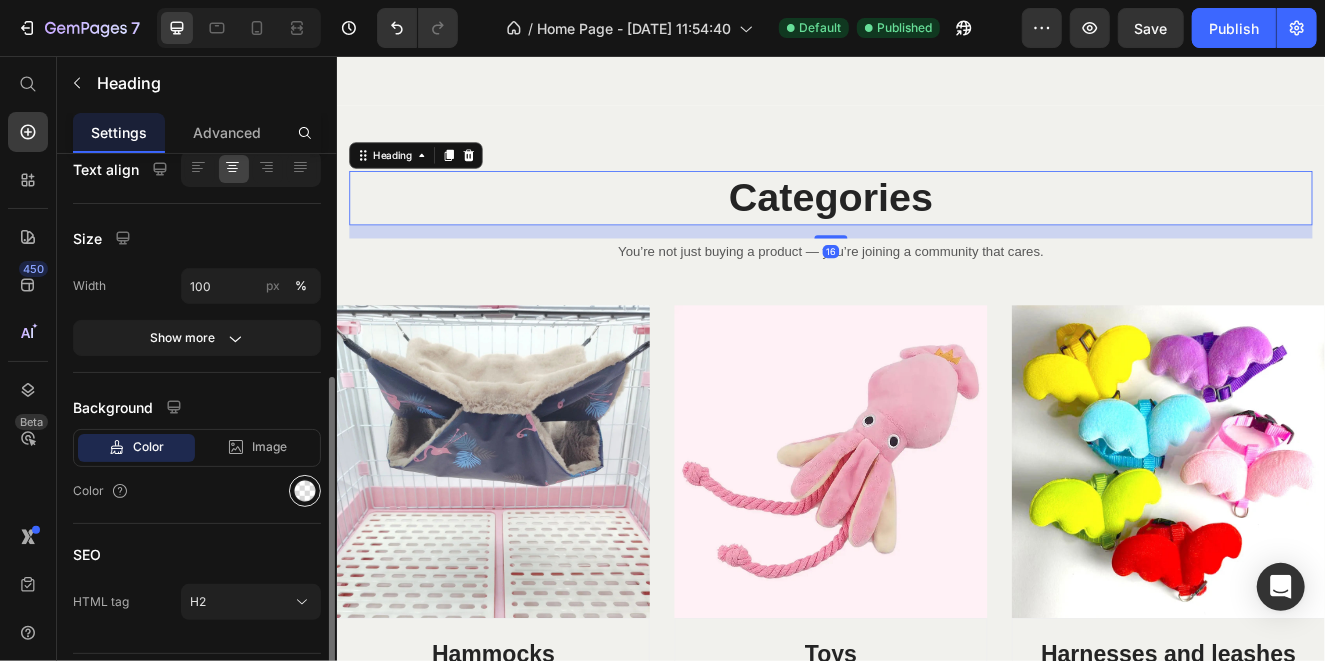 click at bounding box center [305, 491] 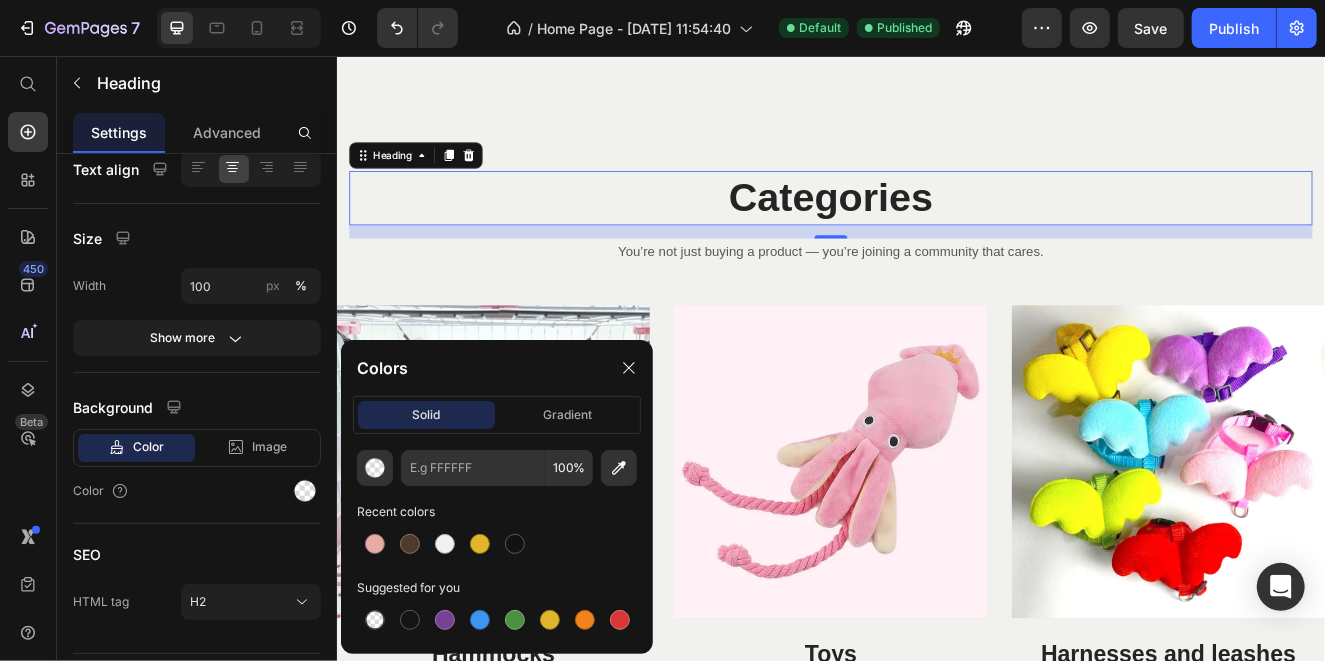click on "Categories" at bounding box center [936, 228] 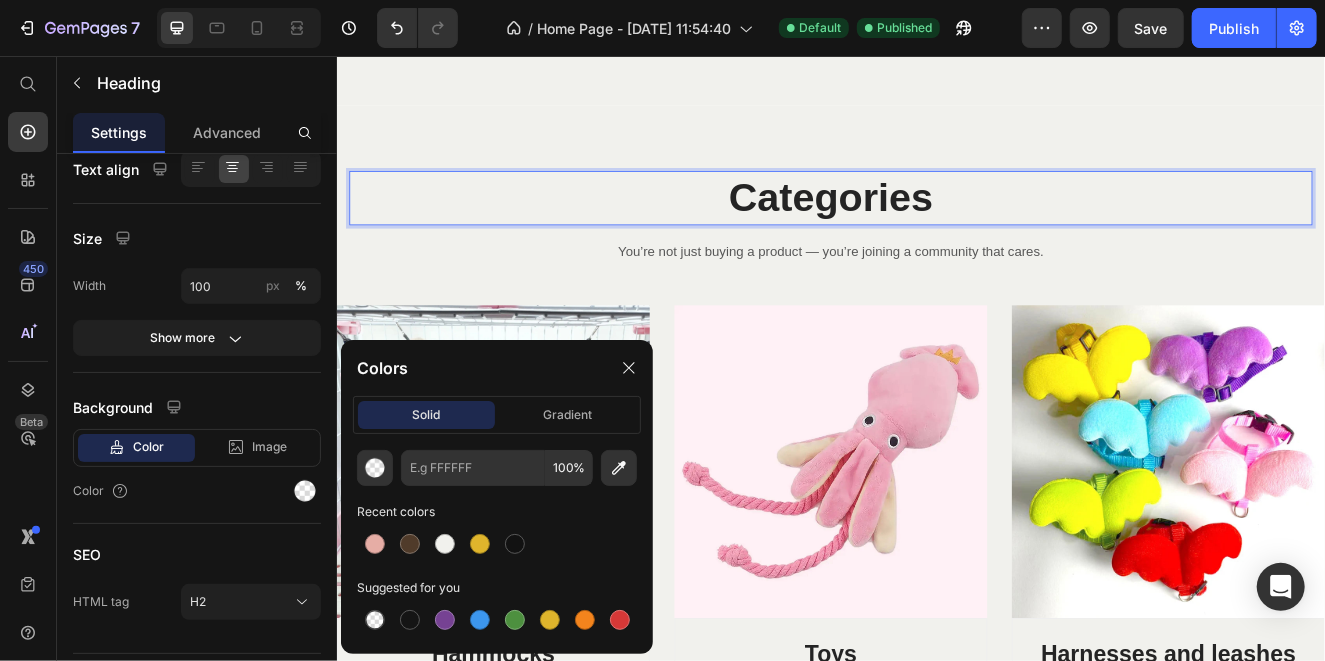 click on "Categories" at bounding box center (936, 228) 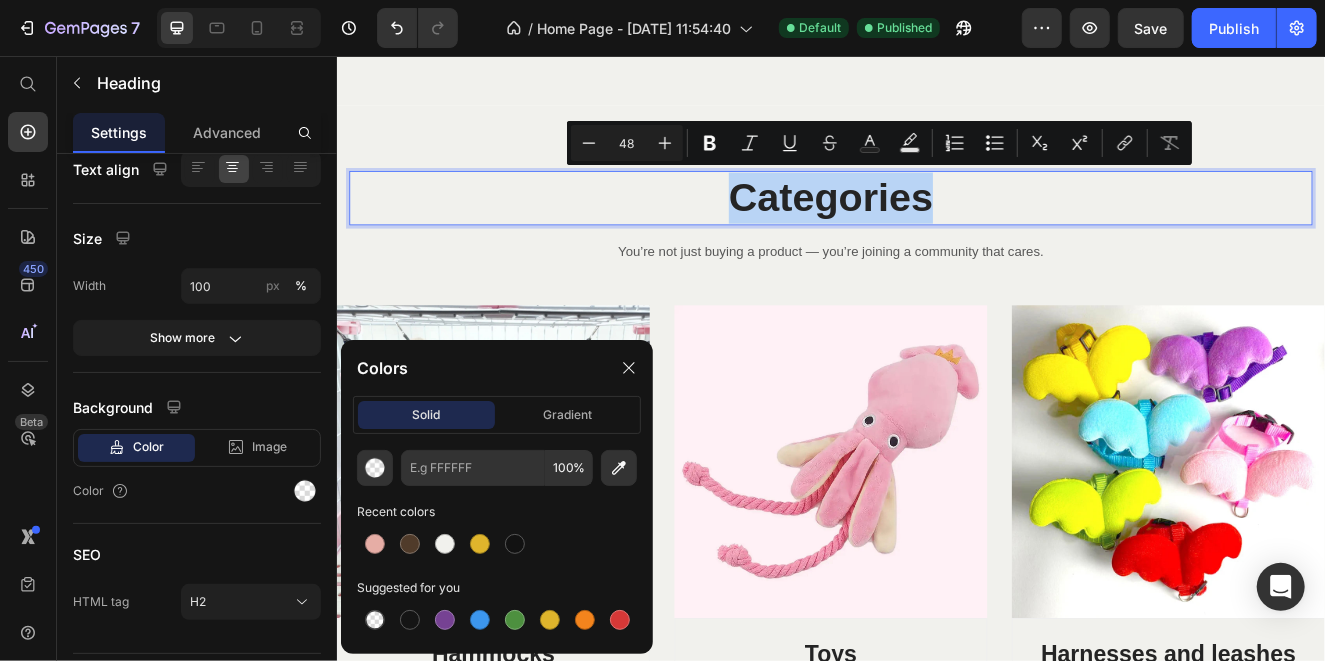 drag, startPoint x: 803, startPoint y: 221, endPoint x: 1113, endPoint y: 214, distance: 310.079 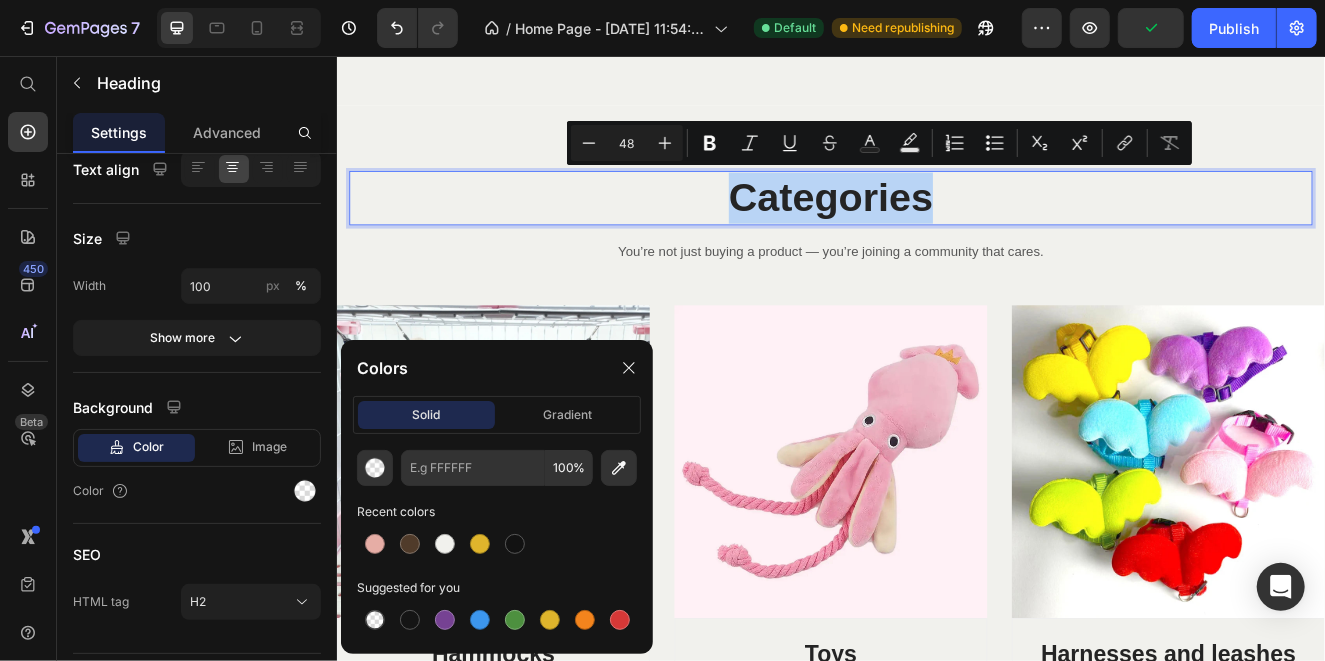 click on "Categories" at bounding box center (936, 228) 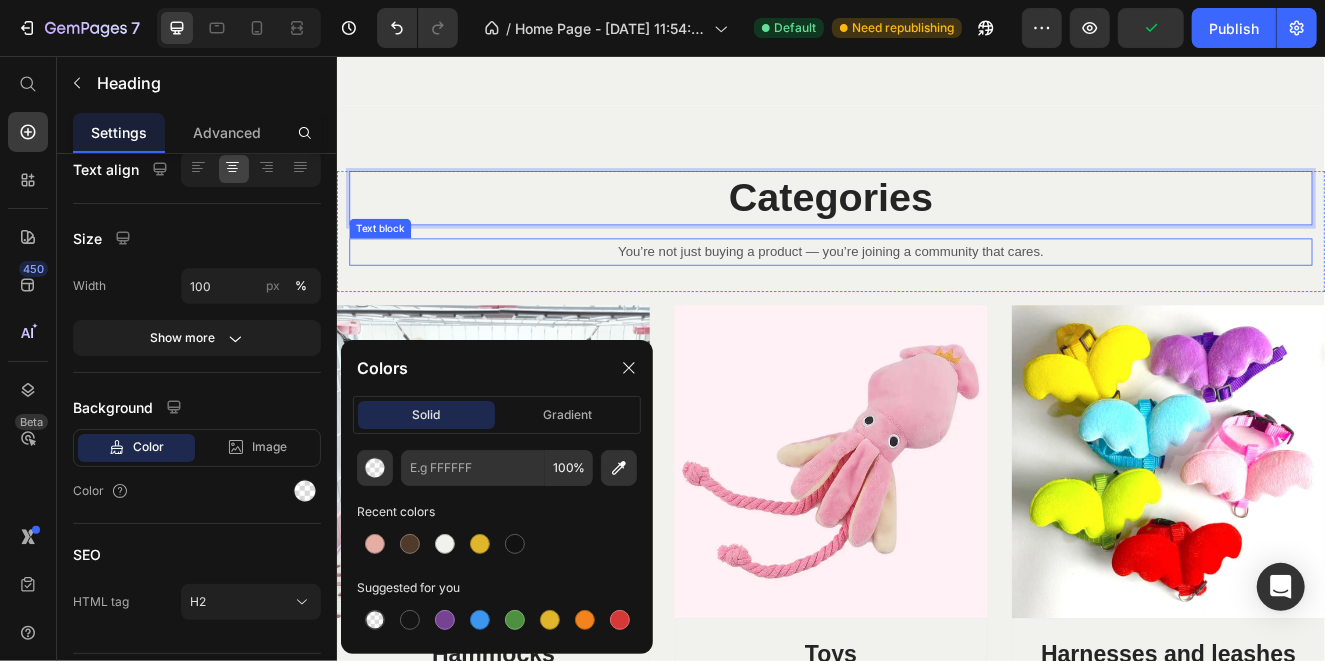 click on "You’re not just buying a product — you’re joining a community that cares." at bounding box center [936, 293] 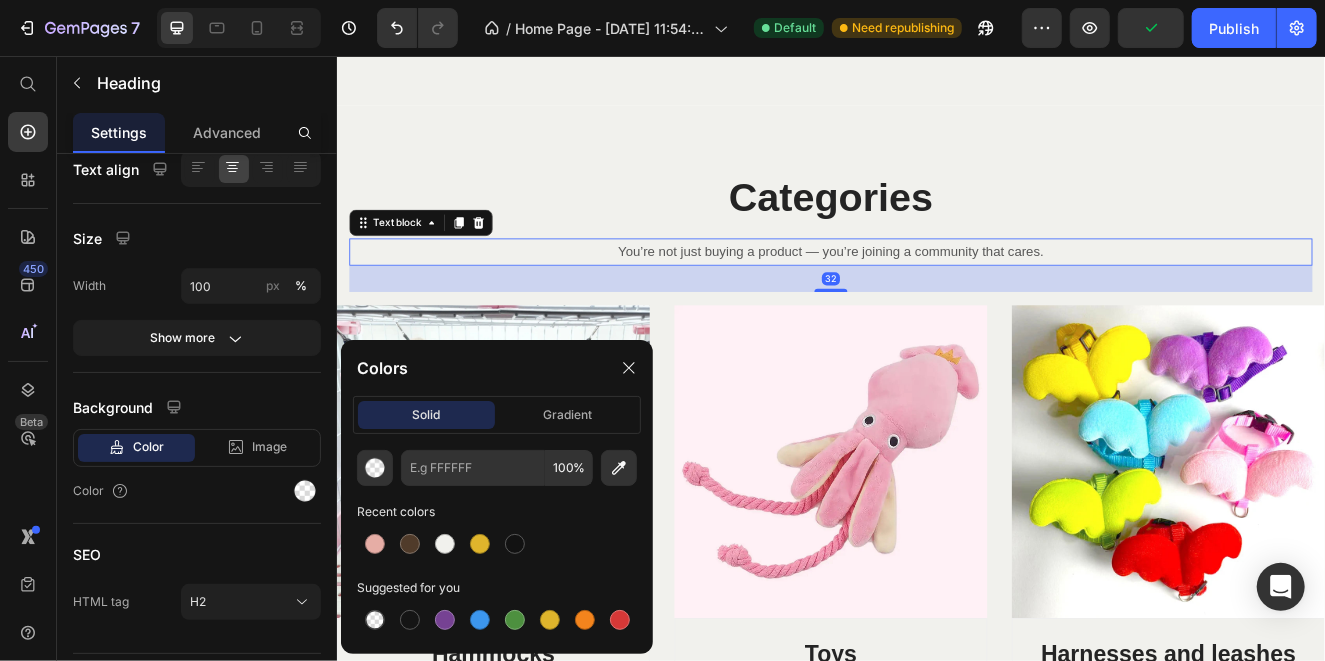 scroll, scrollTop: 0, scrollLeft: 0, axis: both 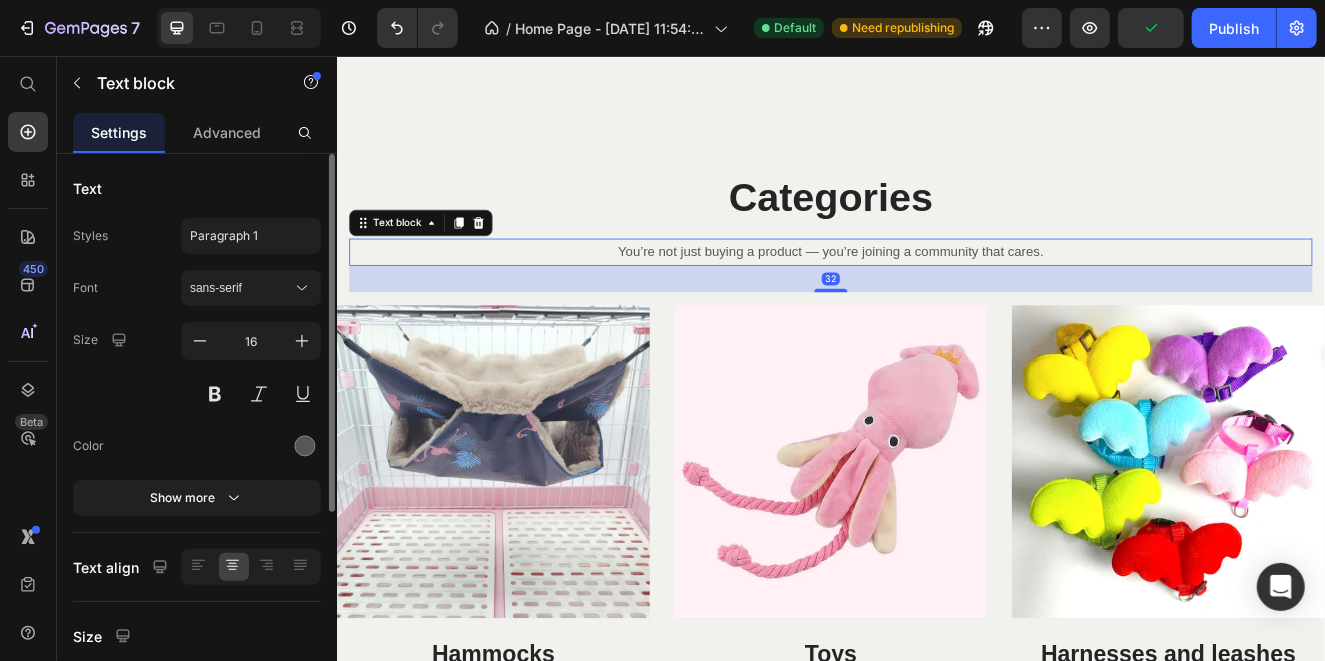 click on "You’re not just buying a product — you’re joining a community that cares." at bounding box center [936, 293] 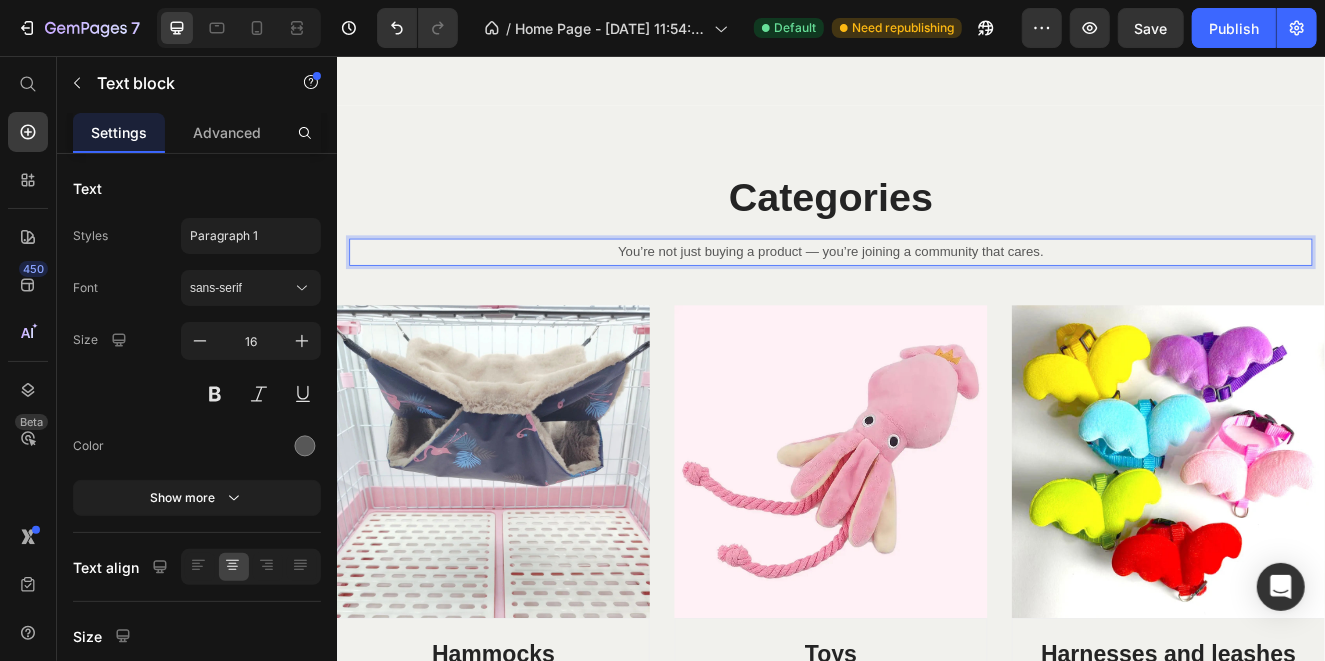 click on "You’re not just buying a product — you’re joining a community that cares." at bounding box center [936, 293] 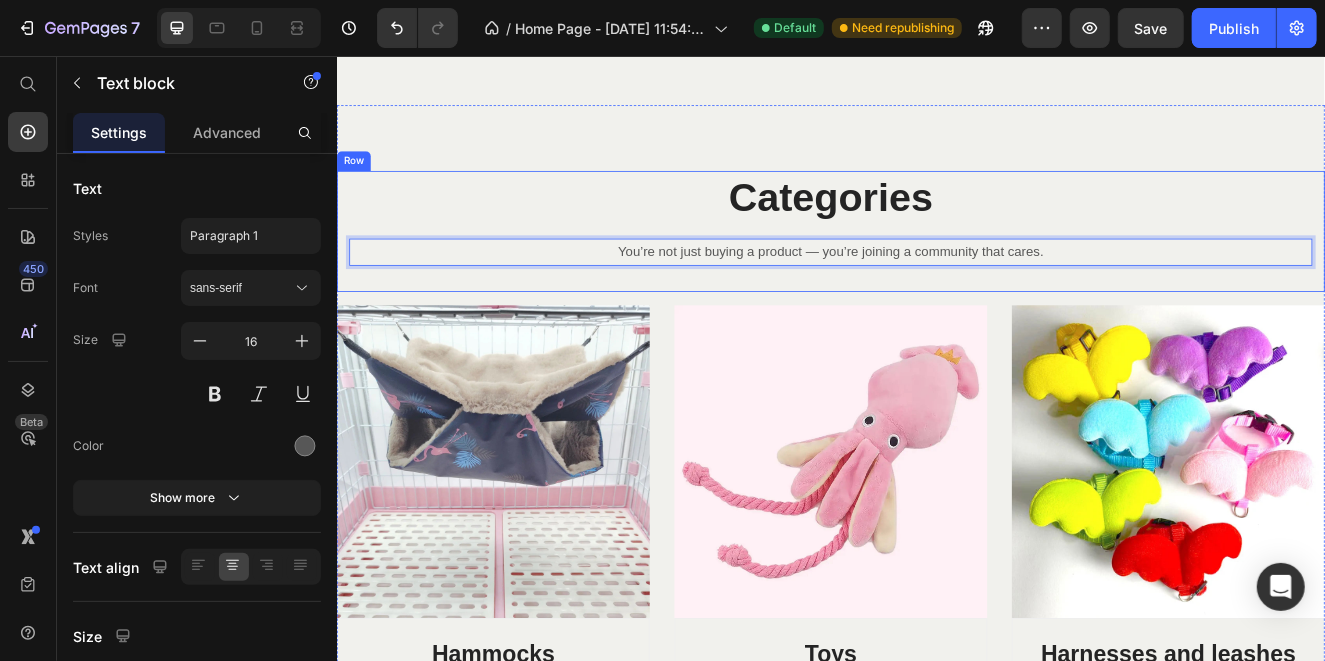 click on "Categories Heading You’re not just buying a product — you’re joining a community that cares. Text block   32" at bounding box center (936, 268) 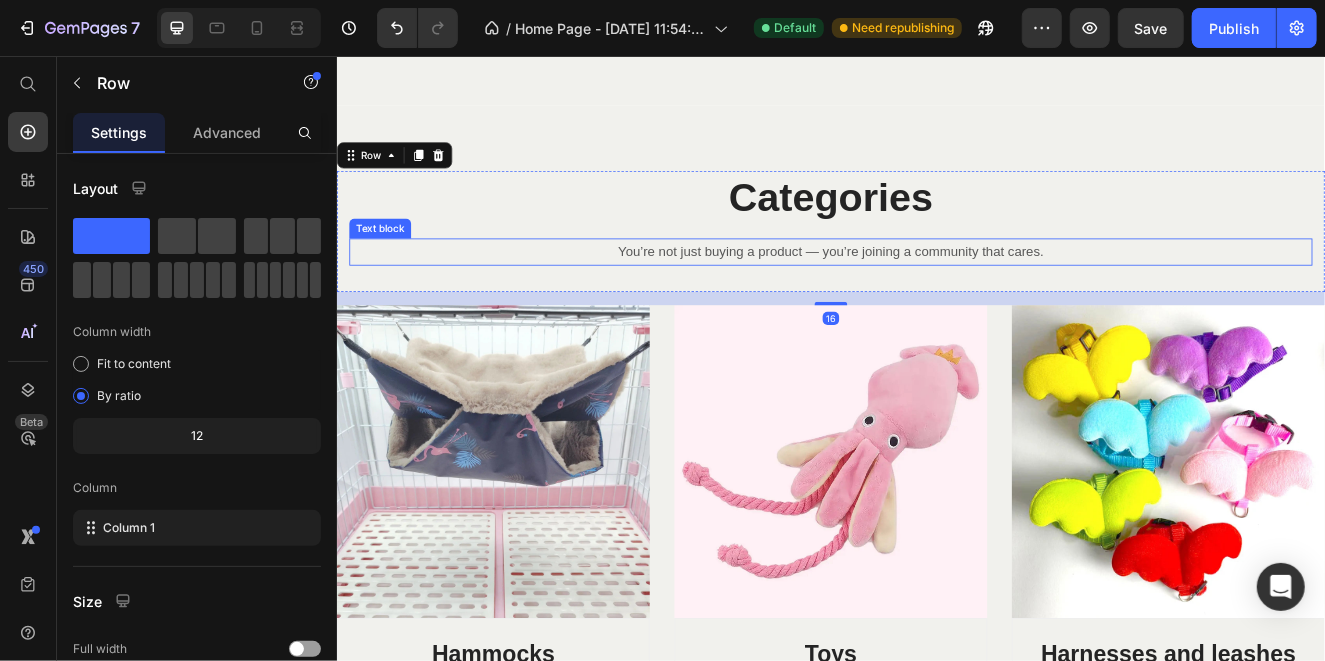 click on "You’re not just buying a product — you’re joining a community that cares." at bounding box center [936, 293] 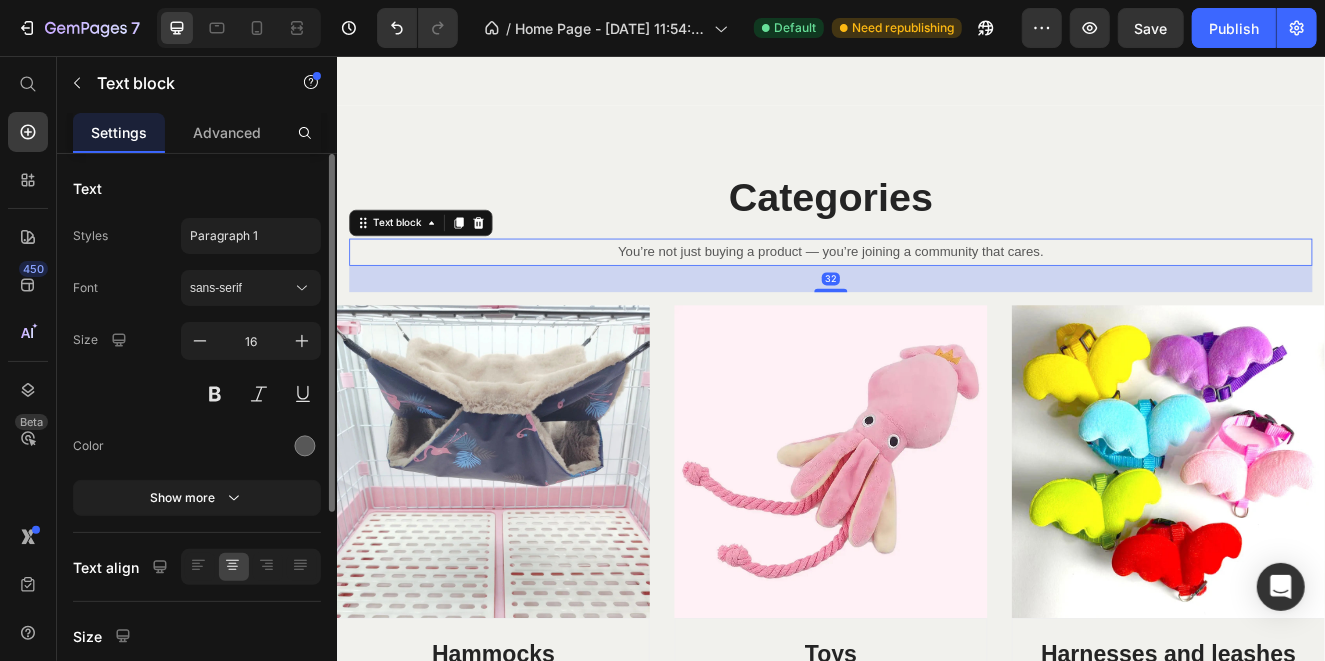 scroll, scrollTop: 99, scrollLeft: 0, axis: vertical 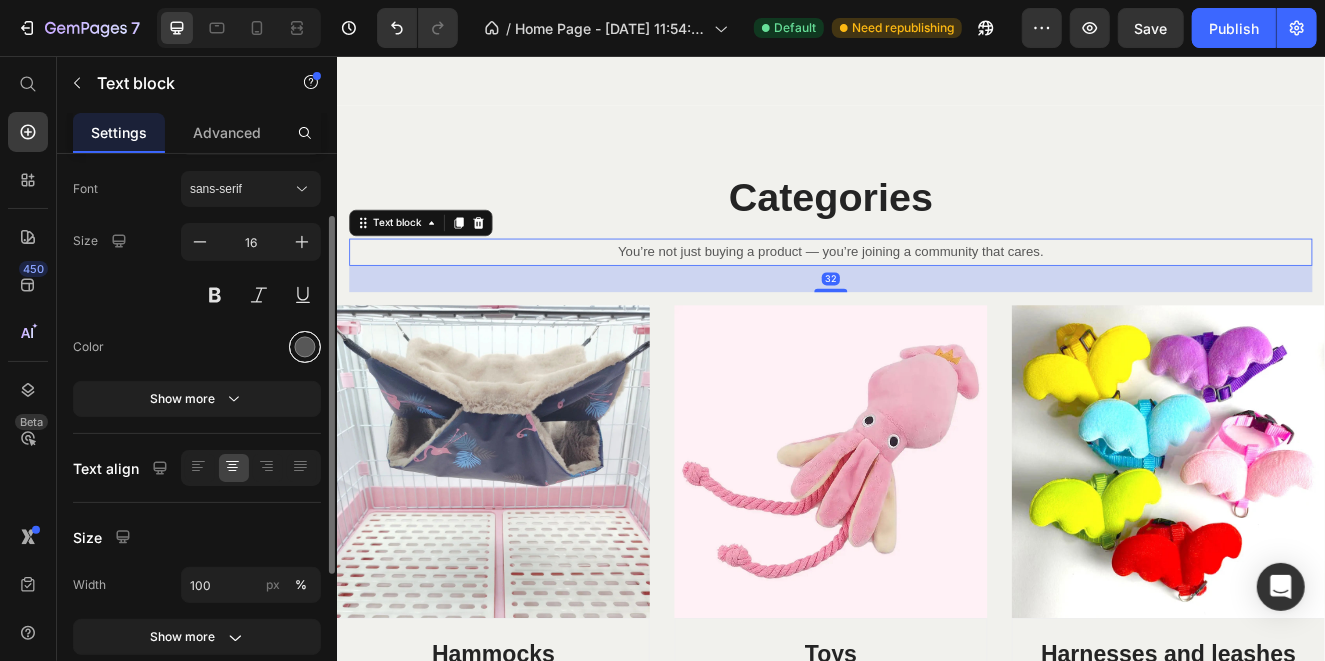 click at bounding box center [305, 347] 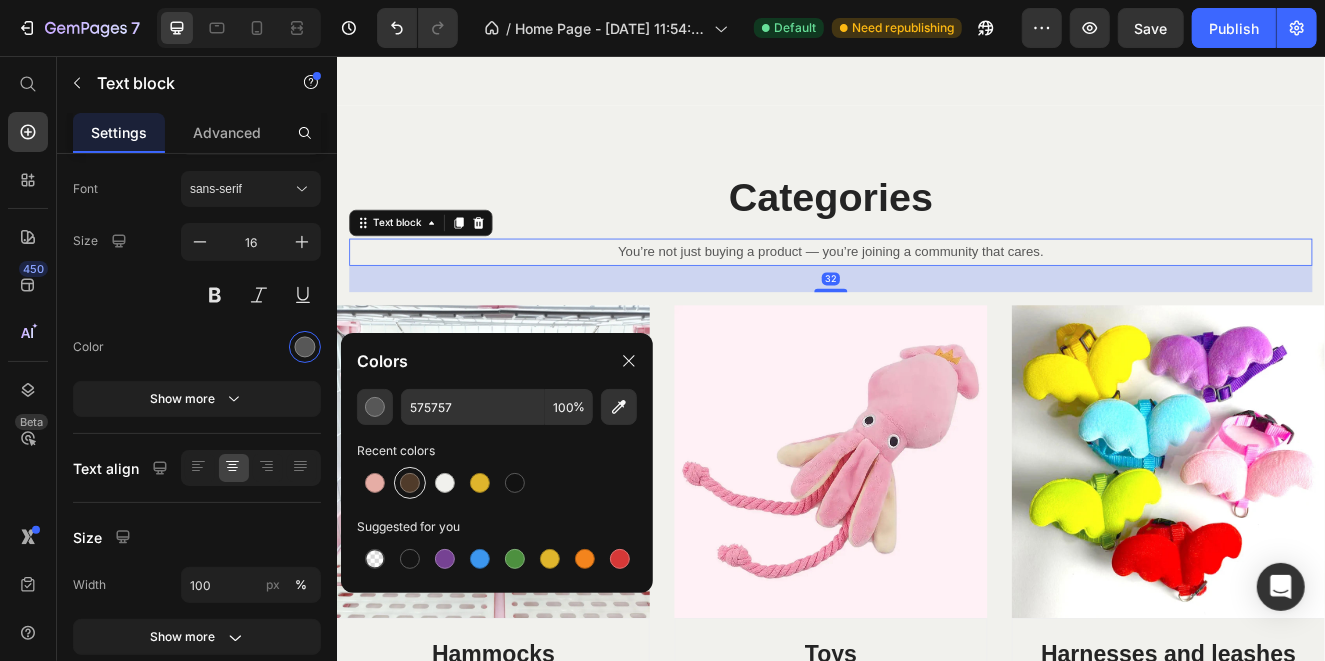 click at bounding box center (410, 483) 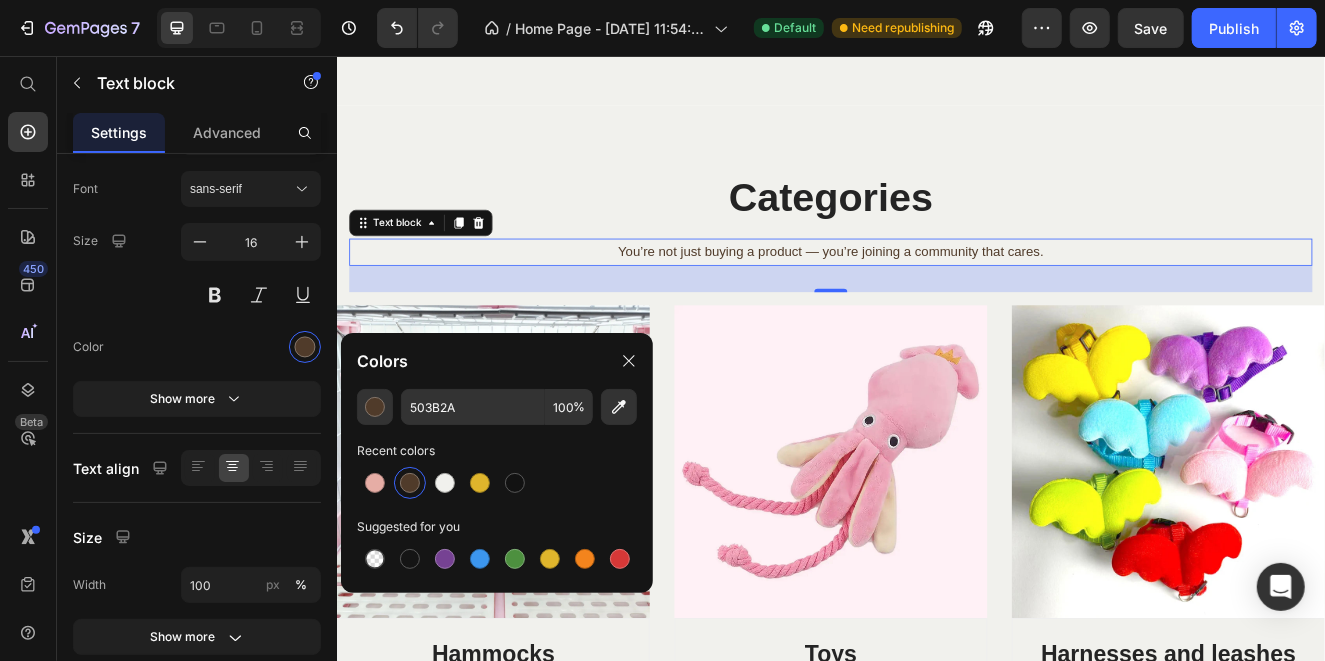 click on "Categories" at bounding box center [936, 228] 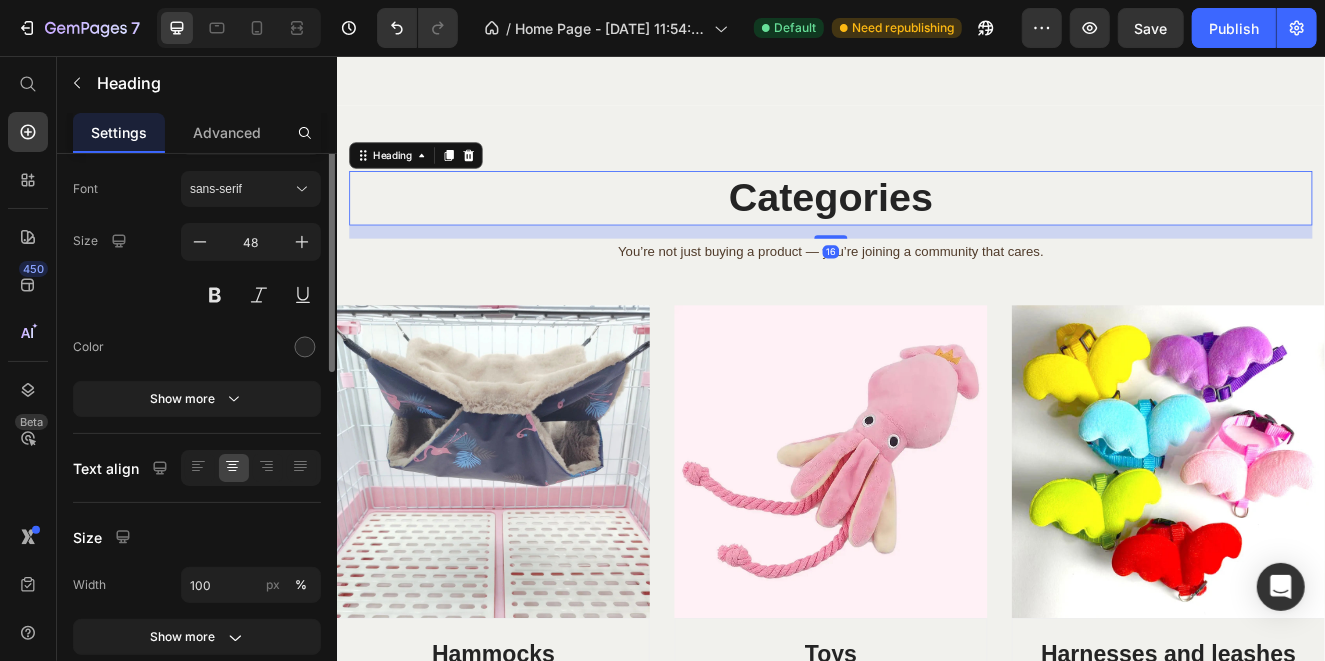scroll, scrollTop: 0, scrollLeft: 0, axis: both 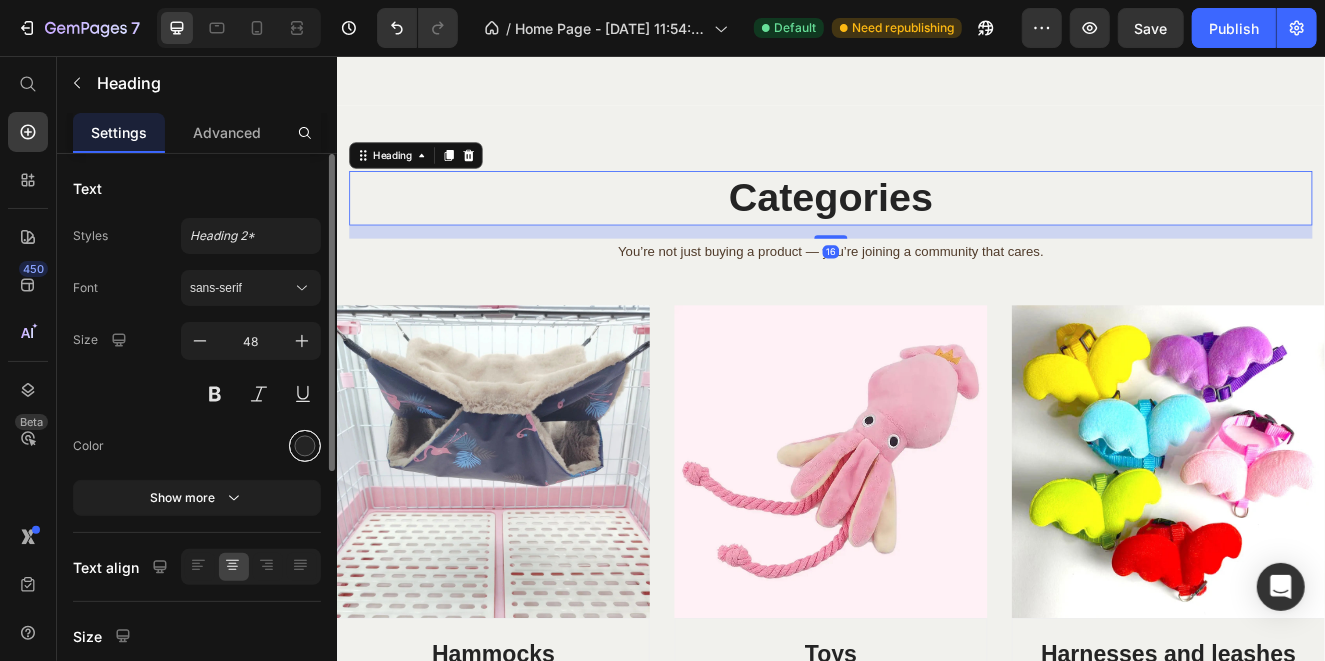 click at bounding box center [305, 446] 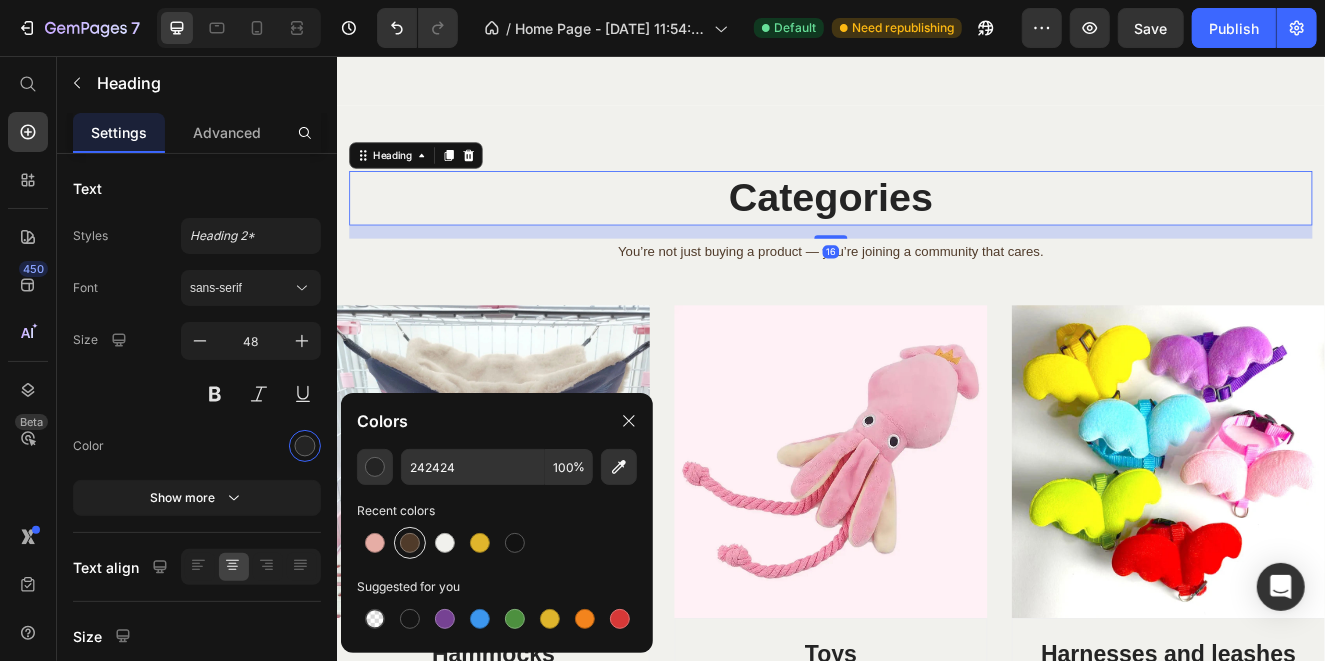 click at bounding box center [410, 543] 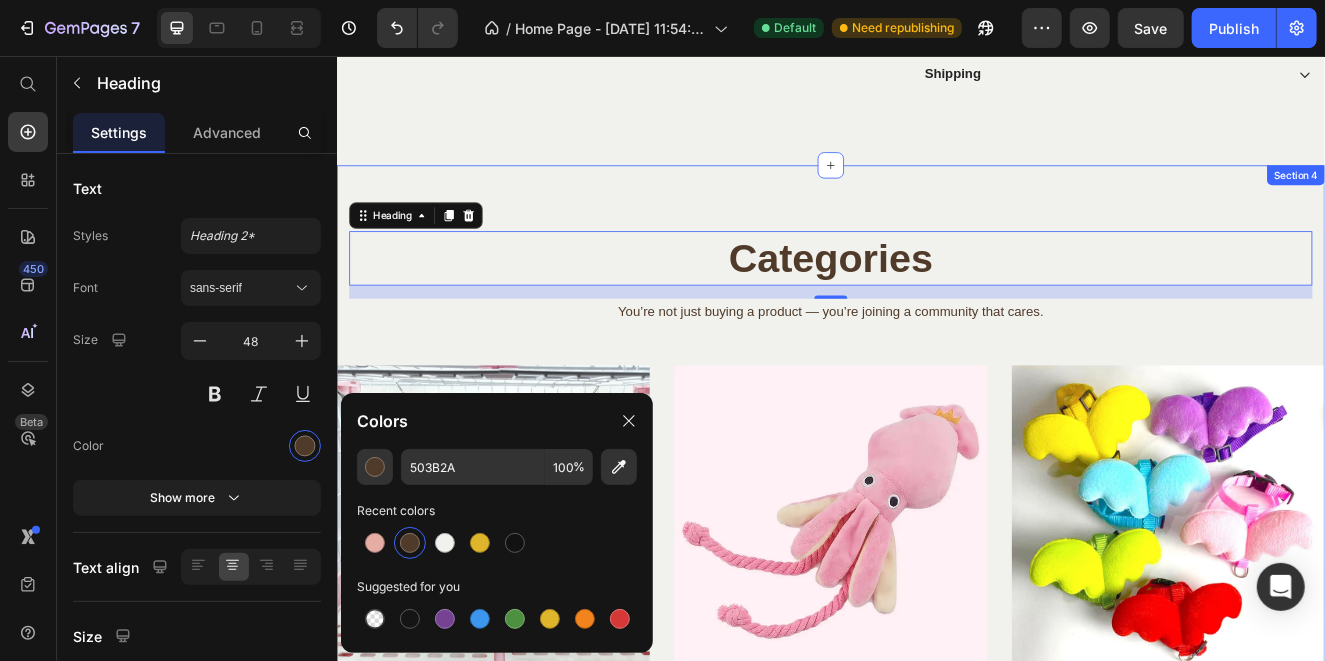 scroll, scrollTop: 1622, scrollLeft: 0, axis: vertical 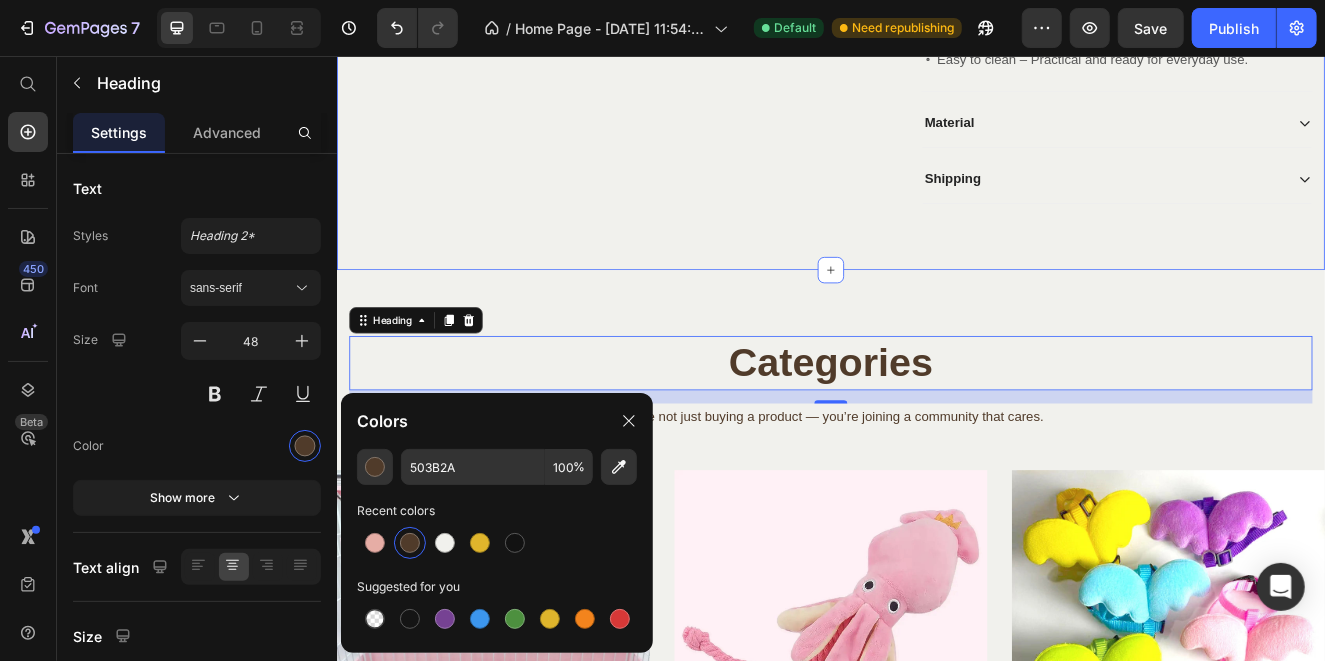click on "Product Images" at bounding box center (683, -293) 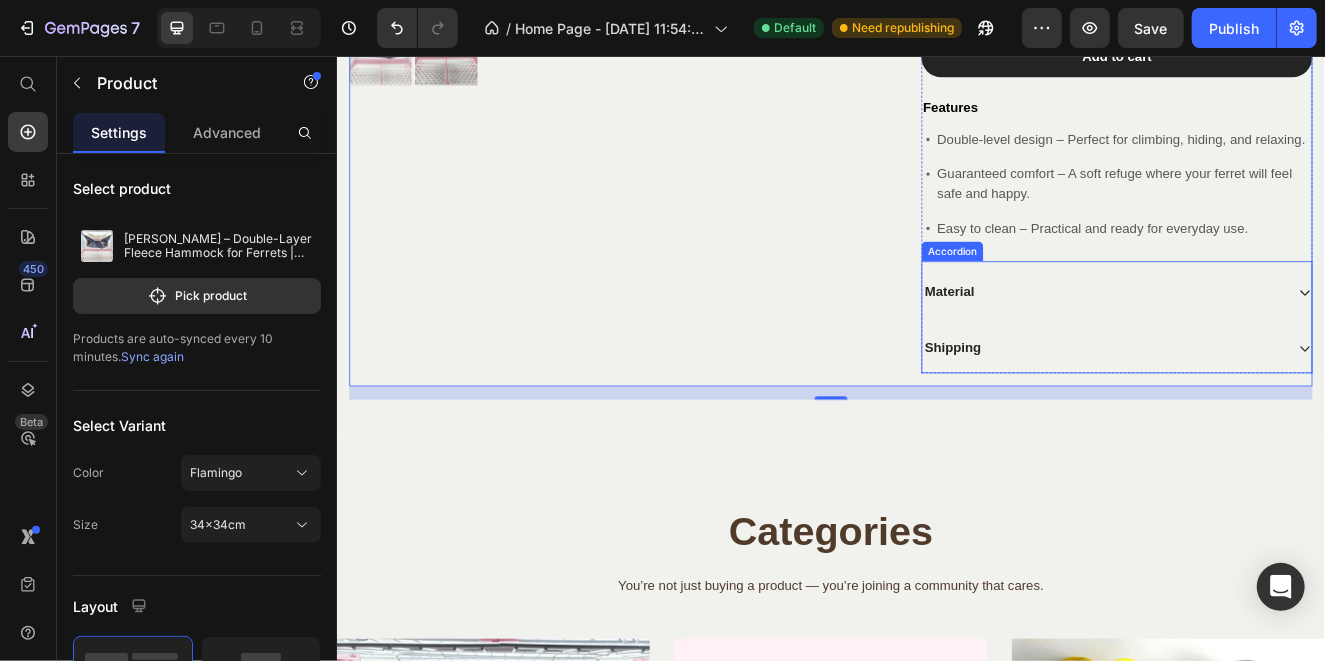 scroll, scrollTop: 1723, scrollLeft: 0, axis: vertical 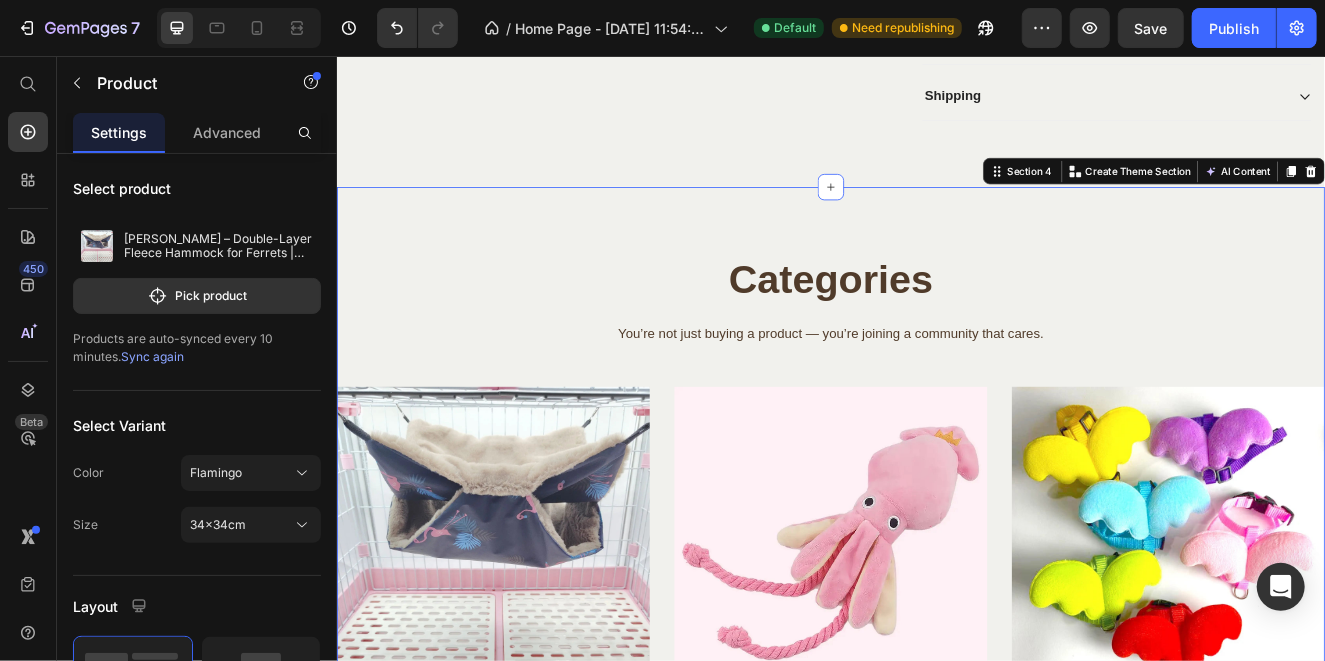 click on "Categories Heading You’re not just buying a product — you’re joining a community that cares. Text block Row Image Hammocks Heading
Discover more Button Row Image Toys Heading
Discover more Button Row Image Harnesses and leashes Heading
Discover more Button Row Row Section 4   You can create reusable sections Create Theme Section AI Content Write with GemAI What would you like to describe here? Tone and Voice Persuasive Product Ferret Ball Pit Pack – Splash Into Playtime Fun Show more Generate" at bounding box center [936, 647] 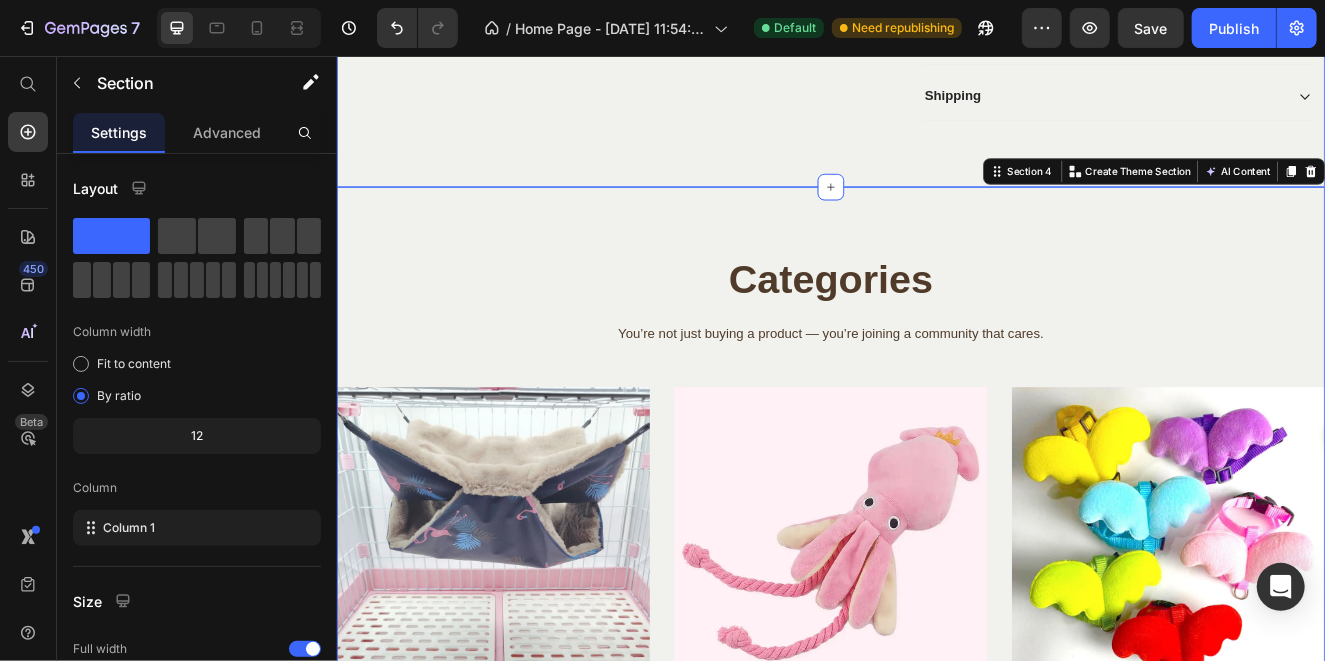 click on "Product Images Icon Icon Icon Icon Icon Icon List 32+ Verified Reviews! Text Block Row [PERSON_NAME] – Double-Layer Fleece Hammock for Ferrets | Soft & Warm Product Title €11,99 Product Price
Row Color: Flamingo Flamingo Flamingo Flamingo Brown-Yellow Brown-Yellow Brown-Yellow Brown-Blue Brown-Blue Brown-Blue [PERSON_NAME] [PERSON_NAME] [PERSON_NAME] Size: 34x34cm 34x34cm 34x34cm 34x34cm Product Variants & Swatches Flamingo Brown-Yellow Brown-Blue [PERSON_NAME] 34x34cm Product Variants & Swatches Row Quantity Text Block 1 Product Quantity Row Row Add to cart Add to Cart Features Text Block
Double-level design – Perfect for climbing, hiding, and relaxing.
Guaranteed comfort – A soft refuge where your ferret will feel safe and happy.
Easy to clean – Practical and ready for everyday use. Item List
Material
Shipping Accordion Row Product Section 3" at bounding box center [936, -402] 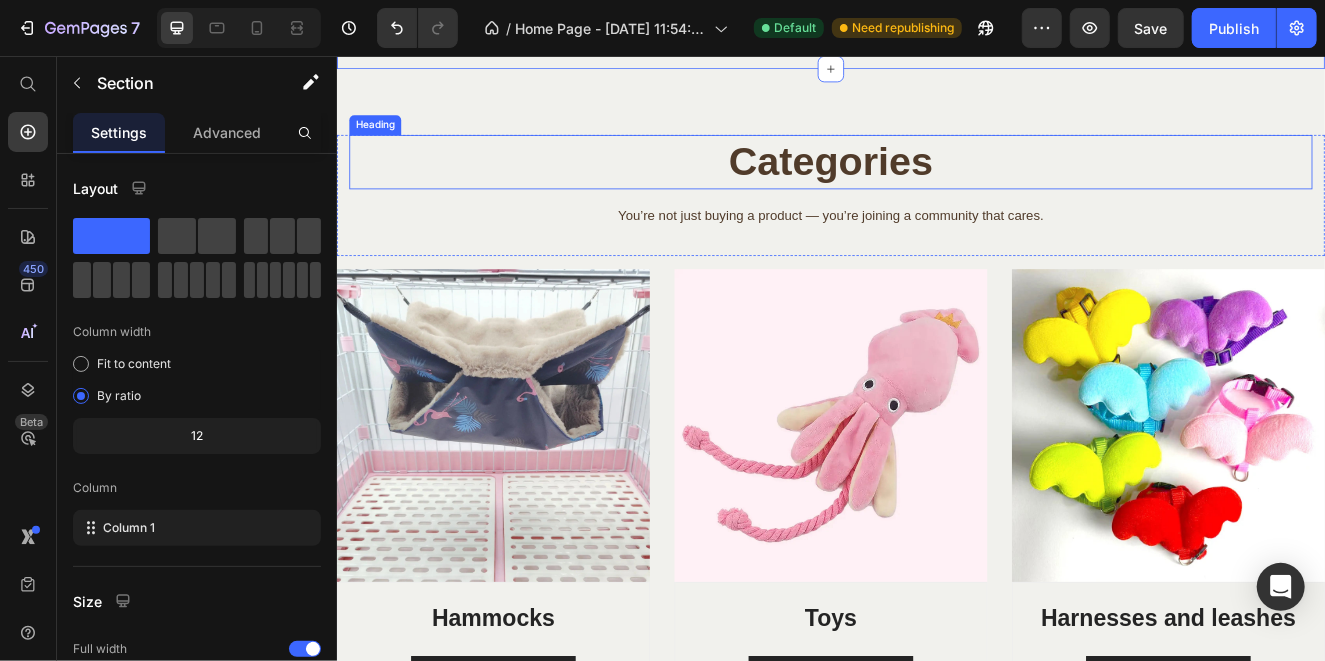 scroll, scrollTop: 1923, scrollLeft: 0, axis: vertical 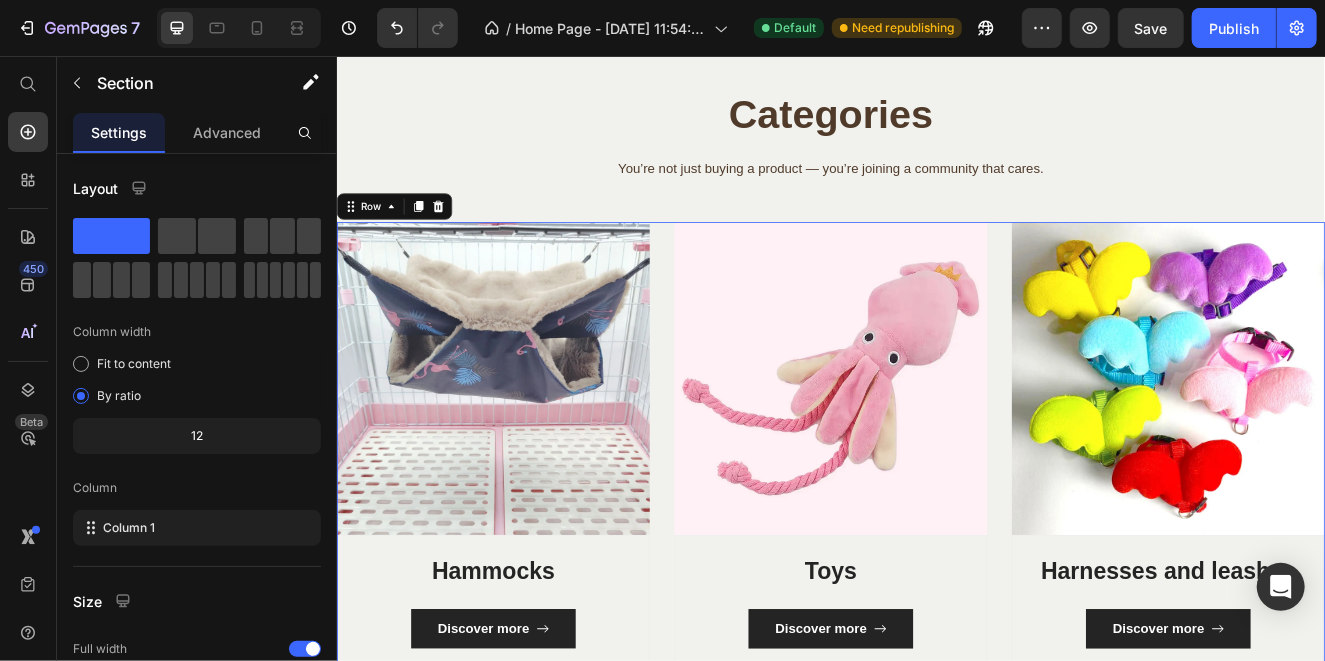 click on "Image Hammocks Heading
Discover more Button Row Image Toys Heading
Discover more Button Row Image Harnesses and leashes Heading
Discover more Button Row Row   0" at bounding box center [936, 528] 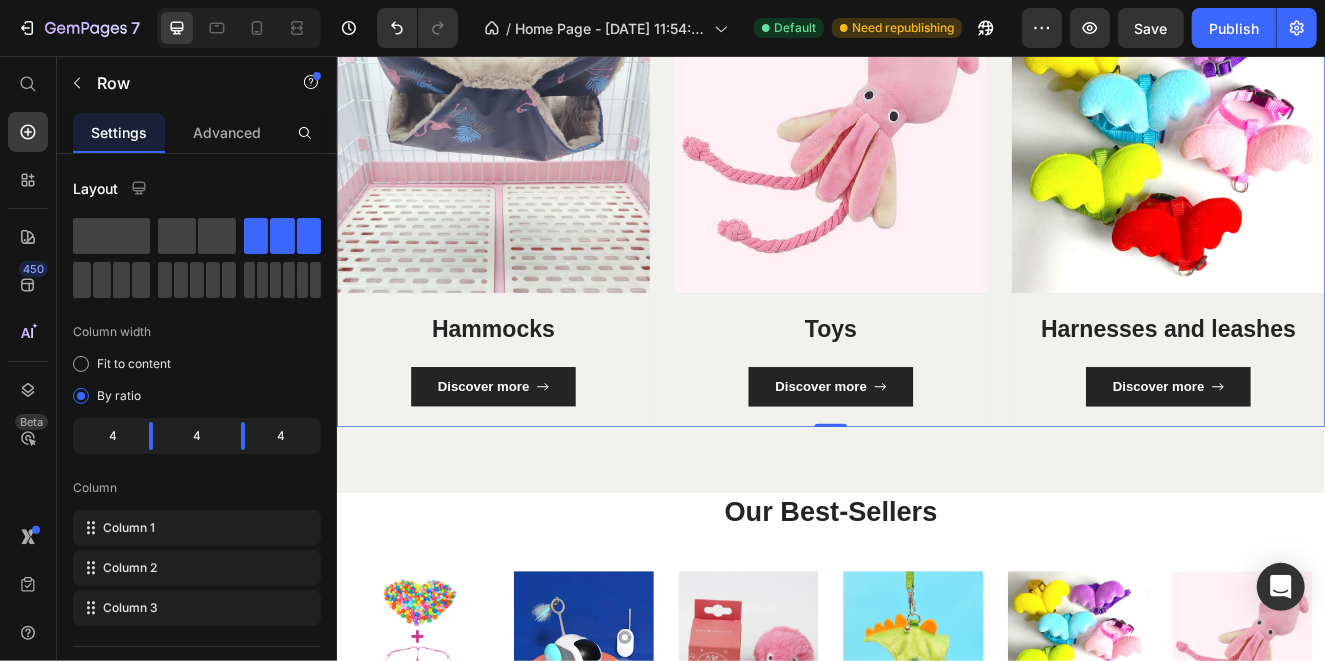 scroll, scrollTop: 2323, scrollLeft: 0, axis: vertical 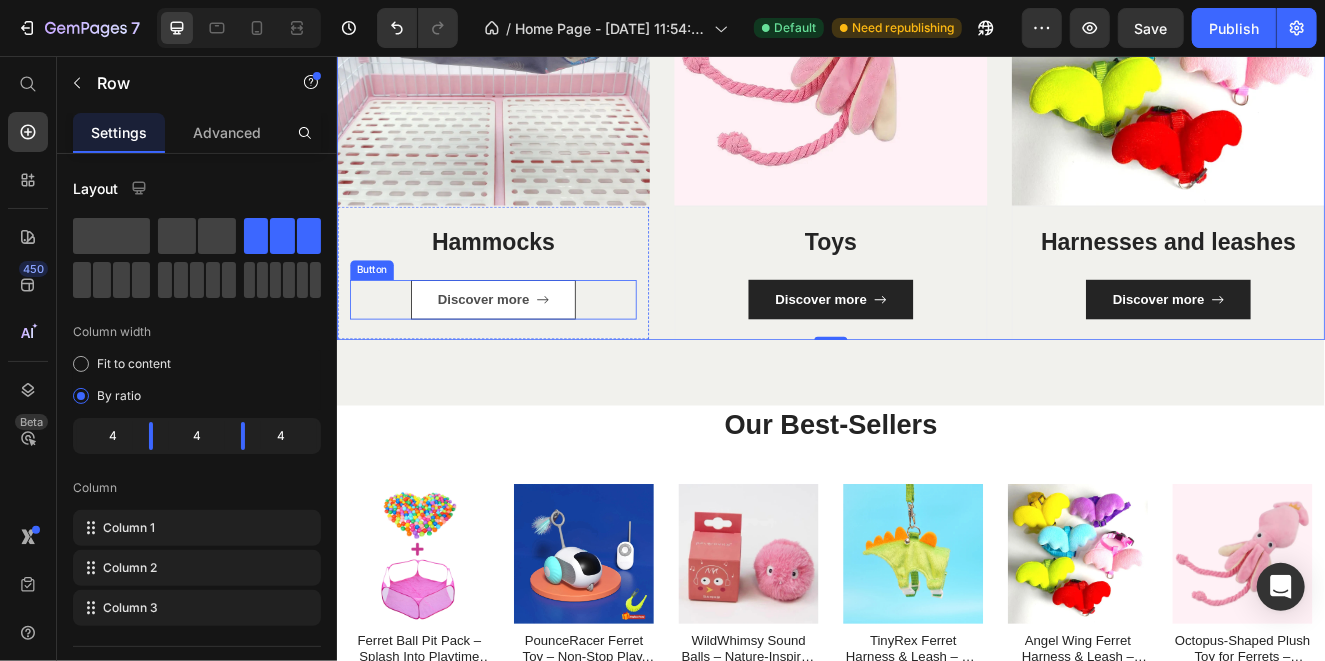 click on "Discover more" at bounding box center [525, 351] 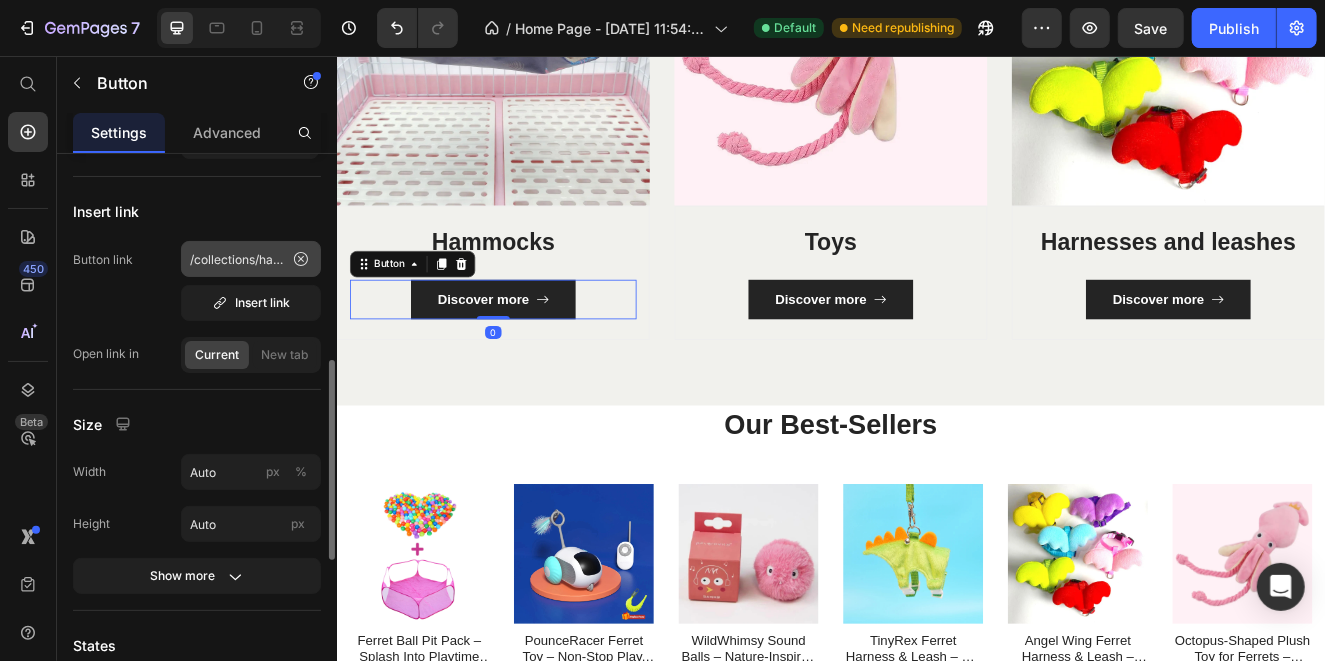 scroll, scrollTop: 398, scrollLeft: 0, axis: vertical 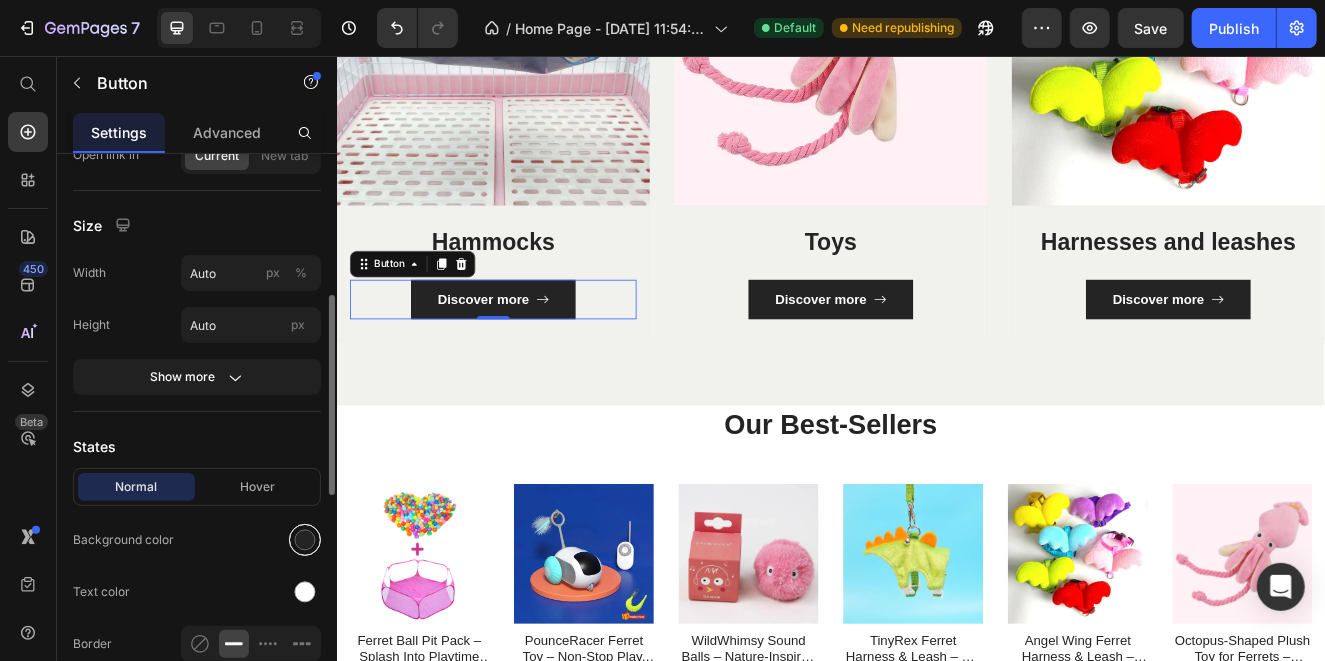 click at bounding box center (305, 540) 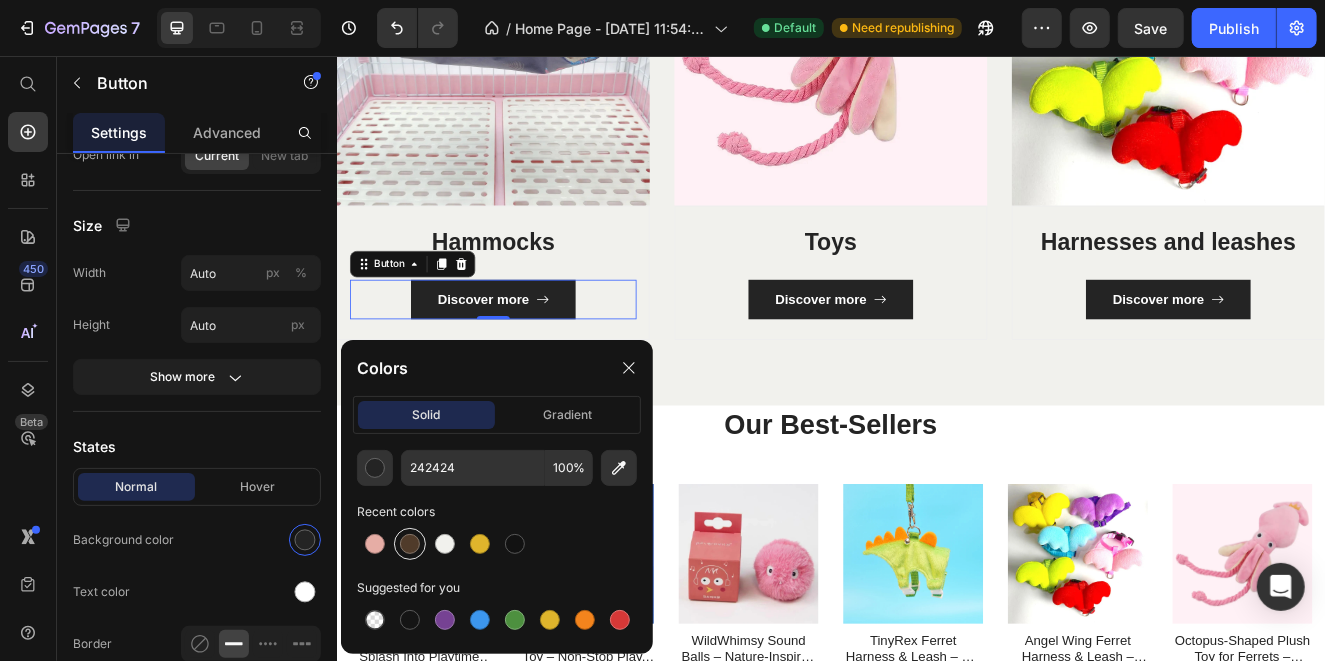 click at bounding box center (410, 544) 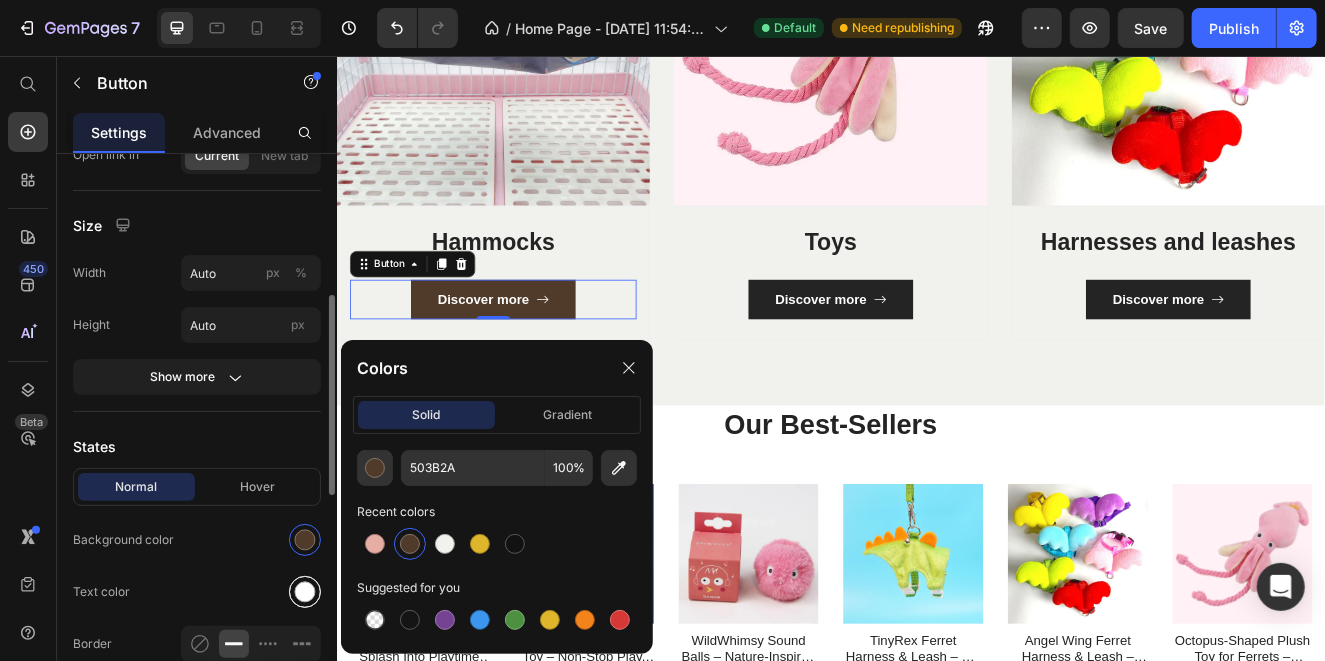 click at bounding box center [305, 592] 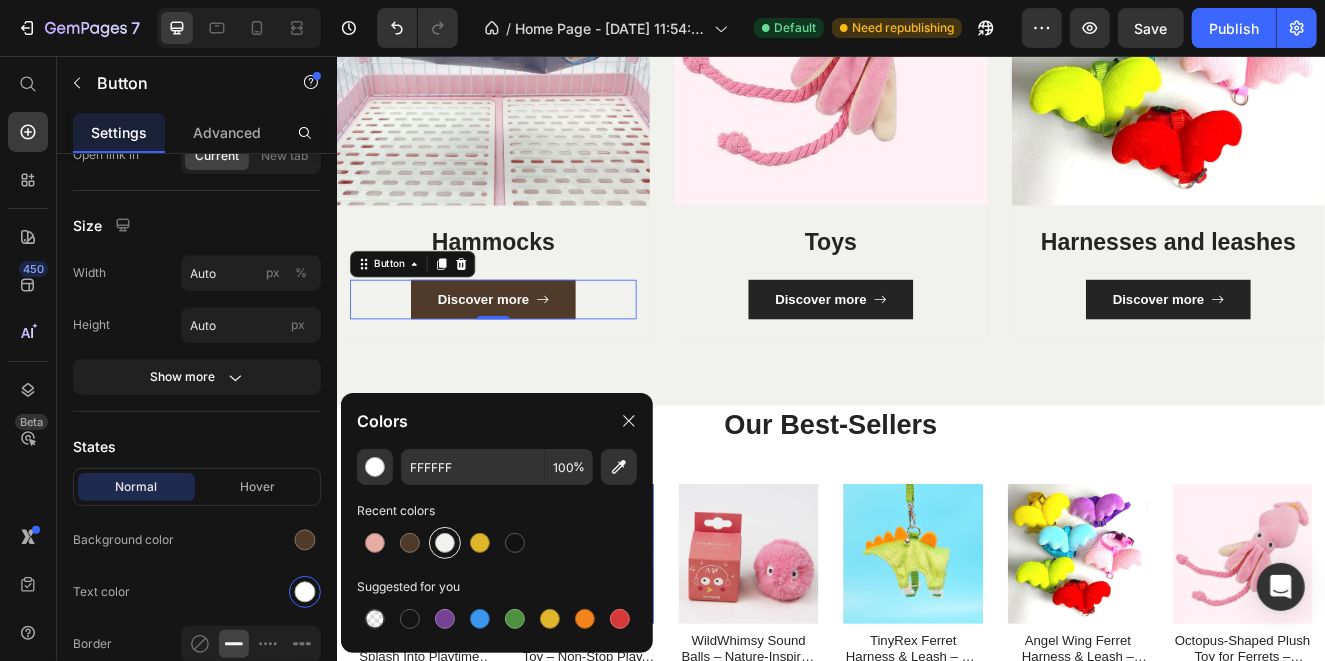 click at bounding box center (445, 543) 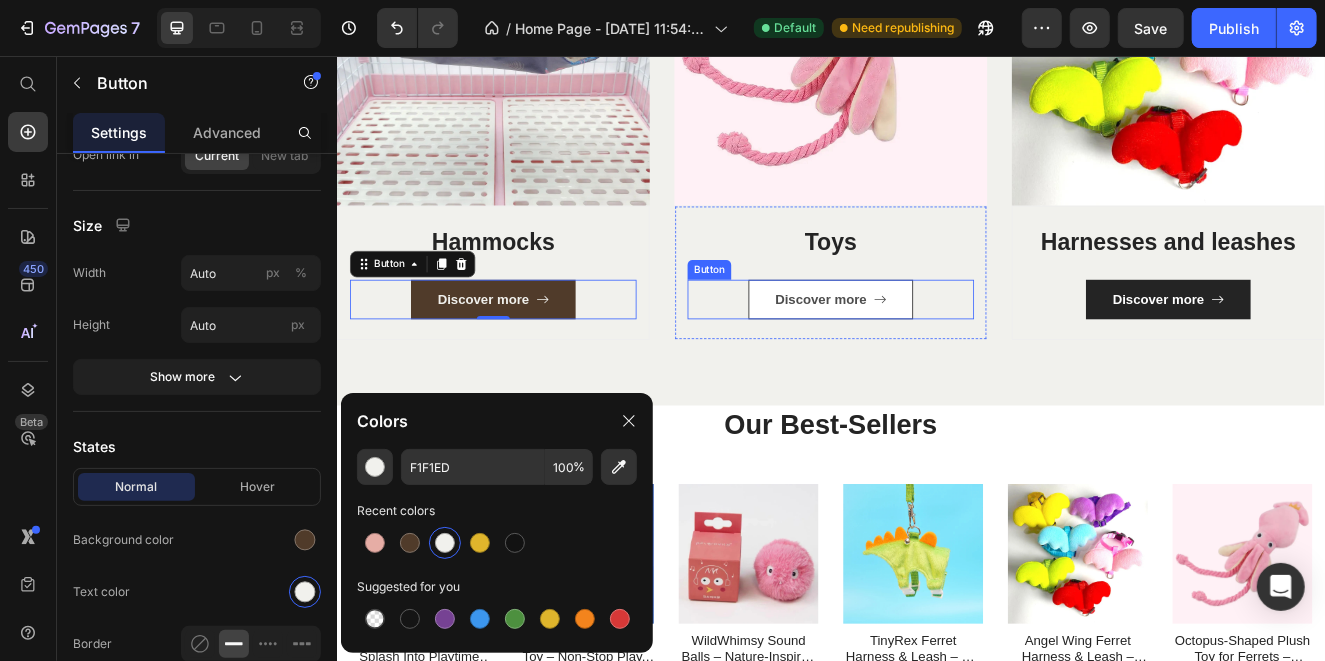 click on "Discover more" at bounding box center [935, 351] 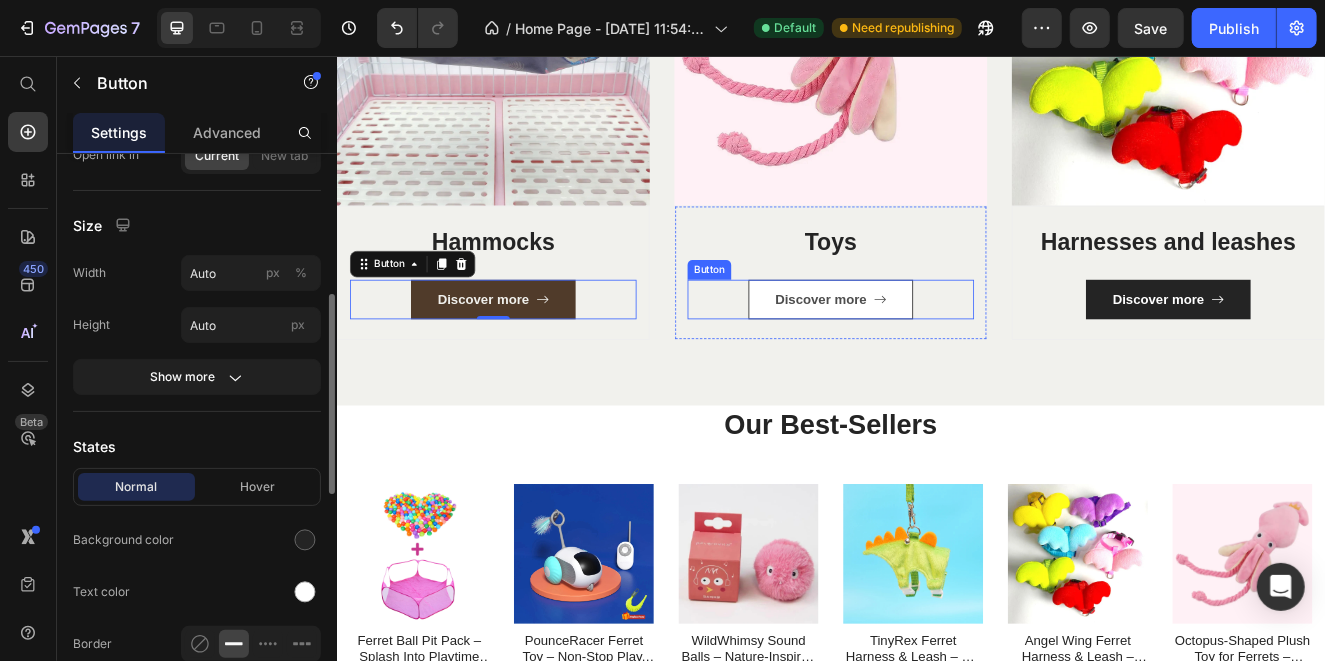 scroll, scrollTop: 397, scrollLeft: 0, axis: vertical 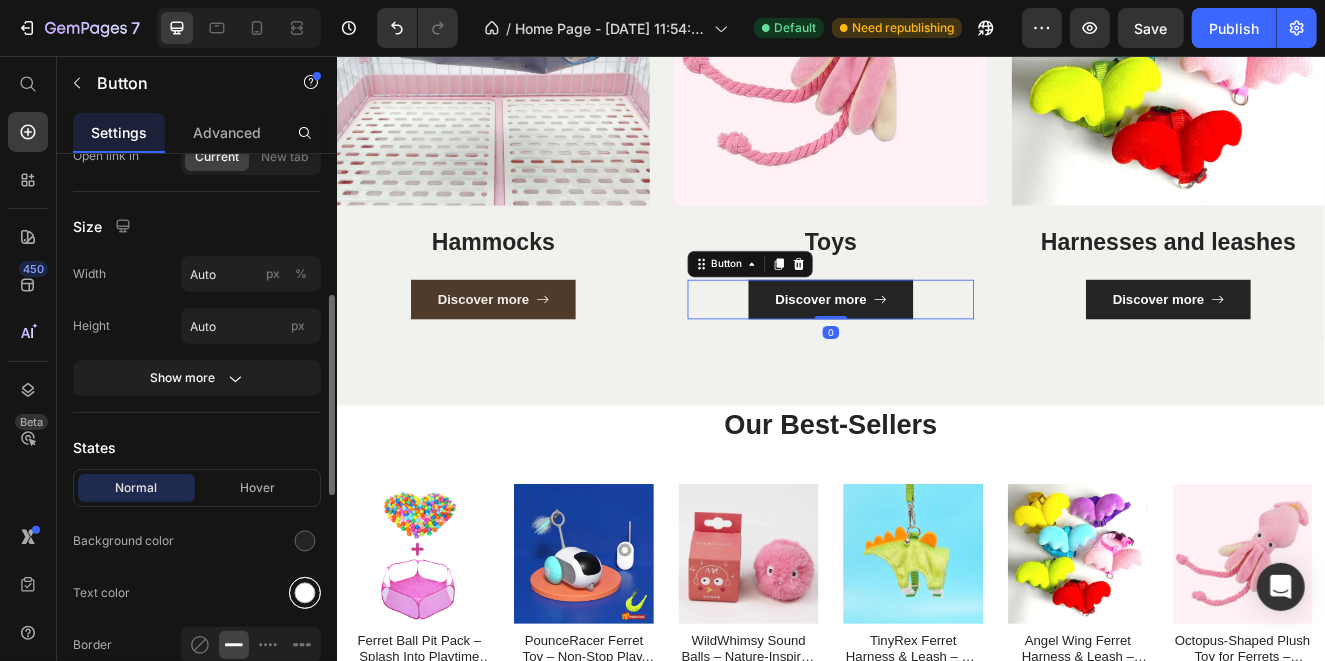 click at bounding box center [305, 593] 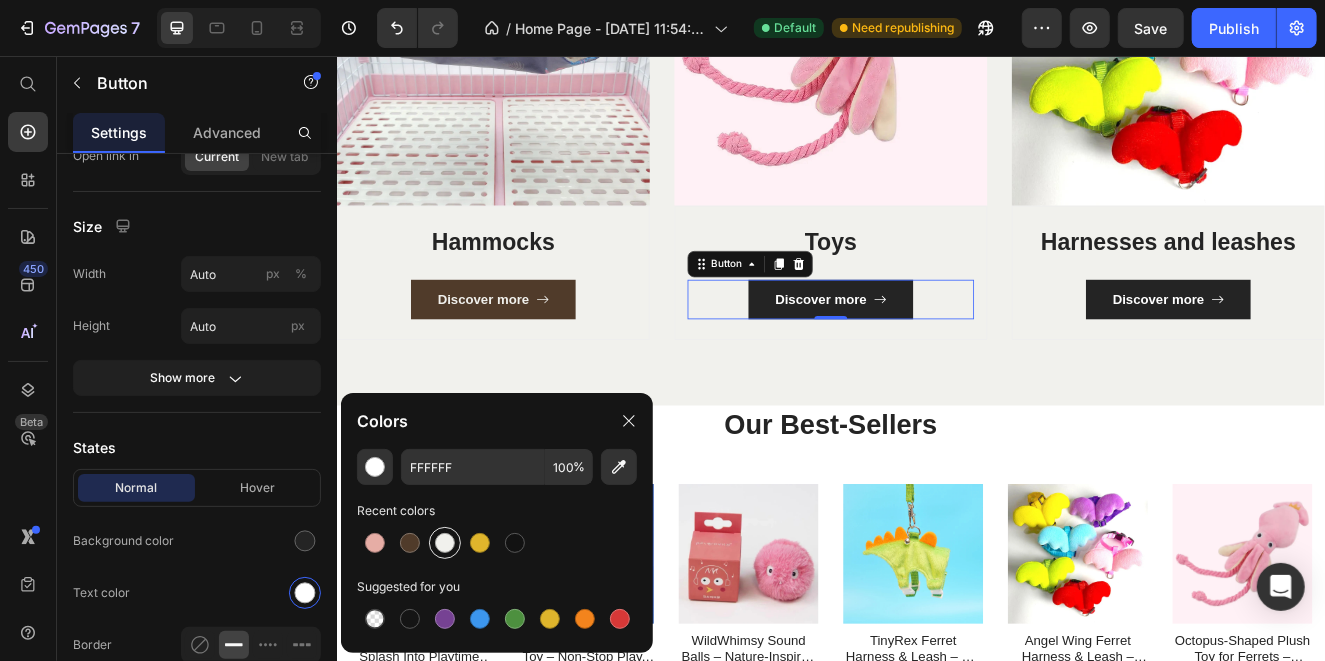 click at bounding box center [445, 543] 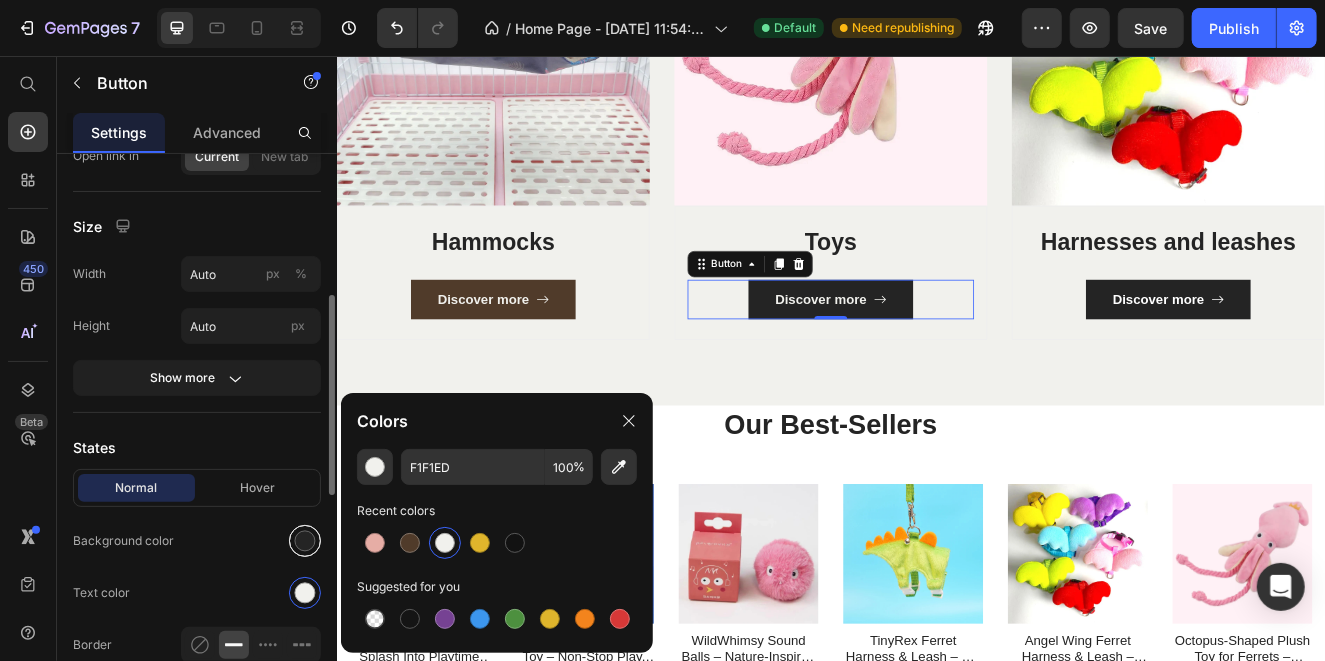 click at bounding box center [305, 541] 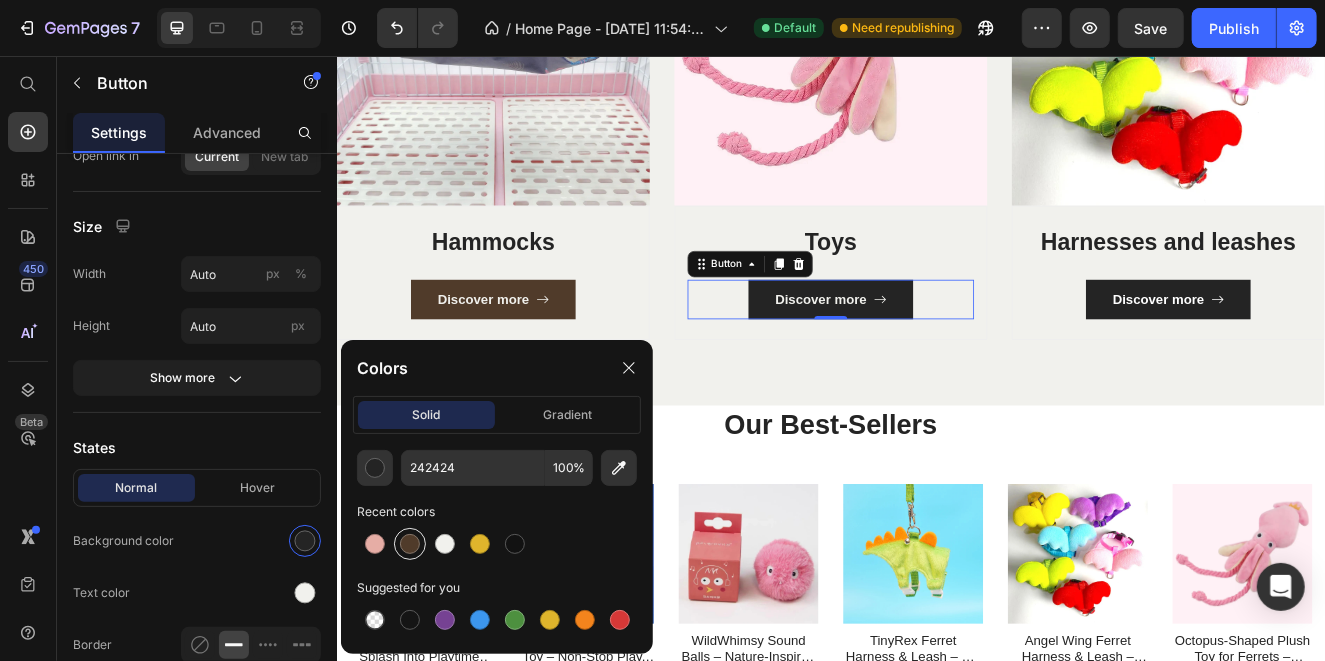click at bounding box center [410, 544] 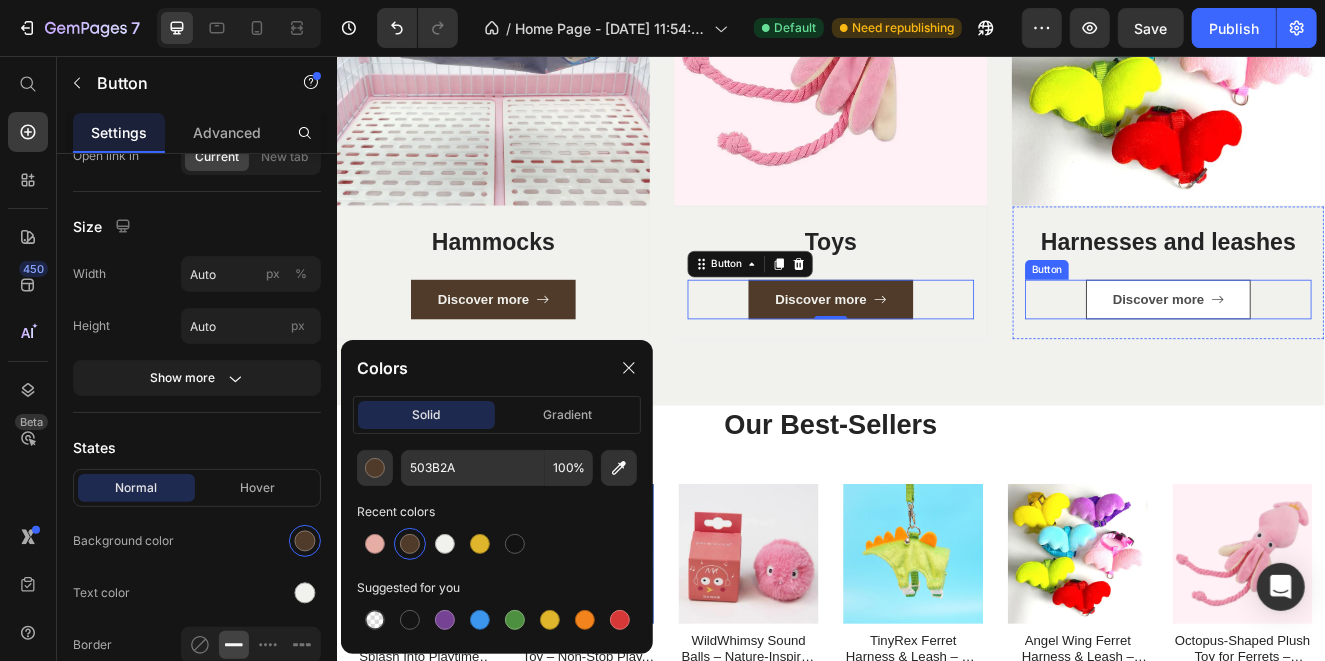 click on "Discover more" at bounding box center [1345, 351] 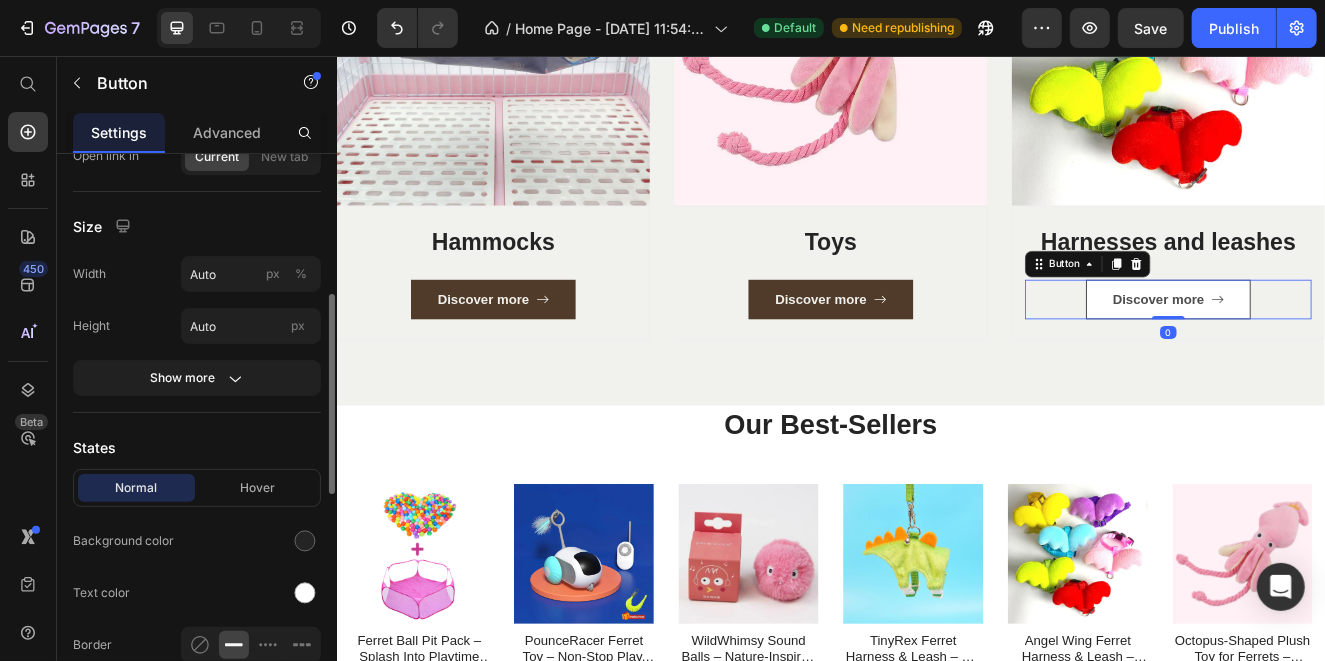scroll, scrollTop: 396, scrollLeft: 0, axis: vertical 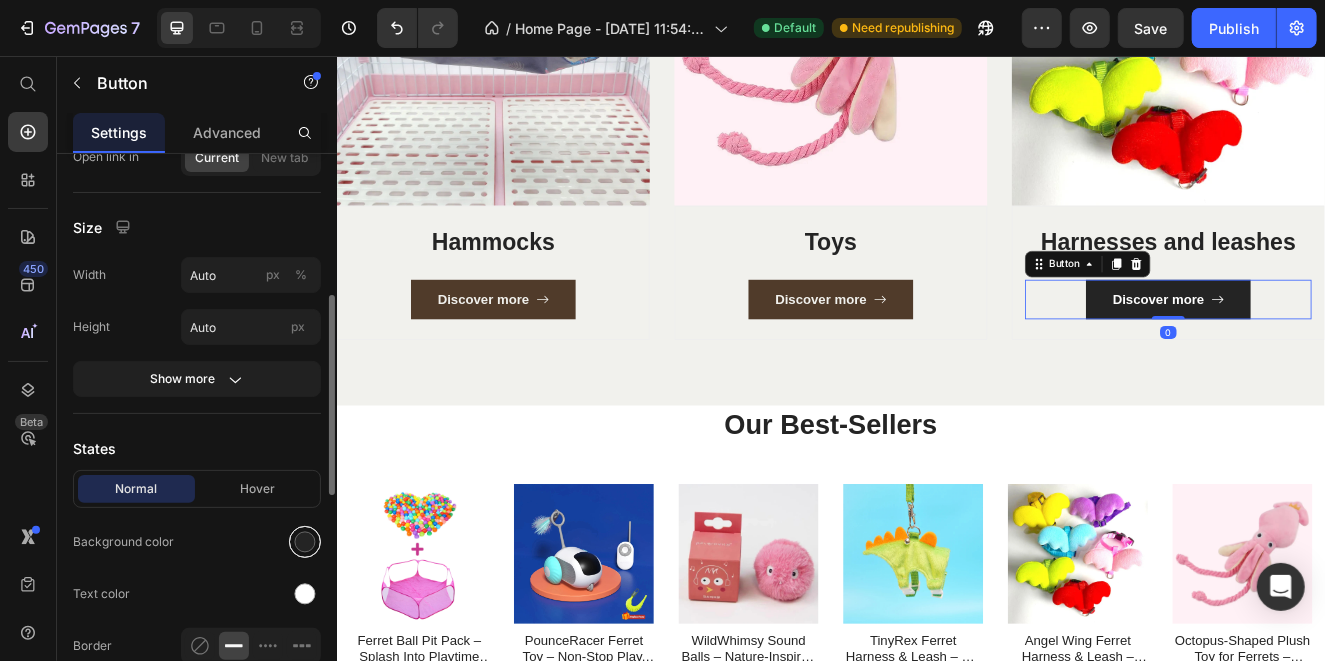 click at bounding box center [305, 542] 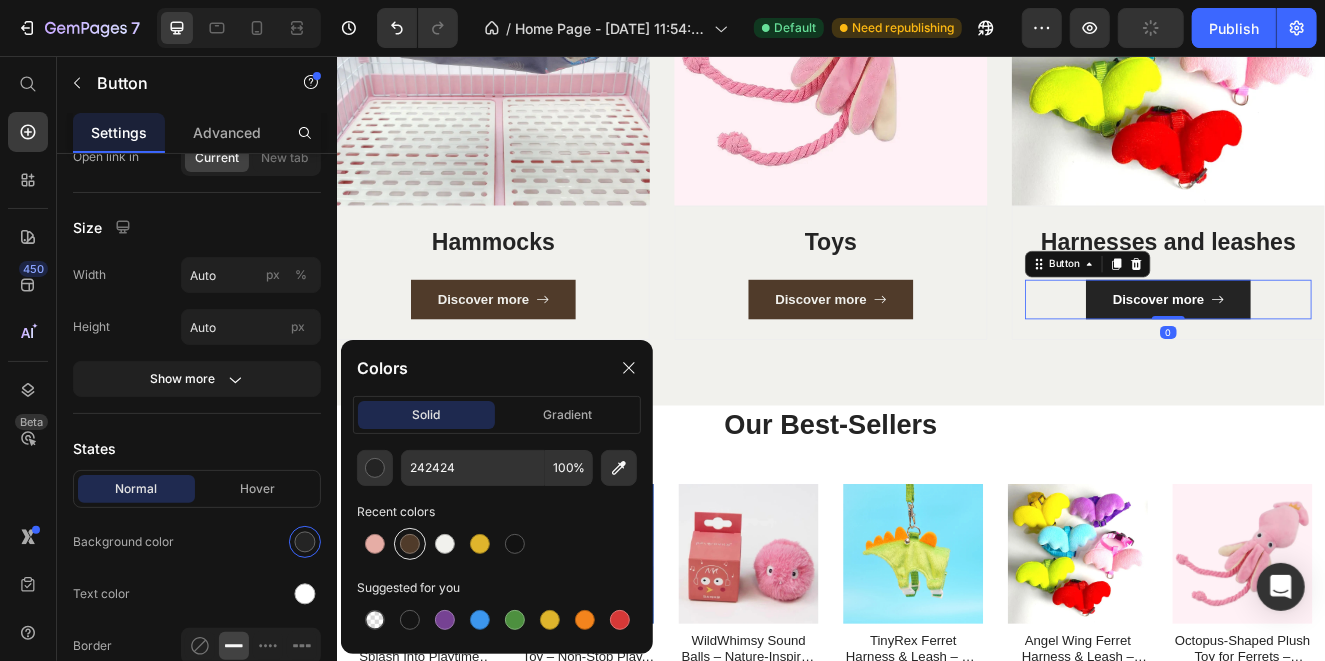 click at bounding box center [410, 544] 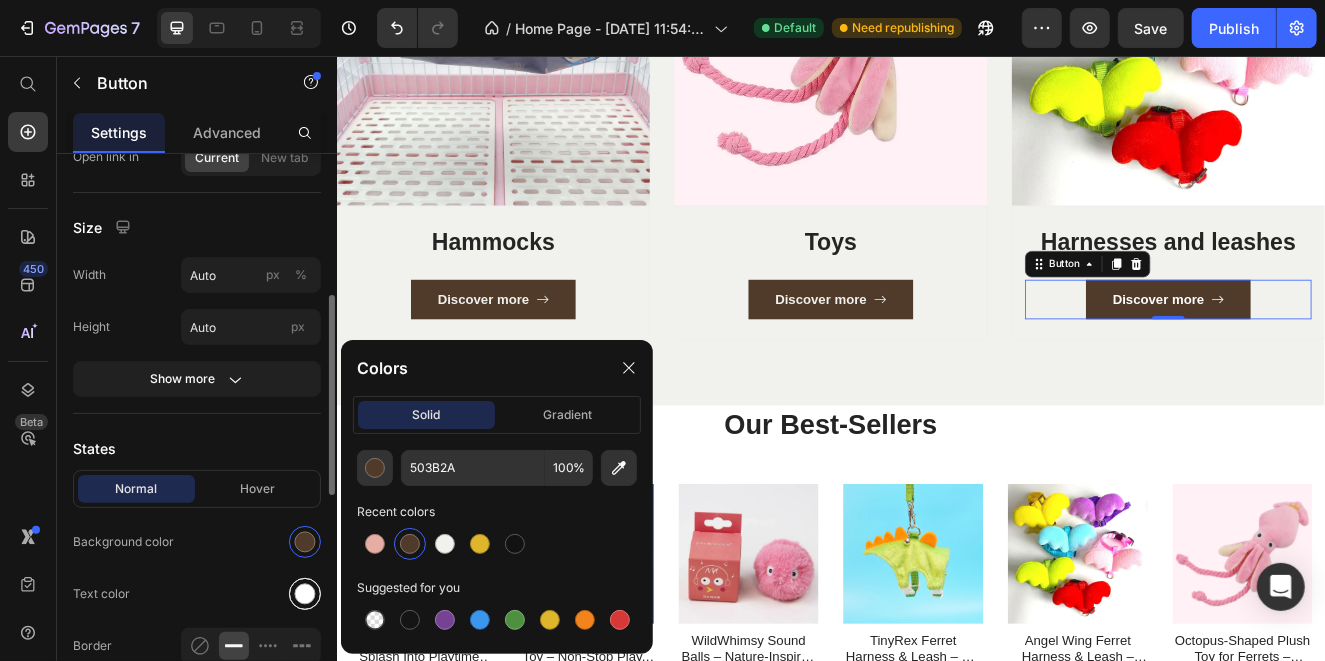 click at bounding box center (305, 594) 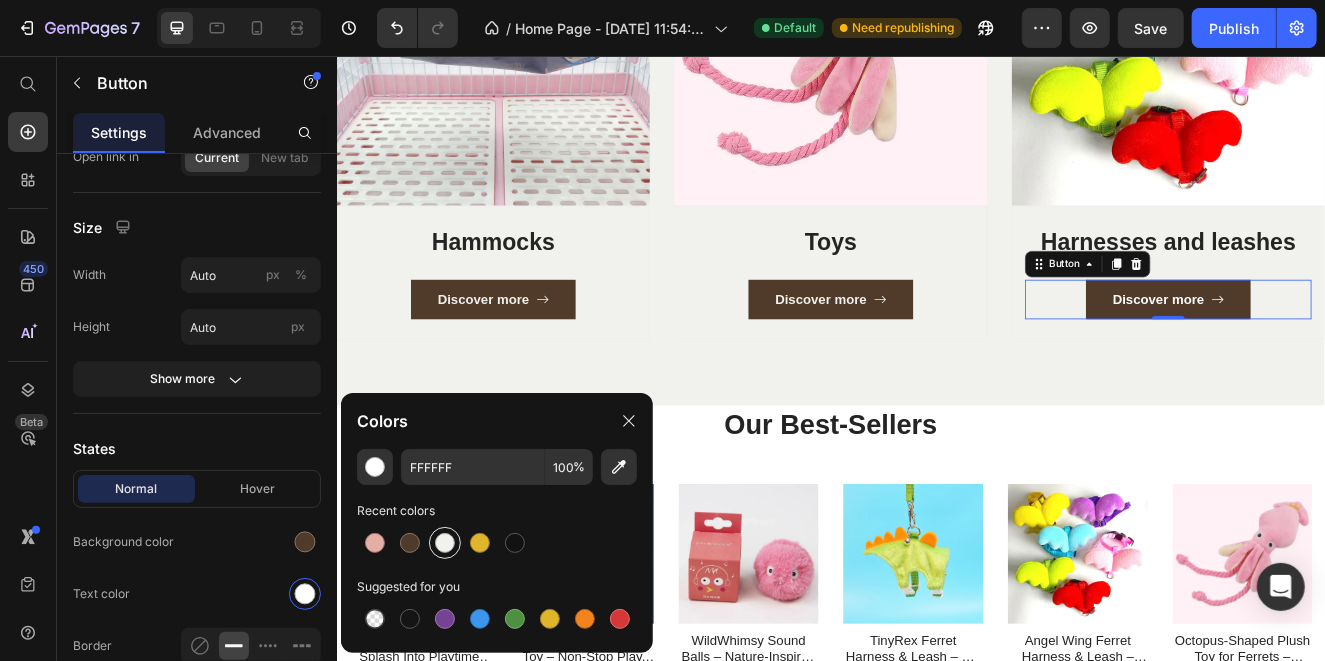 click at bounding box center (445, 543) 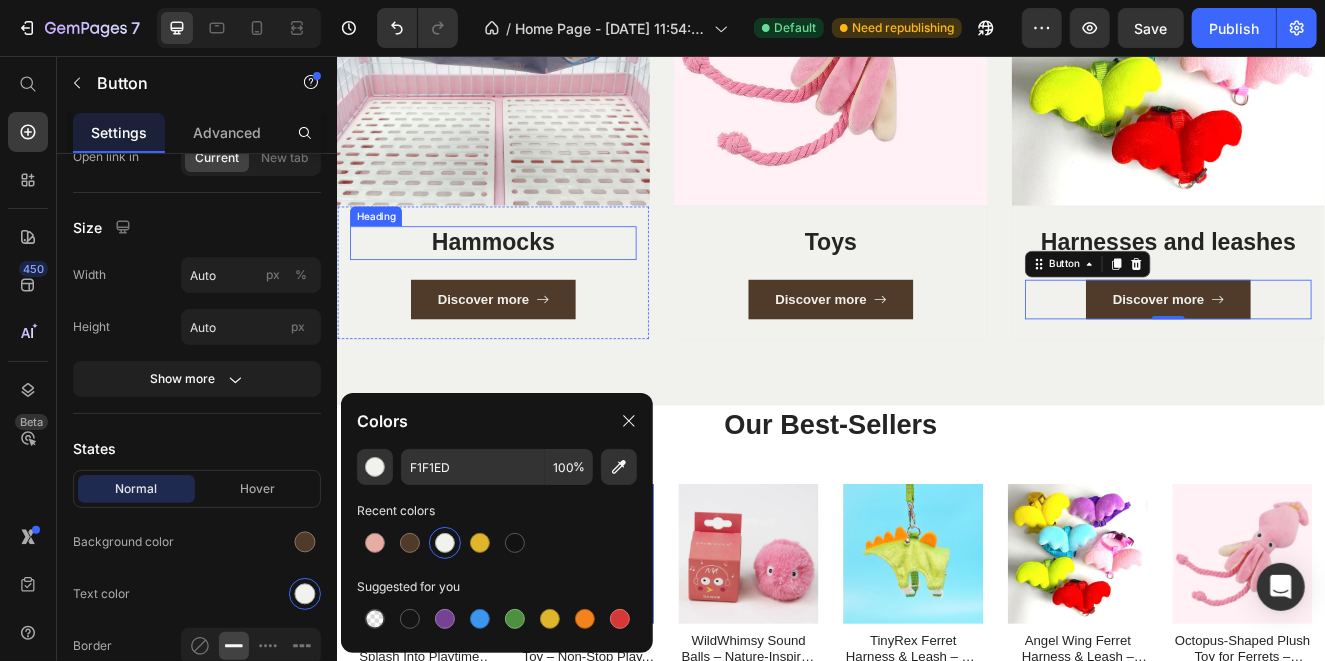 click on "Hammocks" at bounding box center [526, 282] 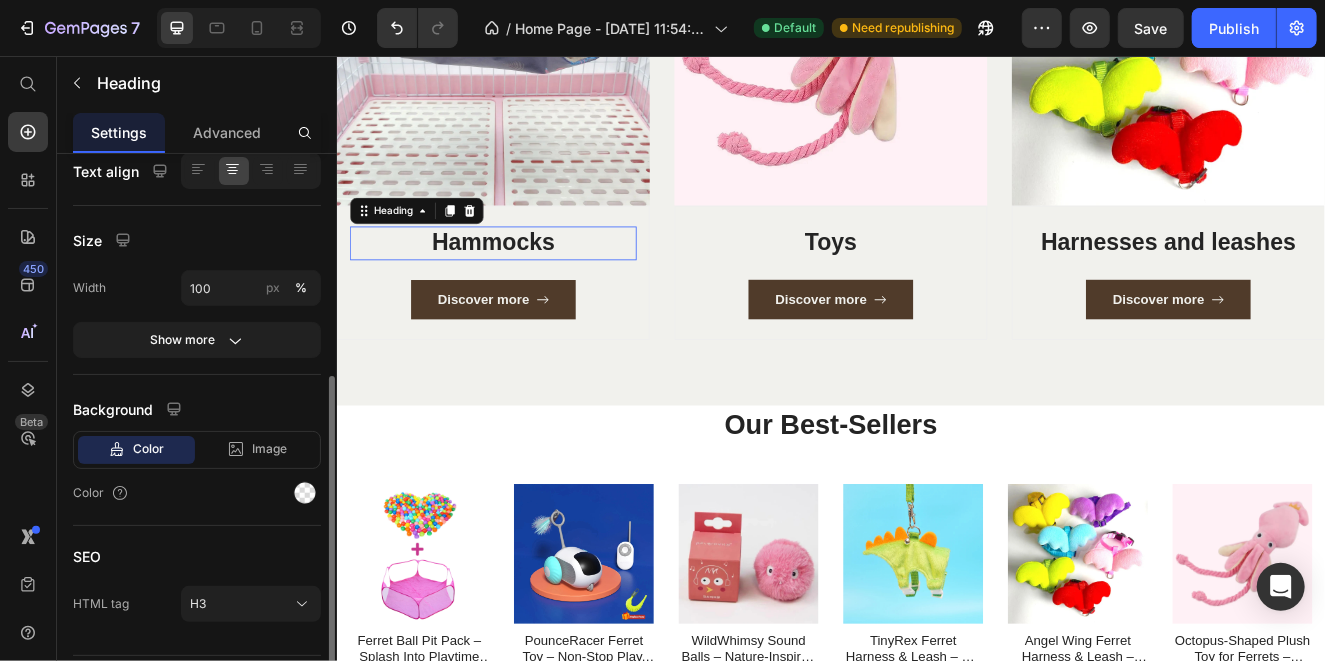 scroll, scrollTop: 0, scrollLeft: 0, axis: both 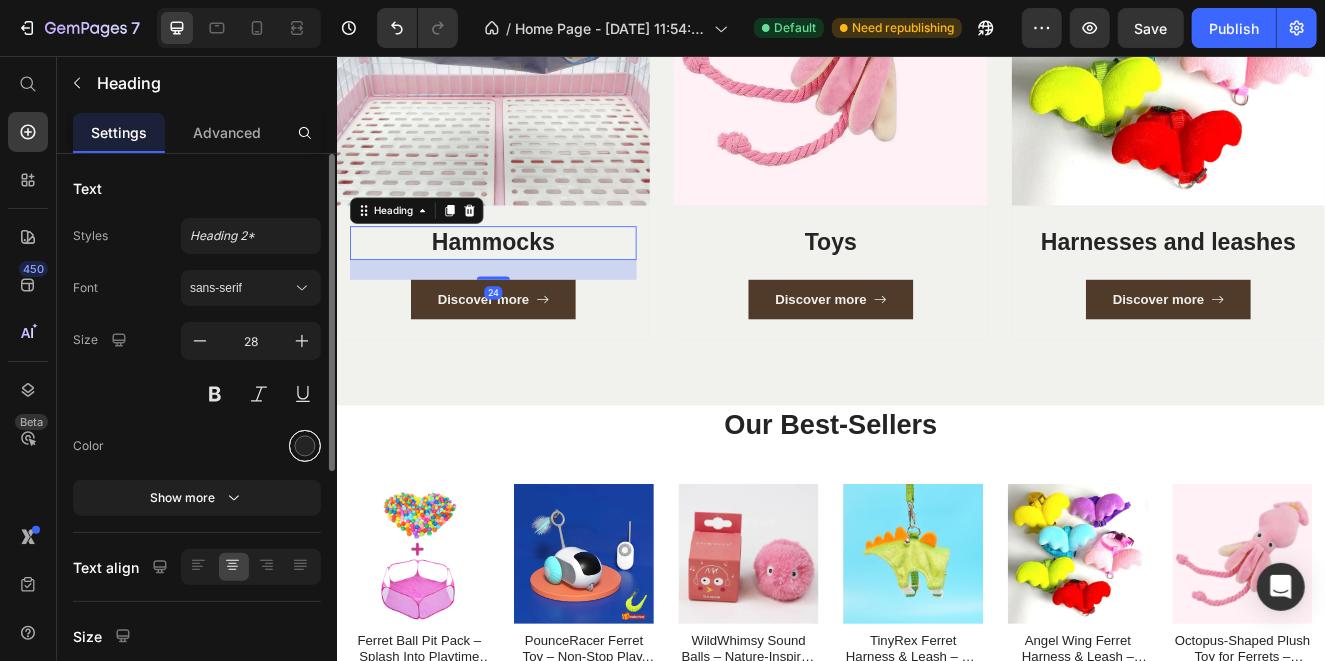 click at bounding box center (305, 446) 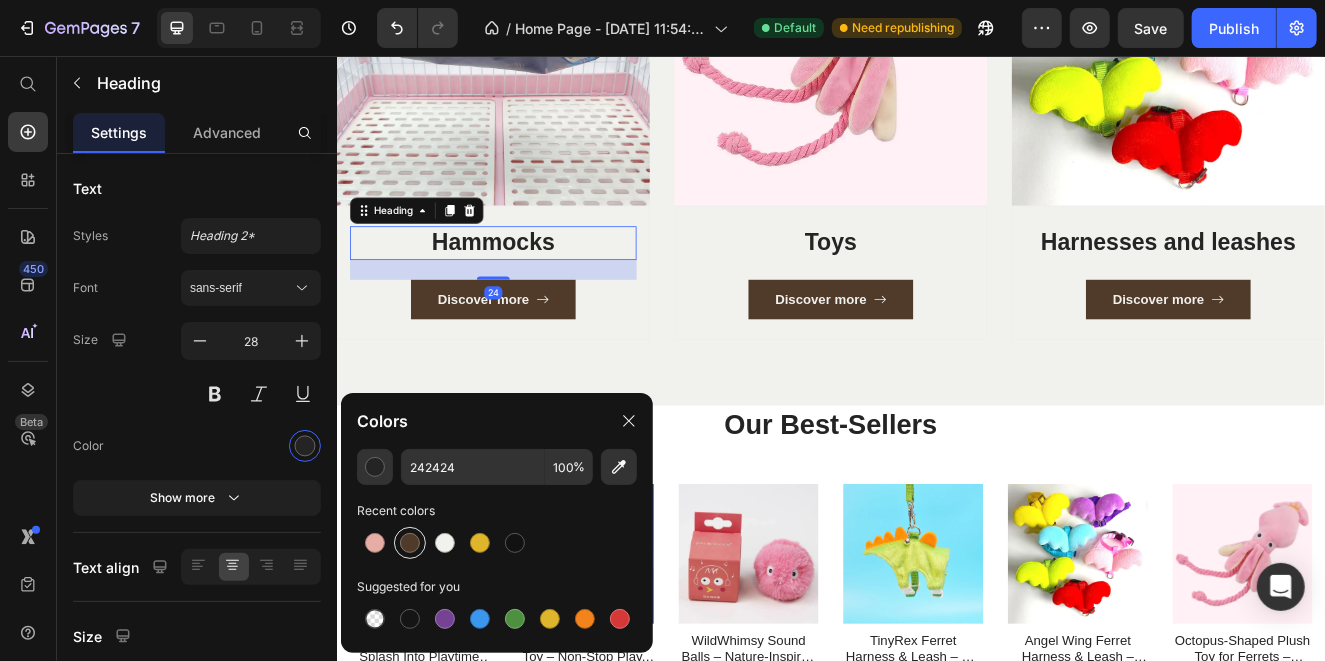 click at bounding box center [410, 543] 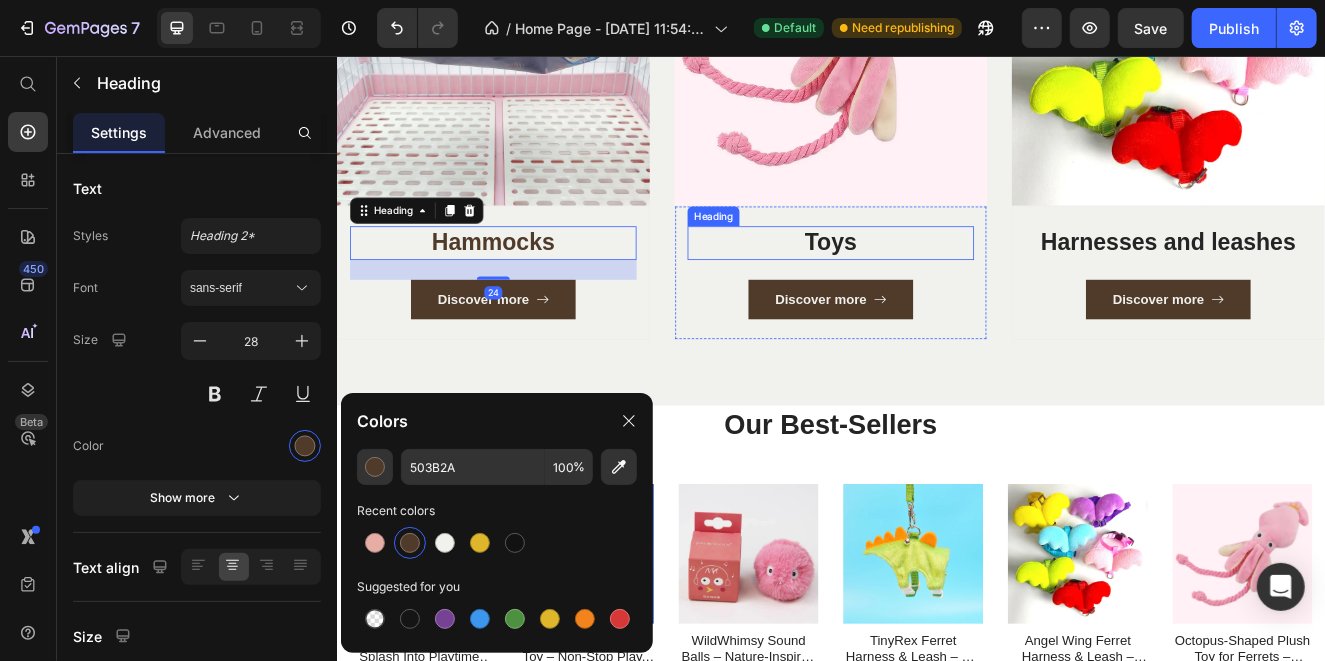 click on "Toys" at bounding box center (936, 282) 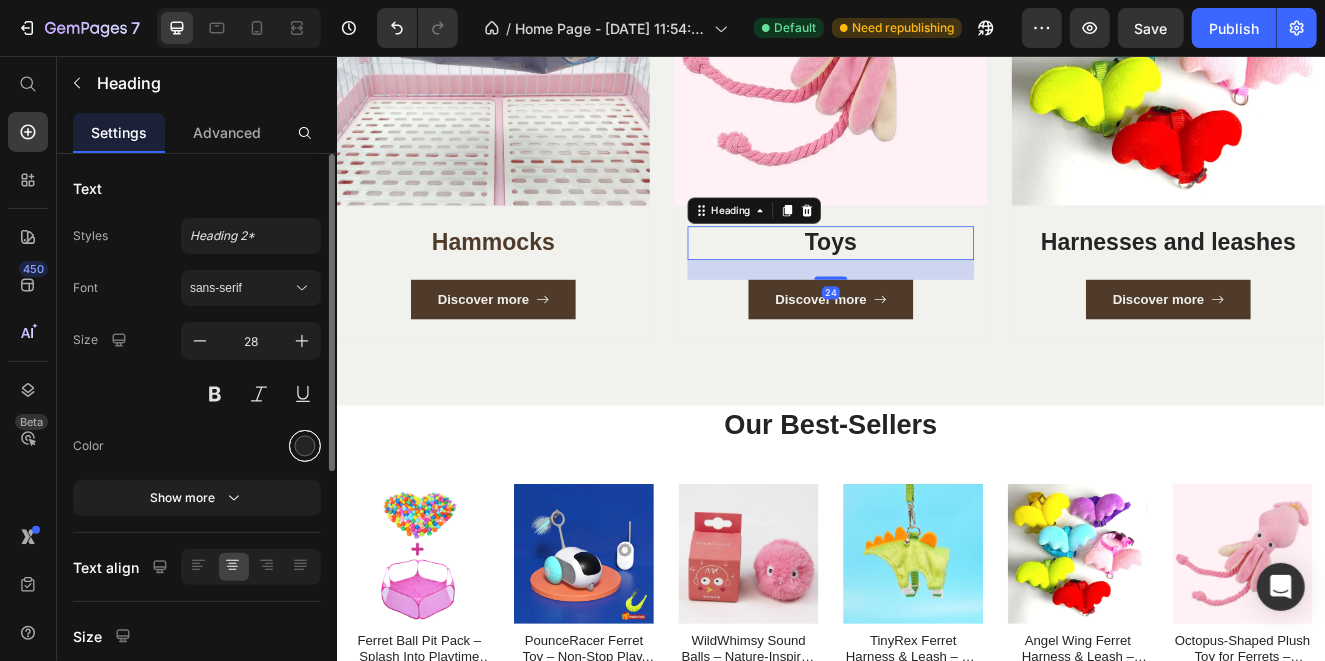 click at bounding box center (305, 446) 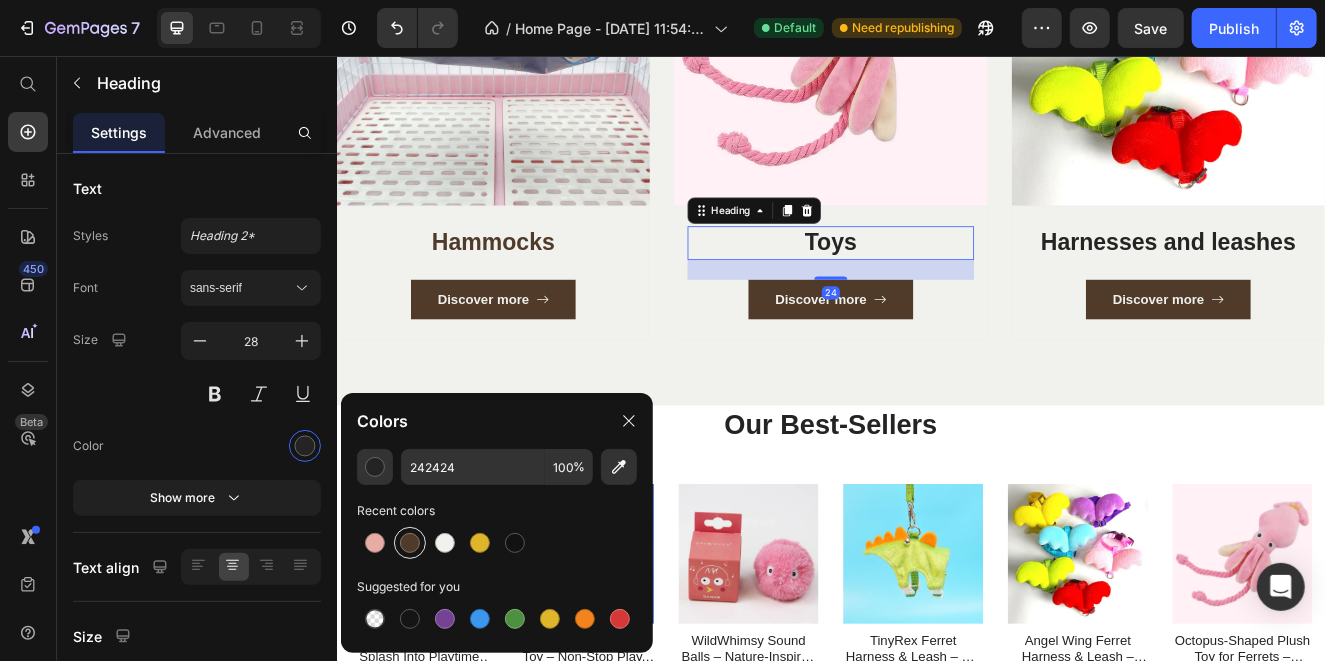 click at bounding box center (410, 543) 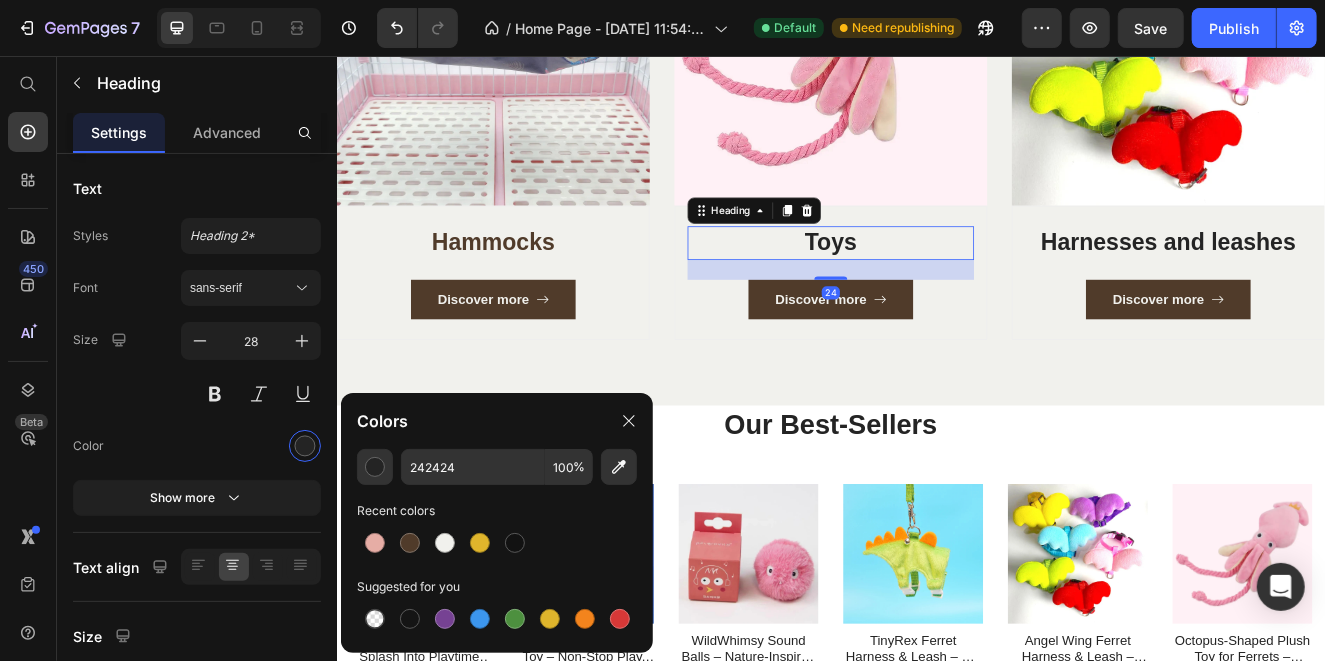 type on "503B2A" 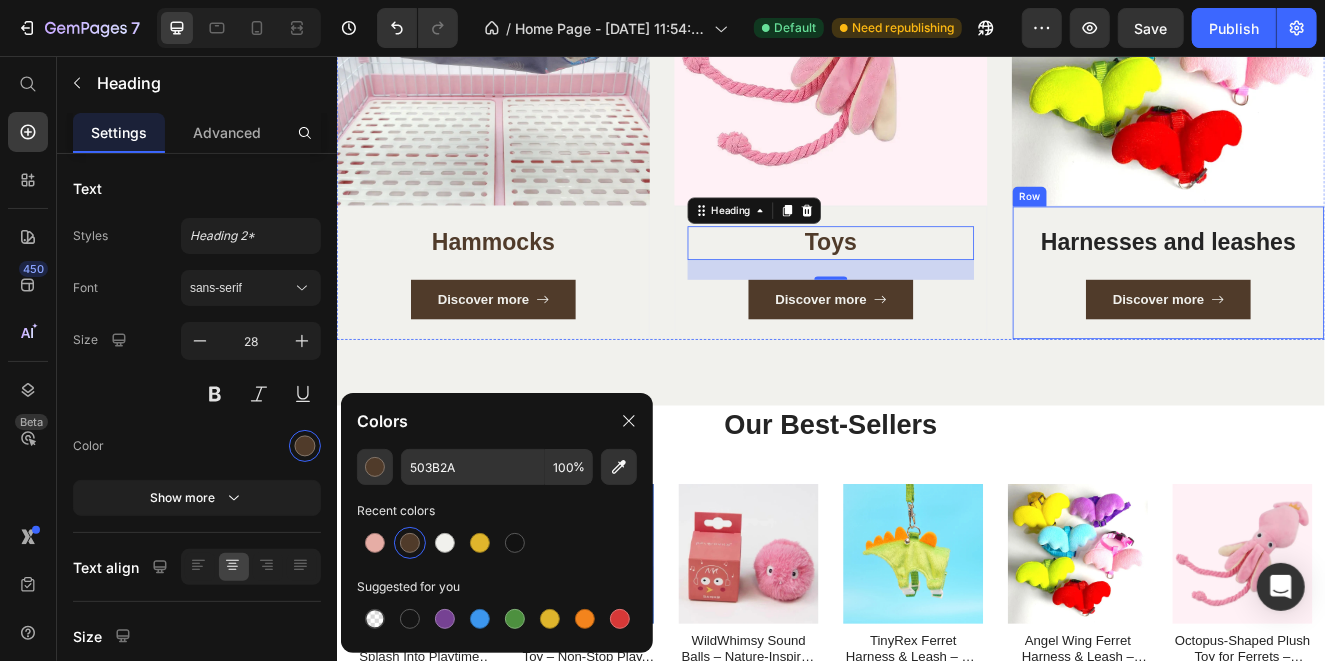 click on "Harnesses and leashes" at bounding box center [1346, 282] 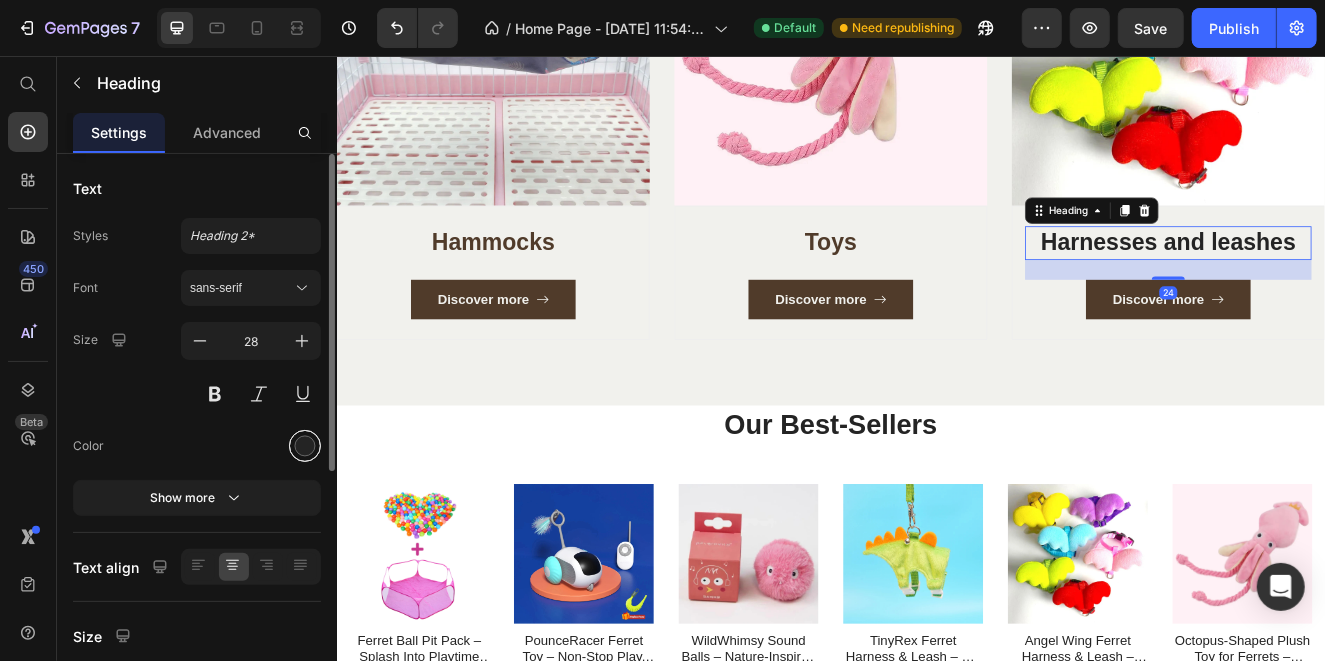 click at bounding box center [305, 446] 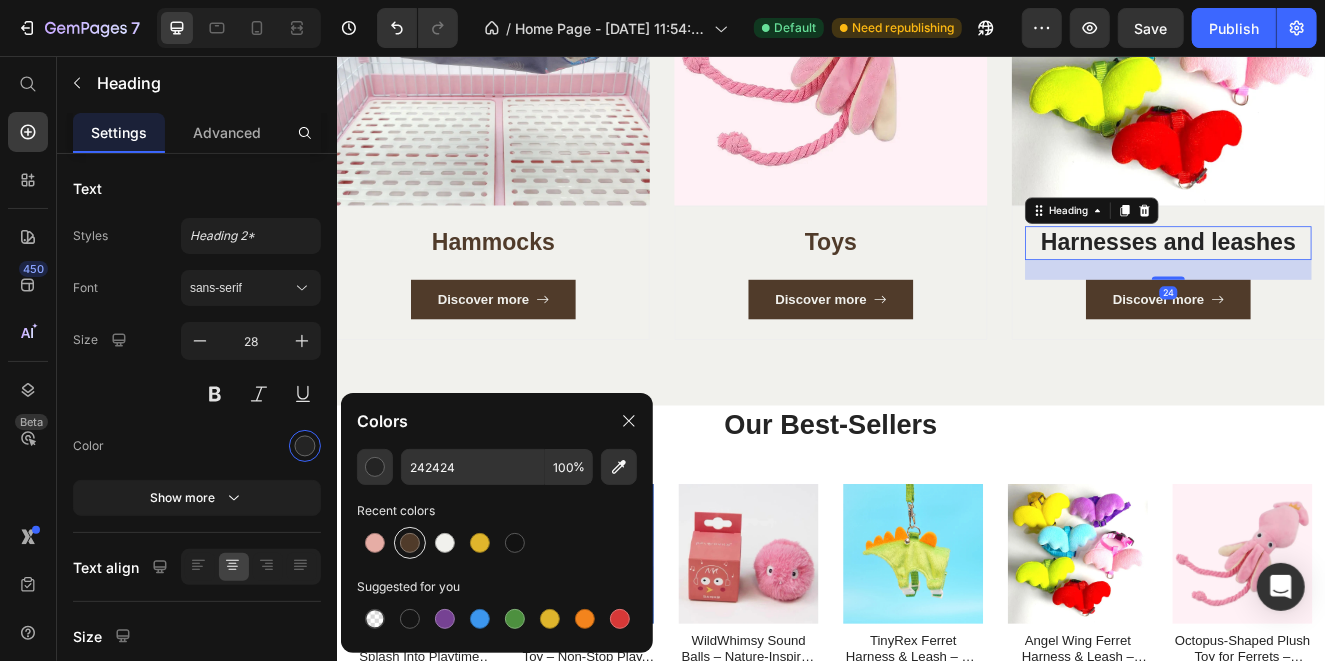 drag, startPoint x: 415, startPoint y: 542, endPoint x: 404, endPoint y: 443, distance: 99.60924 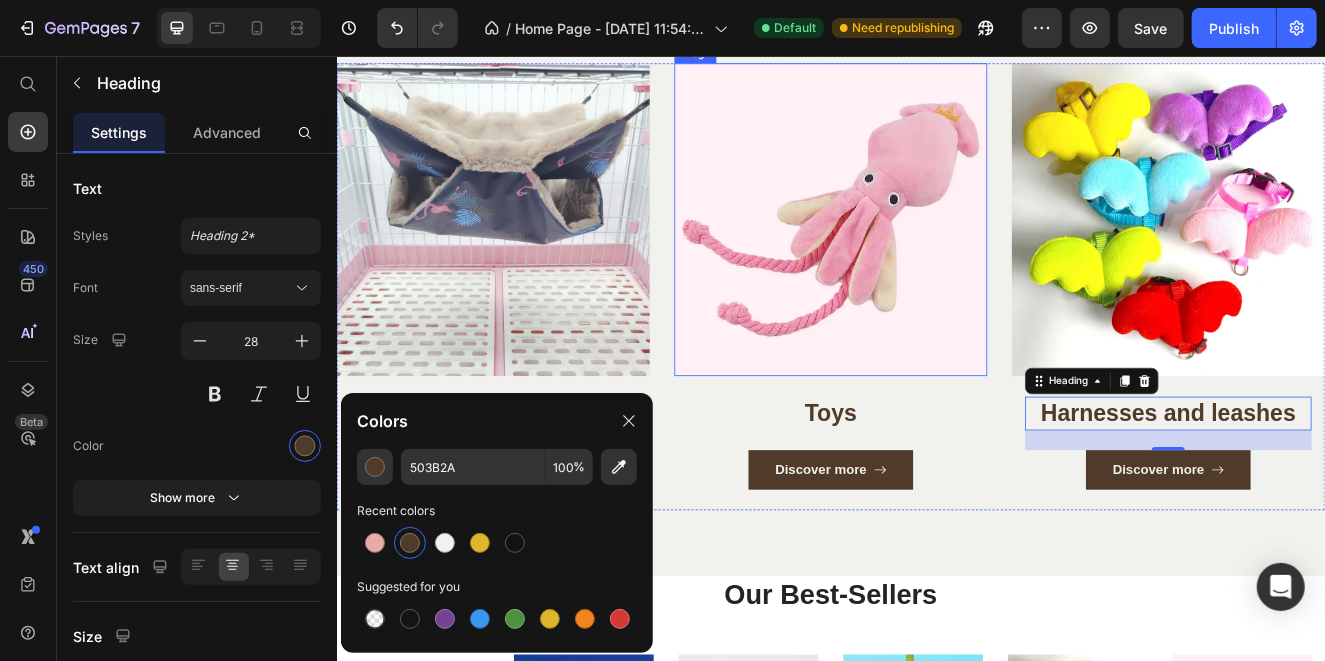 scroll, scrollTop: 2123, scrollLeft: 0, axis: vertical 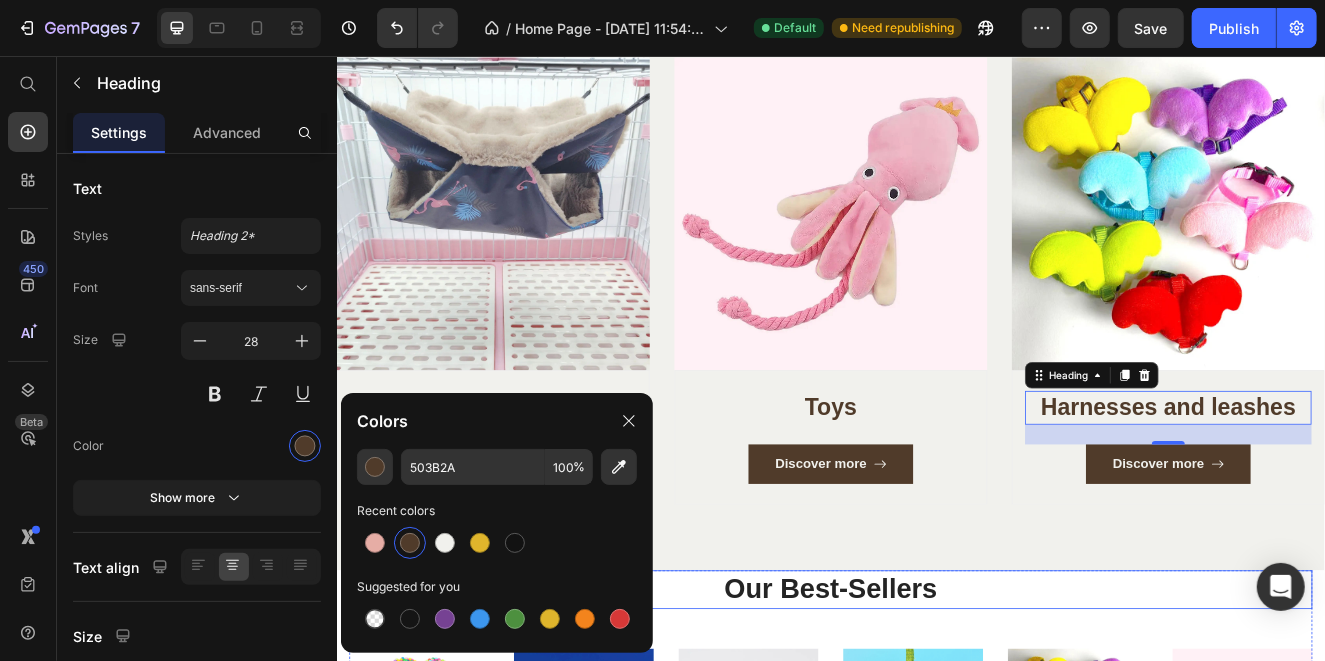 click on "Our Best-Sellers" at bounding box center (936, 703) 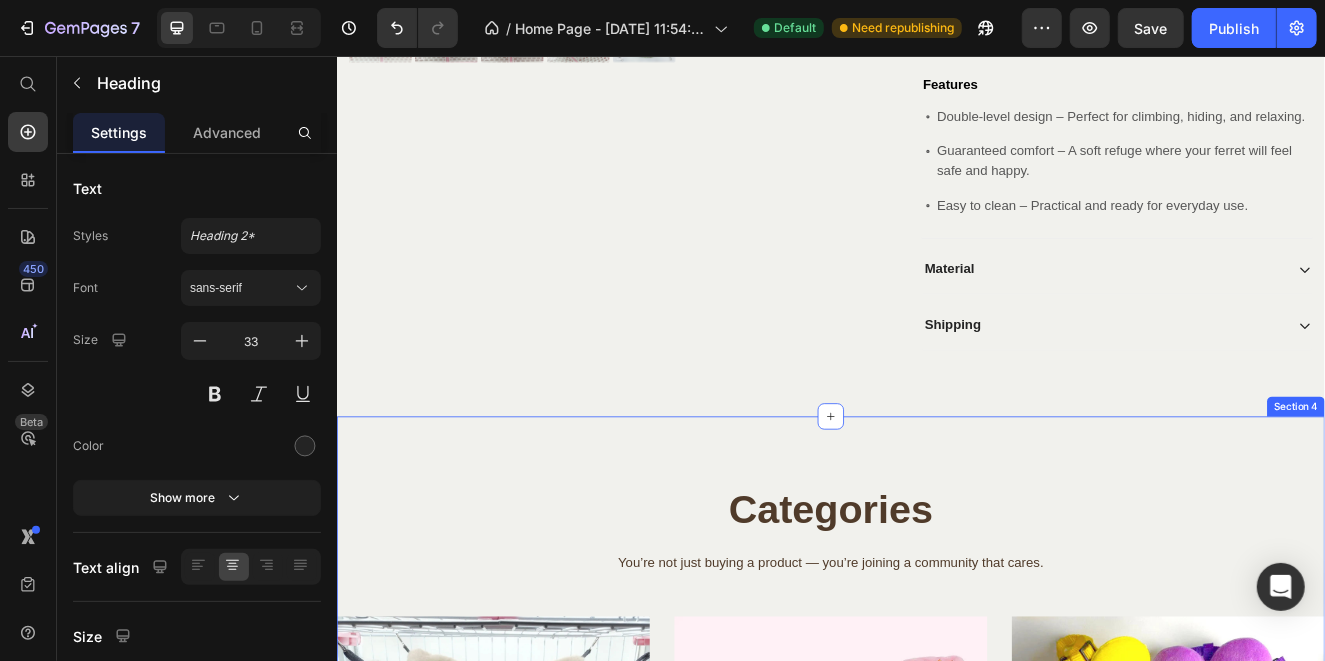 scroll, scrollTop: 1422, scrollLeft: 0, axis: vertical 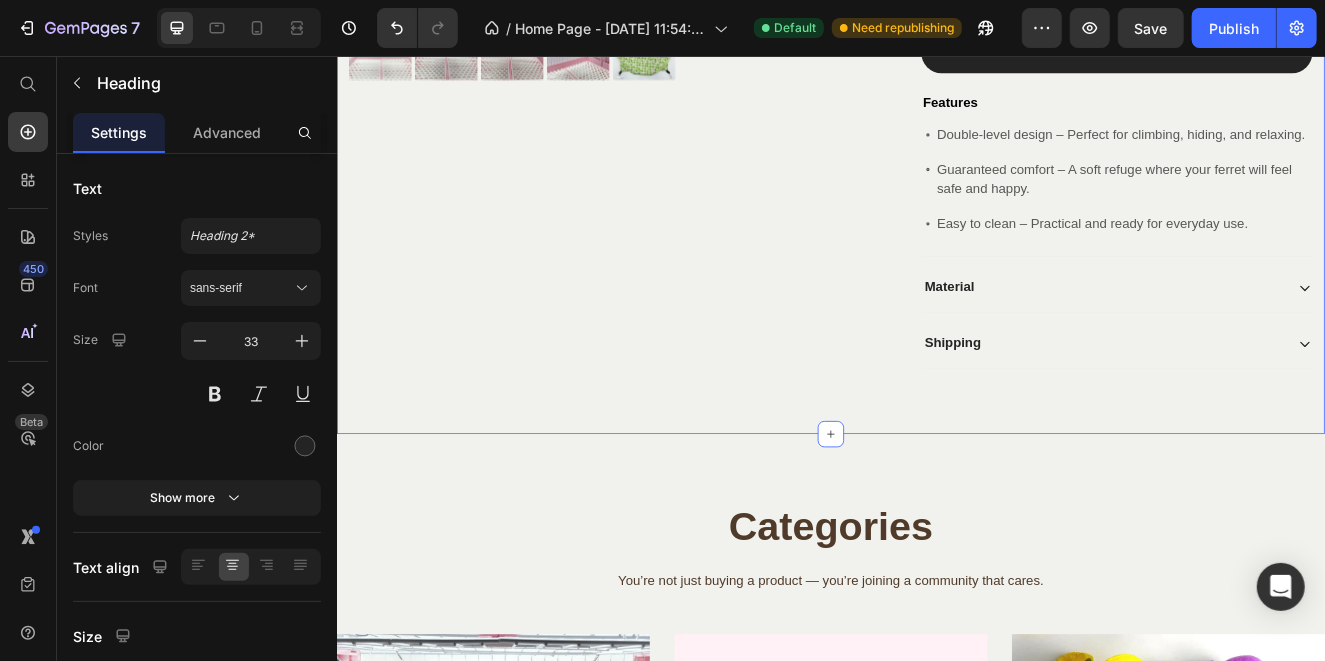 click on "Product Images Icon Icon Icon Icon Icon Icon List 32+ Verified Reviews! Text Block Row [PERSON_NAME] – Double-Layer Fleece Hammock for Ferrets | Soft & Warm Product Title €11,99 Product Price
Drop element here
Drop element here Row Color: Flamingo Flamingo Flamingo Flamingo Brown-Yellow Brown-Yellow Brown-Yellow Brown-Blue Brown-Blue Brown-Blue [PERSON_NAME] [PERSON_NAME] [PERSON_NAME] Size: 34x34cm 34x34cm 34x34cm 34x34cm Product Variants & Swatches Flamingo Brown-Yellow Brown-Blue [PERSON_NAME] 34x34cm Product Variants & Swatches Row Quantity Text Block 1 Product Quantity Row Row Add to cart Add to Cart Features Text Block
Double-level design – Perfect for climbing, hiding, and relaxing.
Guaranteed comfort – A soft refuge where your ferret will feel safe and happy.
Easy to clean – Practical and ready for everyday use. Item List
Material
Shipping Accordion Row Product Section 3" at bounding box center [936, -101] 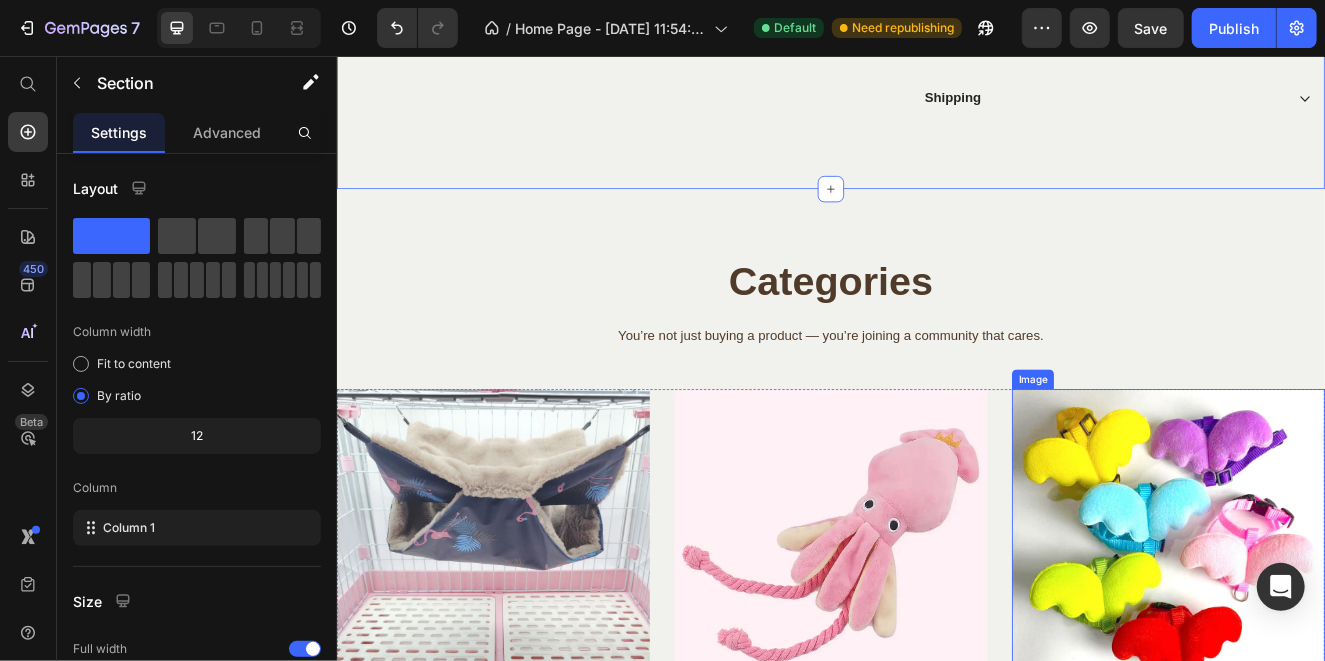scroll, scrollTop: 1723, scrollLeft: 0, axis: vertical 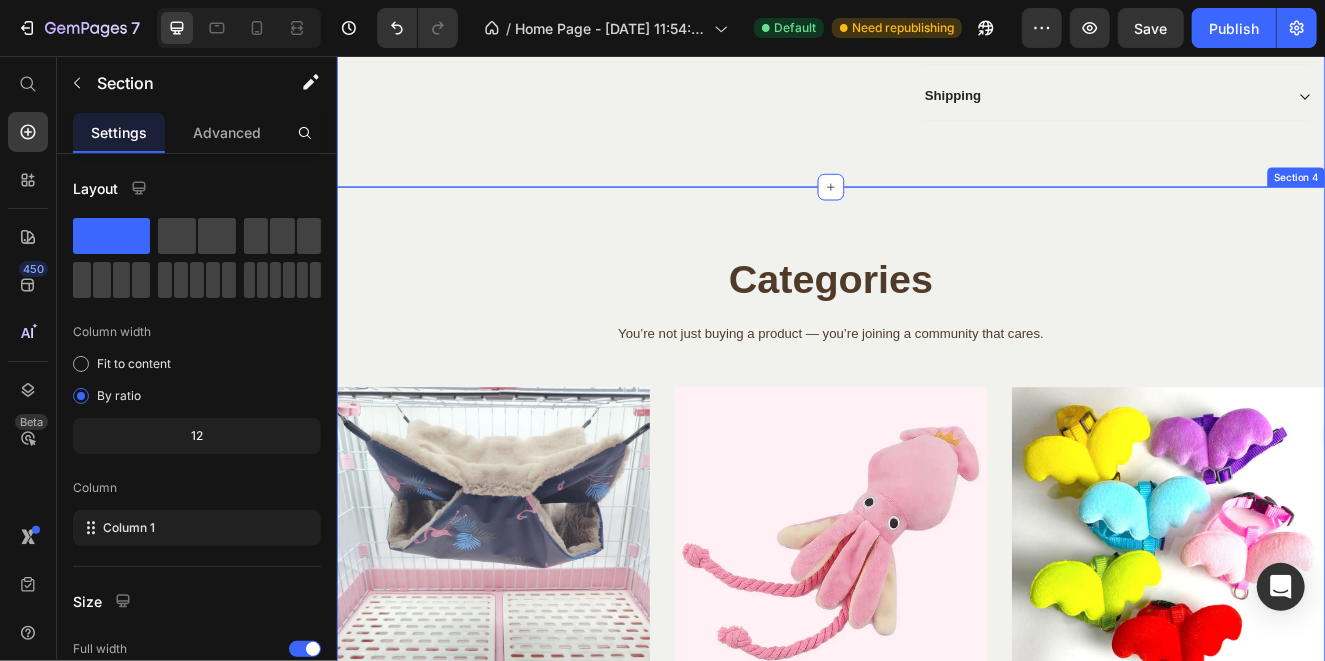 click on "Categories Heading You’re not just buying a product — you’re joining a community that cares. Text block Row Image Hammocks Heading
Discover more Button Row Image Toys Heading
Discover more Button Row Image Harnesses and leashes Heading
Discover more Button Row Row Section 4" at bounding box center [936, 647] 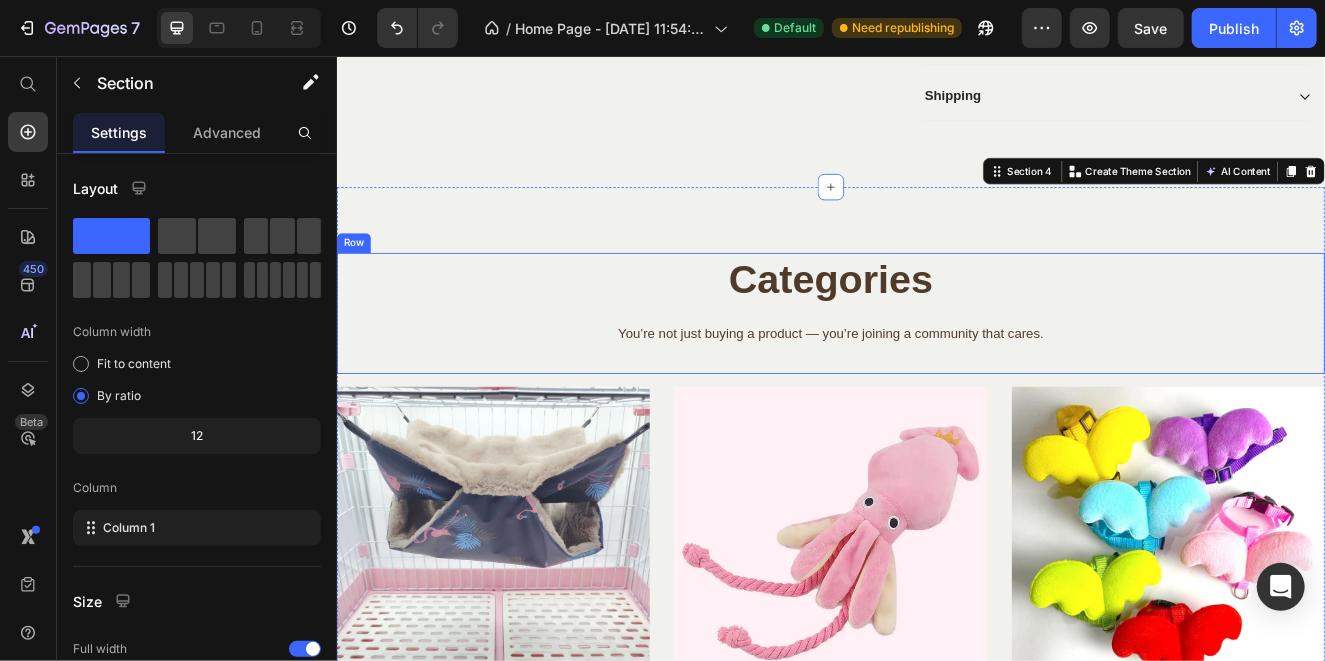 click on "Categories Heading You’re not just buying a product — you’re joining a community that cares. Text block" at bounding box center (936, 367) 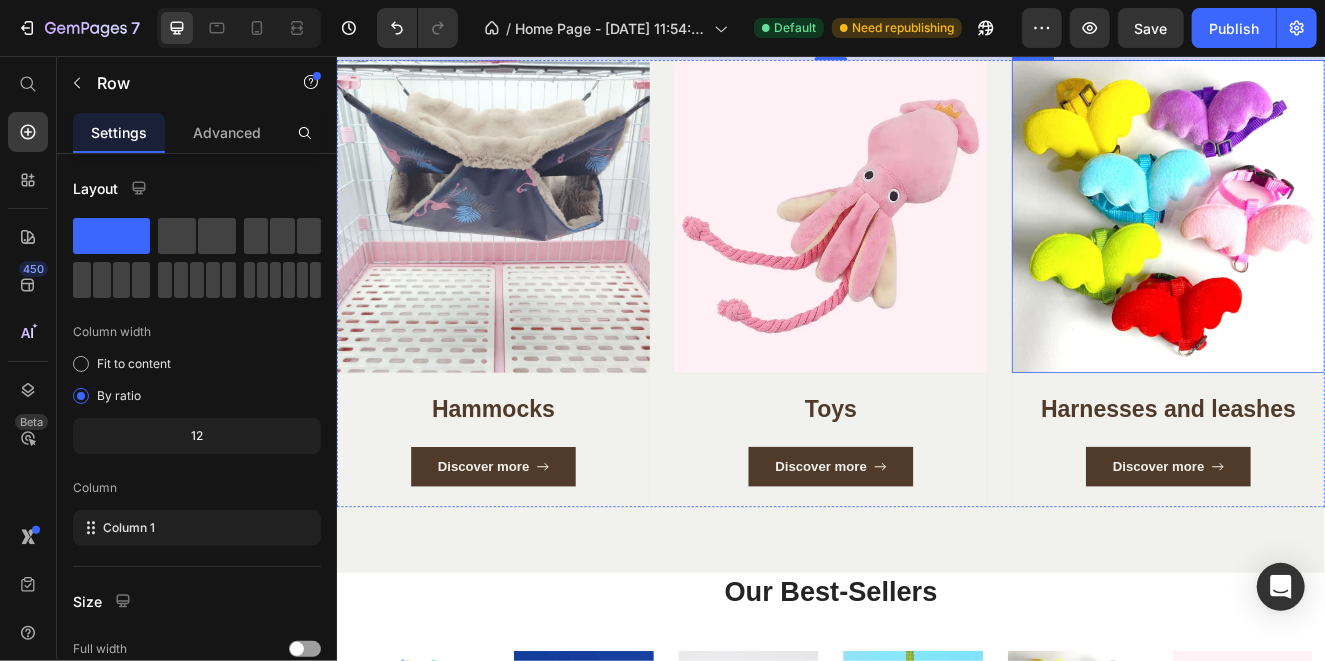 scroll, scrollTop: 2123, scrollLeft: 0, axis: vertical 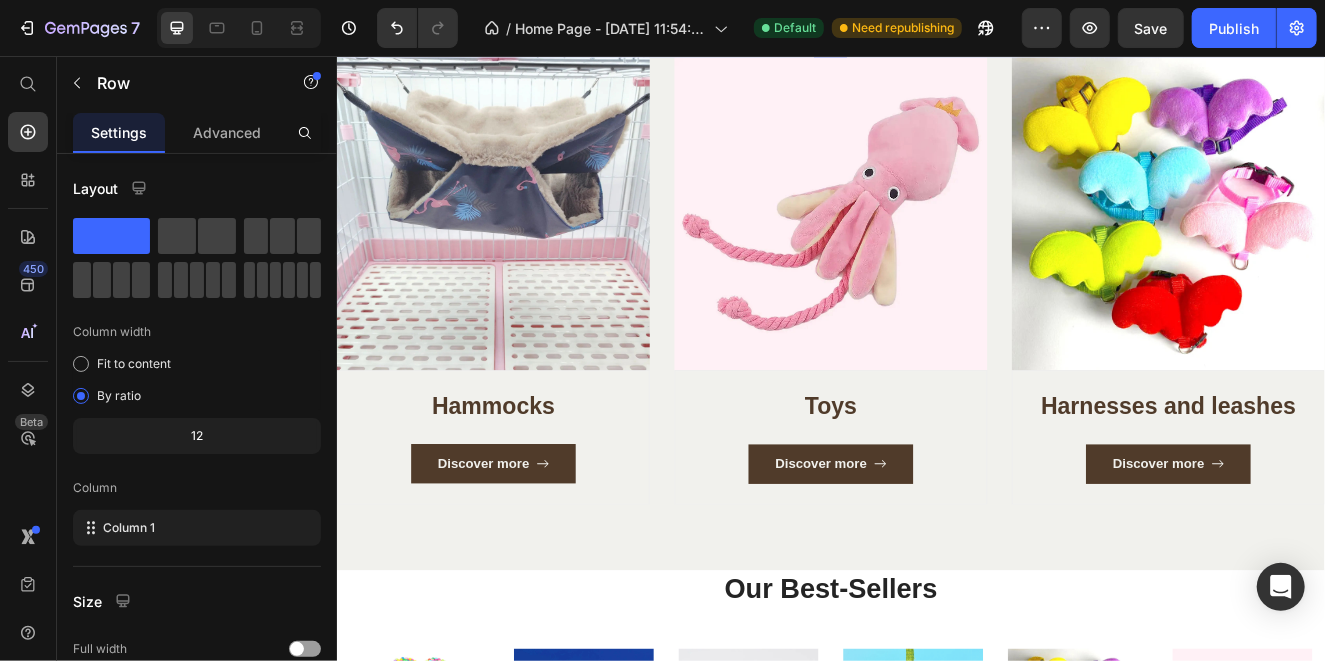 click on "Save" at bounding box center [1151, 28] 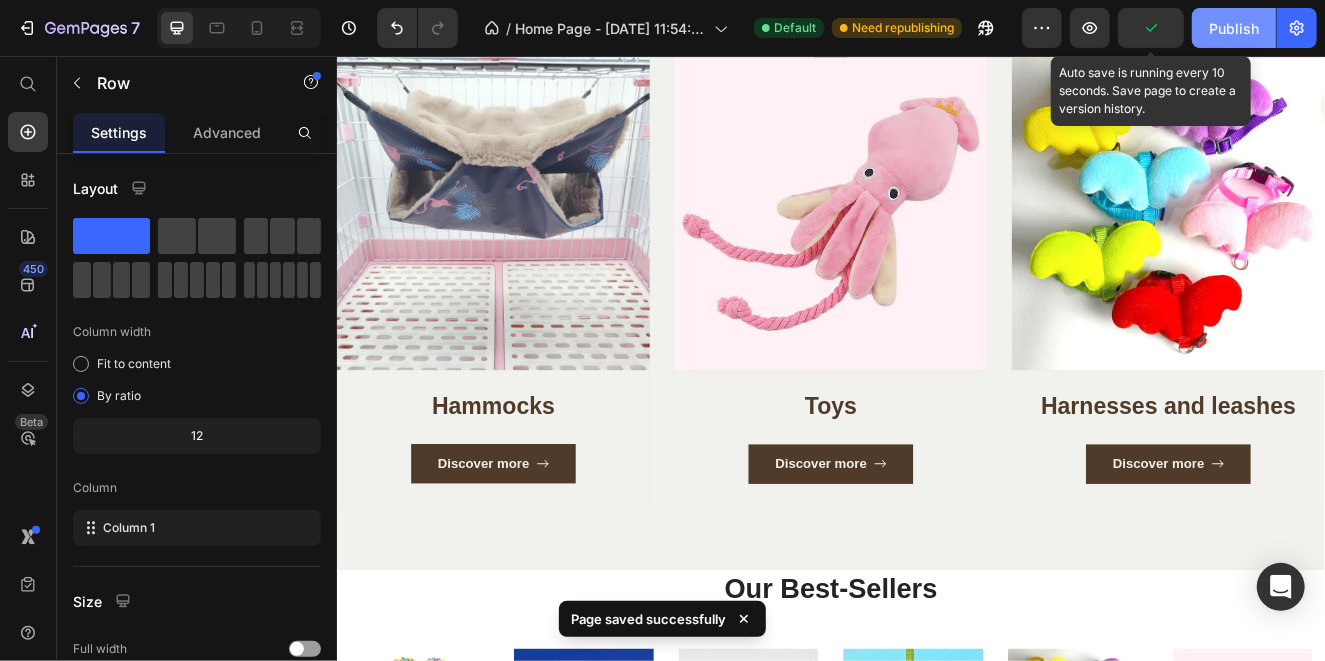 click on "Publish" at bounding box center (1234, 28) 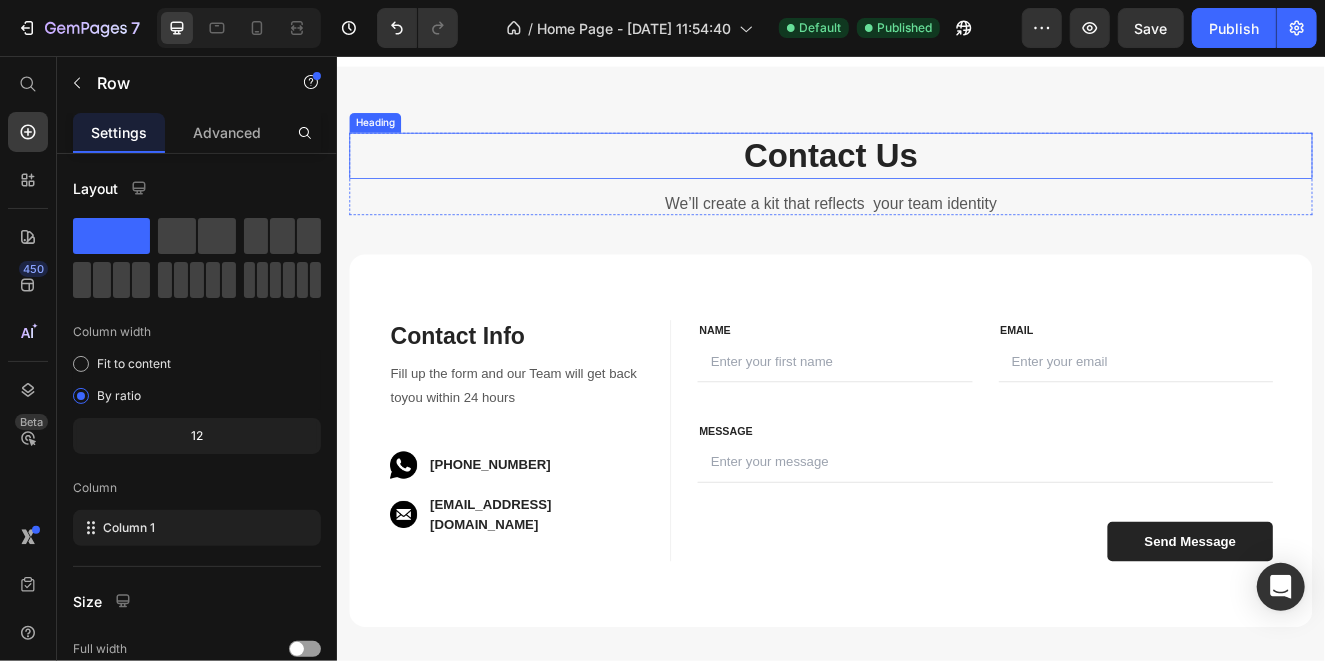 scroll, scrollTop: 4622, scrollLeft: 0, axis: vertical 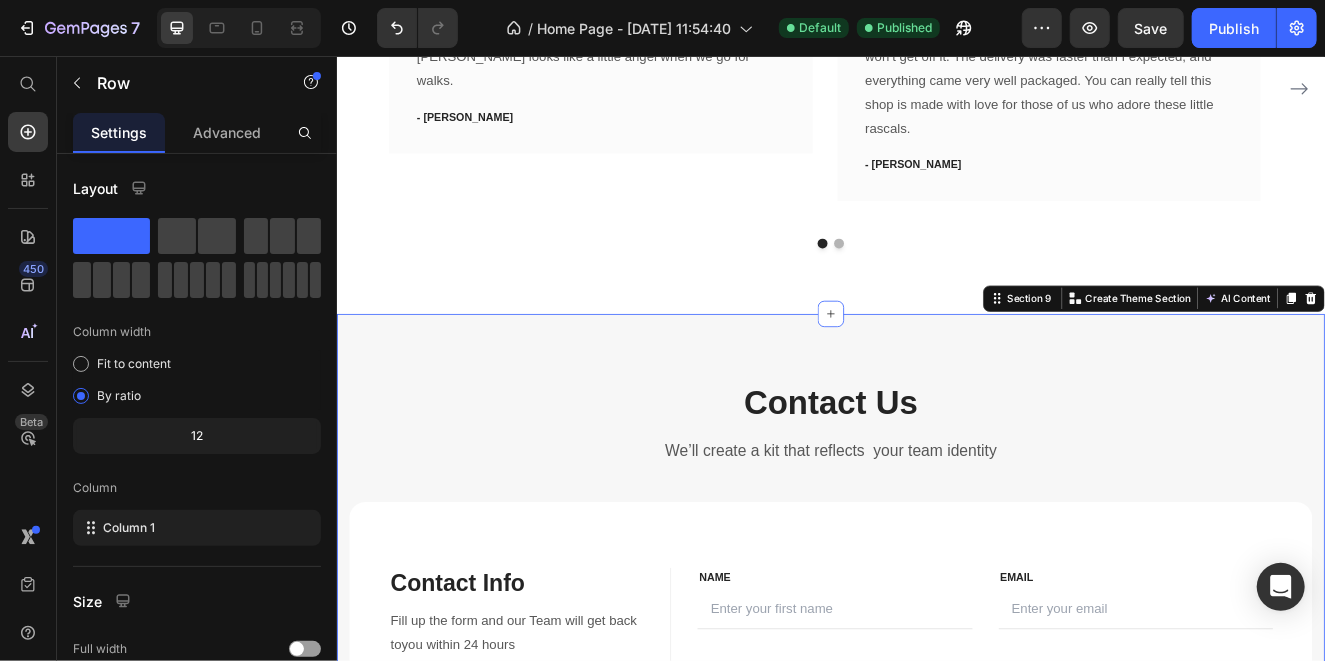 click on "Contact Us Heading We’ll create a kit that reflects  your team identity Text block Row Contact Info Heading Contact Information Heading Fill up the form and our Team will get back toyou within 24 hours Text block Image [PHONE_NUMBER] Text block Row Image [EMAIL_ADDRESS][DOMAIN_NAME] Text block Row Row FIRST NAME Text block NAME Text block Text Field EMAIL Text block Email Text block Email Field Row MESSAGE Text block MESSAGE Text block Text Field Send Message Submit Button Contact Form Row FIRST NAME Text block NAME Text block Text Field LAST NAME Text block Email Text block Email Field Row MESSAGE Text block MESSAGE Text block Text Field Send Message Submit Button Contact Form Row Row Section 9   You can create reusable sections Create Theme Section AI Content Write with GemAI What would you like to describe here? Tone and Voice Persuasive Product Ferret Ball Pit Pack – Splash Into Playtime Fun Show more Generate" at bounding box center [936, 750] 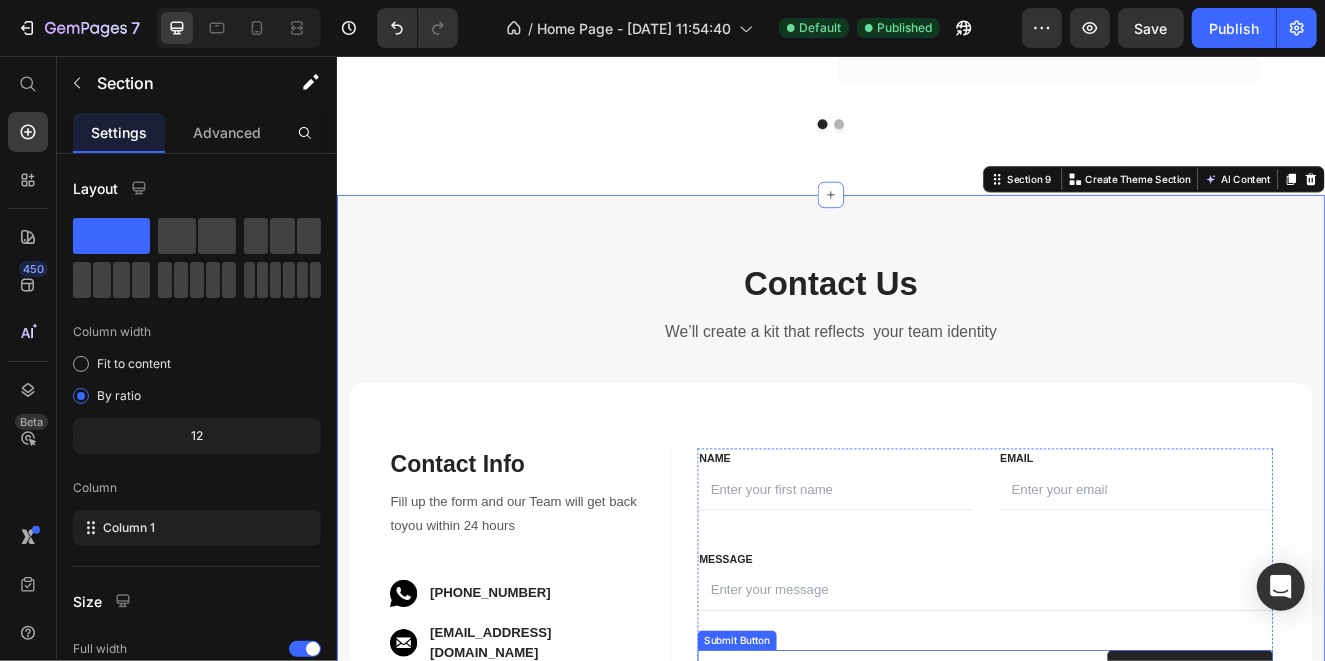 scroll, scrollTop: 4747, scrollLeft: 0, axis: vertical 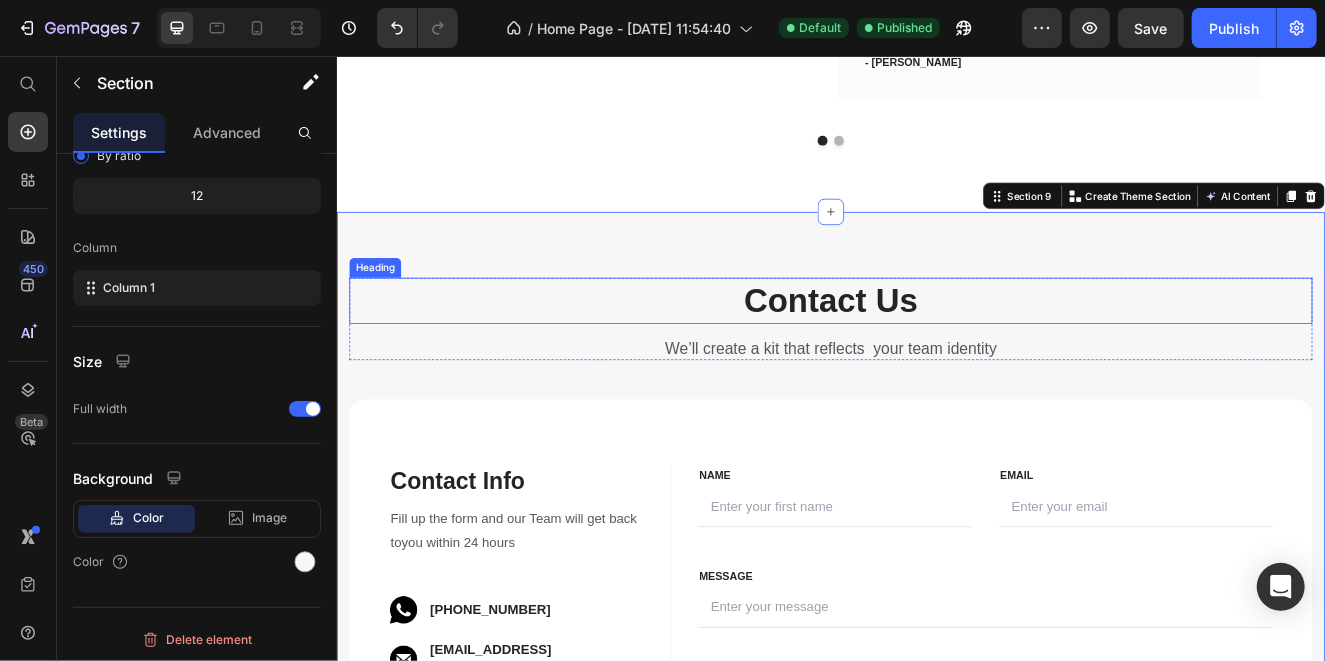 click on "Contact Us" at bounding box center [936, 352] 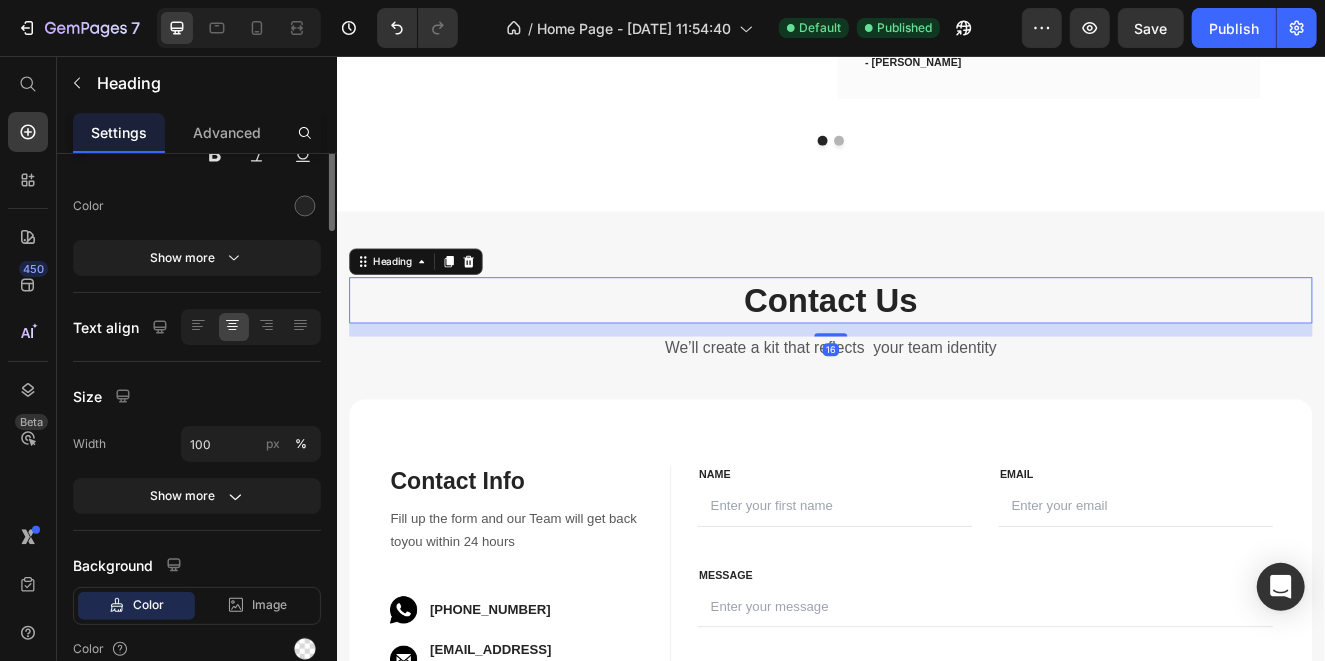 scroll, scrollTop: 0, scrollLeft: 0, axis: both 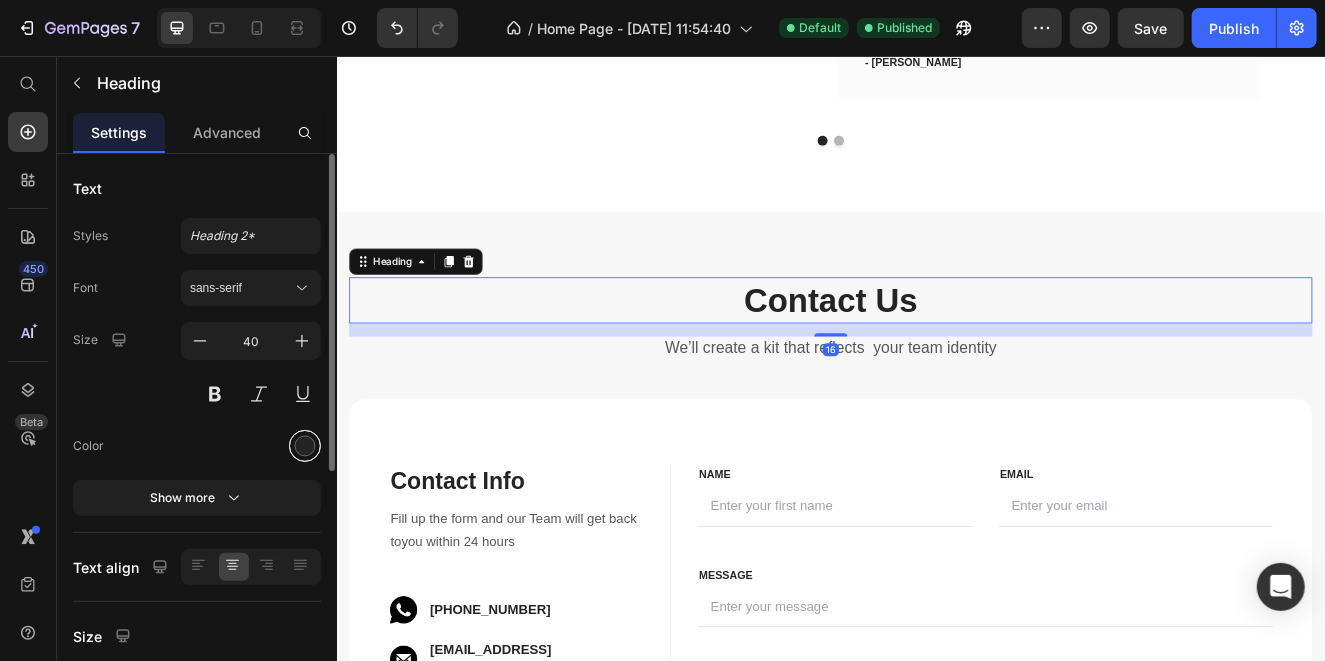 click at bounding box center (305, 446) 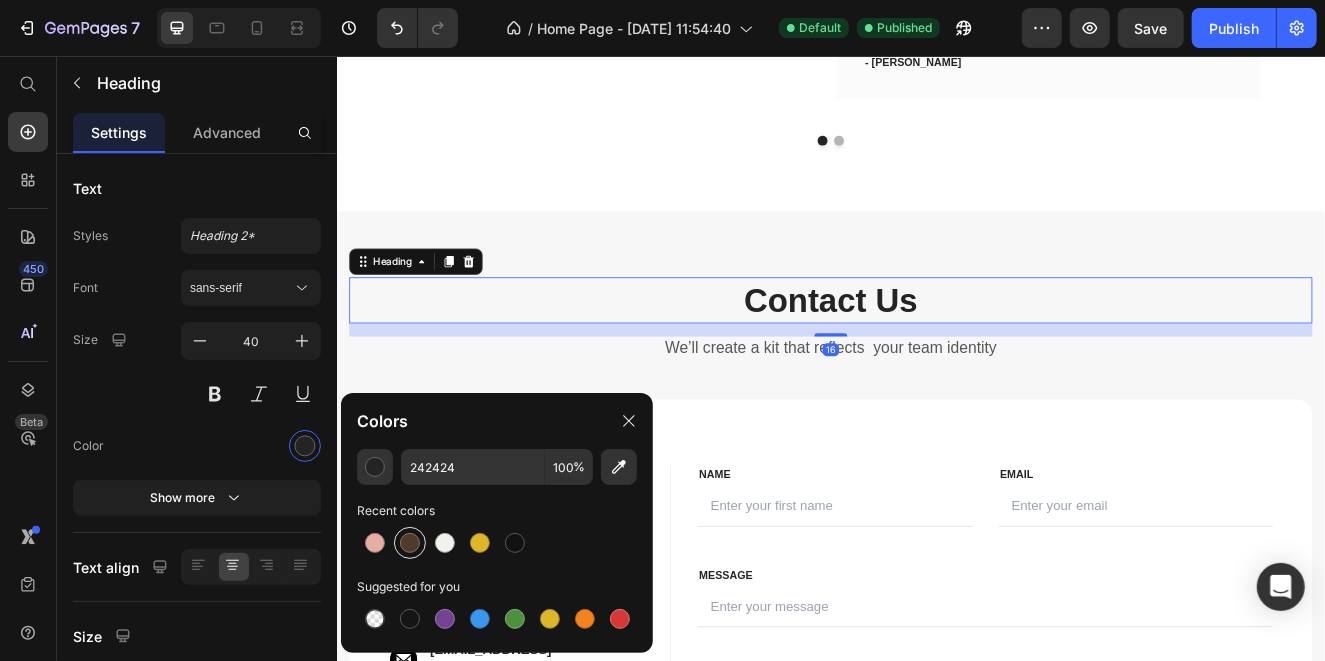 click at bounding box center [410, 543] 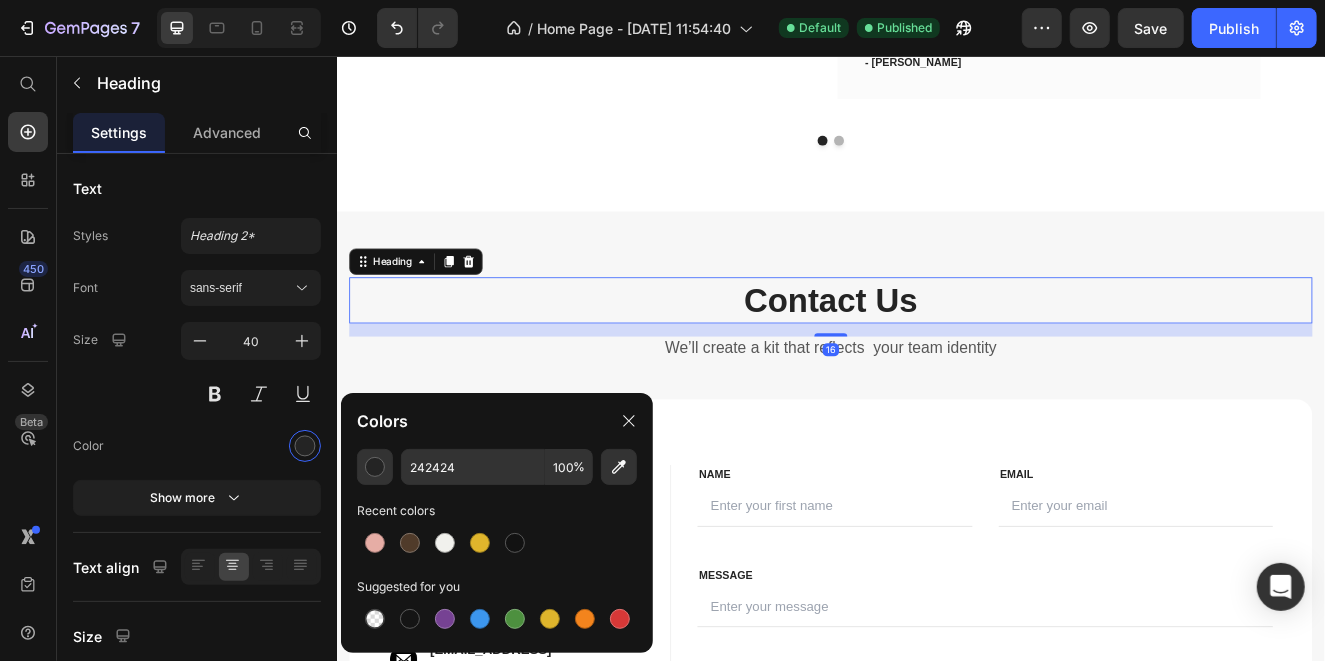 type on "503B2A" 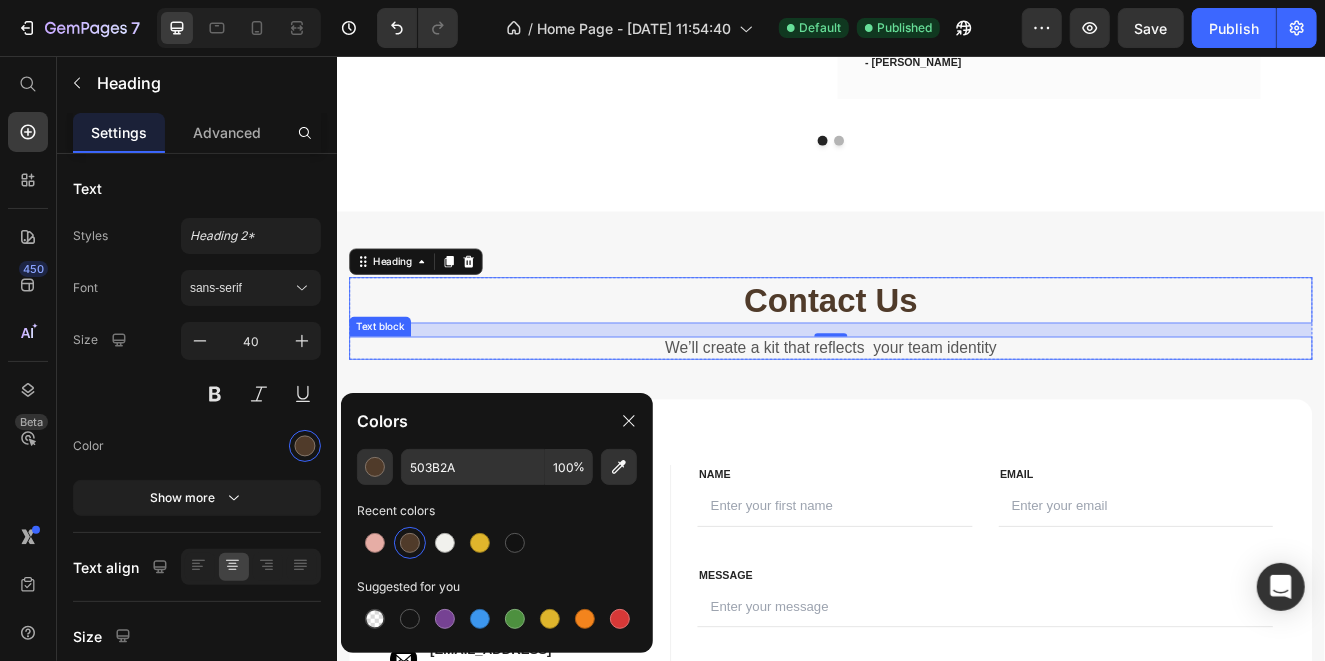 click on "We’ll create a kit that reflects  your team identity" at bounding box center (936, 410) 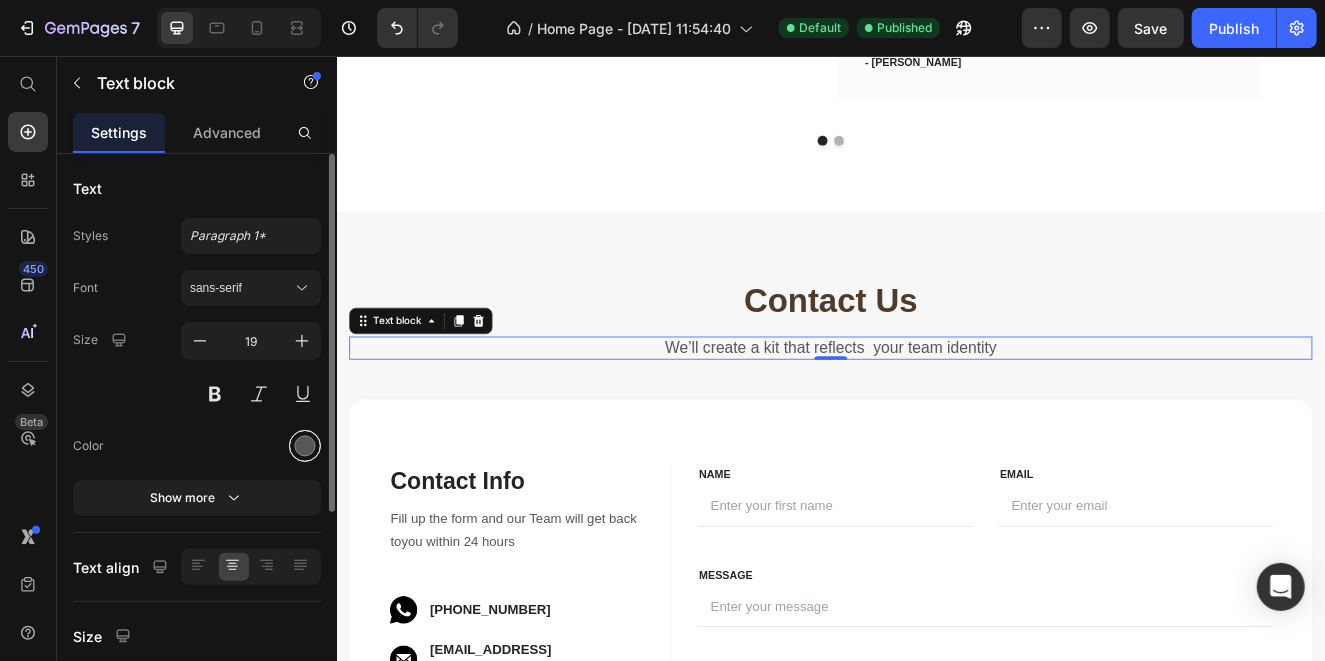click at bounding box center [305, 446] 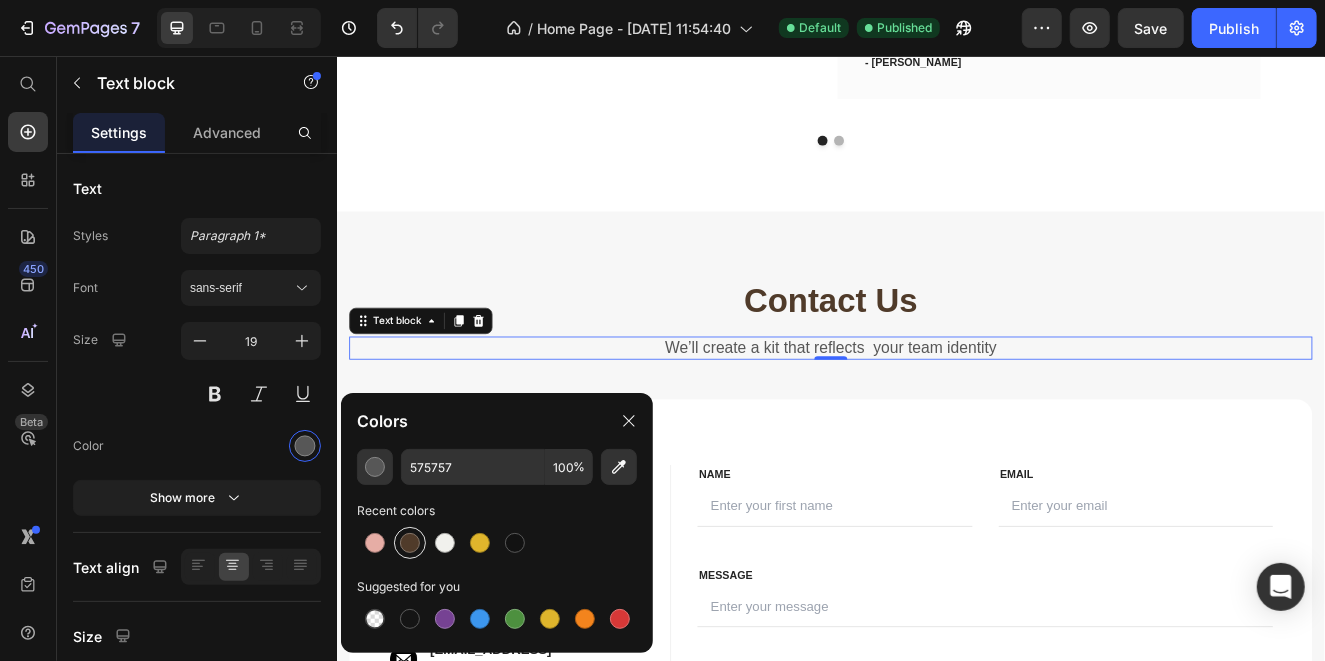click at bounding box center [410, 543] 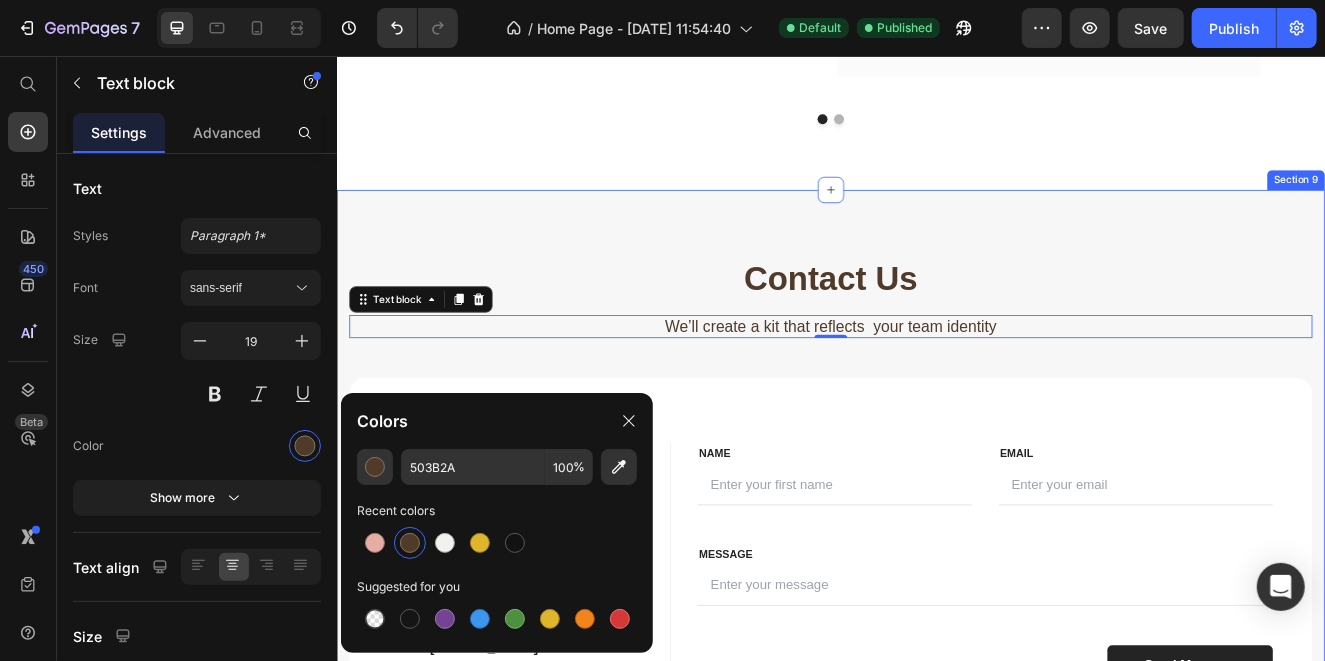 scroll, scrollTop: 4747, scrollLeft: 0, axis: vertical 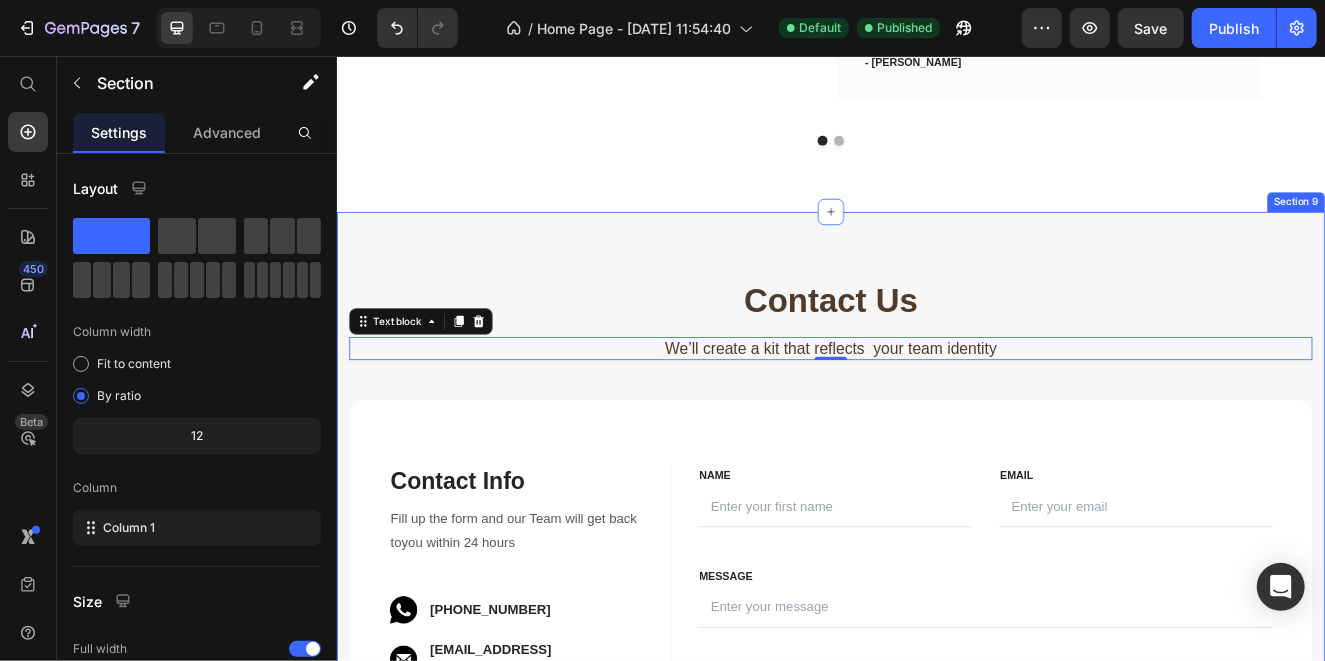 click on "Contact Us Heading We’ll create a kit that reflects  your team identity Text block   0 Row Contact Info Heading Contact Information Heading Fill up the form and our Team will get back toyou within 24 hours Text block Image [PHONE_NUMBER] Text block Row Image [EMAIL_ADDRESS][DOMAIN_NAME] Text block Row Row FIRST NAME Text block NAME Text block Text Field EMAIL Text block Email Text block Email Field Row MESSAGE Text block MESSAGE Text block Text Field Send Message Submit Button Contact Form Row FIRST NAME Text block NAME Text block Text Field LAST NAME Text block Email Text block Email Field Row MESSAGE Text block MESSAGE Text block Text Field Send Message Submit Button Contact Form Row Row Section 9" at bounding box center [936, 625] 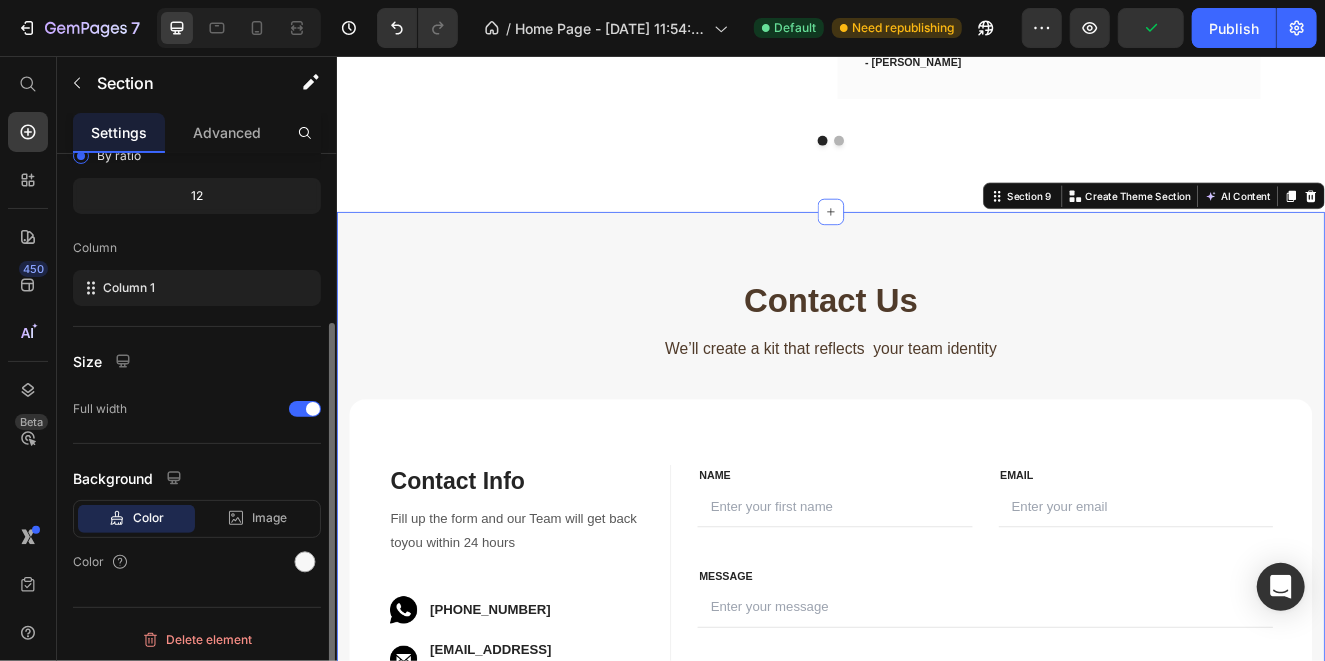scroll, scrollTop: 240, scrollLeft: 0, axis: vertical 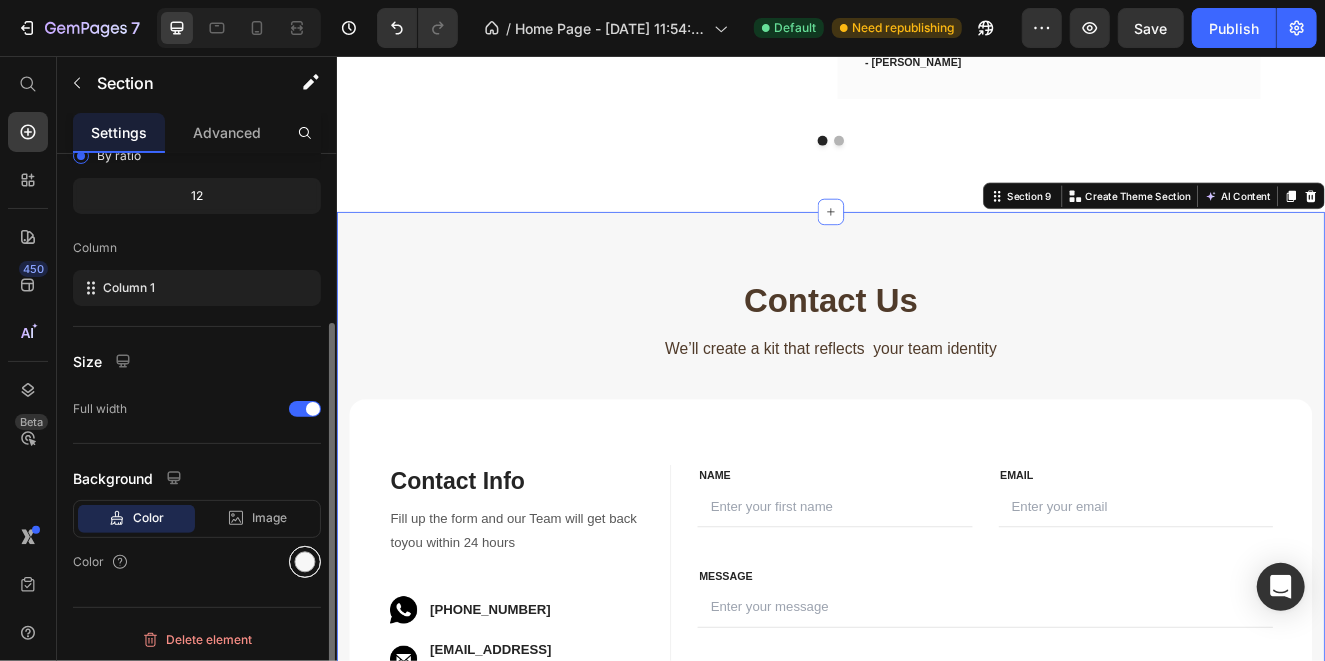 click at bounding box center [305, 562] 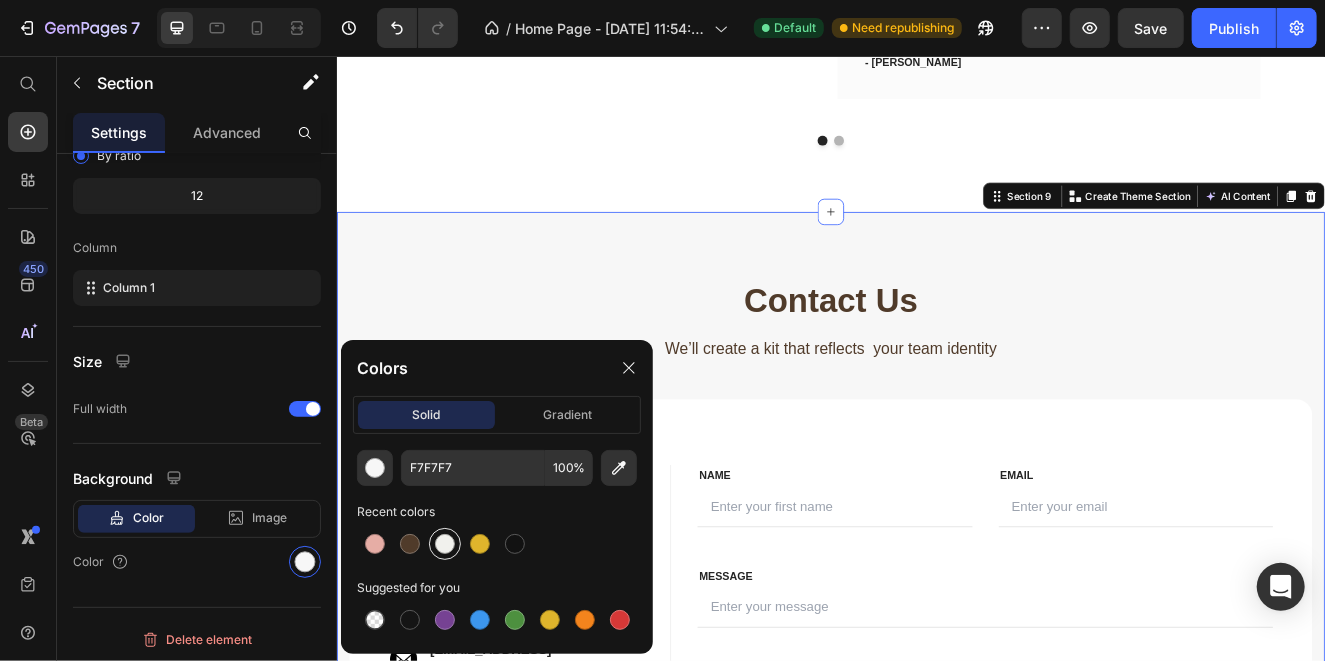 click at bounding box center (445, 544) 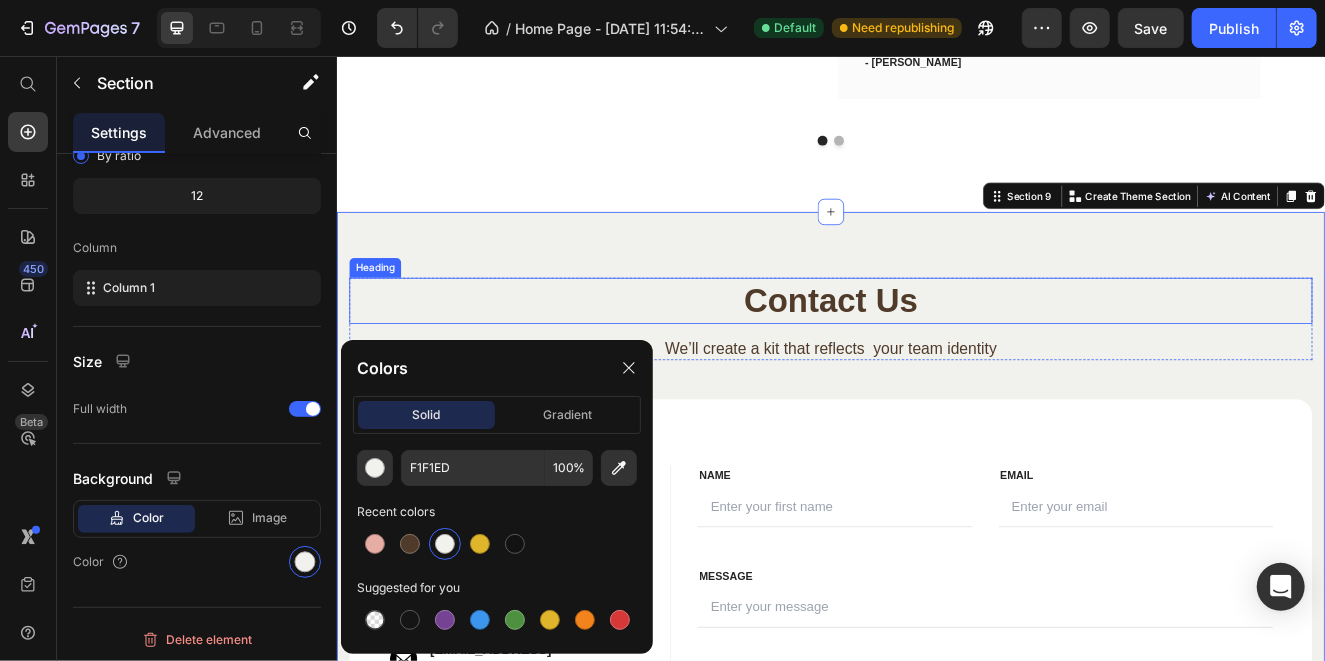click on "Contact Us" at bounding box center (936, 352) 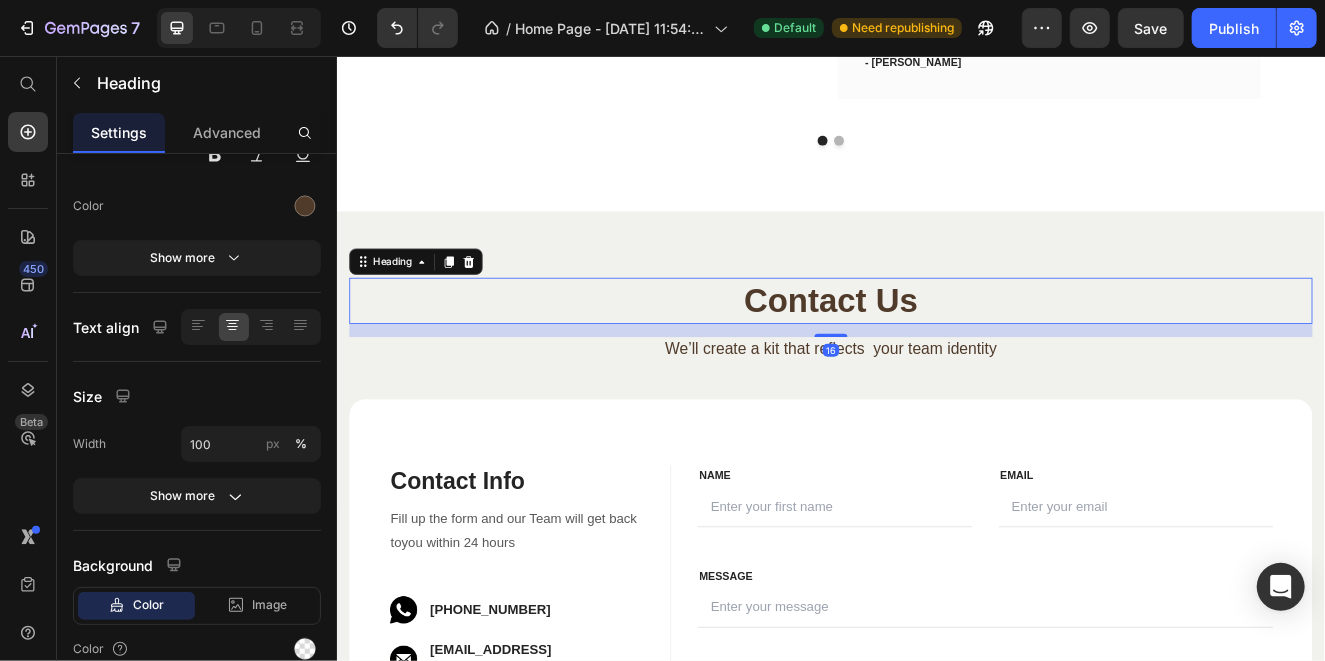 scroll, scrollTop: 0, scrollLeft: 0, axis: both 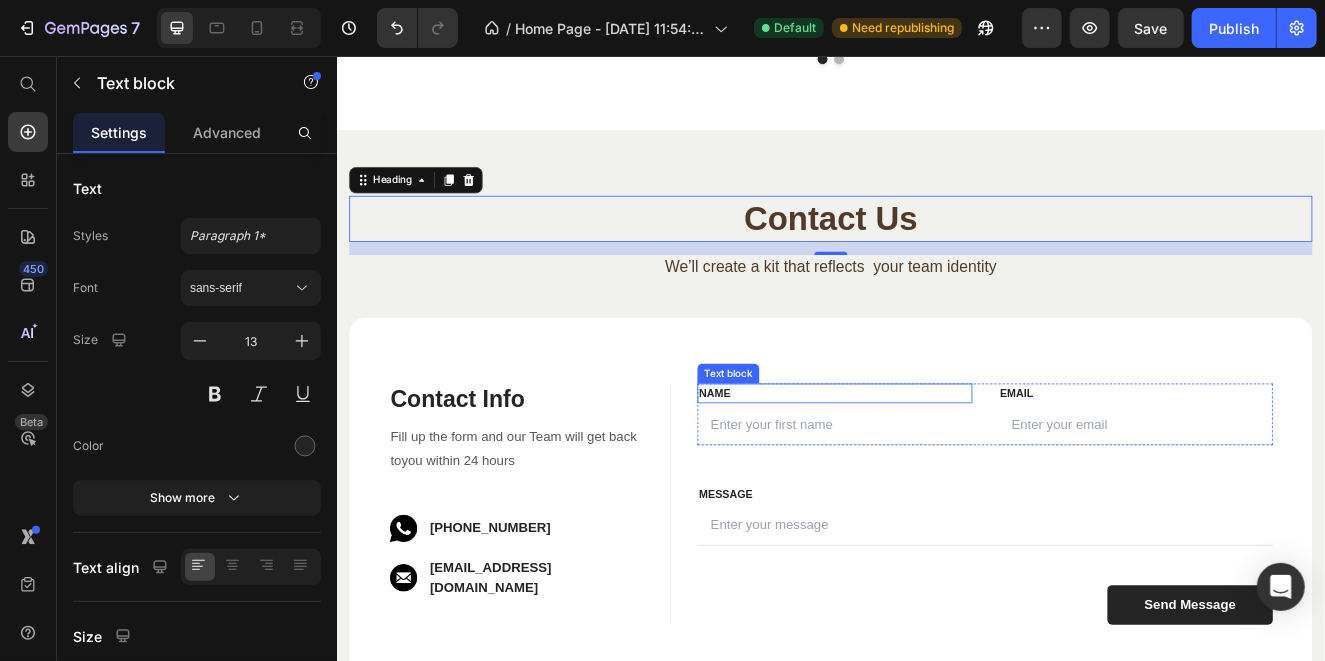 click on "NAME" at bounding box center (941, 465) 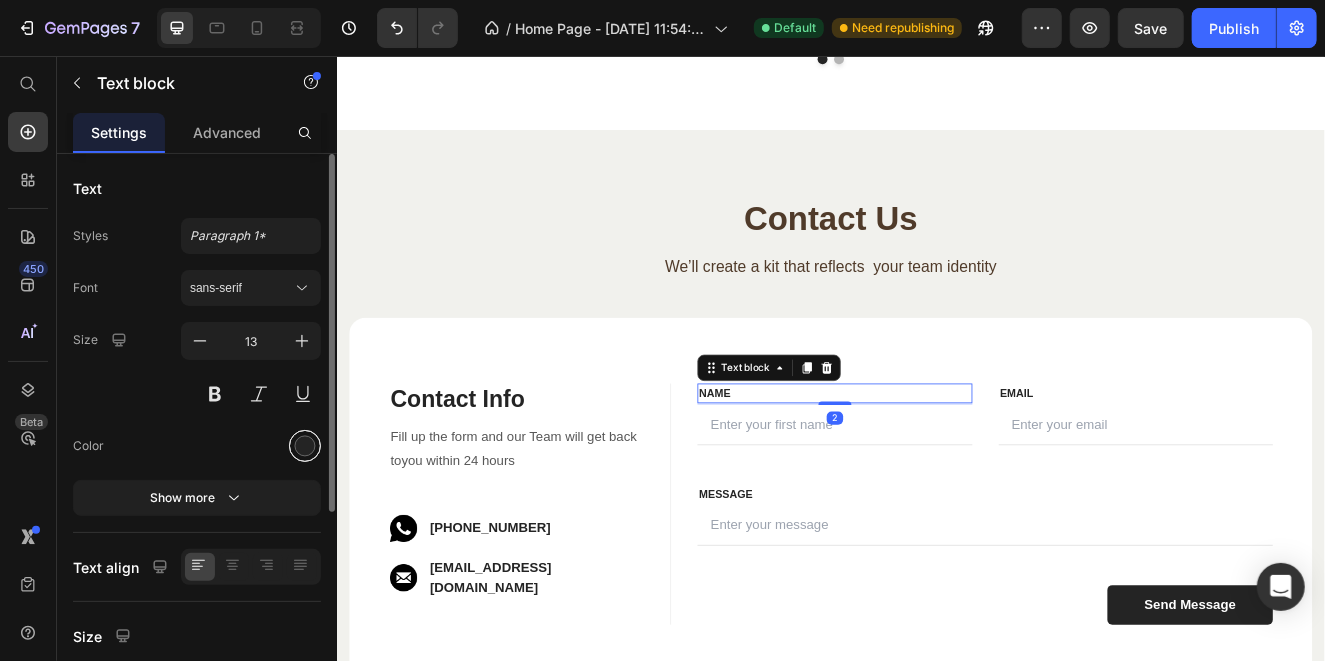 click at bounding box center (305, 446) 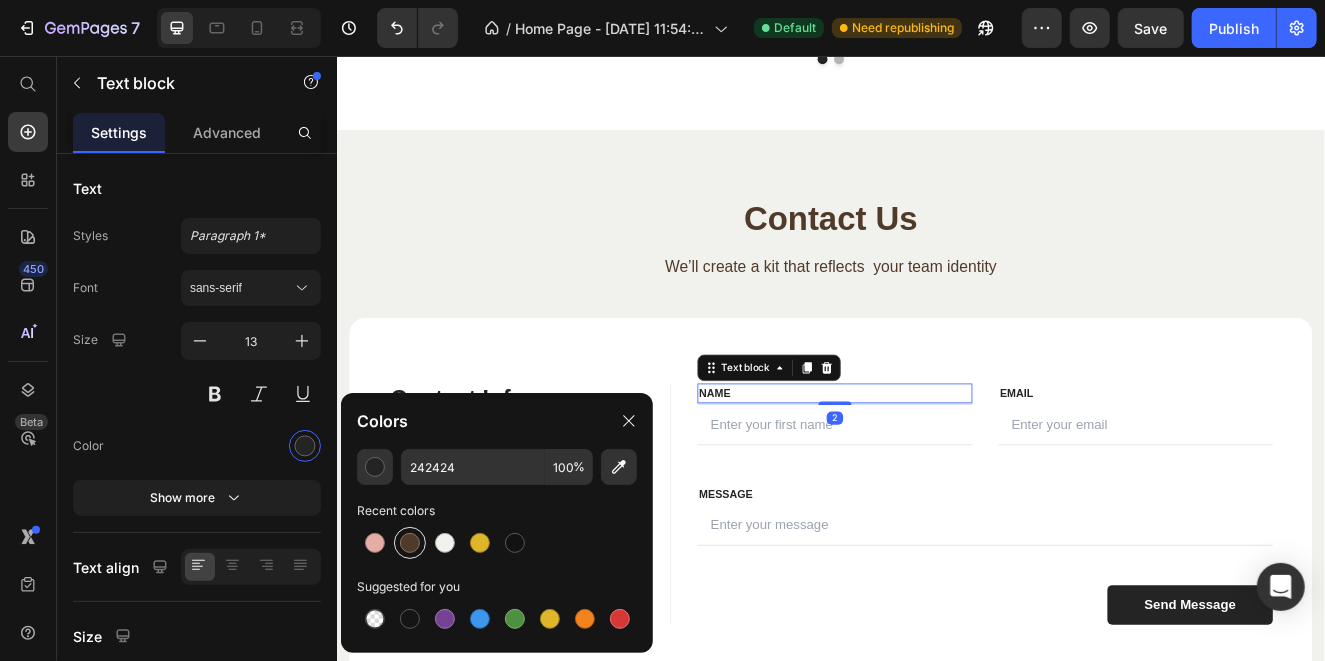 click at bounding box center (410, 543) 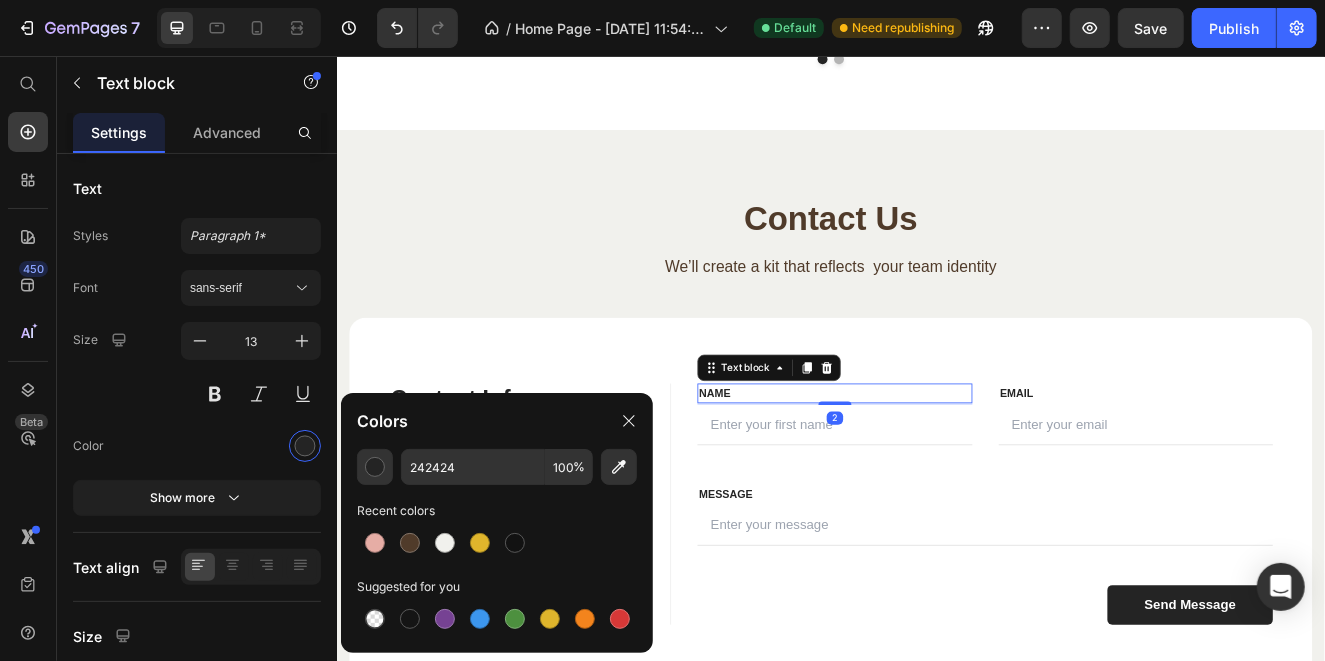 type on "503B2A" 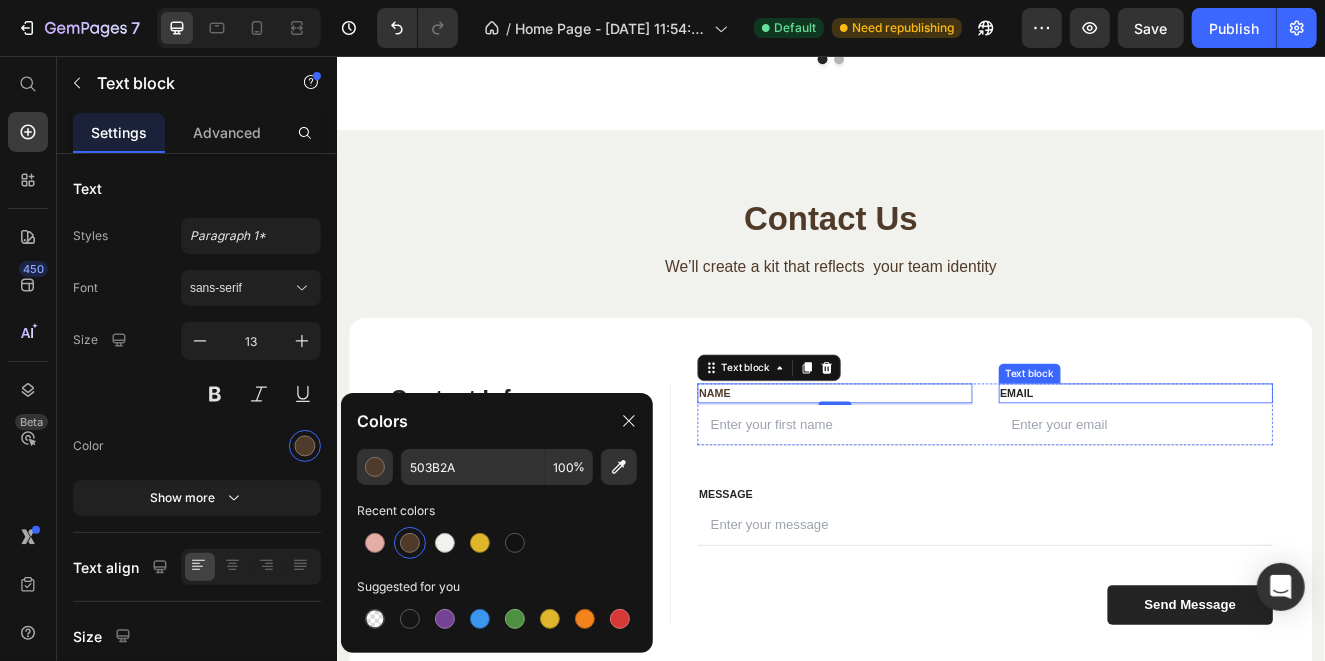 click on "Email" at bounding box center [1307, 465] 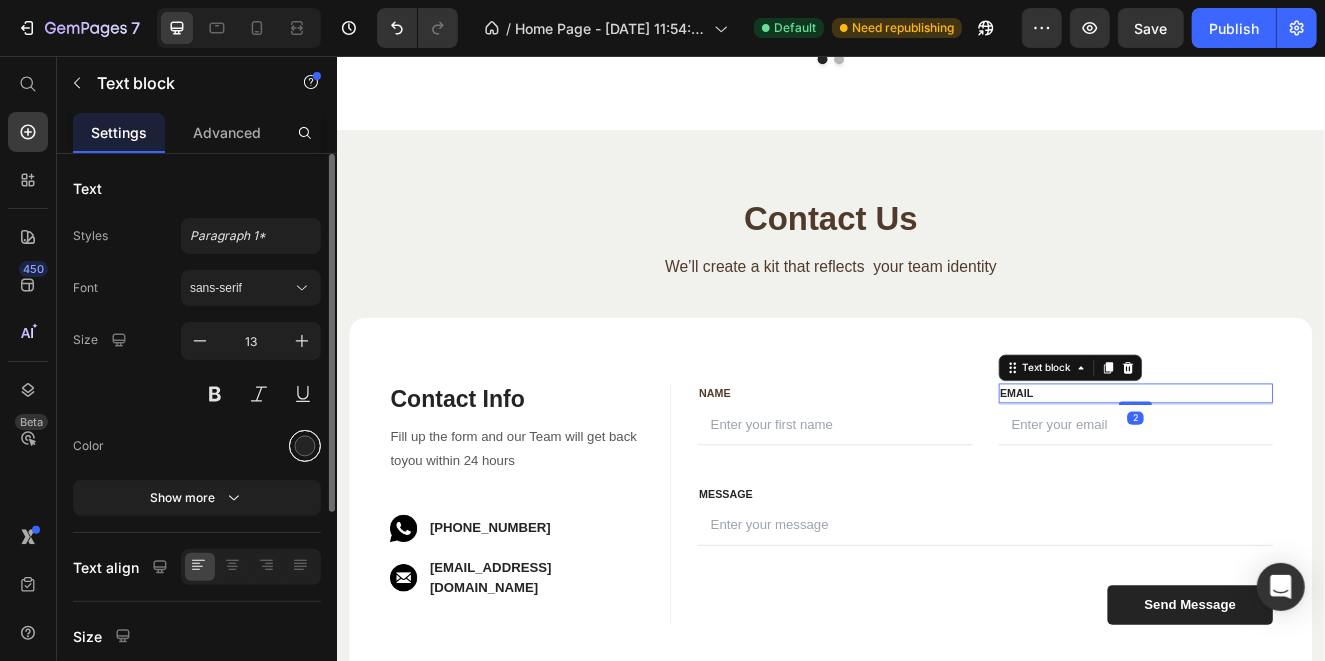 click at bounding box center (305, 446) 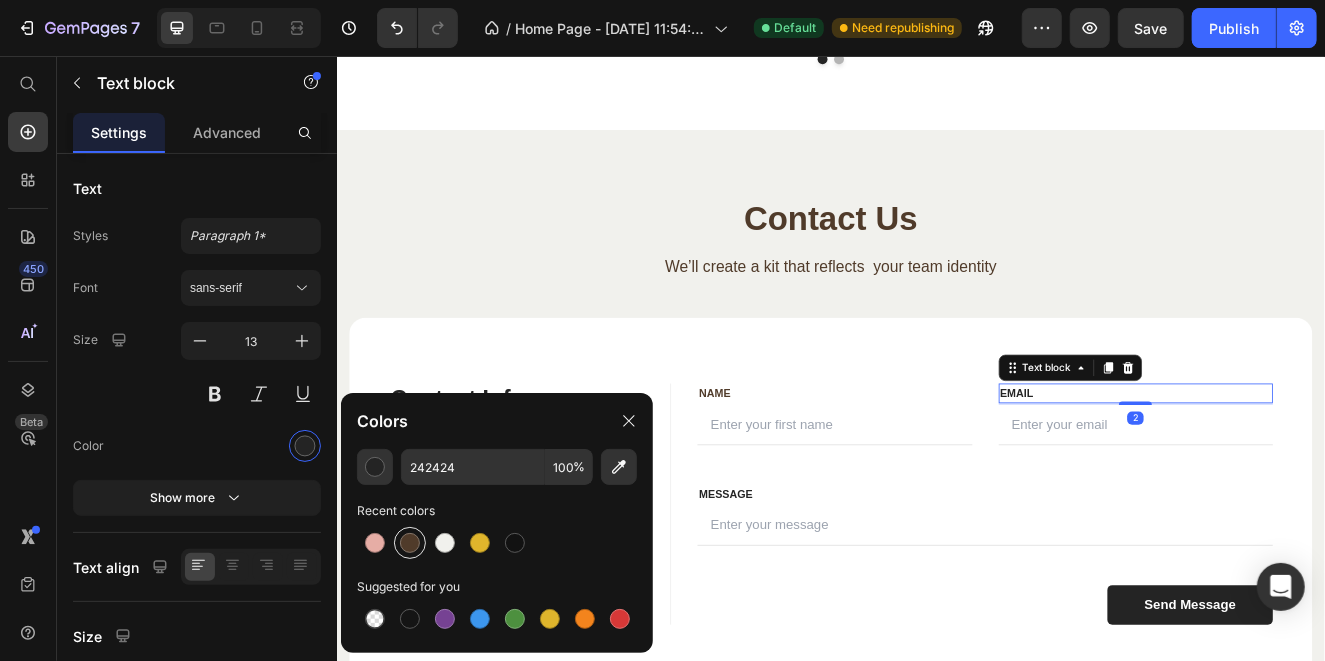 click at bounding box center (410, 543) 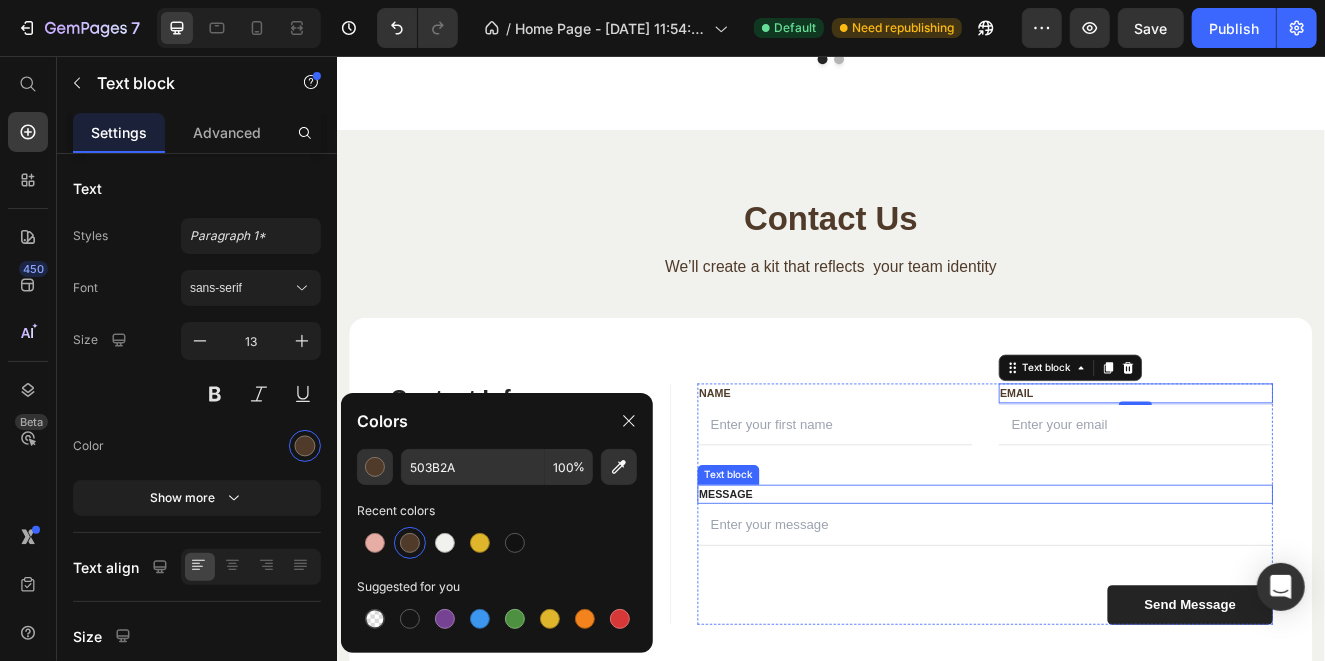 click on "MESSAGE" at bounding box center [1123, 588] 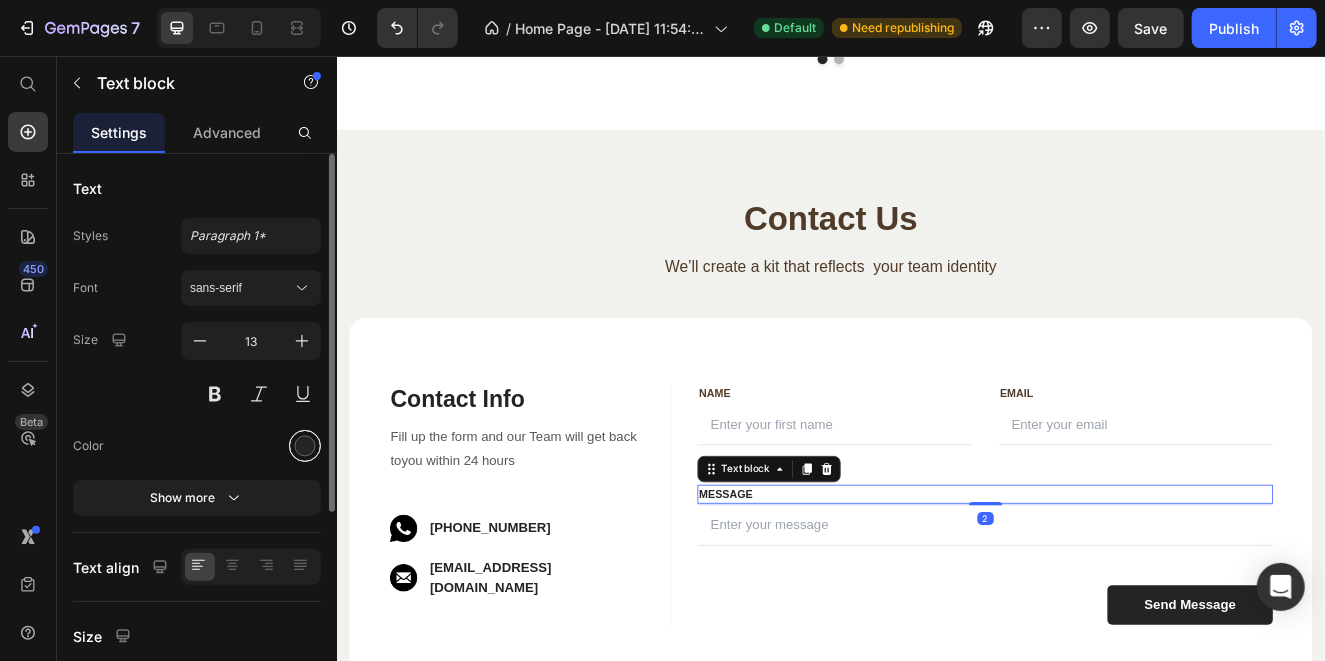 click at bounding box center [305, 446] 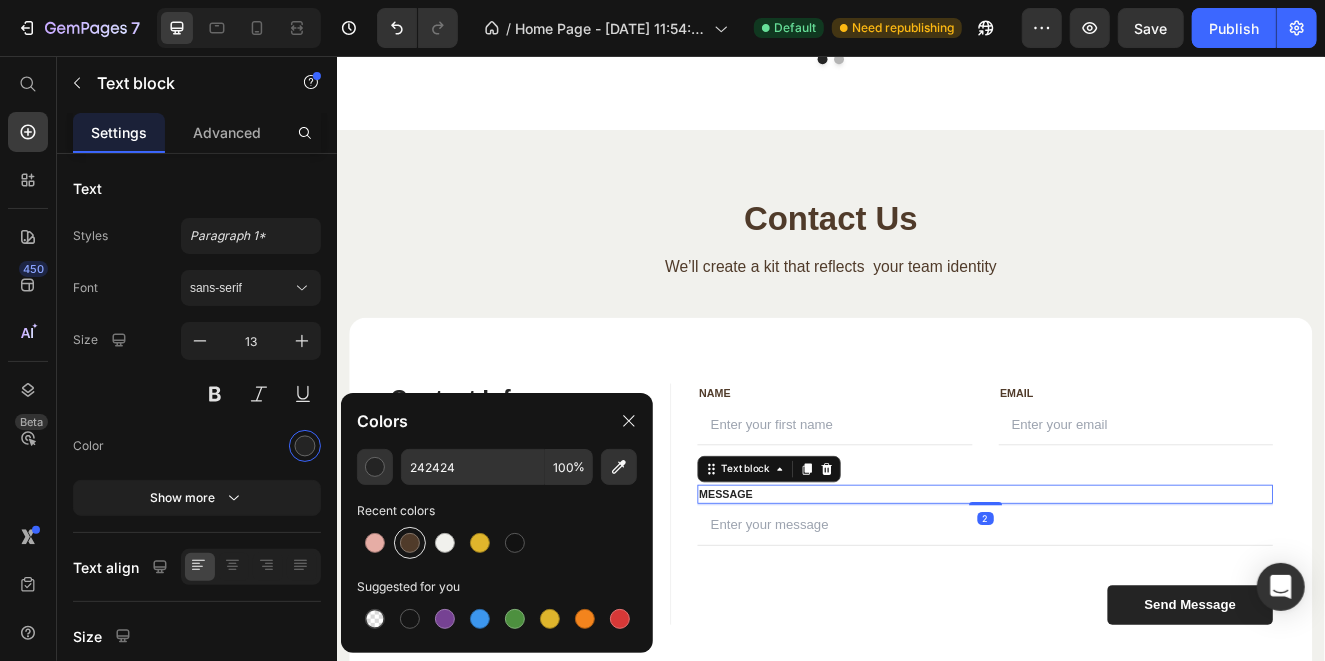 click at bounding box center [410, 543] 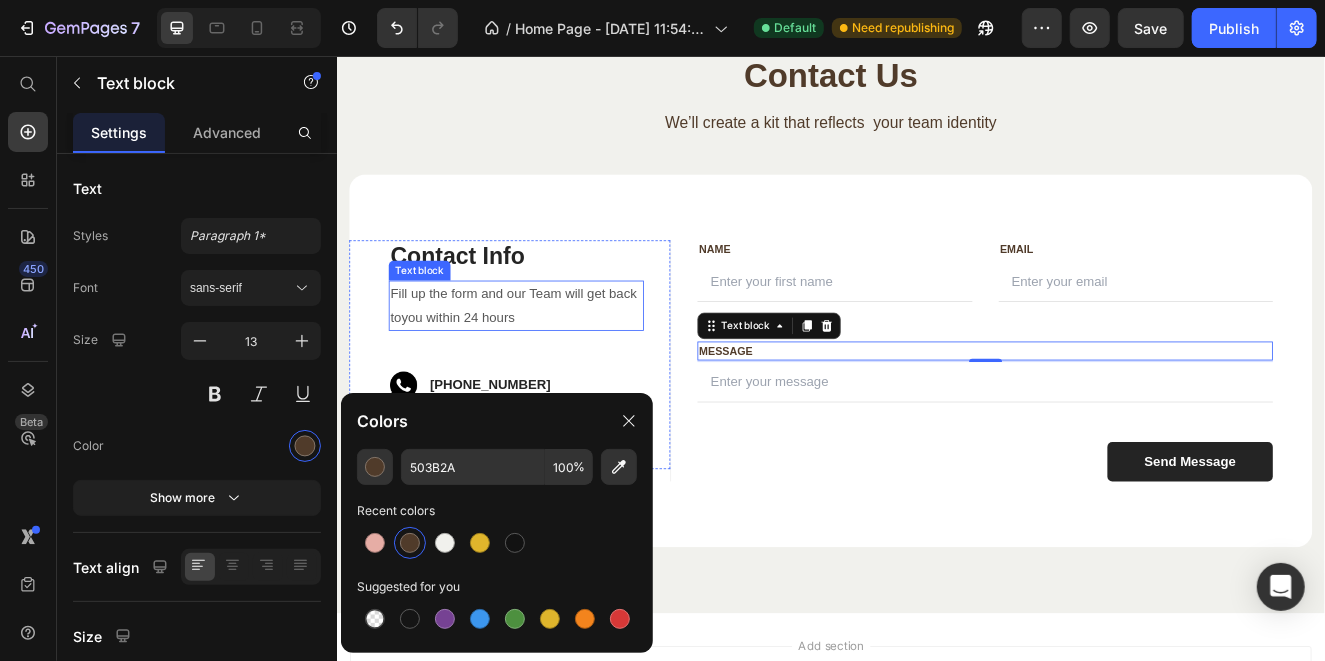 scroll, scrollTop: 5046, scrollLeft: 0, axis: vertical 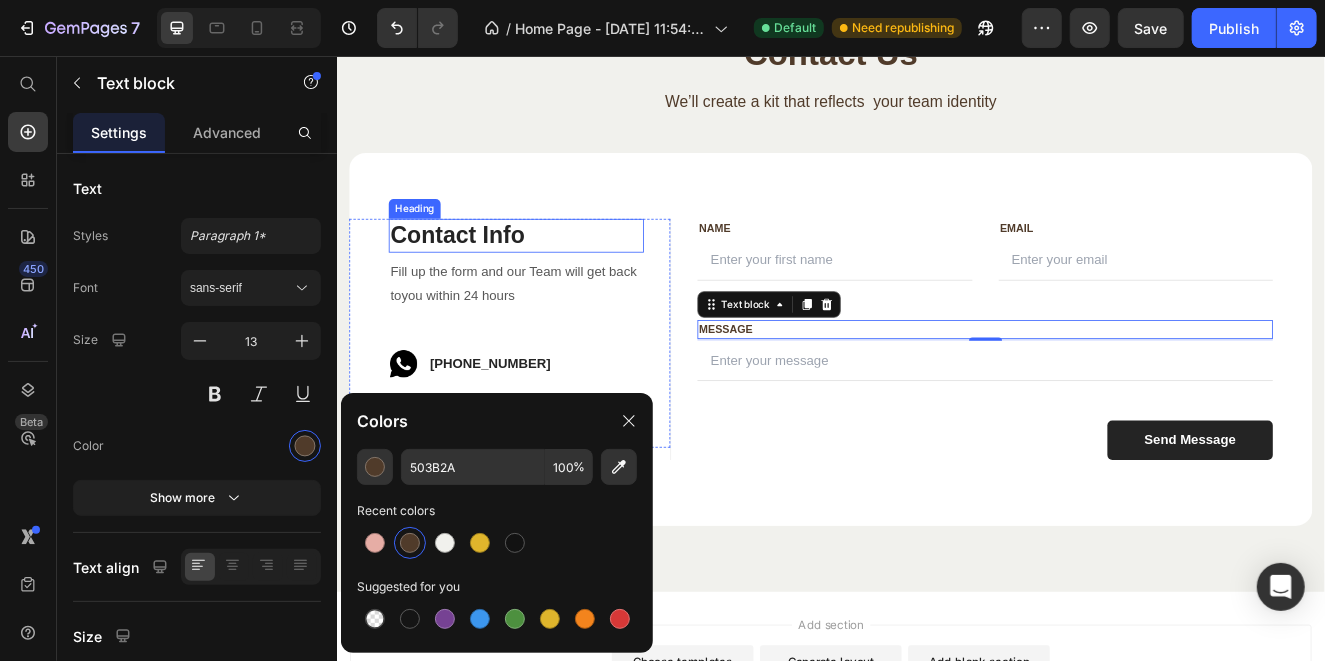 click on "Contact Info" at bounding box center (554, 273) 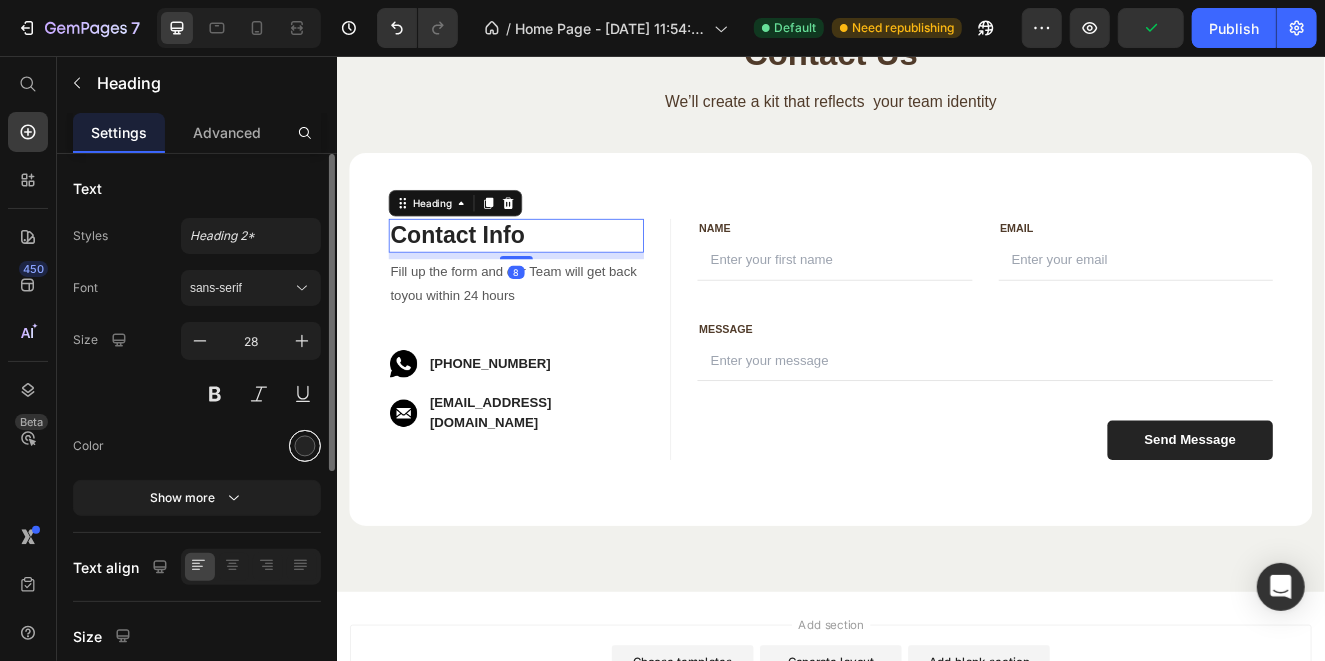 click at bounding box center (305, 446) 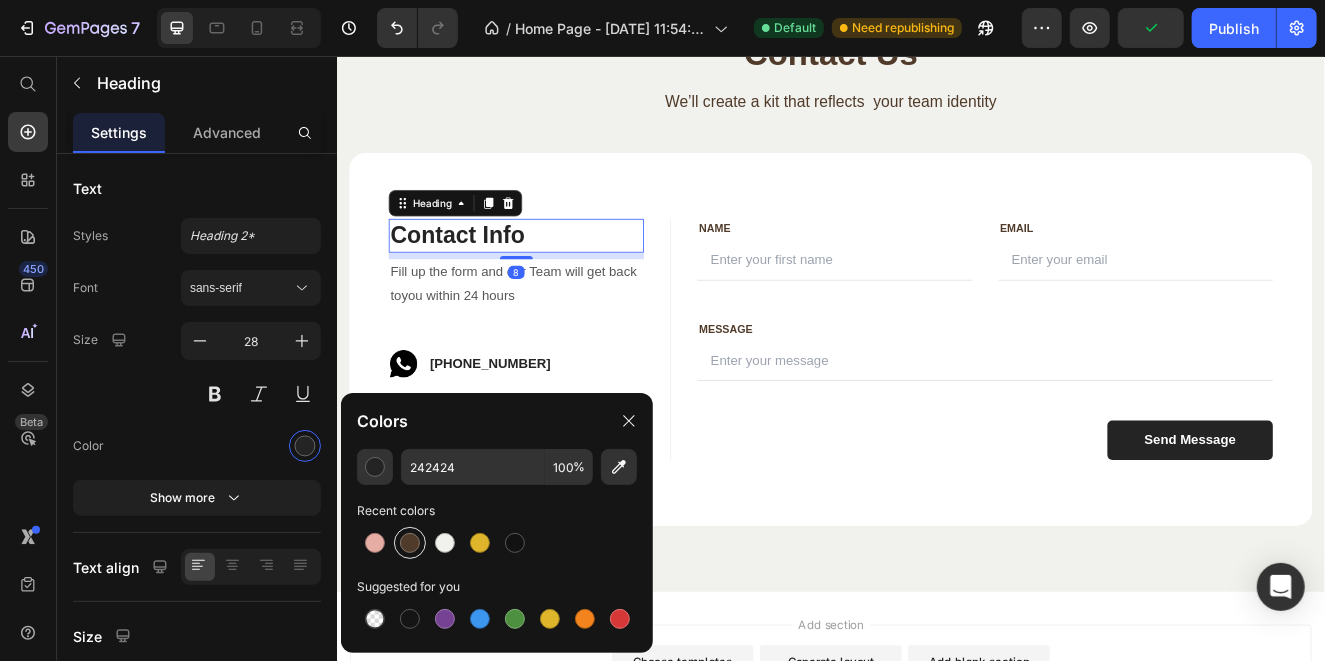 click at bounding box center (410, 543) 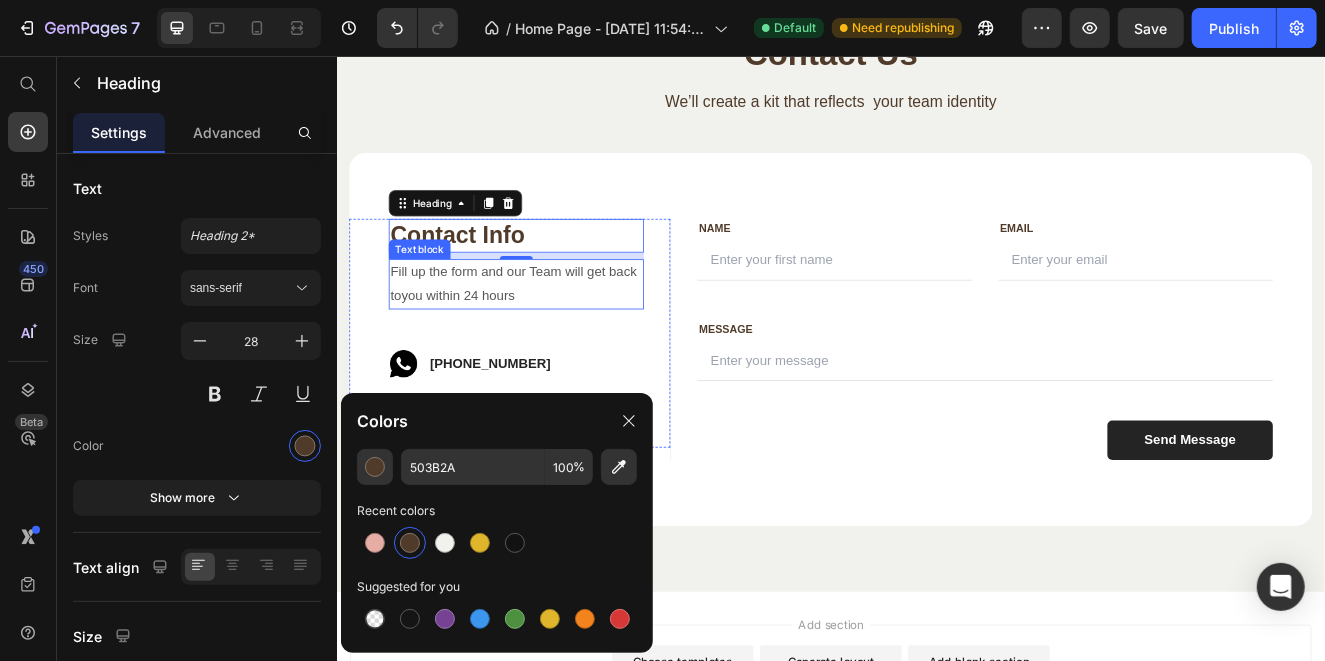 click on "Fill up the form and our Team will get back toyou within 24 hours" at bounding box center (554, 333) 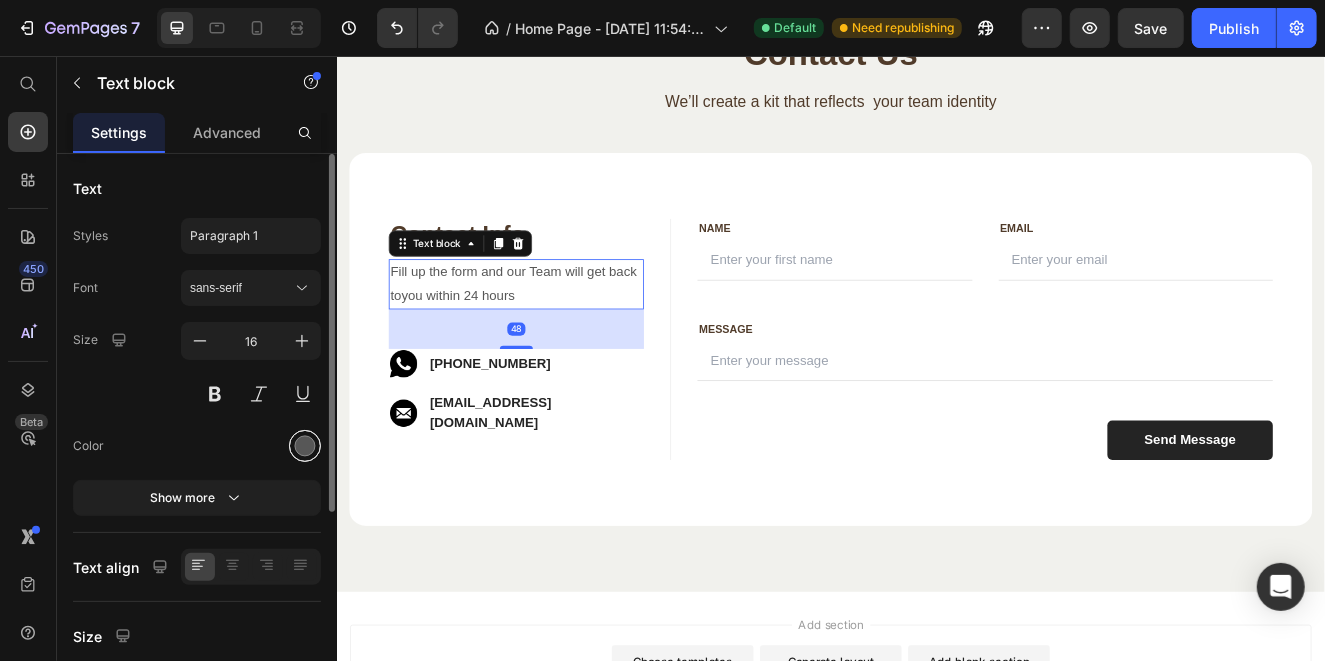 click at bounding box center (305, 446) 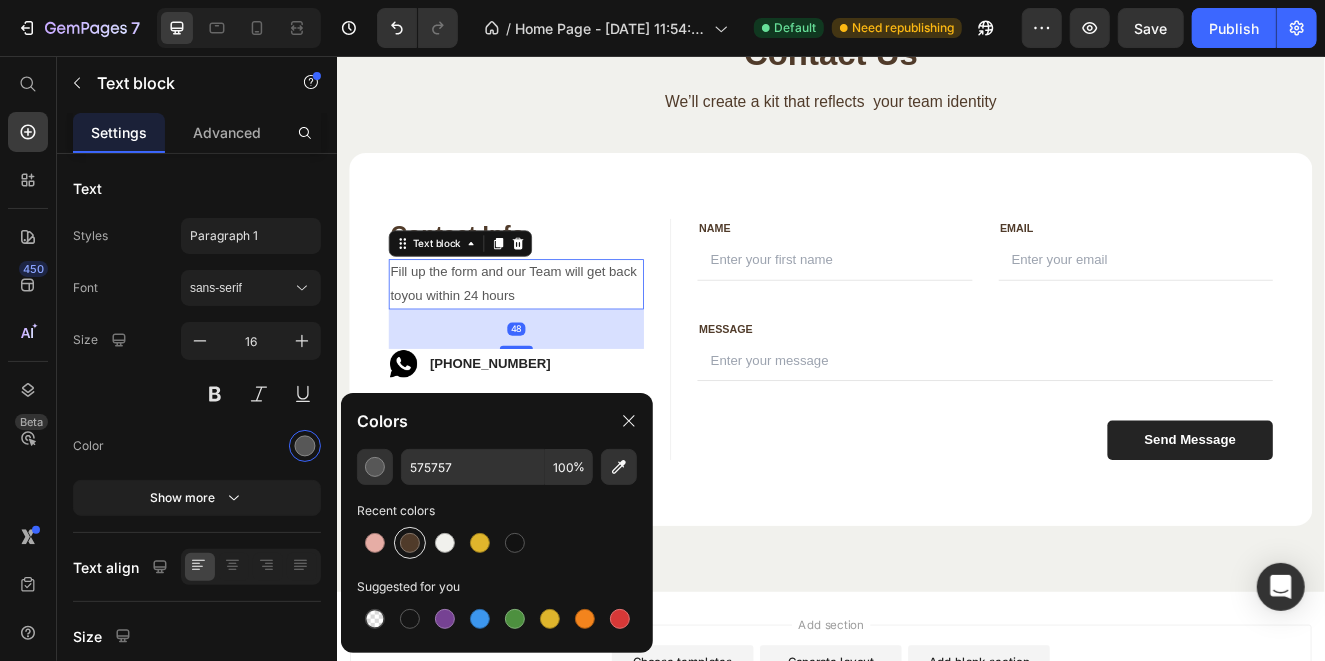 click at bounding box center [410, 543] 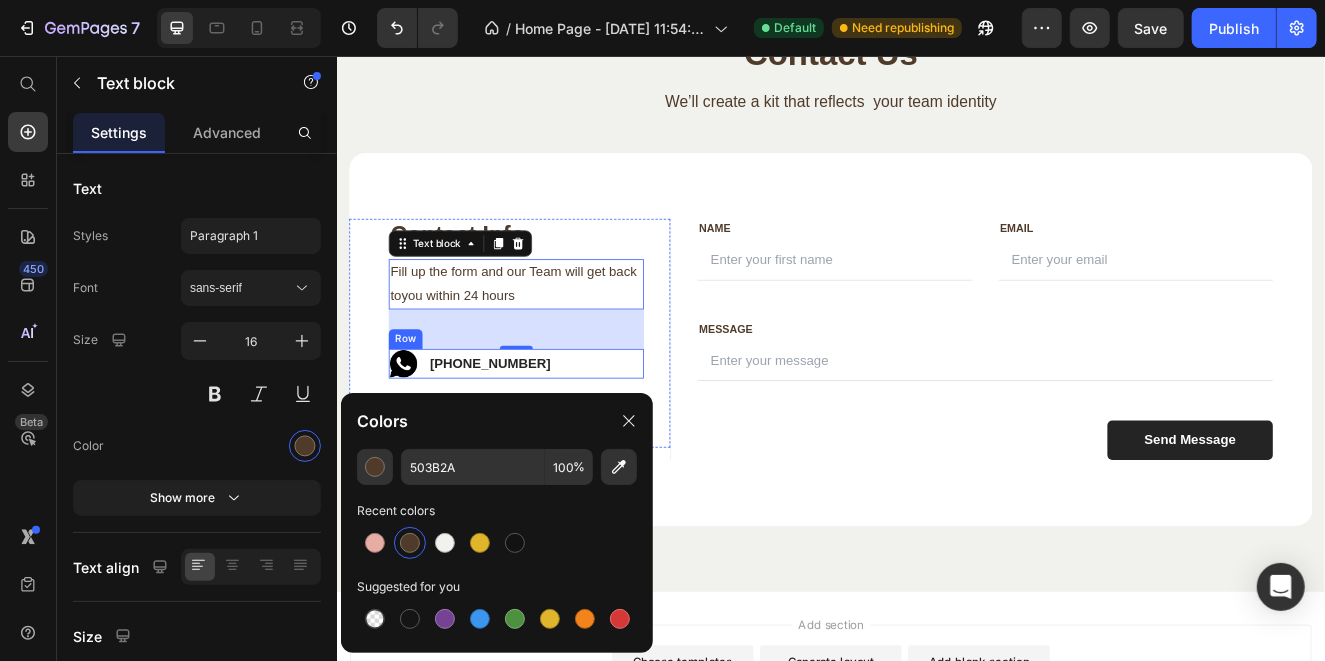 scroll, scrollTop: 5147, scrollLeft: 0, axis: vertical 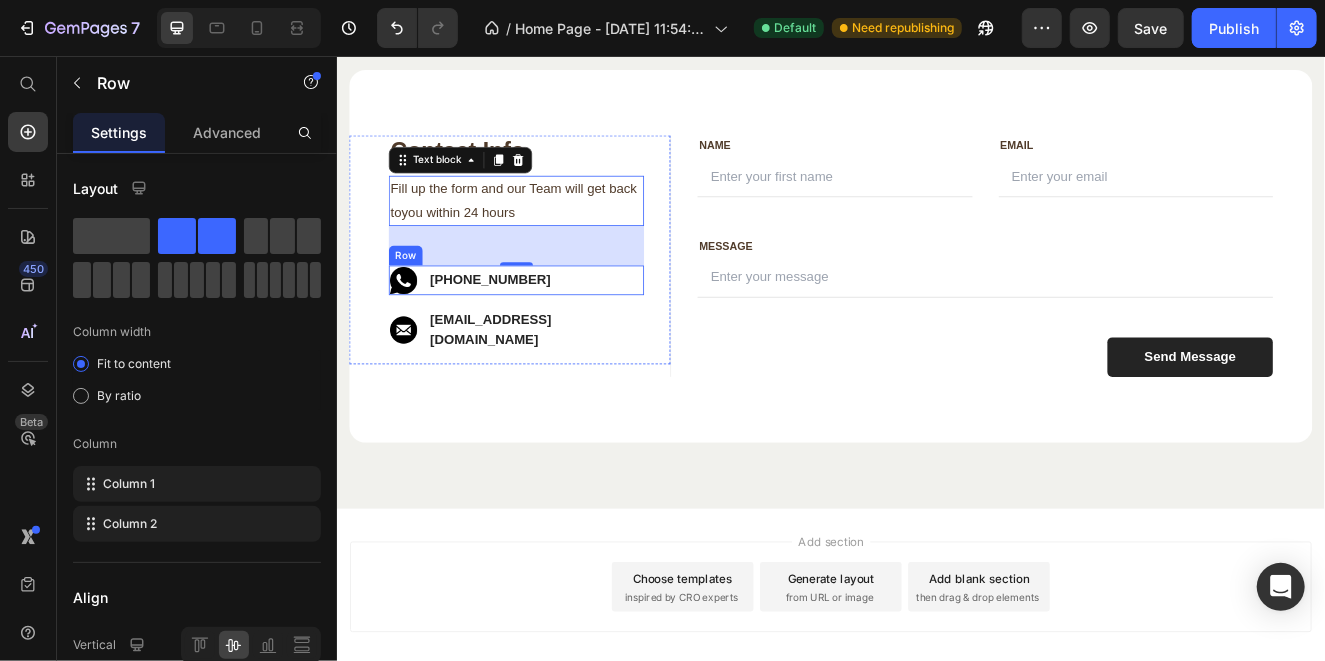 click on "Image [PHONE_NUMBER] Text block Row" at bounding box center (554, 328) 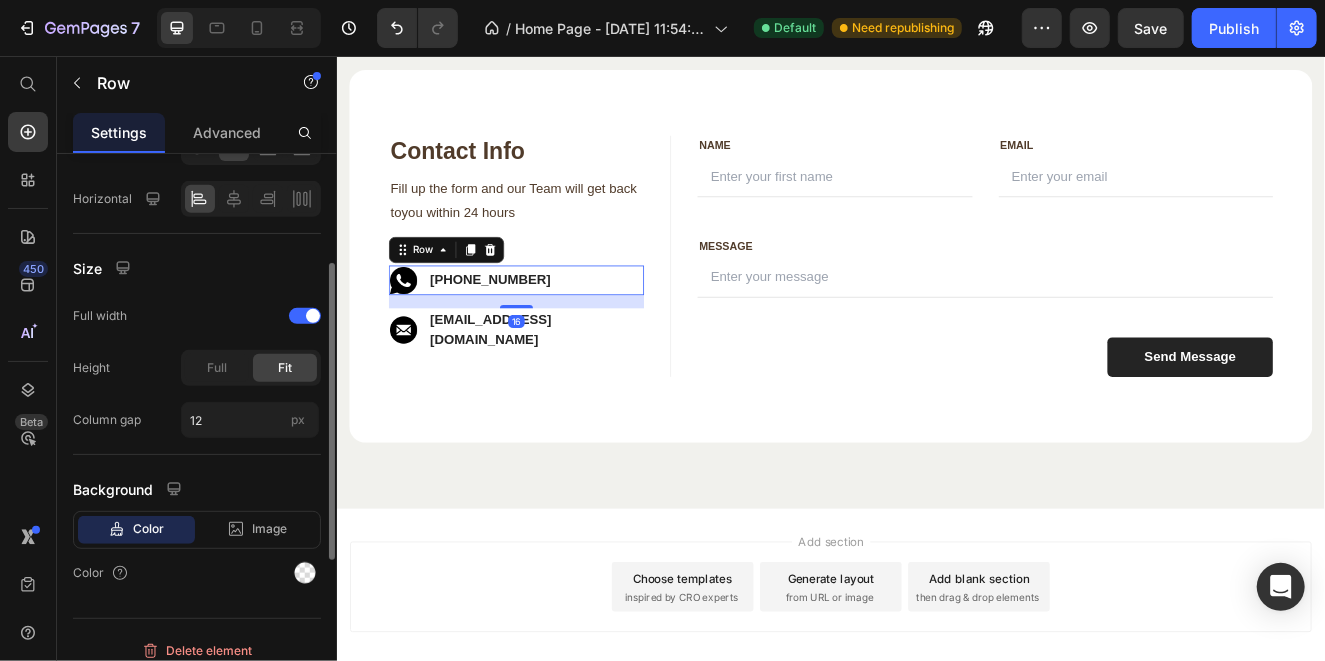 scroll, scrollTop: 508, scrollLeft: 0, axis: vertical 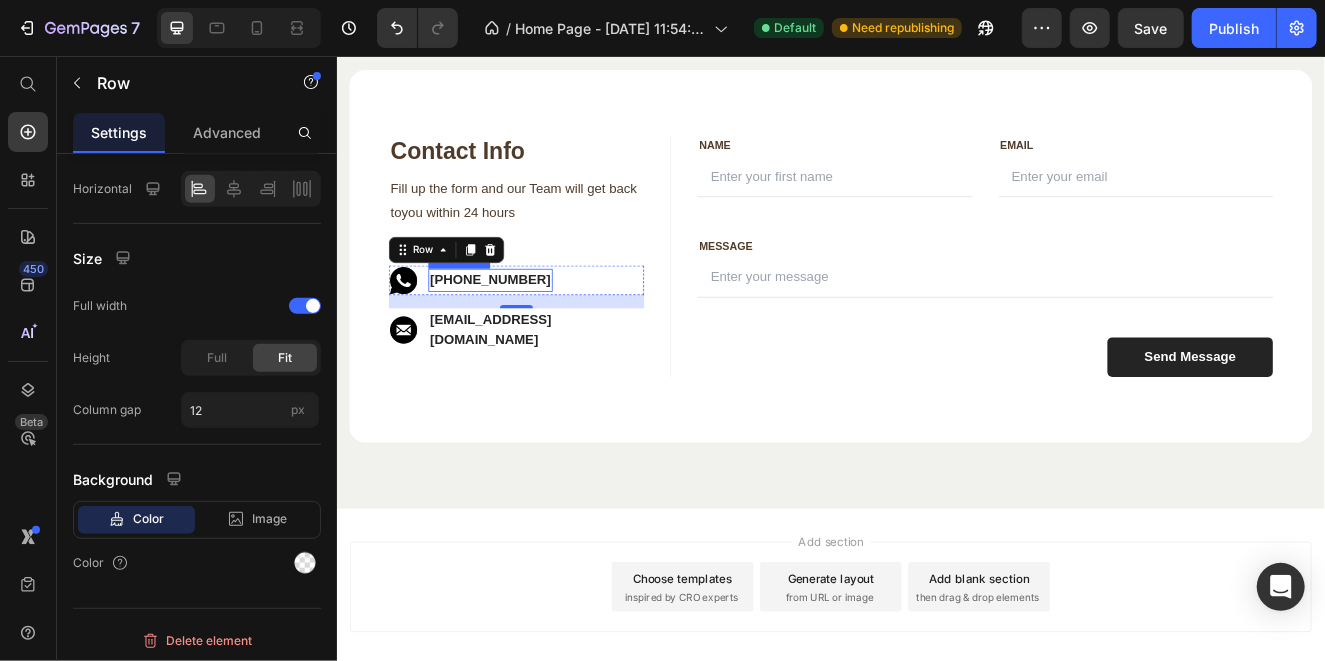 click on "[PHONE_NUMBER]" at bounding box center [522, 328] 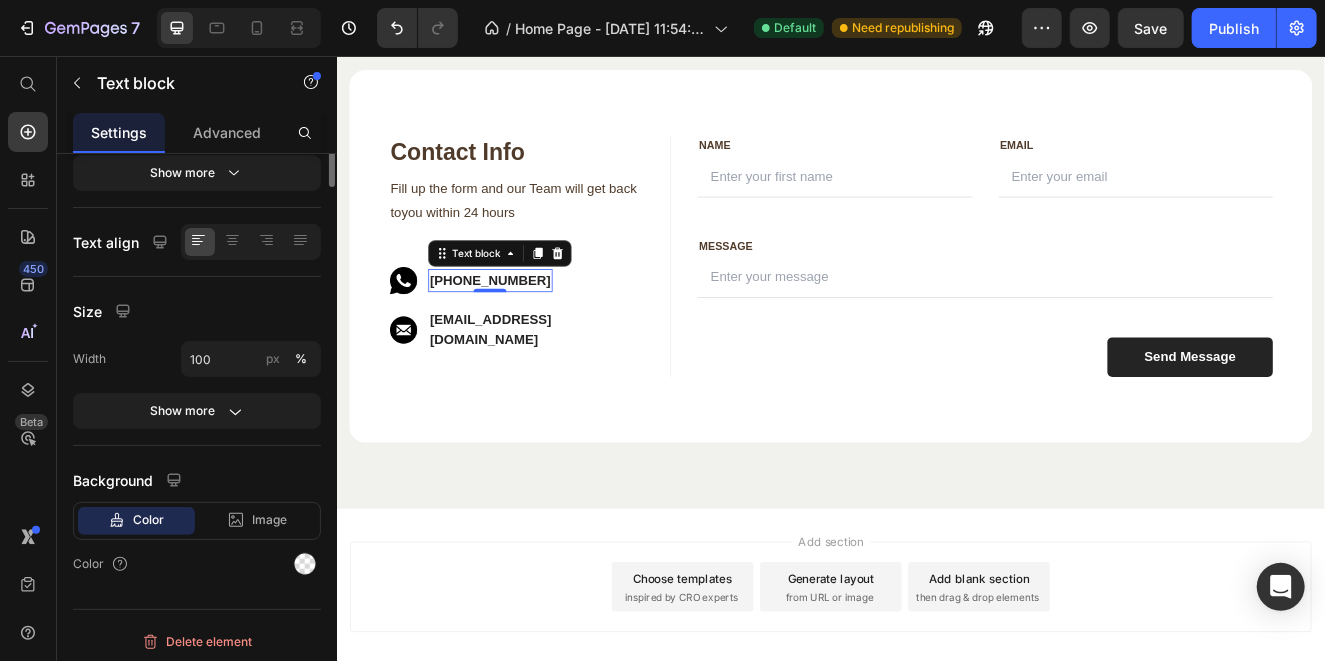 scroll, scrollTop: 0, scrollLeft: 0, axis: both 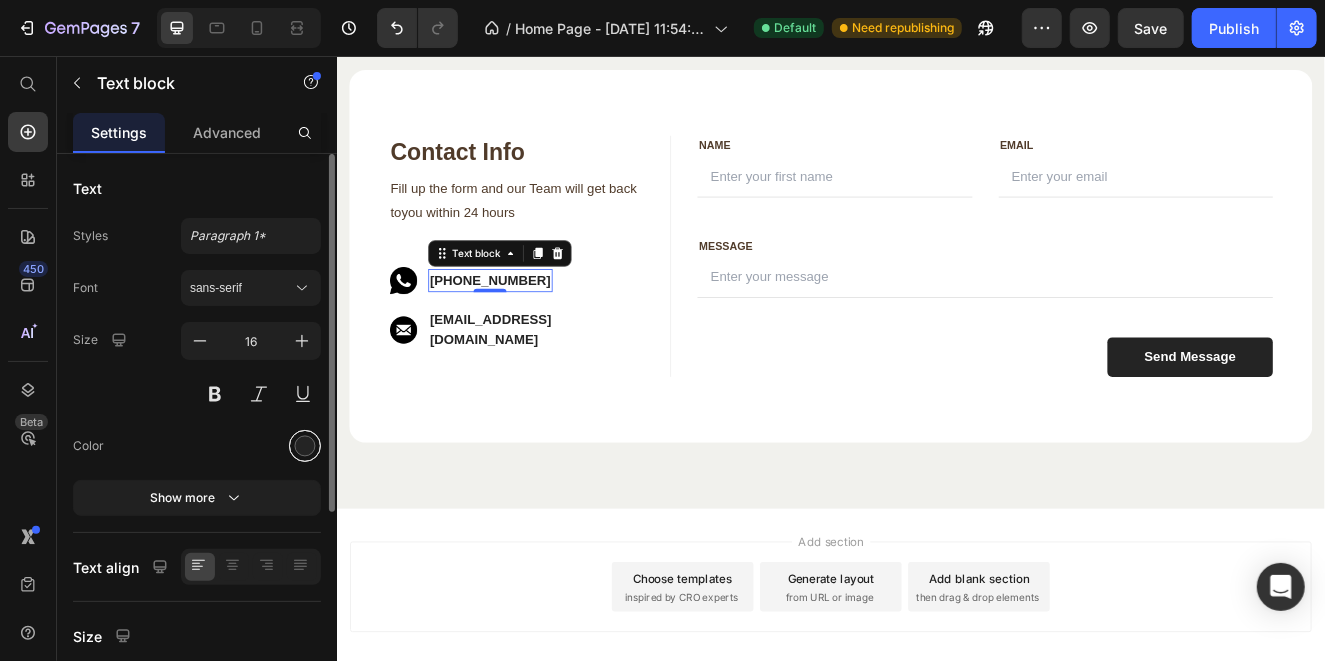 click at bounding box center [305, 446] 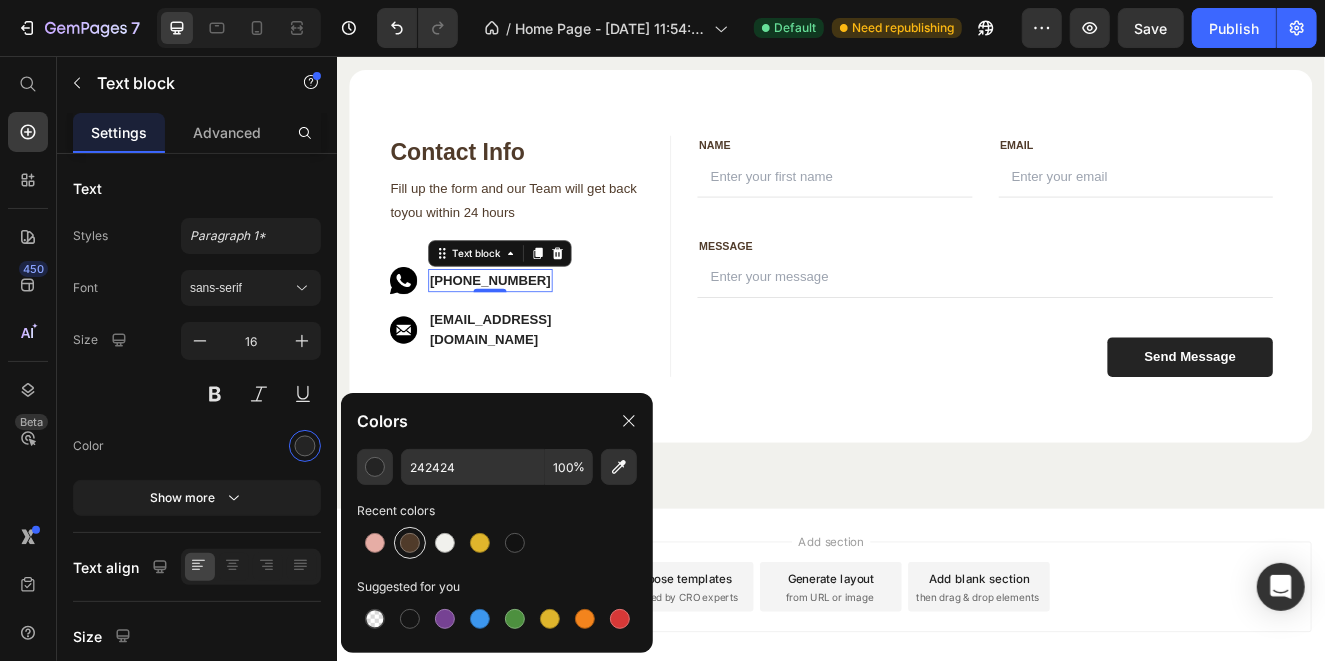 click at bounding box center [410, 543] 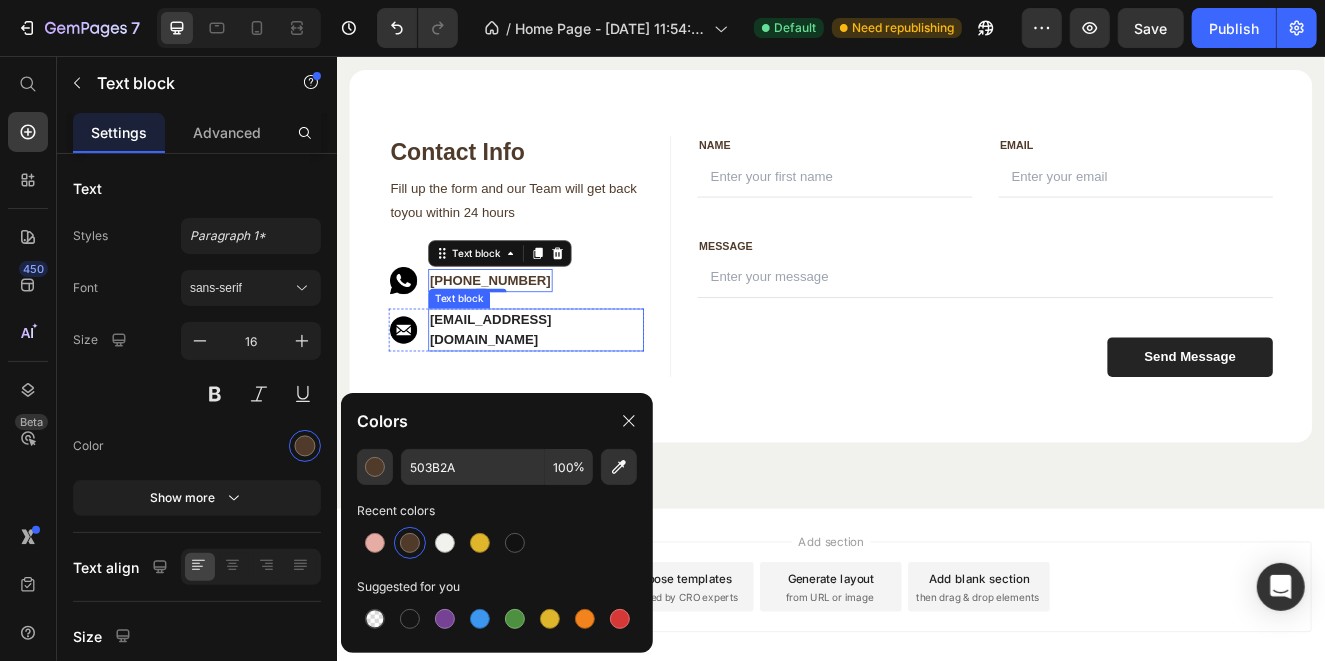 click on "[EMAIL_ADDRESS][DOMAIN_NAME]" at bounding box center [578, 388] 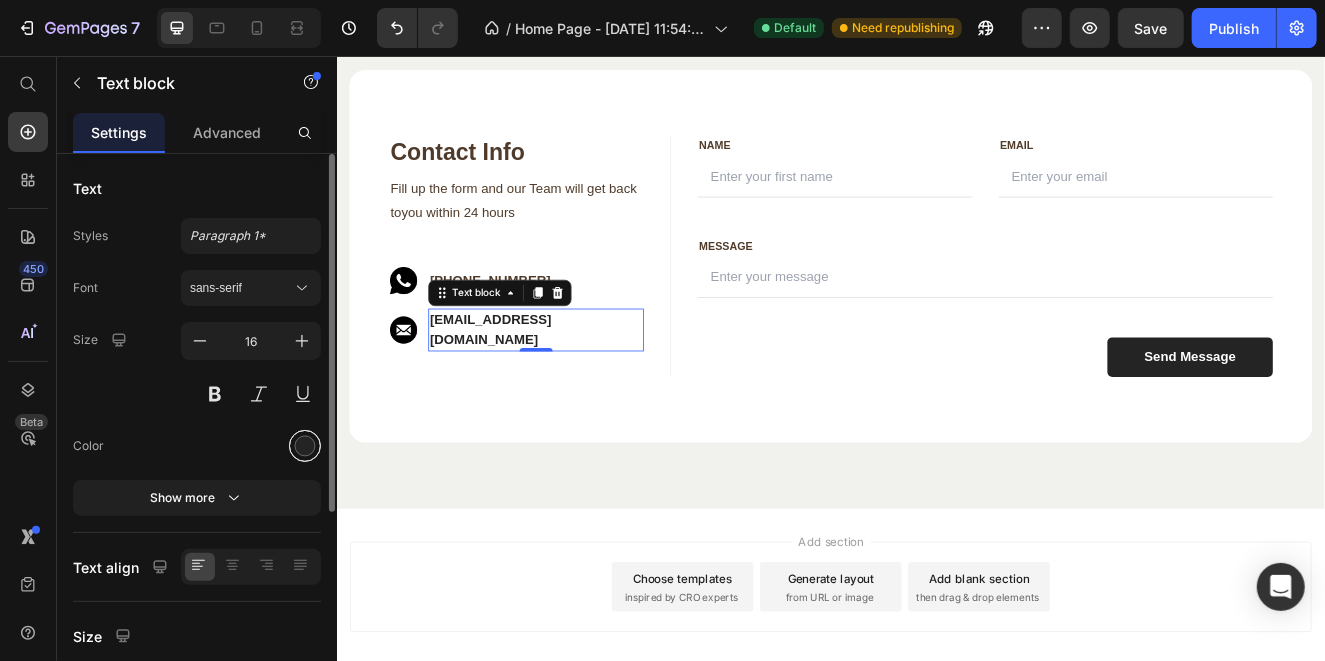 click at bounding box center (305, 446) 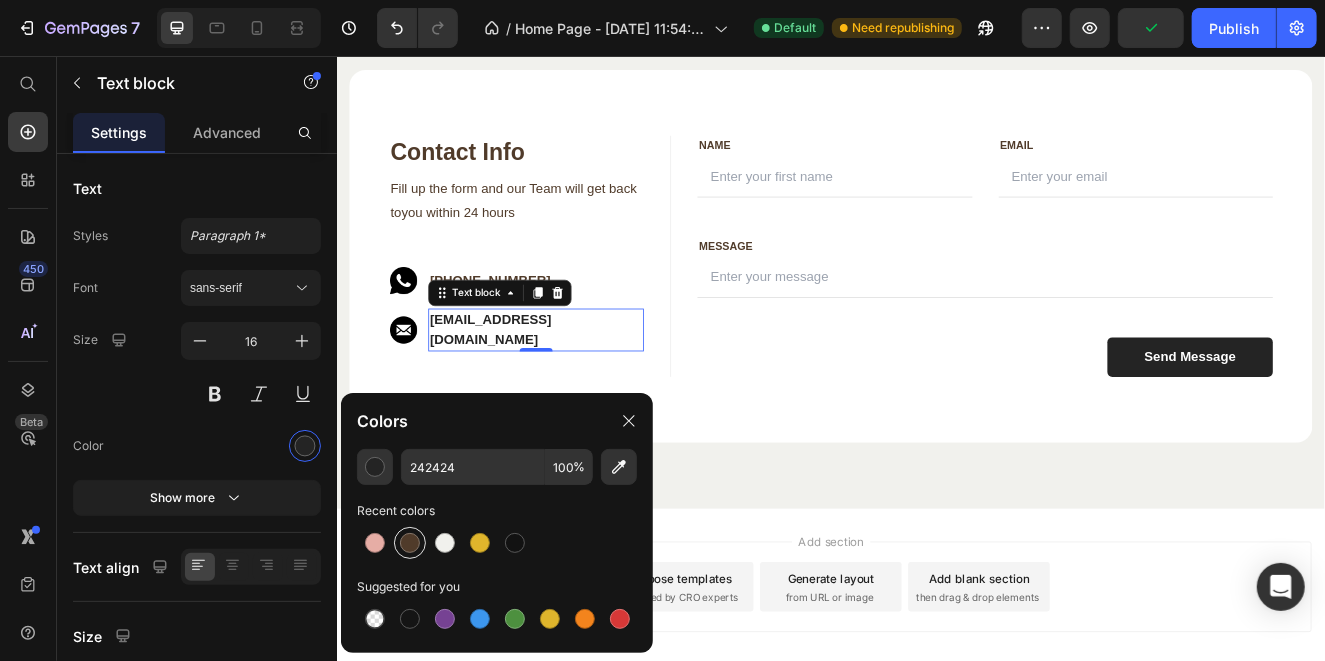 click at bounding box center [410, 543] 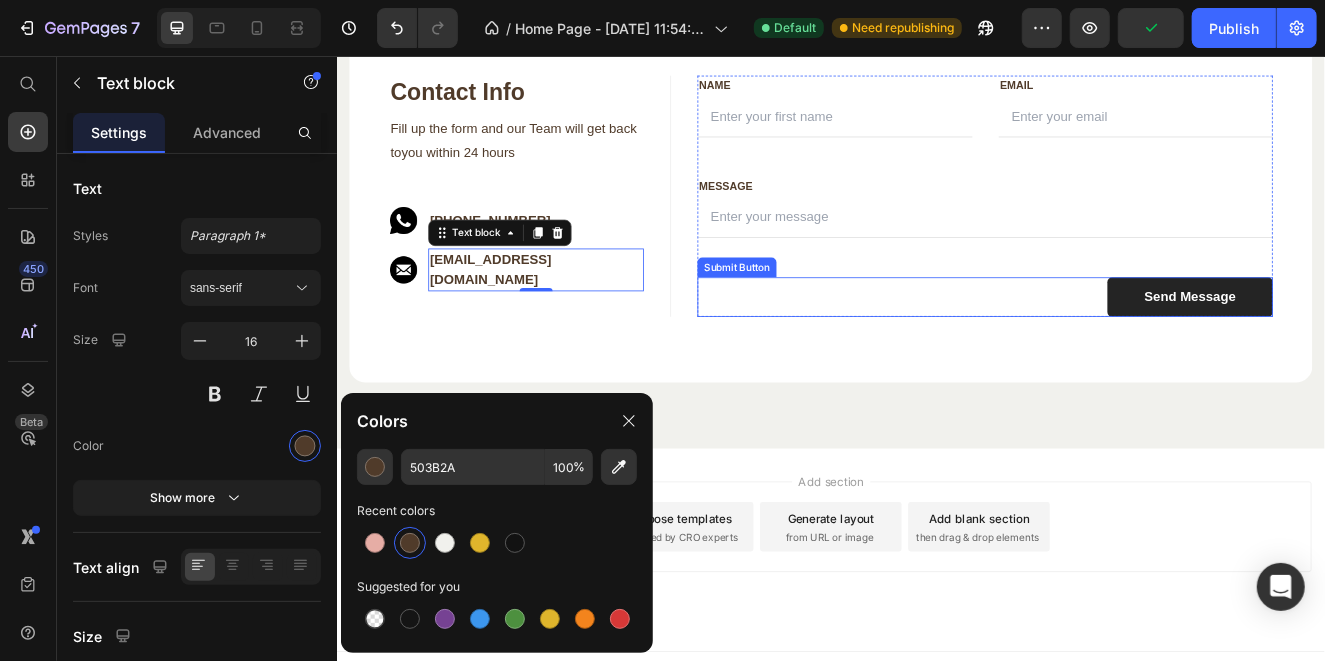 scroll, scrollTop: 5246, scrollLeft: 0, axis: vertical 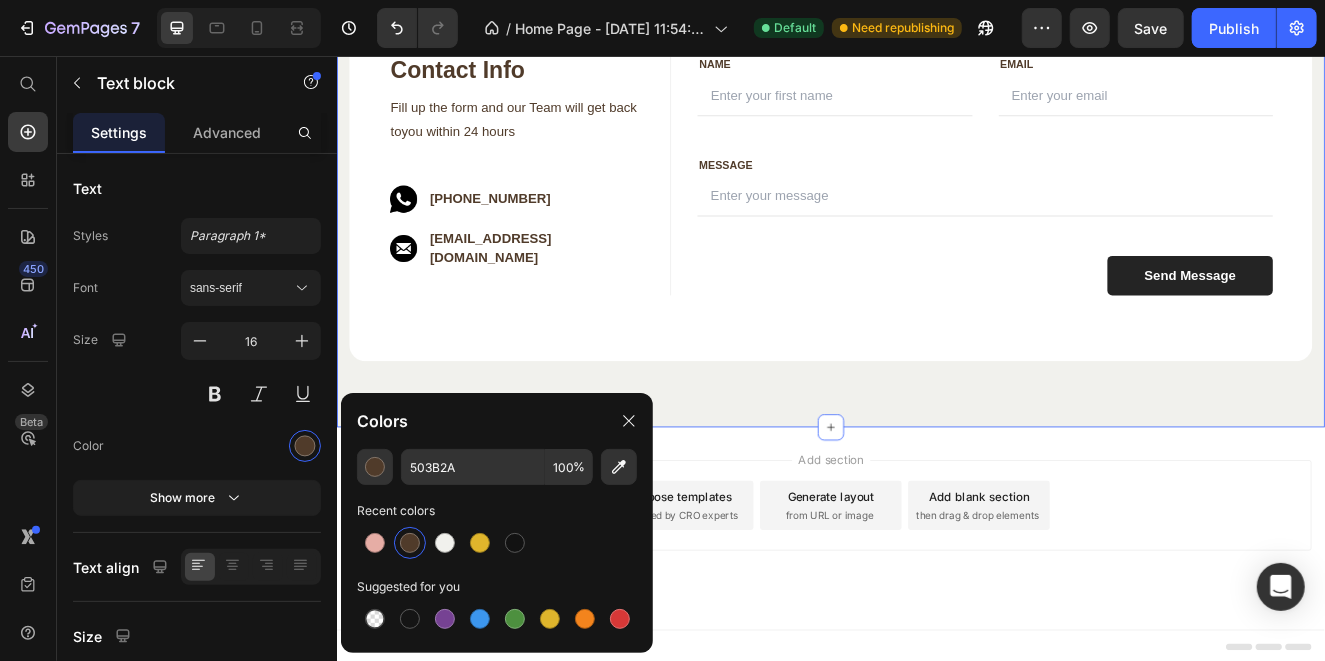 click on "Contact Us Heading We’ll create a kit that reflects  your team identity Text block Row Contact Info Heading Contact Information Heading Fill up the form and our Team will get back toyou within 24 hours Text block Image [PHONE_NUMBER] Text block Row Image [EMAIL_ADDRESS][DOMAIN_NAME] Text block Row Row FIRST NAME Text block NAME Text block Text Field EMAIL Text block Email Text block Email Field Row MESSAGE Text block MESSAGE Text block Text Field Send Message Submit Button Contact Form Row FIRST NAME Text block NAME Text block Text Field LAST NAME Text block Email Text block Email Field Row MESSAGE Text block MESSAGE Text block Text Field Send Message Submit Button Contact Form Row Row Section 9   You can create reusable sections Create Theme Section AI Content Write with GemAI What would you like to describe here? Tone and Voice Persuasive Product Ferret Ball Pit Pack – Splash Into Playtime Fun Show more Generate" at bounding box center [936, 126] 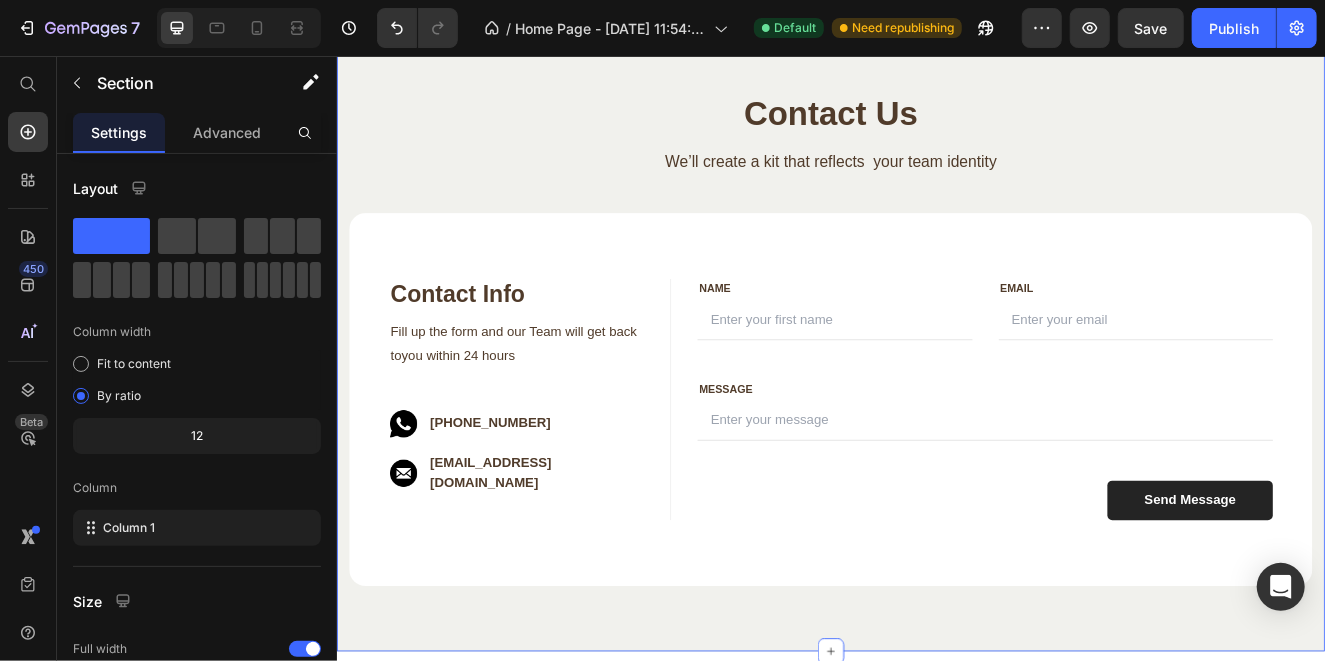scroll, scrollTop: 4947, scrollLeft: 0, axis: vertical 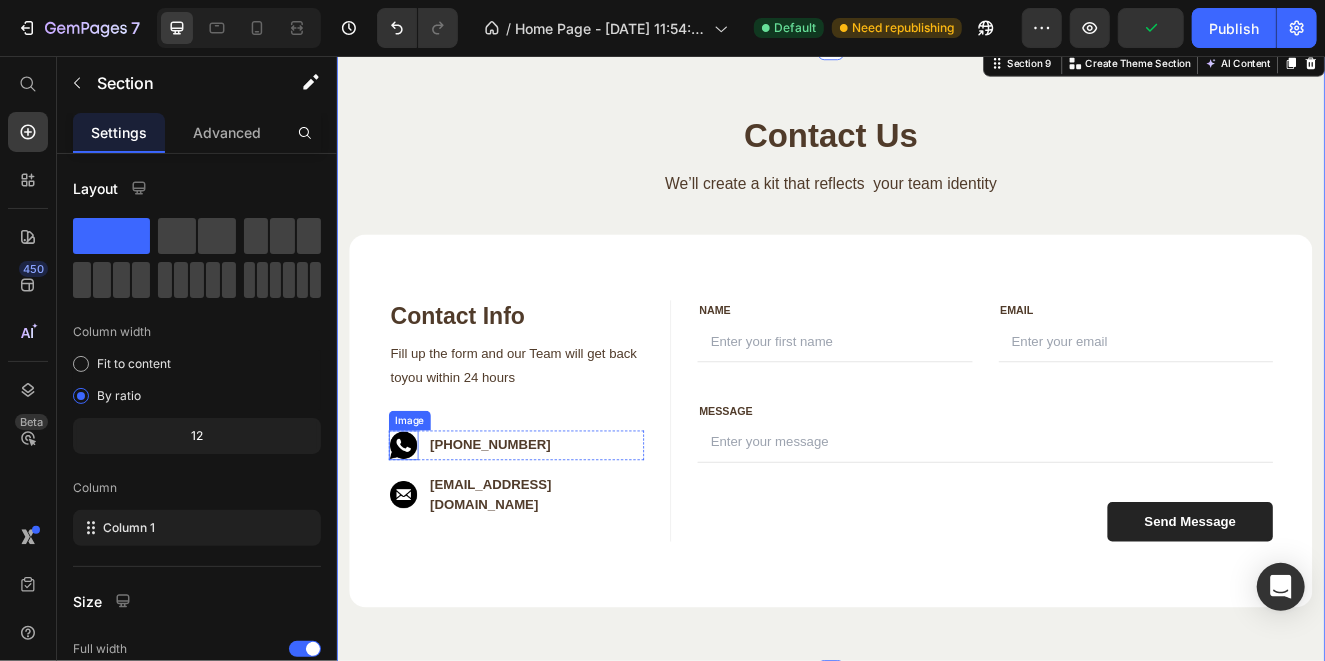 click at bounding box center [417, 528] 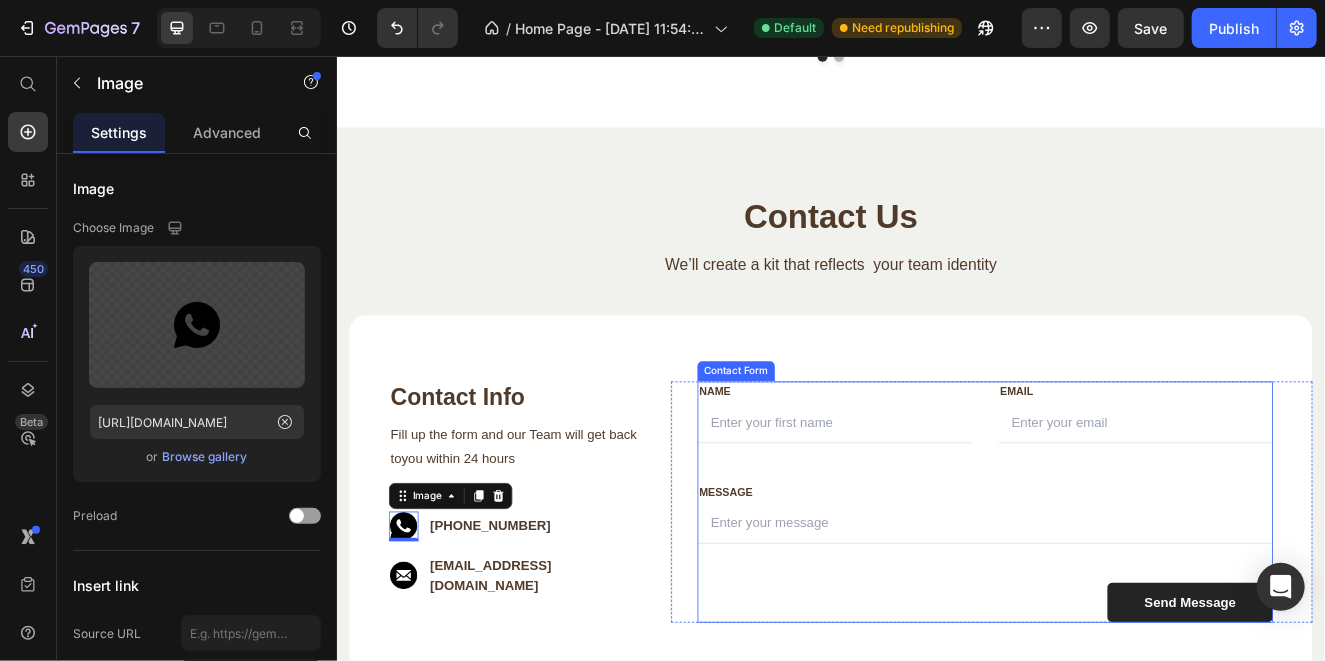 scroll, scrollTop: 4446, scrollLeft: 0, axis: vertical 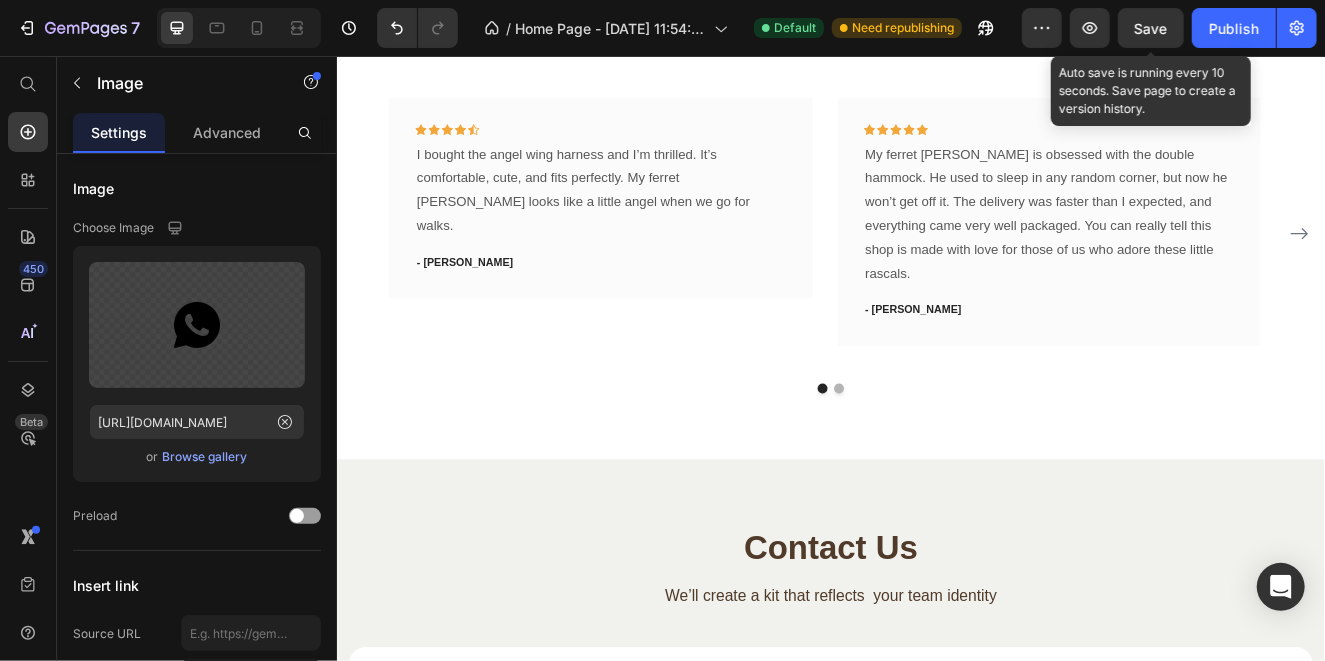 click on "Save" at bounding box center (1151, 28) 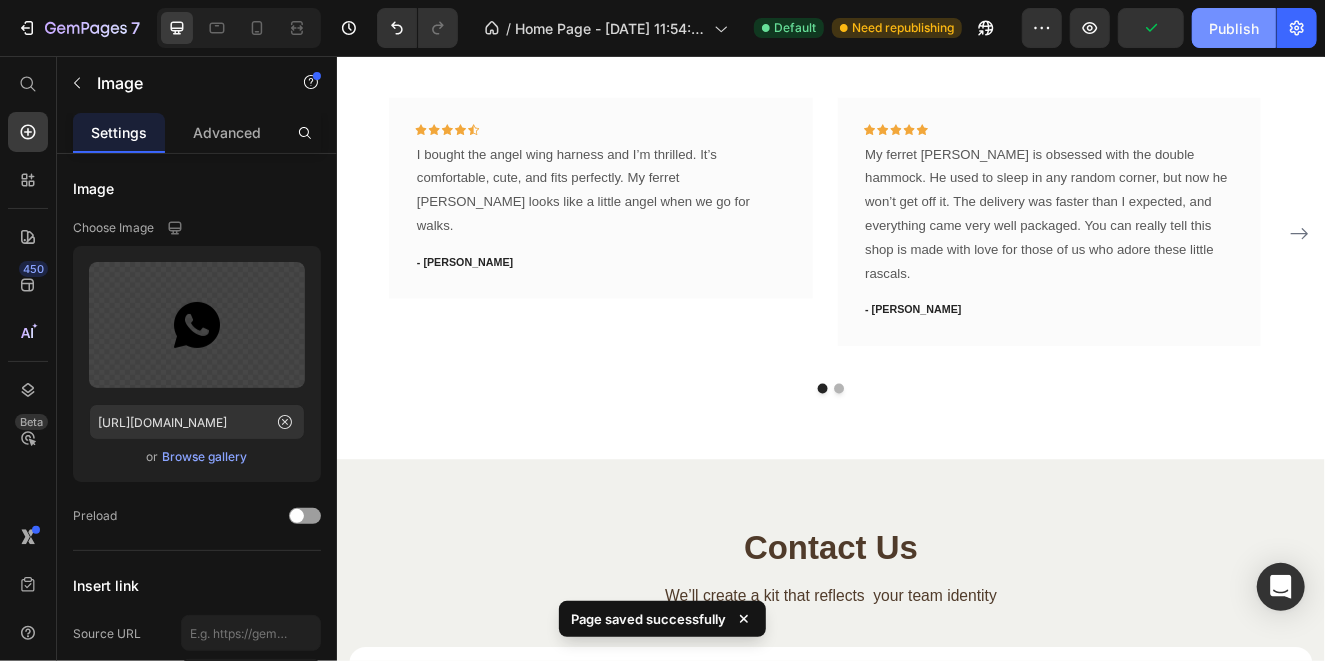 click on "Publish" at bounding box center (1234, 28) 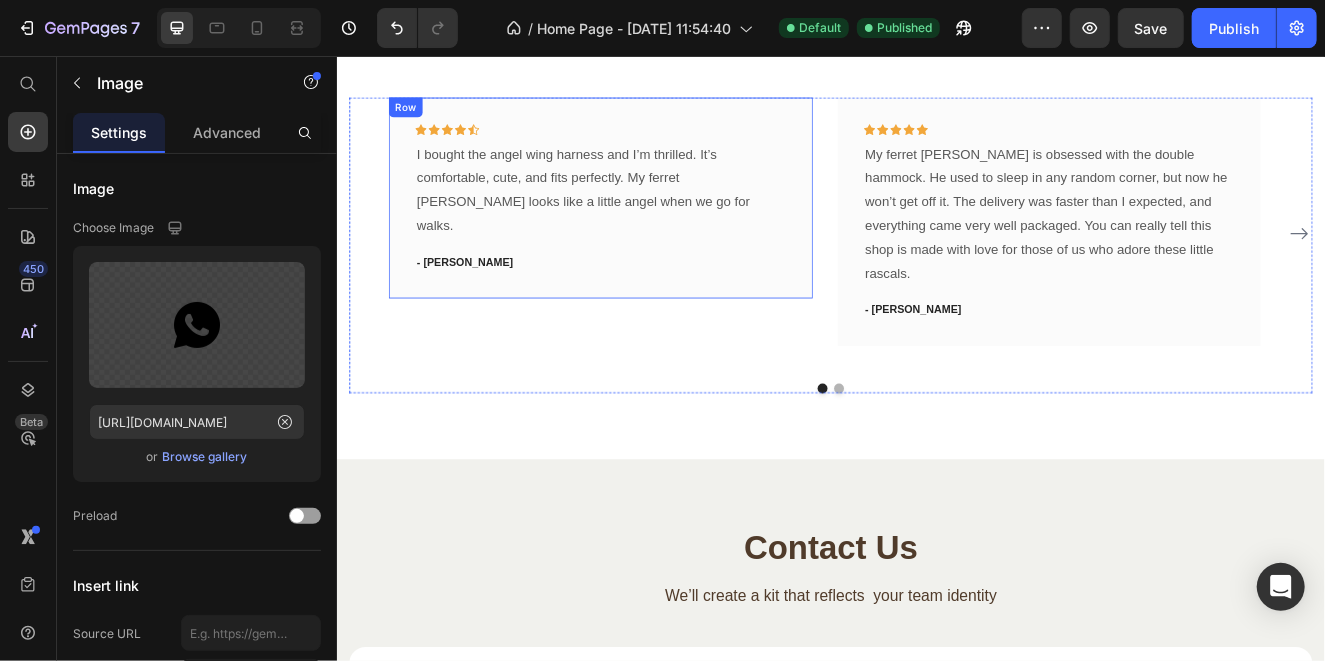click on "Icon
Icon
Icon
Icon
Icon Row I bought the angel wing harness and I’m thrilled. It’s comfortable, cute, and fits perfectly. My ferret [PERSON_NAME] looks like a little angel when we go for walks. Text block - [PERSON_NAME] Text block Row" at bounding box center (656, 228) 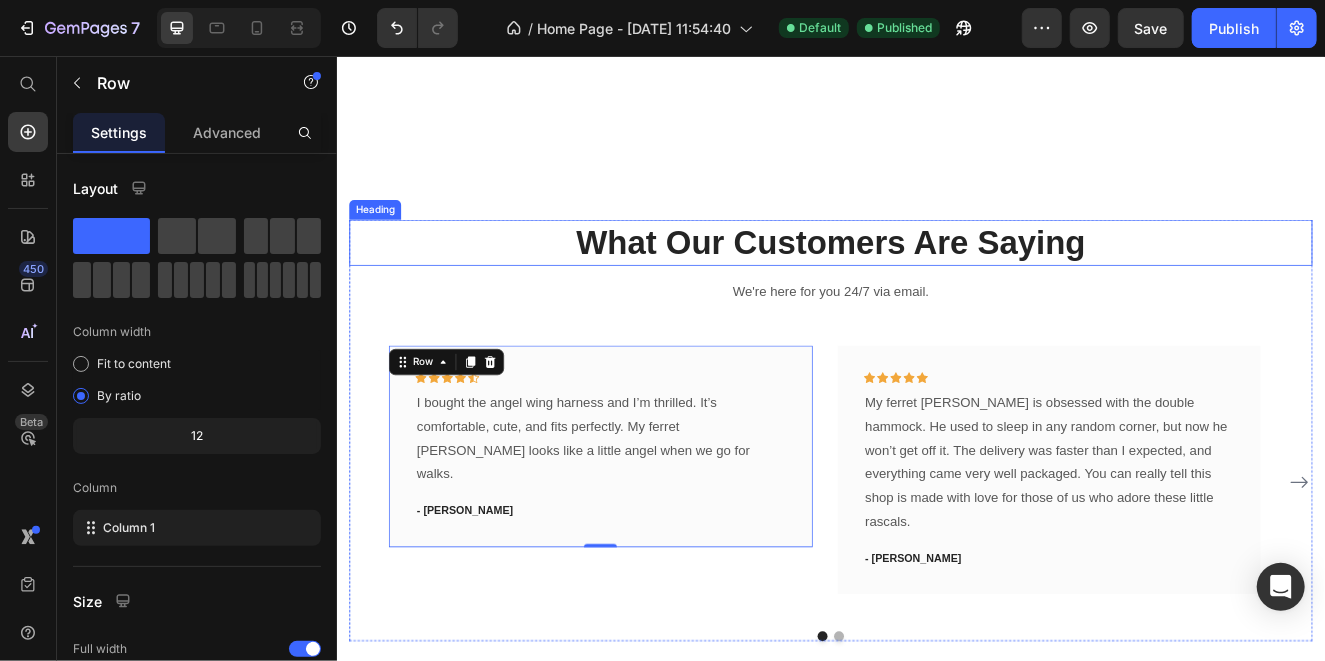 scroll, scrollTop: 4147, scrollLeft: 0, axis: vertical 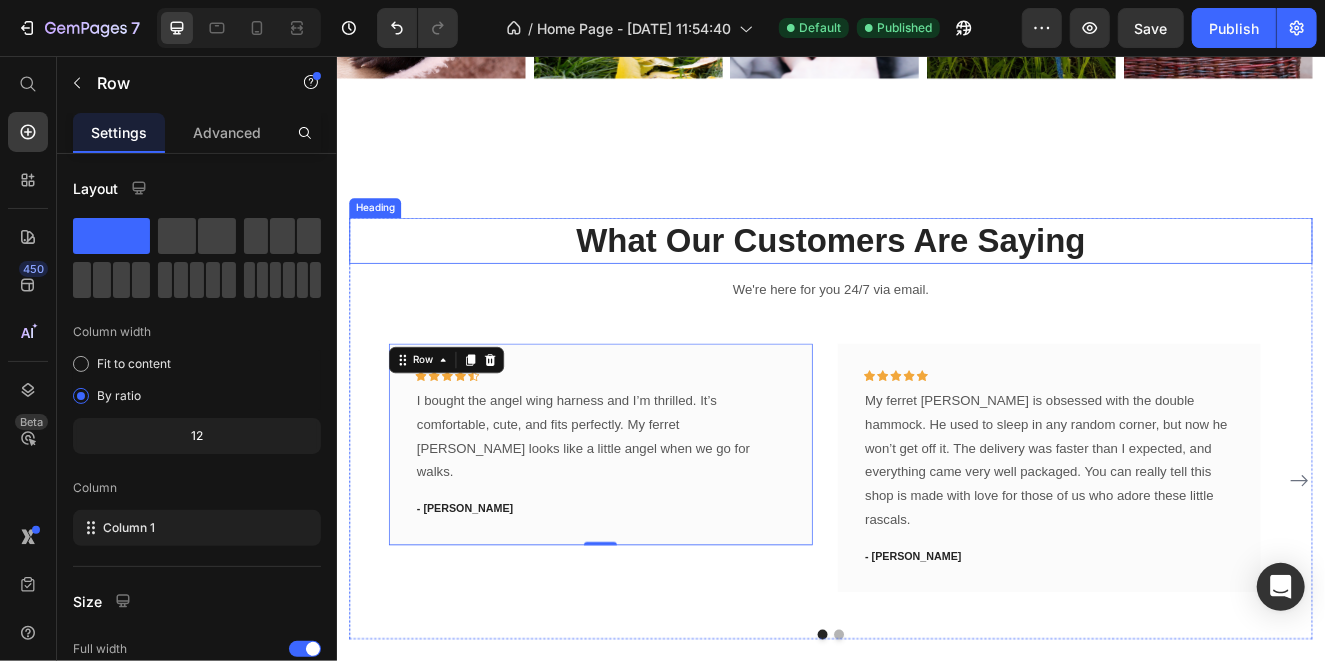 click on "What Our Customers Are Saying" at bounding box center [936, 280] 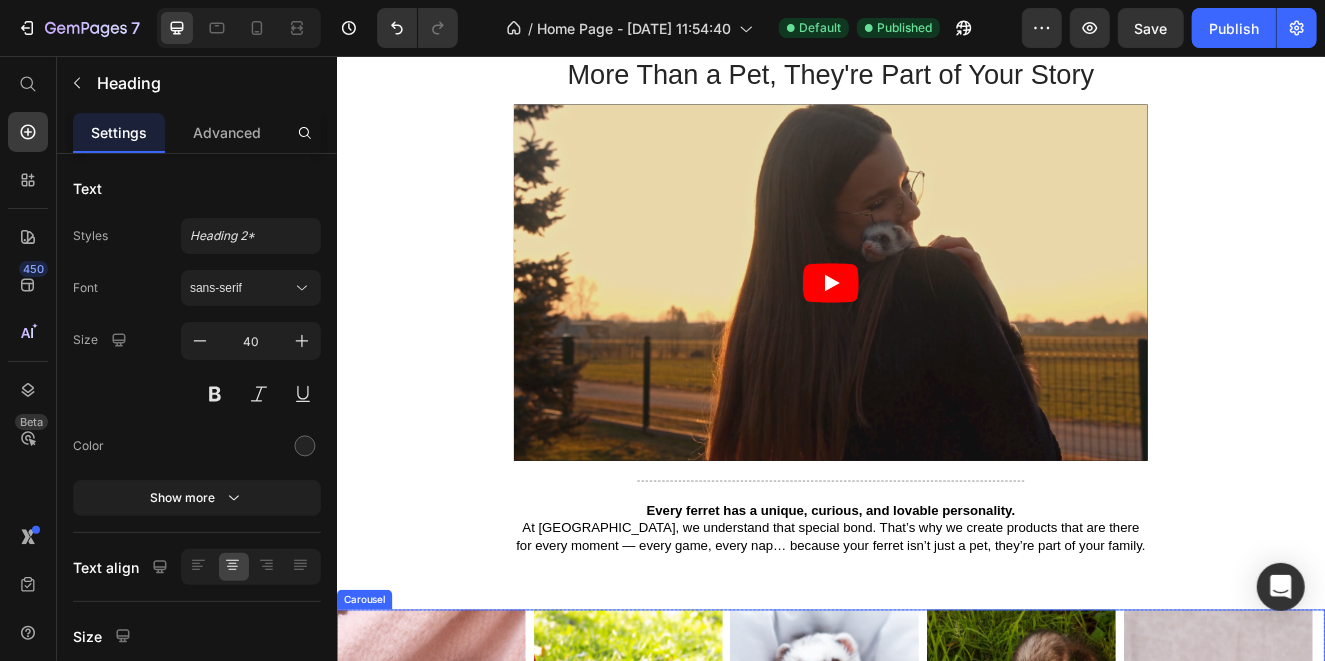 scroll, scrollTop: 3547, scrollLeft: 0, axis: vertical 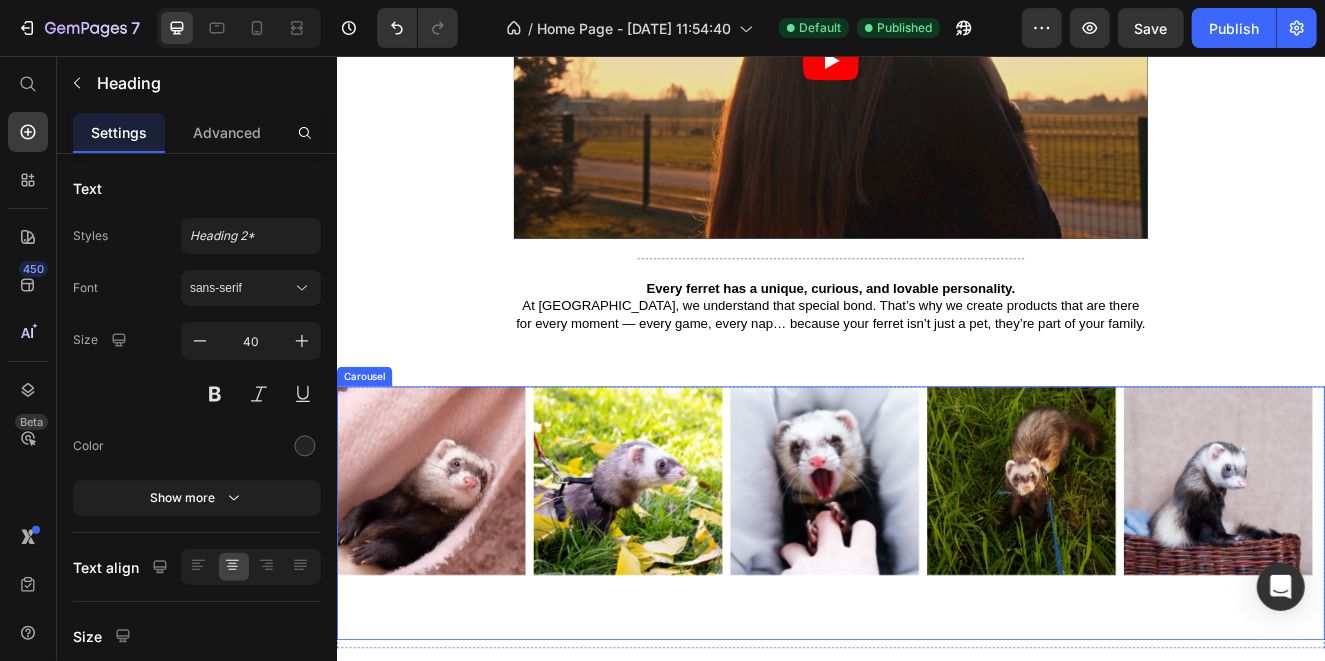 click on "Image Image Image Image Image" at bounding box center (936, 611) 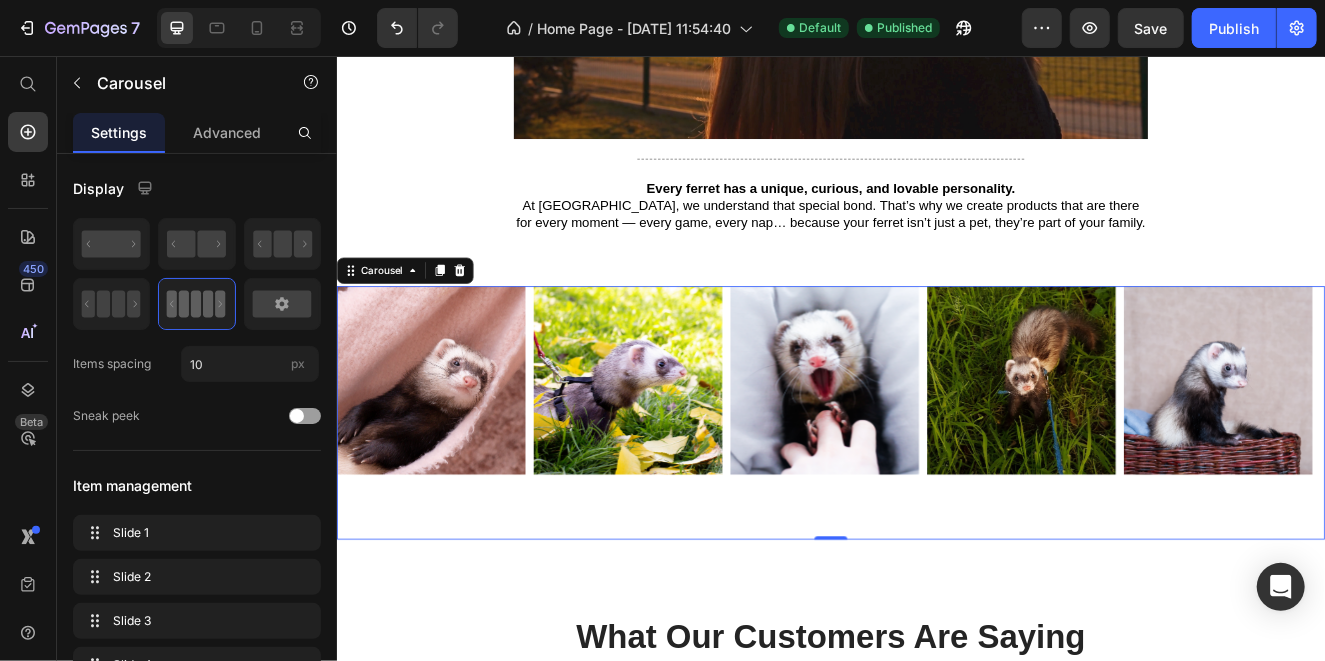 scroll, scrollTop: 3846, scrollLeft: 0, axis: vertical 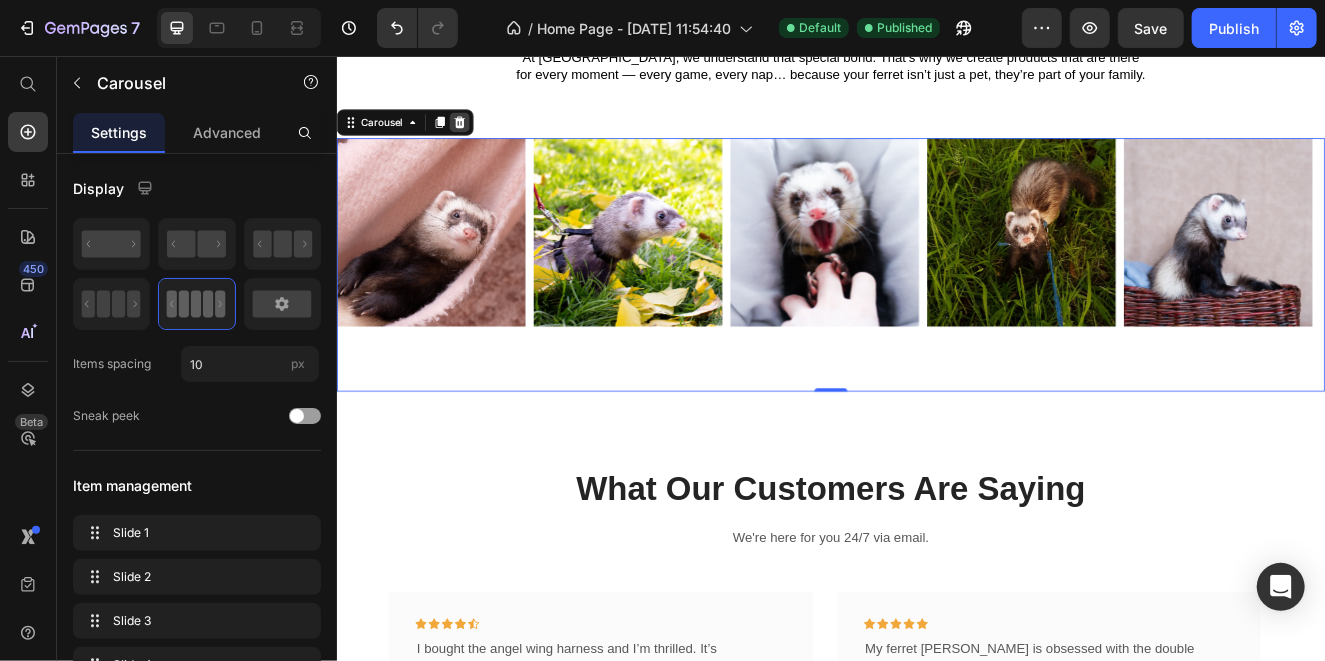 click 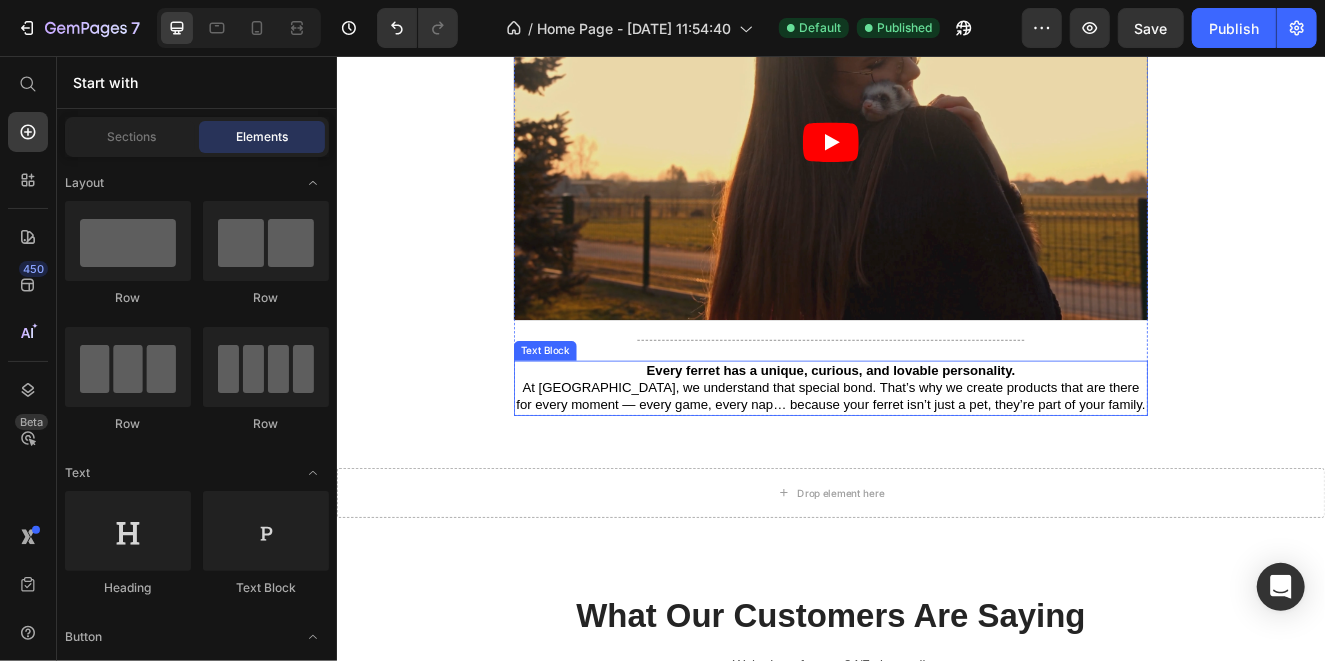 scroll, scrollTop: 3446, scrollLeft: 0, axis: vertical 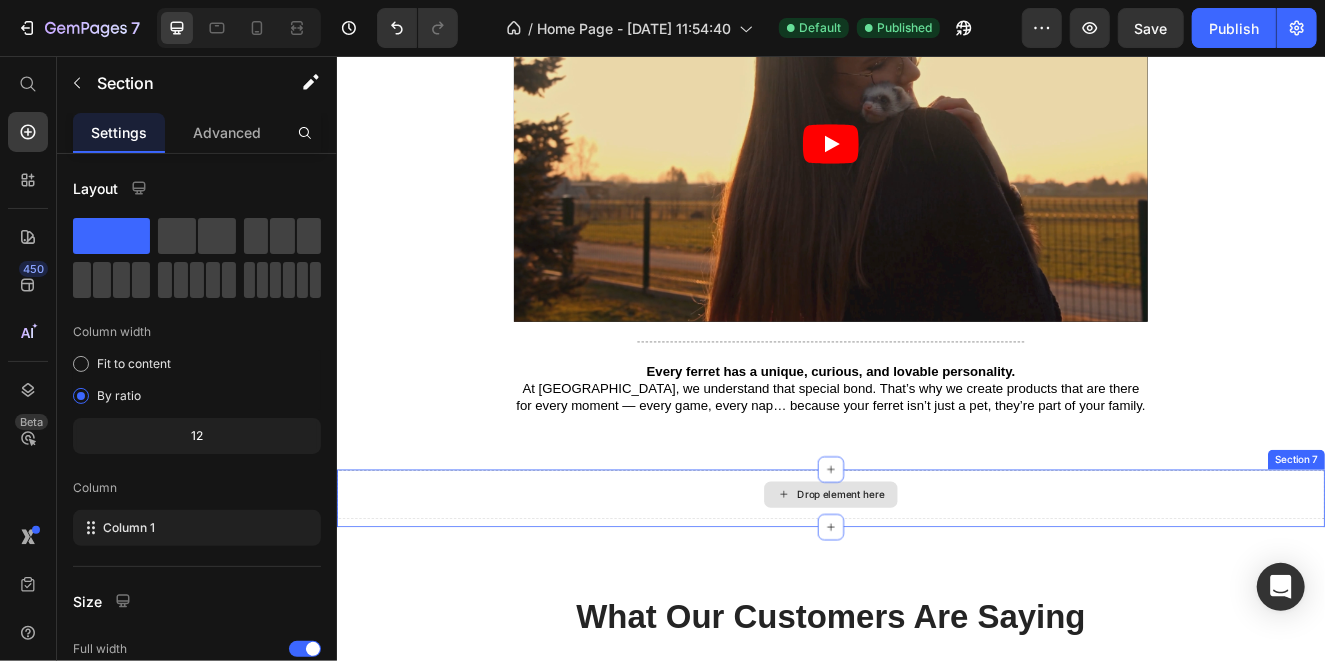 click on "Drop element here" at bounding box center [936, 588] 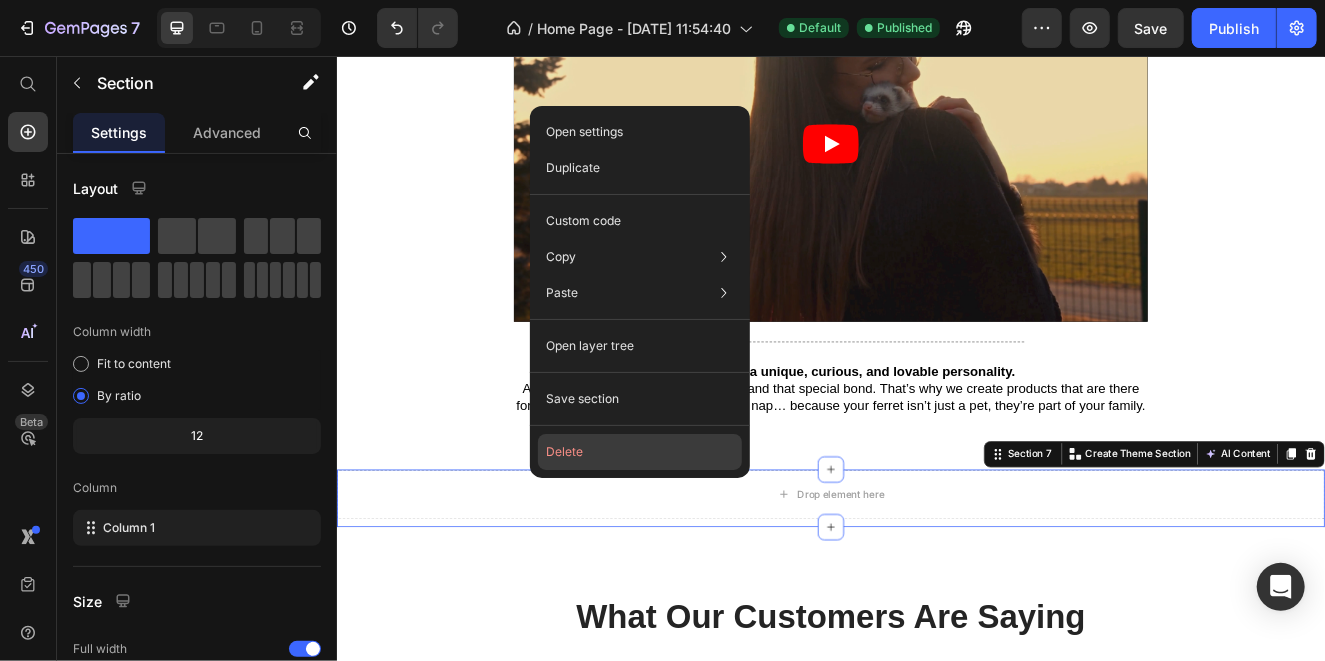 click on "Delete" 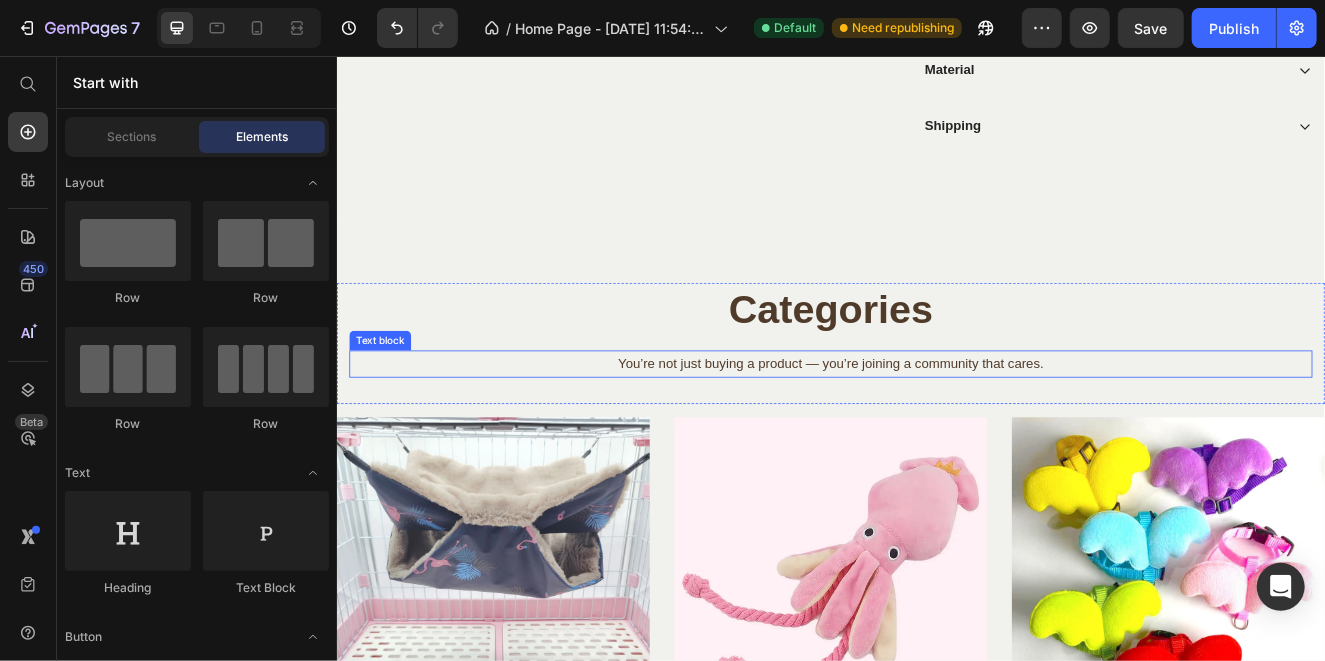 scroll, scrollTop: 1646, scrollLeft: 0, axis: vertical 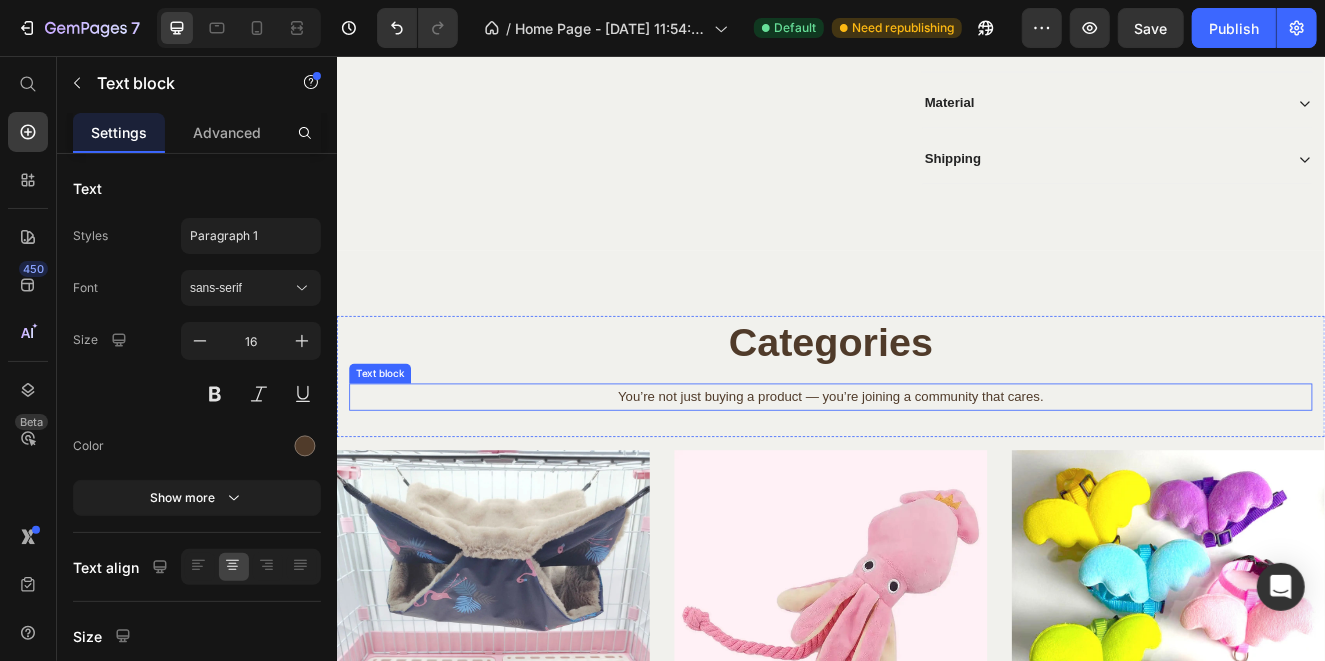 click on "You’re not just buying a product — you’re joining a community that cares." at bounding box center [936, 469] 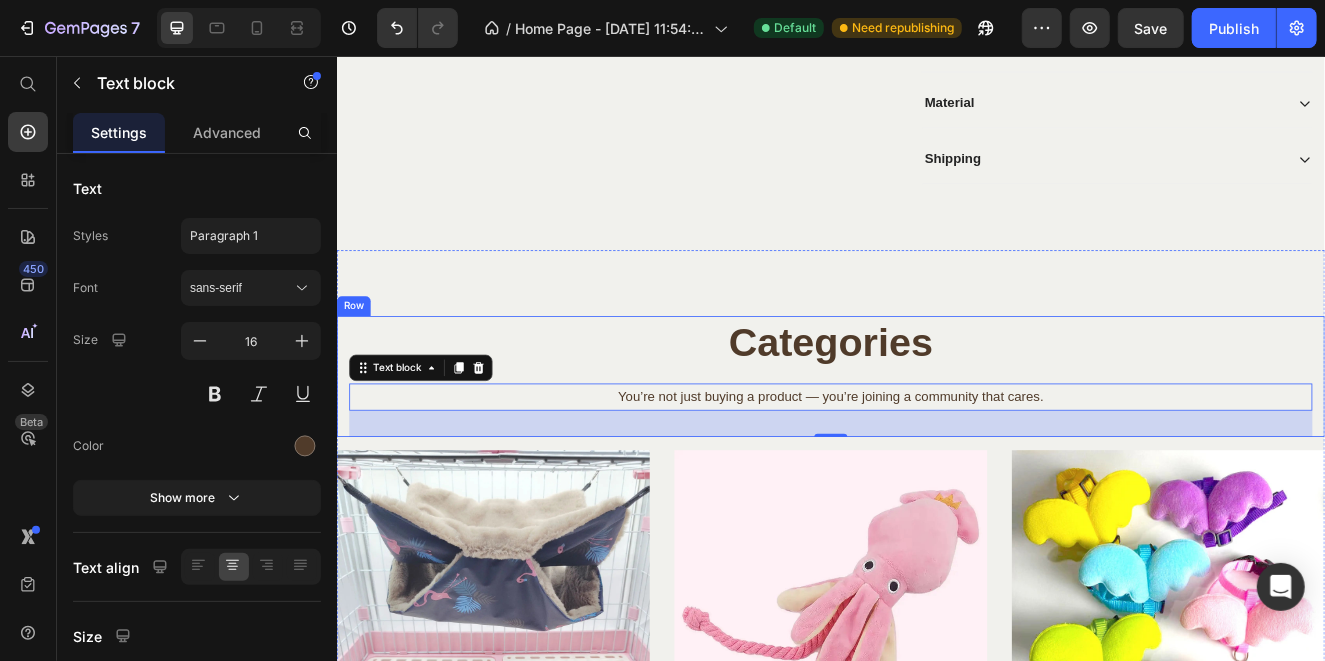 click on "You’re not just buying a product — you’re joining a community that cares." at bounding box center (936, 469) 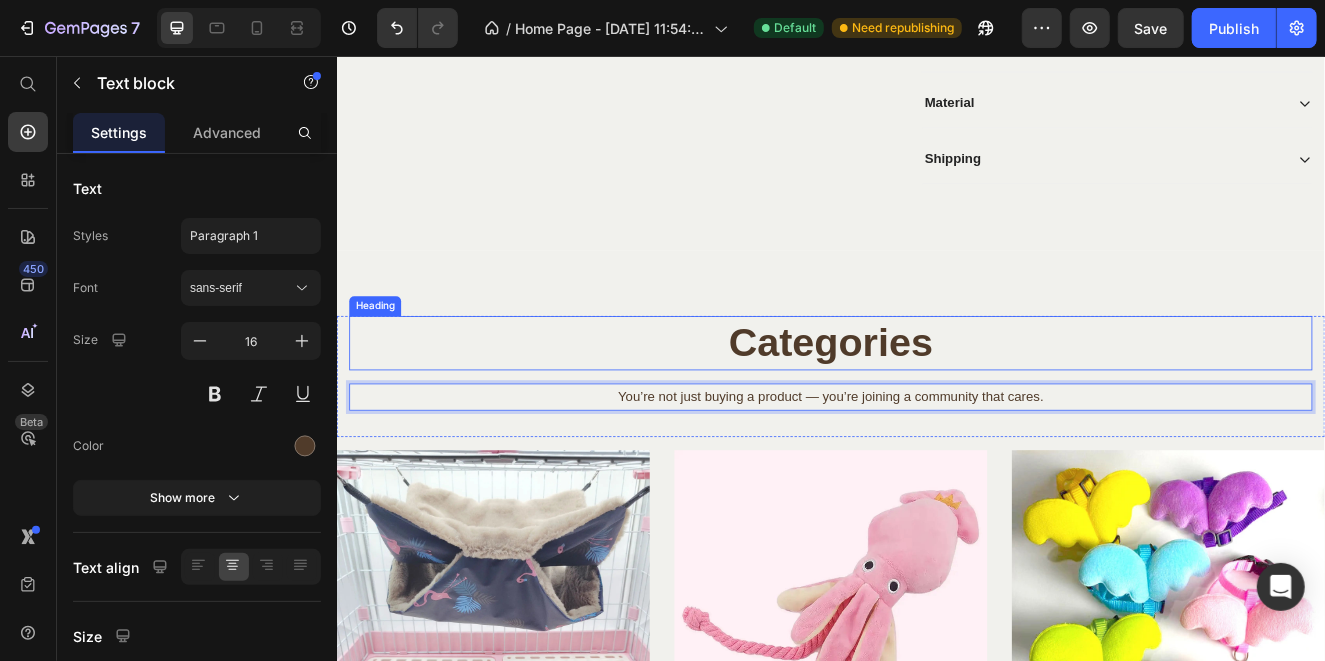 click on "Categories" at bounding box center [936, 404] 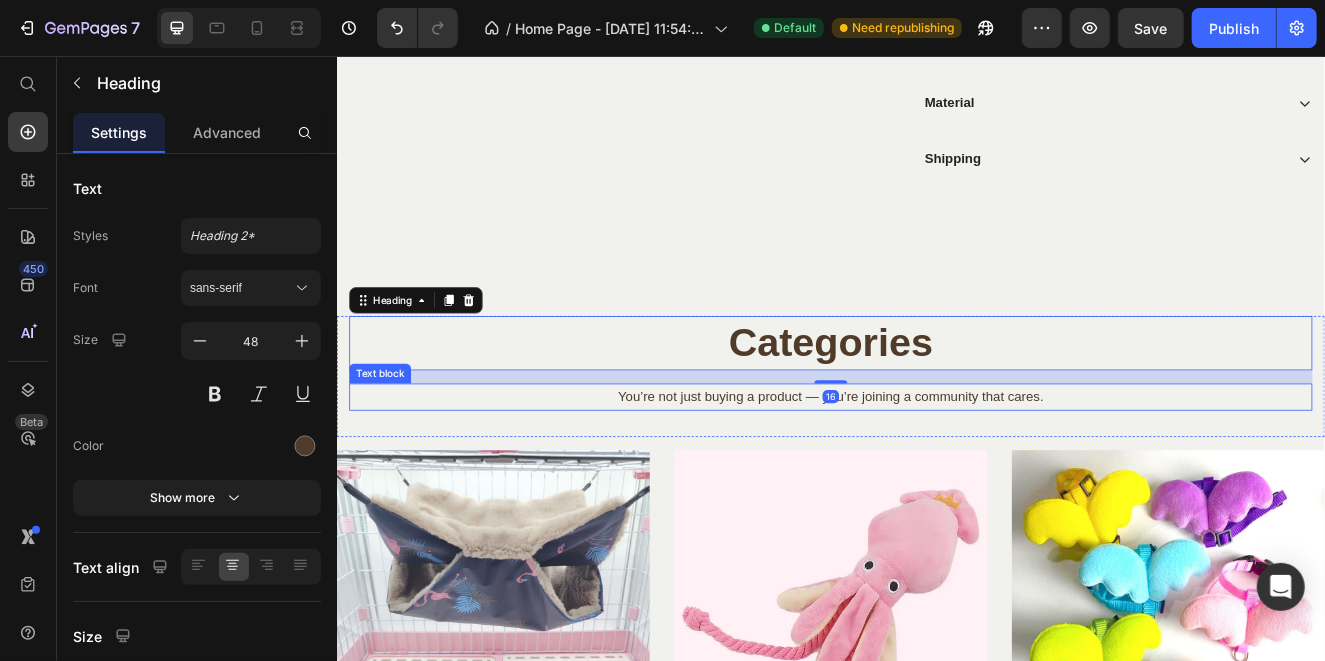 click on "You’re not just buying a product — you’re joining a community that cares." at bounding box center (936, 469) 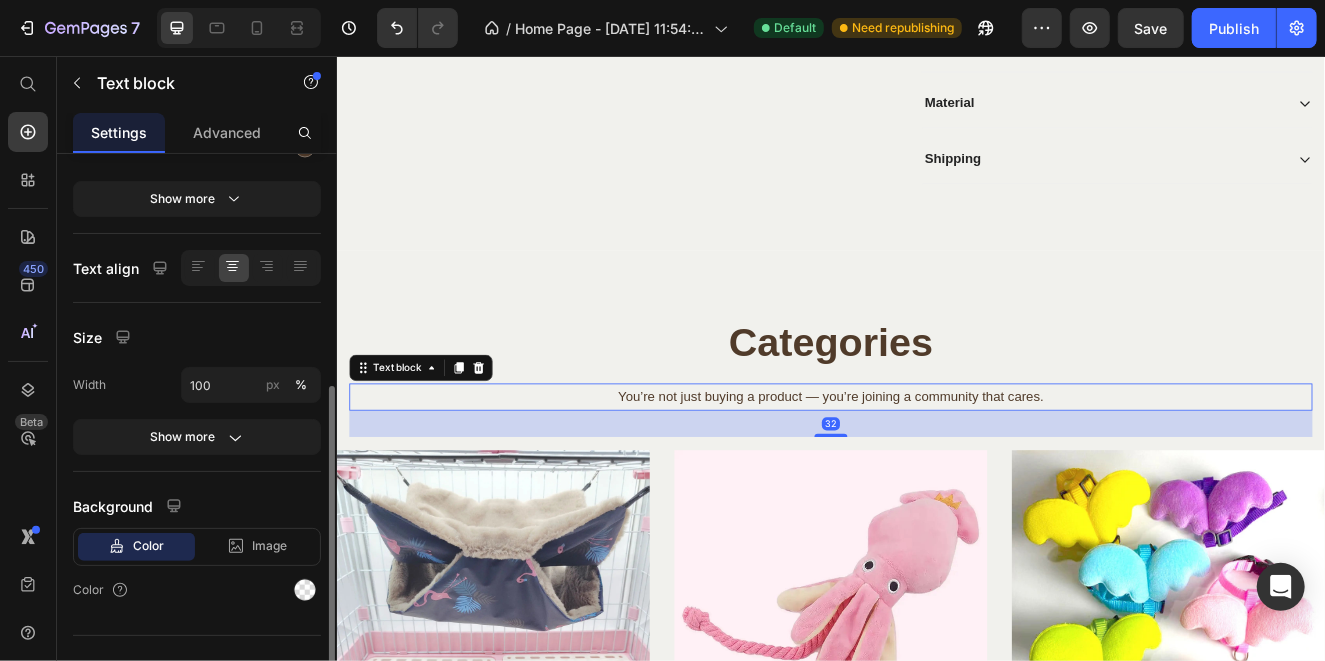 scroll, scrollTop: 325, scrollLeft: 0, axis: vertical 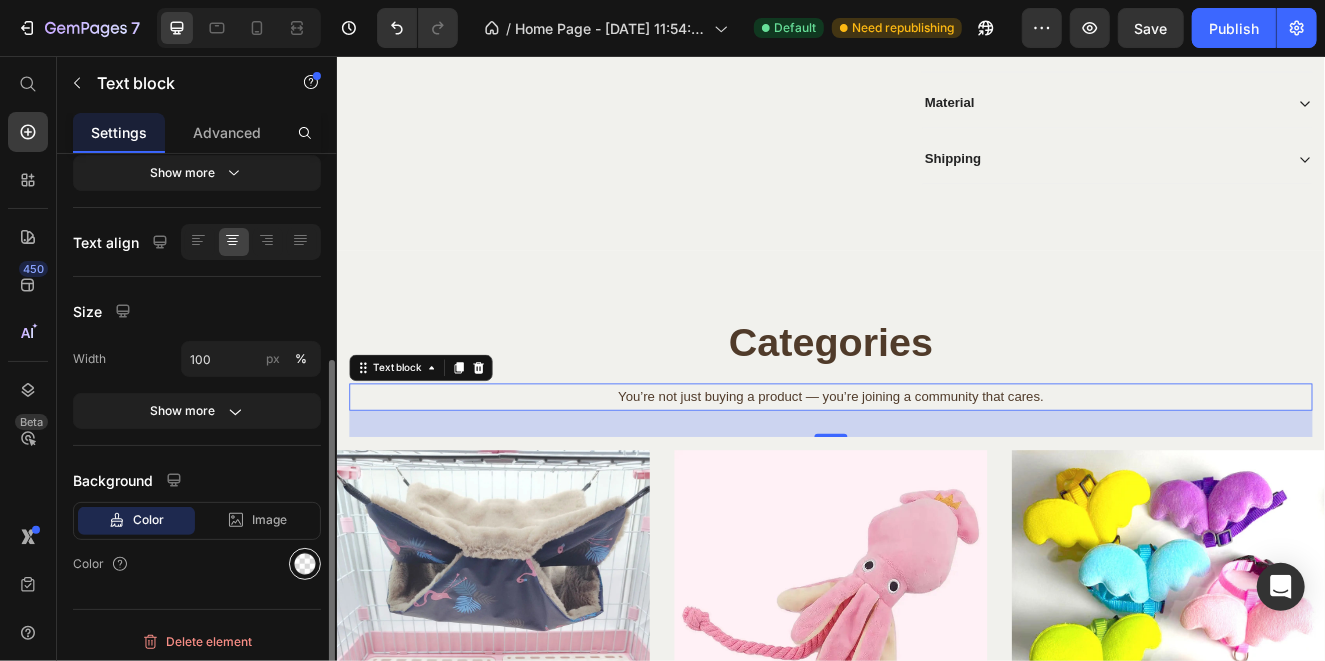 click at bounding box center [305, 564] 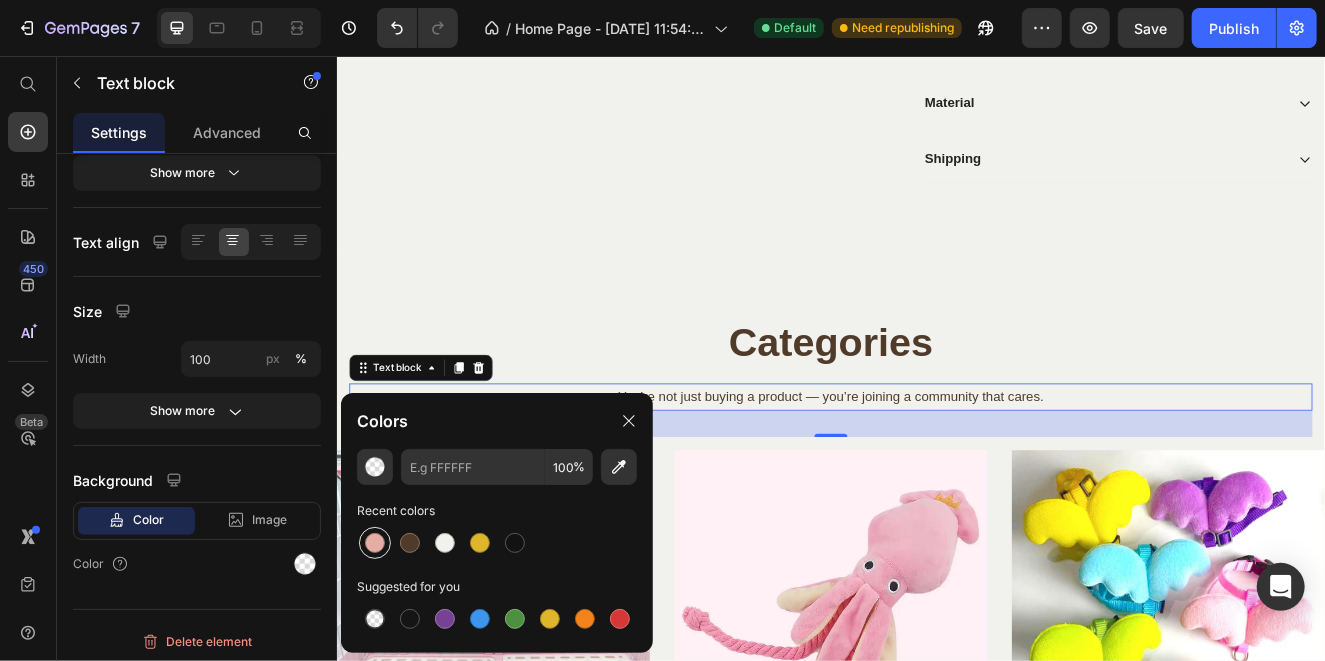 click at bounding box center [375, 543] 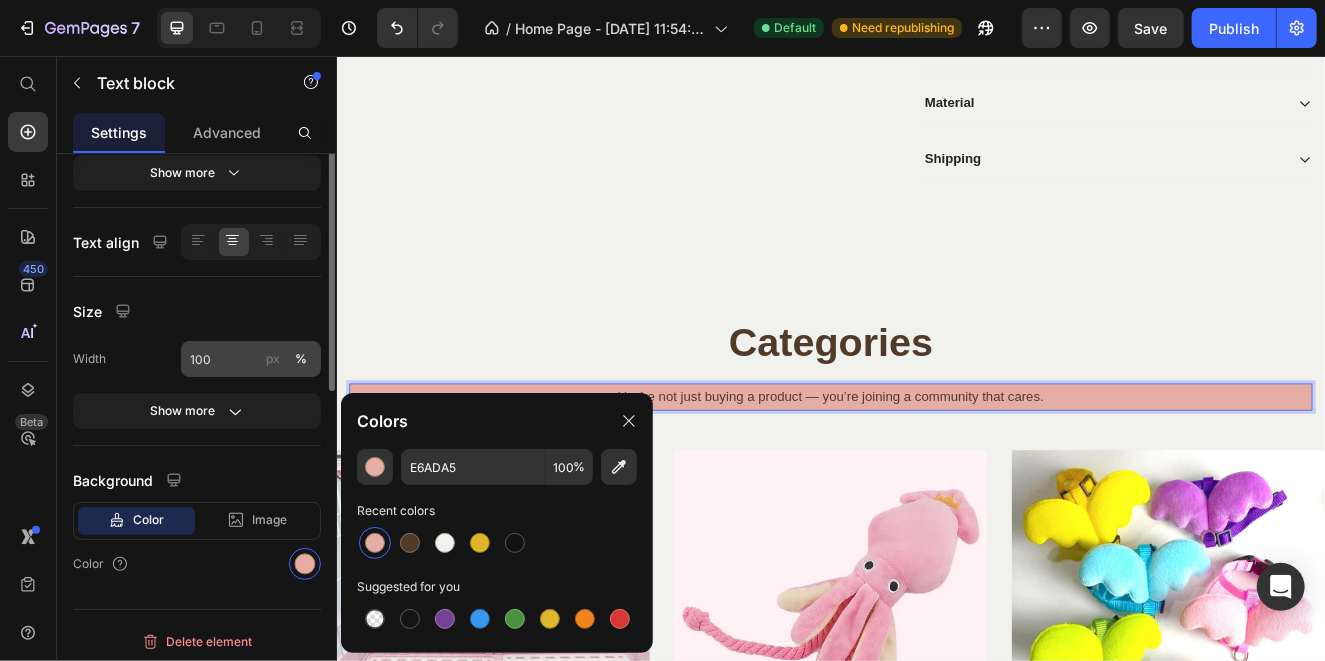 scroll, scrollTop: 125, scrollLeft: 0, axis: vertical 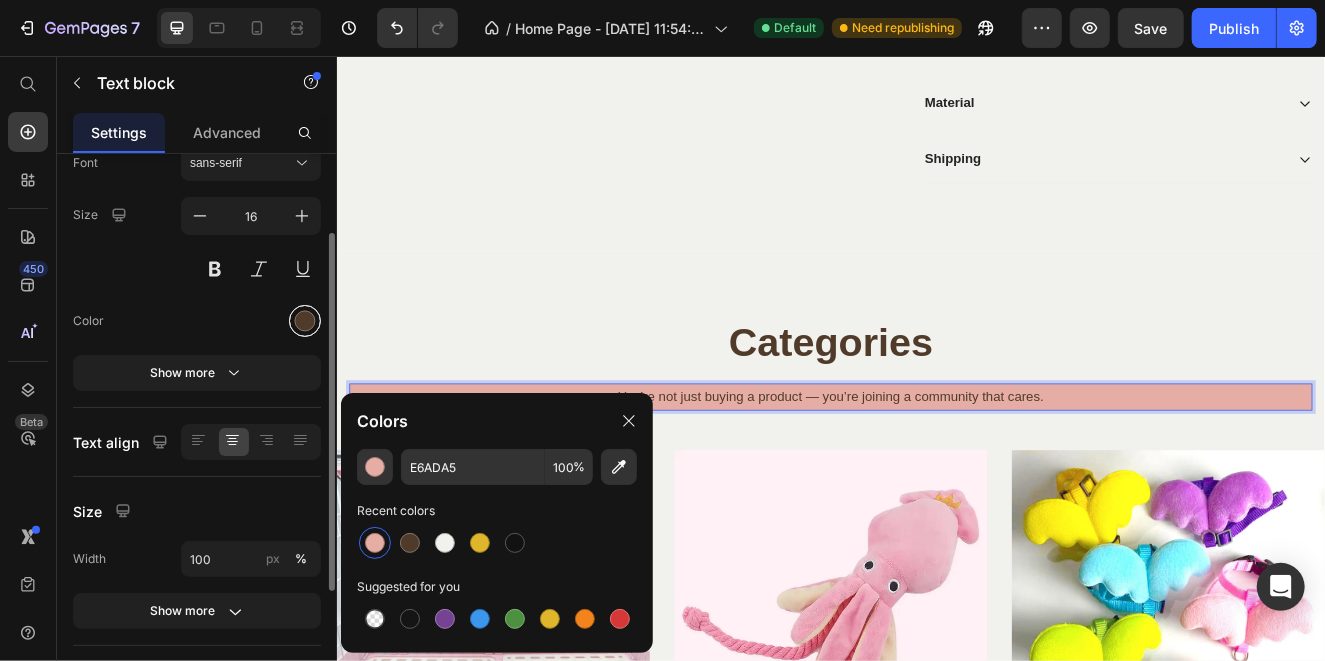 click at bounding box center (305, 321) 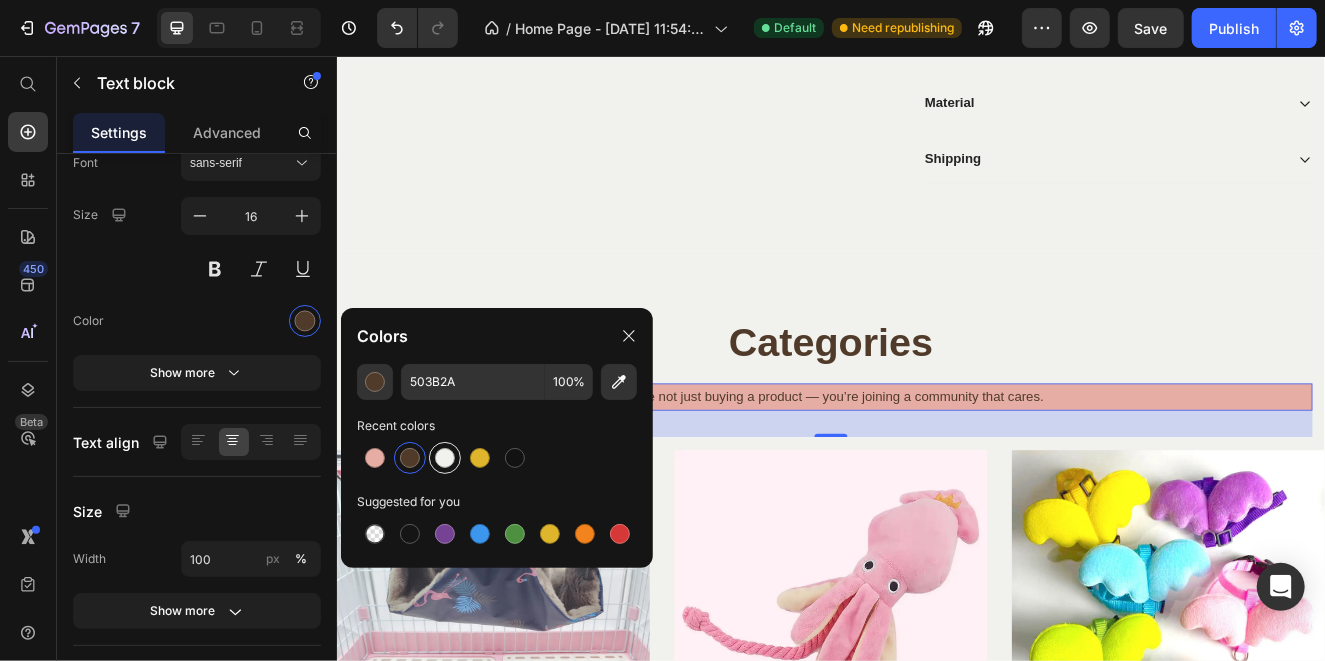 click at bounding box center [445, 458] 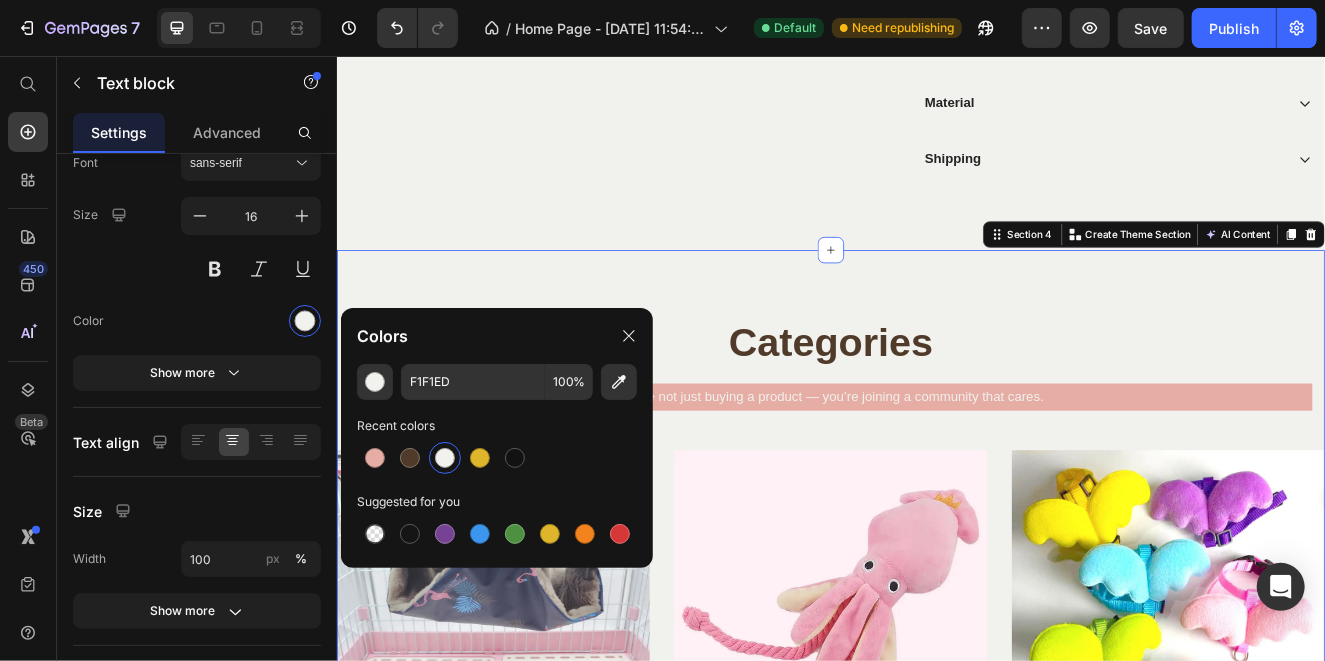 click on "Categories Heading You’re not just buying a product — you’re joining a community that cares. Text block Row Image Hammocks Heading
Discover more Button Row Image Toys Heading
Discover more Button Row Image Harnesses and leashes Heading
Discover more Button Row Row Section 4   You can create reusable sections Create Theme Section AI Content Write with GemAI What would you like to describe here? Tone and Voice Persuasive Product Ferret Ball Pit Pack – Splash Into Playtime Fun Show more Generate" at bounding box center [936, 724] 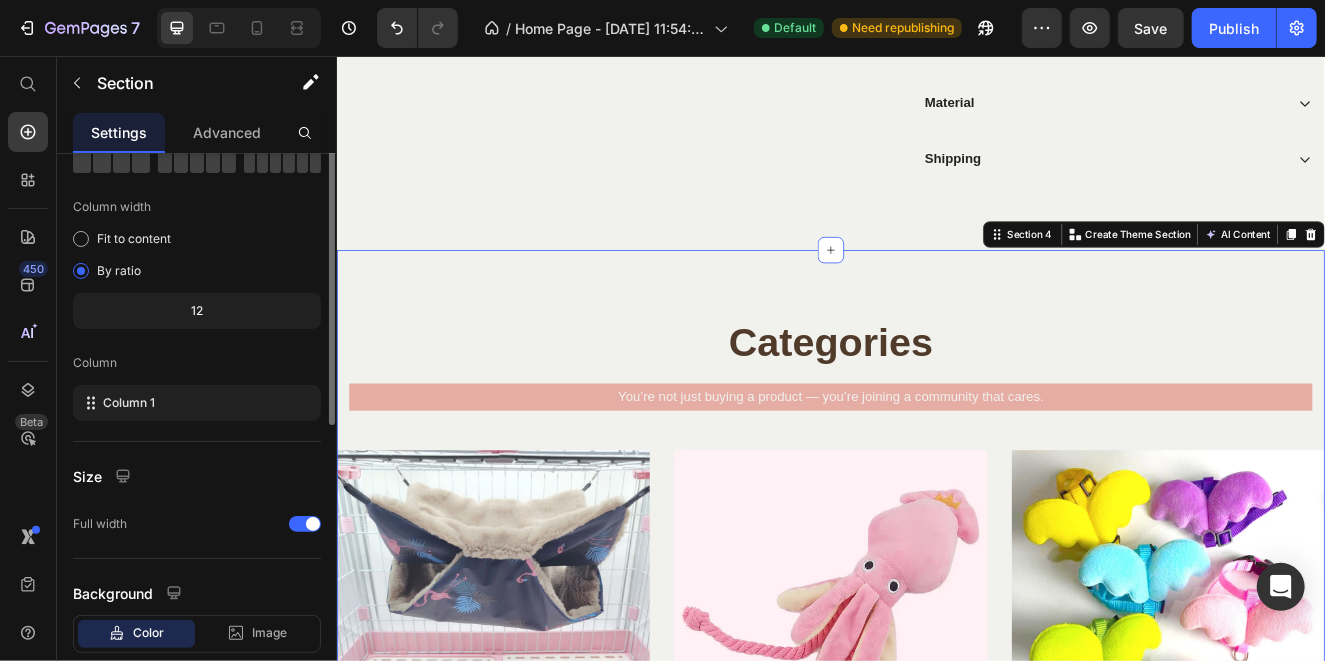 scroll, scrollTop: 0, scrollLeft: 0, axis: both 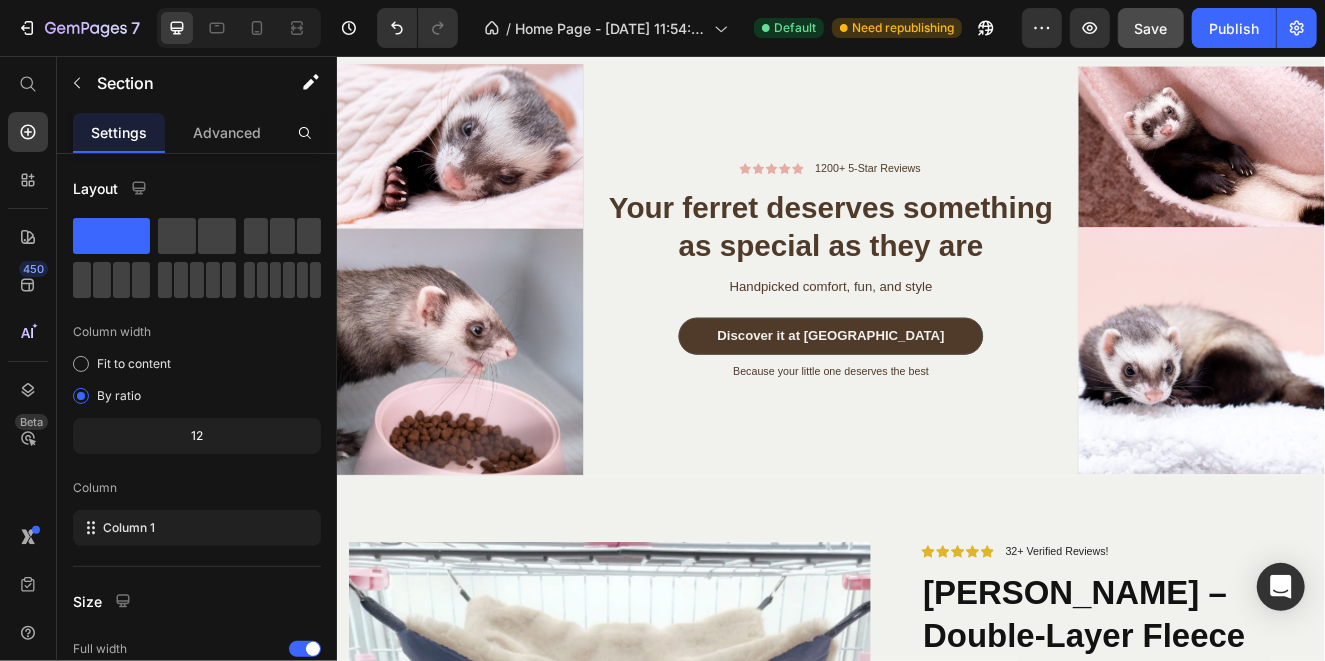 click on "Save" 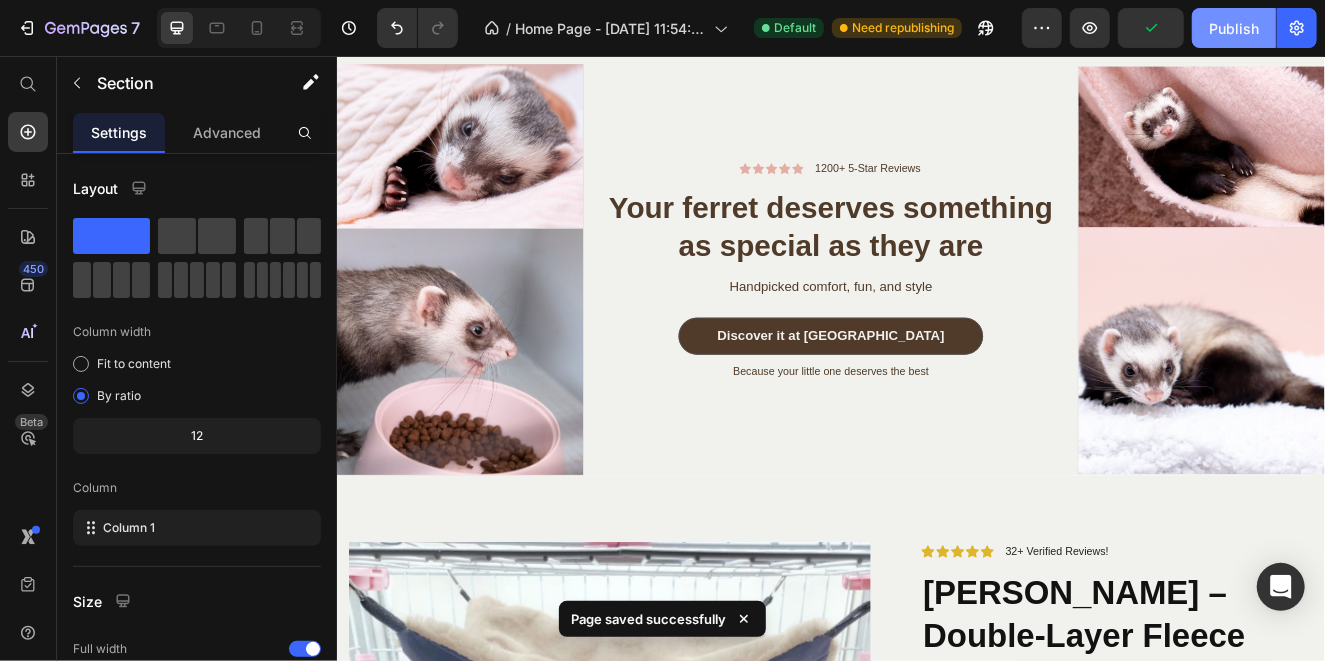 drag, startPoint x: 1226, startPoint y: 39, endPoint x: 1056, endPoint y: 8, distance: 172.80336 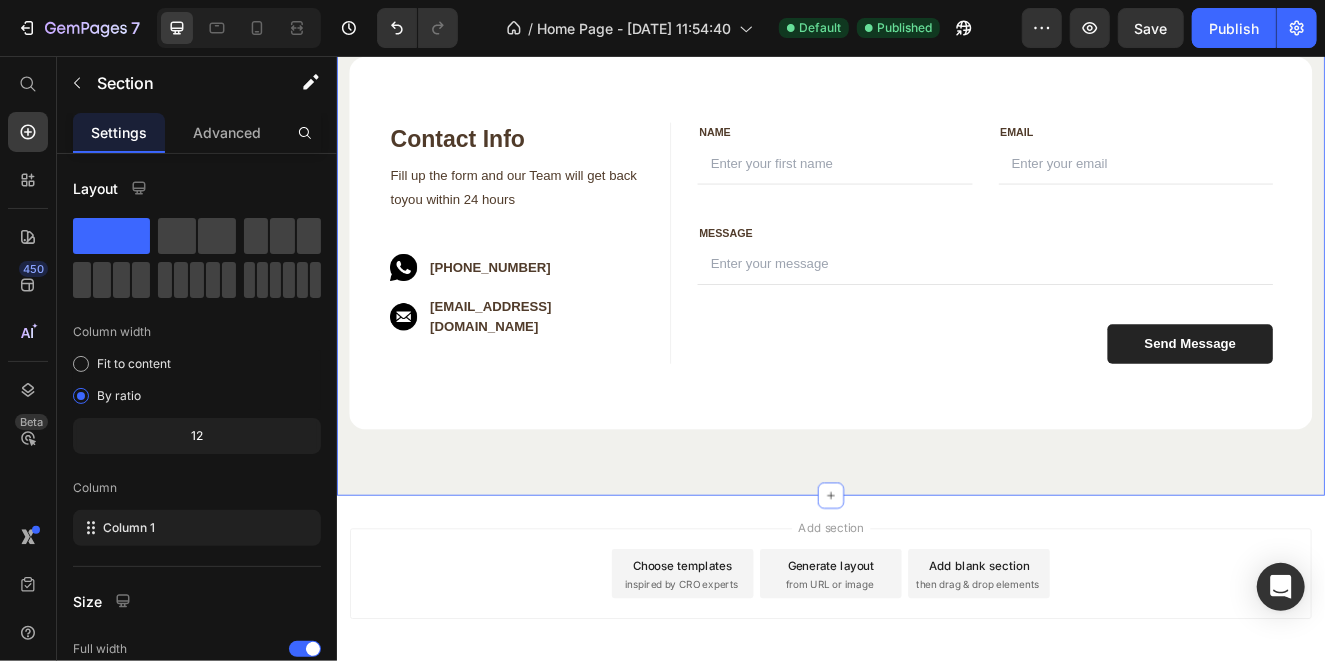 scroll, scrollTop: 4729, scrollLeft: 0, axis: vertical 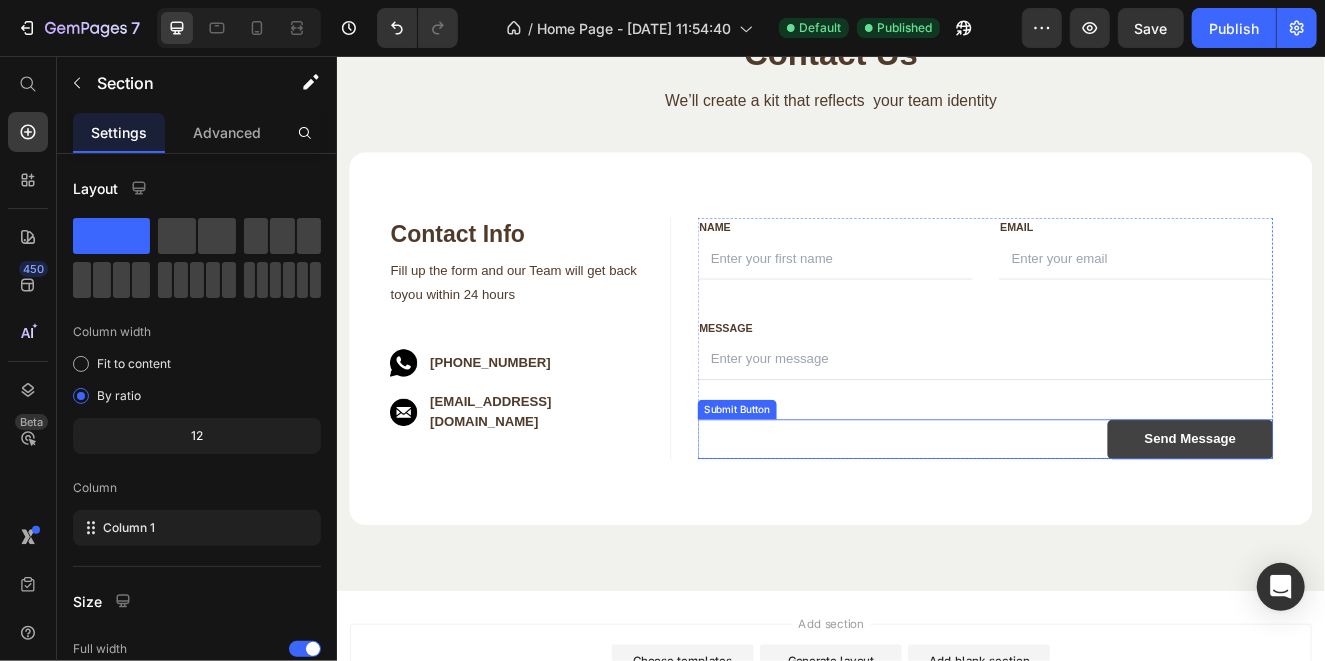 click on "Send Message" at bounding box center (1372, 521) 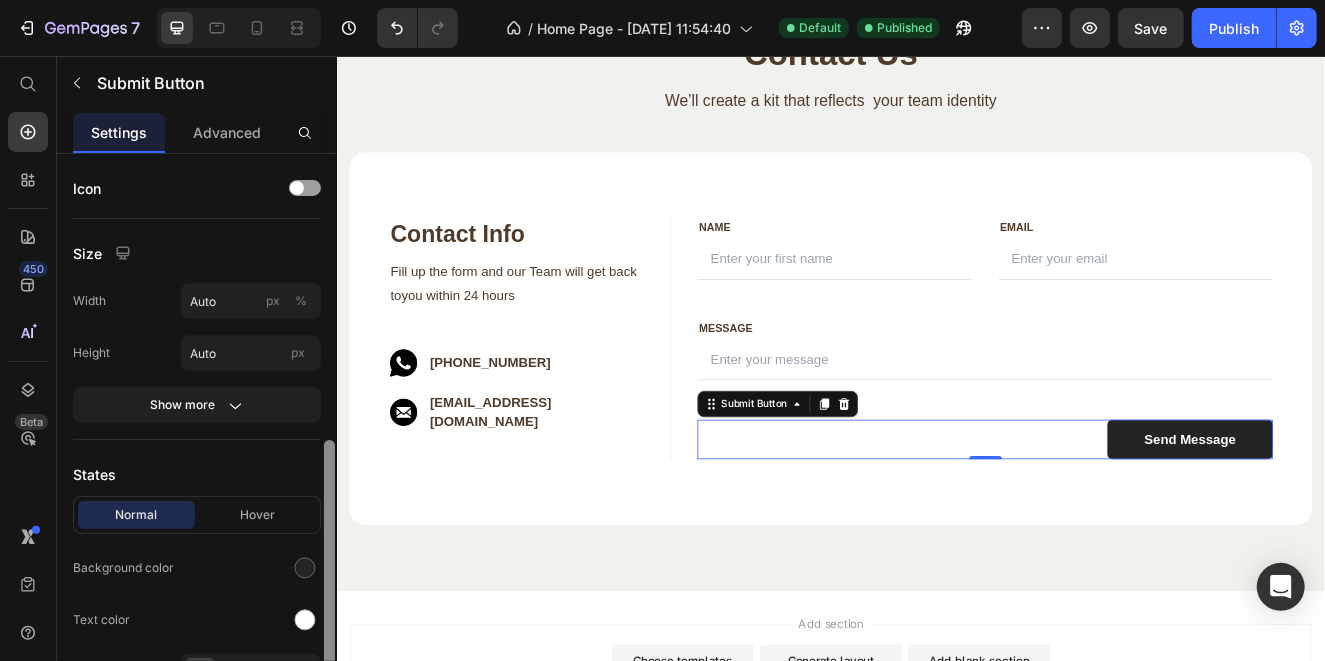 scroll, scrollTop: 199, scrollLeft: 0, axis: vertical 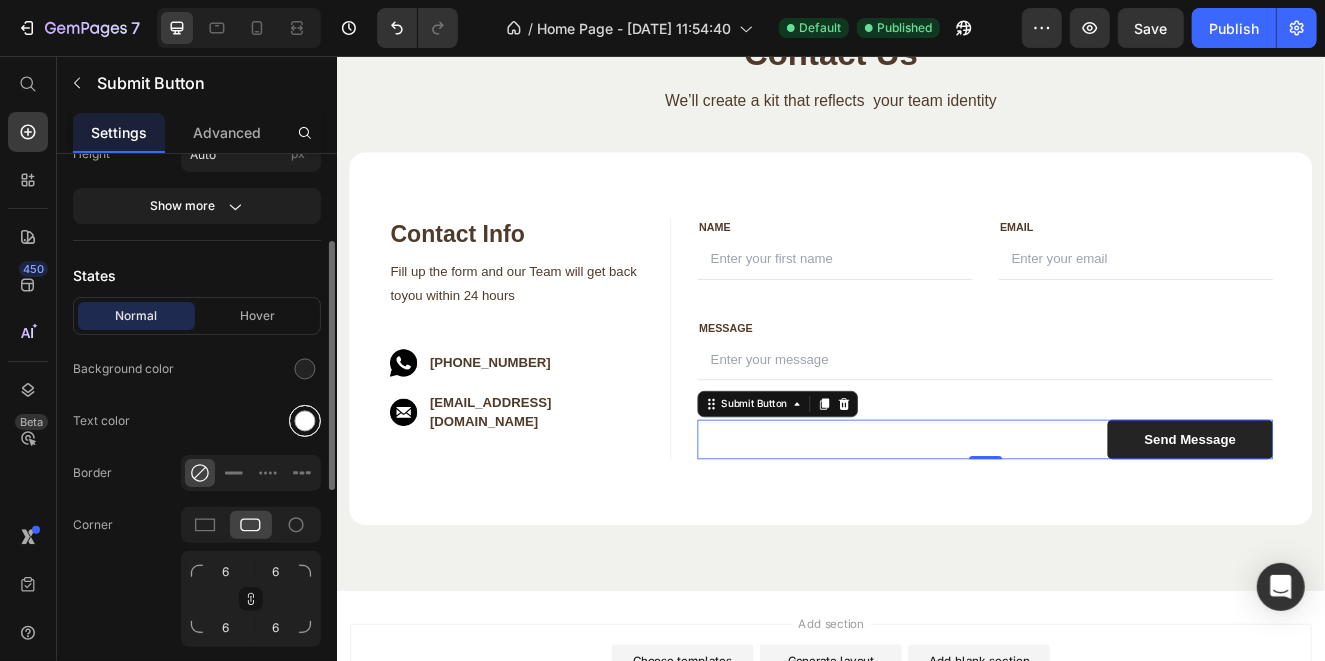click at bounding box center (305, 421) 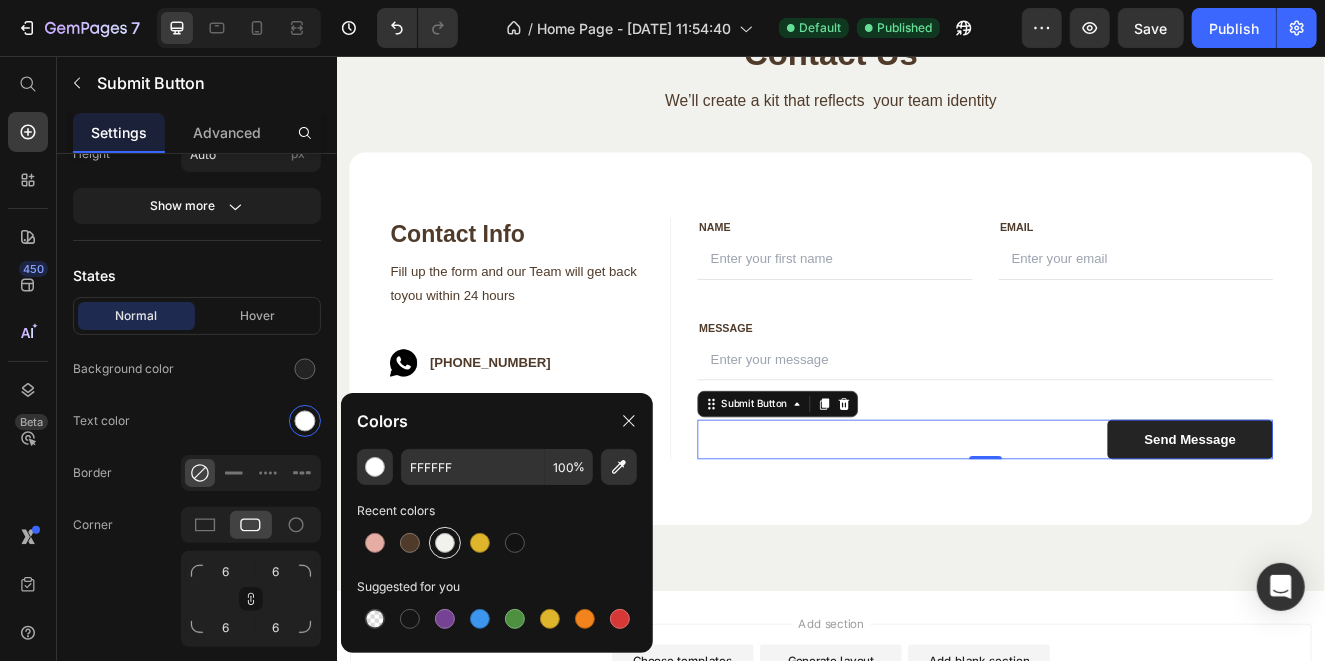 click at bounding box center (445, 543) 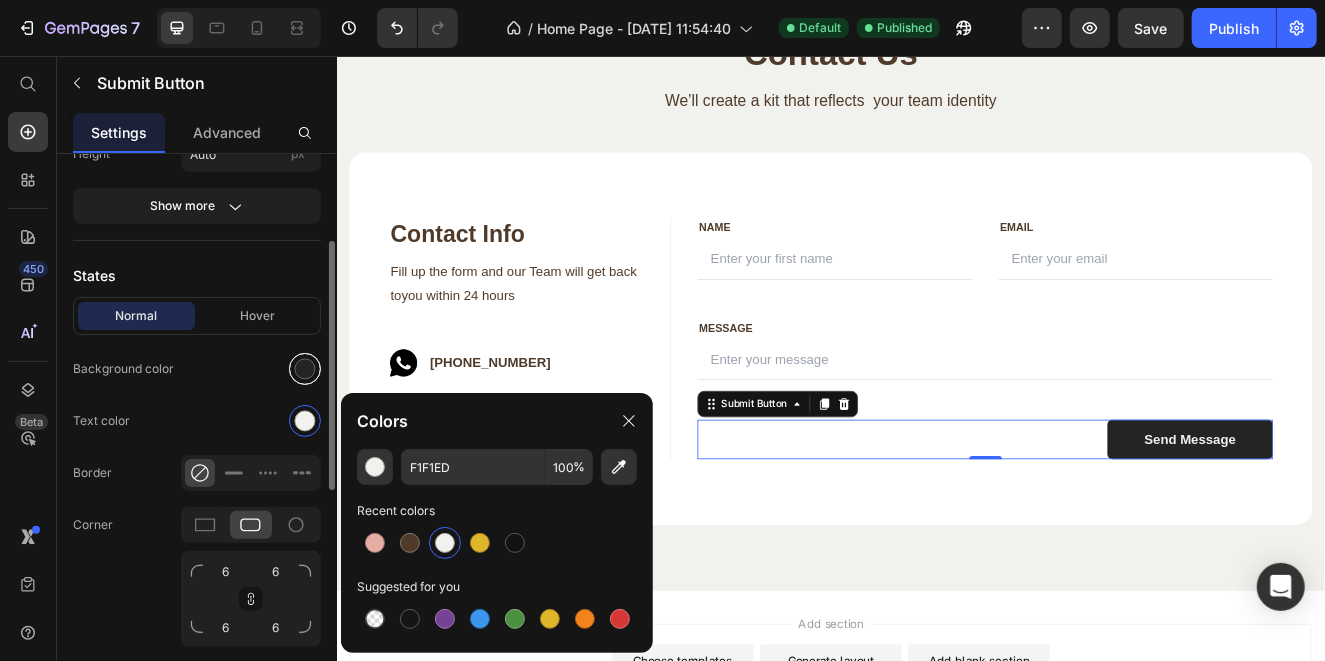 click at bounding box center [305, 369] 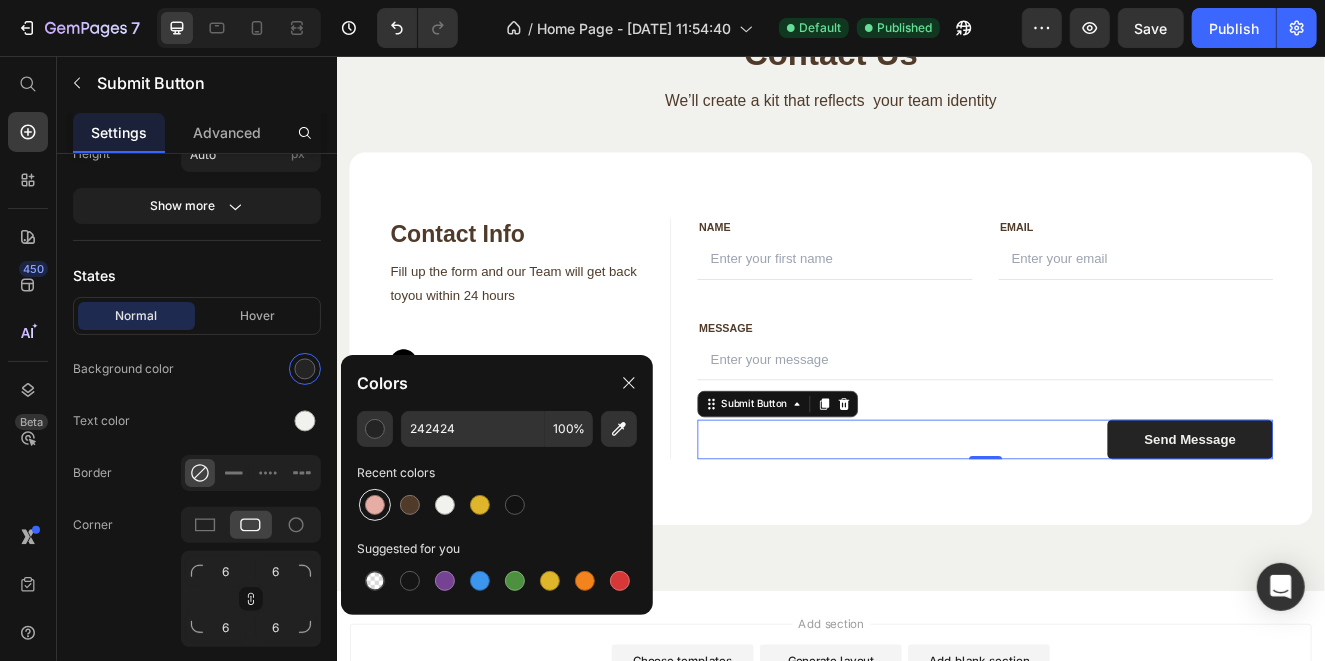 click at bounding box center [375, 505] 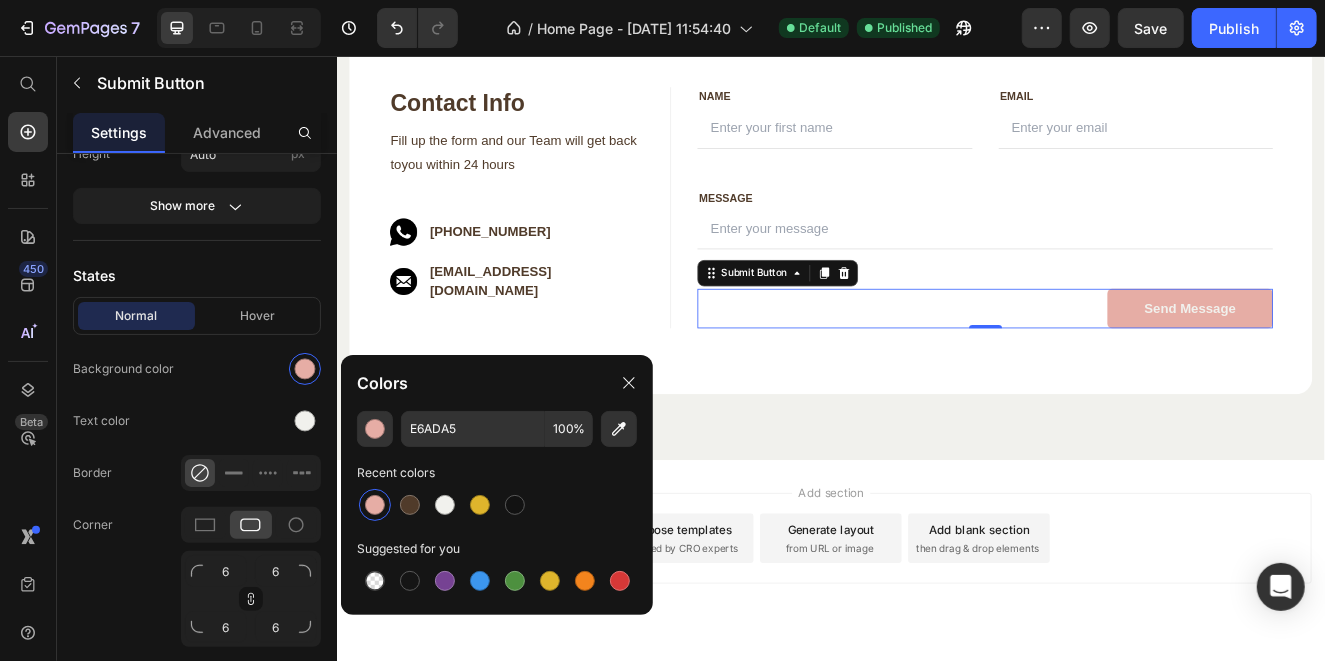 scroll, scrollTop: 4929, scrollLeft: 0, axis: vertical 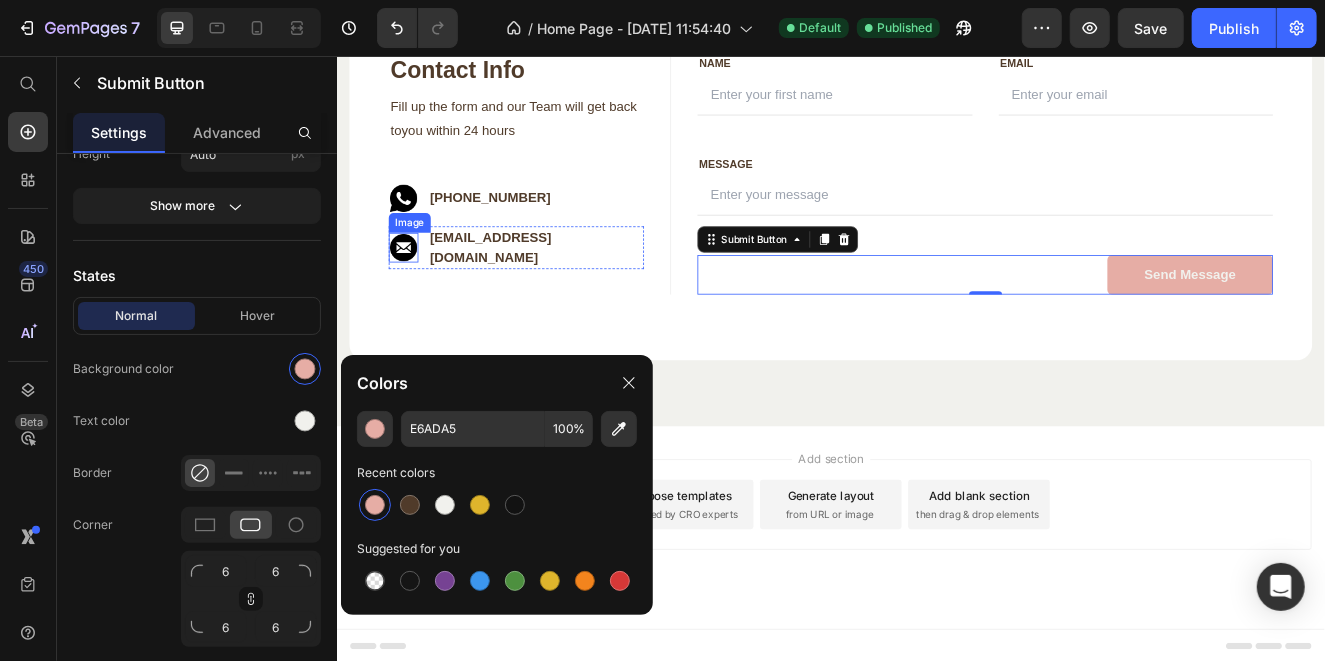 click at bounding box center (417, 288) 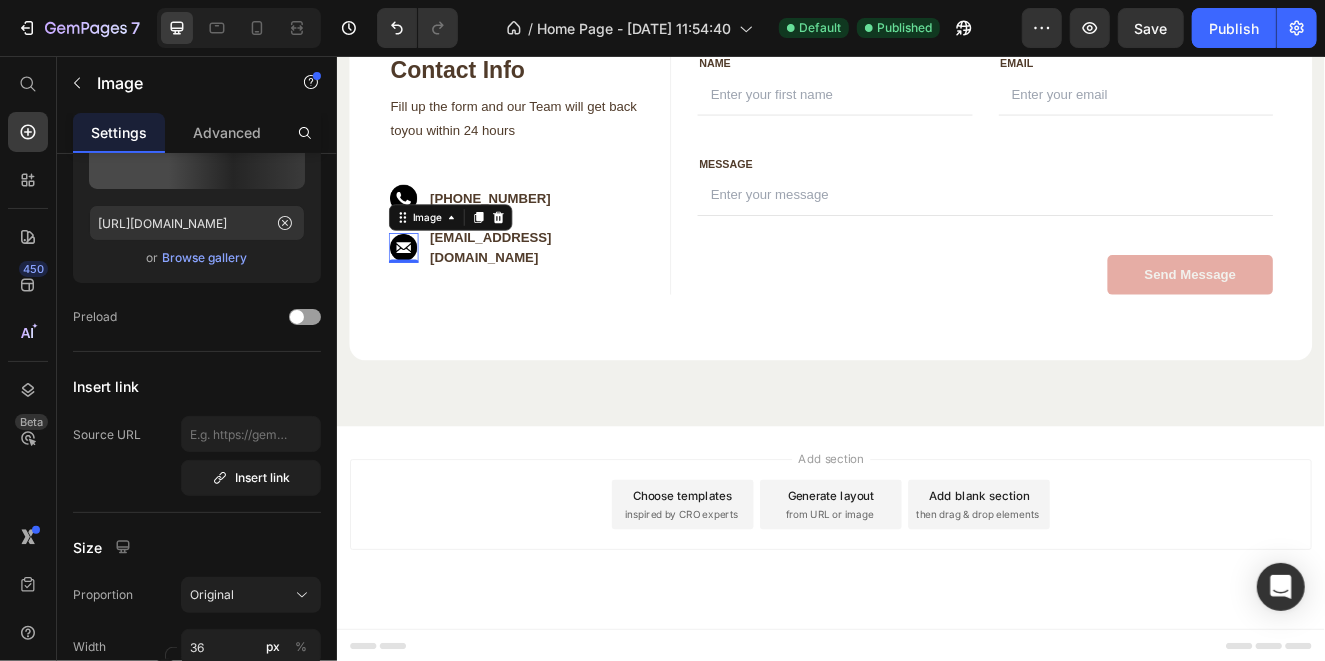 scroll, scrollTop: 0, scrollLeft: 0, axis: both 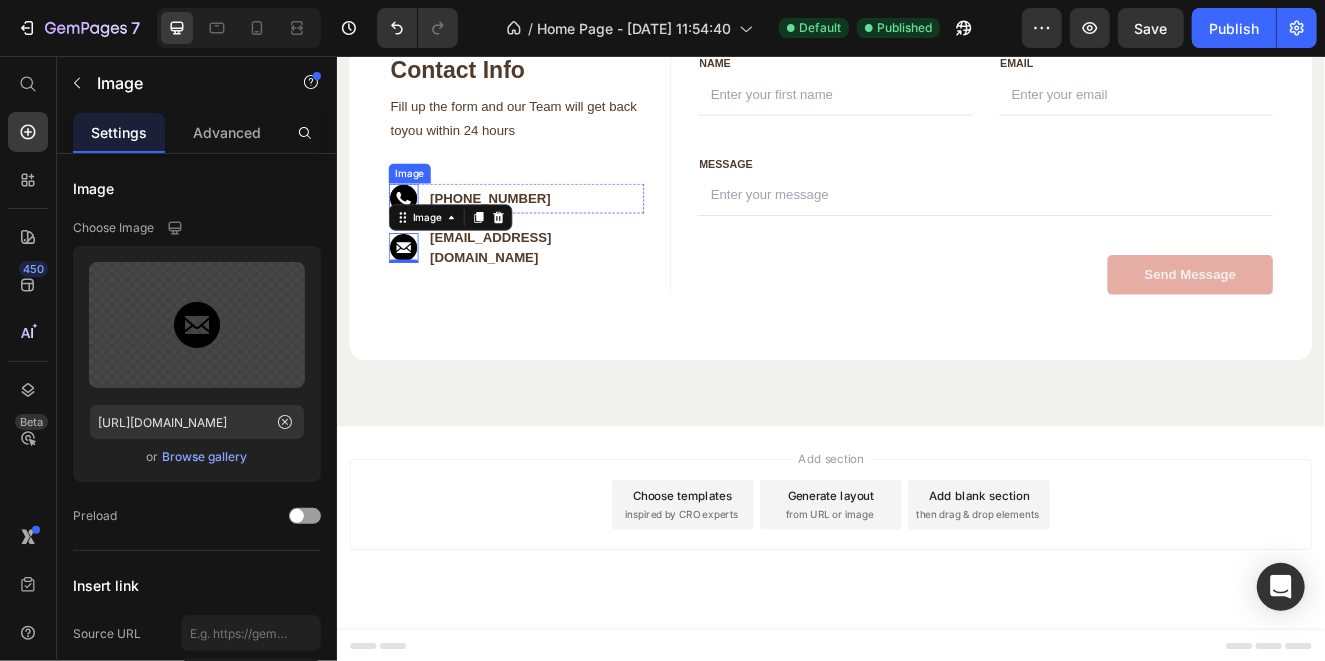 click at bounding box center (417, 228) 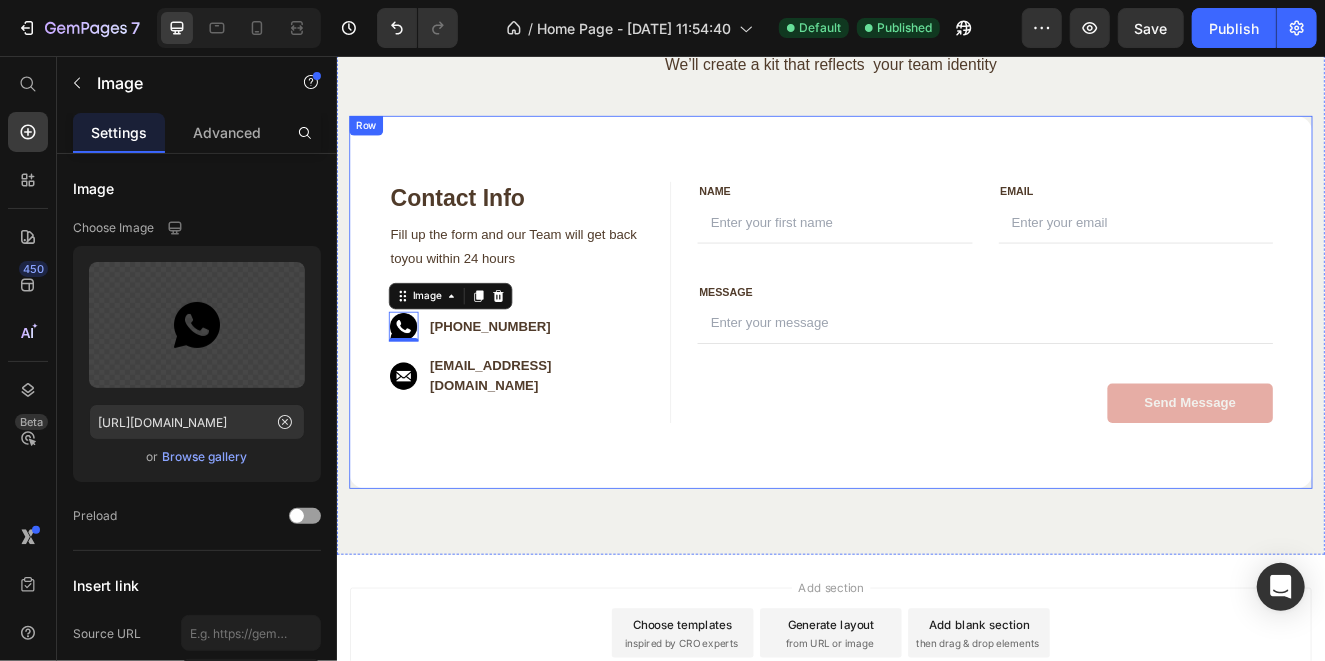 scroll, scrollTop: 4629, scrollLeft: 0, axis: vertical 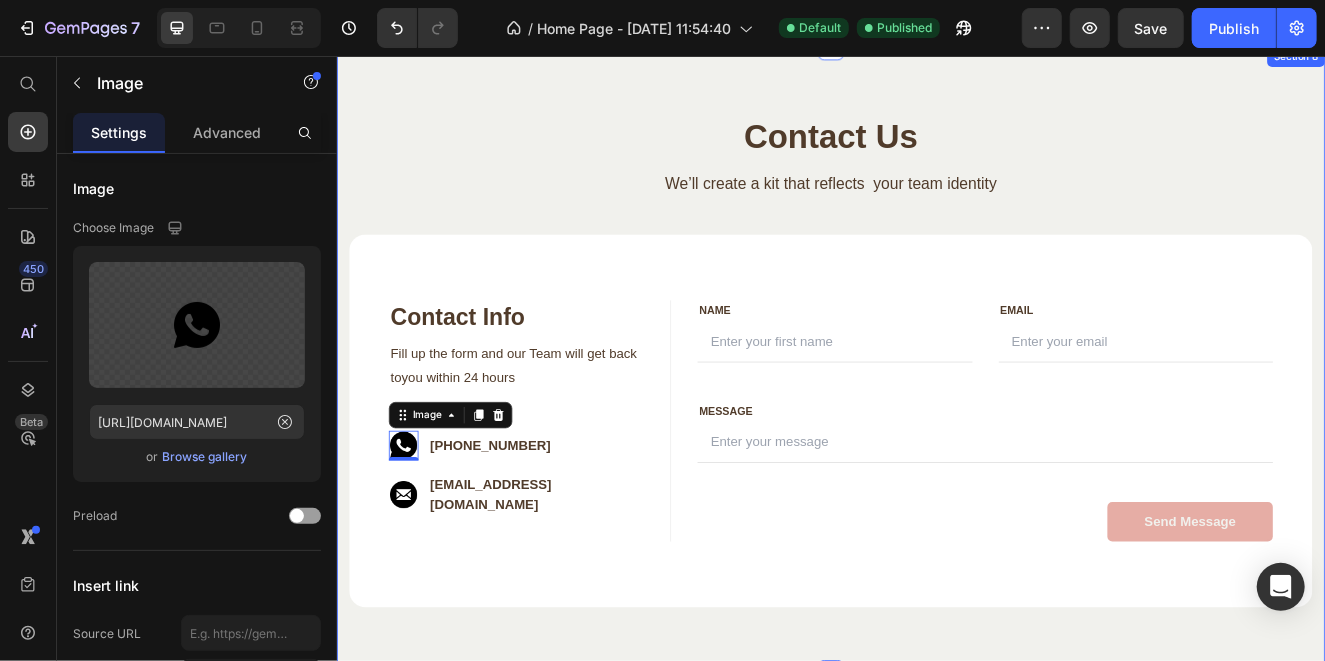 click on "Save" at bounding box center (1151, 28) 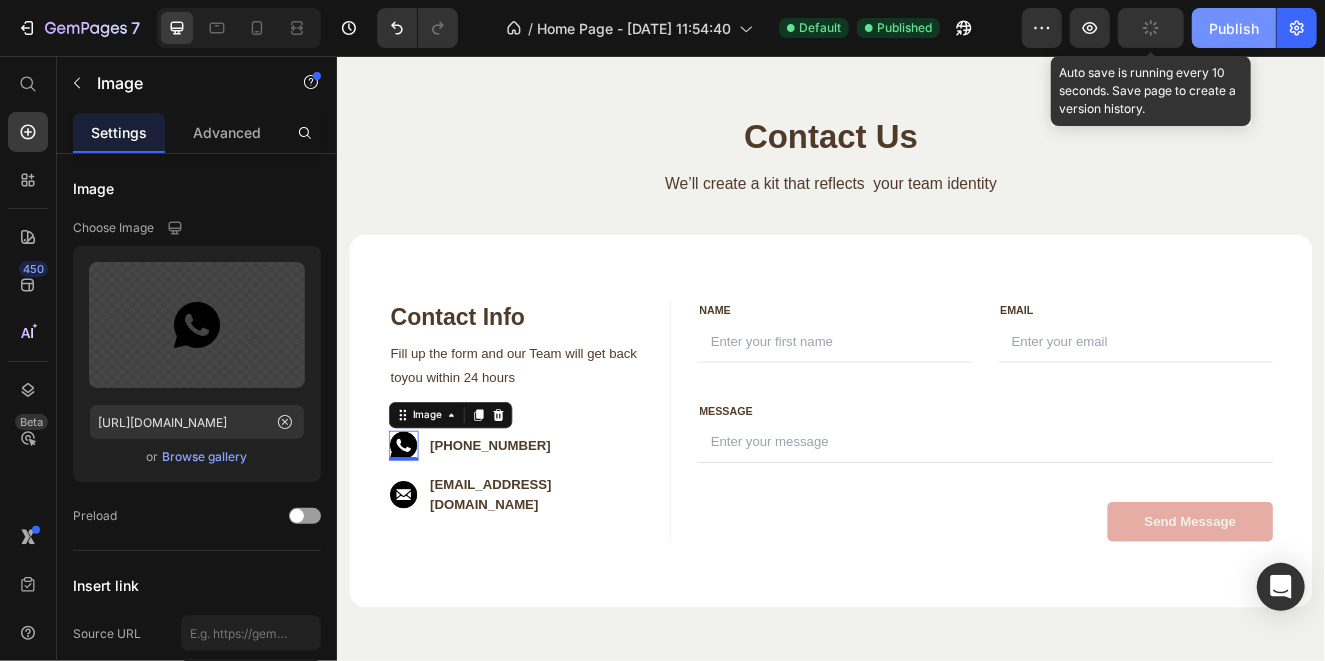 click on "Publish" at bounding box center (1234, 28) 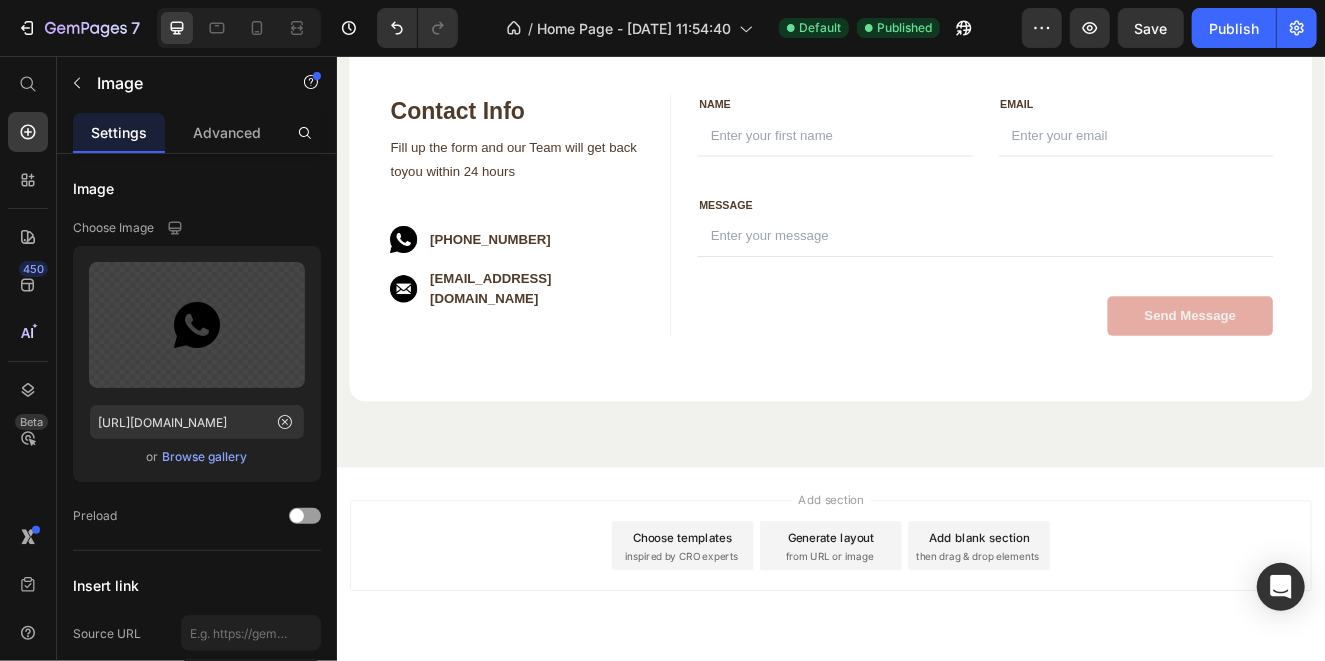 scroll, scrollTop: 4929, scrollLeft: 0, axis: vertical 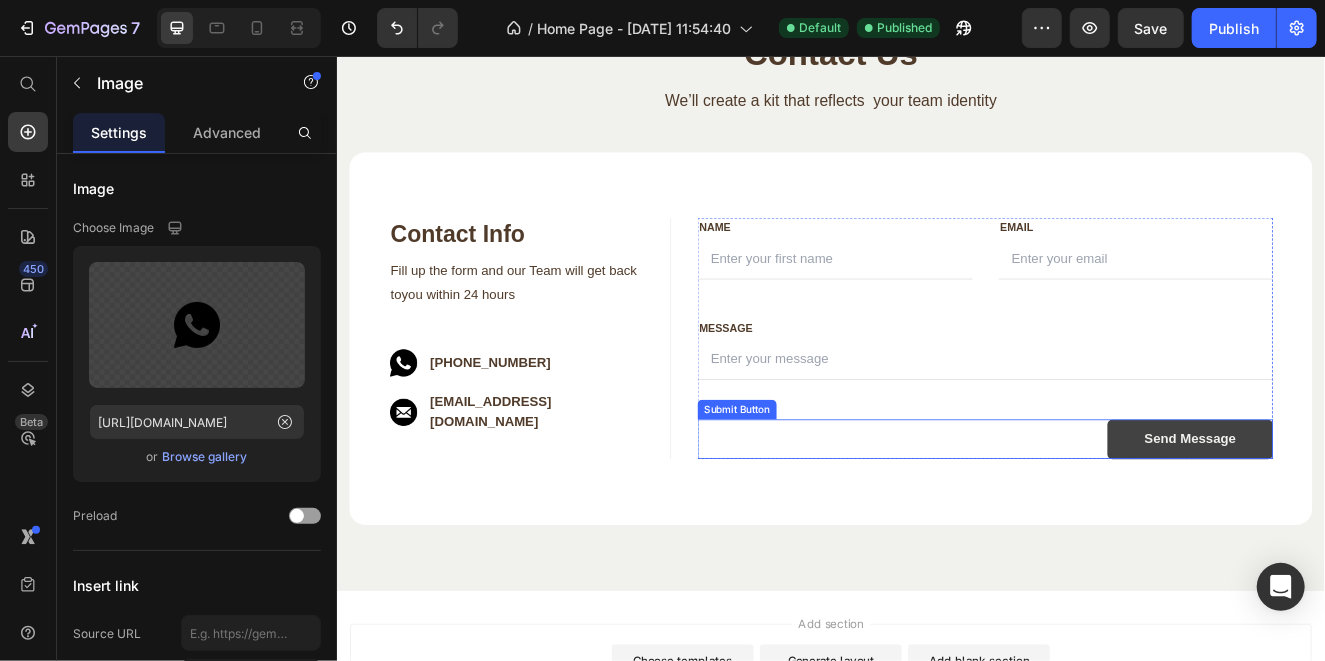 click on "Send Message" at bounding box center [1372, 521] 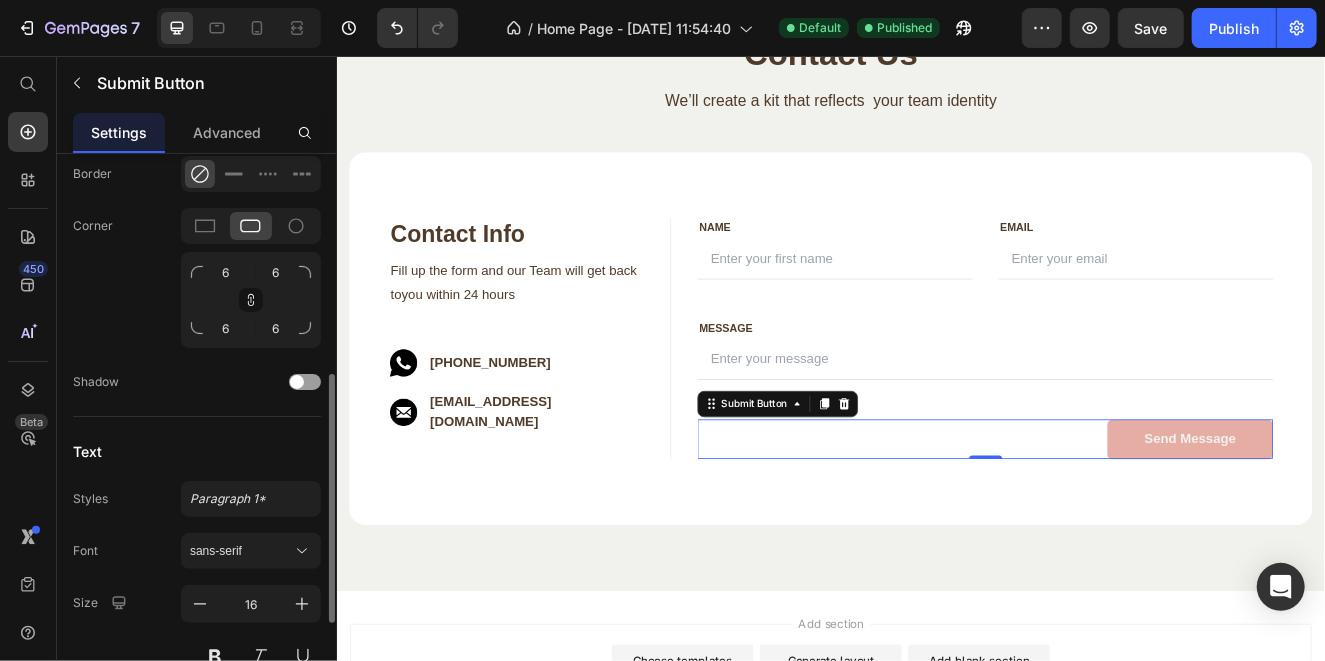 scroll, scrollTop: 397, scrollLeft: 0, axis: vertical 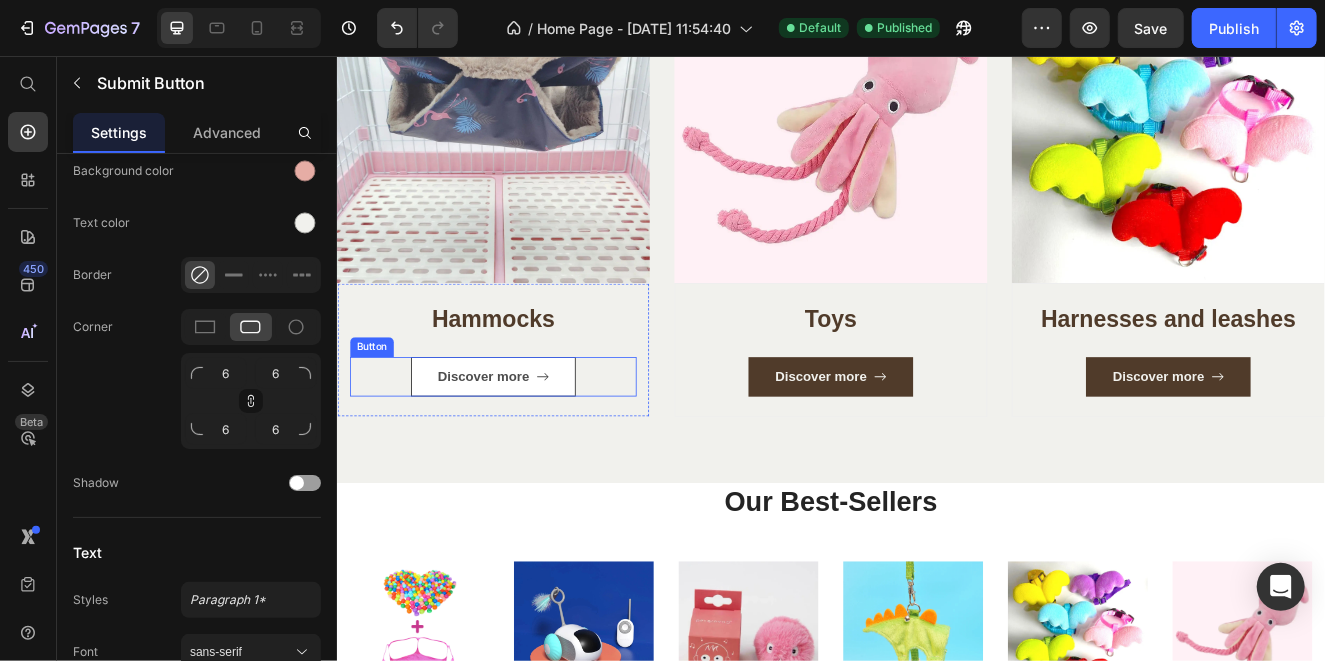 click on "Discover more" at bounding box center (525, 445) 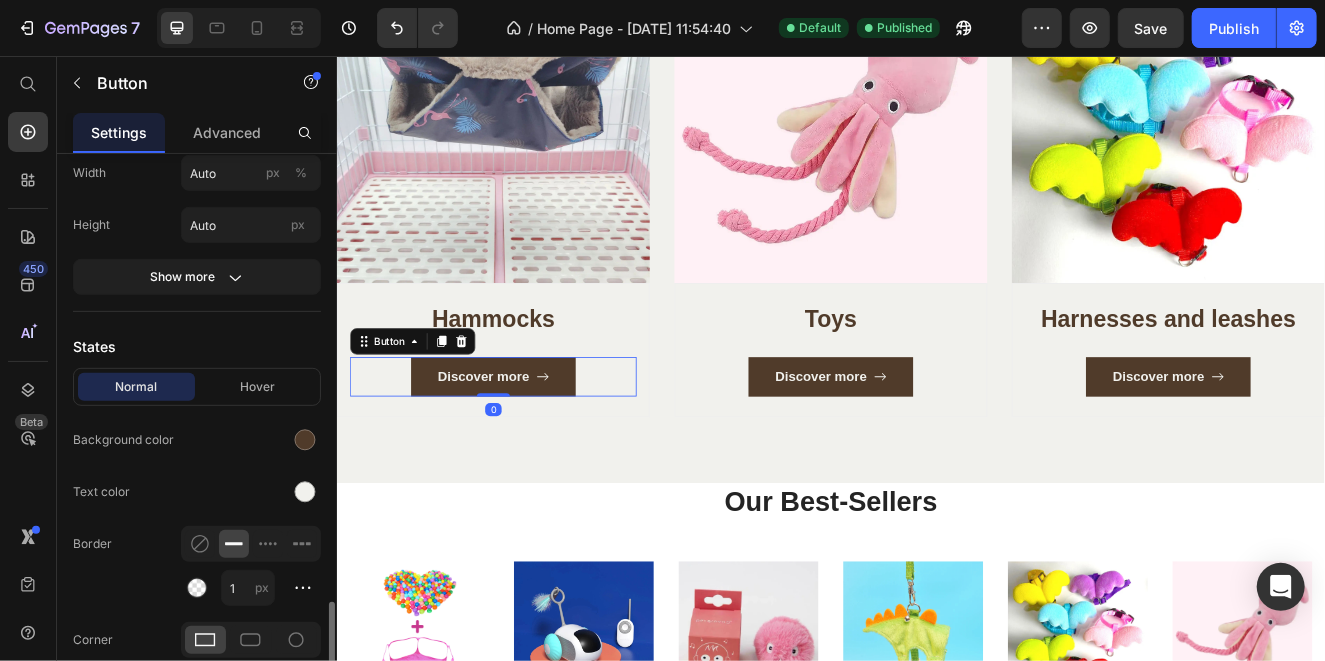 scroll, scrollTop: 698, scrollLeft: 0, axis: vertical 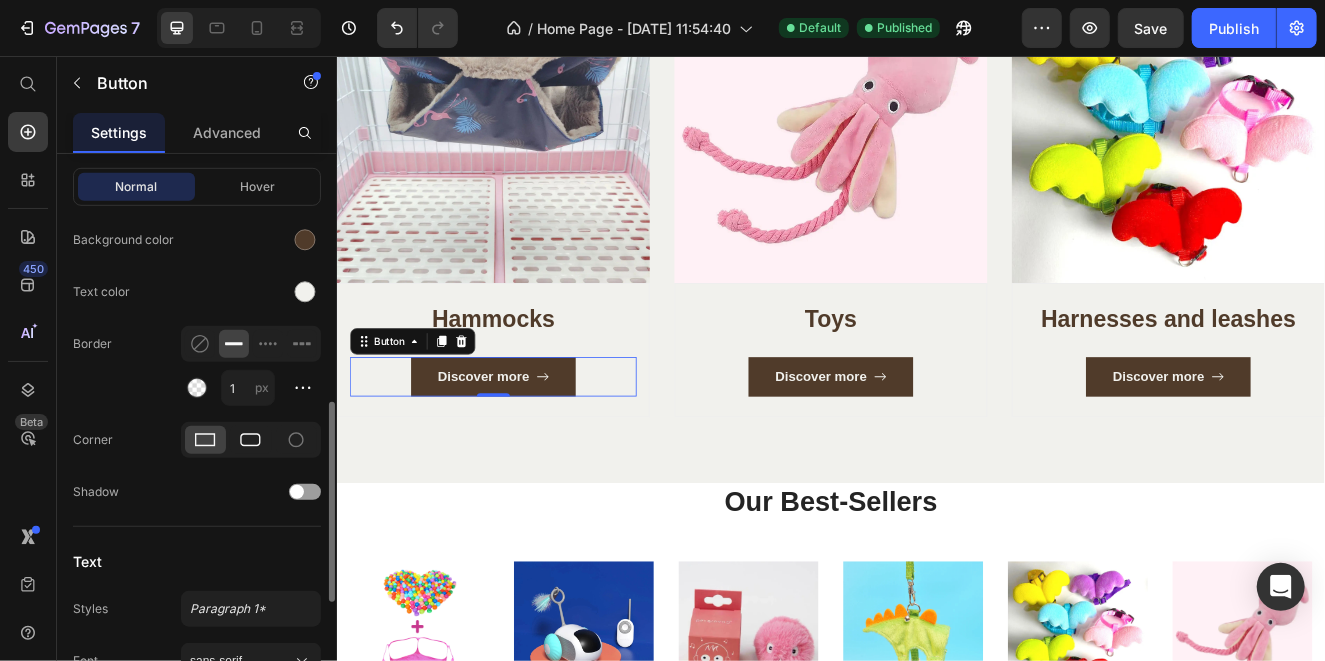 click 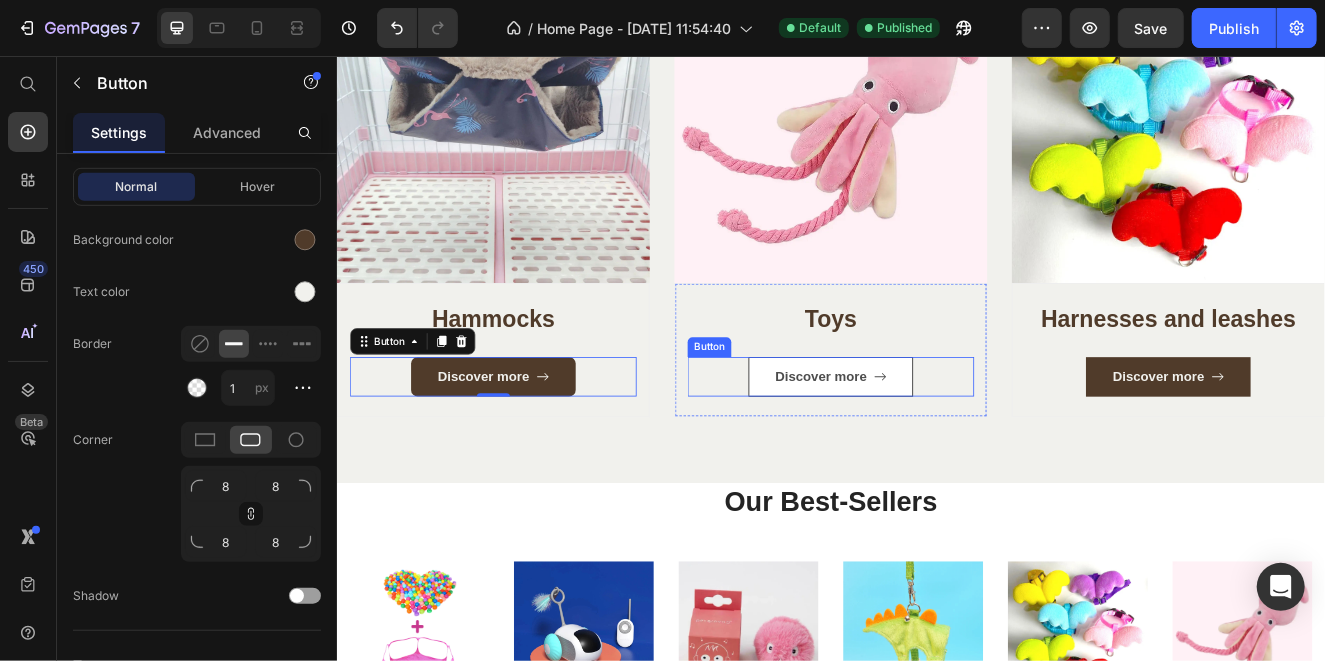 click on "Discover more" at bounding box center [935, 445] 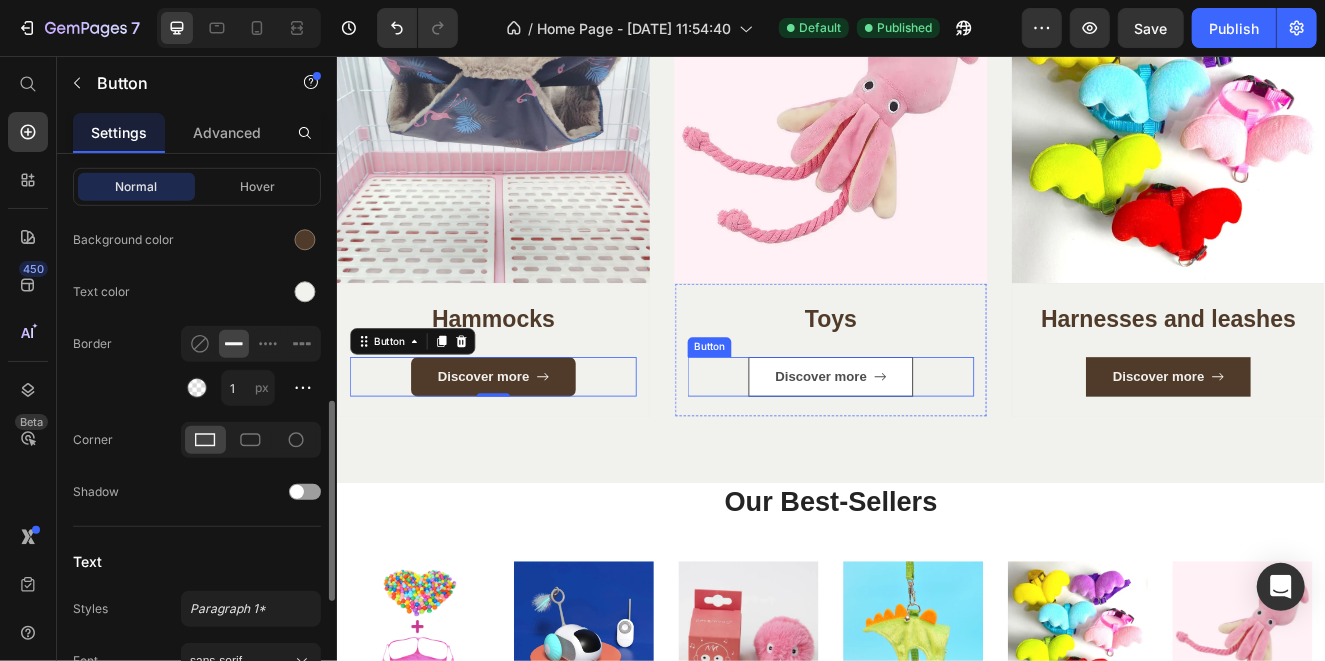 scroll, scrollTop: 697, scrollLeft: 0, axis: vertical 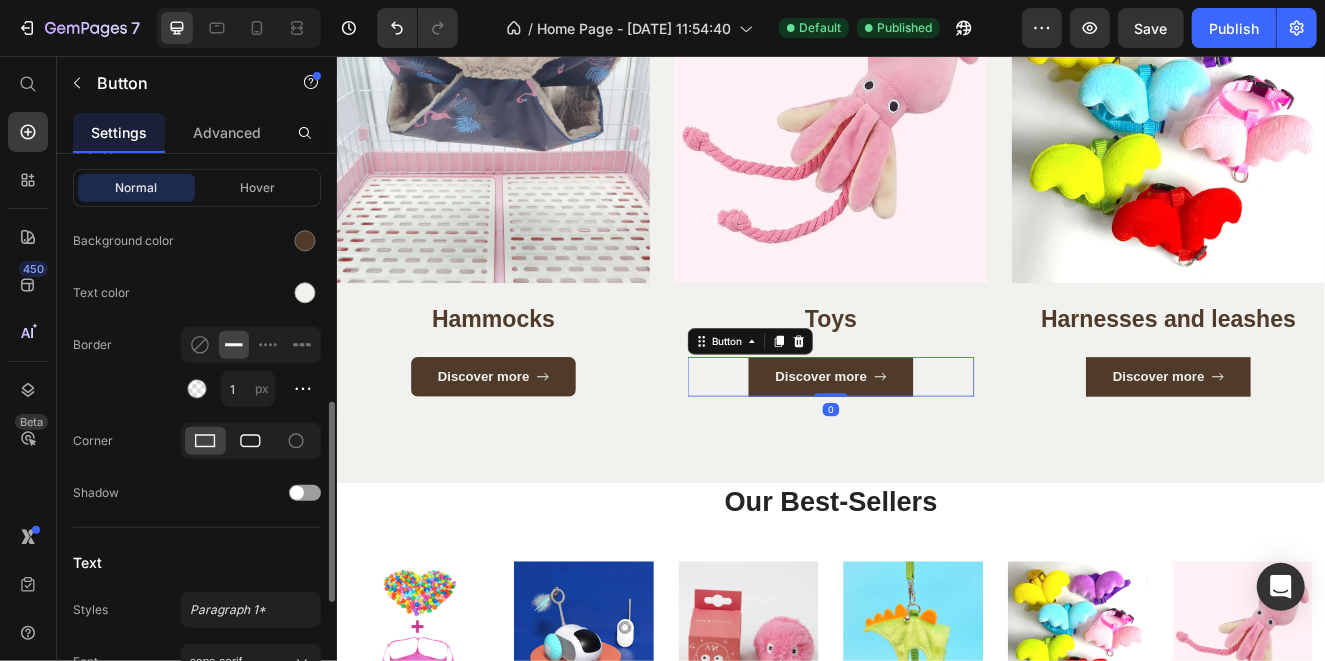 click 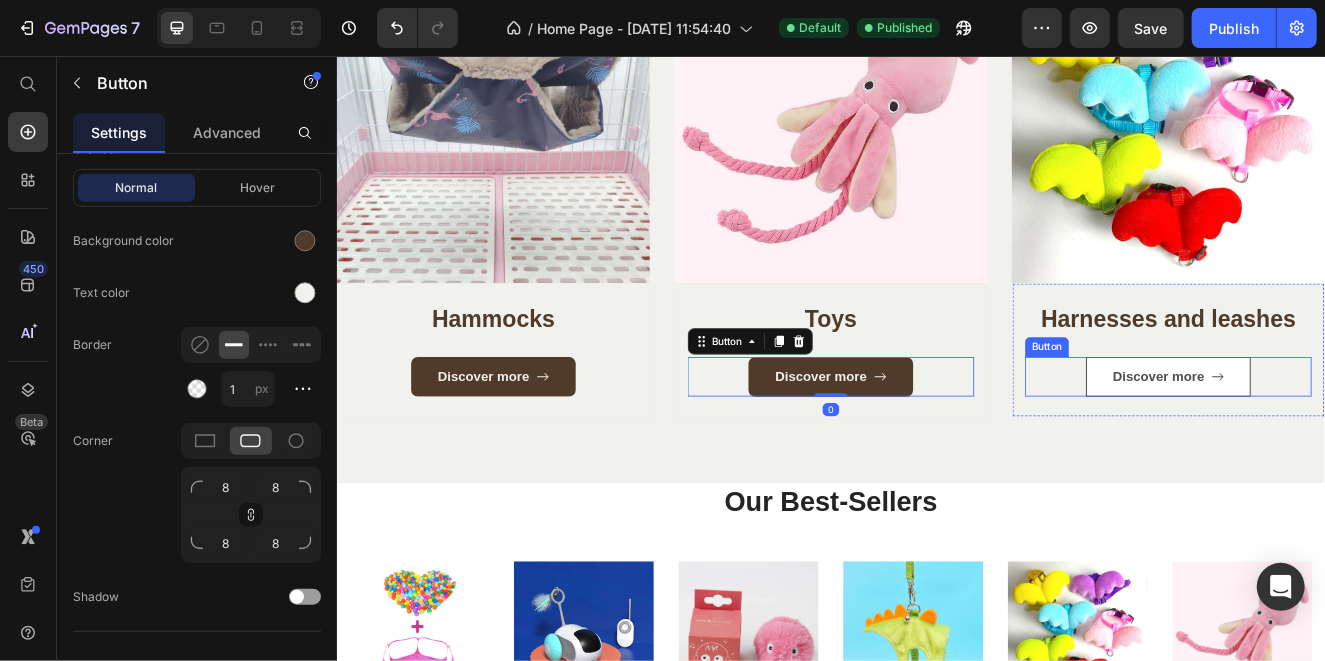 click on "Discover more" at bounding box center [1345, 445] 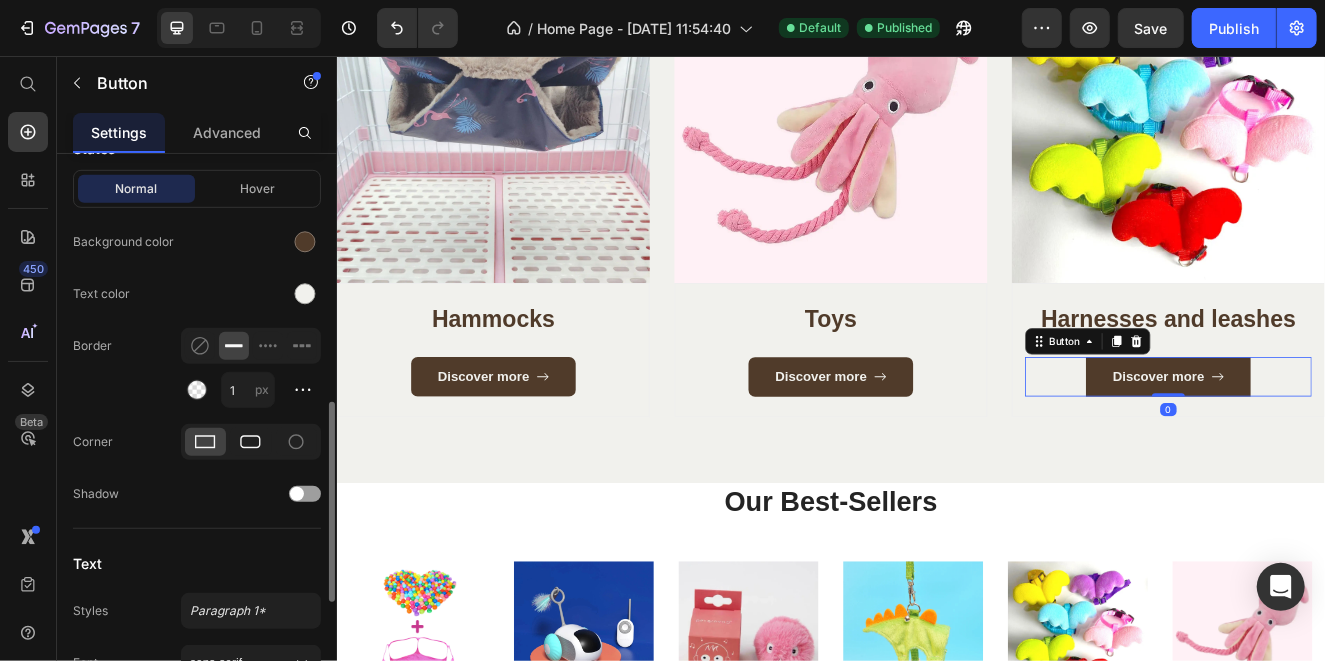 click 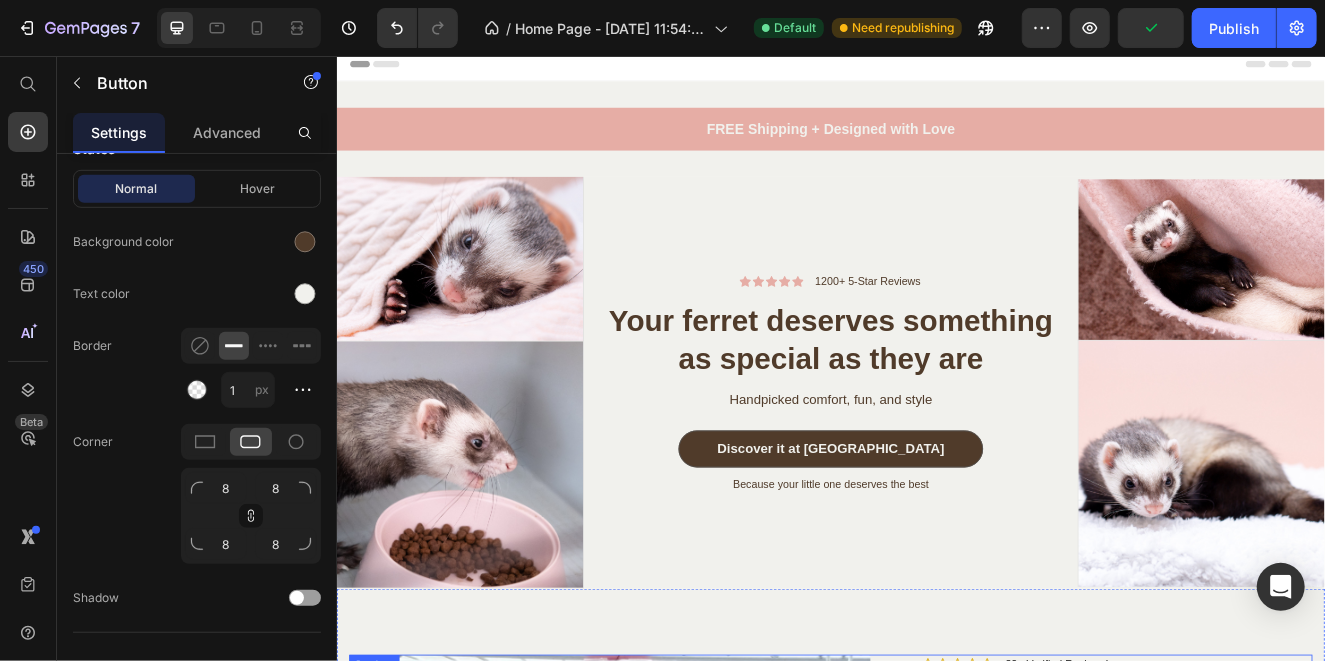 scroll, scrollTop: 0, scrollLeft: 0, axis: both 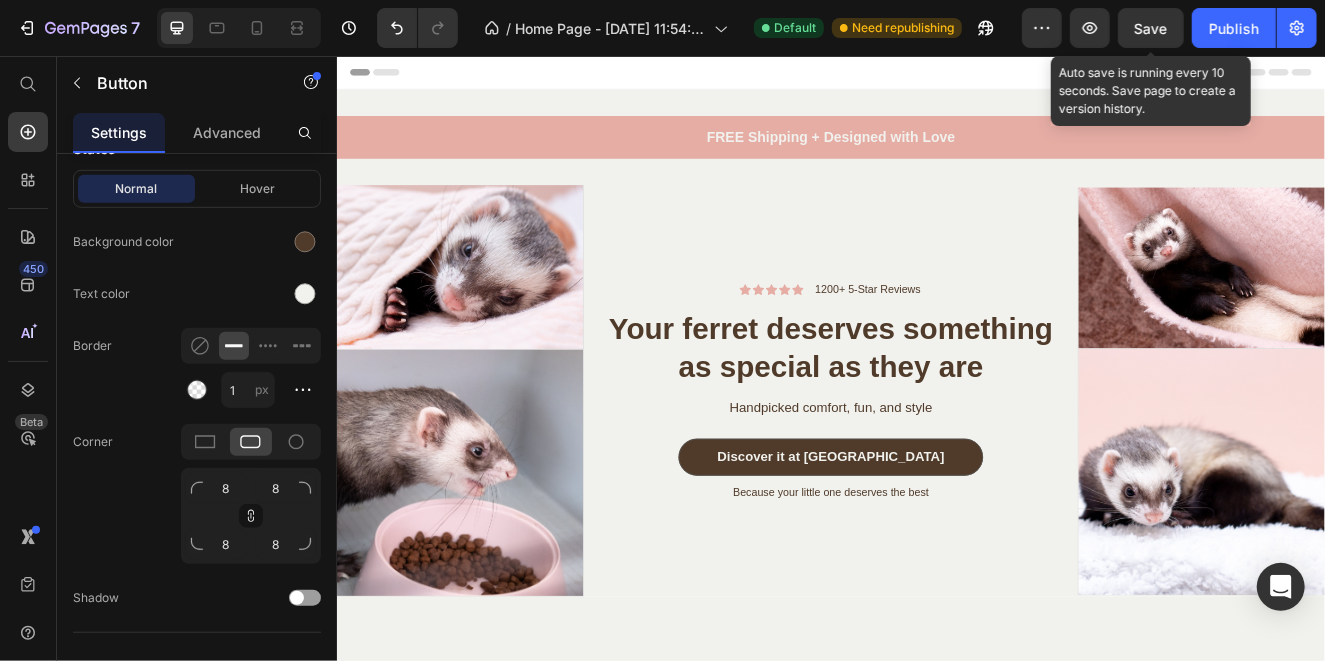 click on "Save" at bounding box center (1151, 28) 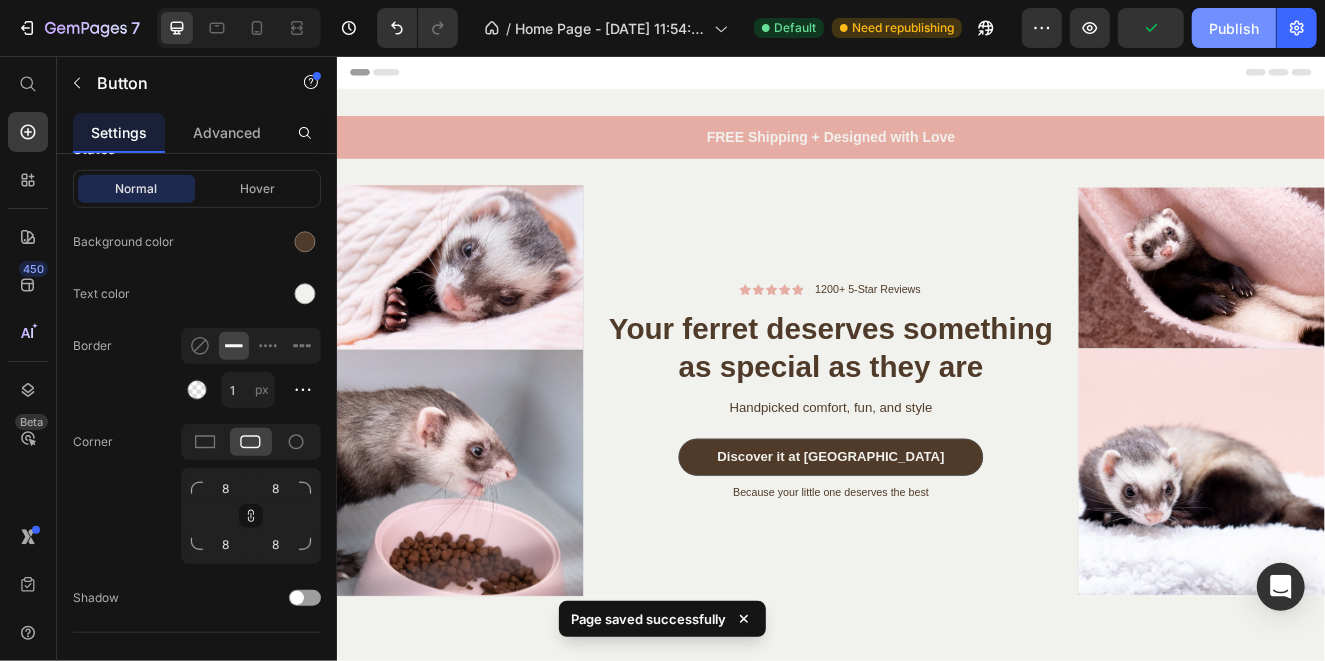 click on "Publish" 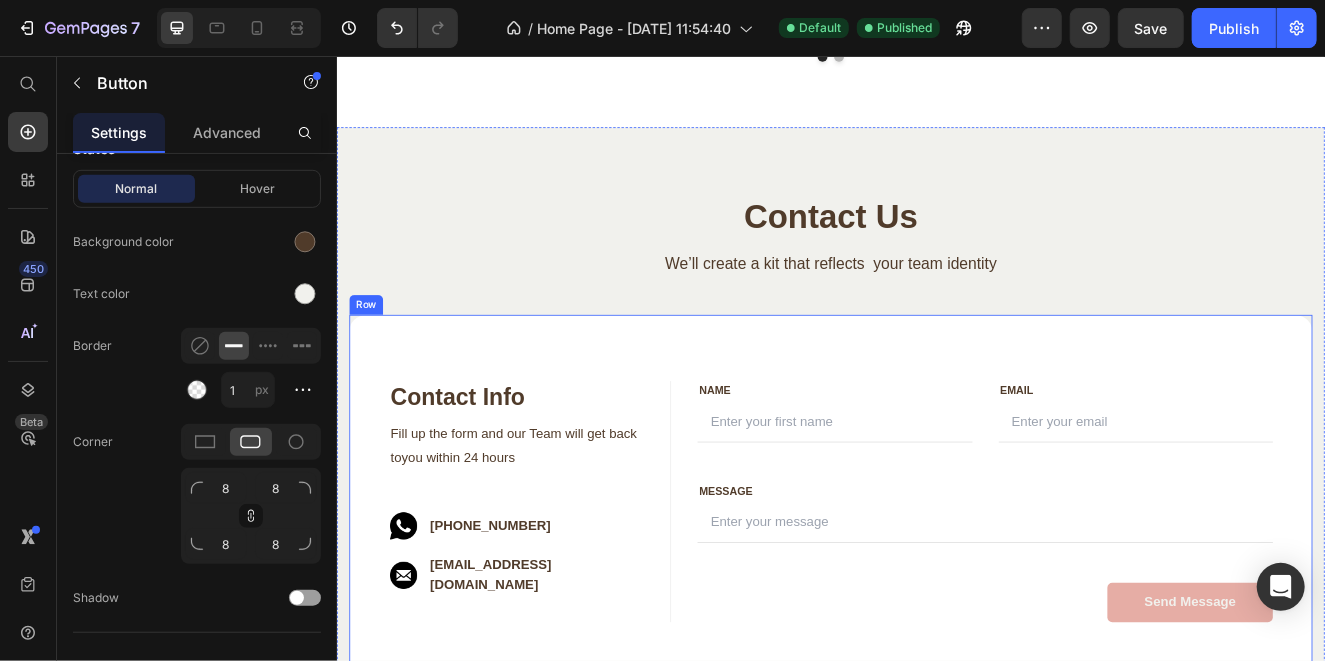 scroll, scrollTop: 4529, scrollLeft: 0, axis: vertical 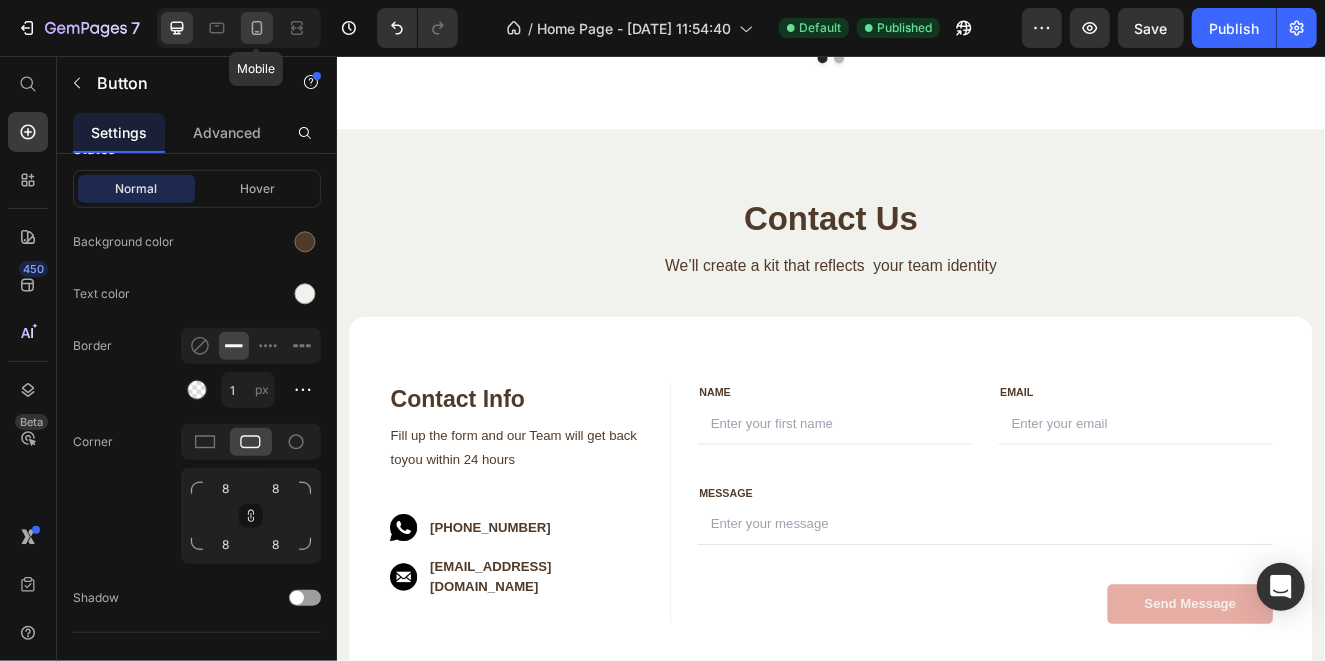 click 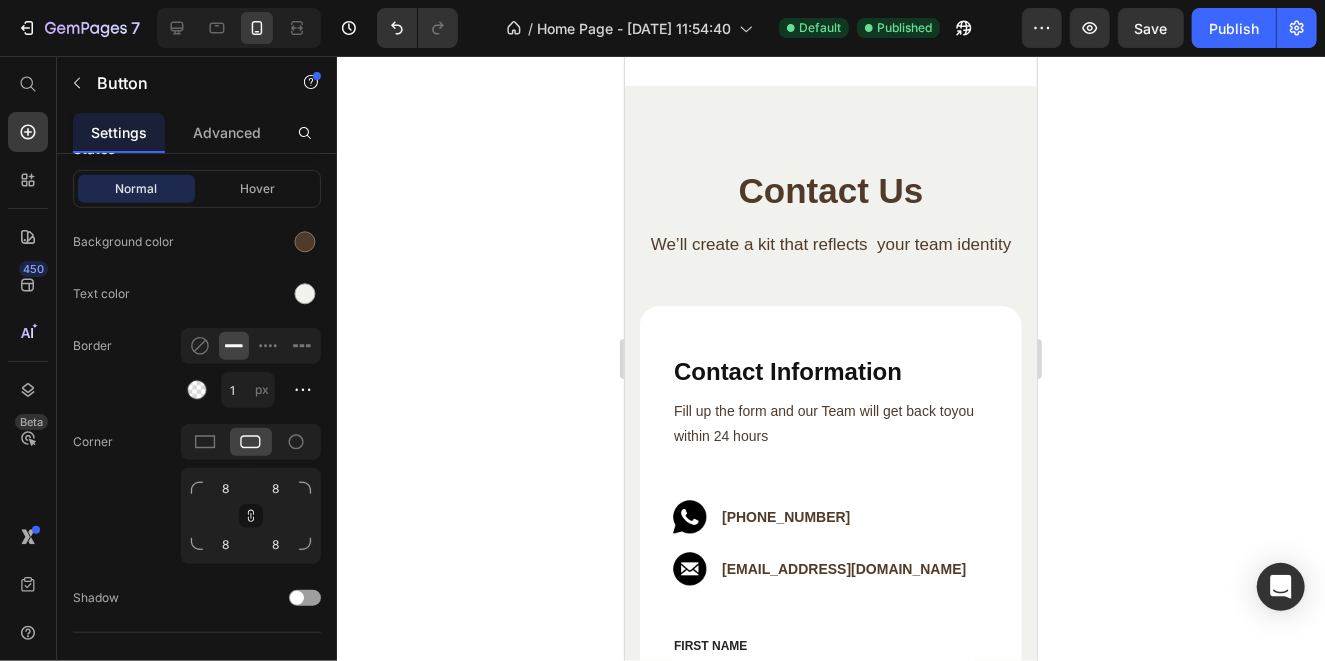 scroll, scrollTop: 5034, scrollLeft: 0, axis: vertical 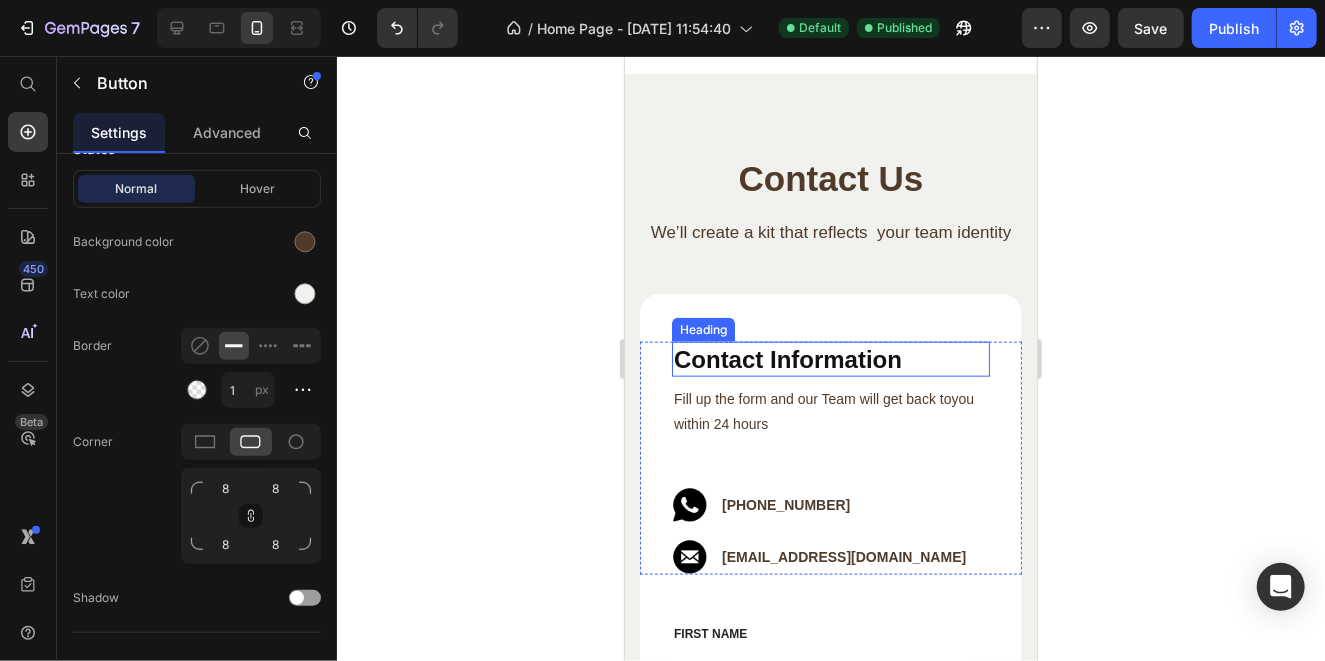click on "Contact Information" at bounding box center [830, 358] 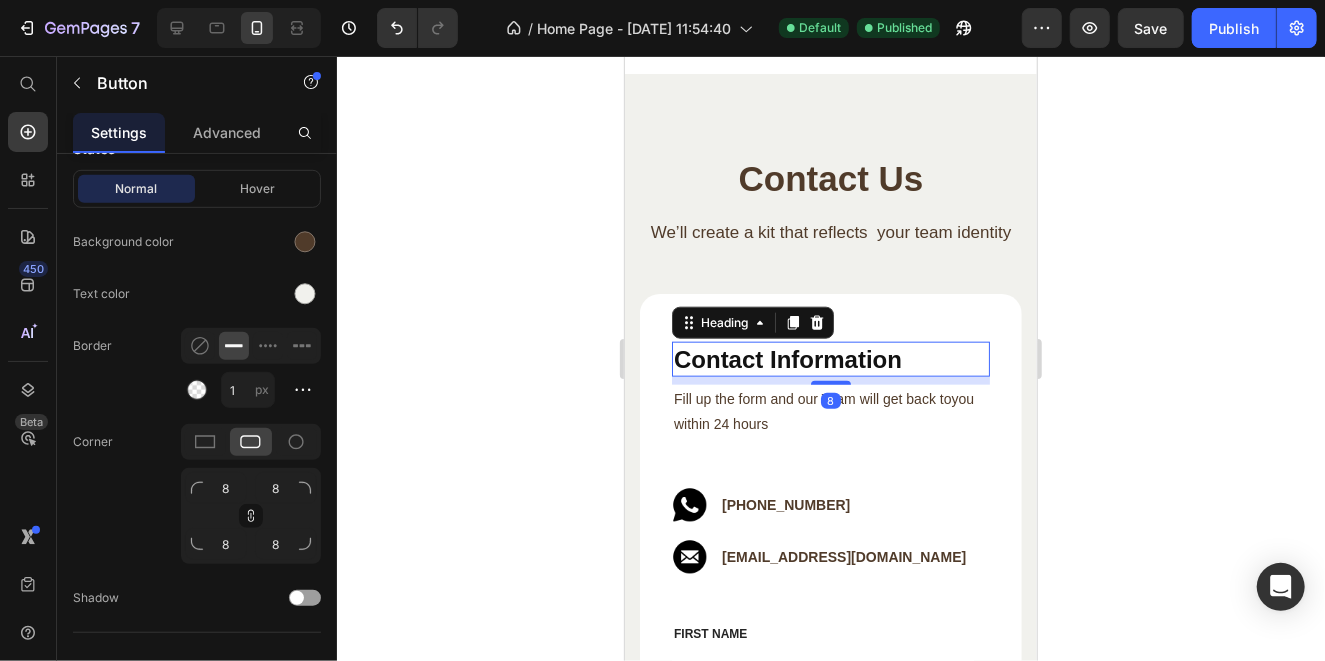 scroll, scrollTop: 0, scrollLeft: 0, axis: both 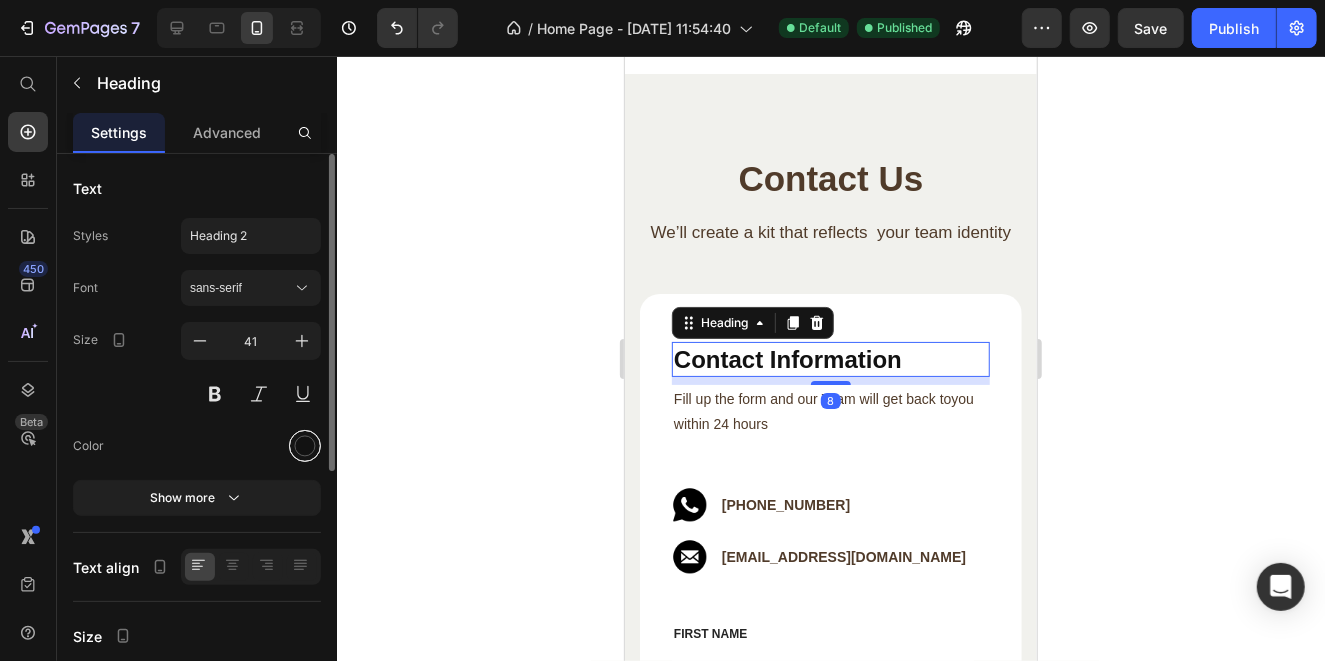 click at bounding box center (305, 446) 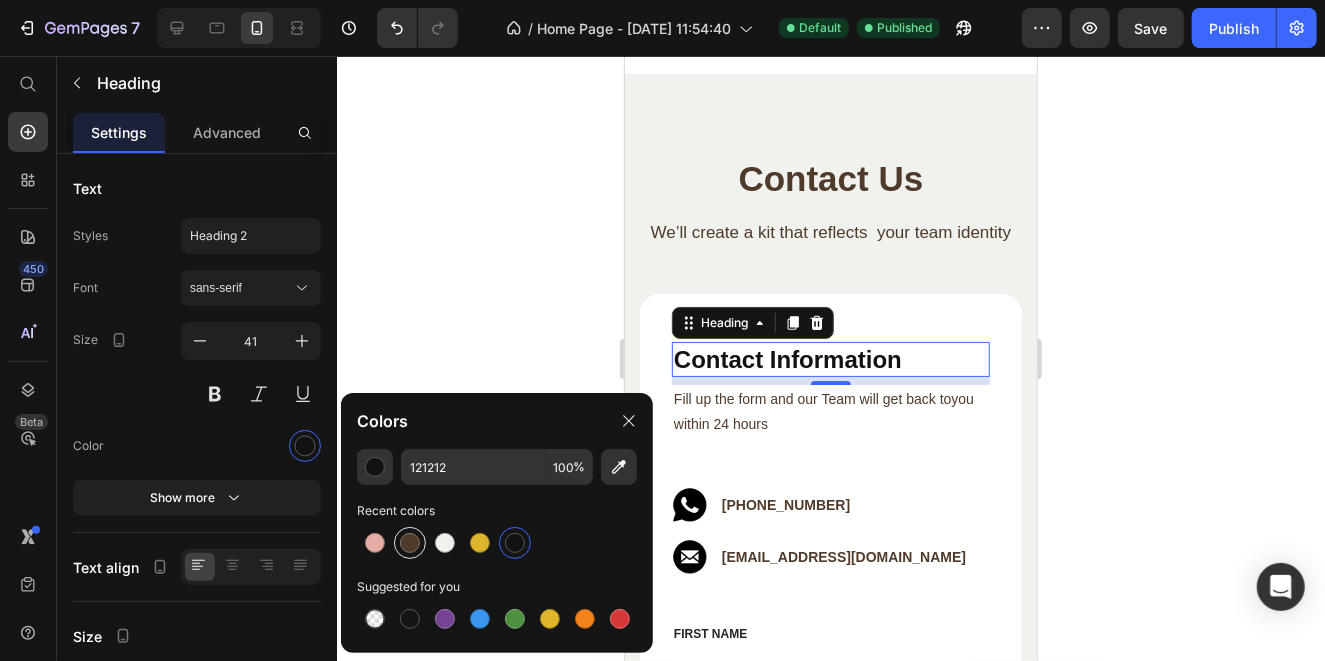 click at bounding box center [410, 543] 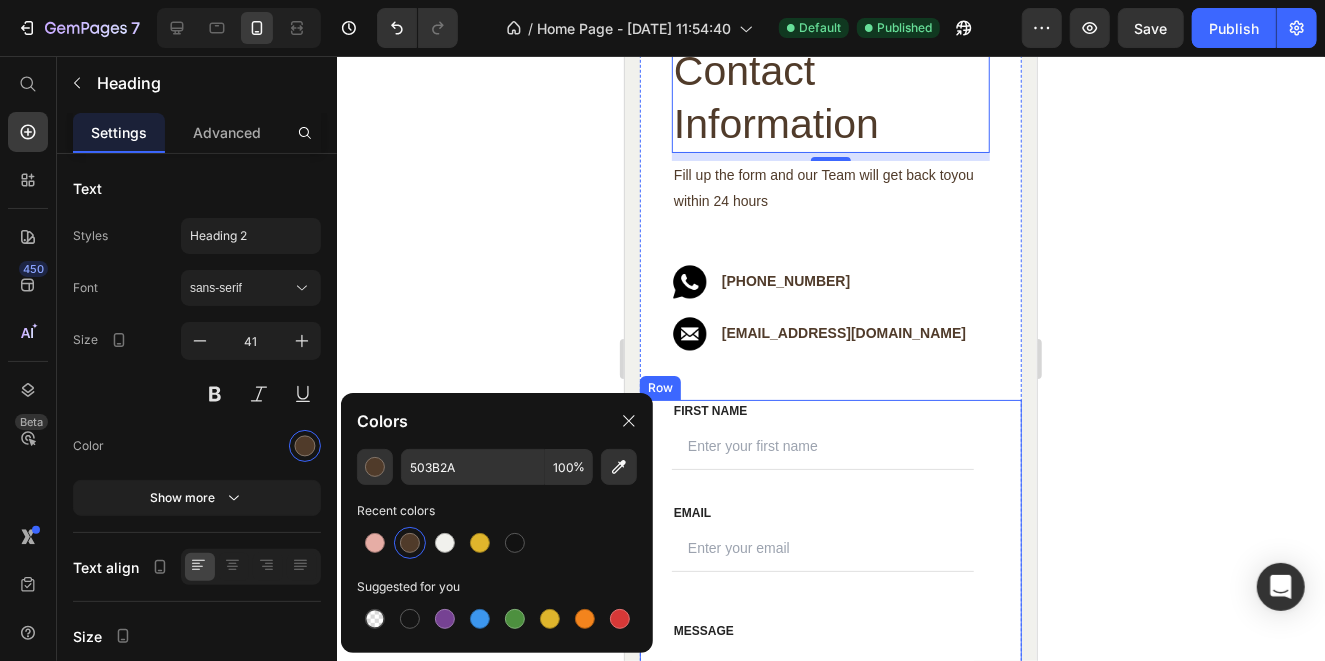 scroll, scrollTop: 5333, scrollLeft: 0, axis: vertical 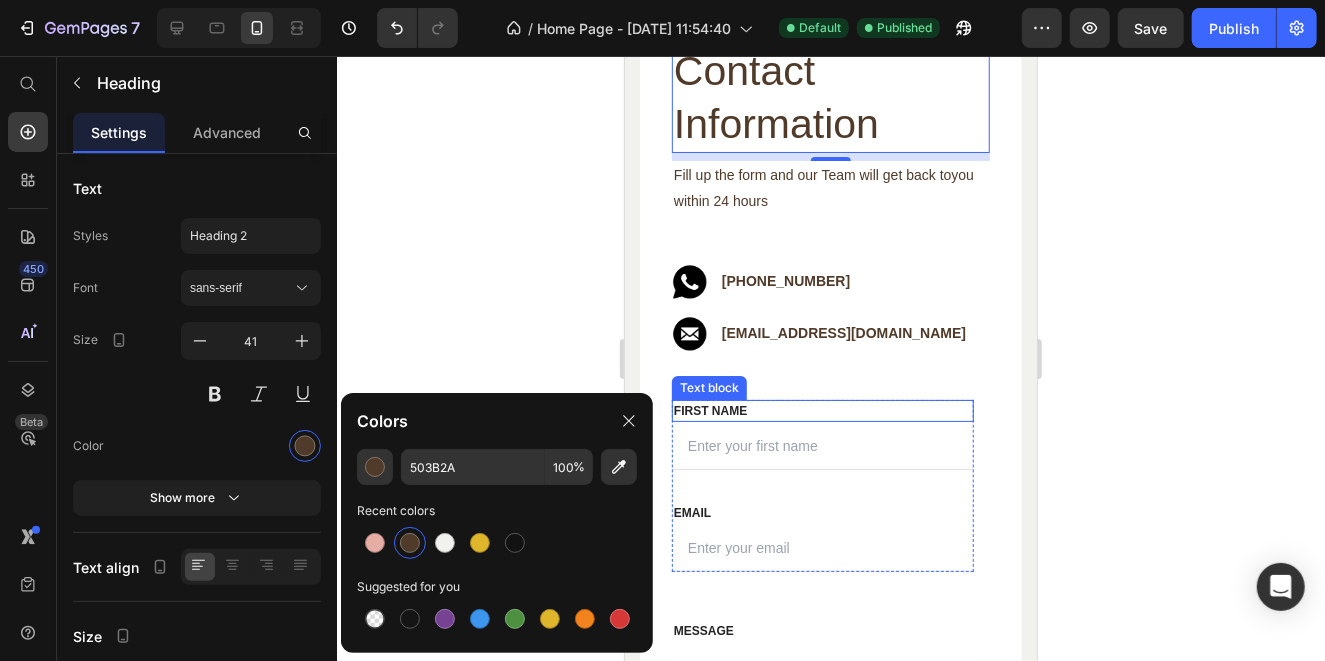 click on "FIRST NAME" at bounding box center [822, 410] 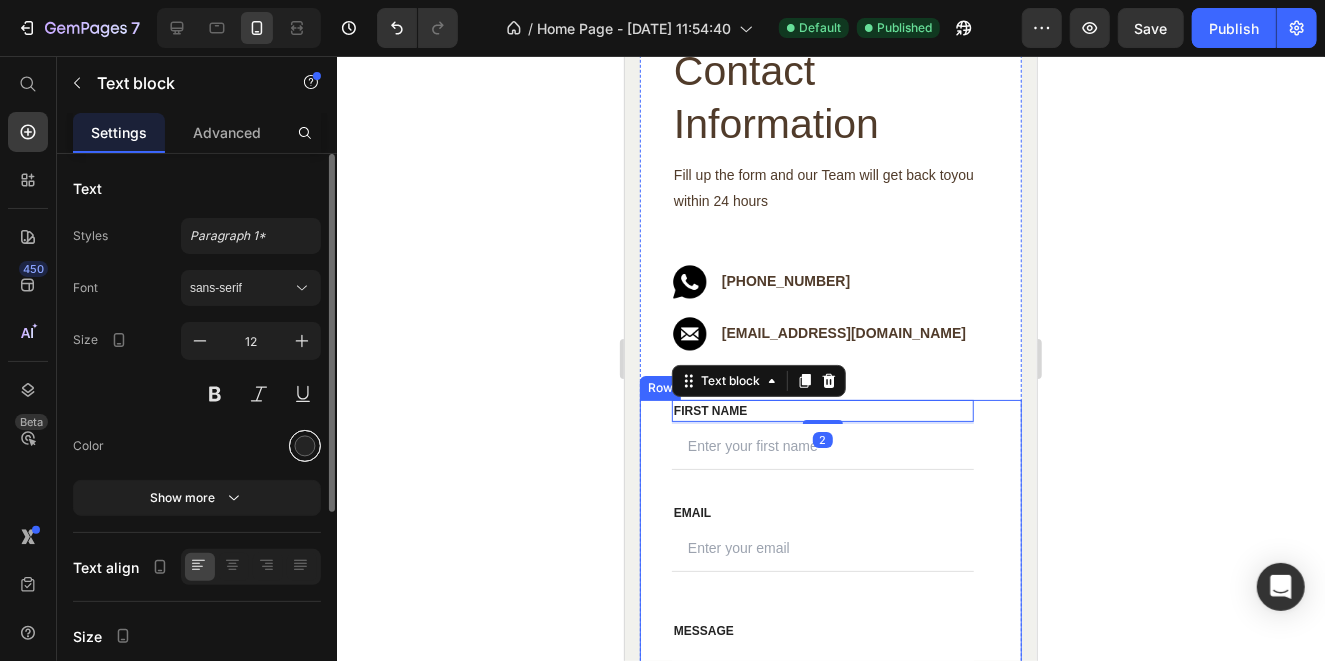 click at bounding box center (305, 446) 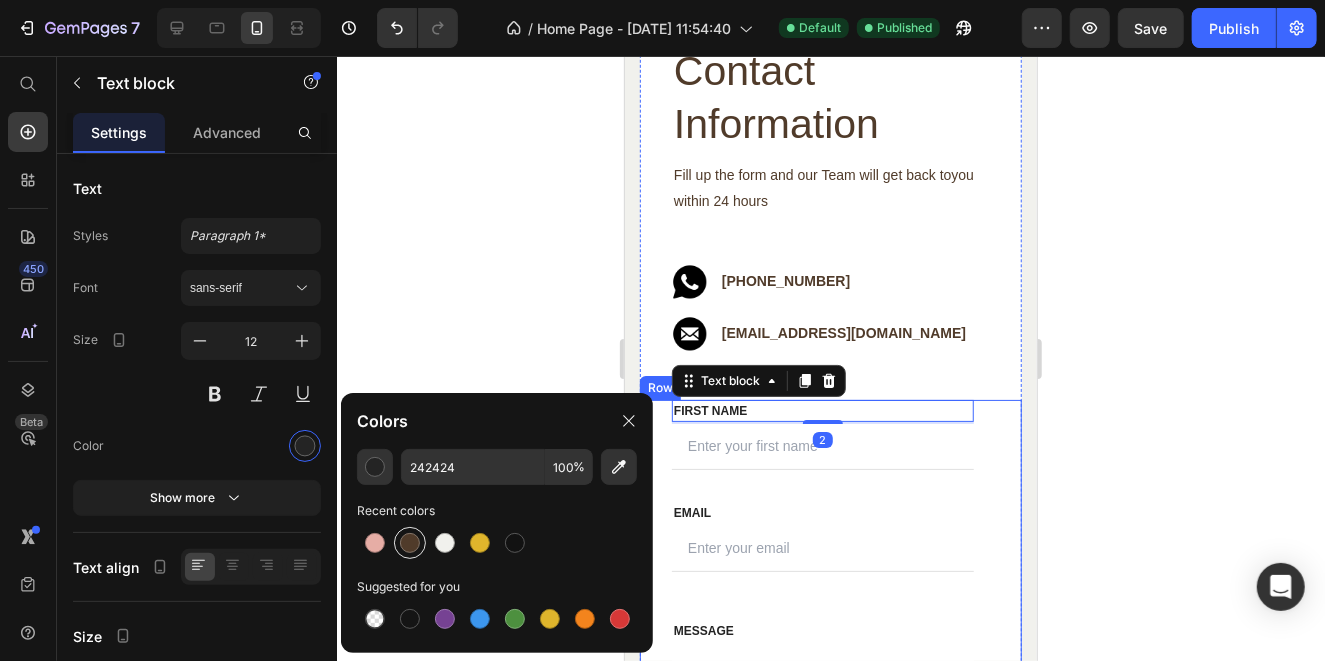 click at bounding box center (410, 543) 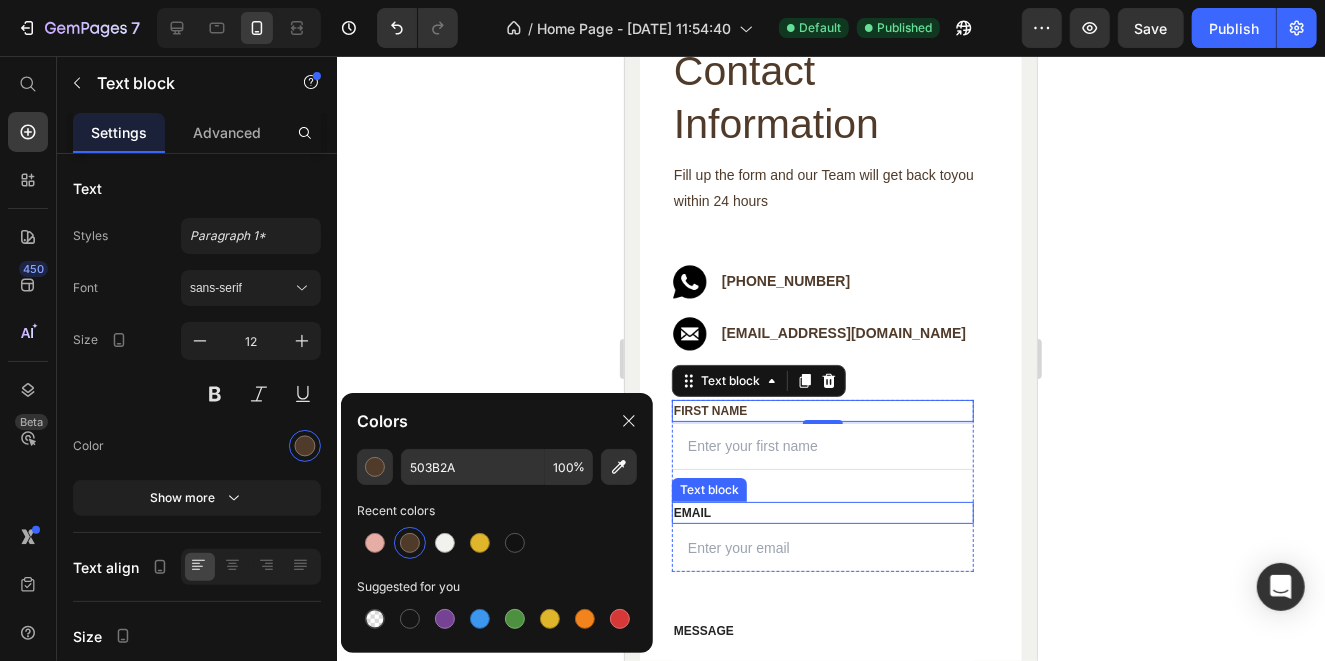 click on "EMAIL" at bounding box center (822, 512) 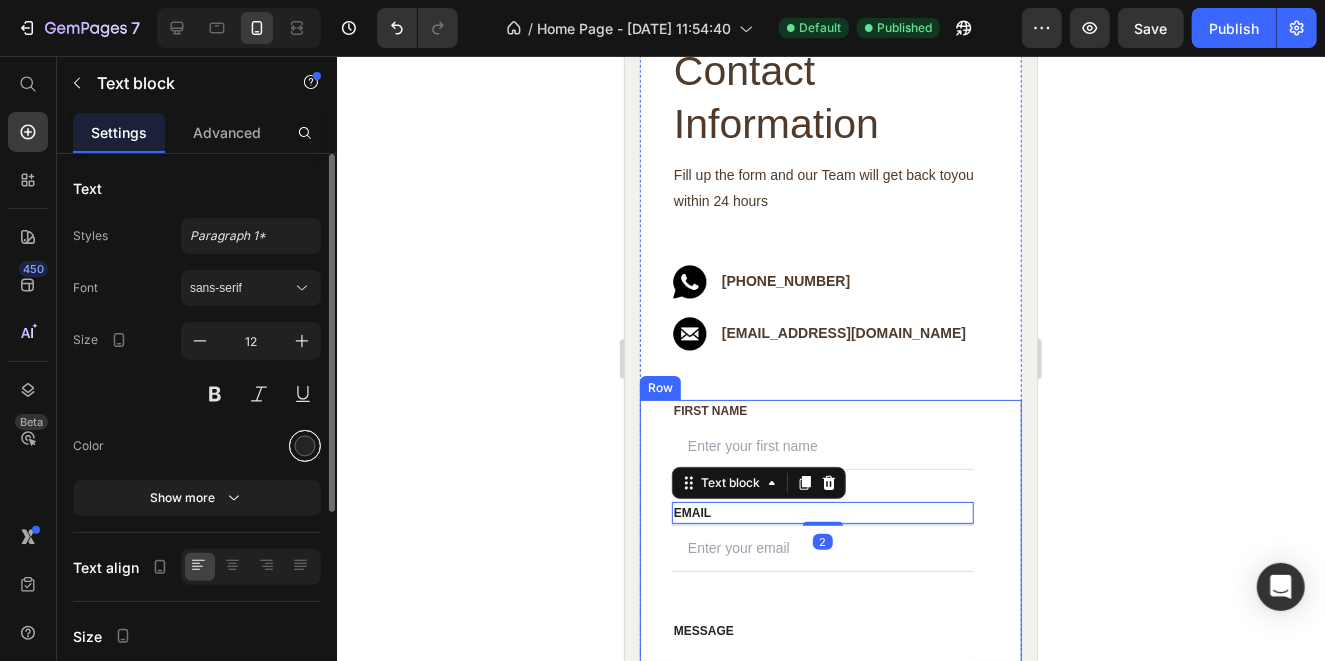 click at bounding box center (305, 446) 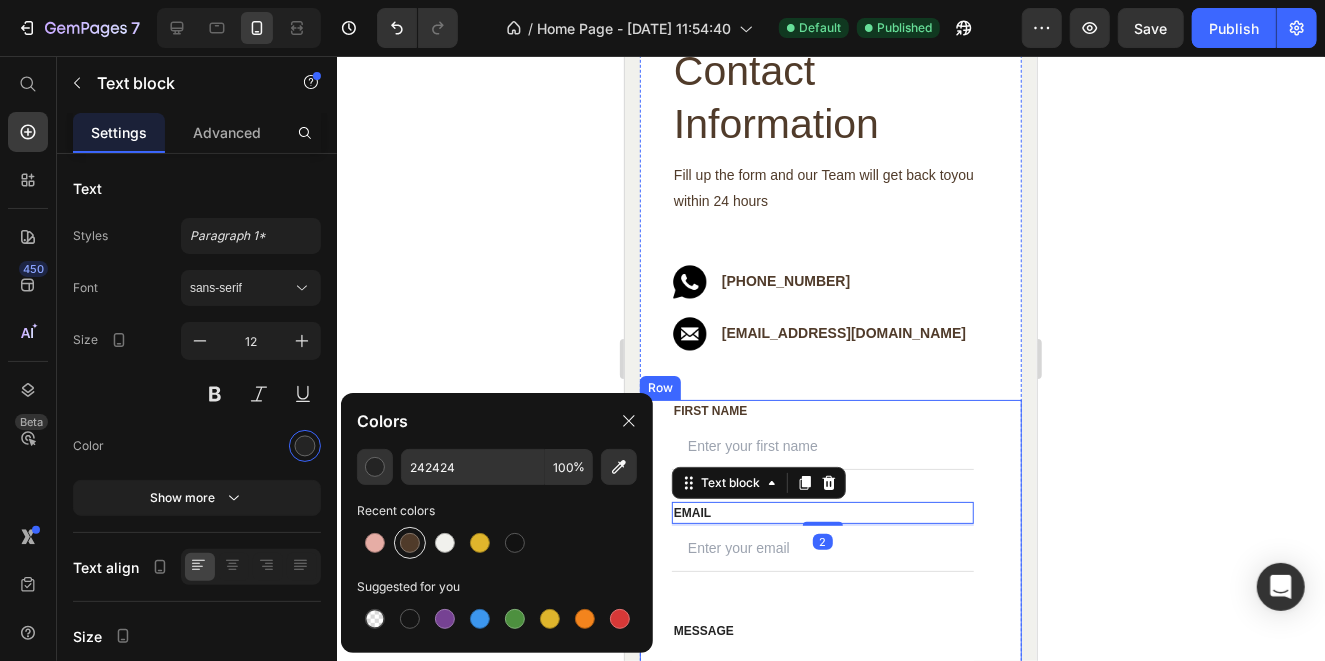 click at bounding box center [410, 543] 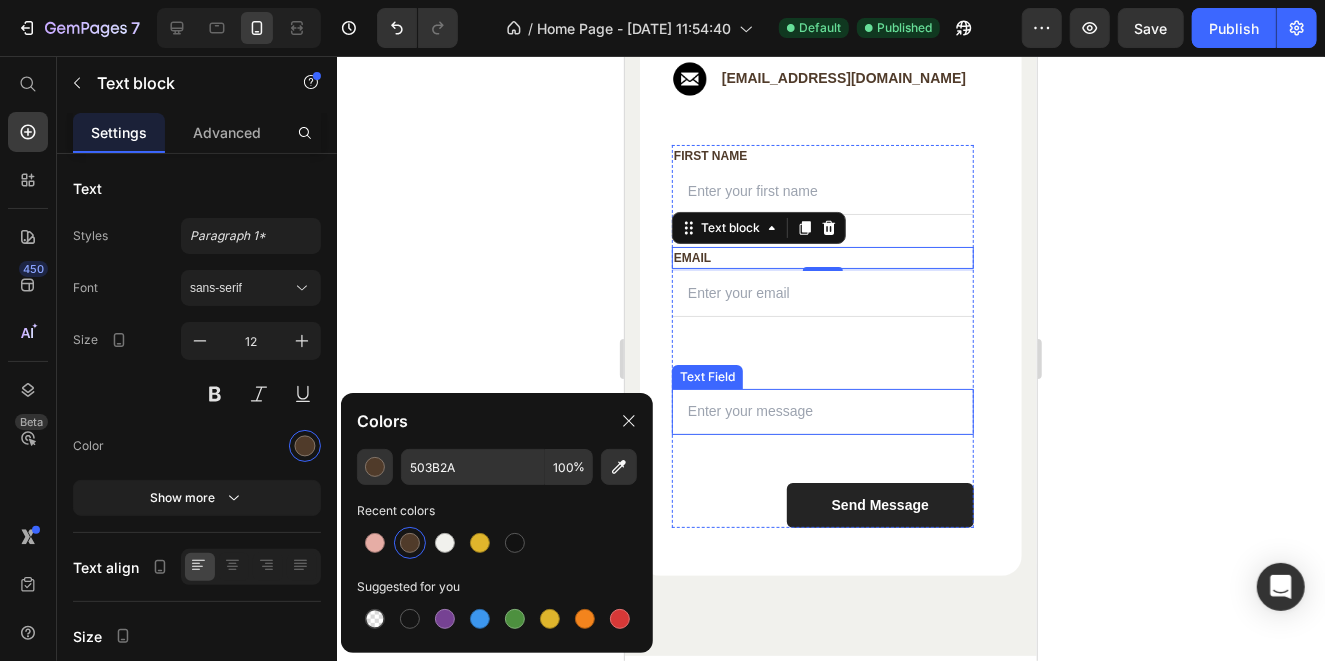 scroll, scrollTop: 5634, scrollLeft: 0, axis: vertical 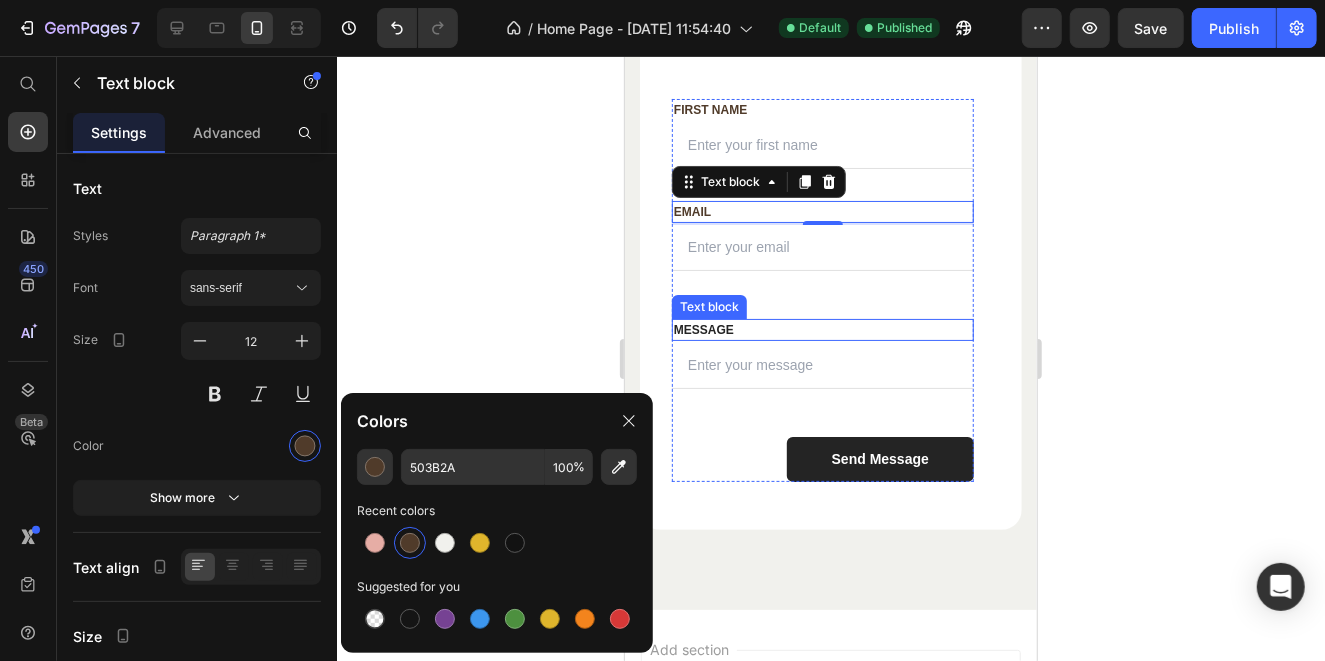 click on "MESSAGE" at bounding box center (822, 329) 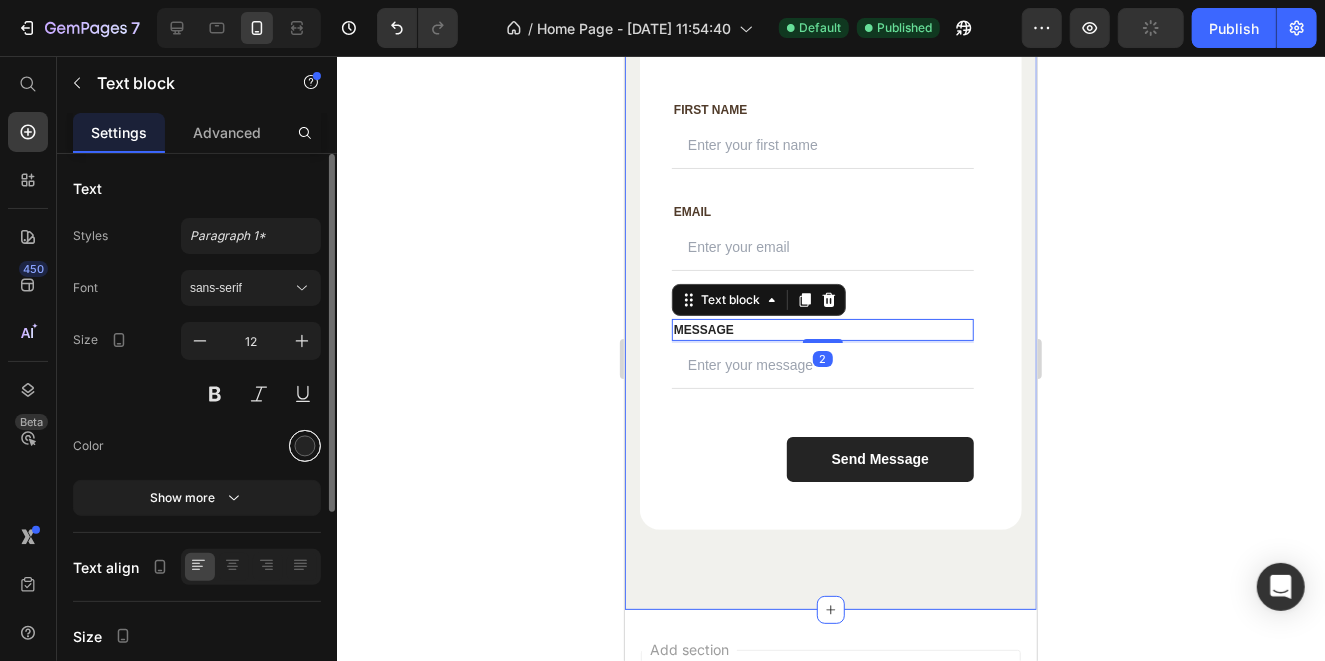 click at bounding box center (305, 446) 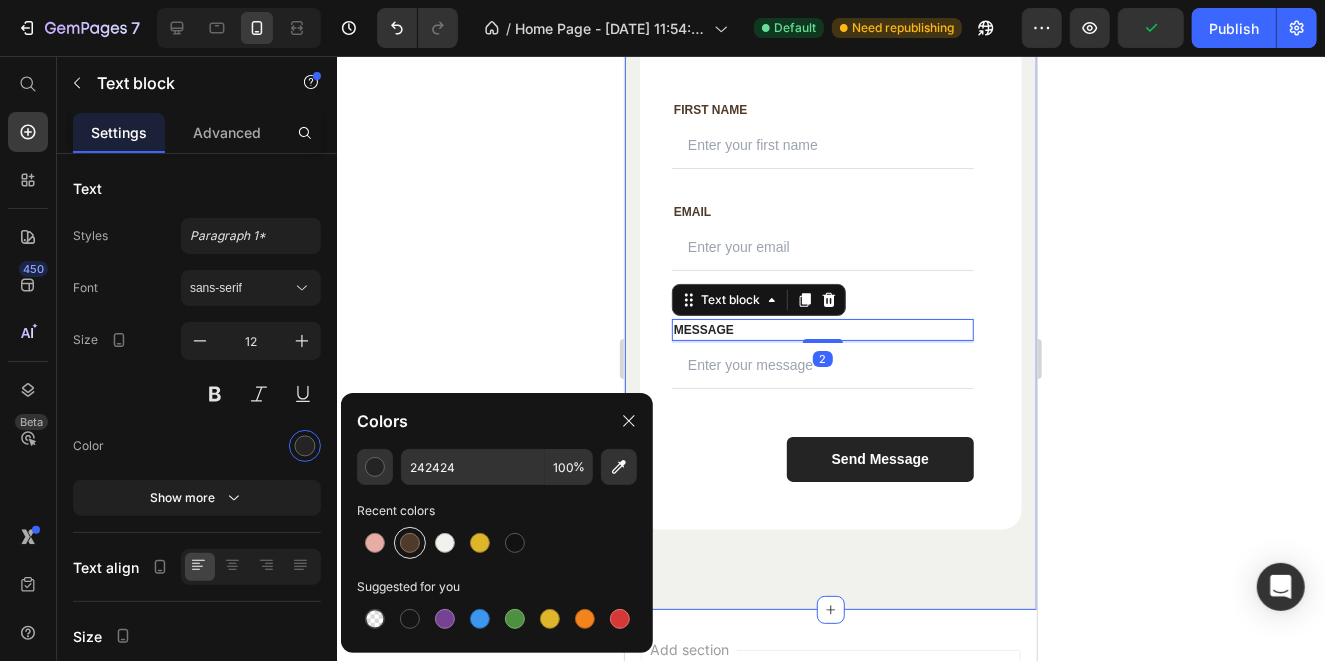 click at bounding box center (410, 543) 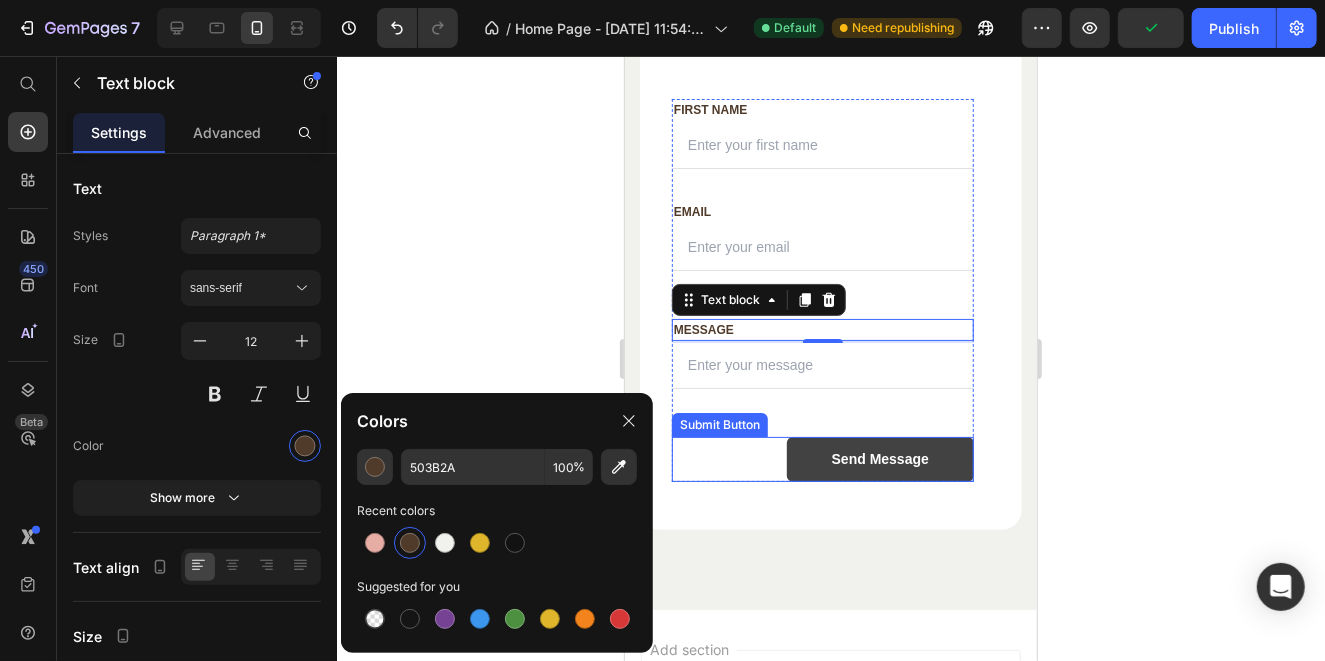 click on "Send Message" at bounding box center [879, 458] 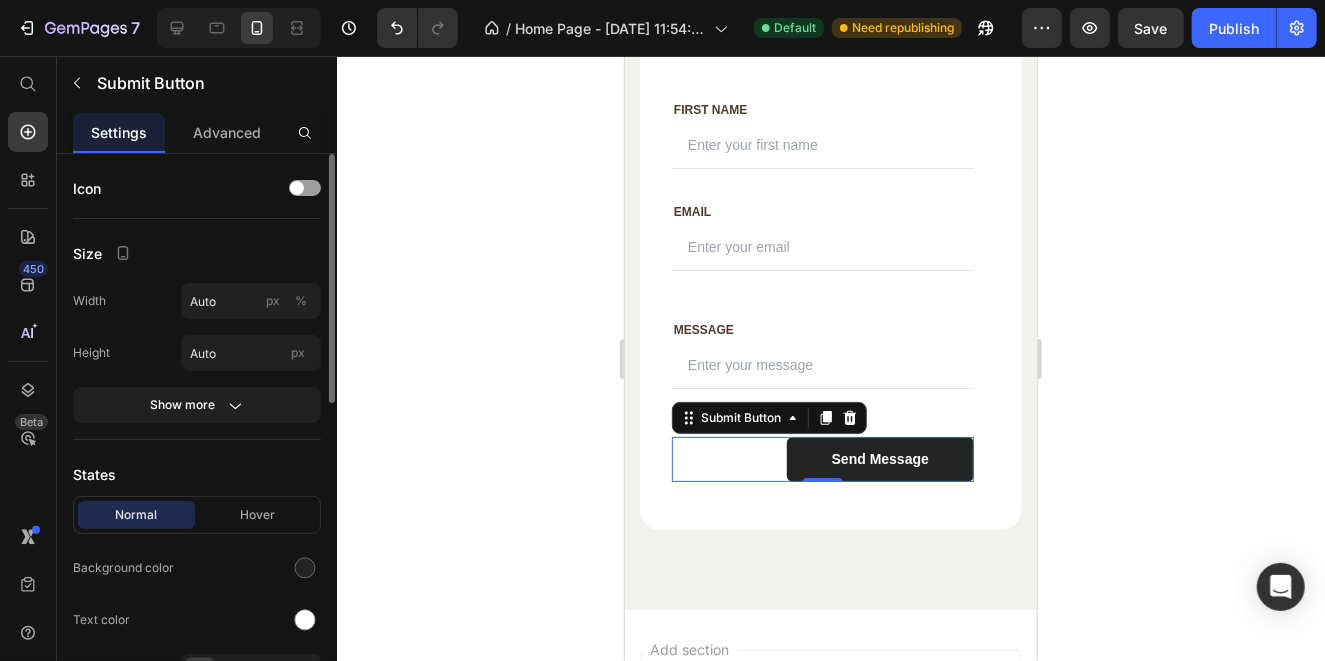 scroll, scrollTop: 99, scrollLeft: 0, axis: vertical 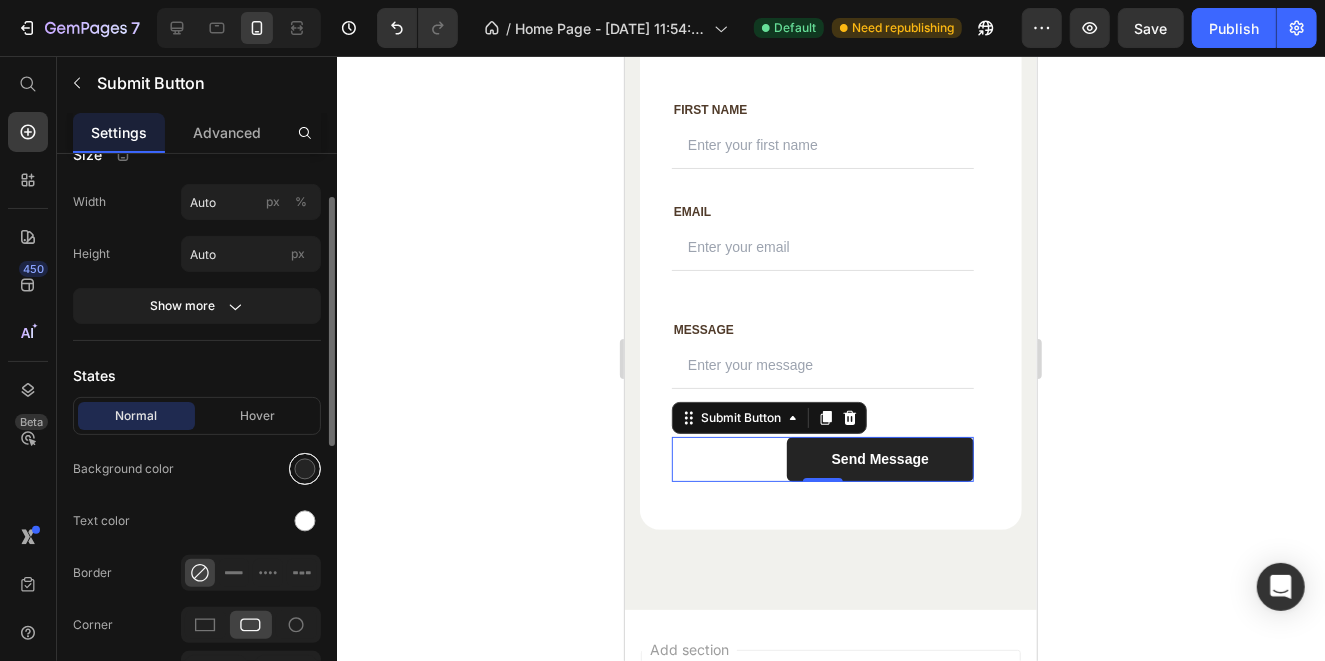 click at bounding box center [305, 469] 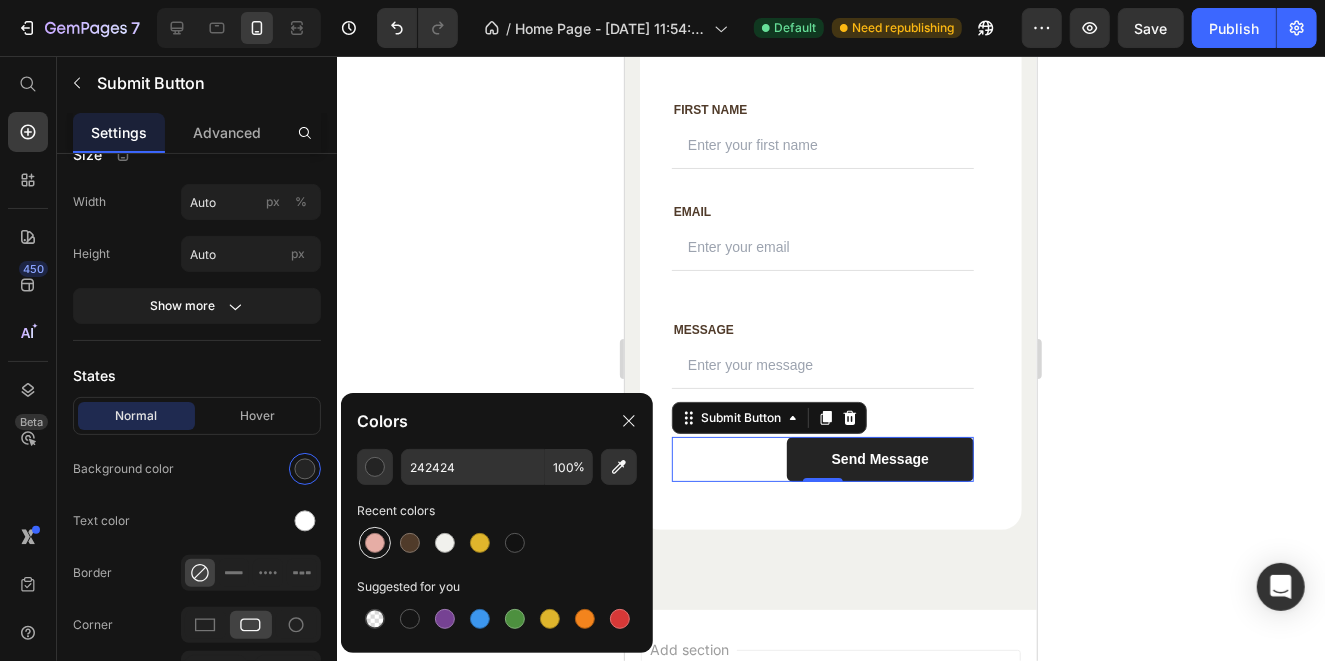 click at bounding box center (375, 543) 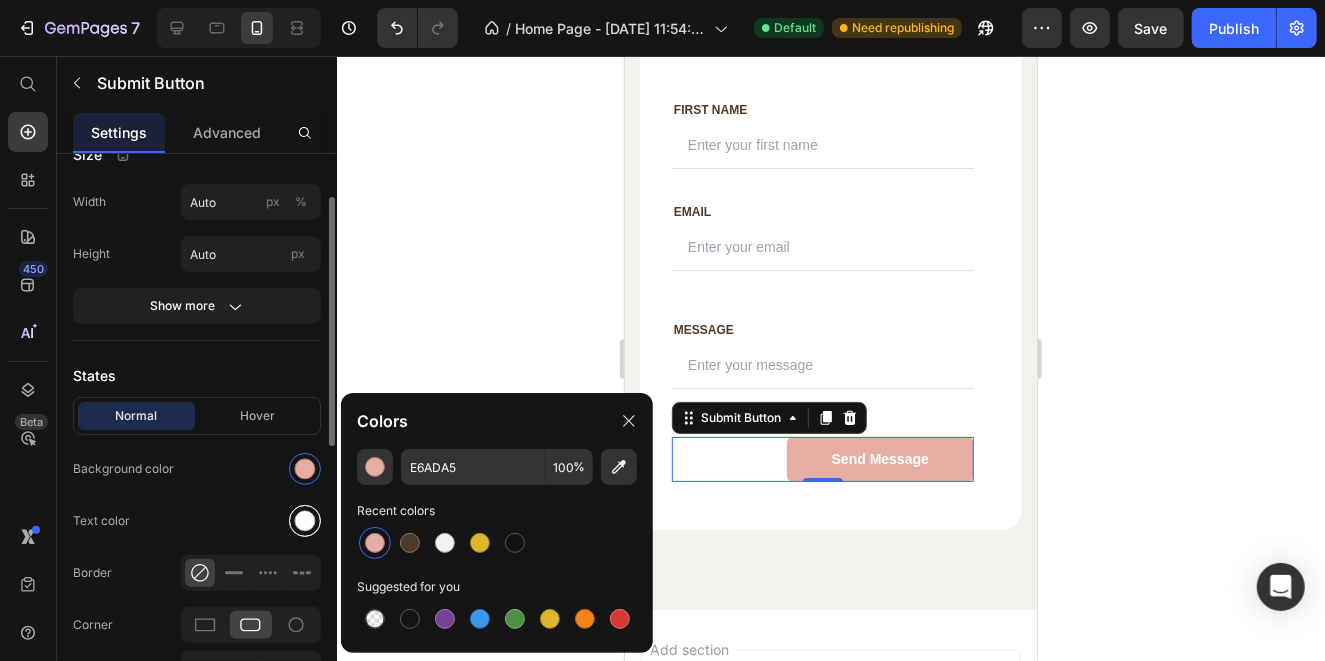 click at bounding box center [305, 521] 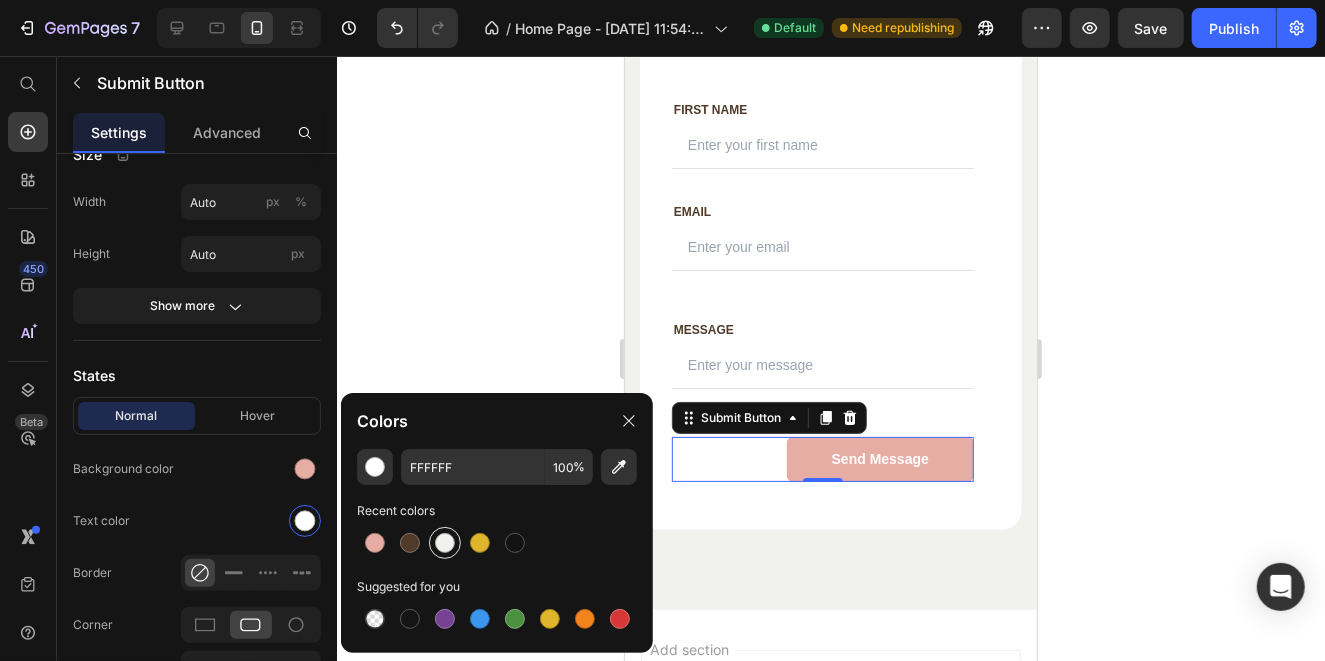 click at bounding box center [445, 543] 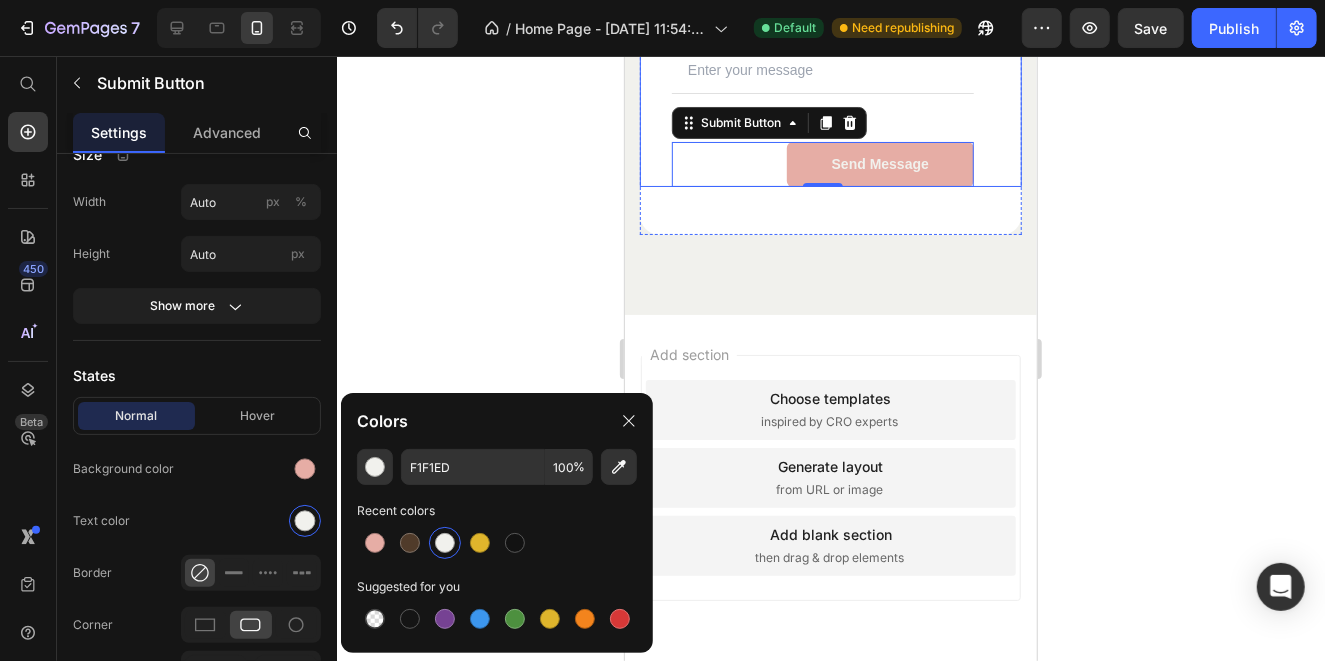 scroll, scrollTop: 5902, scrollLeft: 0, axis: vertical 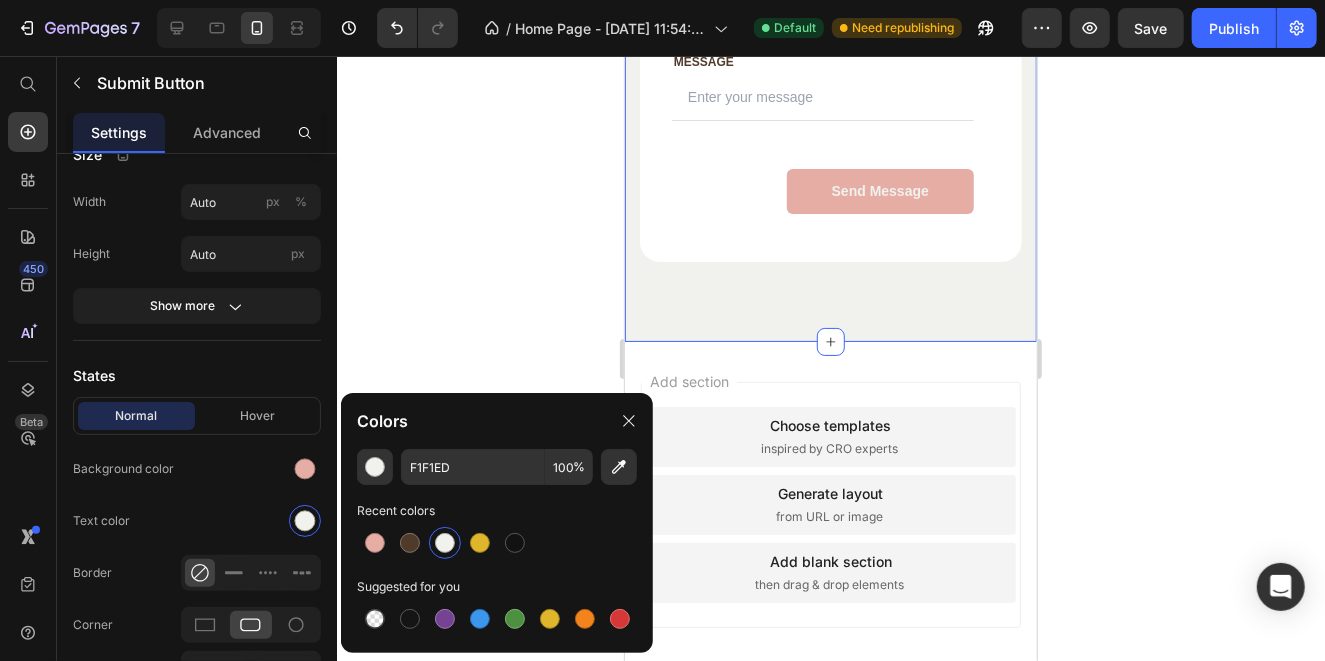 click on "Contact Us Heading We’ll create a kit that reflects  your team identity Text block Row Contact Info Heading Contact Information Heading Fill up the form and our Team will get back toyou within 24 hours Text block Image [PHONE_NUMBER] Text block Row Image [EMAIL_ADDRESS][DOMAIN_NAME] Text block Row Row FIRST NAME Text block NAME Text block Text Field EMAIL Text block Email Text block Email Field Row MESSAGE Text block MESSAGE Text block Text Field Send Message Submit Button   0 Contact Form Row FIRST NAME Text block NAME Text block Text Field LAST NAME Text block Email Text block Email Field Row MESSAGE Text block MESSAGE Text block Text Field Send Message Submit Button Contact Form Row Row Section 8" at bounding box center [830, -227] 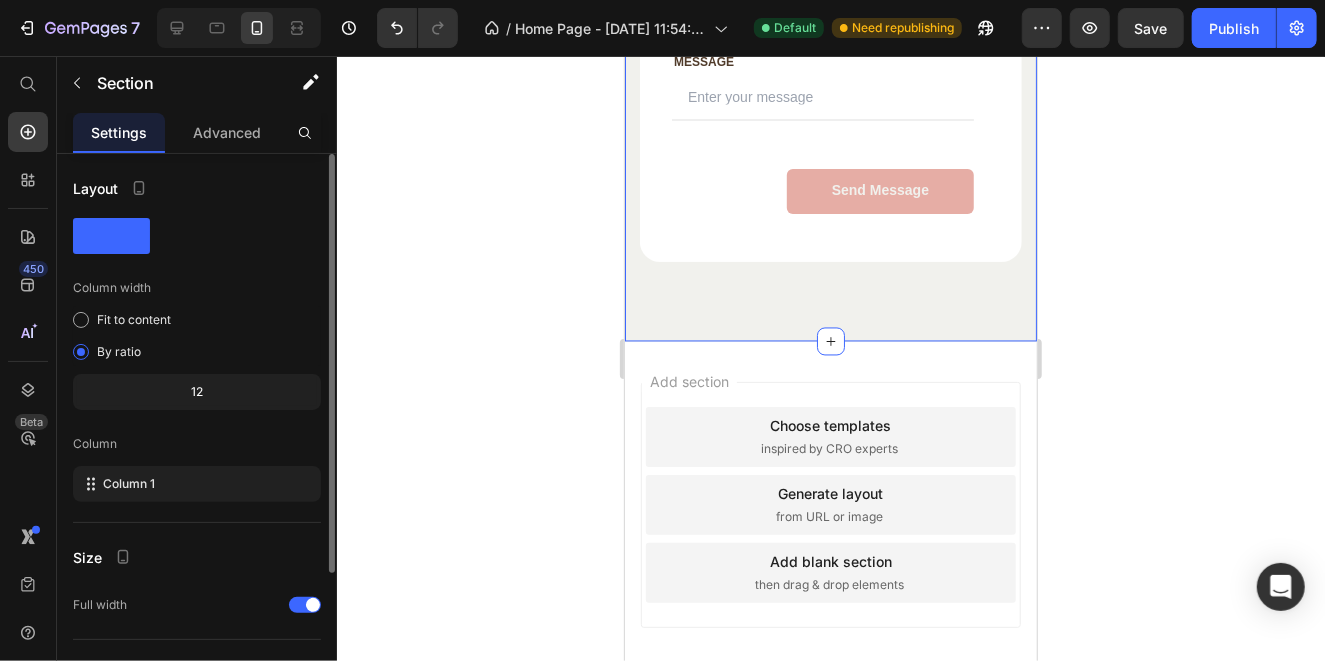 scroll, scrollTop: 196, scrollLeft: 0, axis: vertical 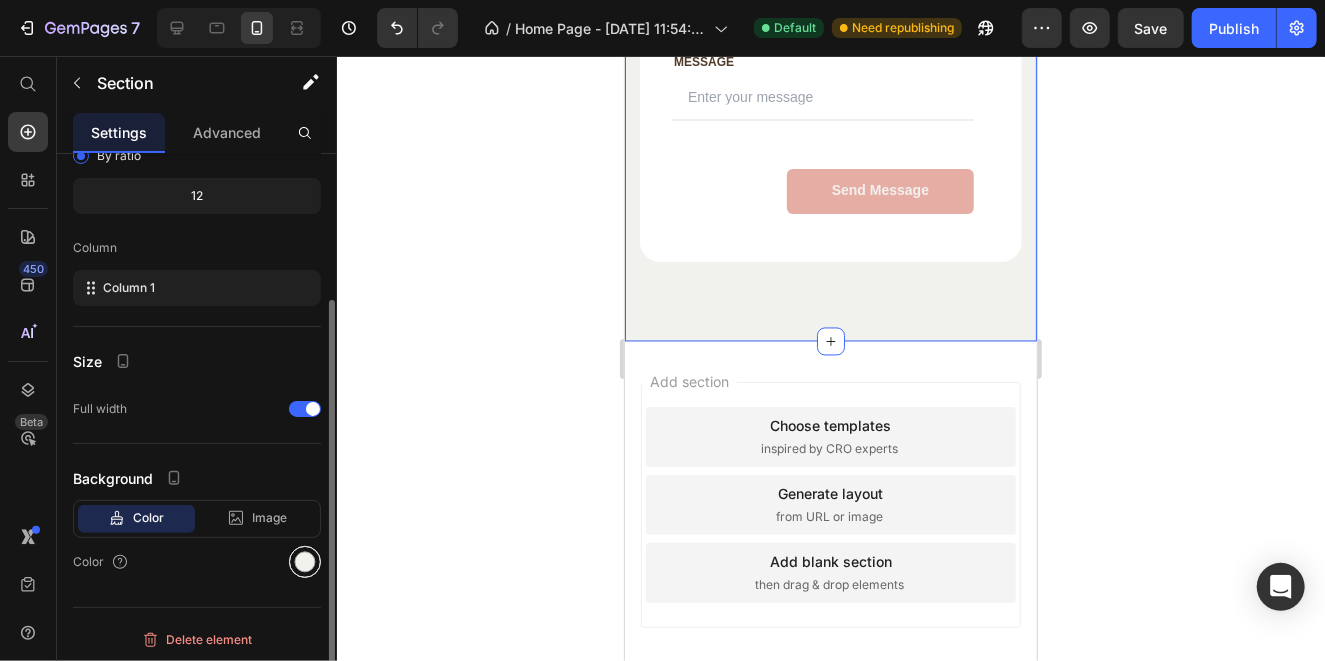 click at bounding box center (305, 562) 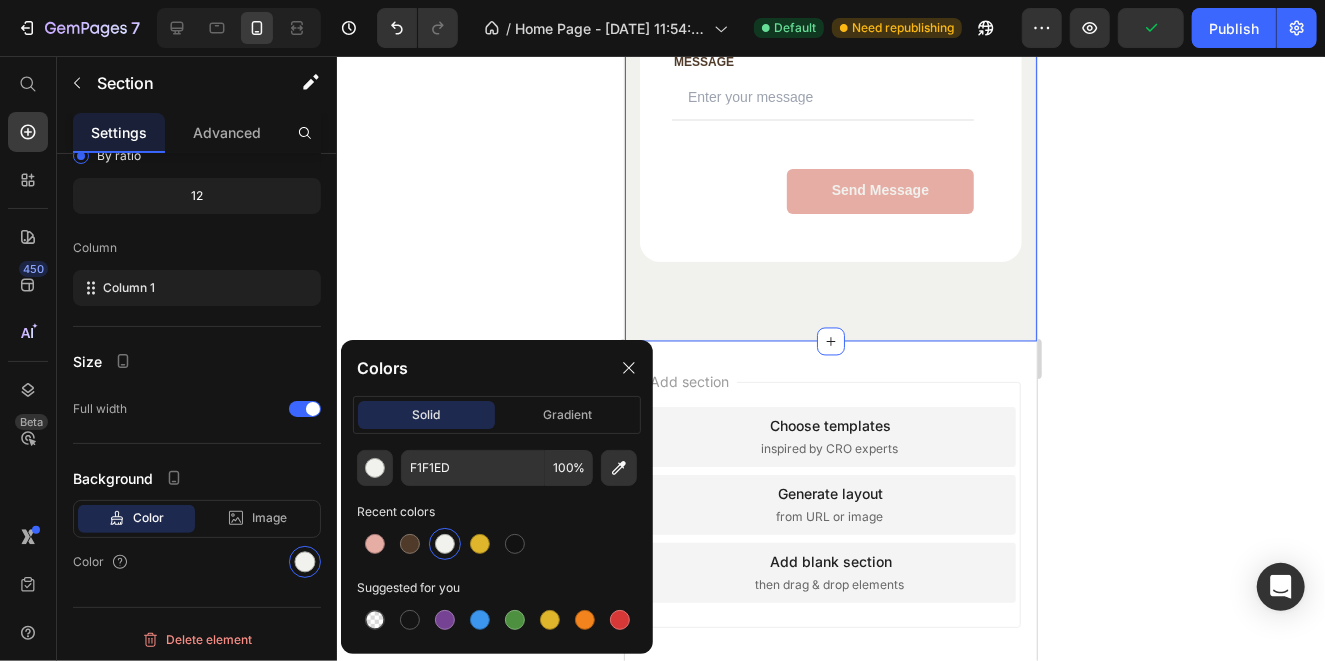 click at bounding box center (445, 544) 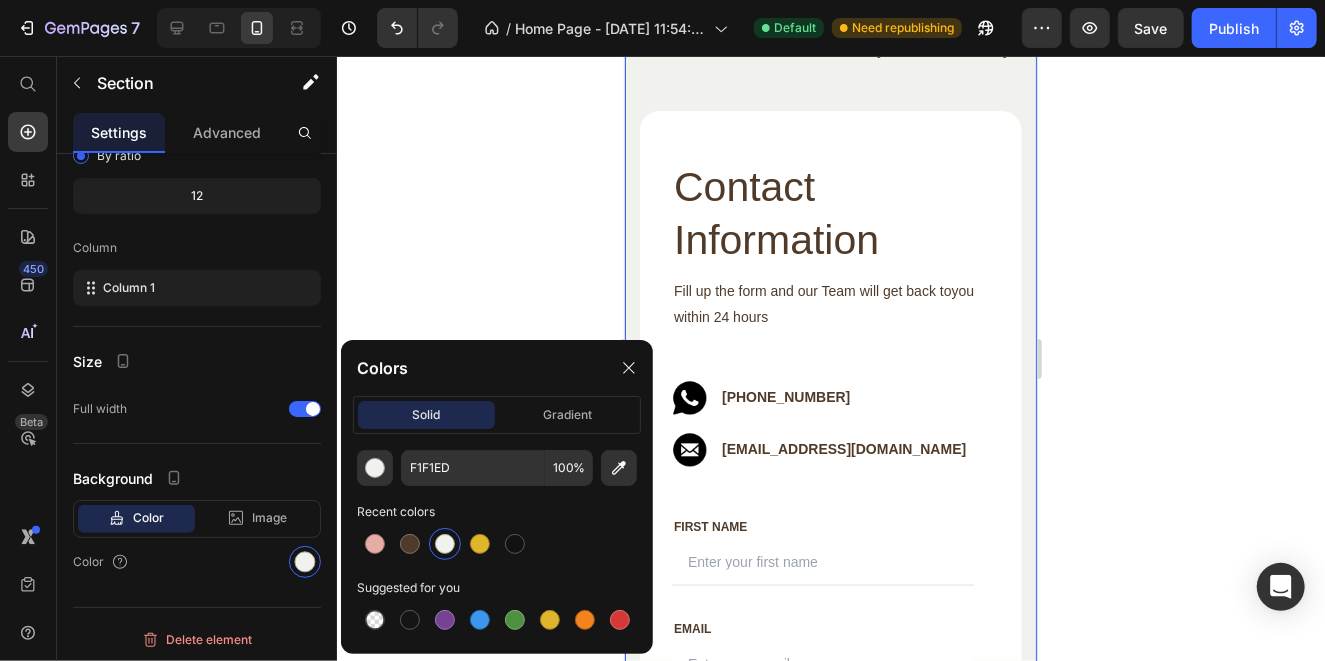 scroll, scrollTop: 5202, scrollLeft: 0, axis: vertical 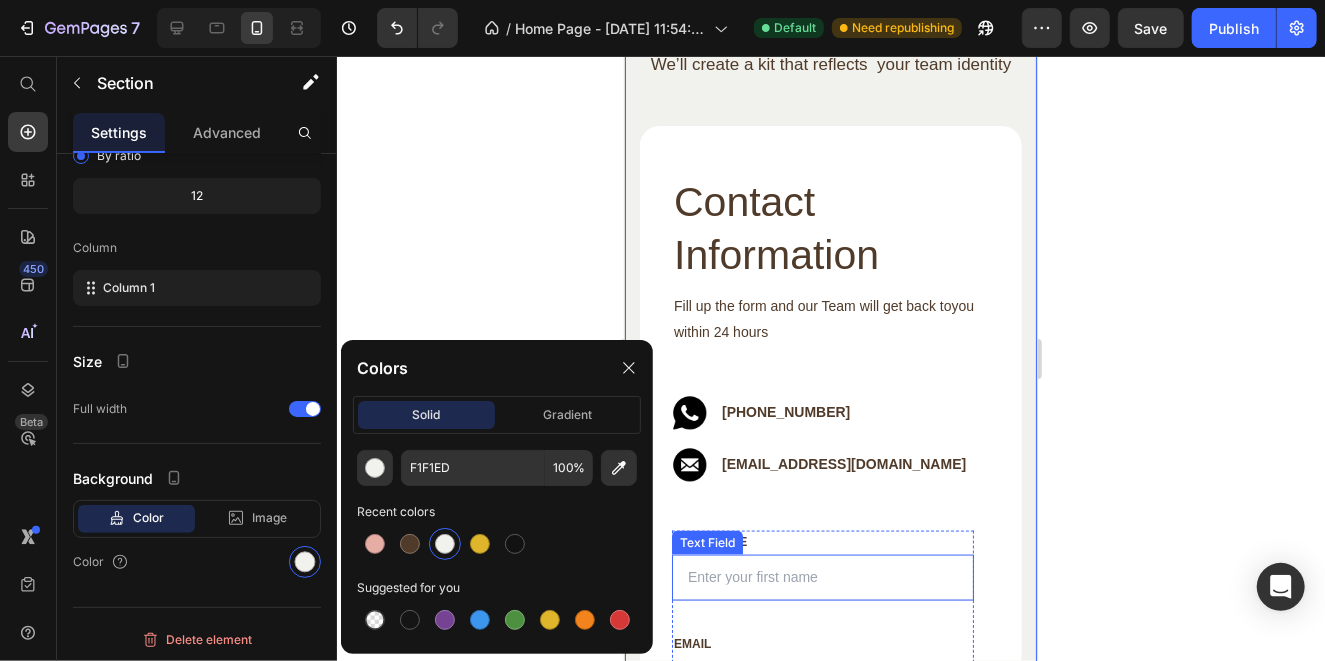 click at bounding box center [822, 577] 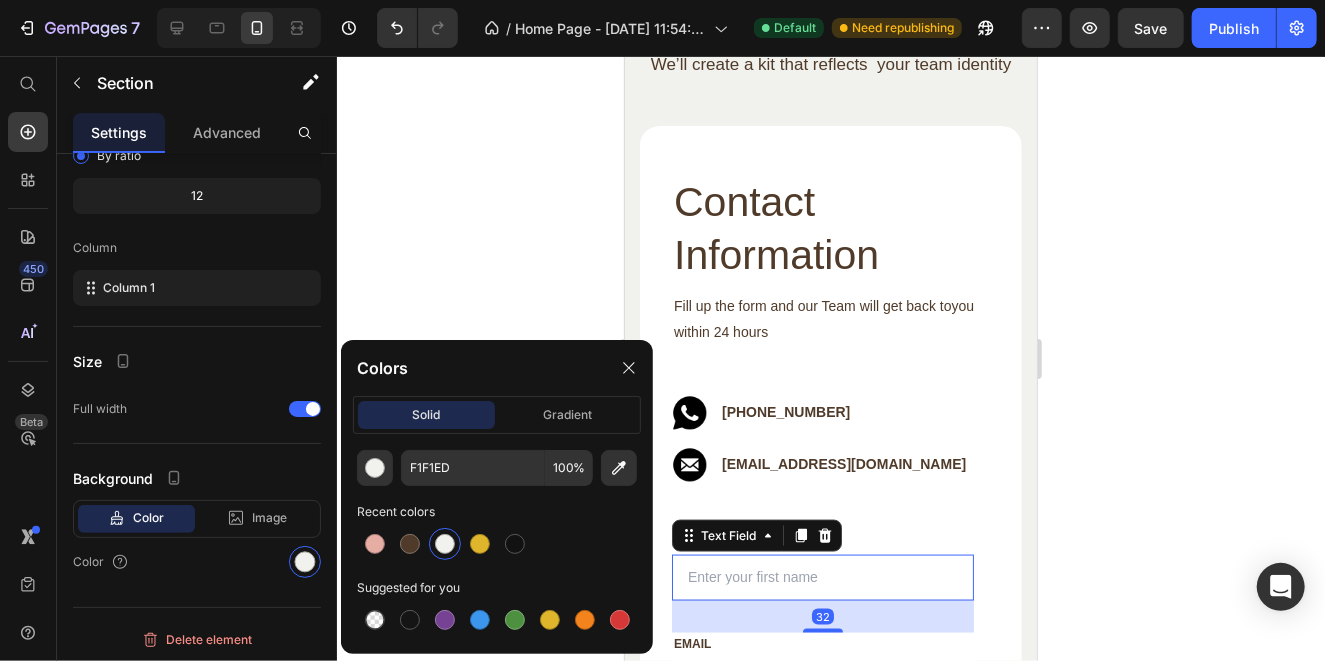 scroll, scrollTop: 0, scrollLeft: 0, axis: both 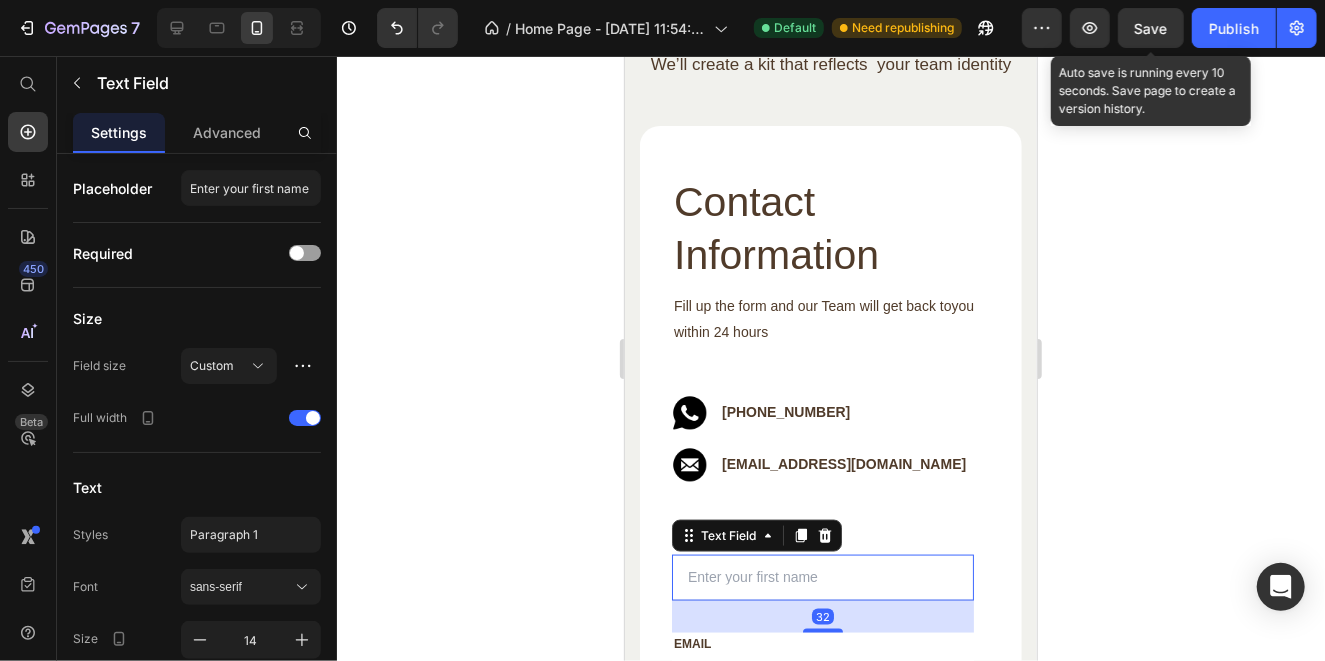 click on "Save" 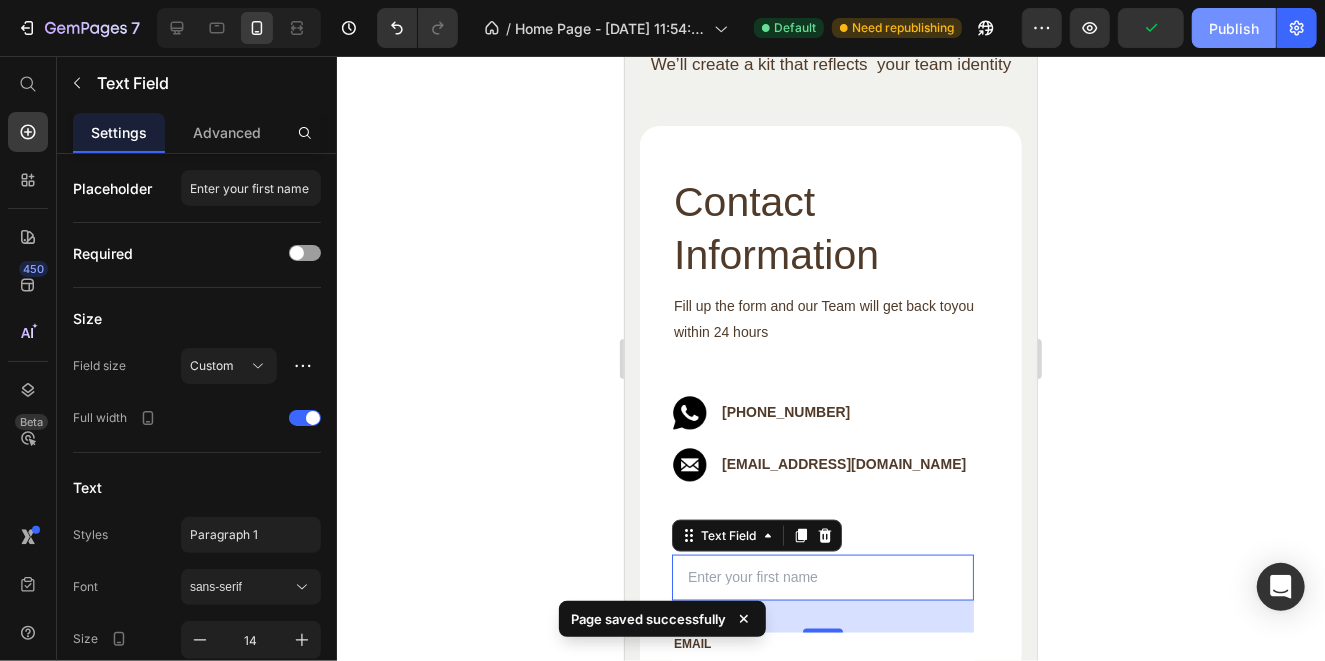 click on "Publish" at bounding box center (1234, 28) 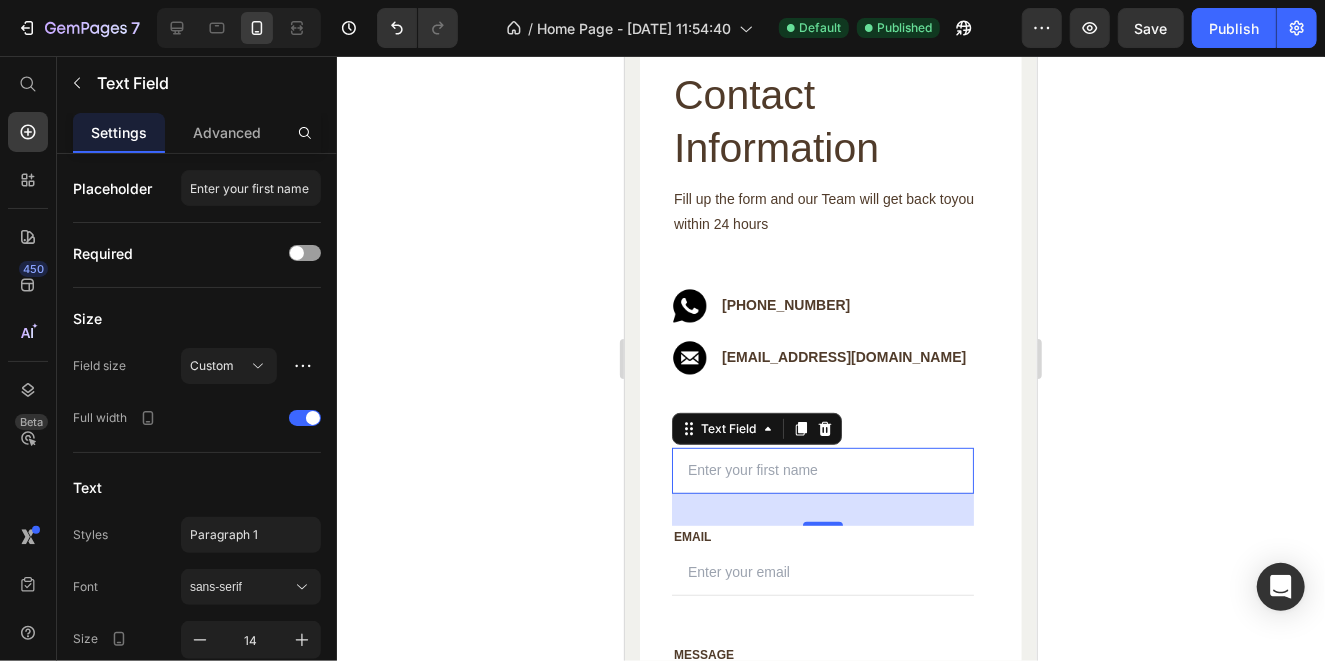 scroll, scrollTop: 4142, scrollLeft: 0, axis: vertical 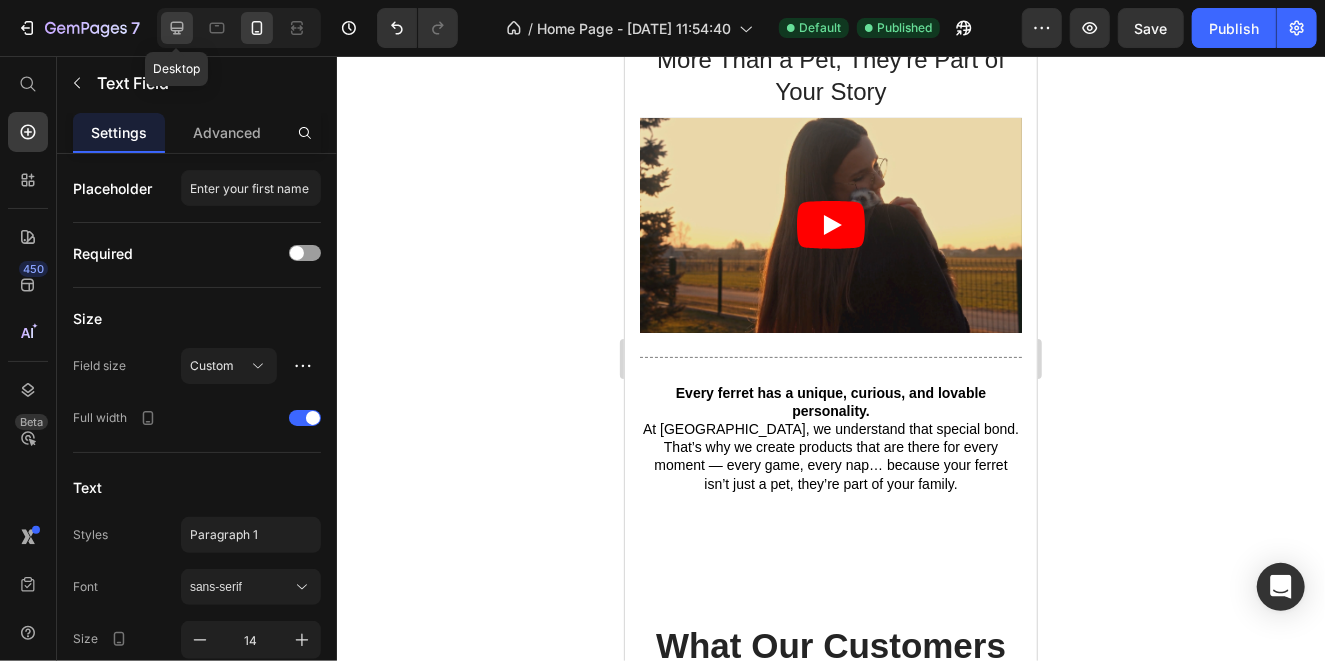 click 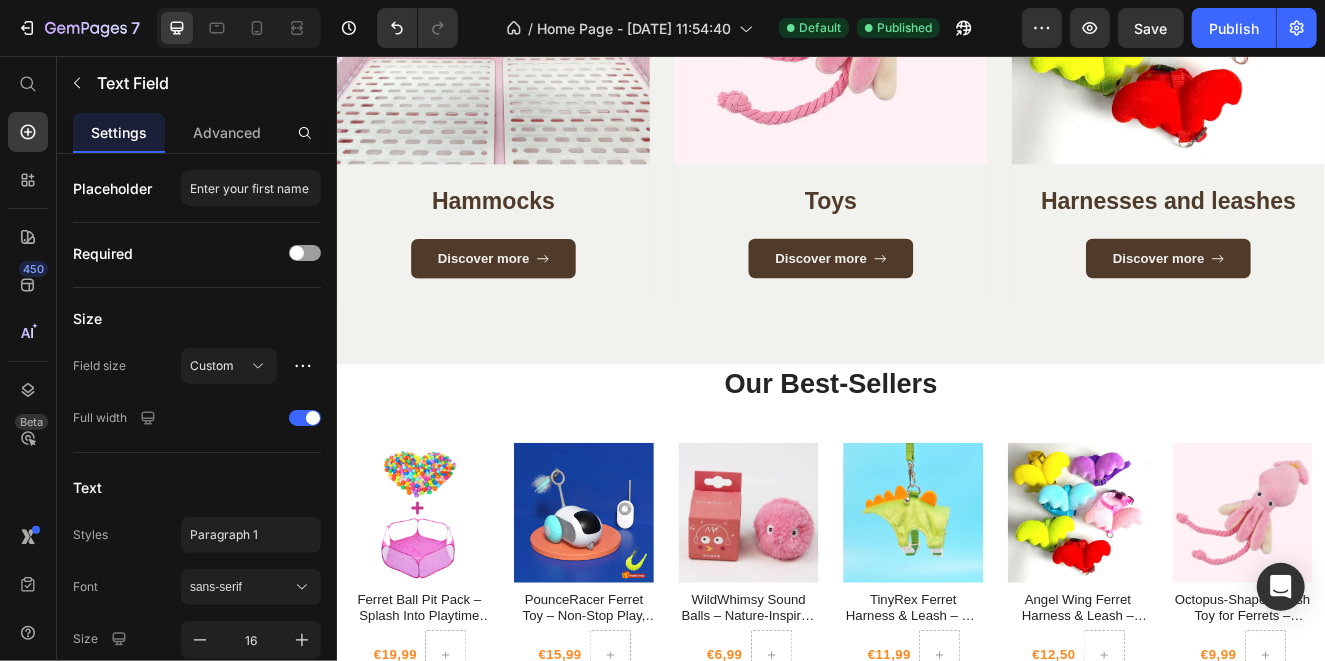 scroll, scrollTop: 2355, scrollLeft: 0, axis: vertical 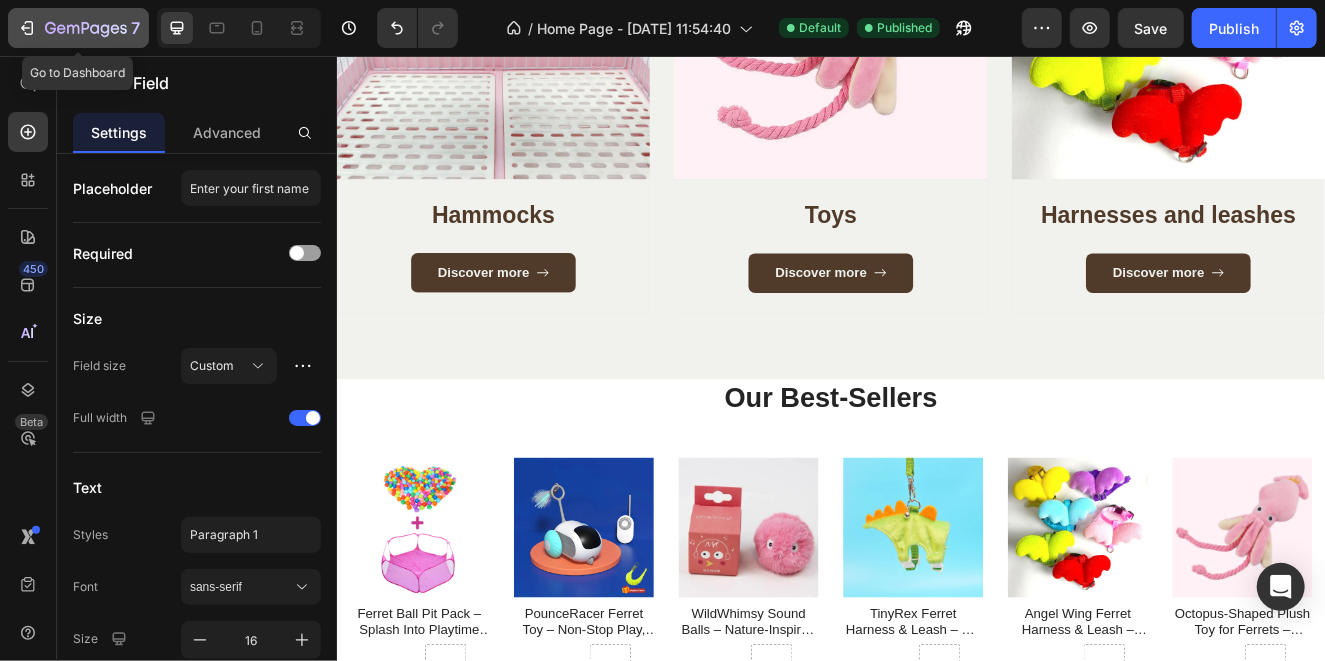 click 